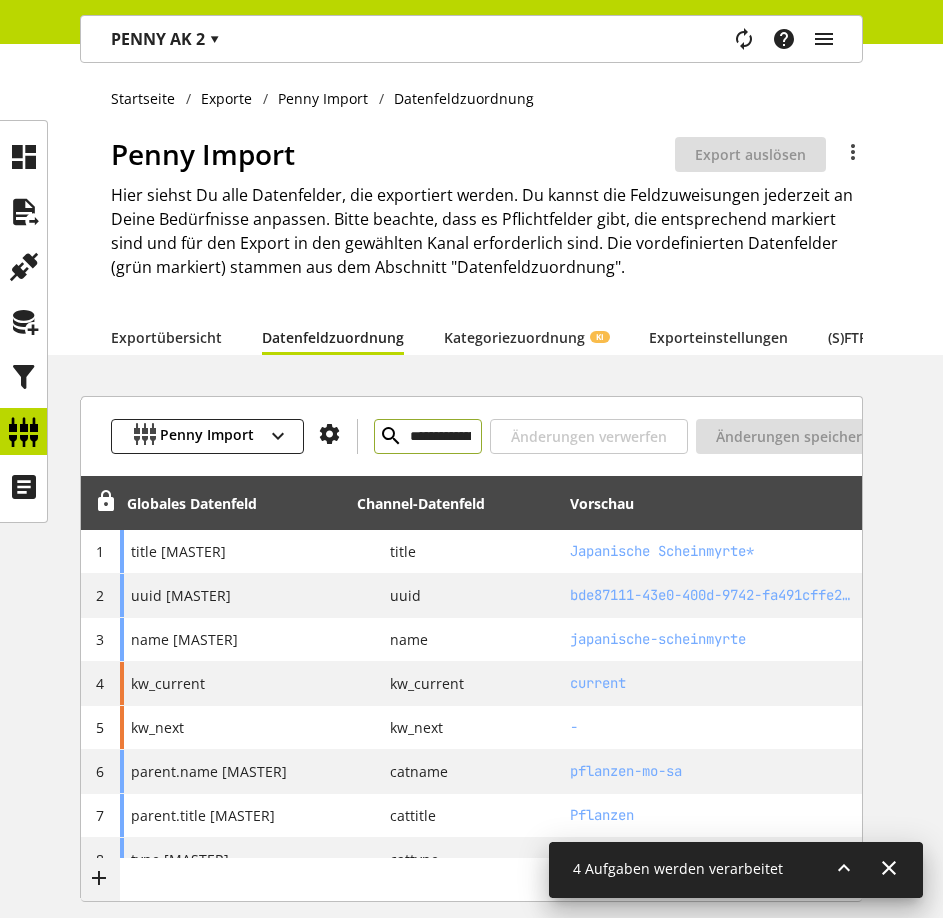 scroll, scrollTop: 947, scrollLeft: 0, axis: vertical 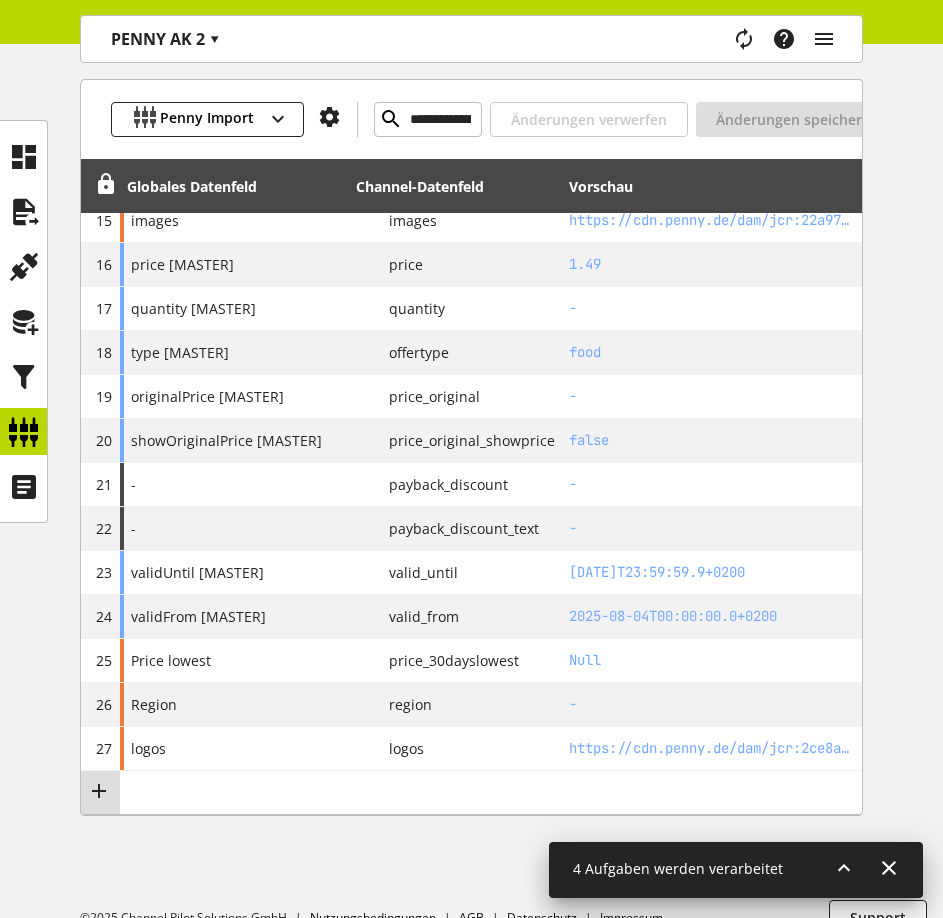 click at bounding box center (100, 793) 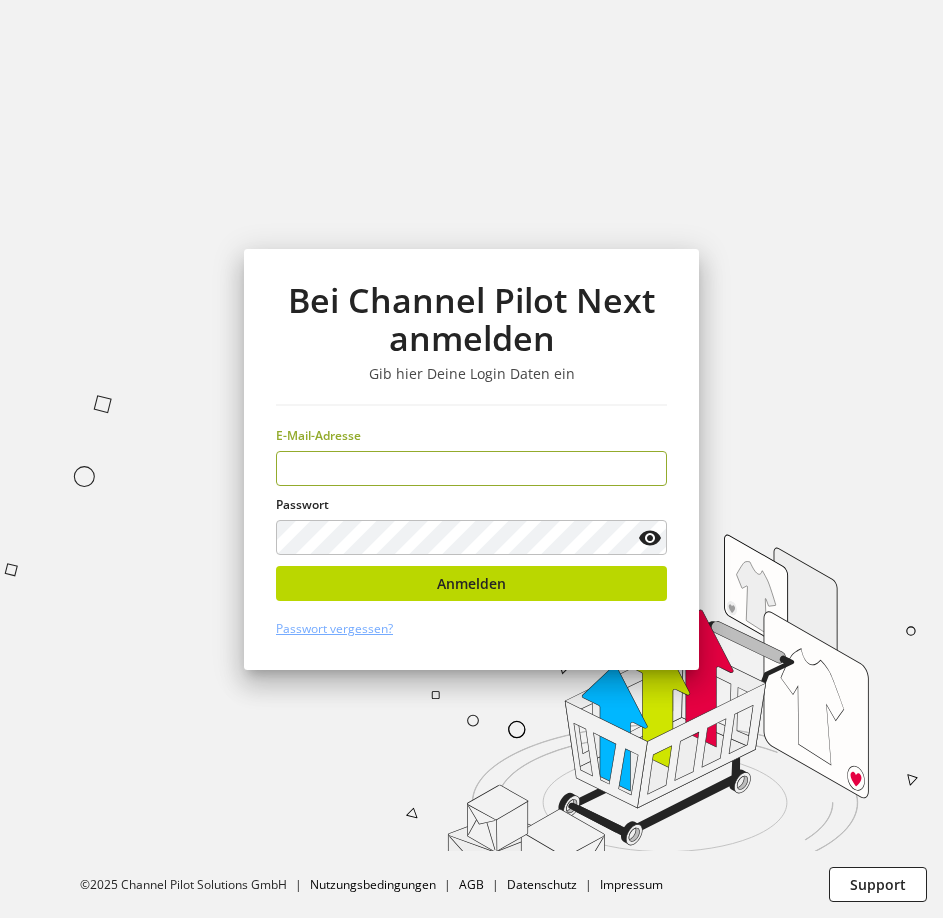 scroll, scrollTop: 0, scrollLeft: 0, axis: both 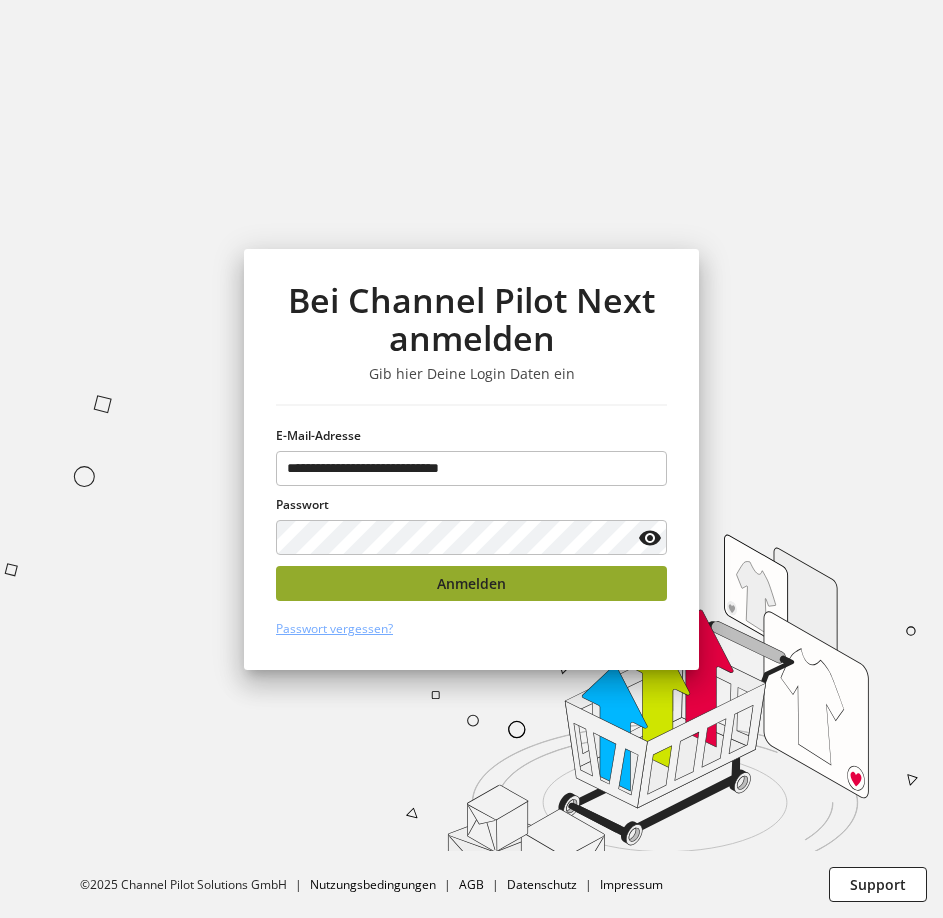 click on "Anmelden" at bounding box center (471, 583) 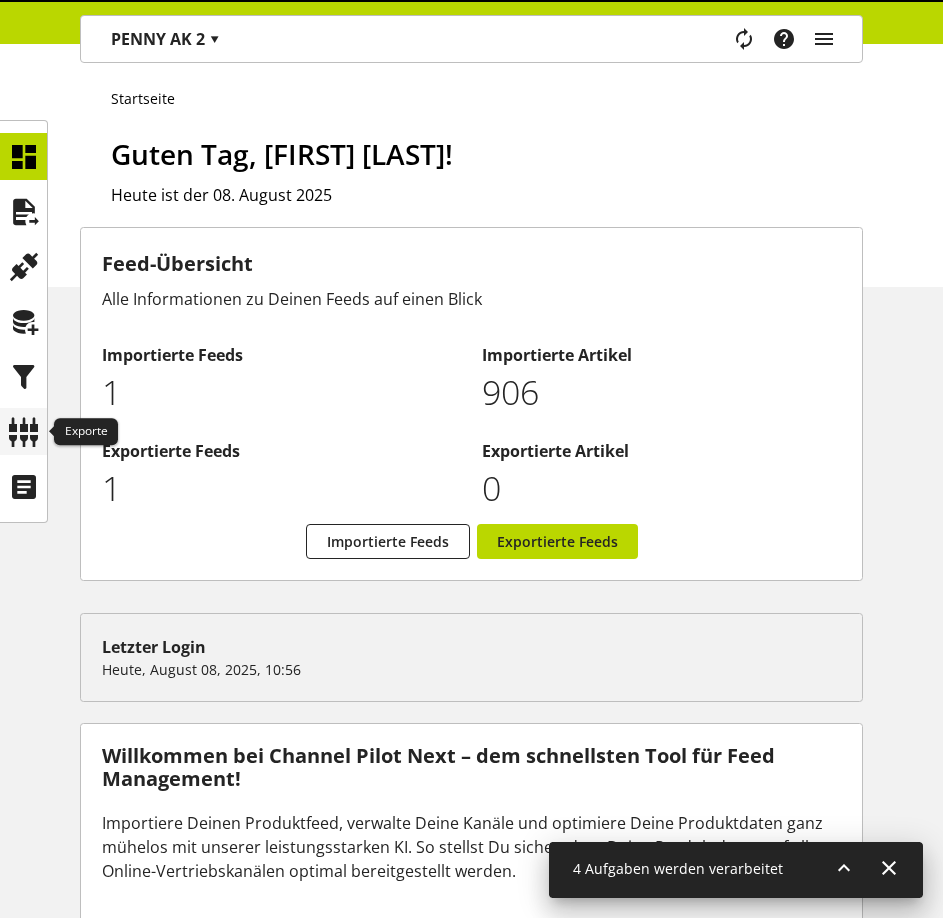 click at bounding box center [24, 432] 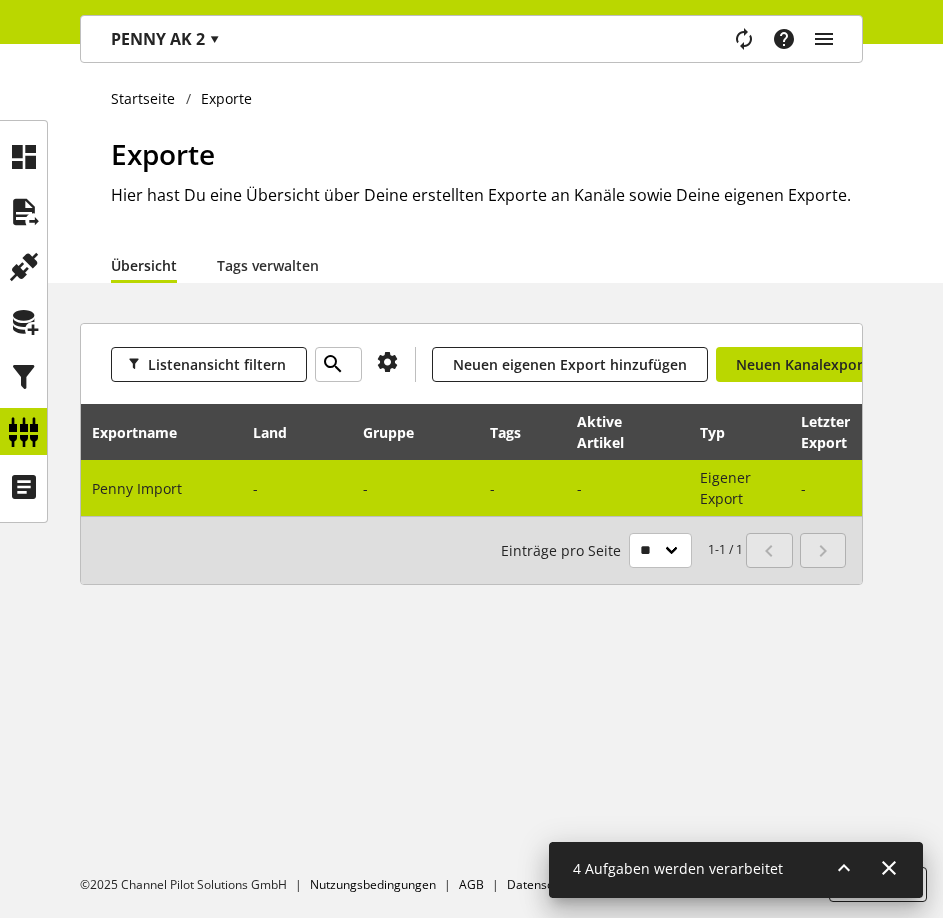 click on "Penny Import" at bounding box center [161, 488] 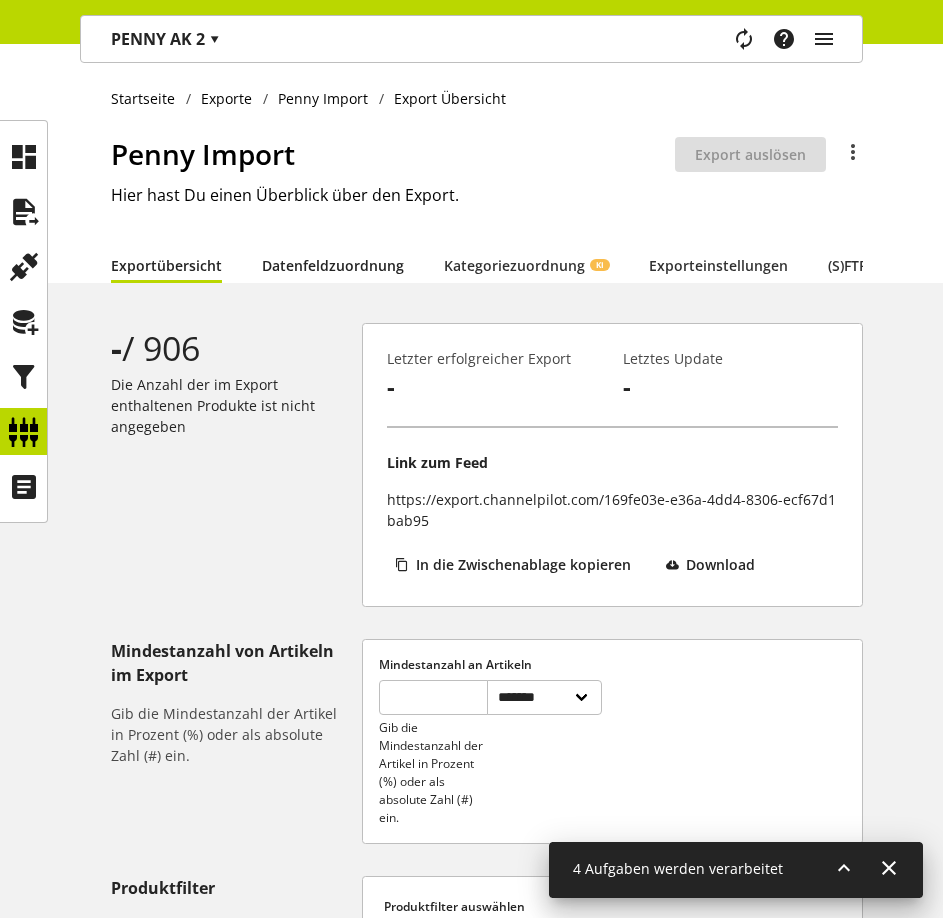 click on "Datenfeldzuordnung" at bounding box center (333, 265) 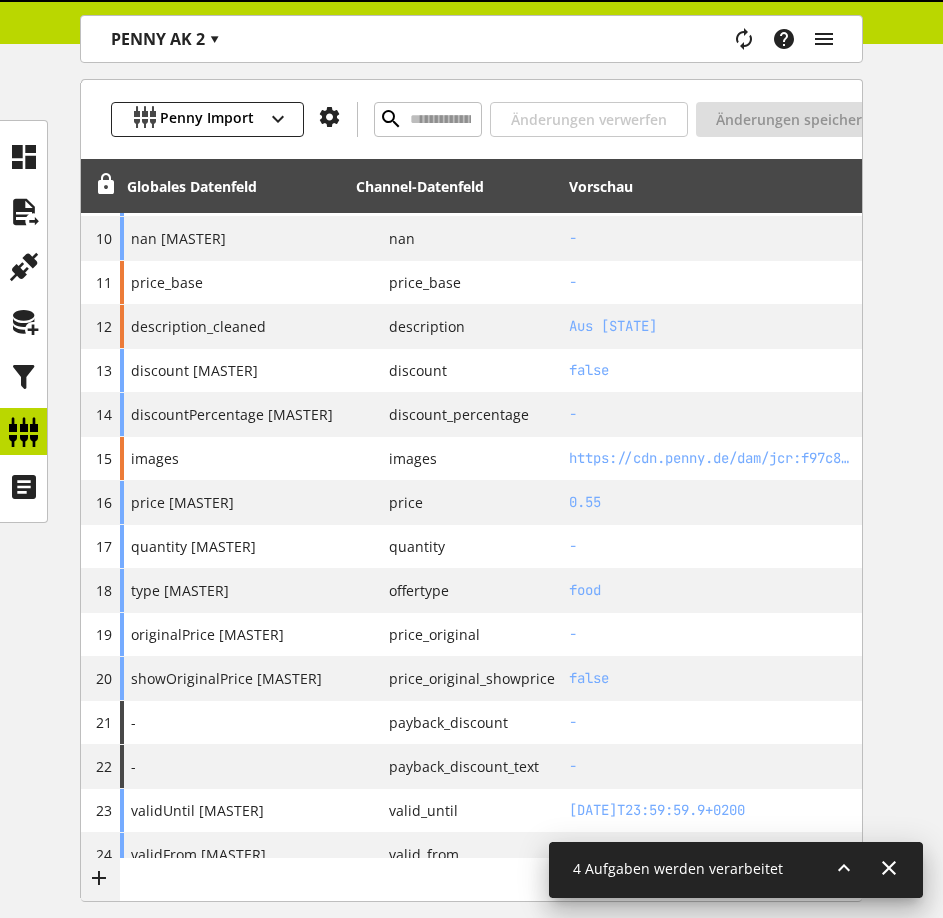 scroll, scrollTop: 997, scrollLeft: 0, axis: vertical 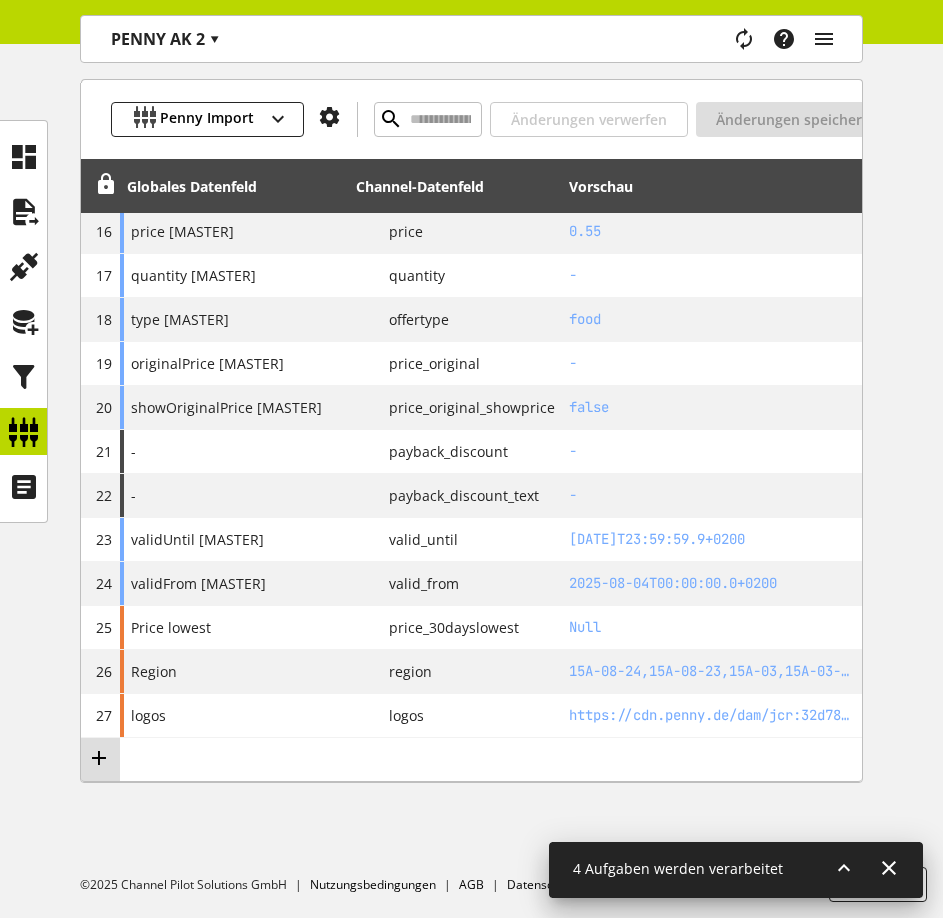 click at bounding box center [99, 758] 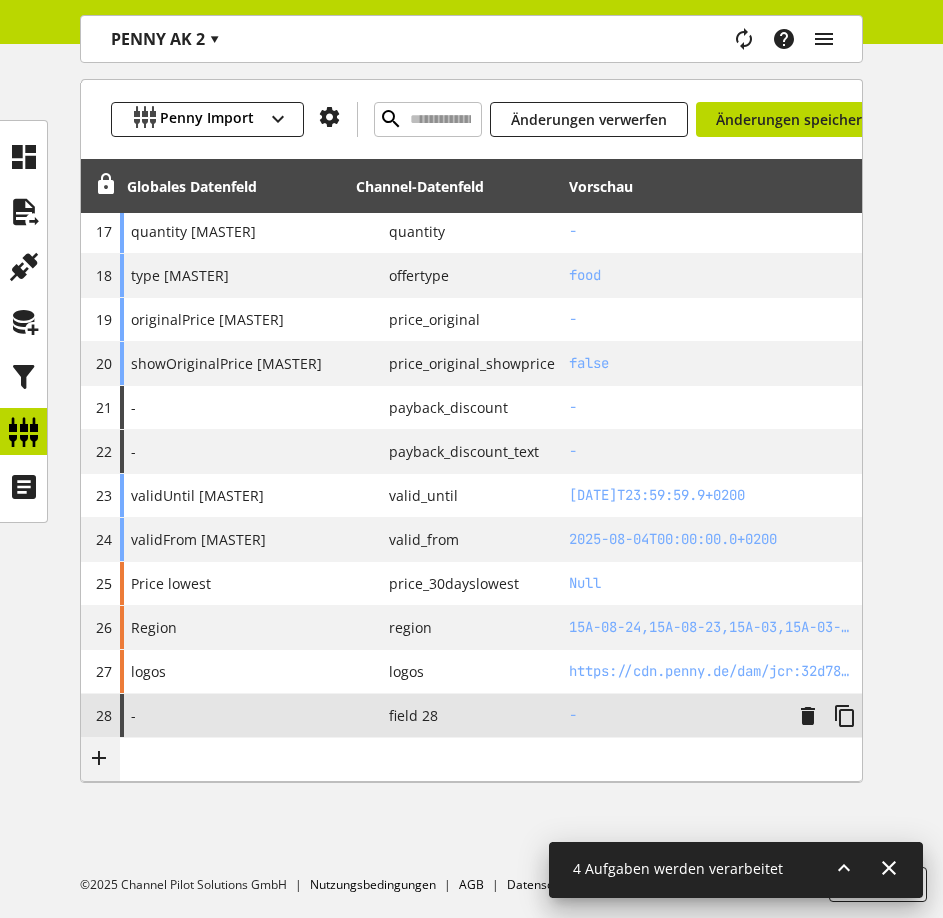 click on "field 28" at bounding box center (405, 715) 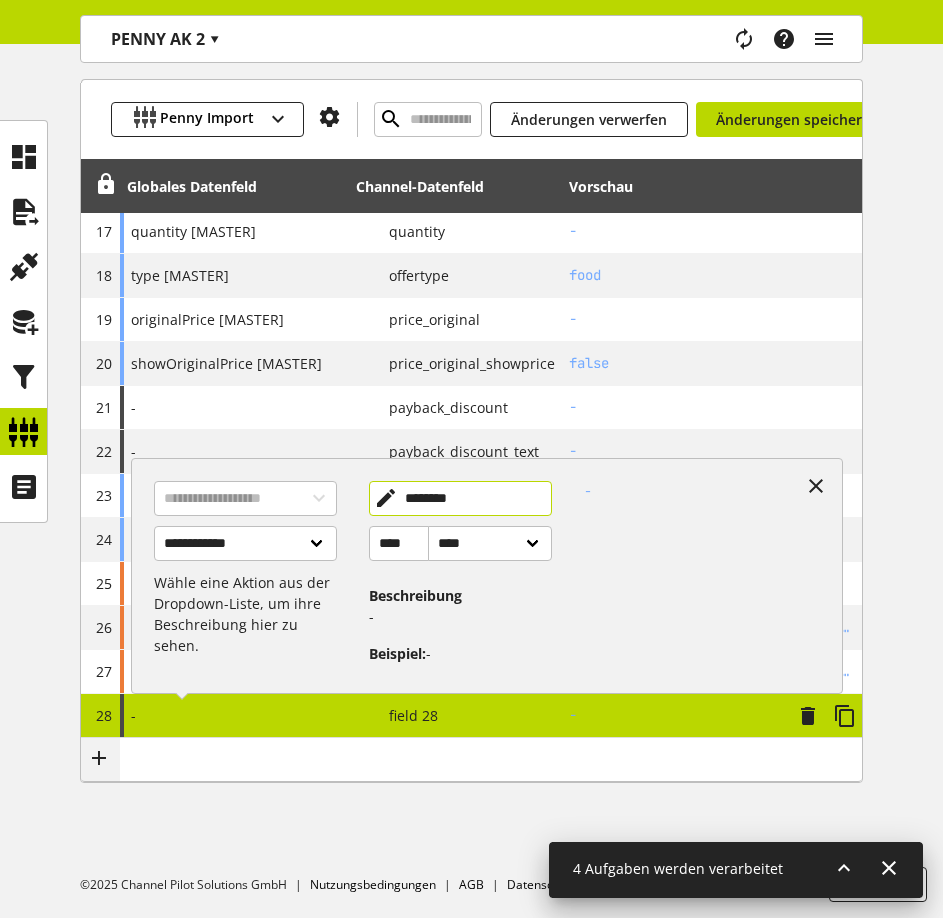click on "********" at bounding box center (460, 498) 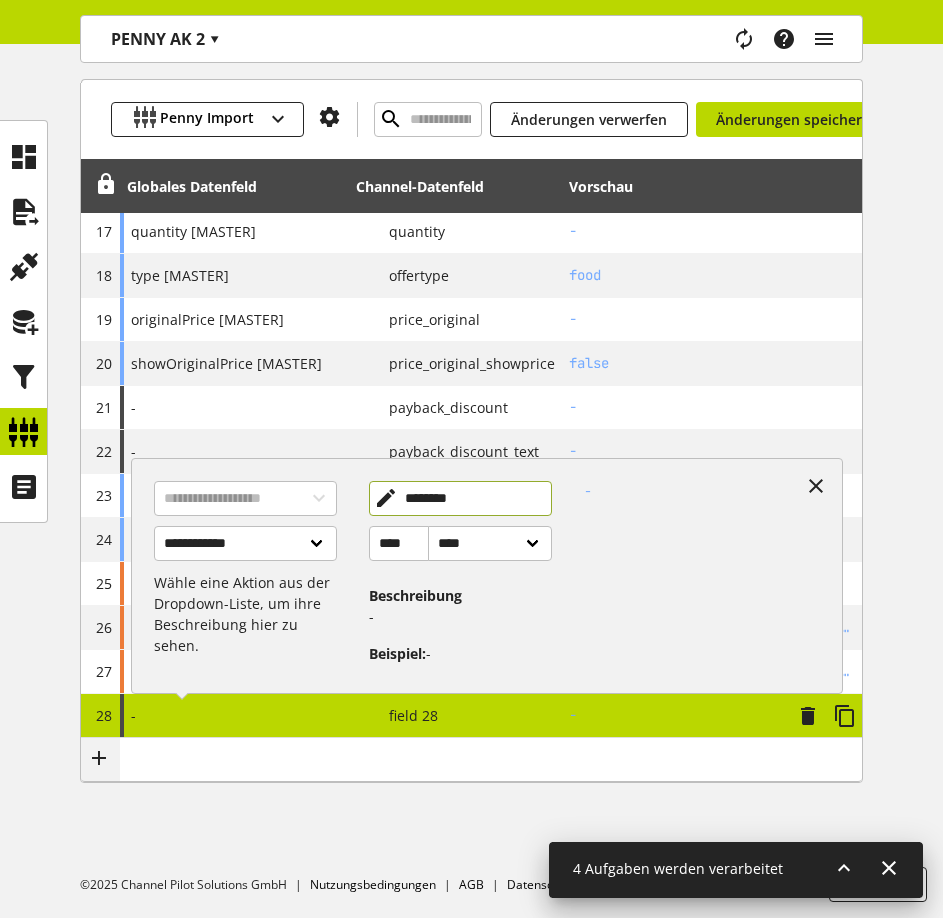 click on "********" at bounding box center [460, 498] 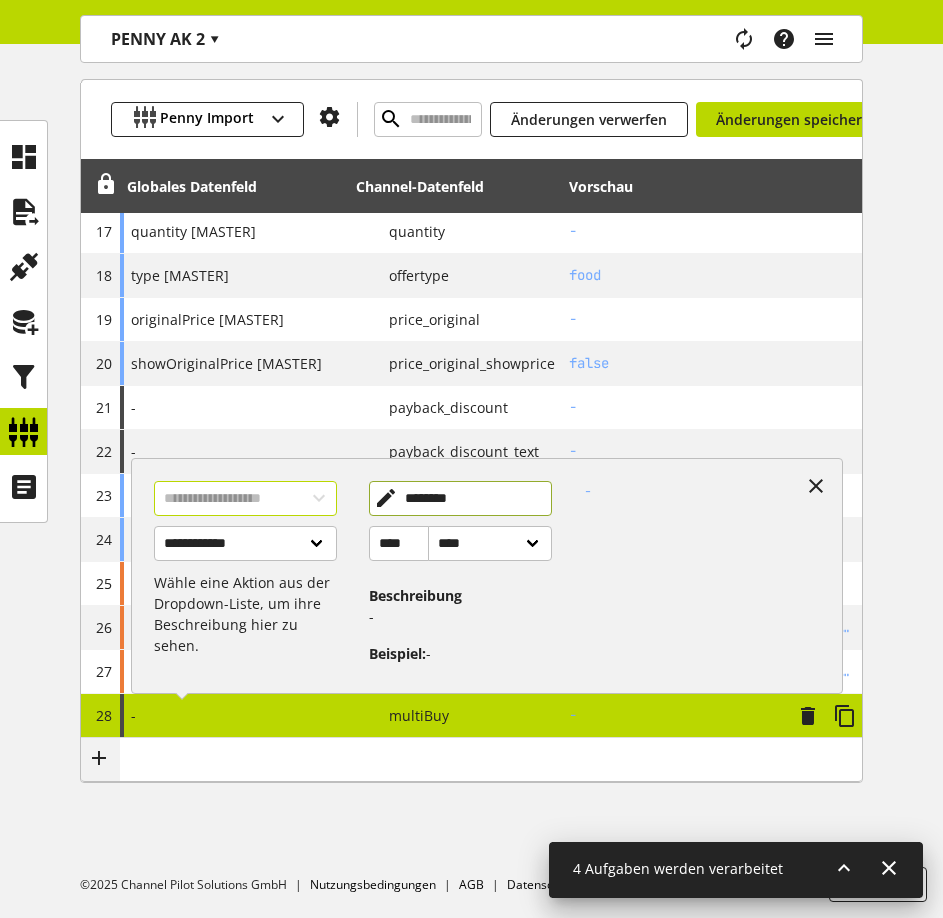 type on "********" 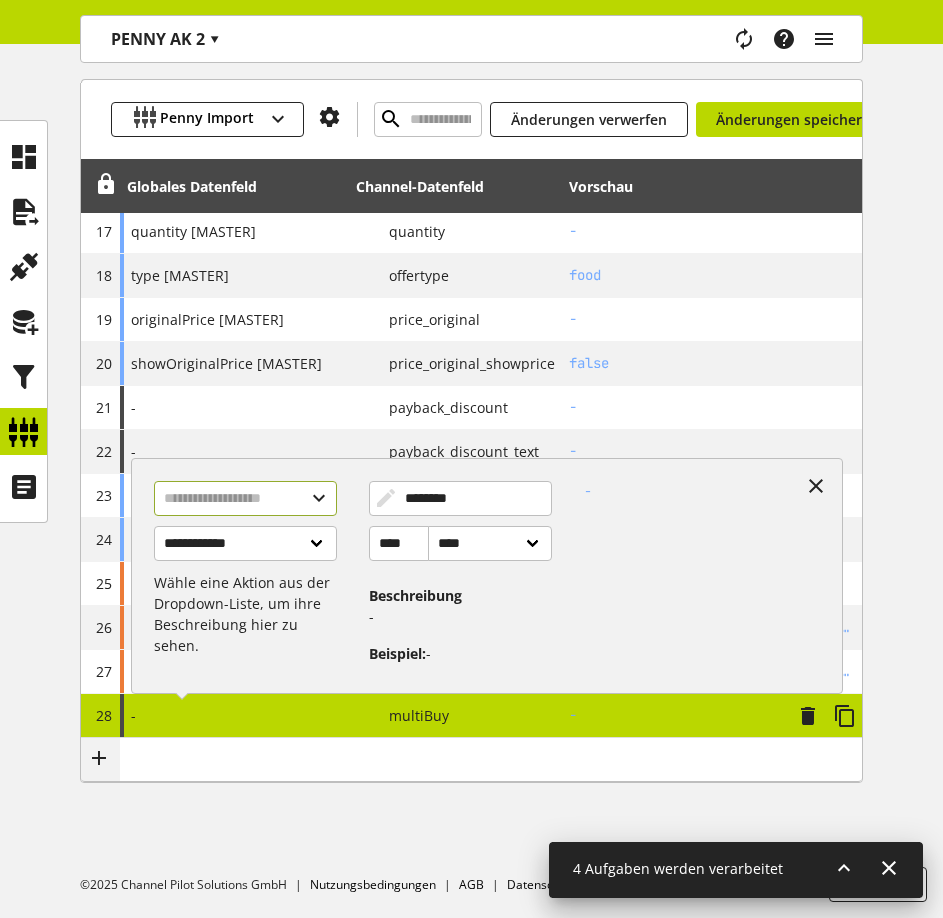 click at bounding box center (245, 498) 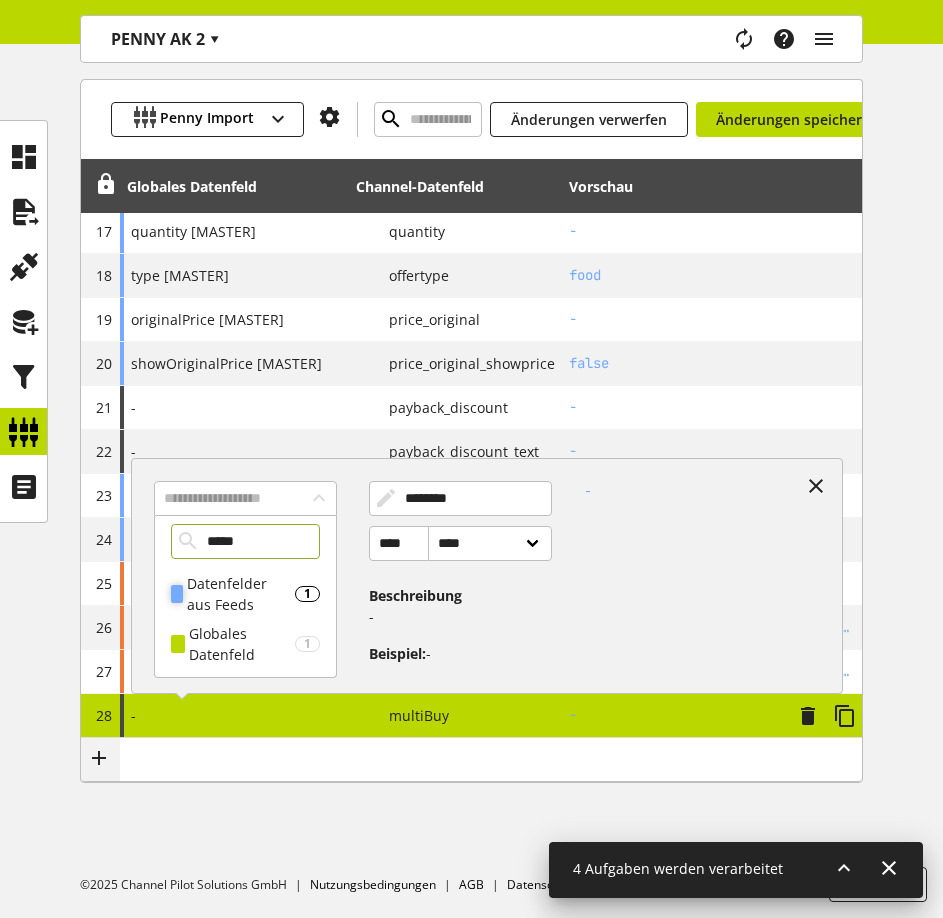 type on "*****" 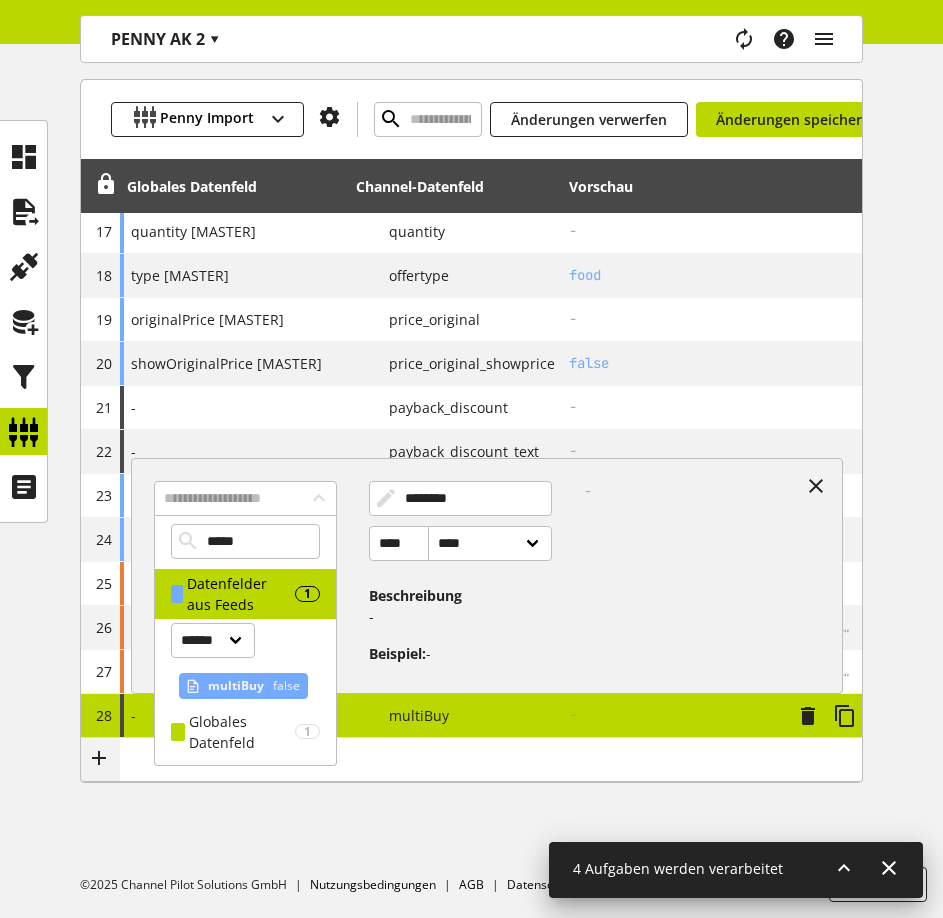 click on "multiBuy" at bounding box center [236, 686] 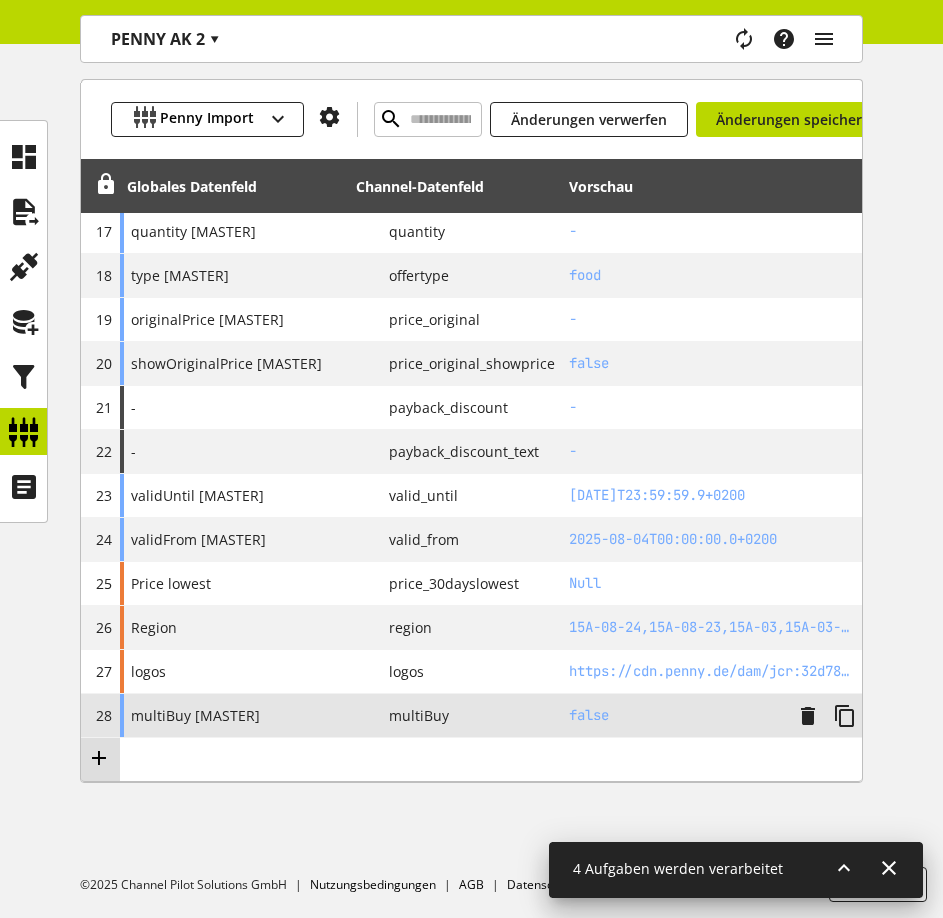 click at bounding box center [99, 758] 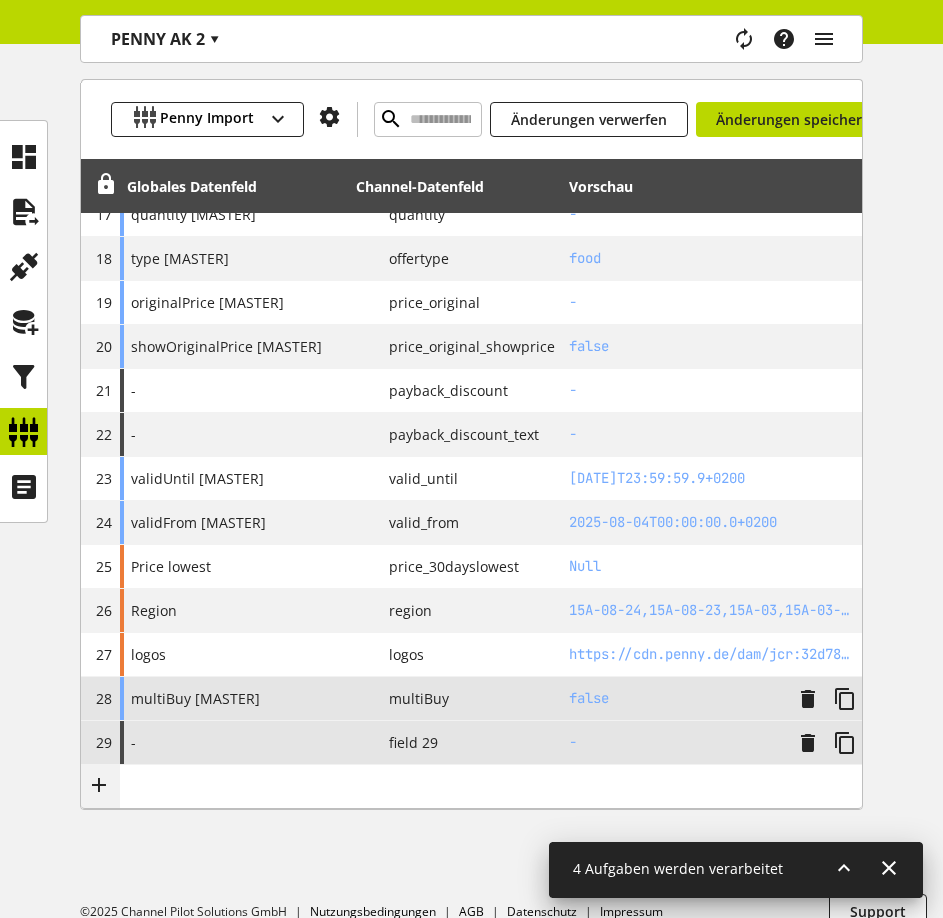 scroll, scrollTop: 1085, scrollLeft: 0, axis: vertical 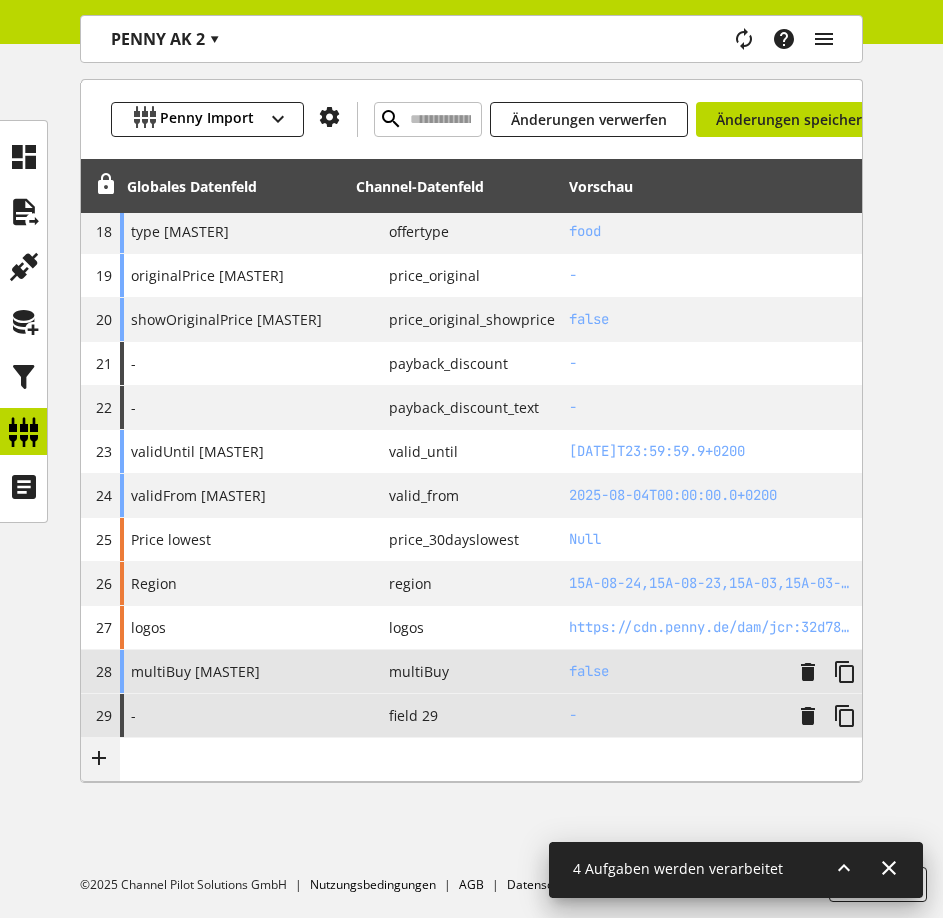 click on "P field 29" at bounding box center (455, 715) 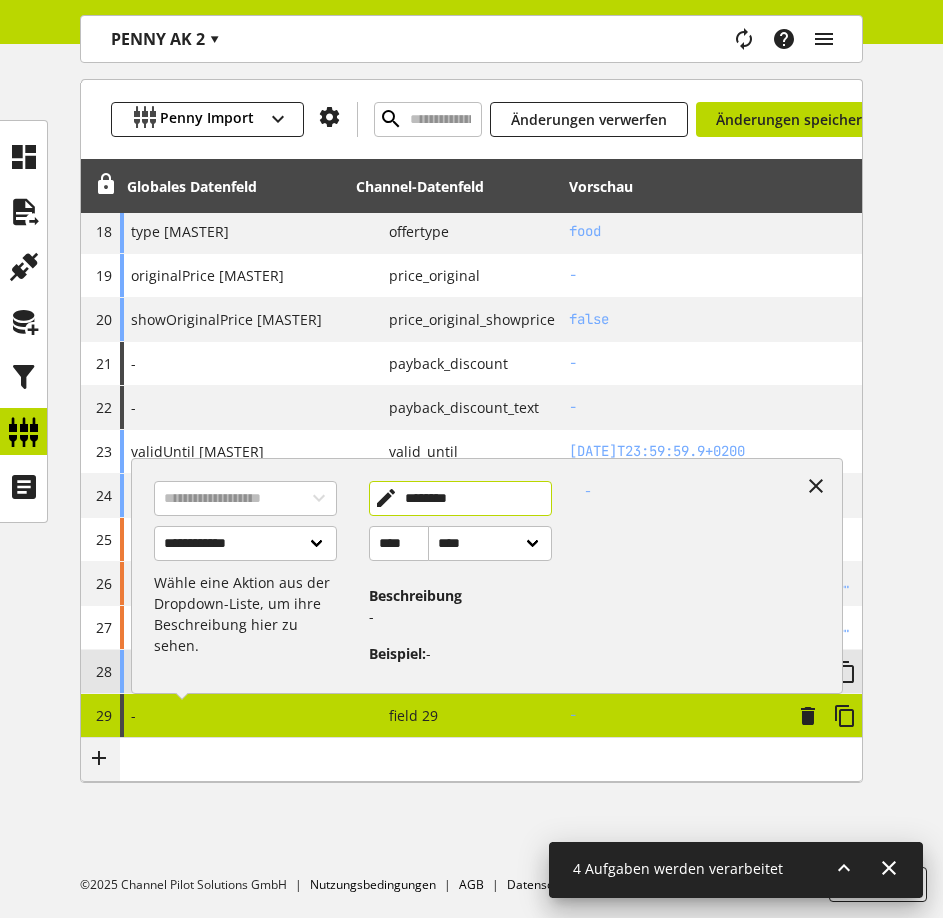 click on "********" at bounding box center [460, 498] 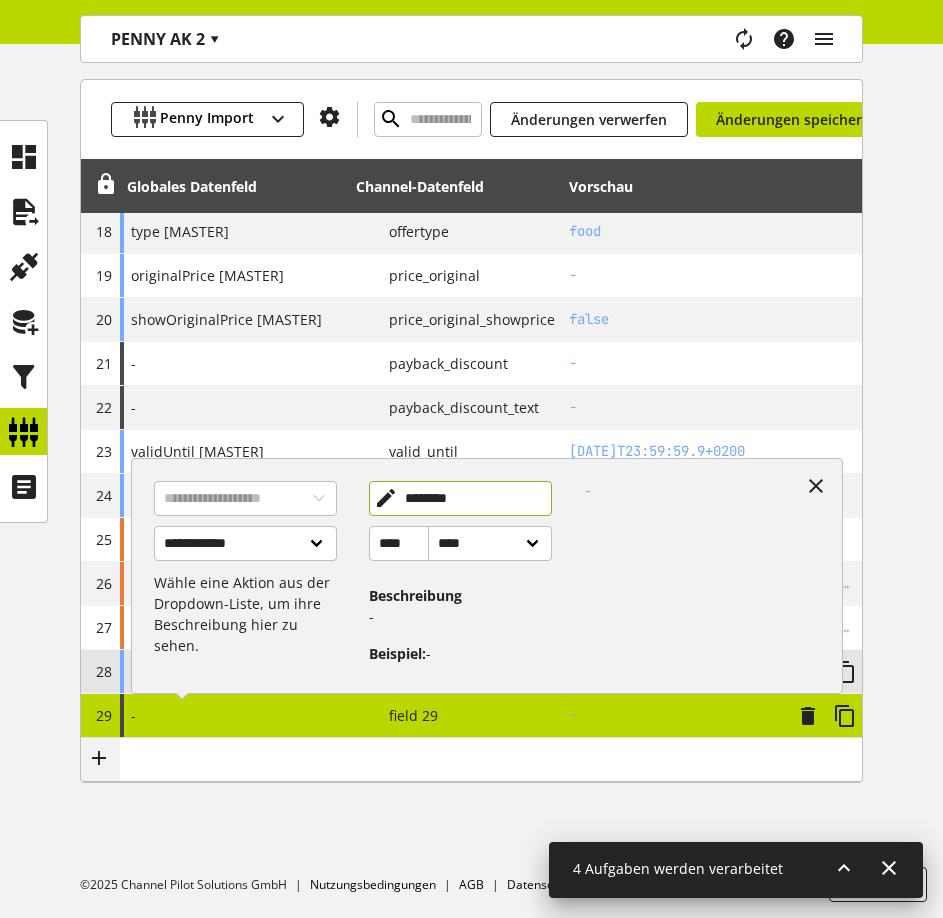 click on "********" at bounding box center (460, 498) 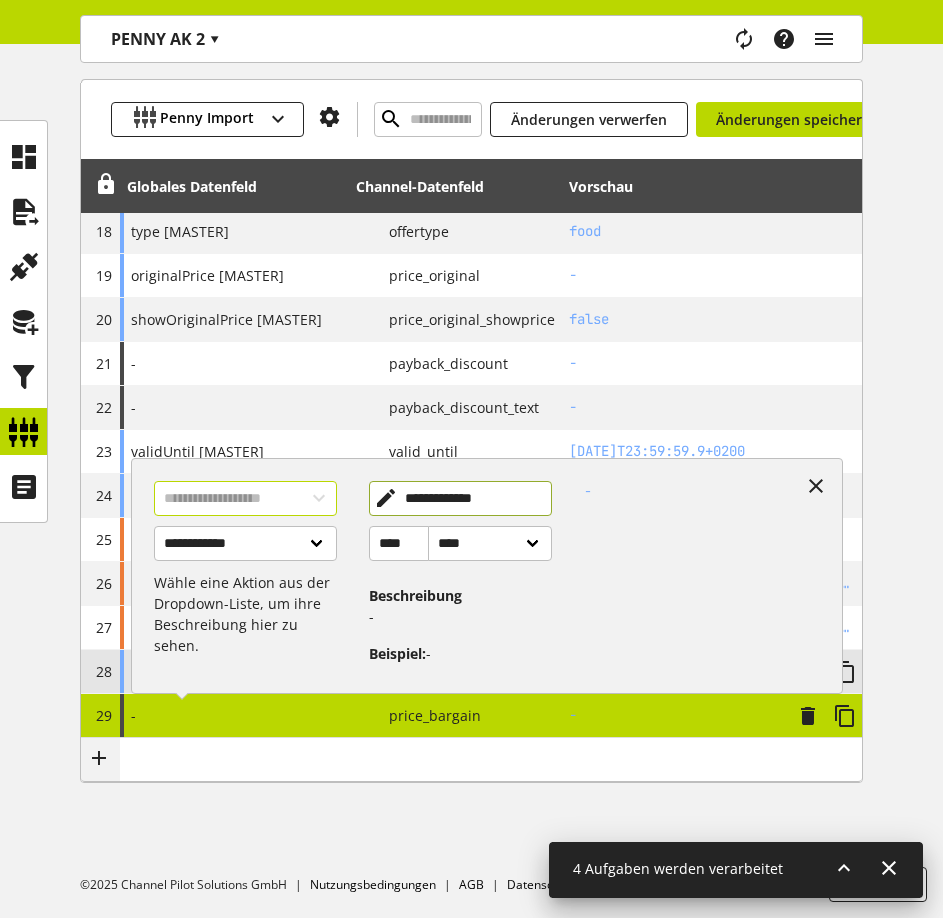 type on "**********" 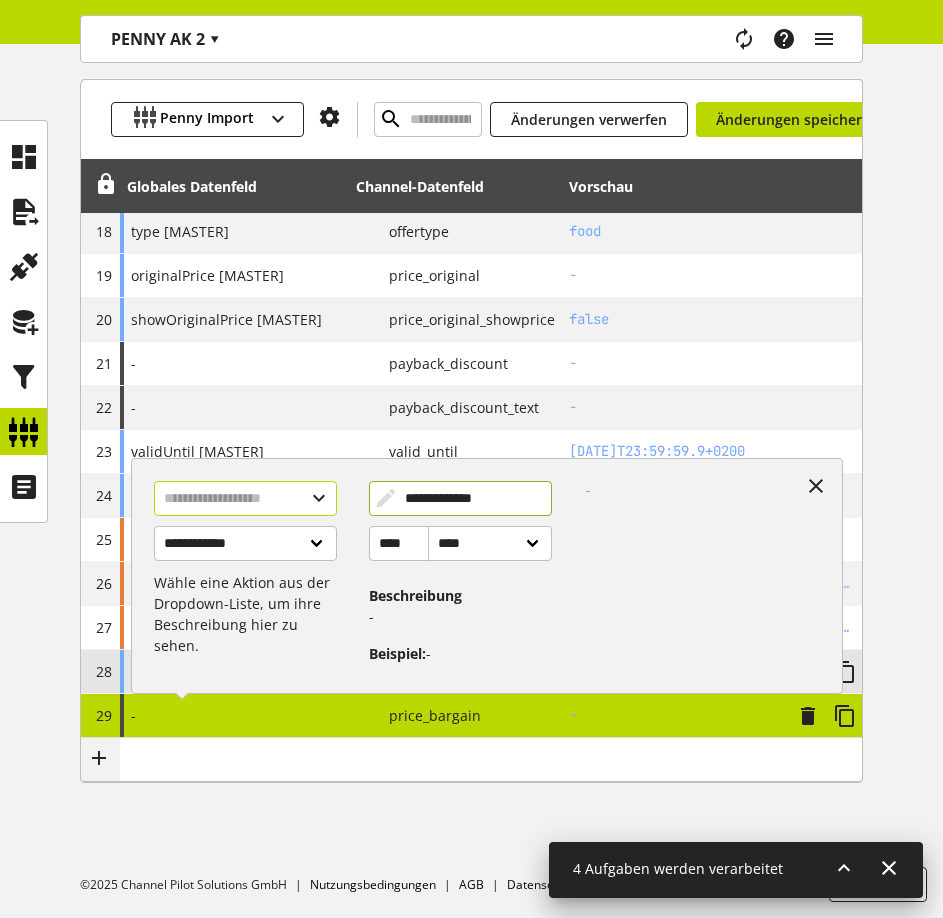 click at bounding box center [245, 498] 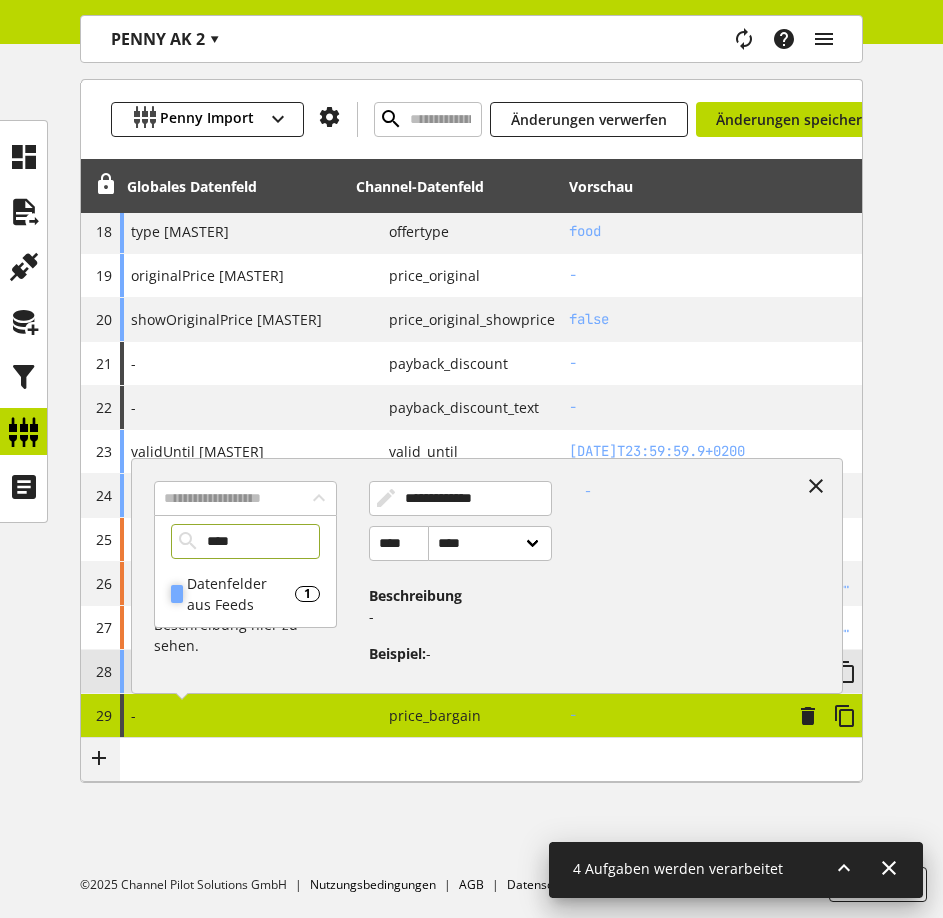 type on "****" 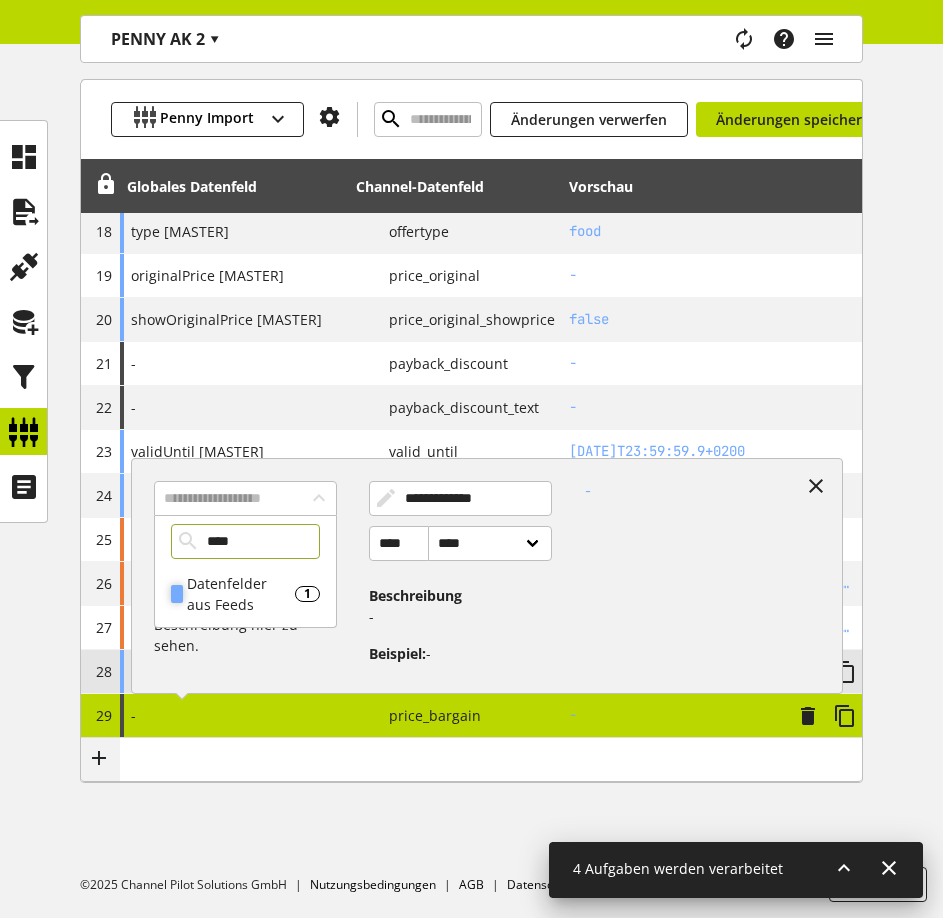 click on "Datenfelder aus Feeds 1" at bounding box center [245, 594] 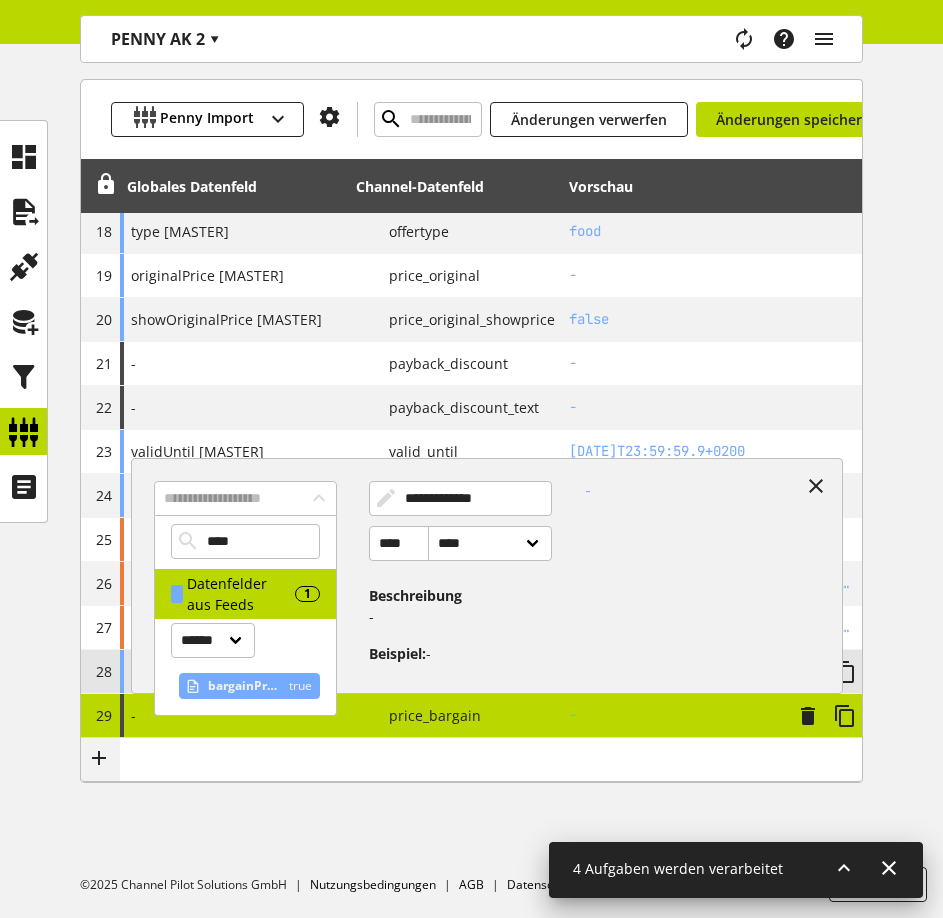 click on "bargainPrice" at bounding box center [244, 686] 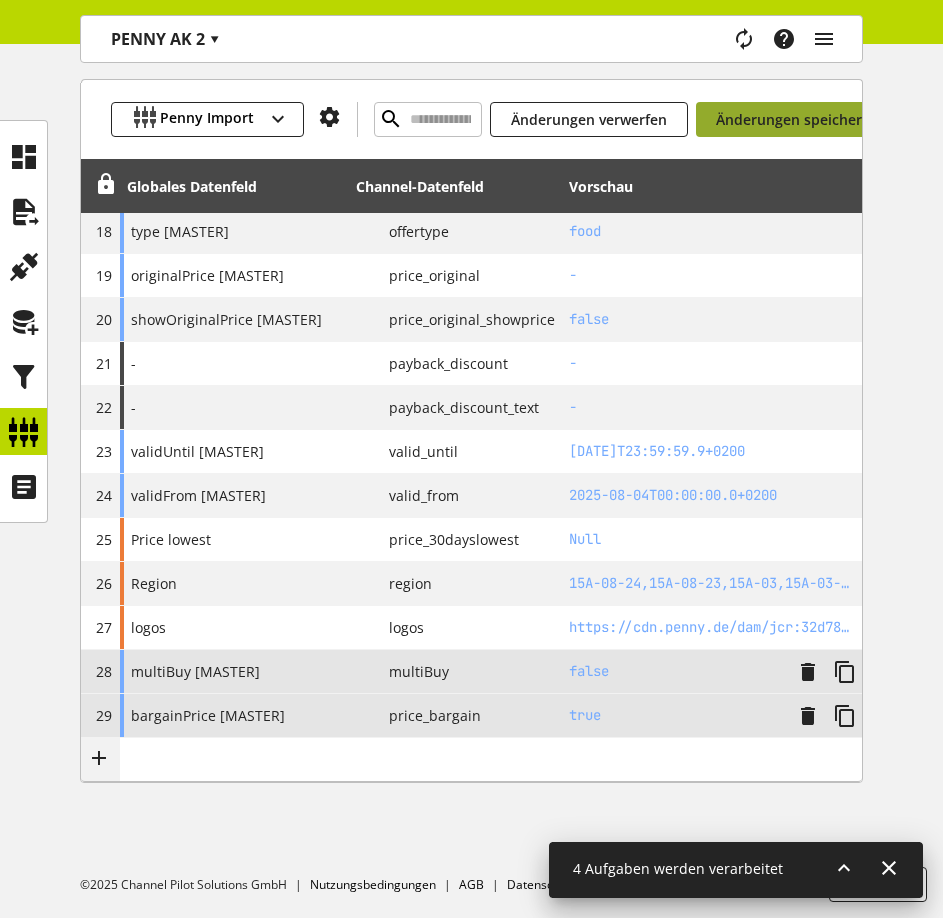 click on "Änderungen speichern" at bounding box center (793, 119) 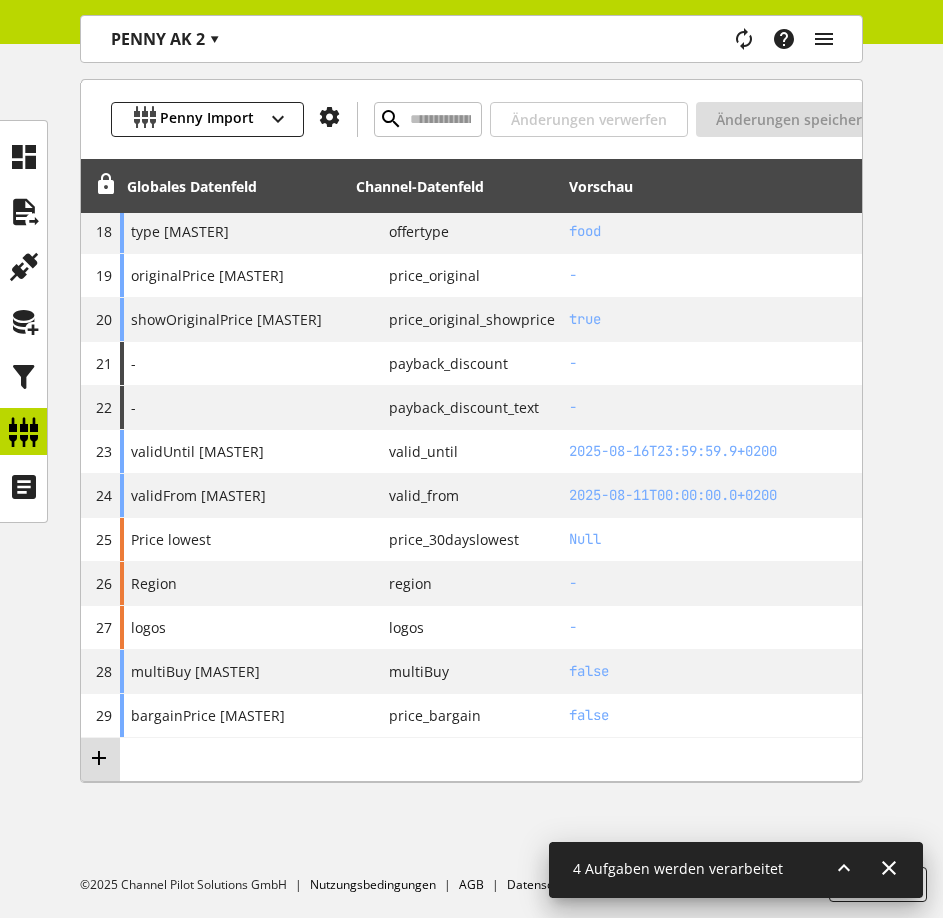 click at bounding box center (99, 758) 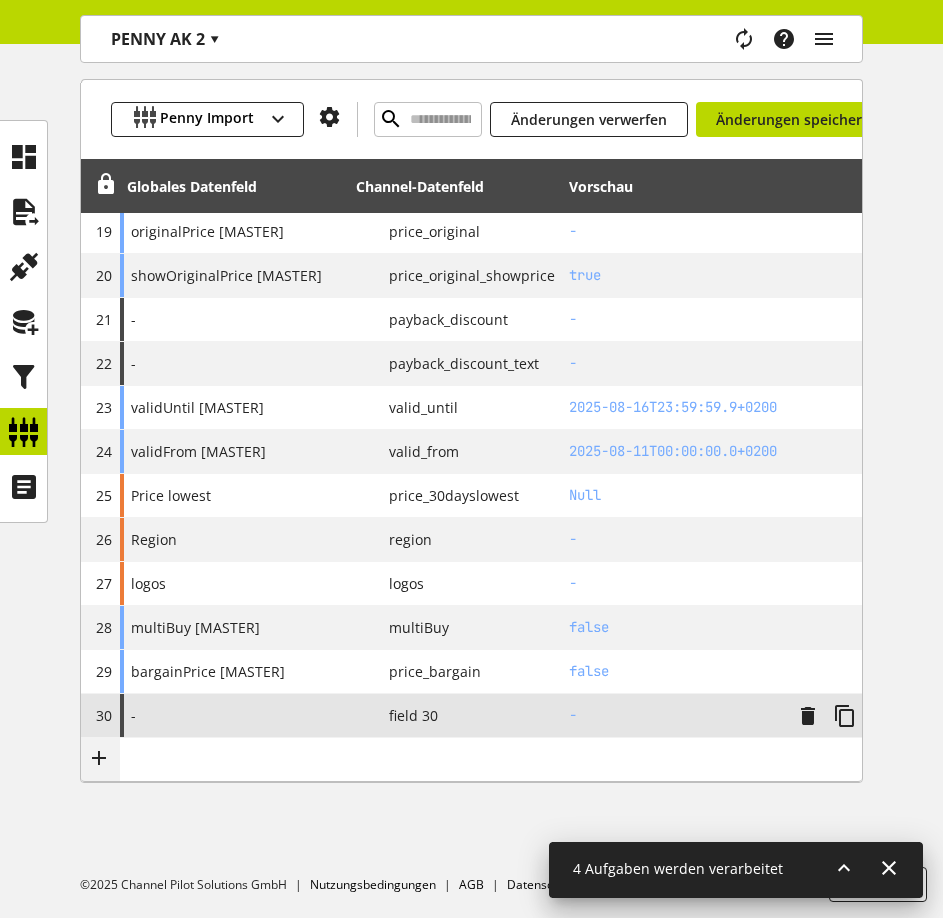 click on "field 30" at bounding box center [405, 715] 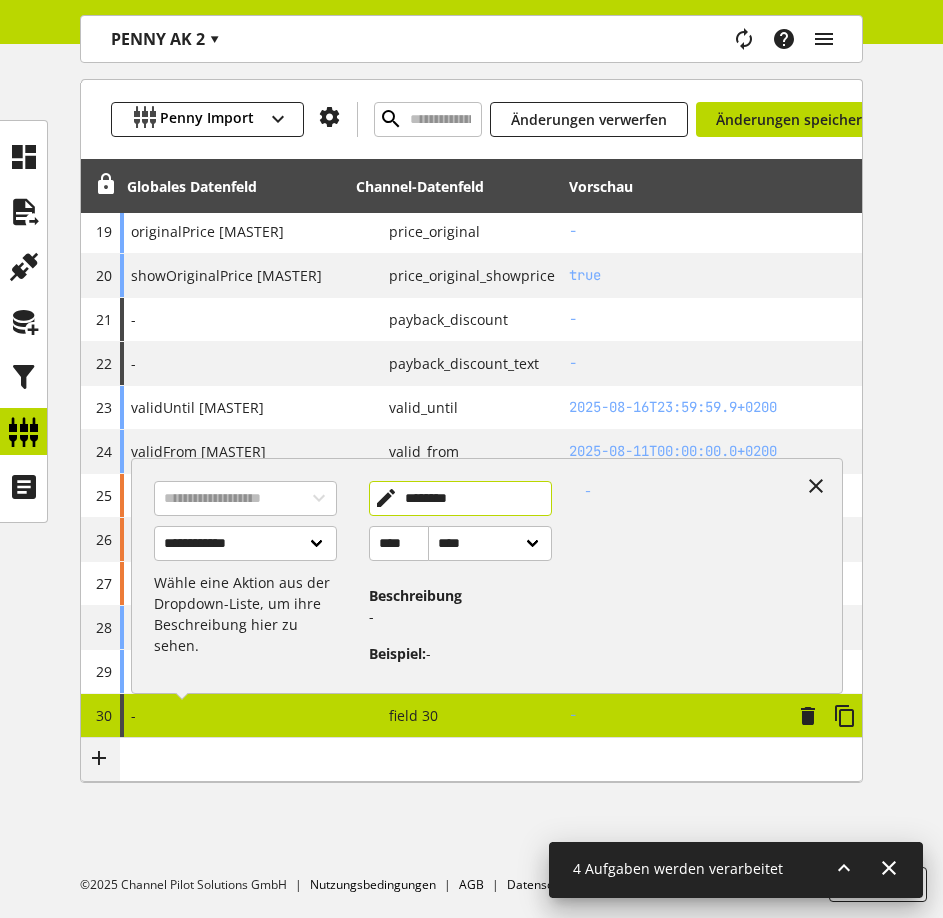 click on "********" at bounding box center (460, 498) 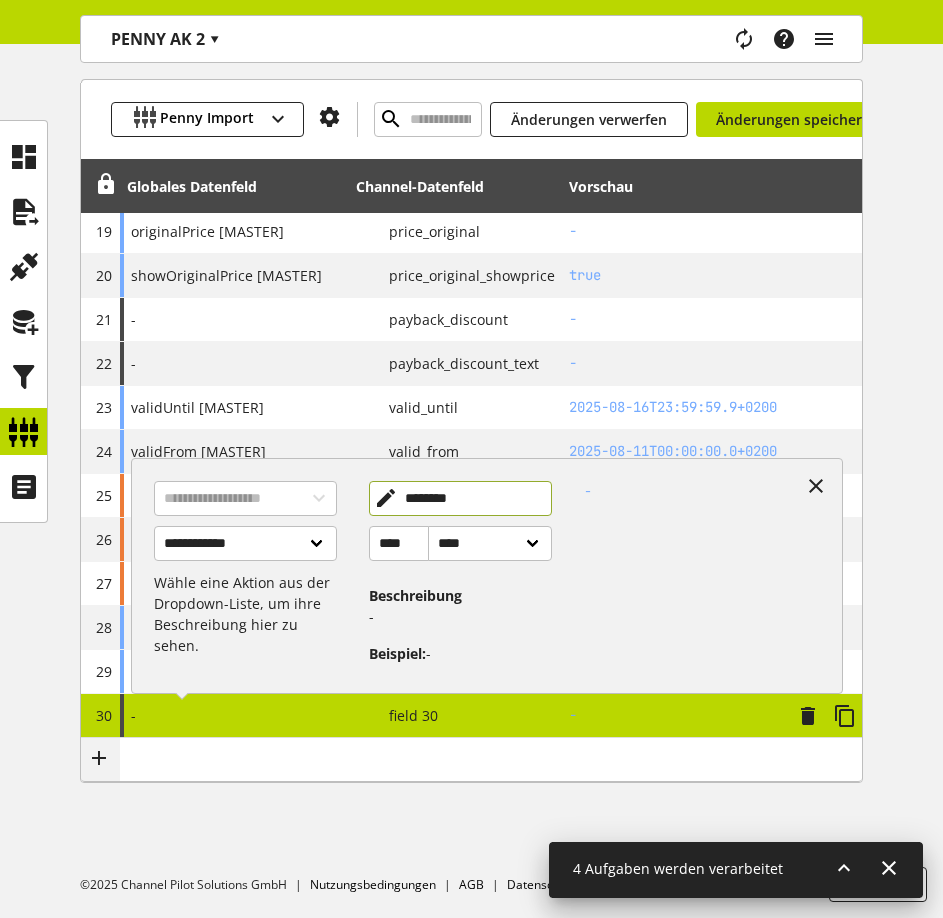 click on "********" at bounding box center [460, 498] 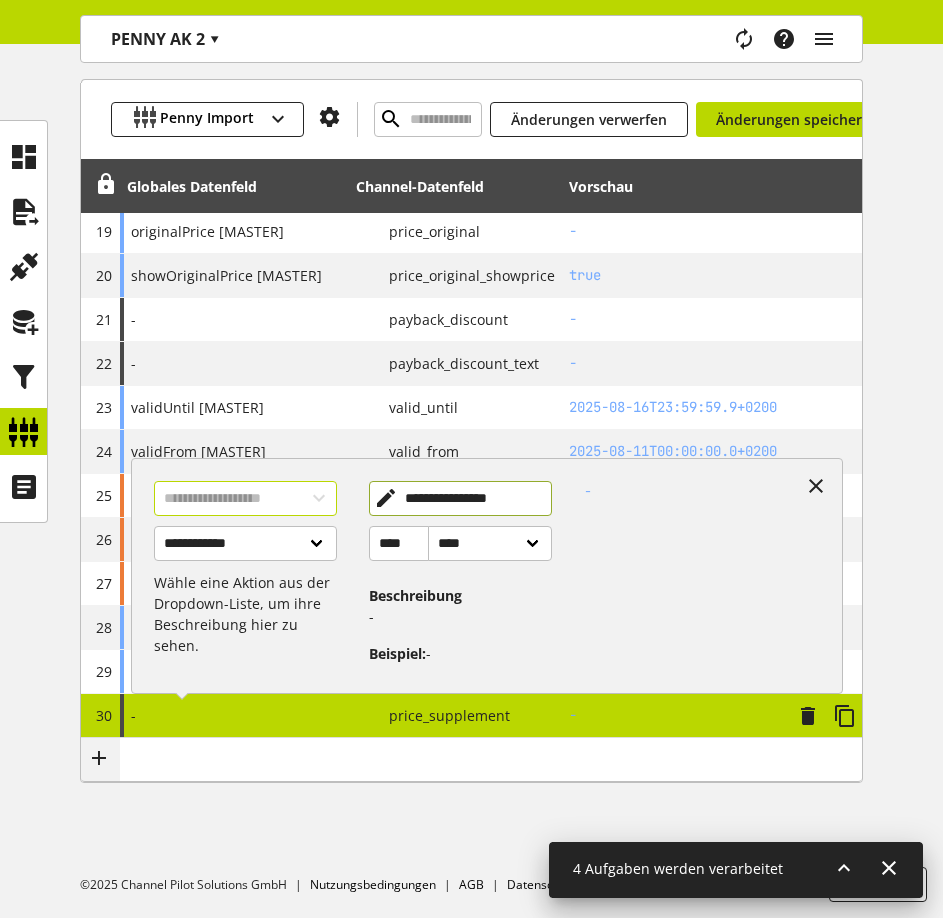 type on "**********" 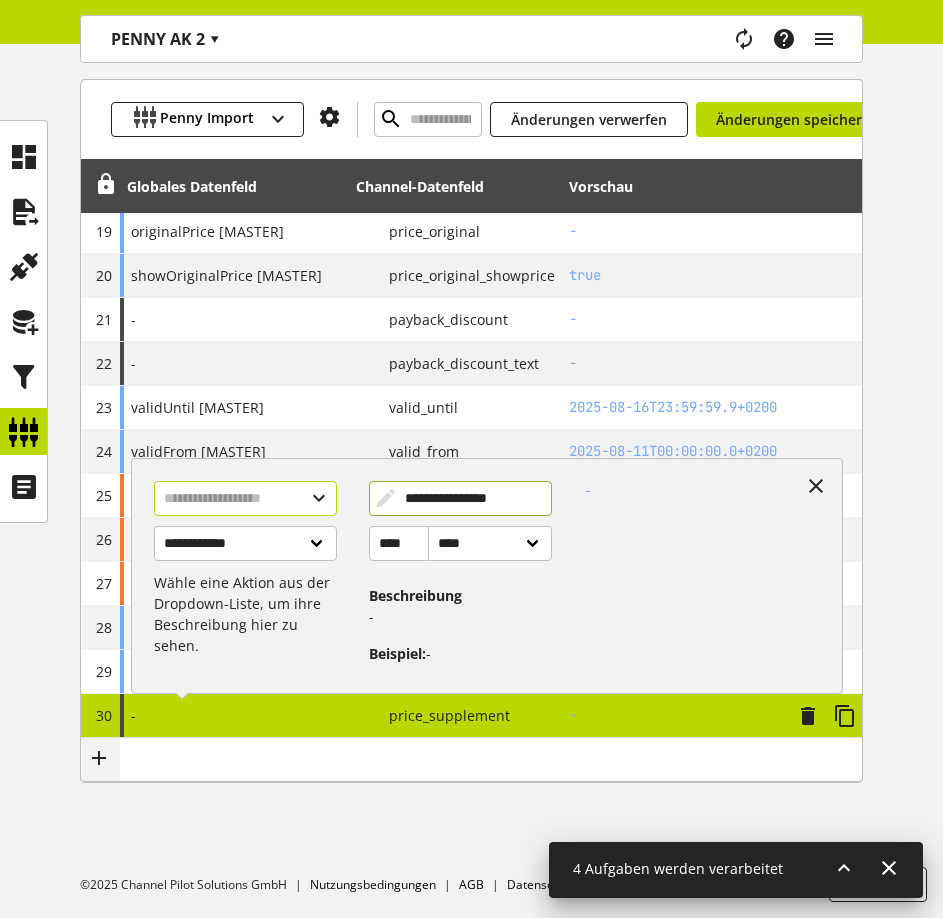 click at bounding box center [245, 498] 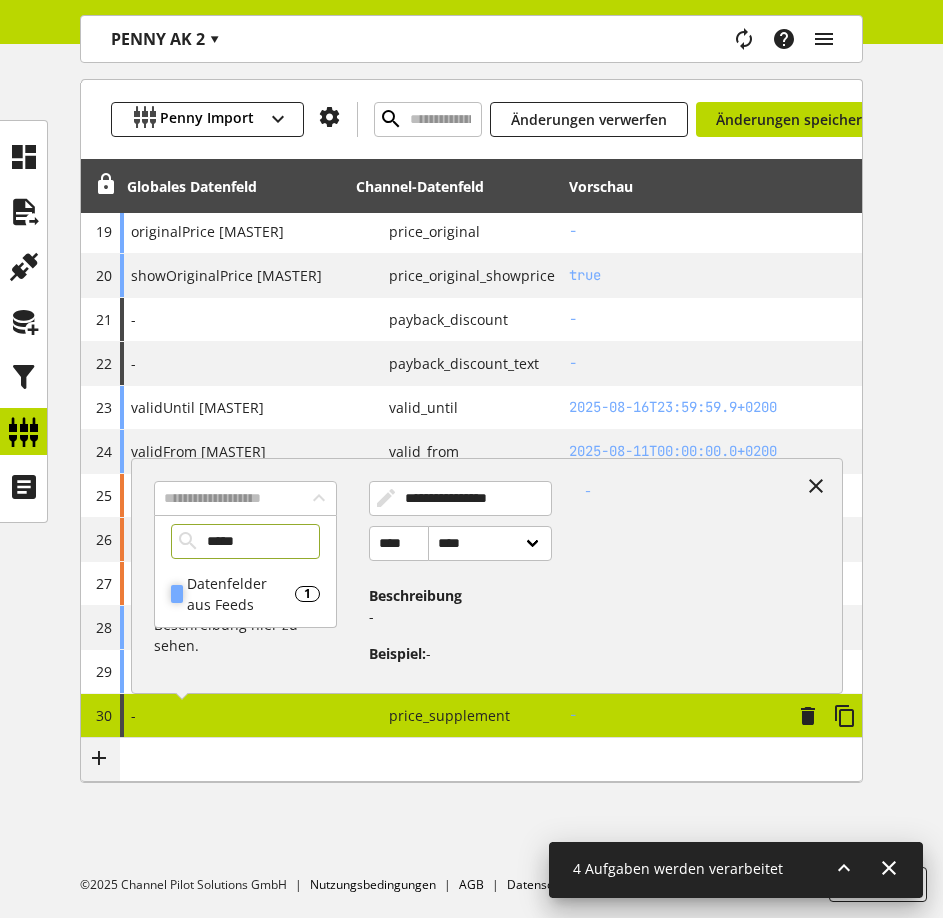 type on "*****" 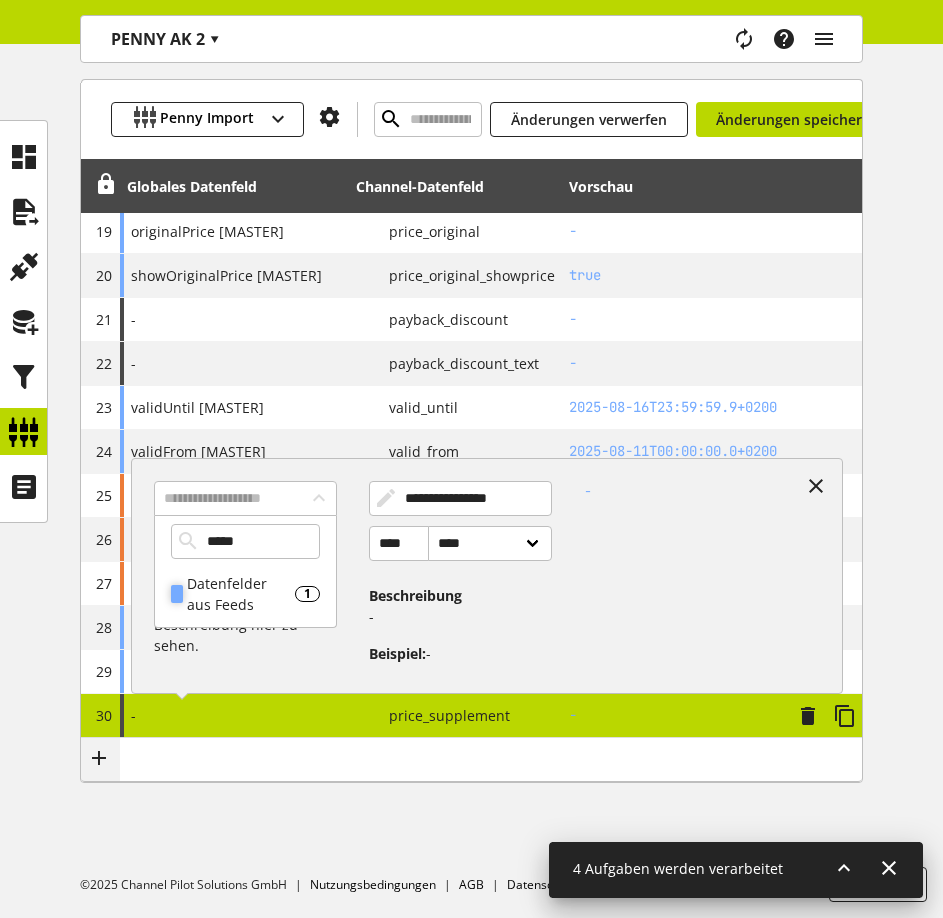 click on "Datenfelder aus Feeds" at bounding box center (241, 594) 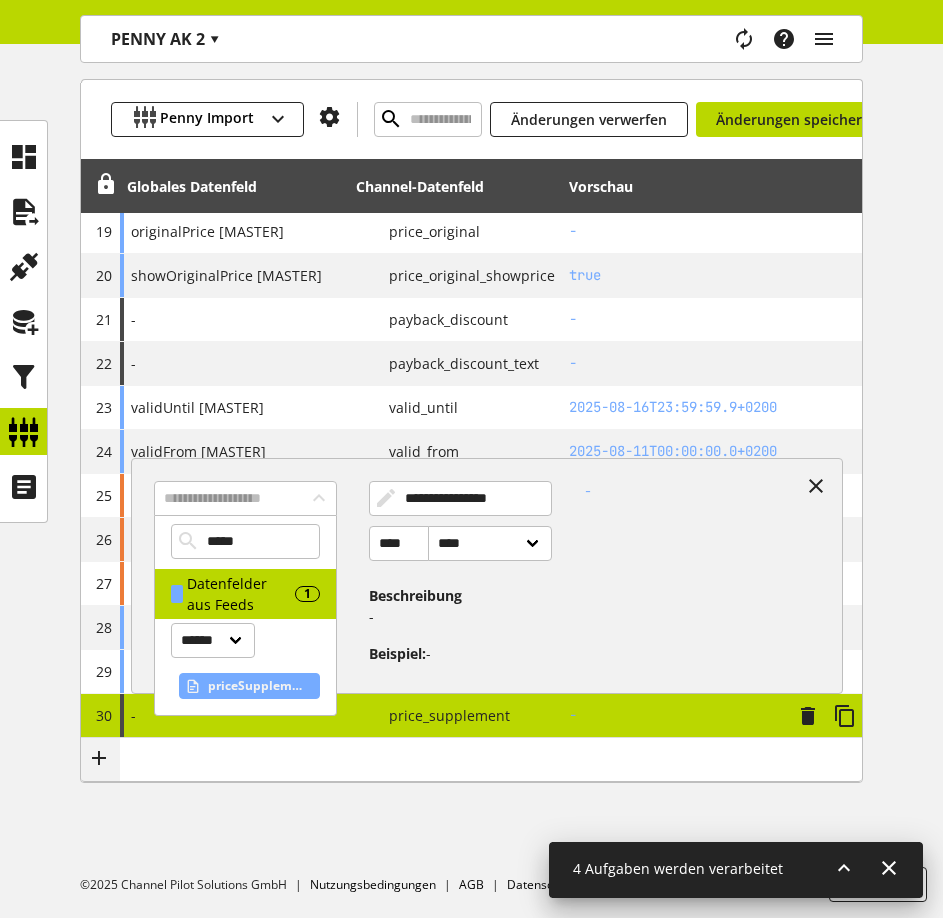 click on "priceSupplement" at bounding box center [257, 686] 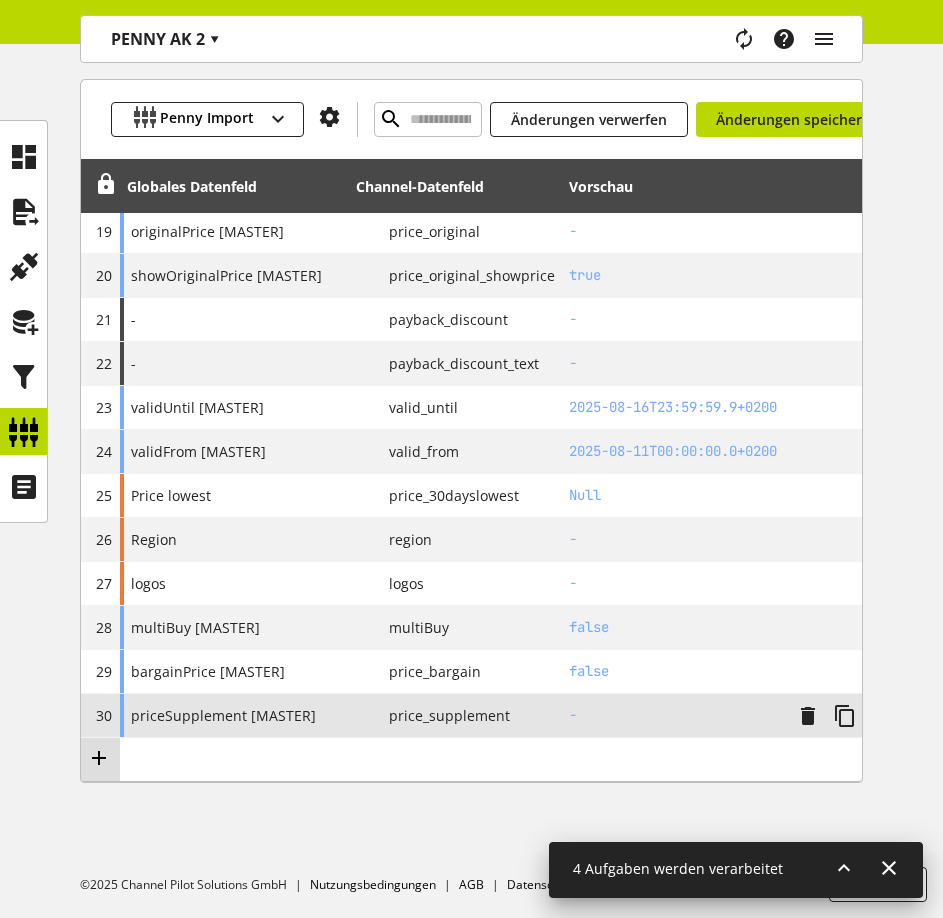 click at bounding box center (99, 758) 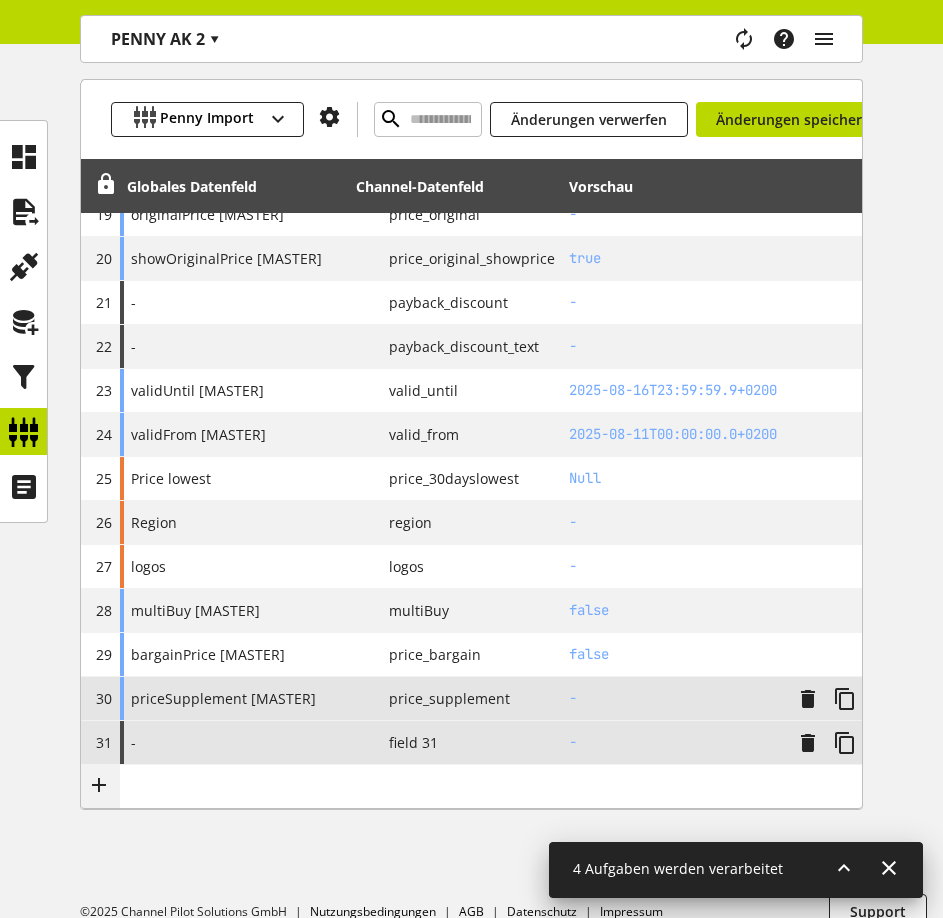scroll, scrollTop: 1173, scrollLeft: 0, axis: vertical 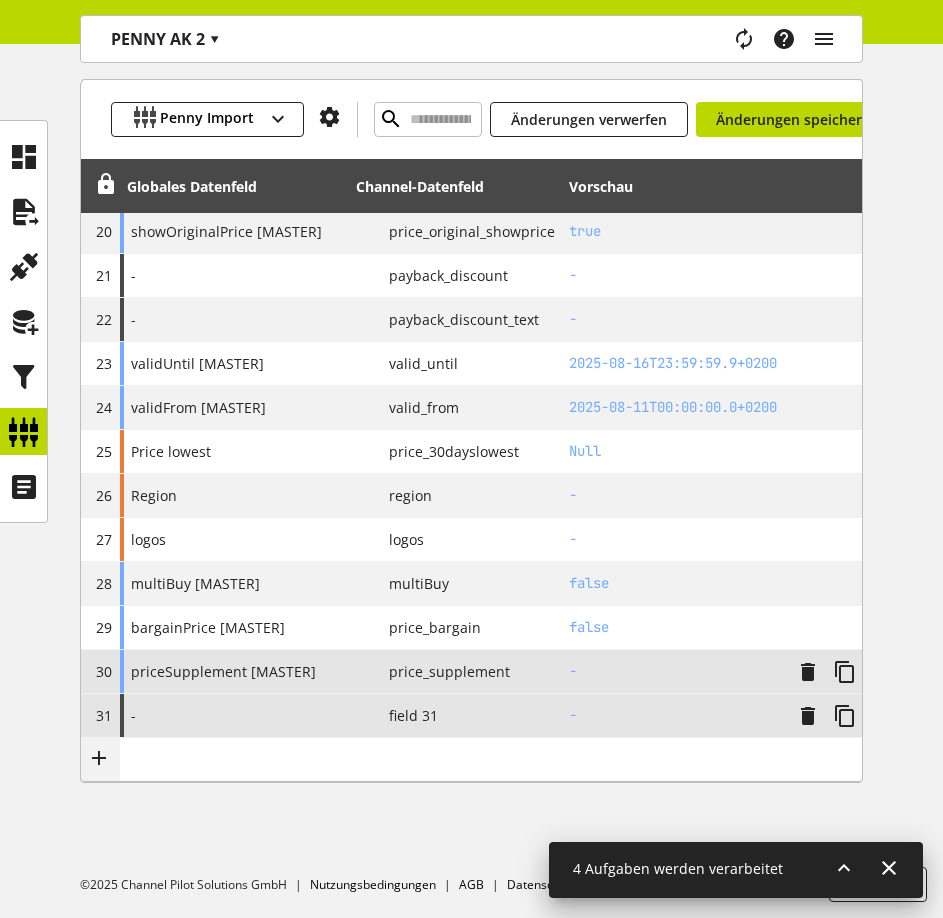 click on "-" at bounding box center (234, 715) 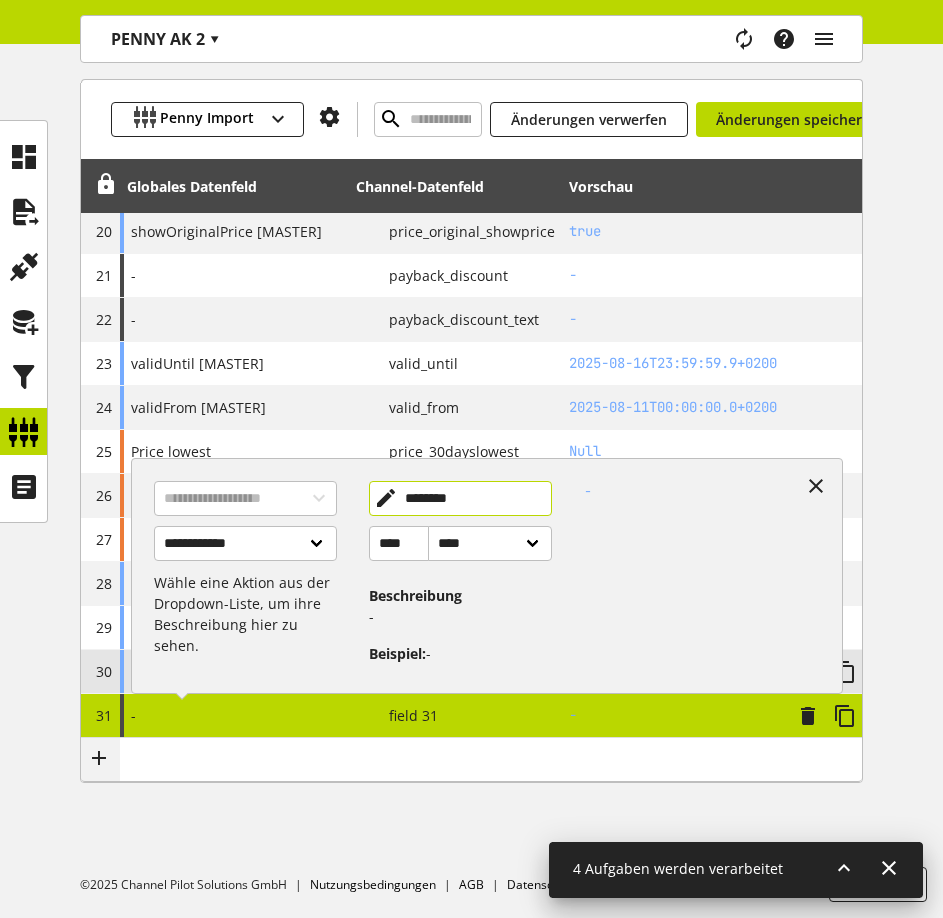 click on "********" at bounding box center (460, 498) 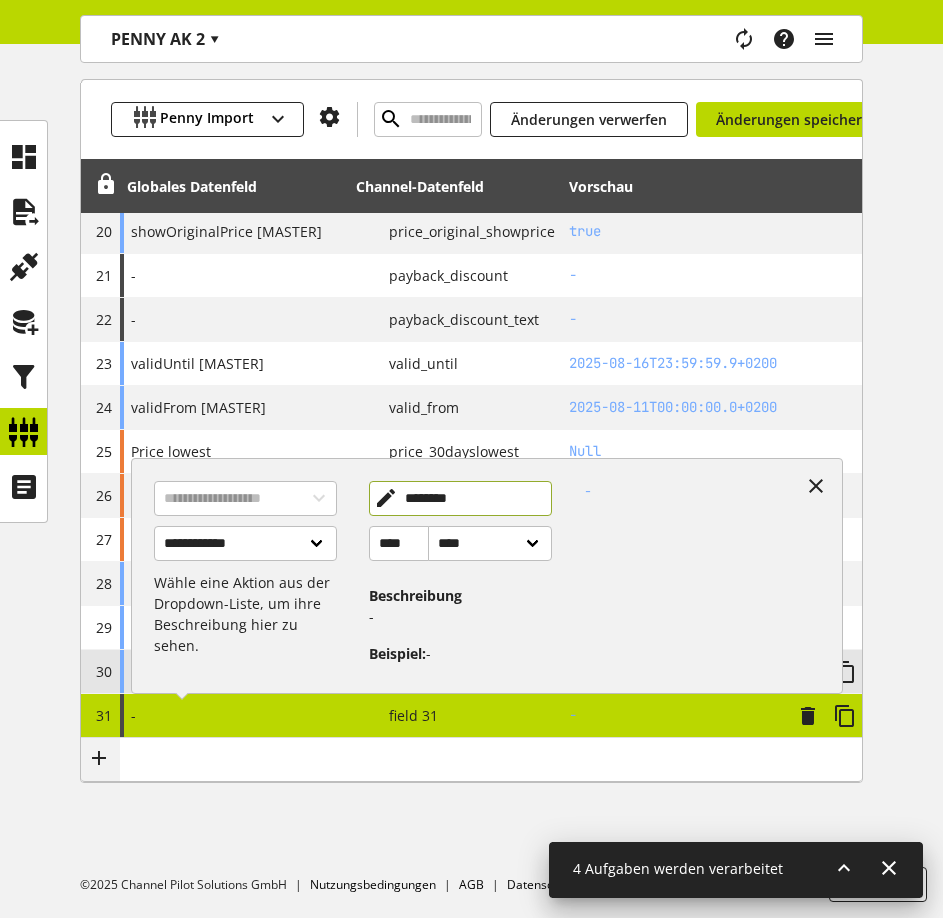click on "********" at bounding box center (460, 498) 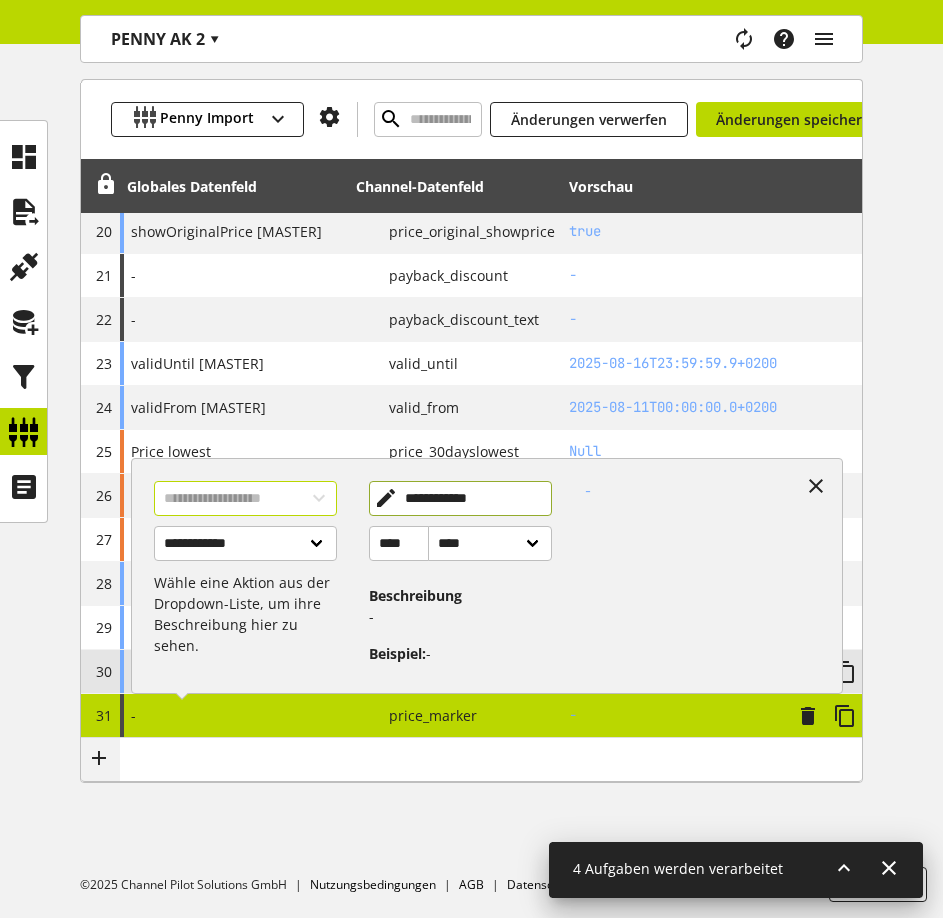 type on "**********" 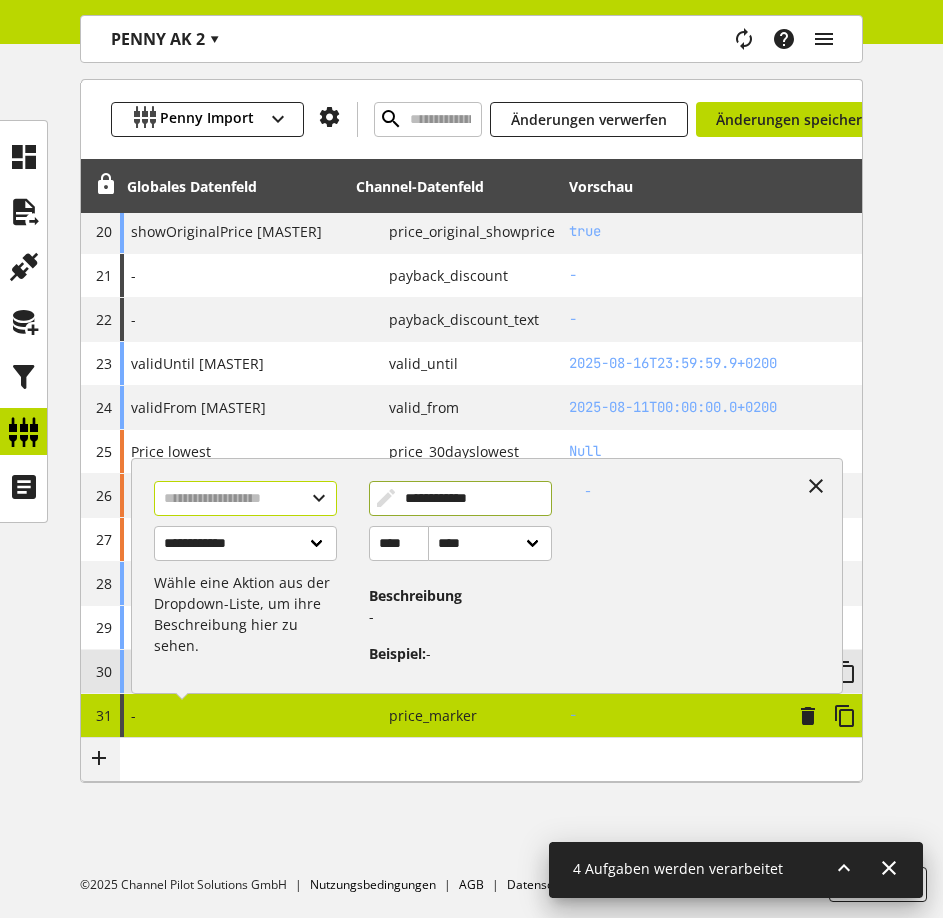 click at bounding box center (245, 498) 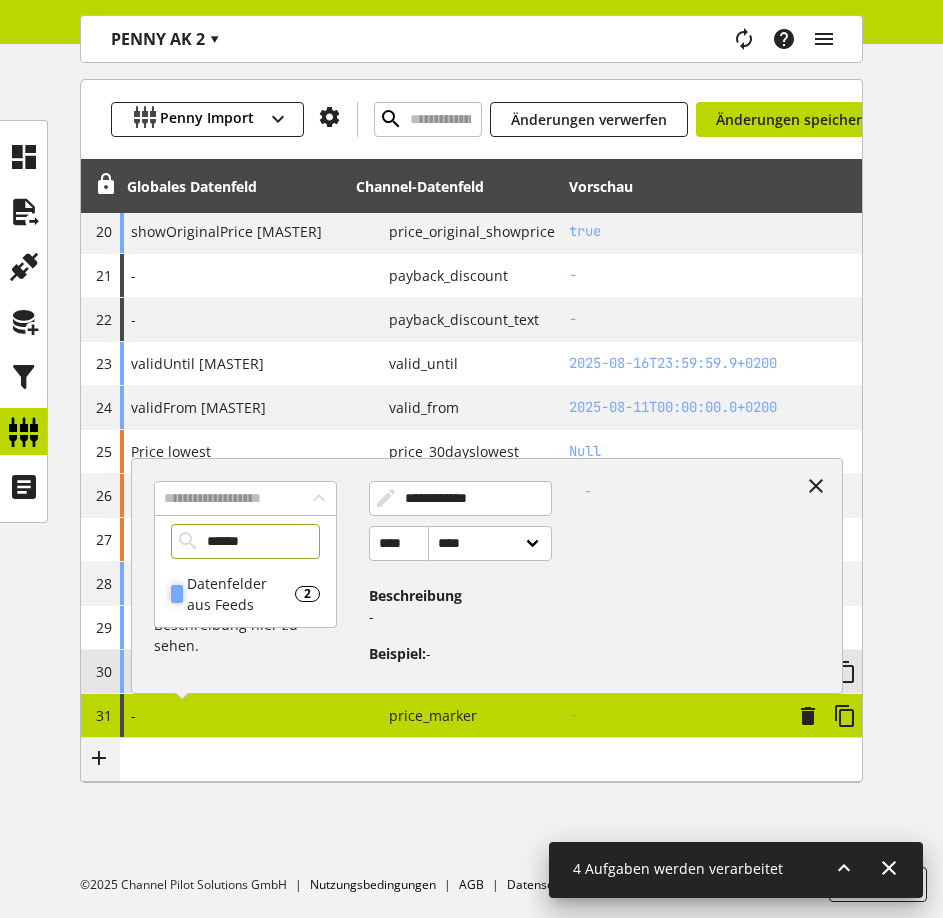 type on "******" 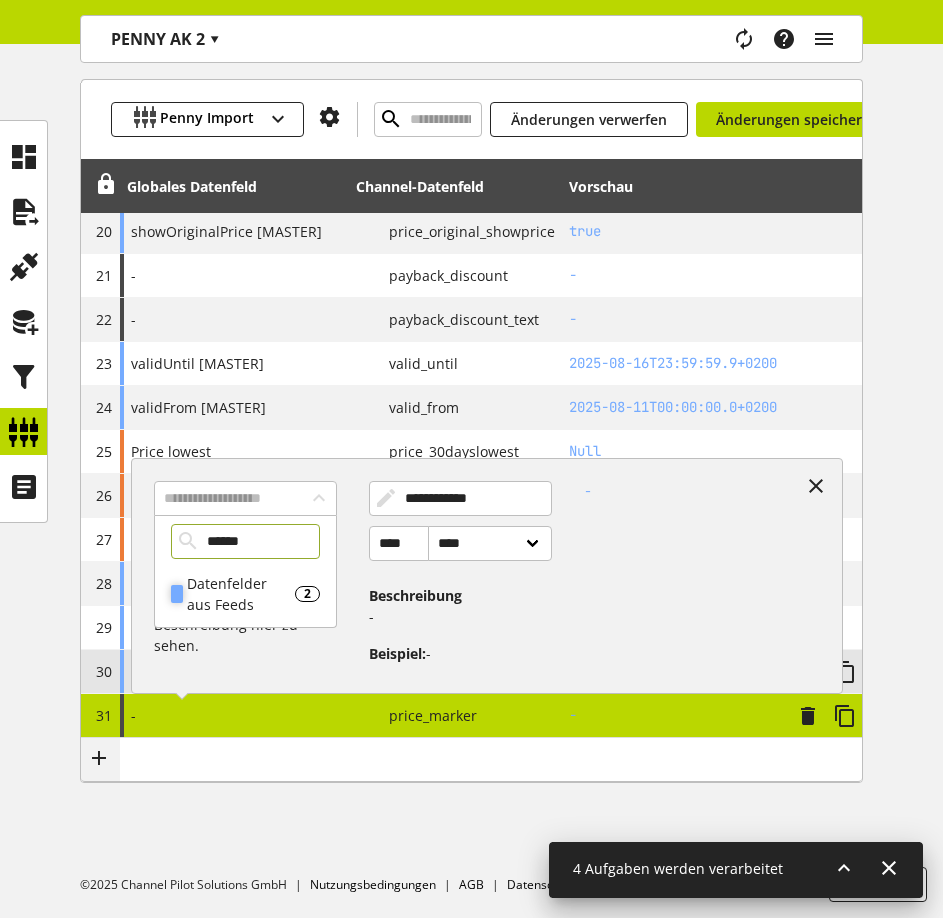 click on "Datenfelder aus Feeds" at bounding box center (241, 594) 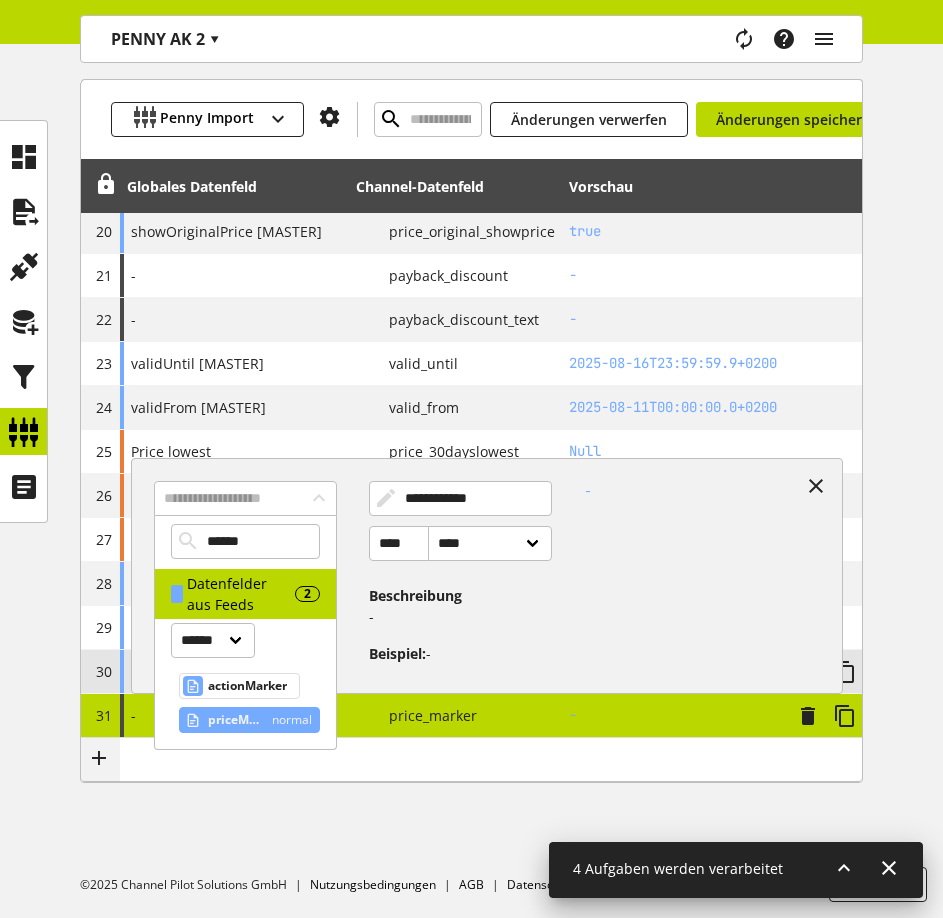 click on "priceMarker" at bounding box center [235, 720] 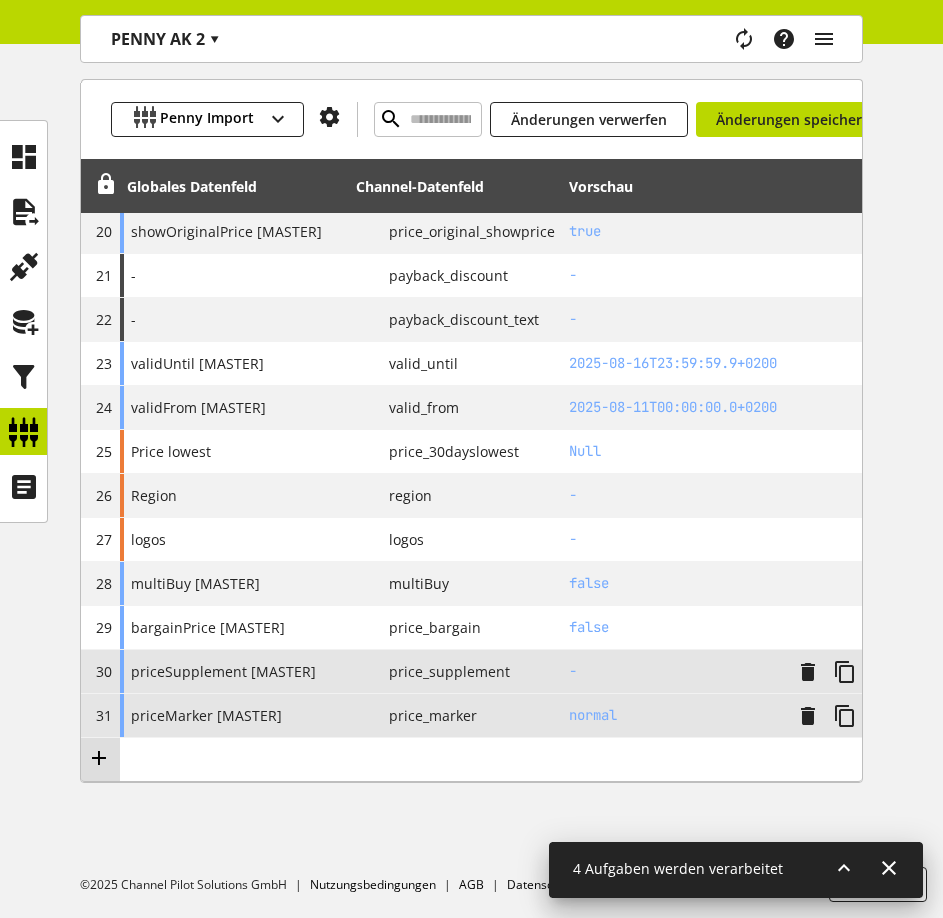 click at bounding box center [99, 758] 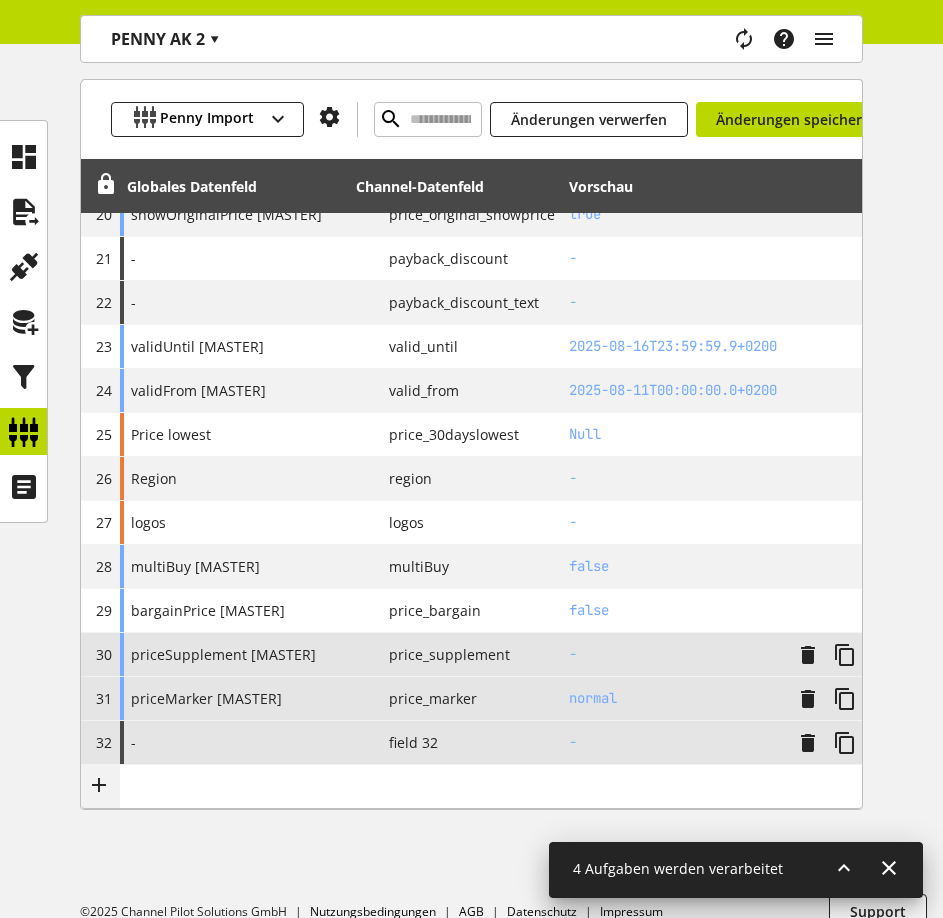 scroll, scrollTop: 1217, scrollLeft: 0, axis: vertical 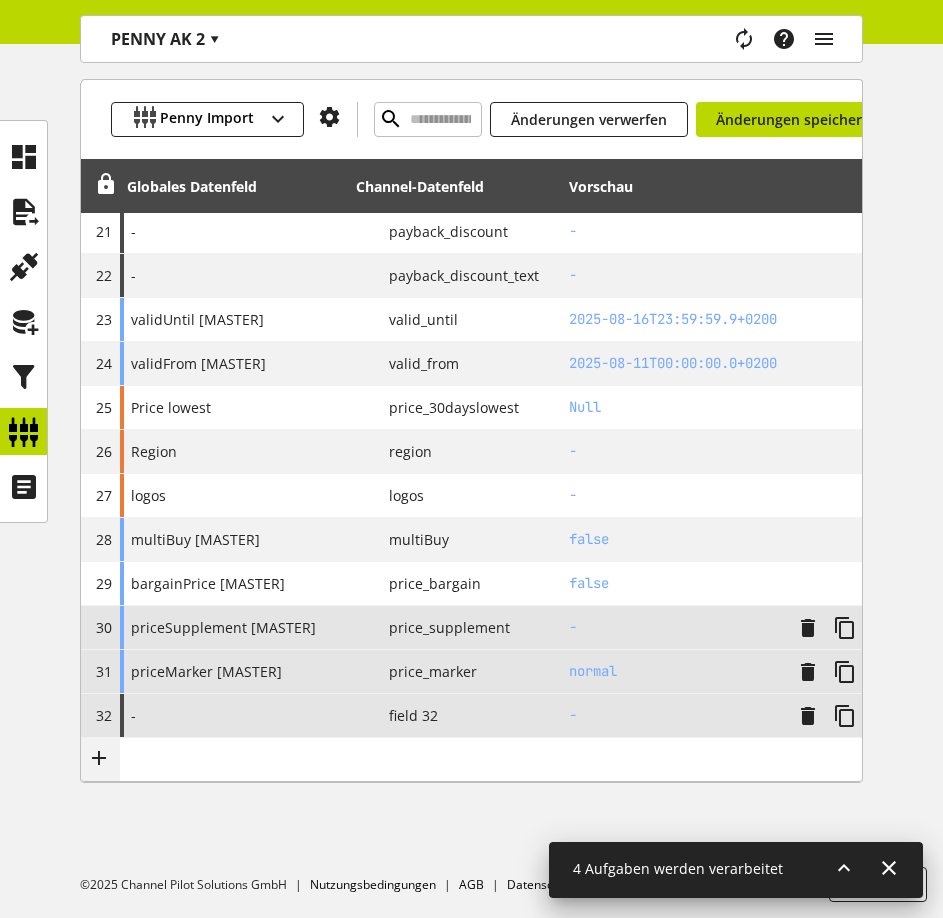 click on "-" at bounding box center (234, 715) 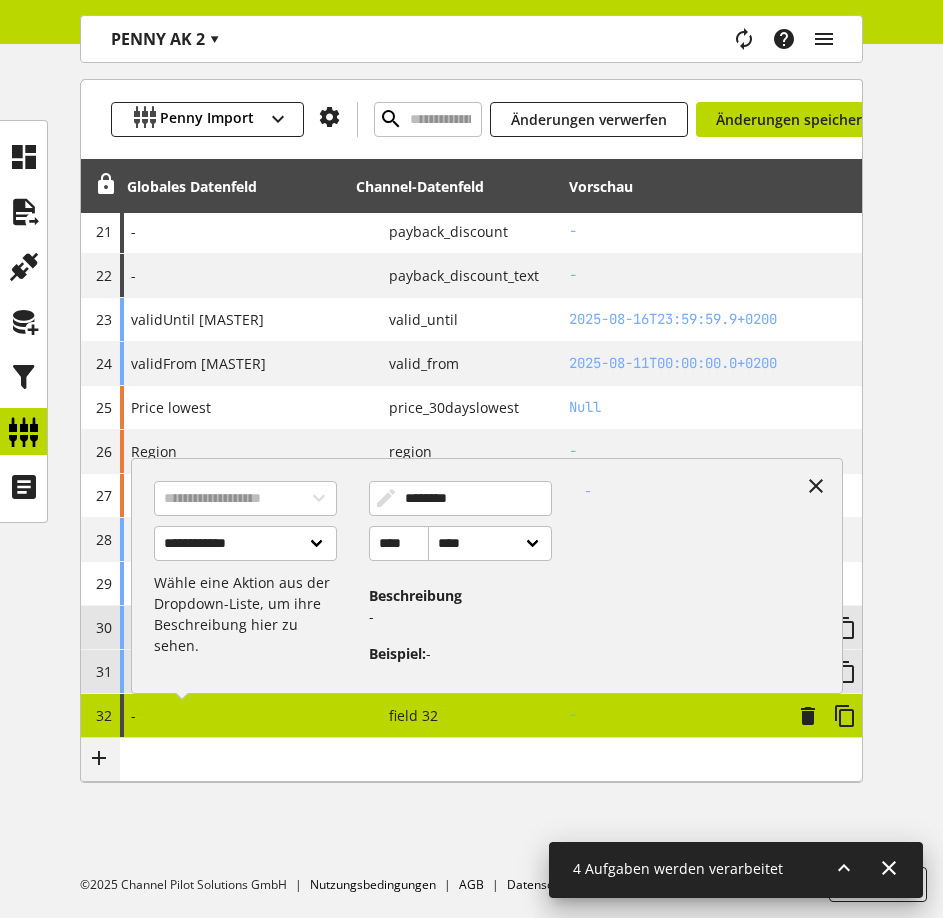 click on "******** **** **** ****** Beschreibung - Beispiel:  -" at bounding box center [460, 568] 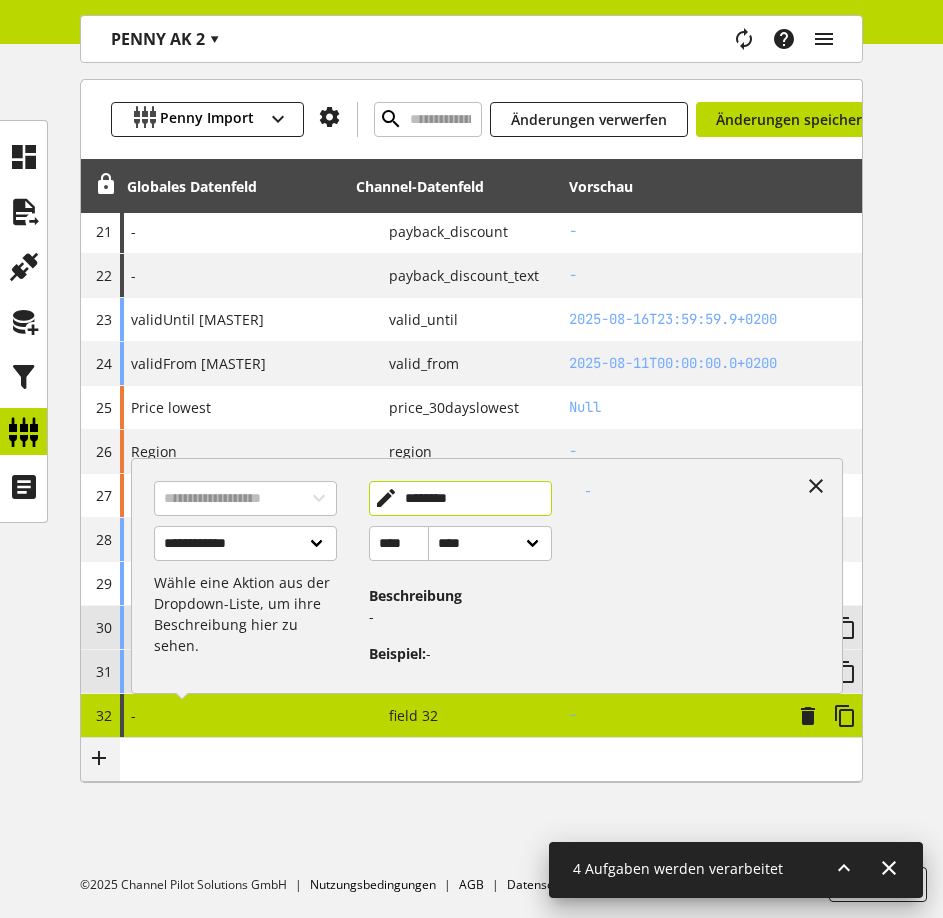 click on "********" at bounding box center (460, 498) 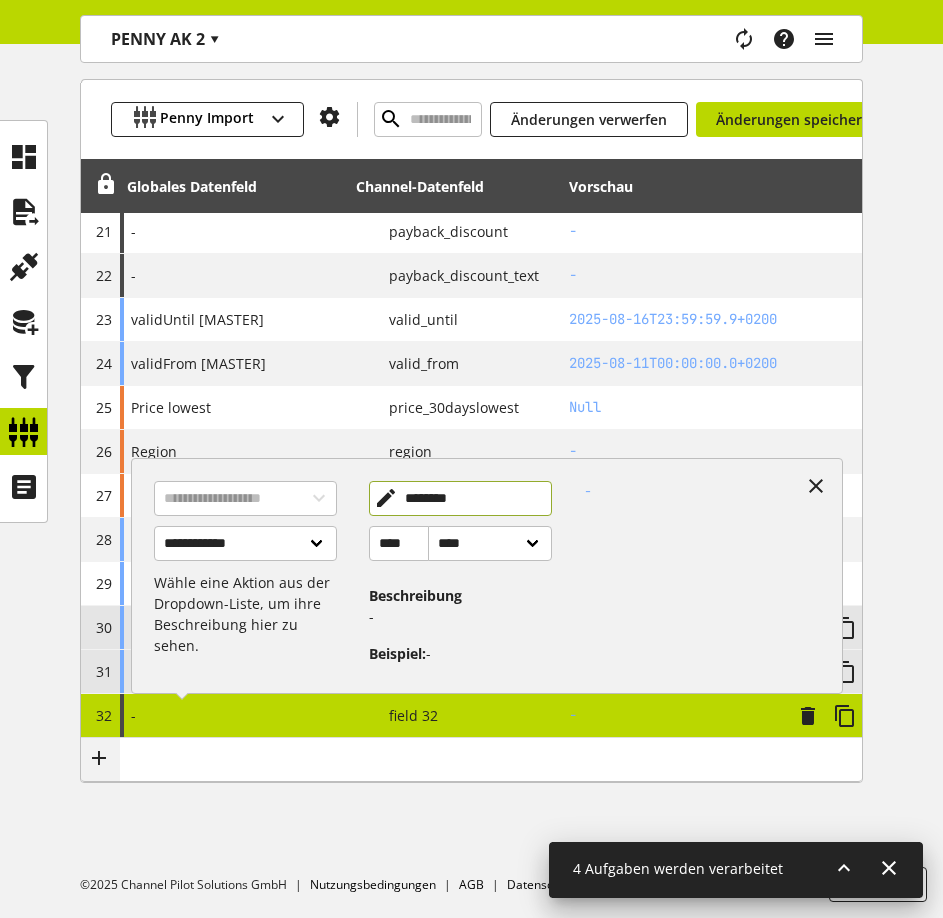 click on "********" at bounding box center (460, 498) 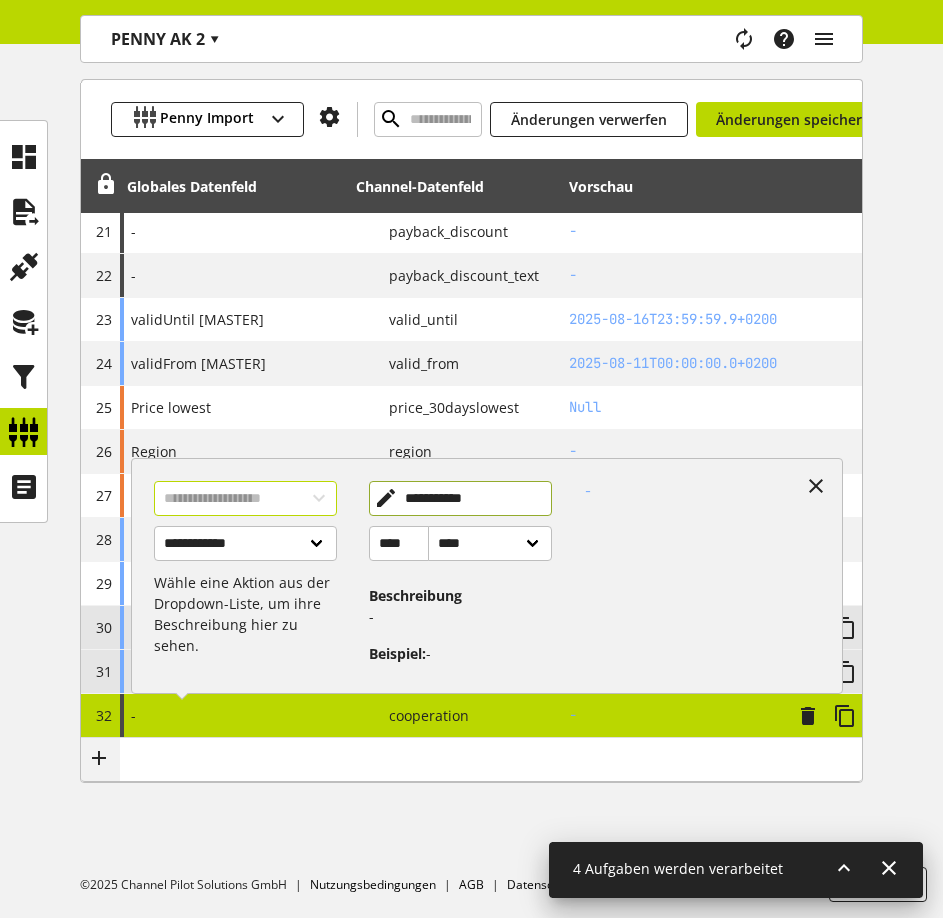 type on "**********" 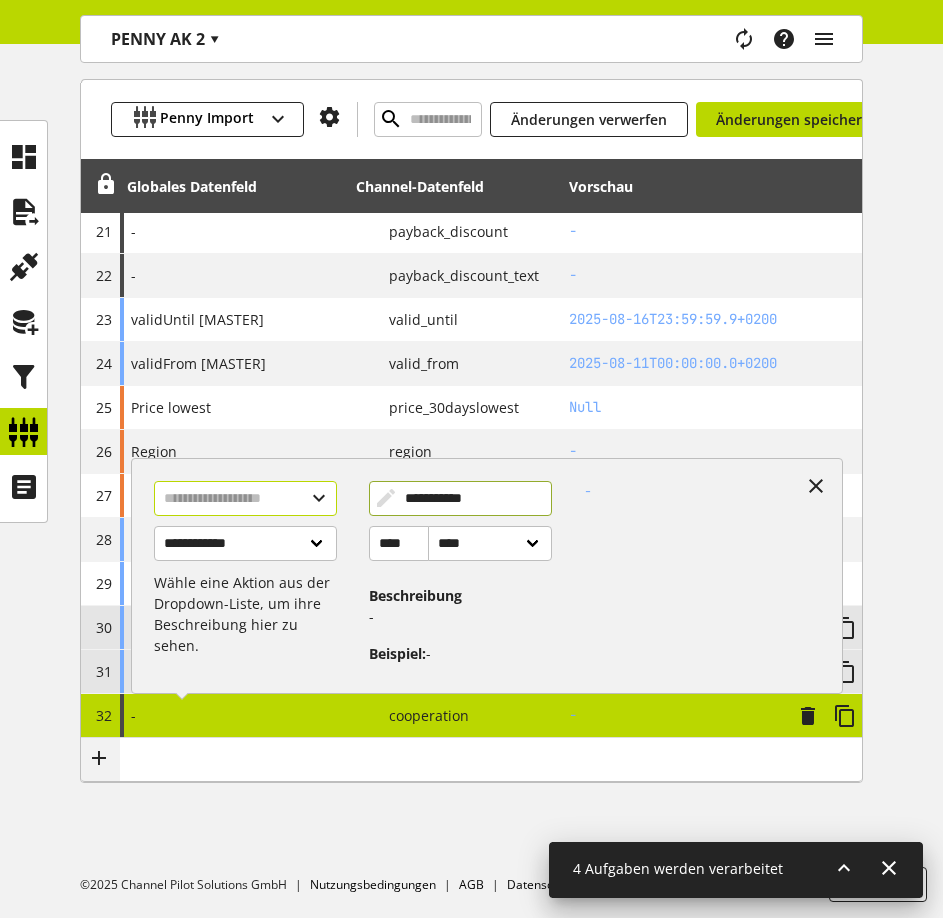 click at bounding box center (245, 498) 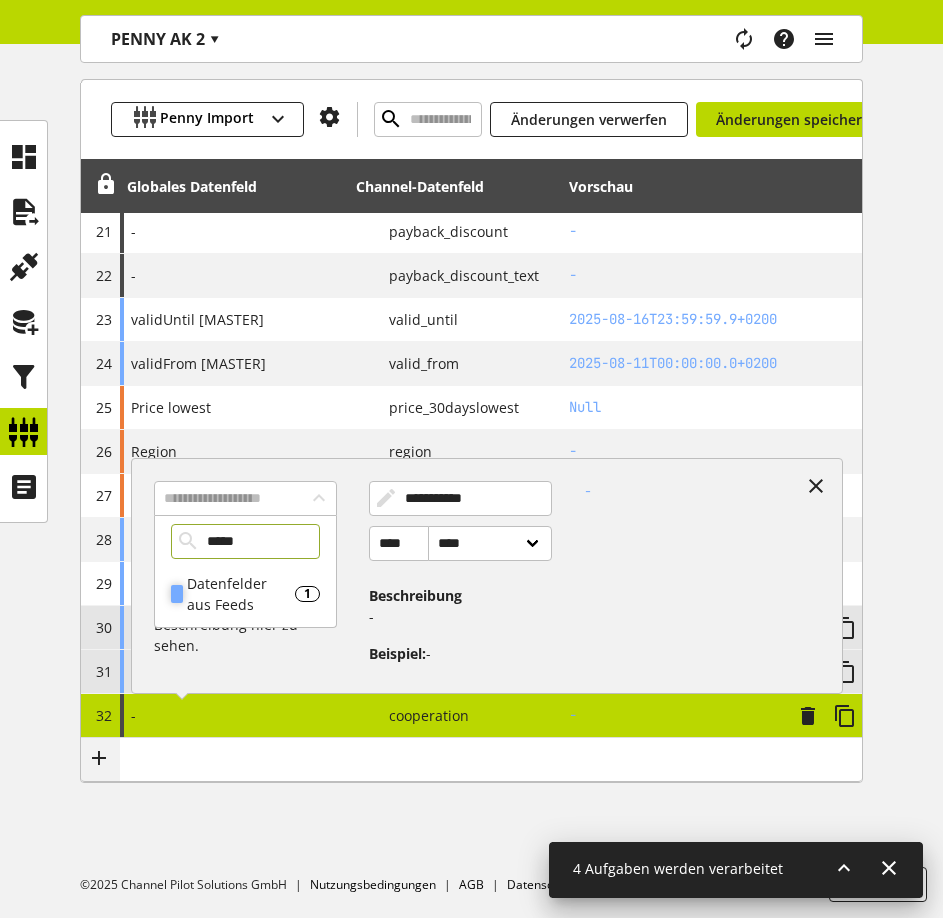 type on "*****" 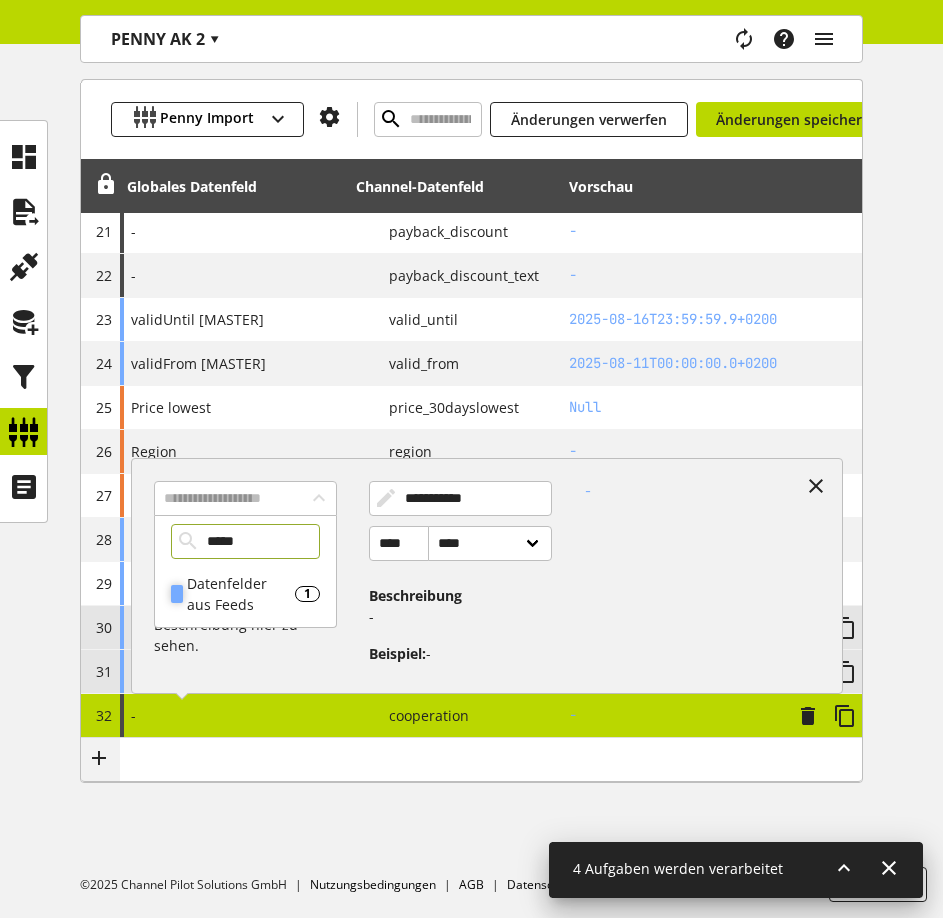 click on "Datenfelder aus Feeds" at bounding box center [241, 594] 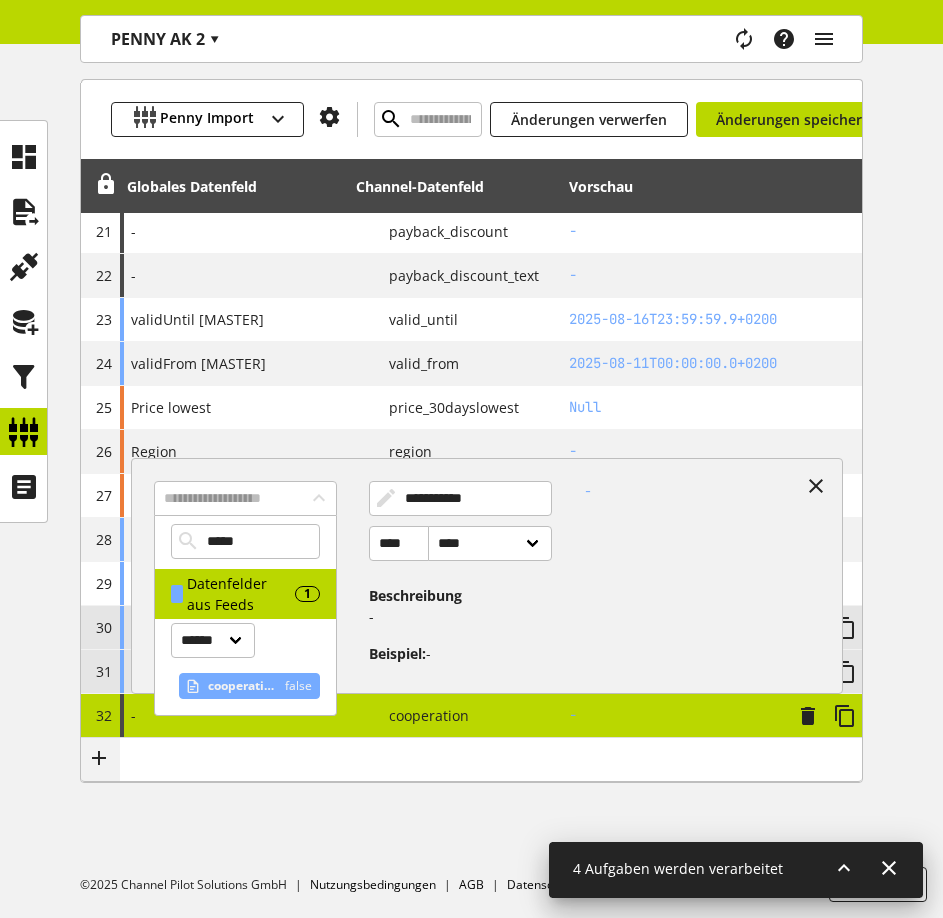 click on "cooperation" at bounding box center [242, 686] 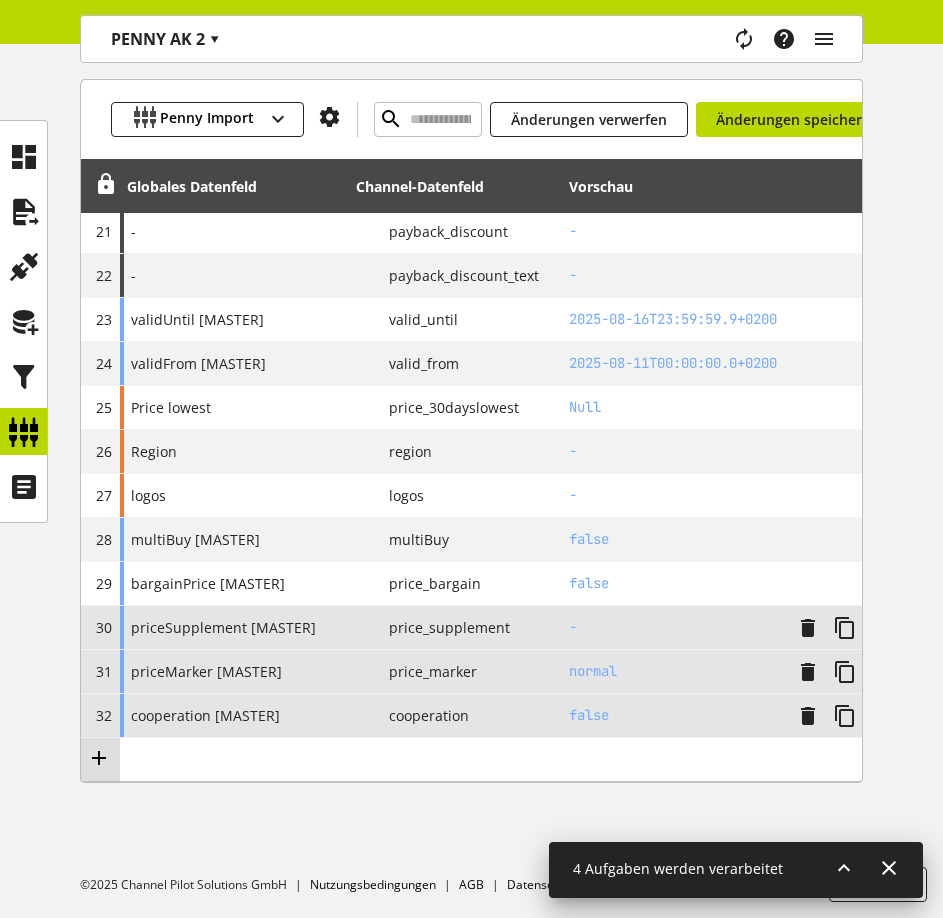 click at bounding box center (99, 758) 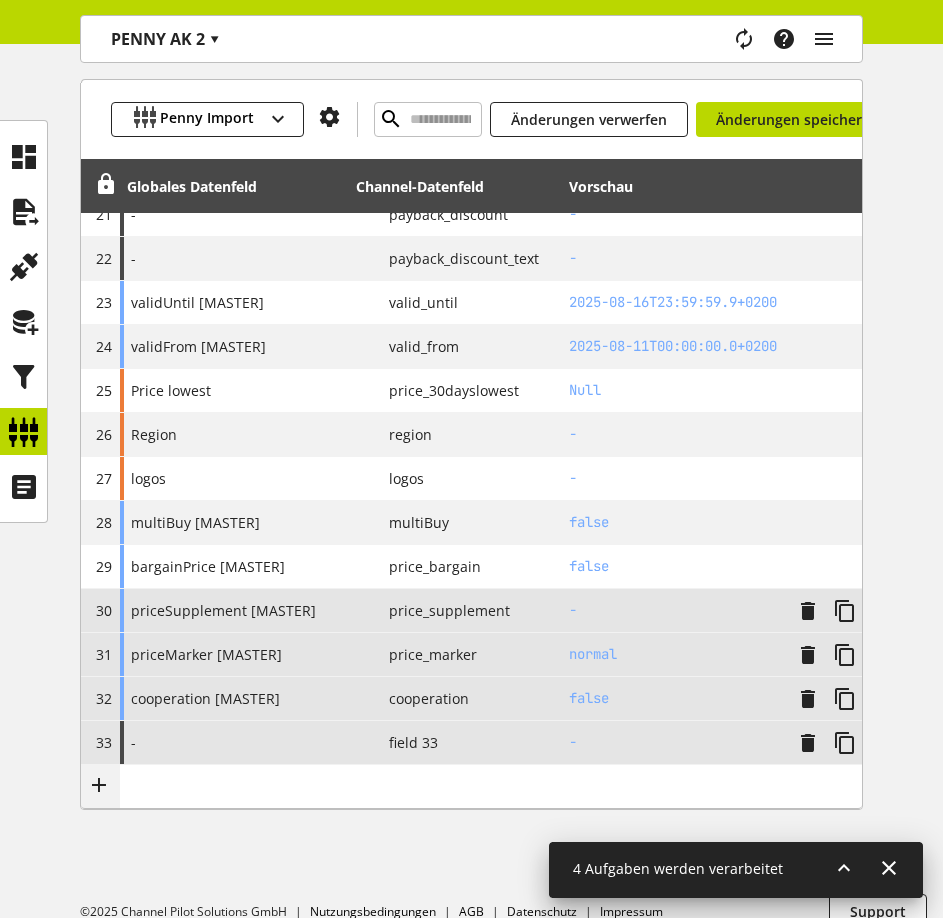 scroll, scrollTop: 1261, scrollLeft: 0, axis: vertical 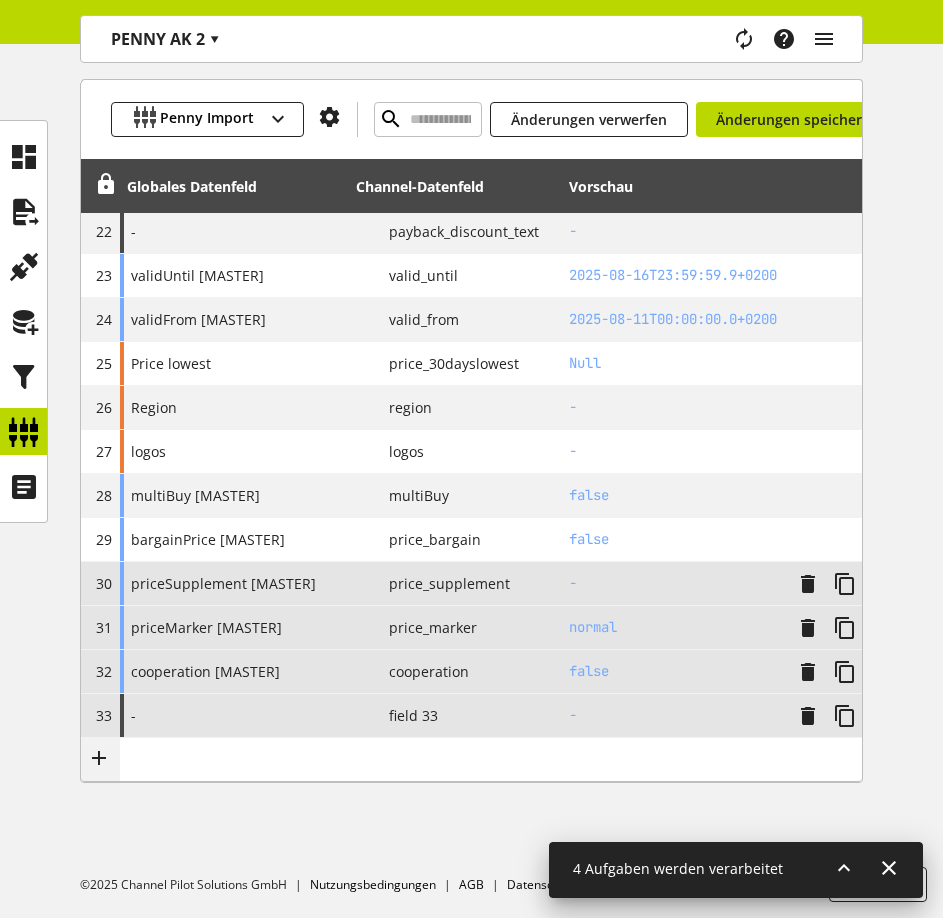 click on "-" at bounding box center [234, 715] 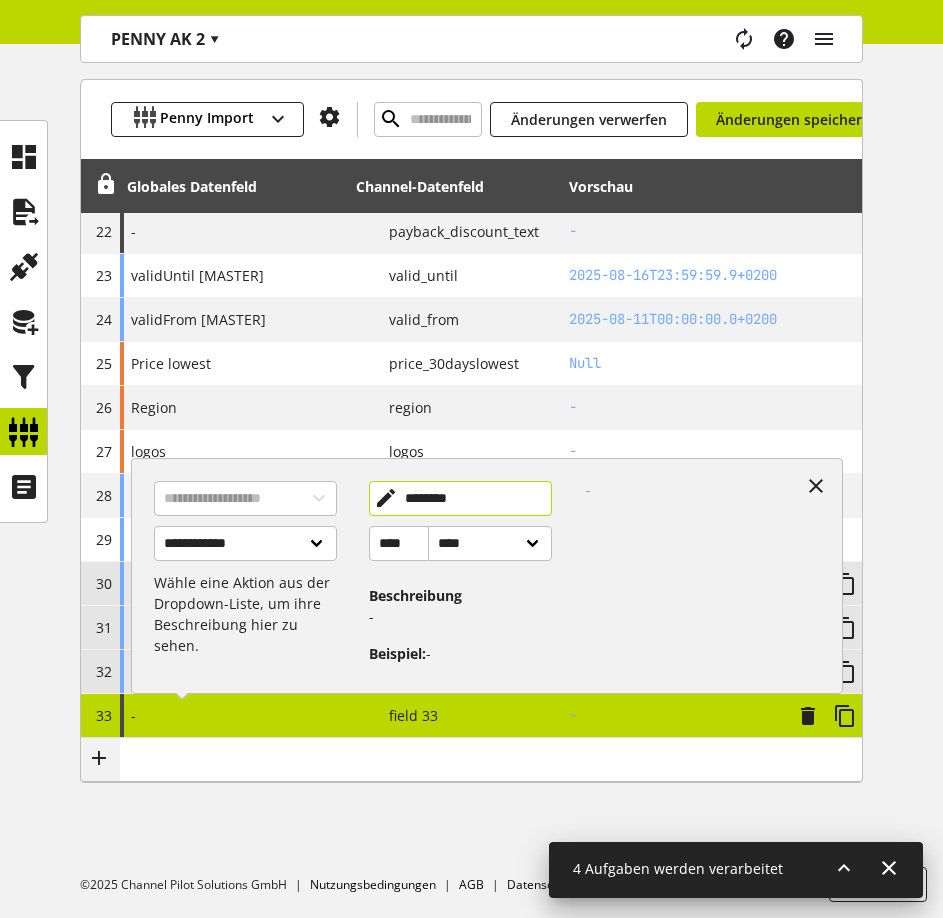 click on "********" at bounding box center (460, 498) 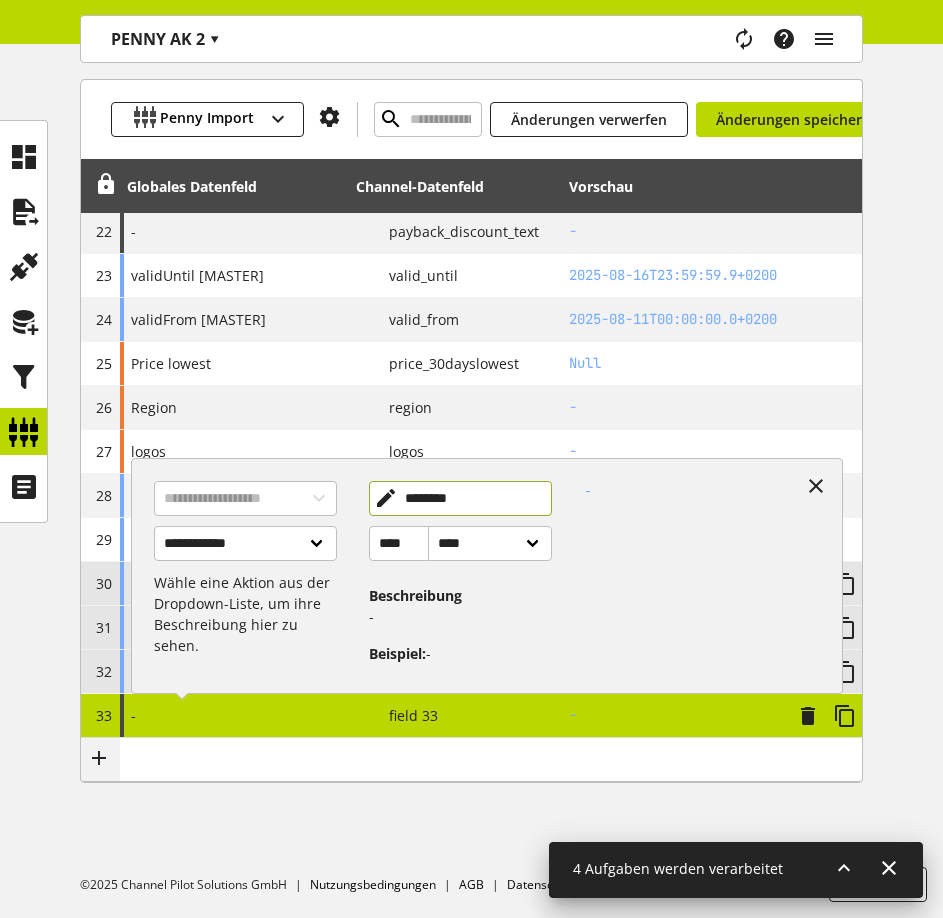 click on "********" at bounding box center [460, 498] 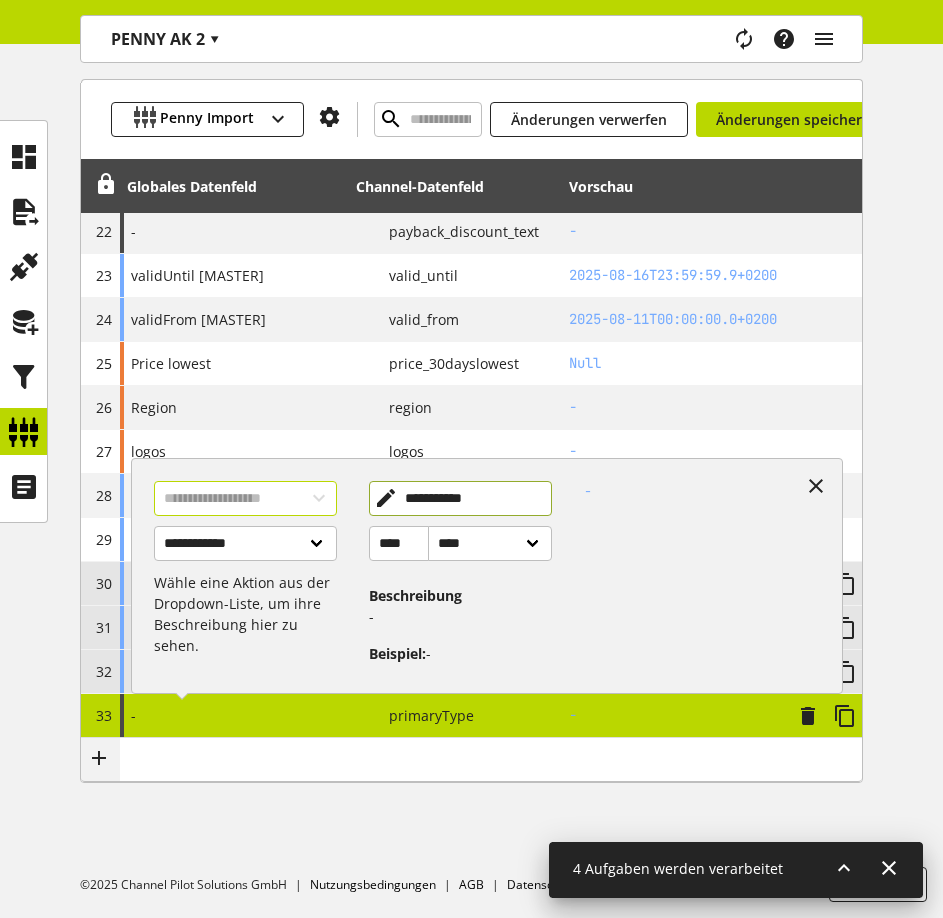type on "**********" 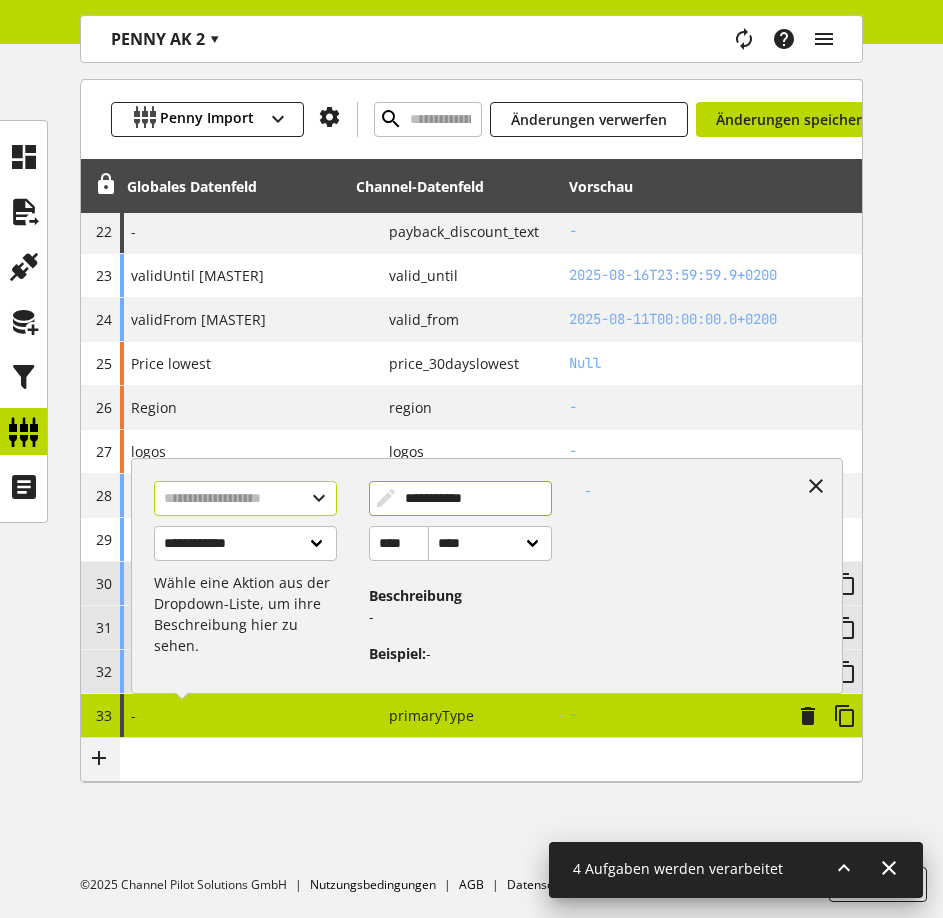 click at bounding box center [245, 498] 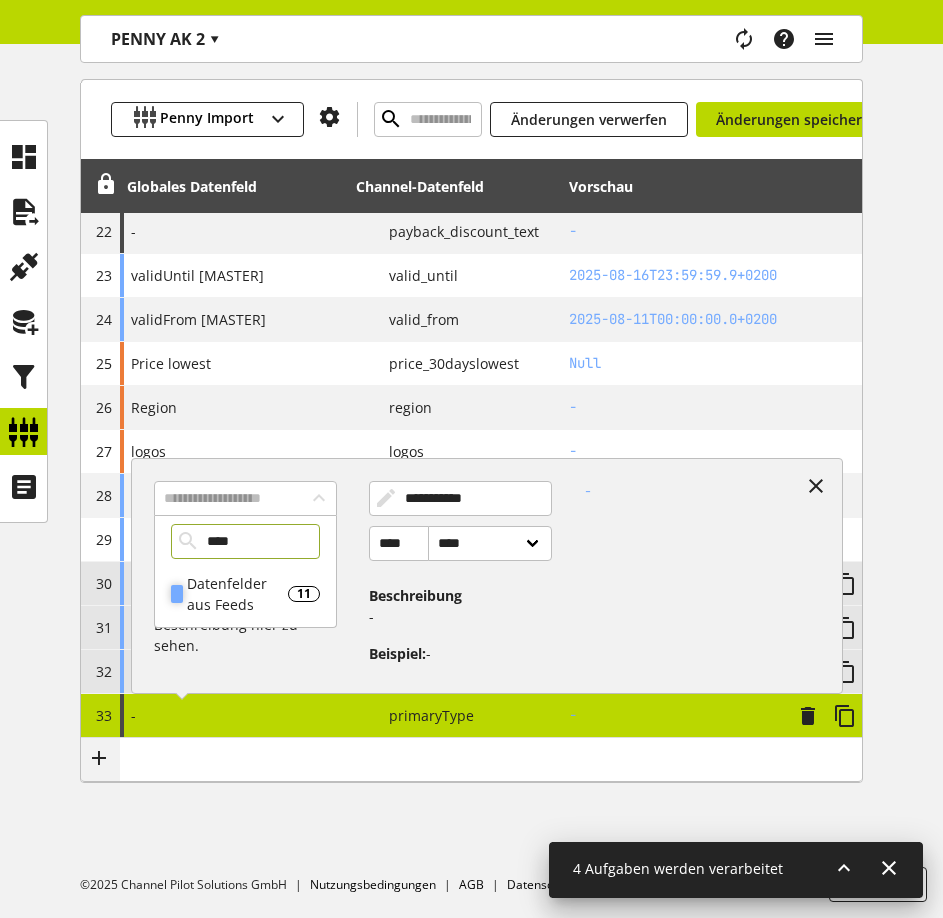 click on "Datenfelder aus Feeds" at bounding box center [237, 594] 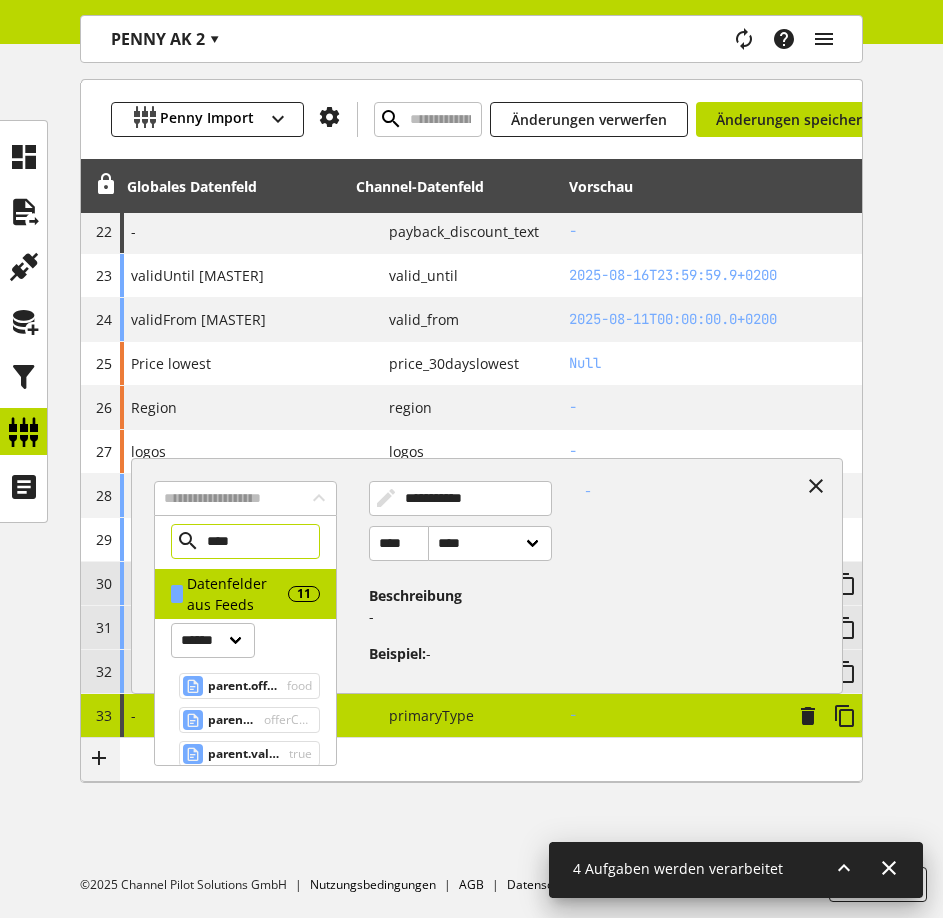 click on "****" at bounding box center [245, 541] 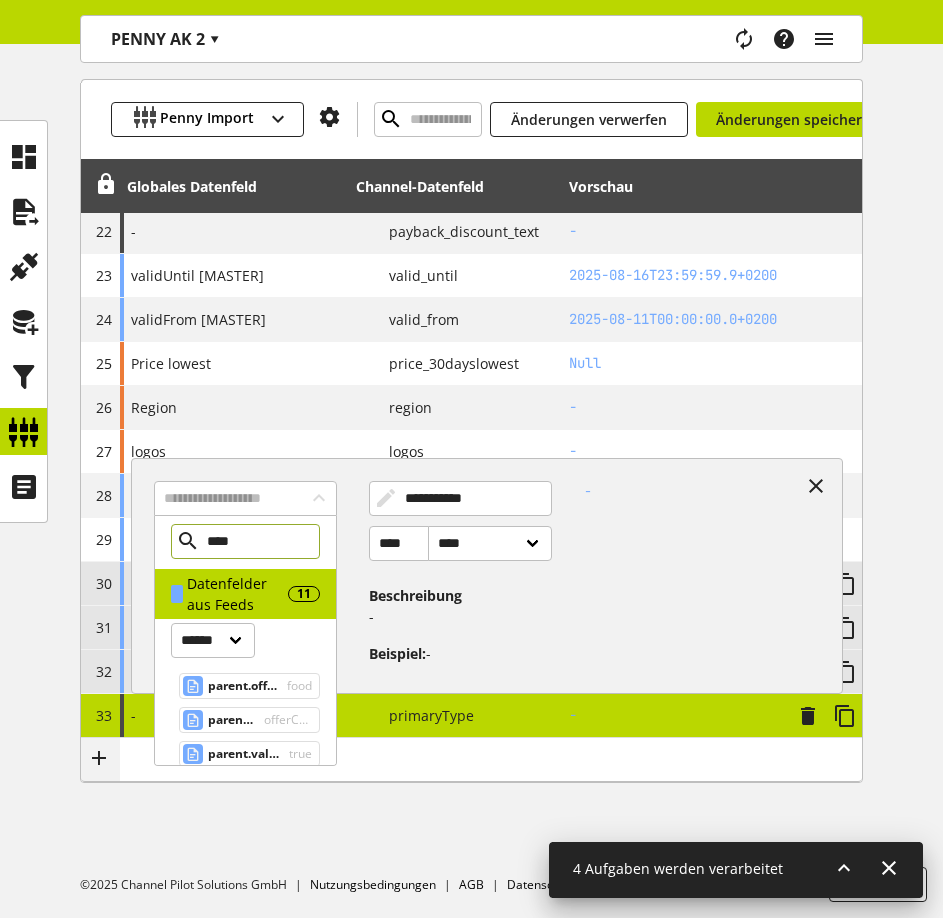 click on "****" at bounding box center (245, 541) 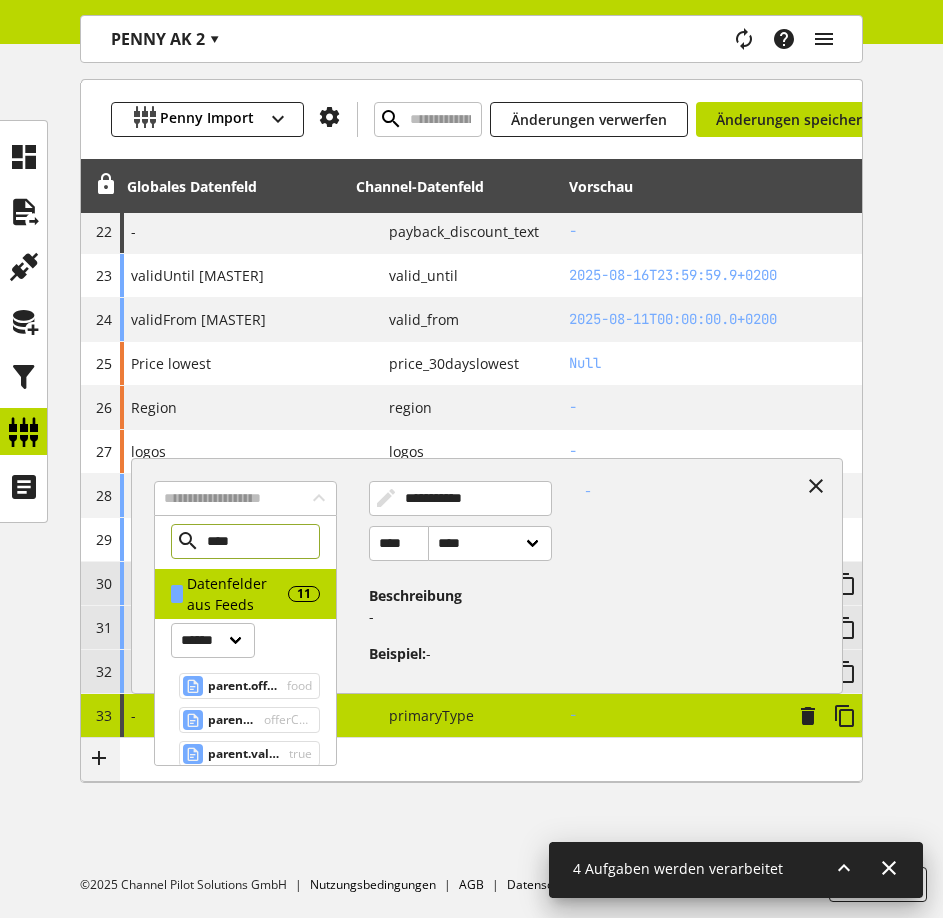 click on "****" at bounding box center (245, 541) 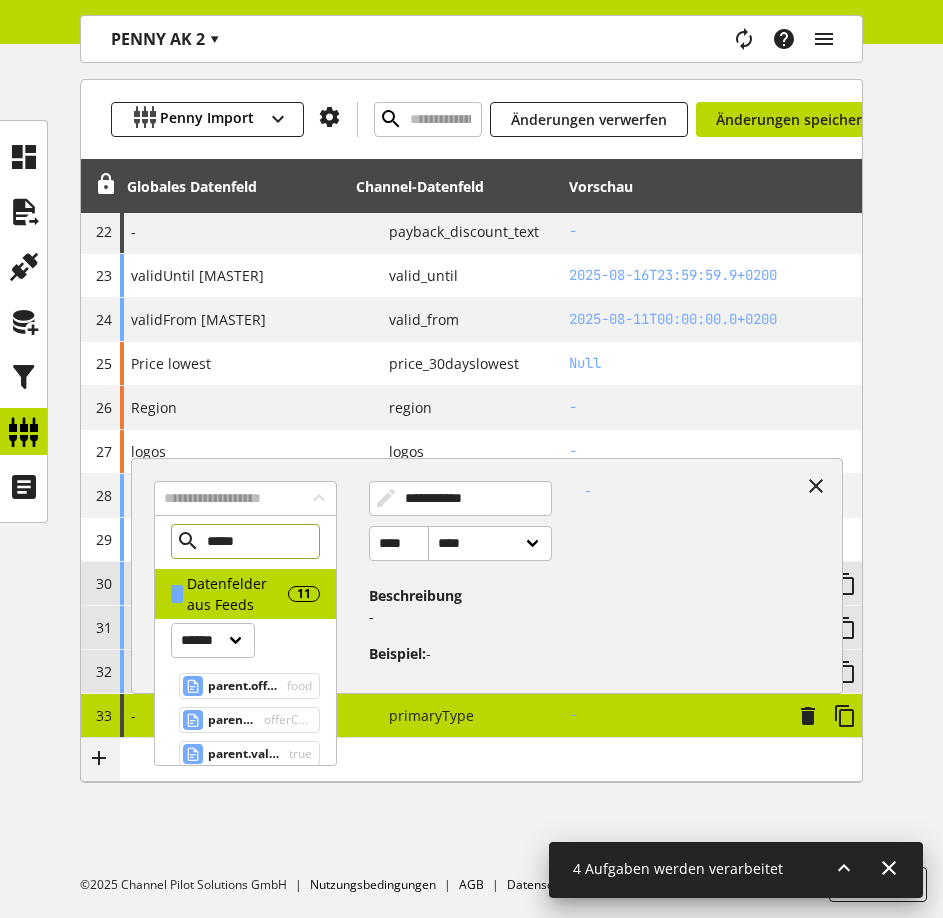 type on "******" 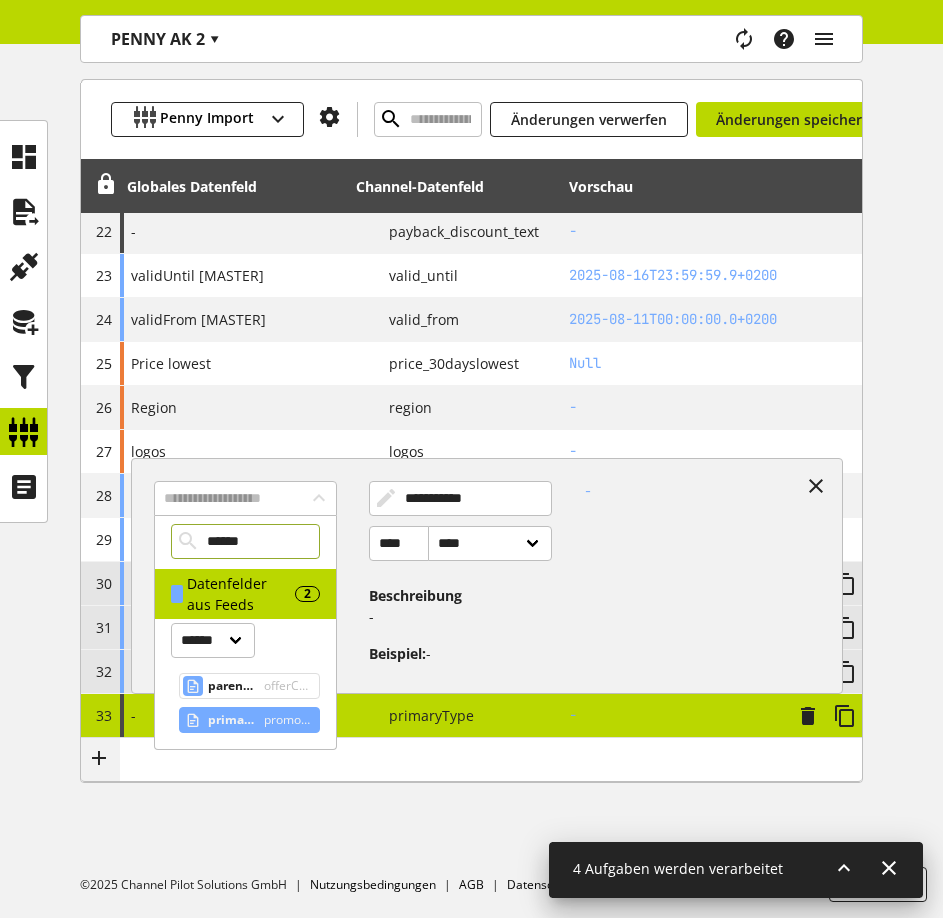 click on "primaryType" at bounding box center [232, 720] 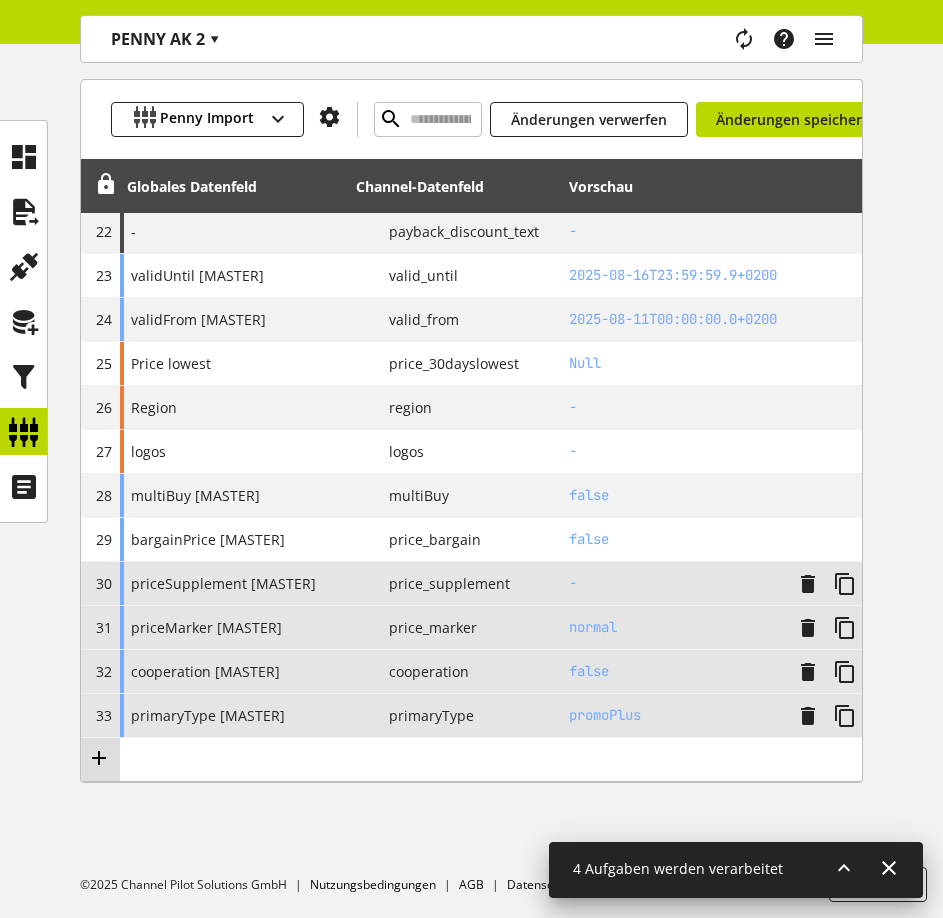 click at bounding box center [99, 758] 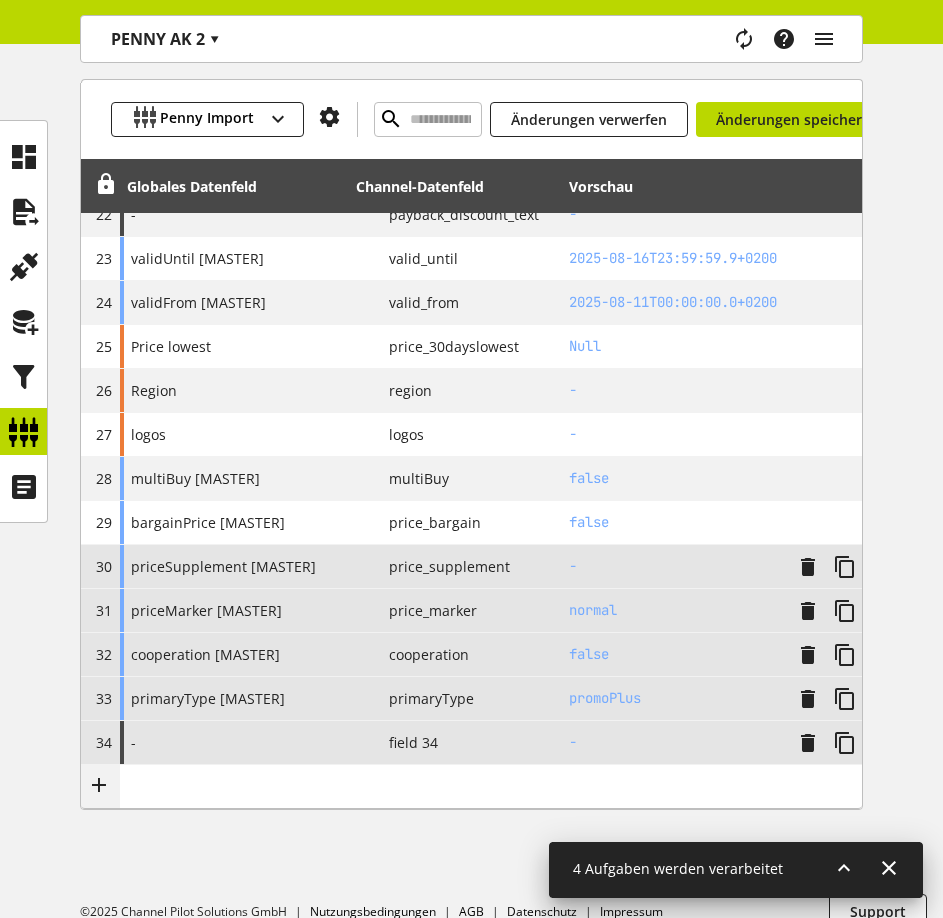 scroll, scrollTop: 1305, scrollLeft: 0, axis: vertical 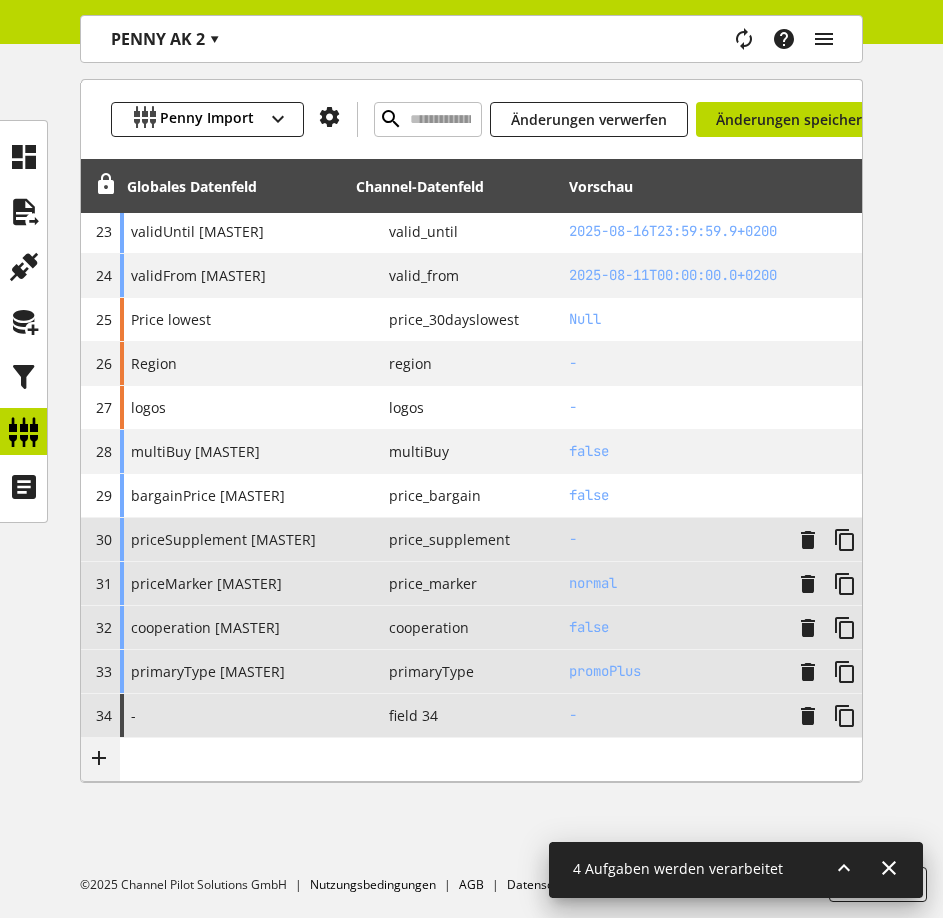 click on "P field 34" at bounding box center (455, 715) 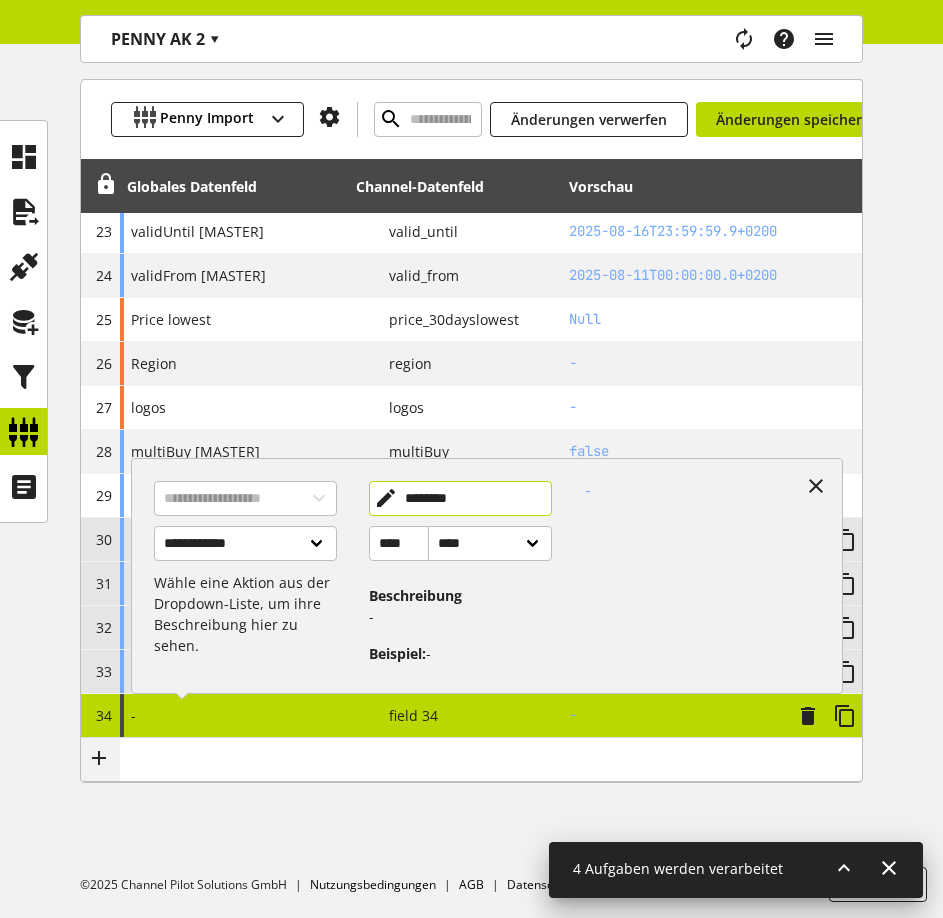 click on "********" at bounding box center (460, 498) 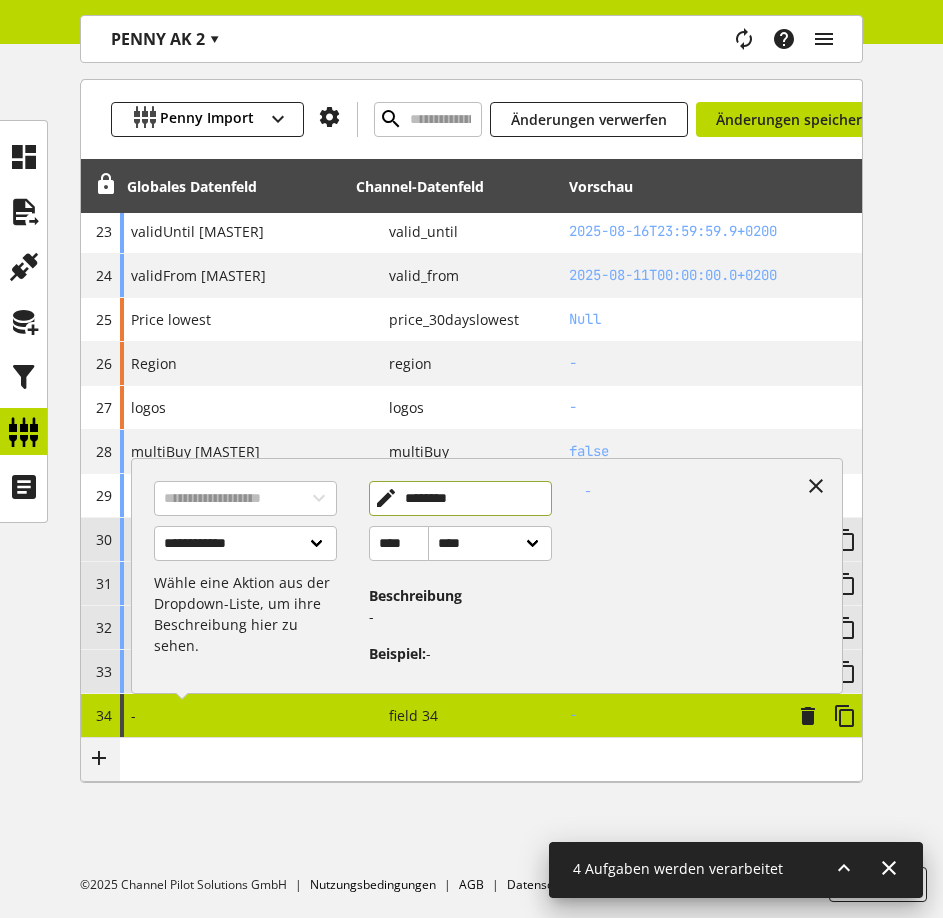click on "********" at bounding box center [460, 498] 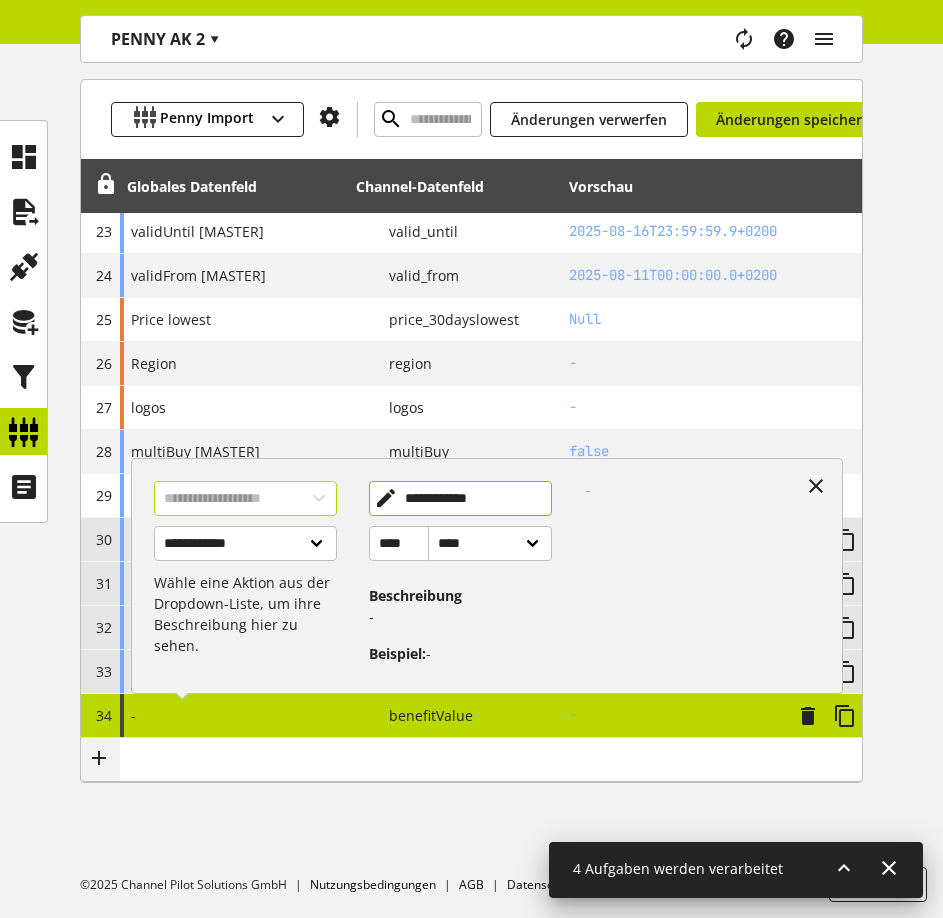 type on "**********" 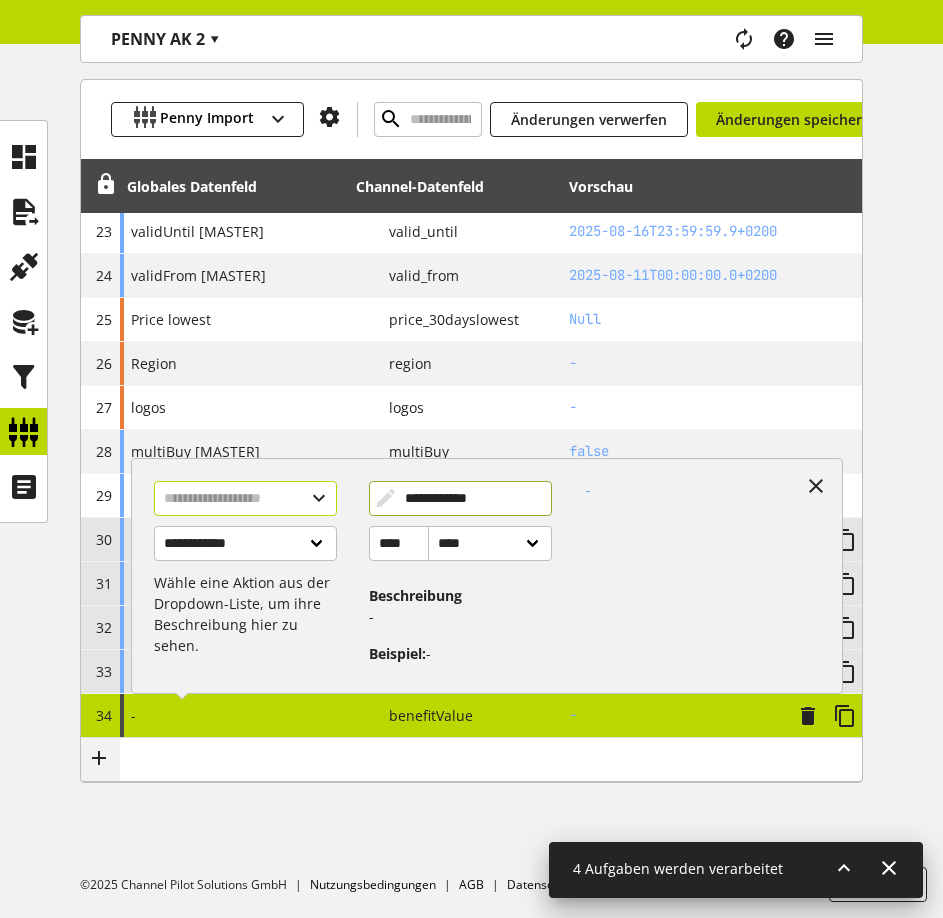 click at bounding box center [245, 498] 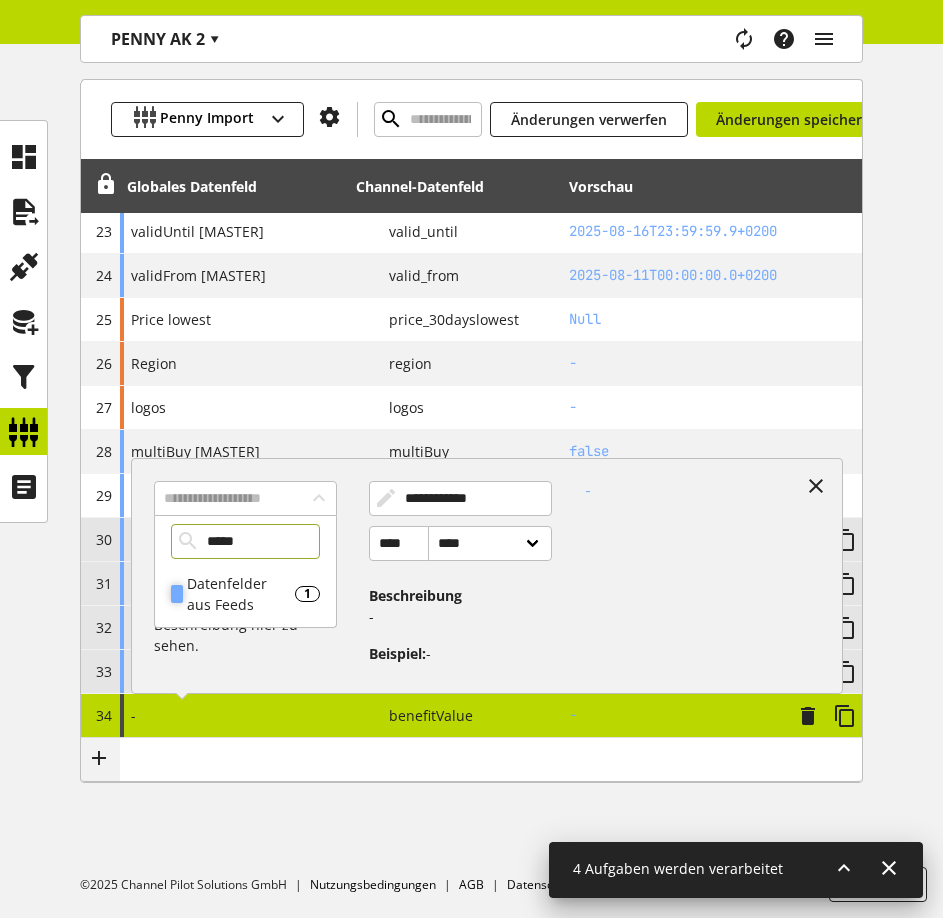 type on "*****" 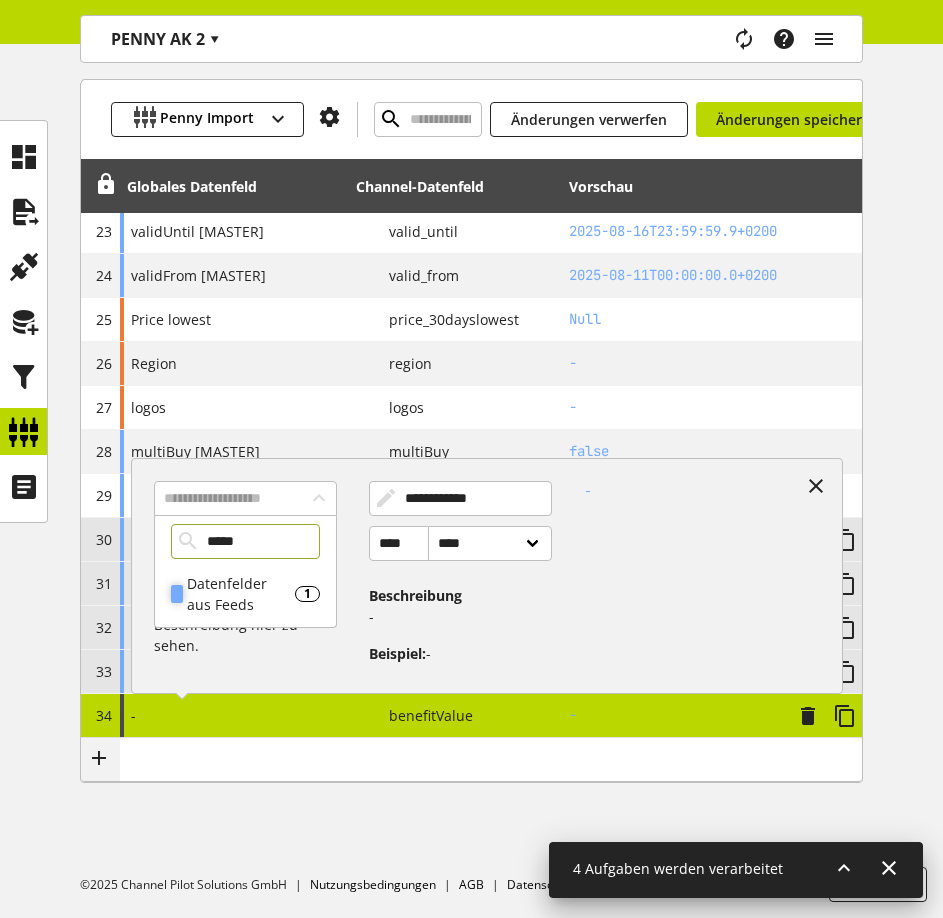 click on "Datenfelder aus Feeds" at bounding box center (241, 594) 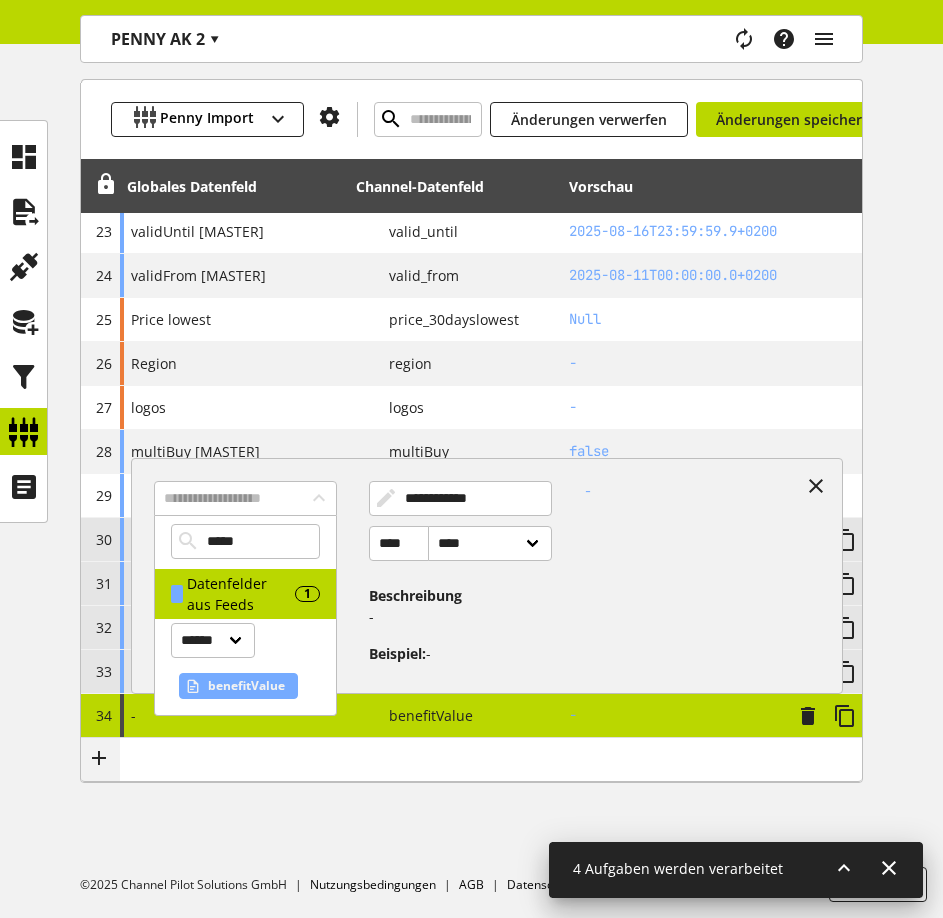 click on "benefitValue" at bounding box center (246, 686) 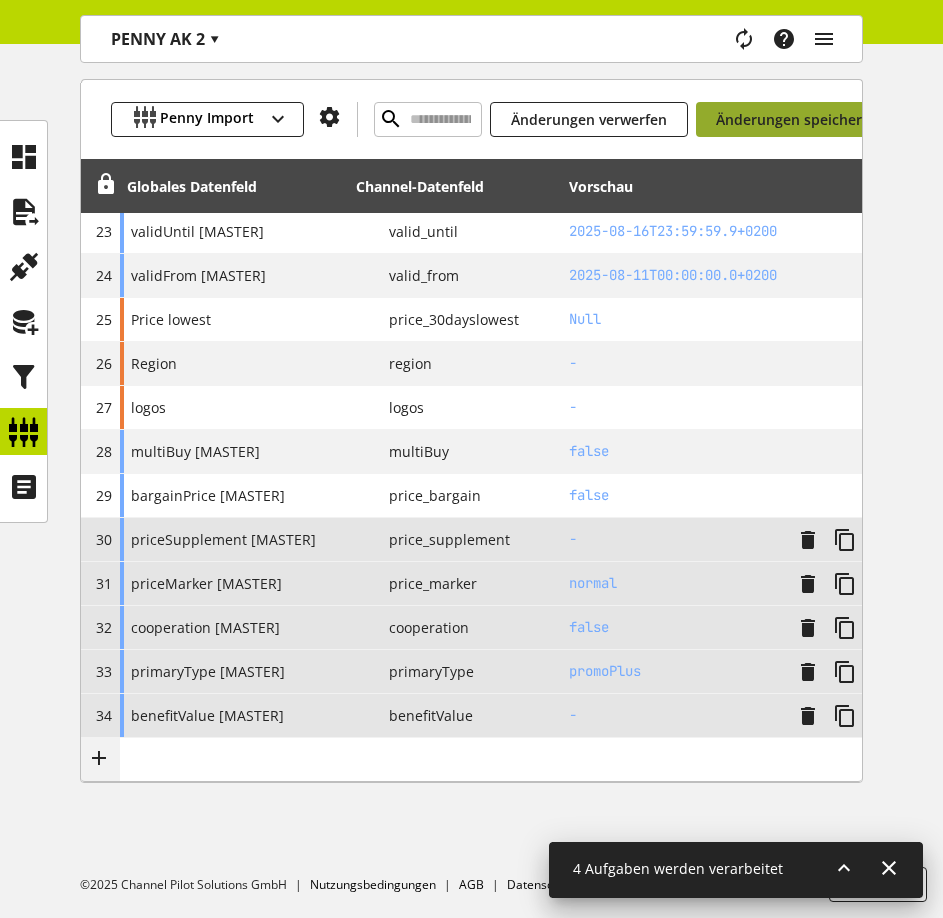 click on "Änderungen speichern" at bounding box center (793, 119) 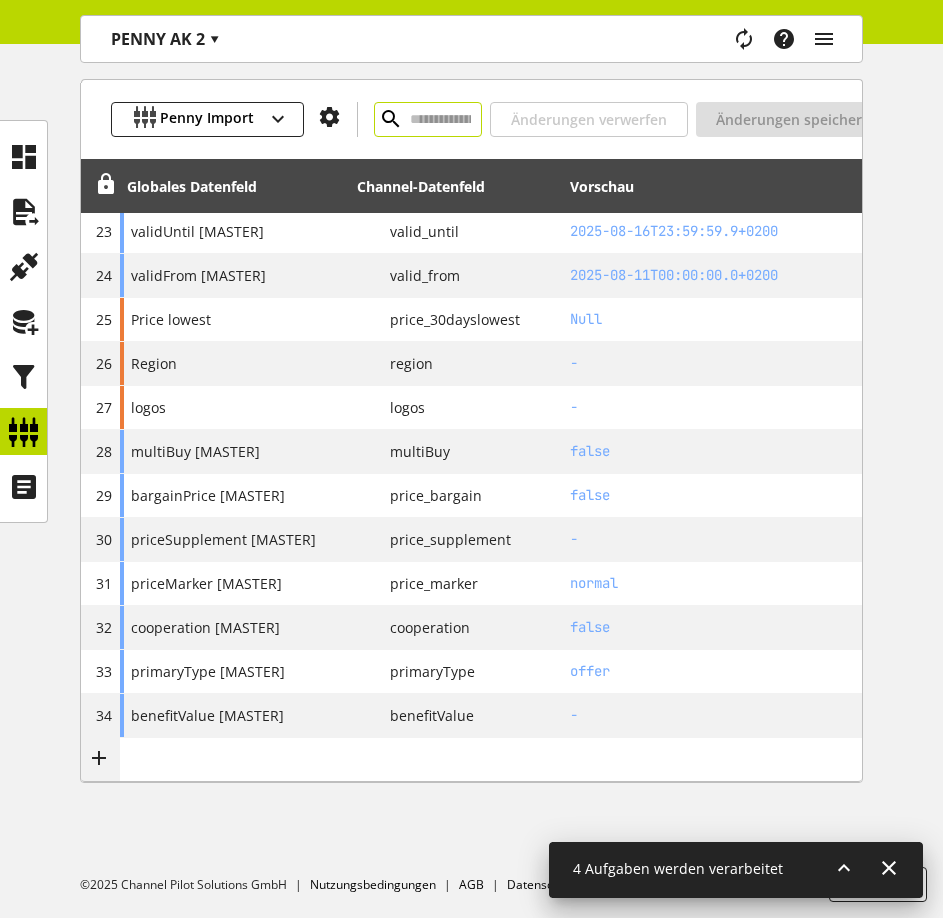 click at bounding box center [428, 119] 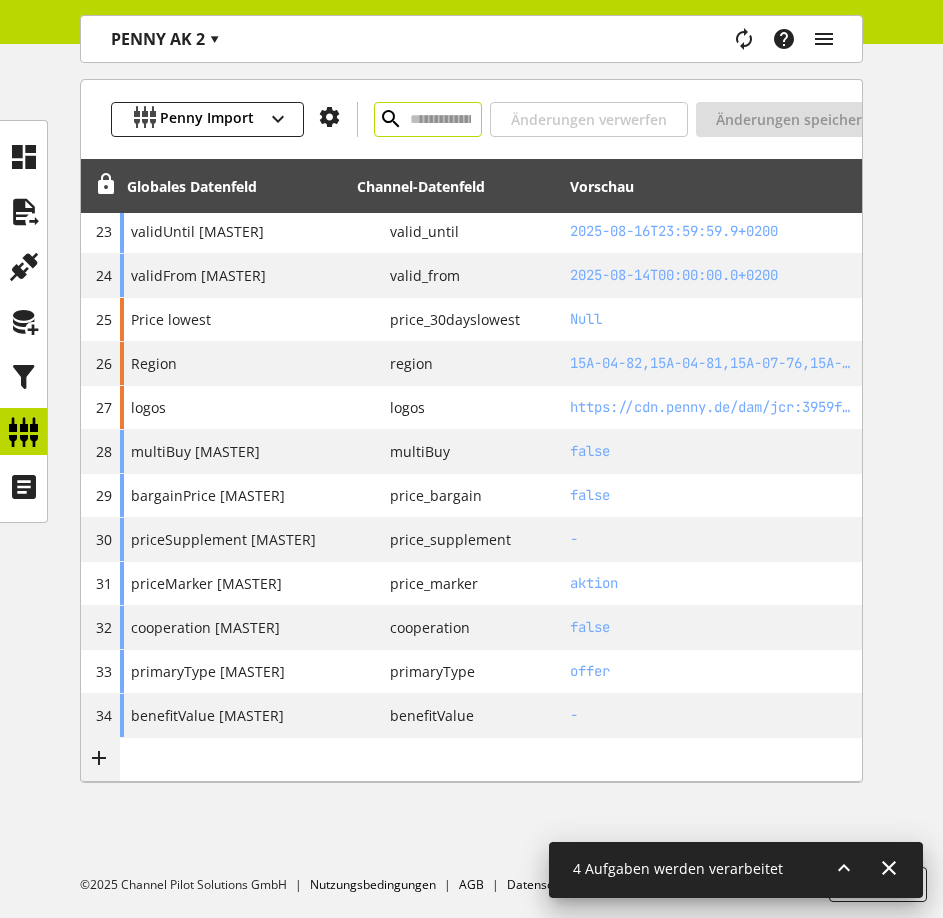 drag, startPoint x: 471, startPoint y: 140, endPoint x: 488, endPoint y: 120, distance: 26.24881 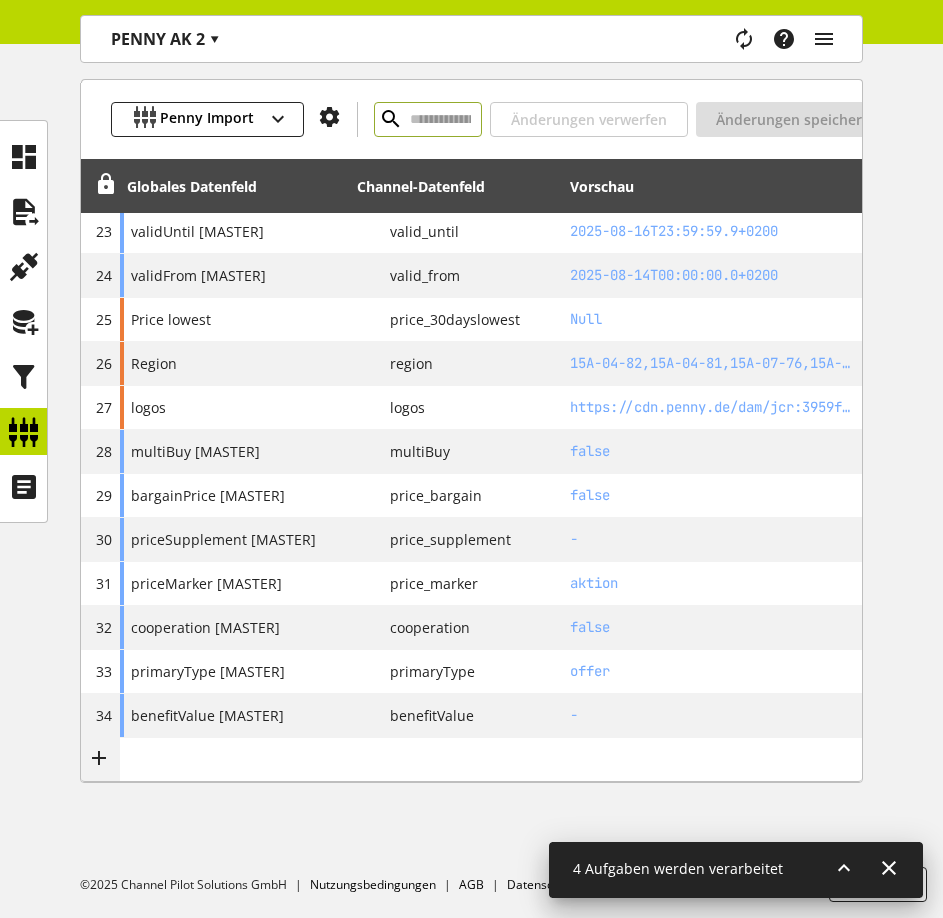 click at bounding box center (428, 119) 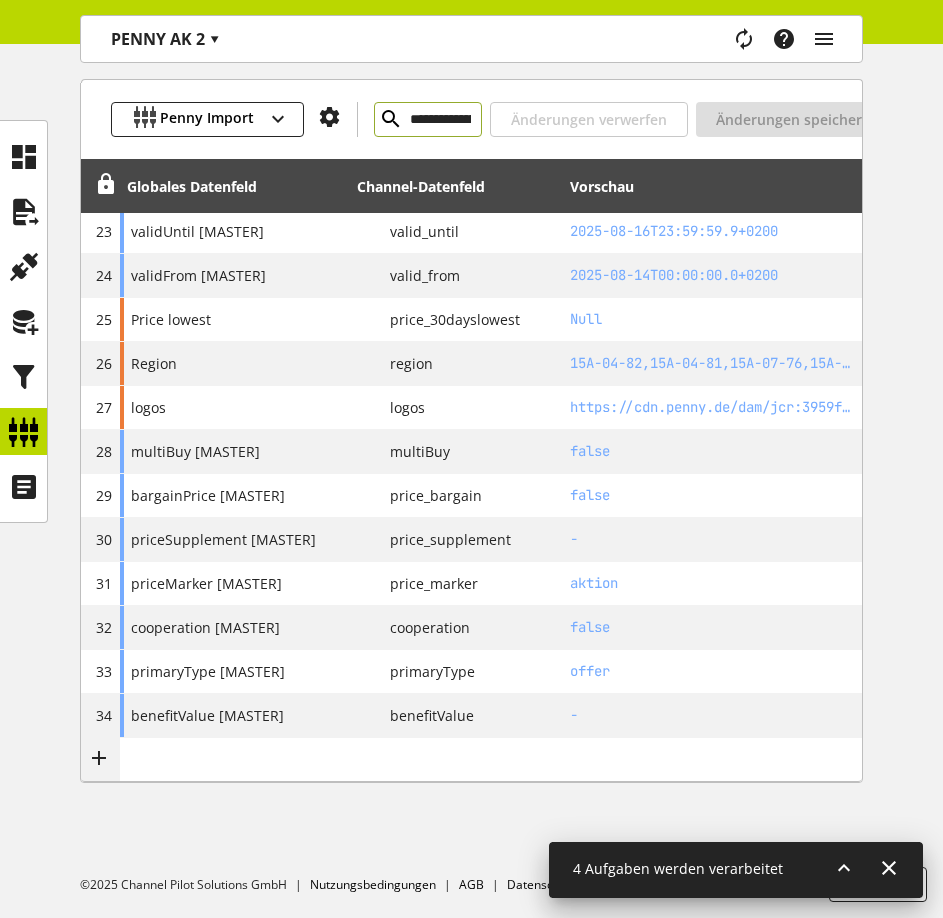 scroll, scrollTop: 0, scrollLeft: 96, axis: horizontal 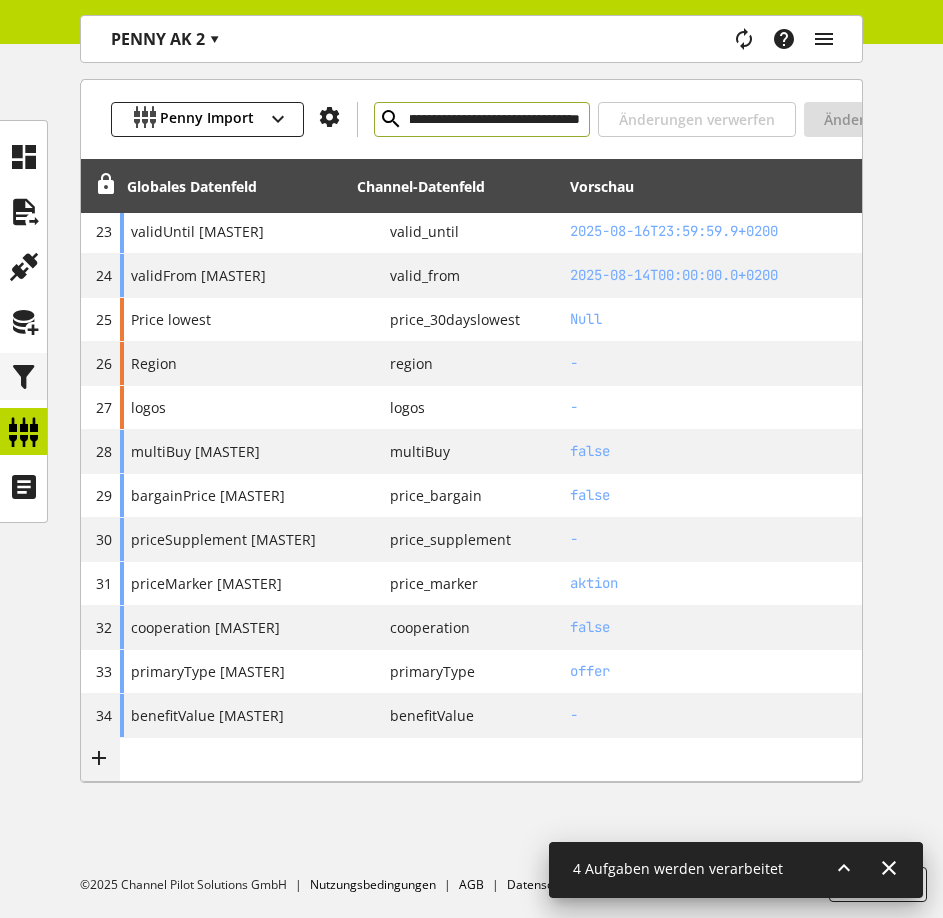 type on "**********" 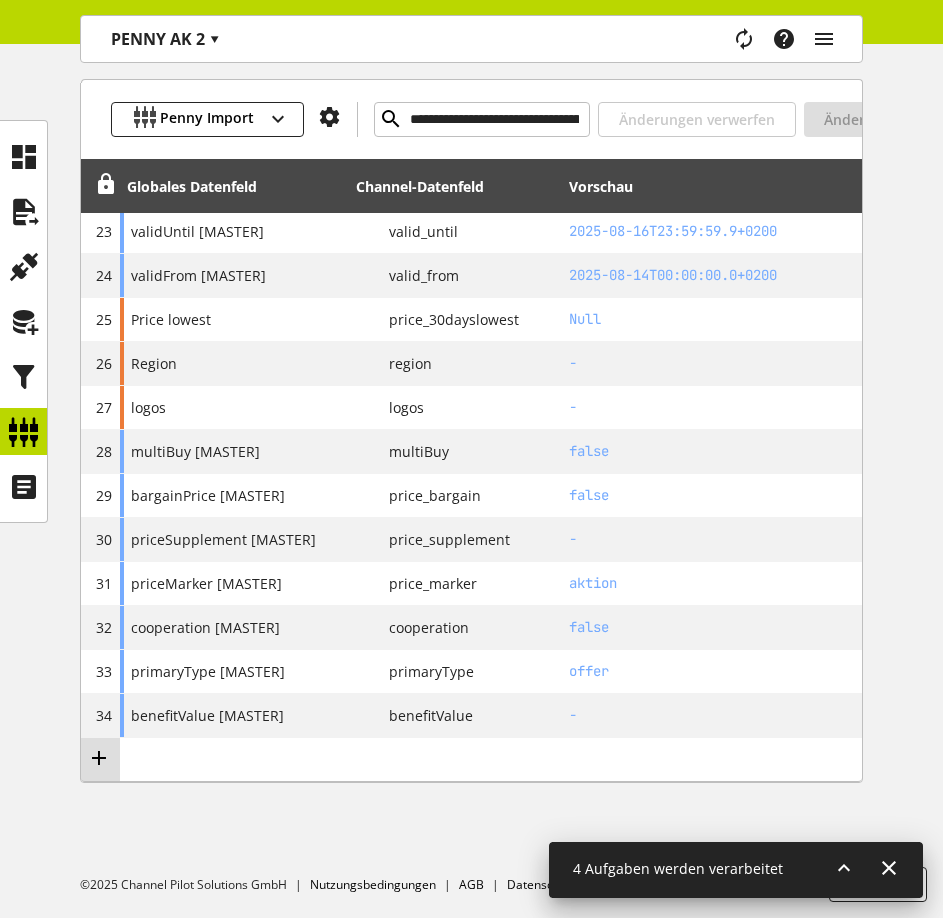 click at bounding box center [99, 758] 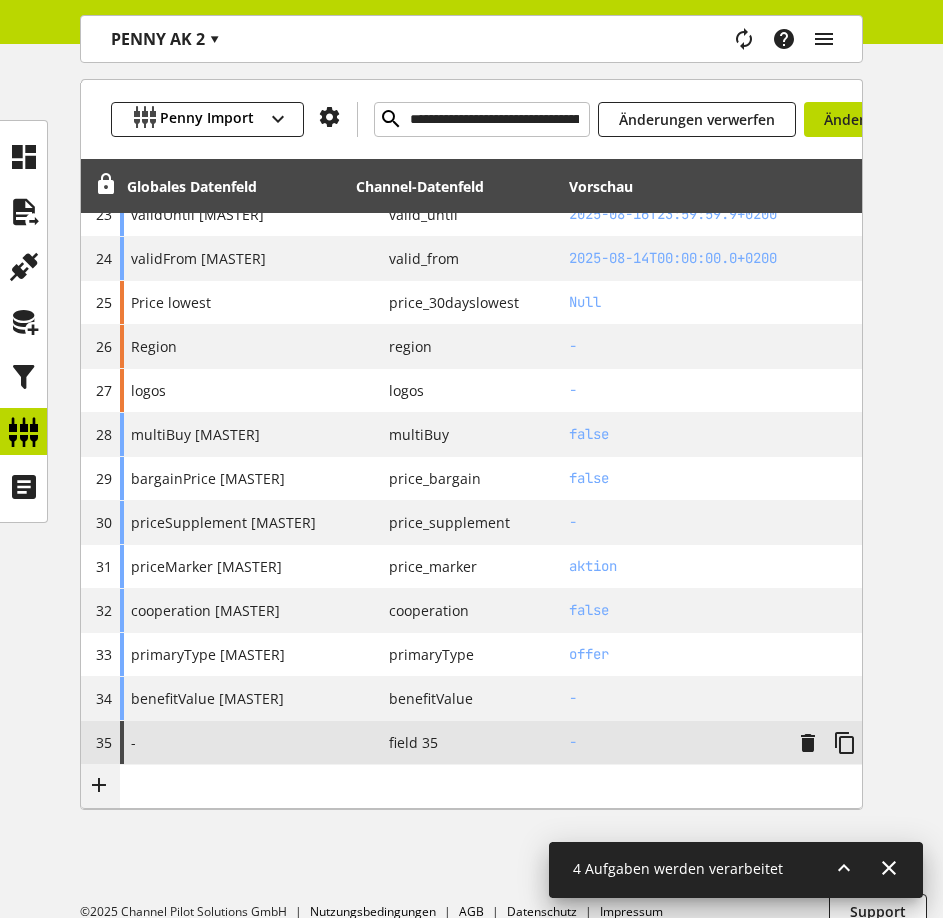 scroll, scrollTop: 1349, scrollLeft: 0, axis: vertical 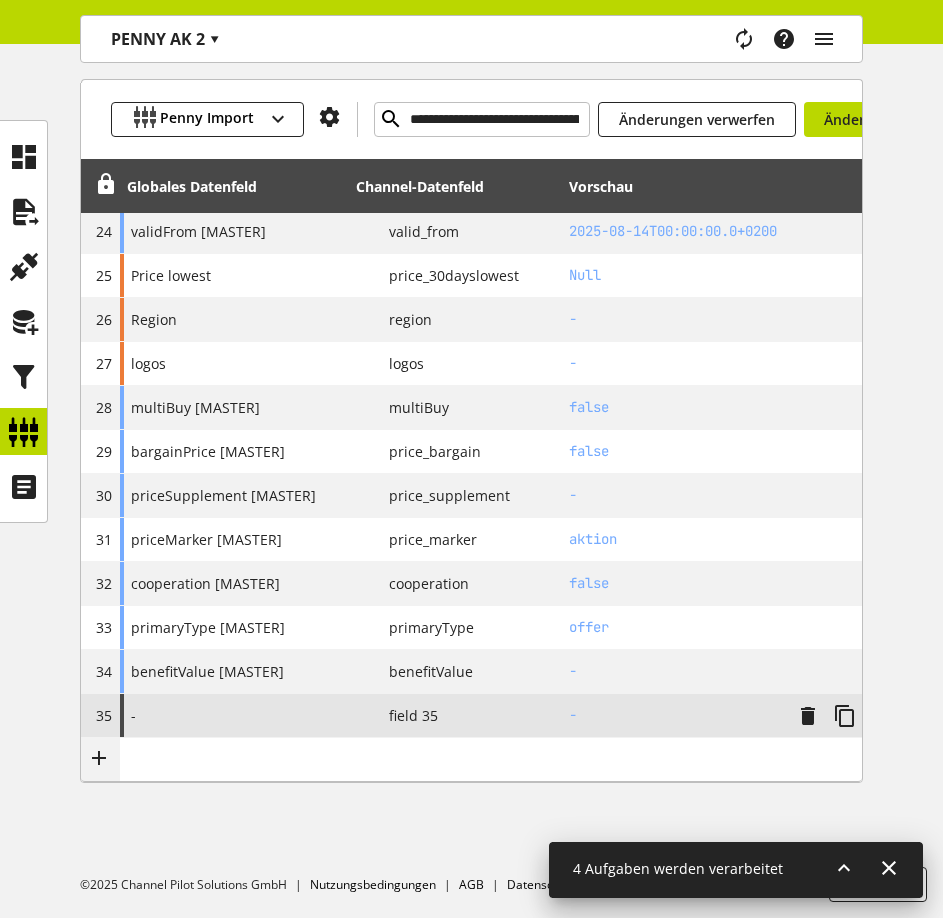 click on "P field 35" at bounding box center [455, 716] 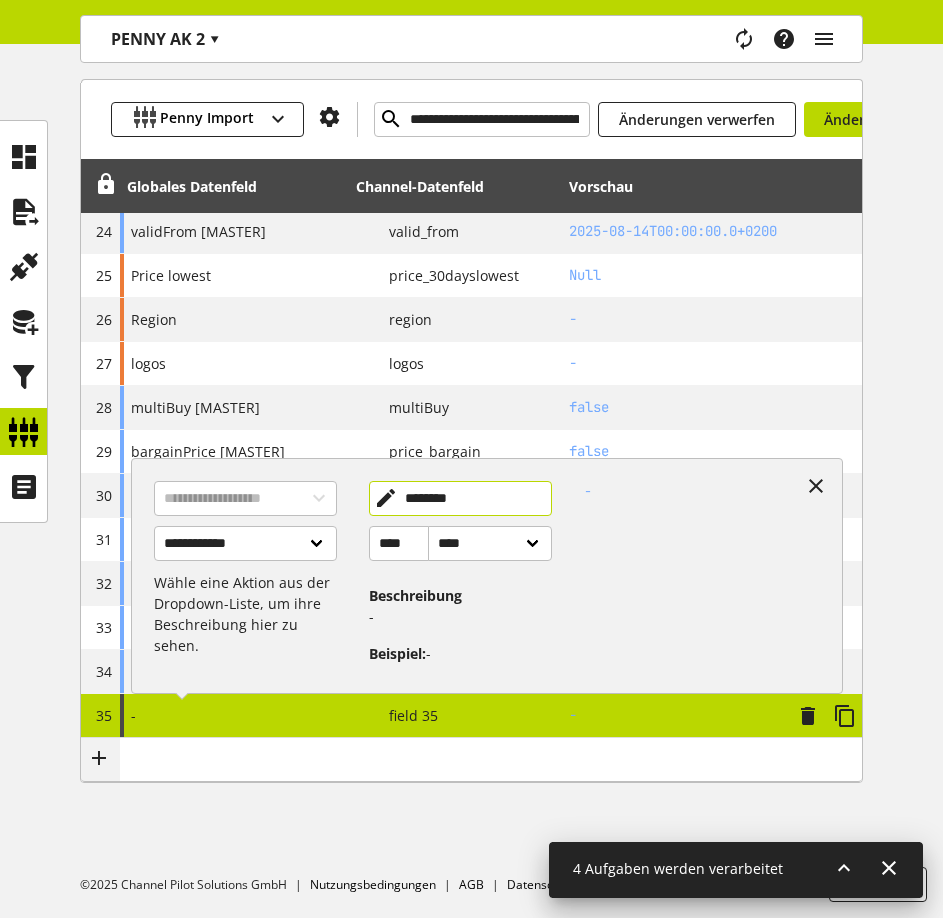 click on "********" at bounding box center [460, 498] 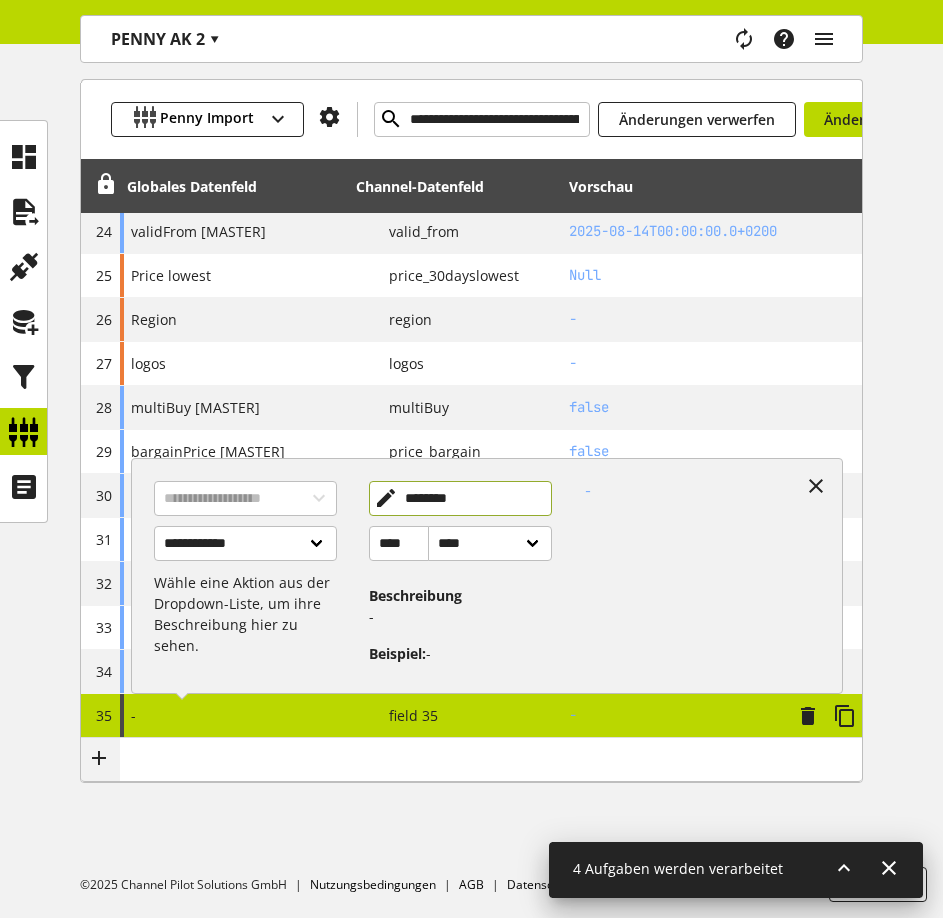 click on "********" at bounding box center (460, 498) 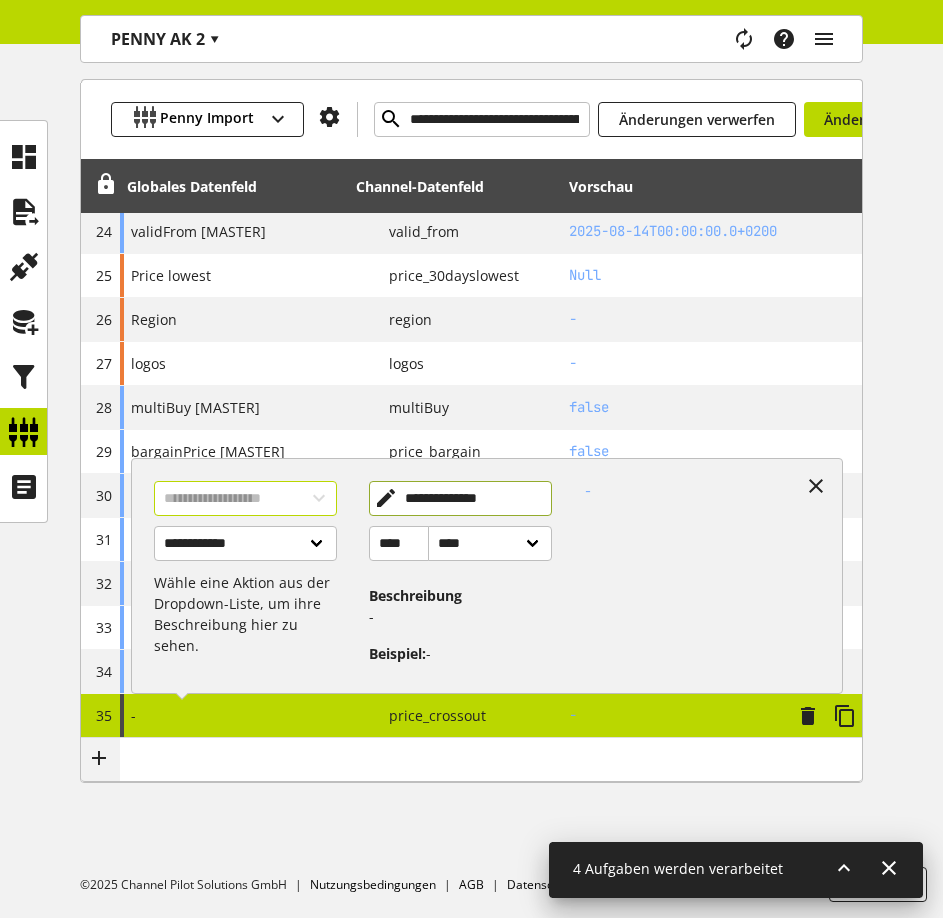 type on "**********" 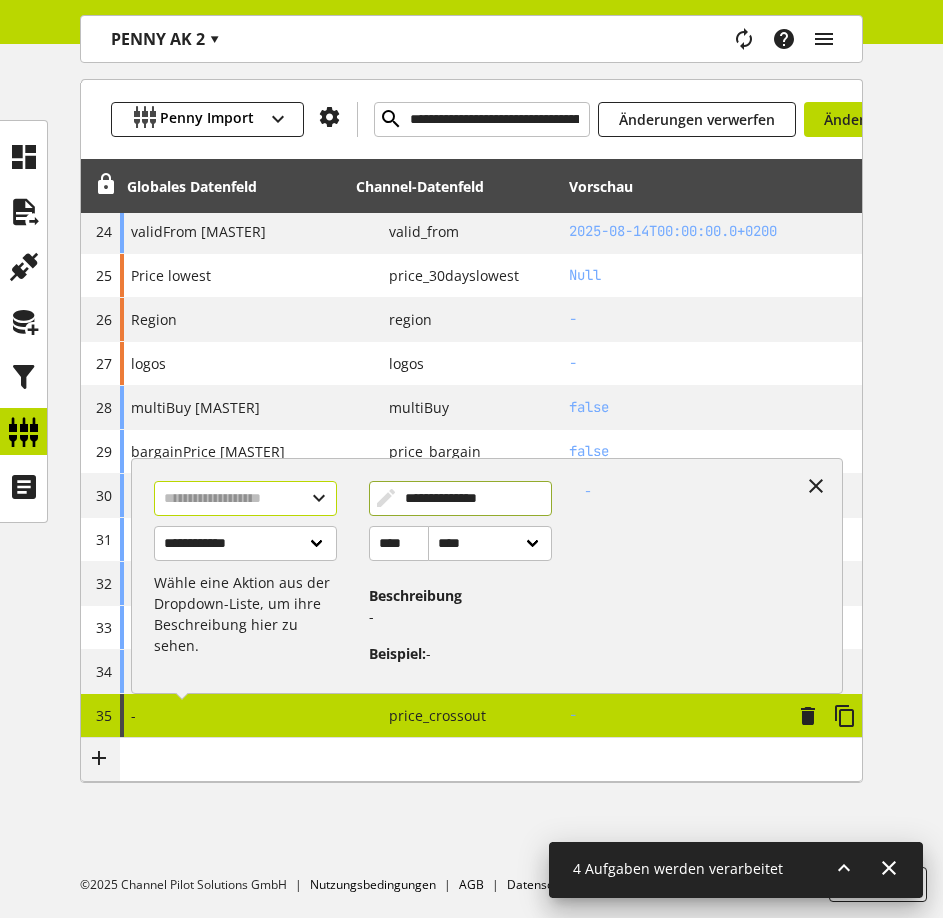 click at bounding box center (245, 498) 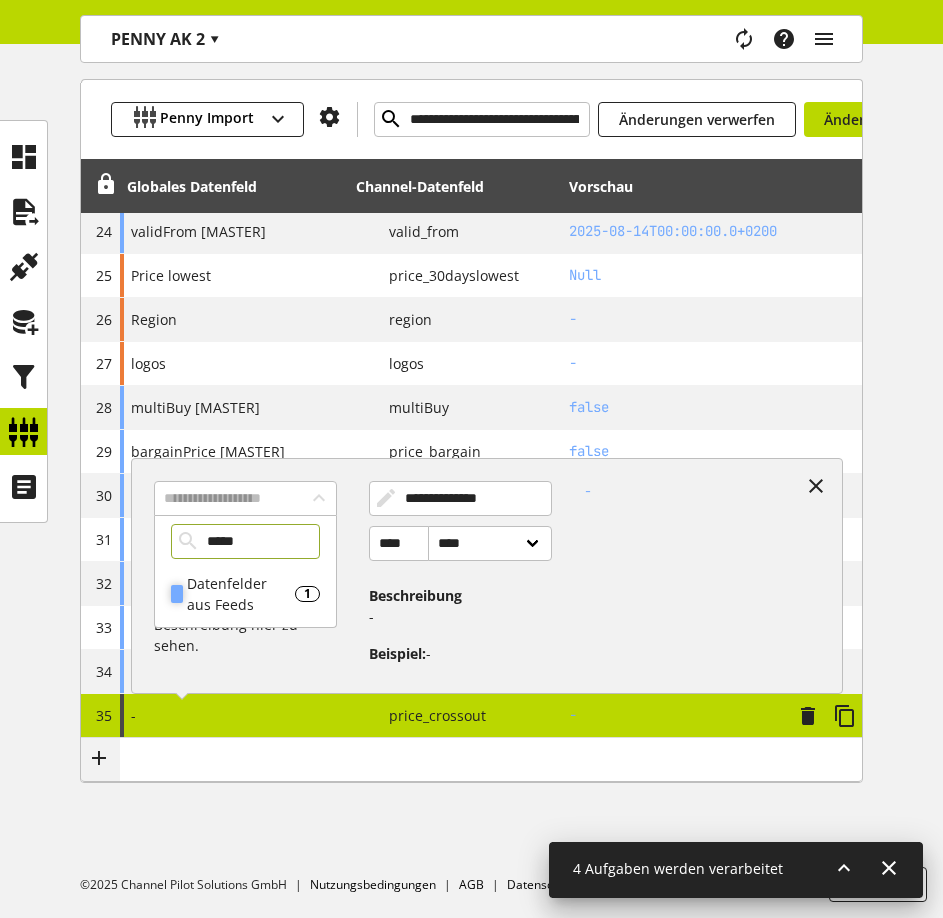 type on "*****" 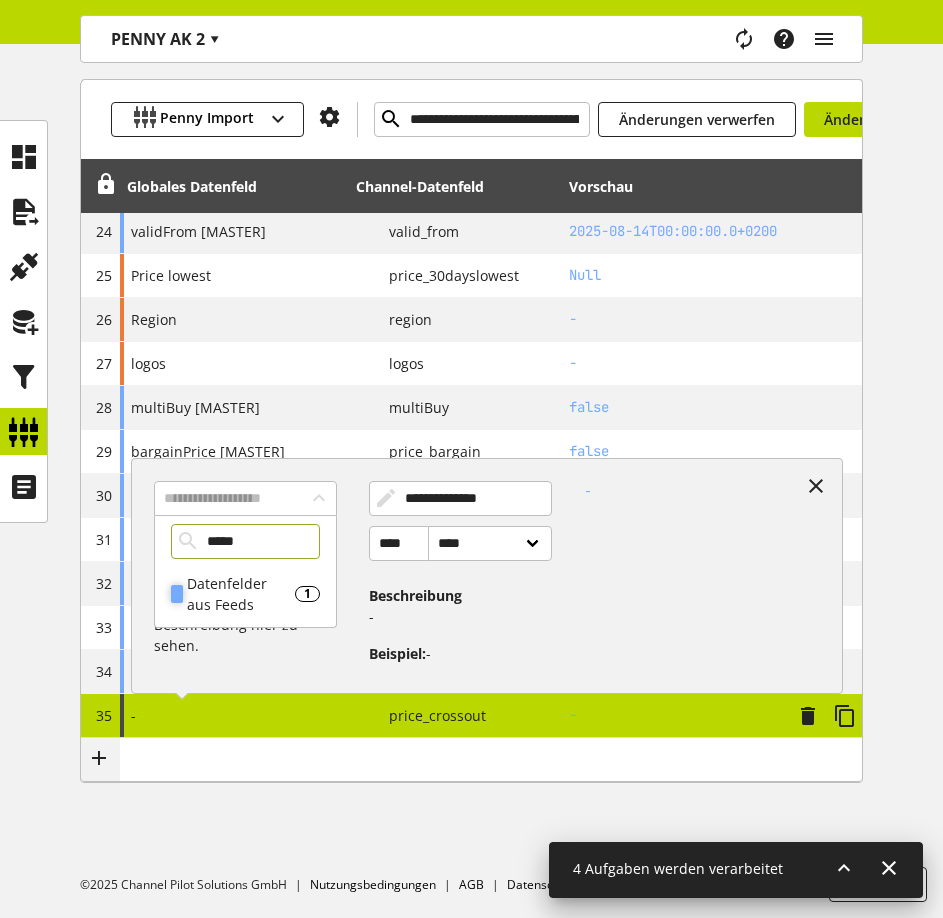 click on "Datenfelder aus Feeds" at bounding box center (241, 594) 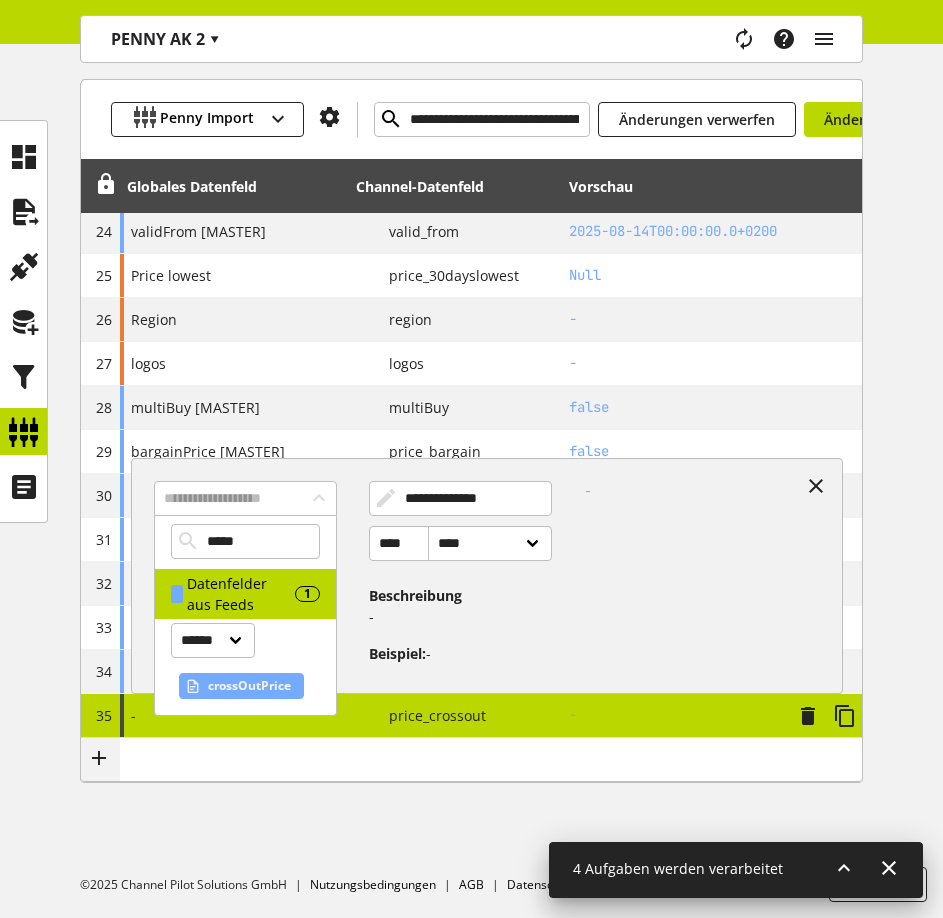 click on "crossOutPrice" at bounding box center (249, 686) 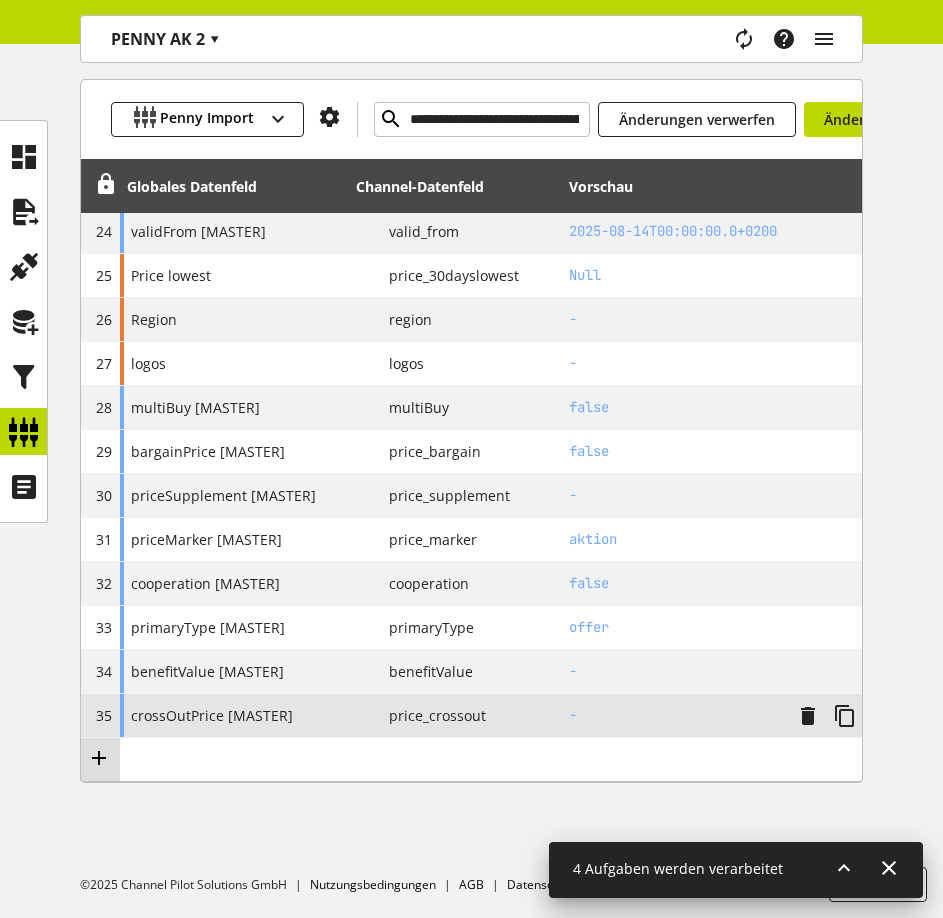 click at bounding box center (99, 758) 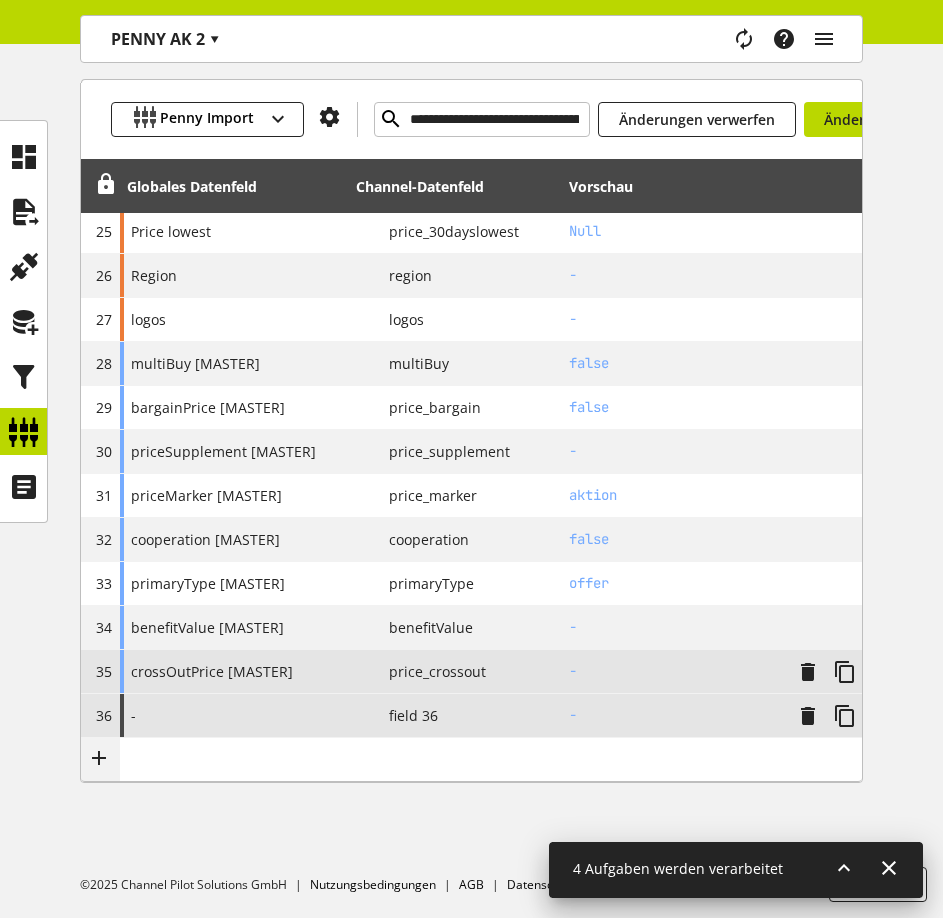 click on "field 36" at bounding box center (405, 715) 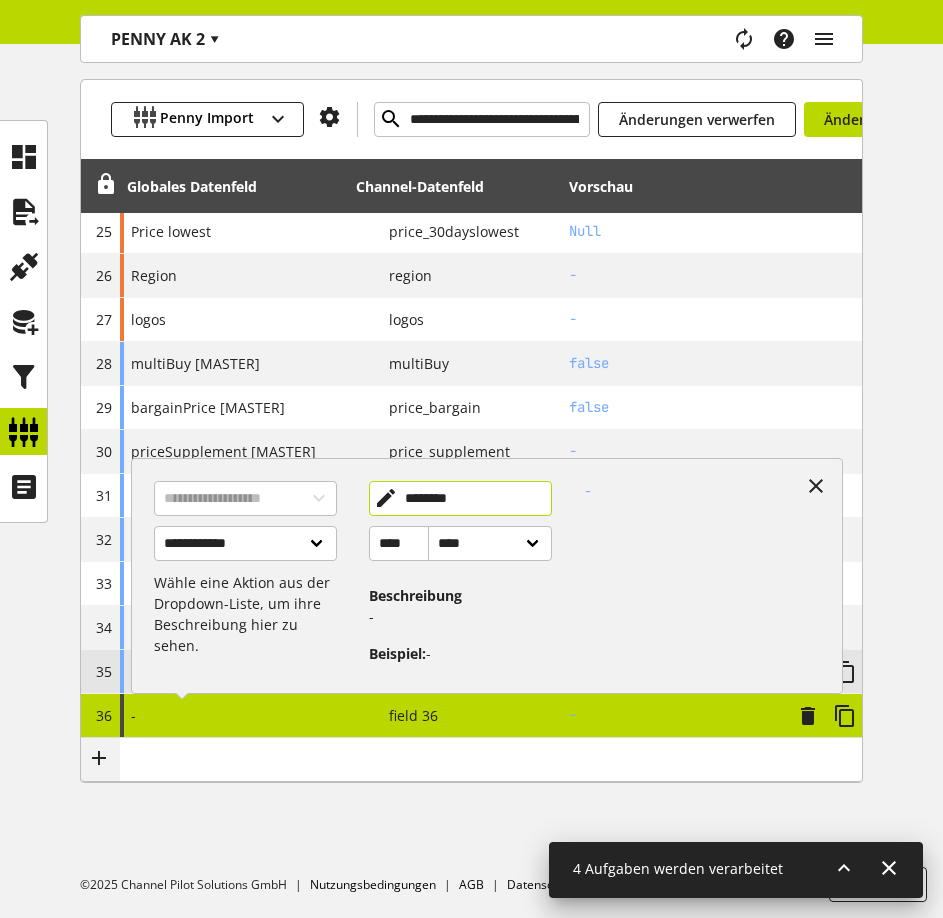 click on "********" at bounding box center (460, 498) 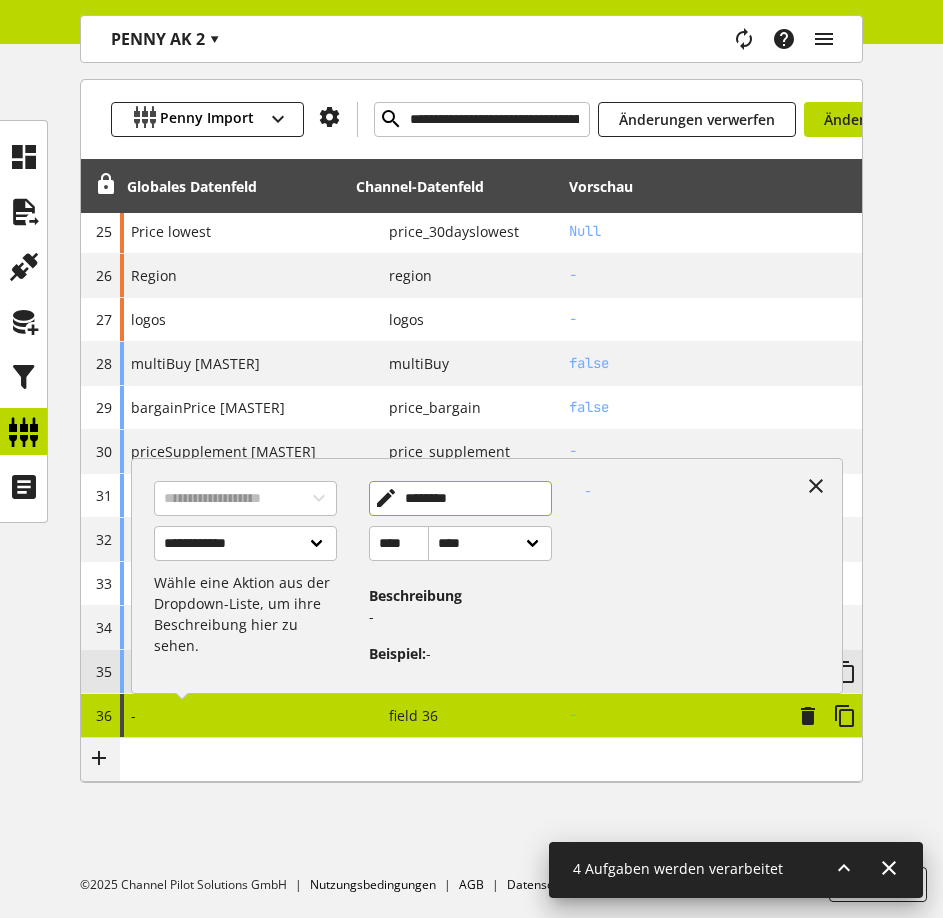 click on "********" at bounding box center (460, 498) 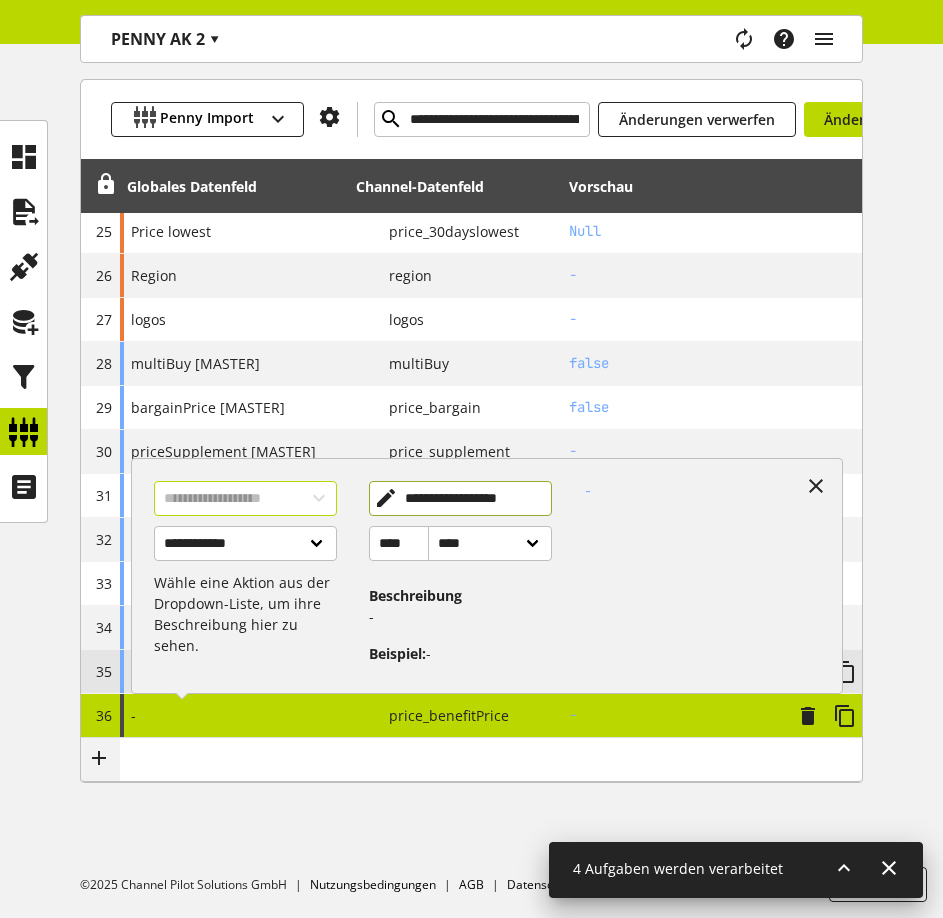 type on "**********" 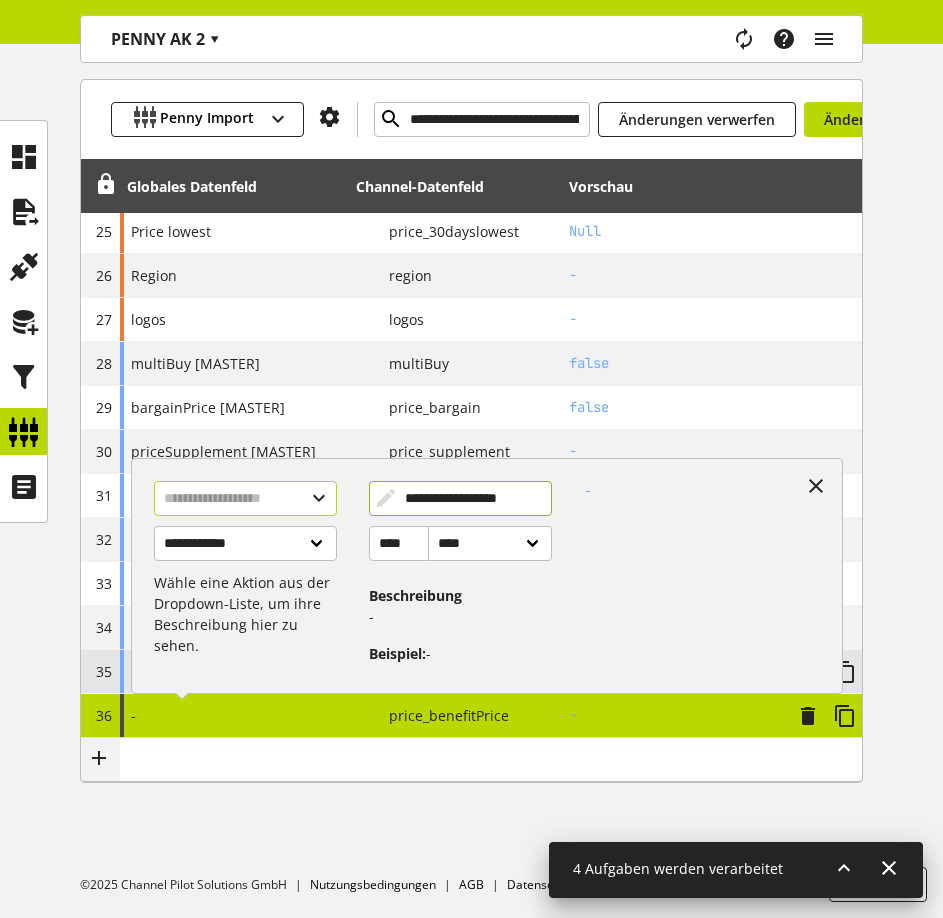 click at bounding box center [245, 498] 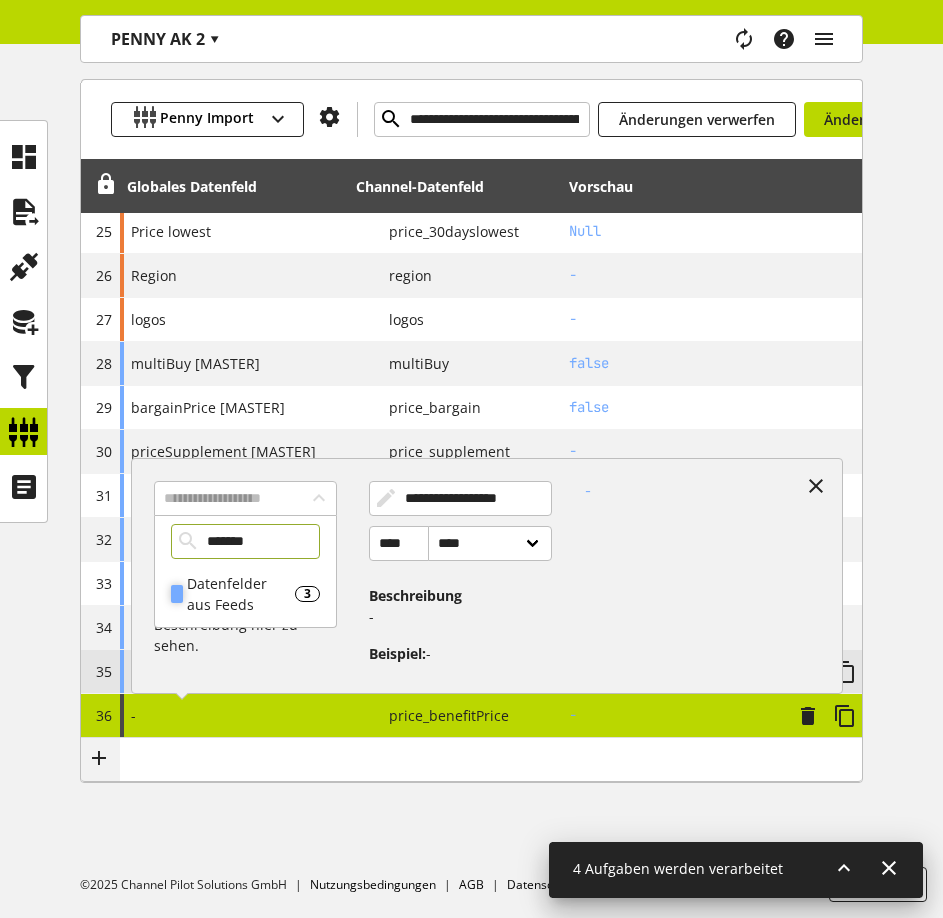 type on "*******" 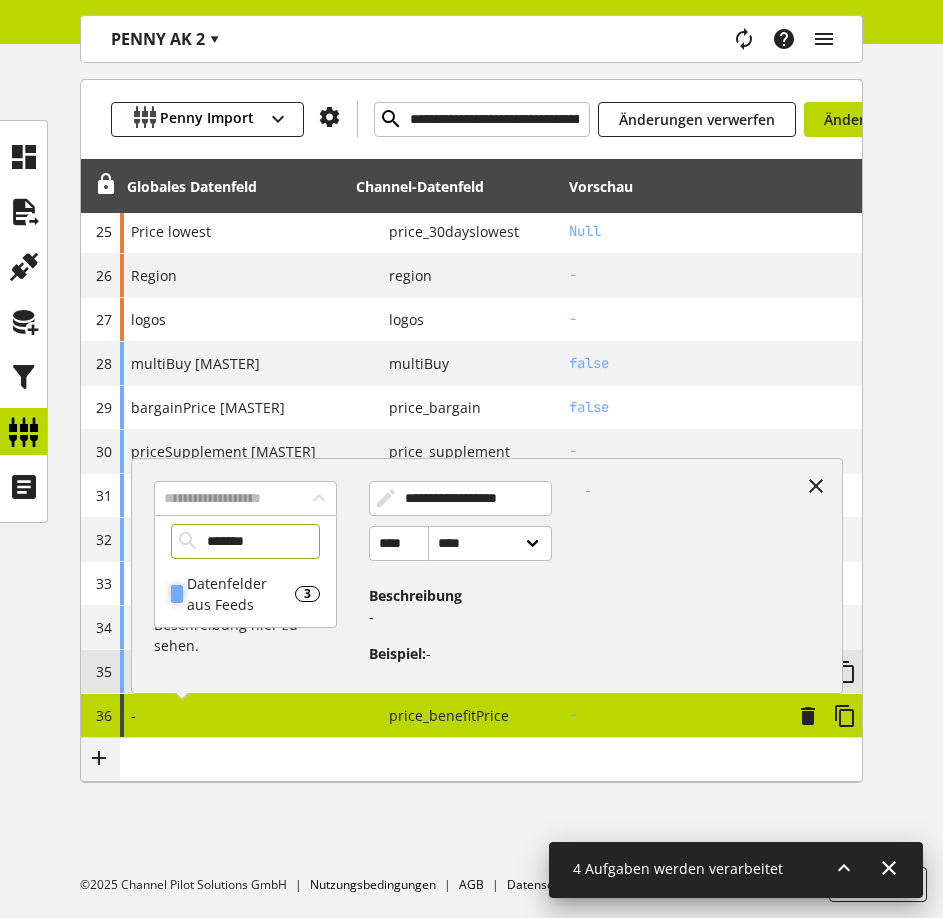 click on "Datenfelder aus Feeds" at bounding box center [241, 594] 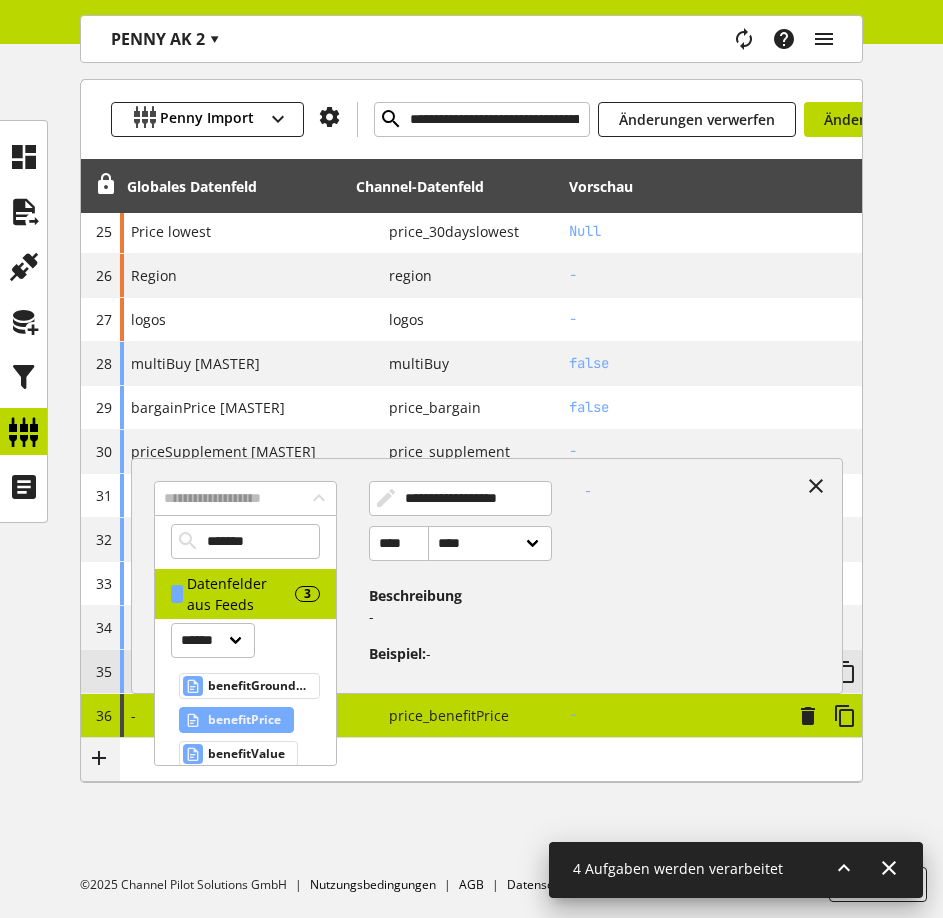 click on "benefitPrice" at bounding box center (244, 720) 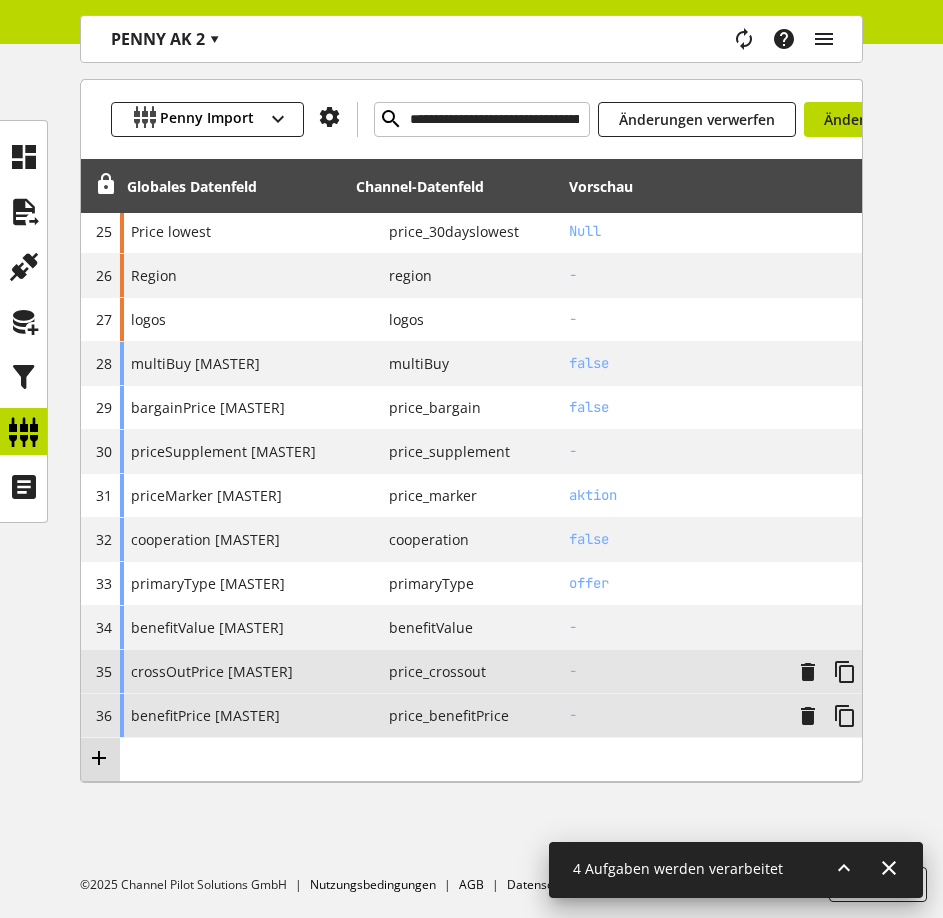 click at bounding box center (99, 758) 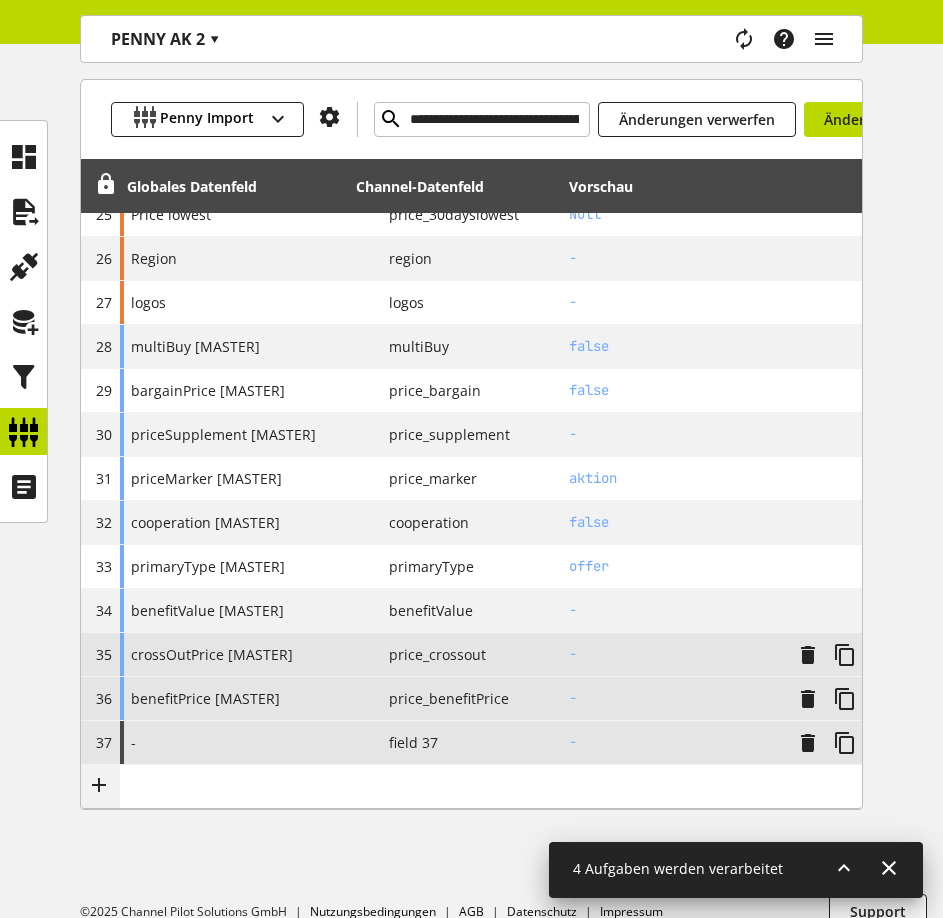 scroll, scrollTop: 1437, scrollLeft: 0, axis: vertical 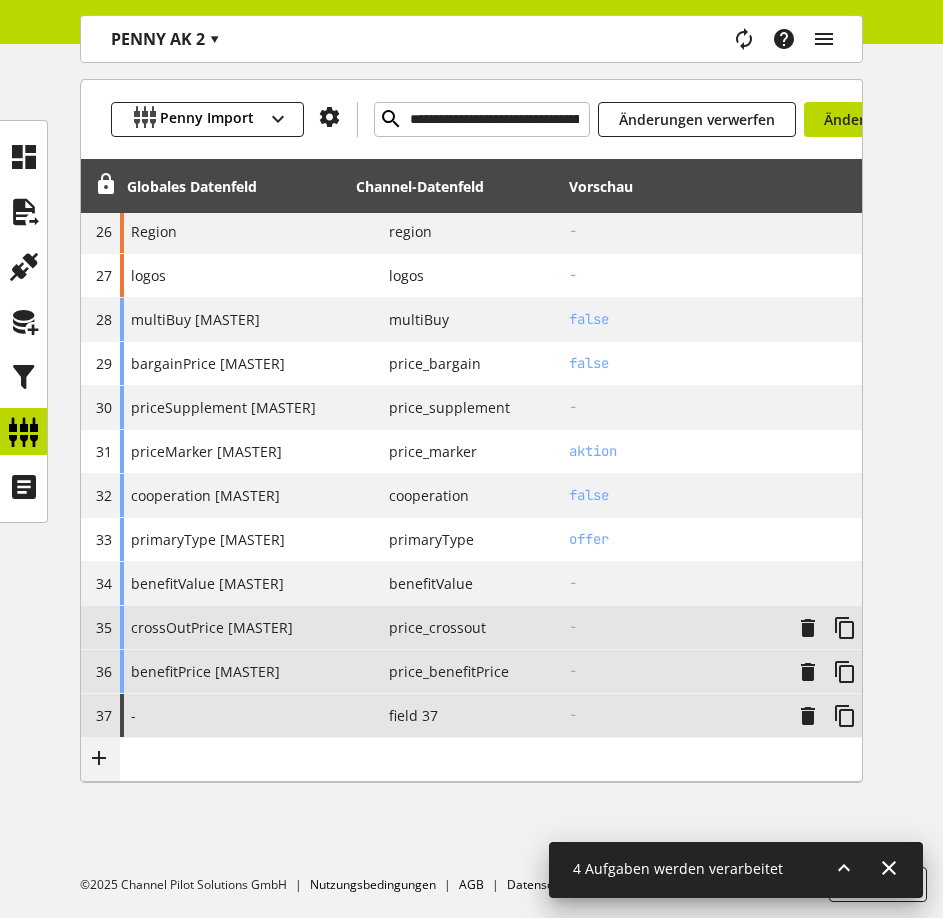 click on "-" at bounding box center (234, 715) 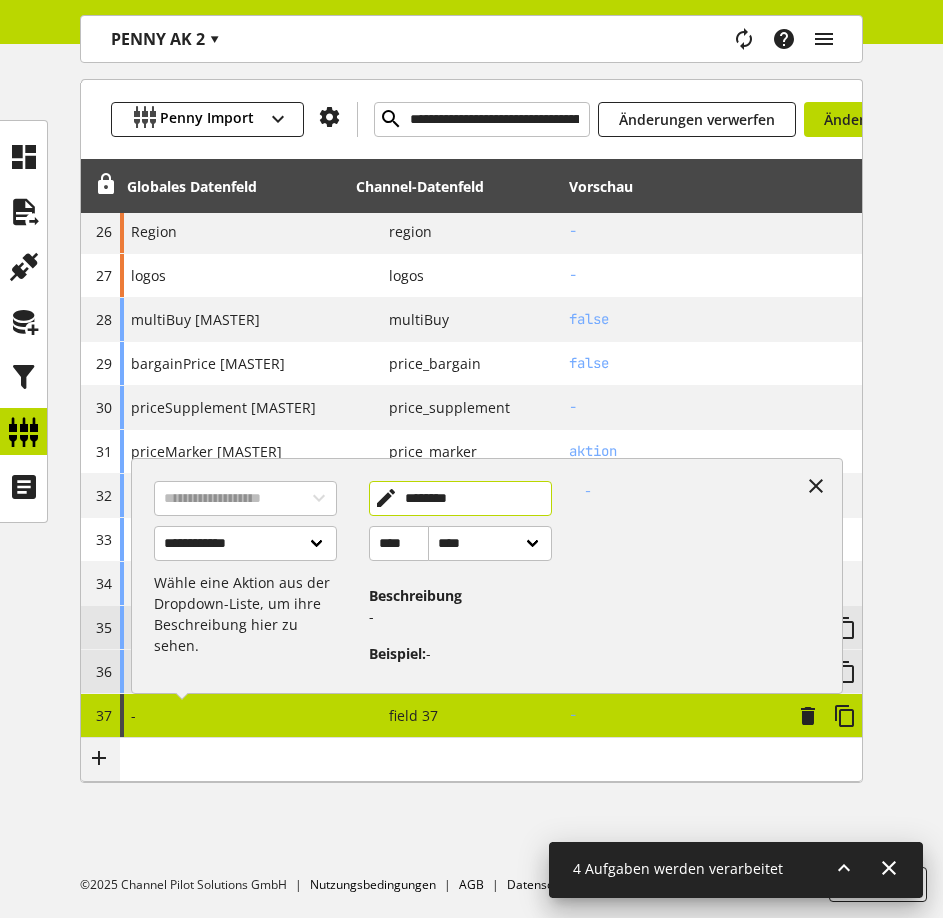 click on "********" at bounding box center (460, 498) 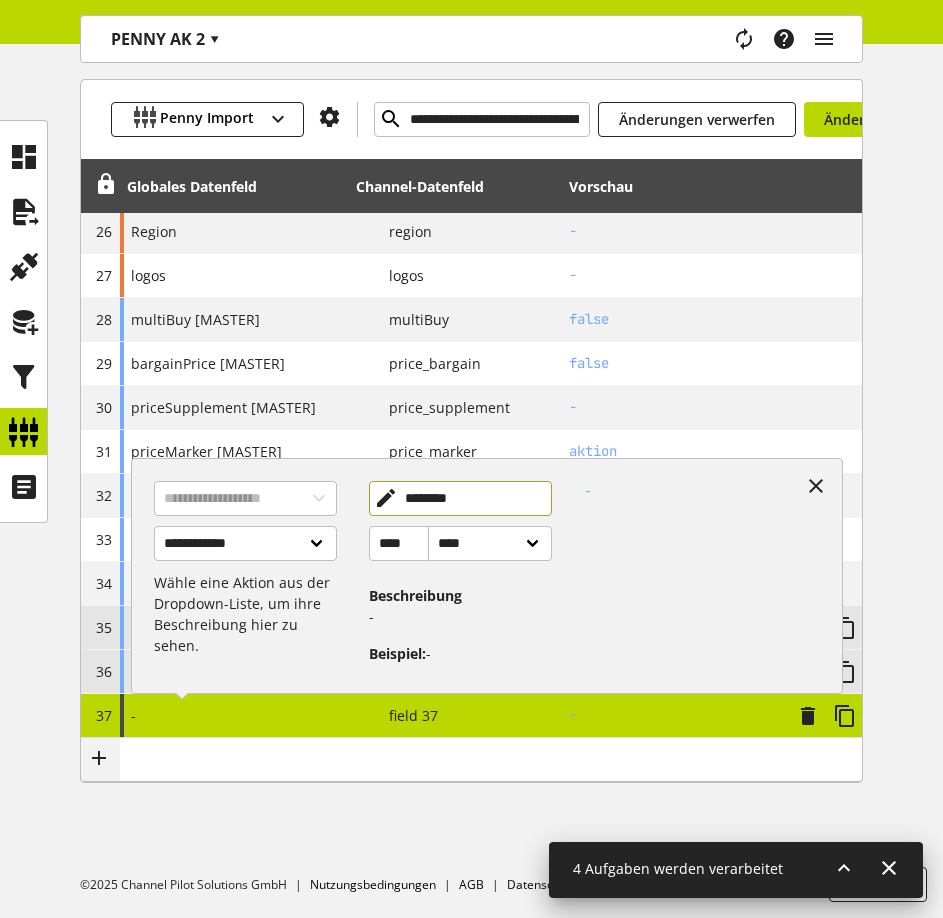 click on "********" at bounding box center [460, 498] 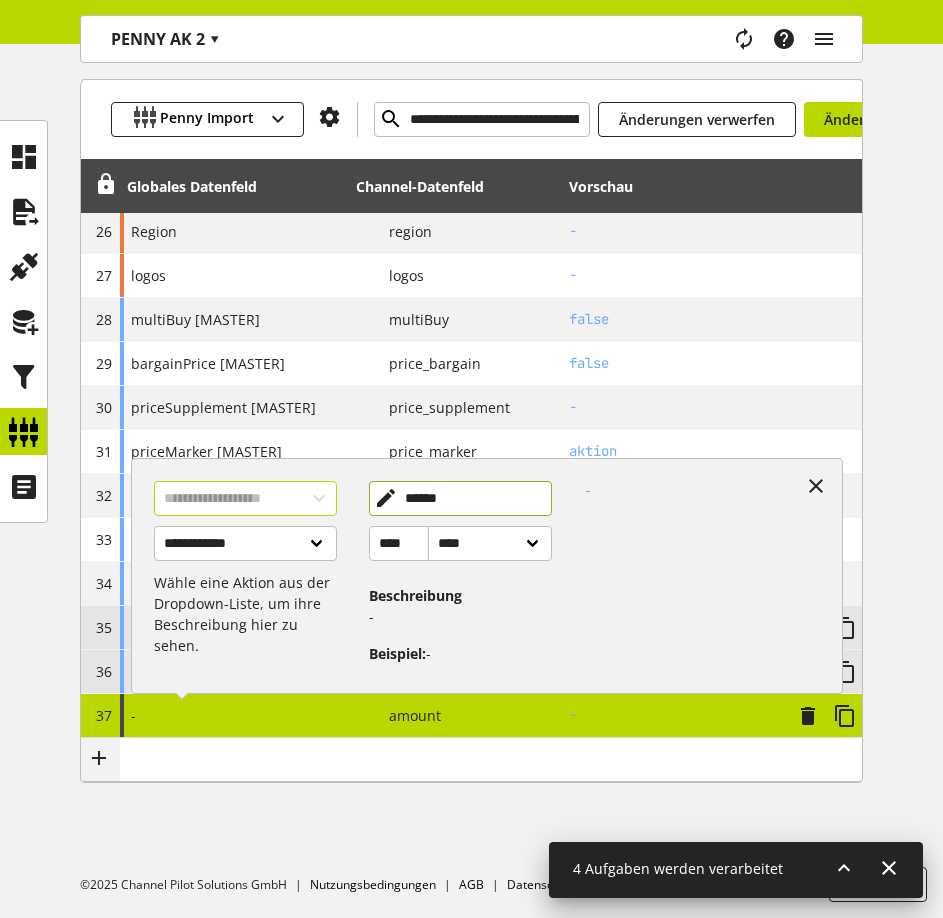 type on "******" 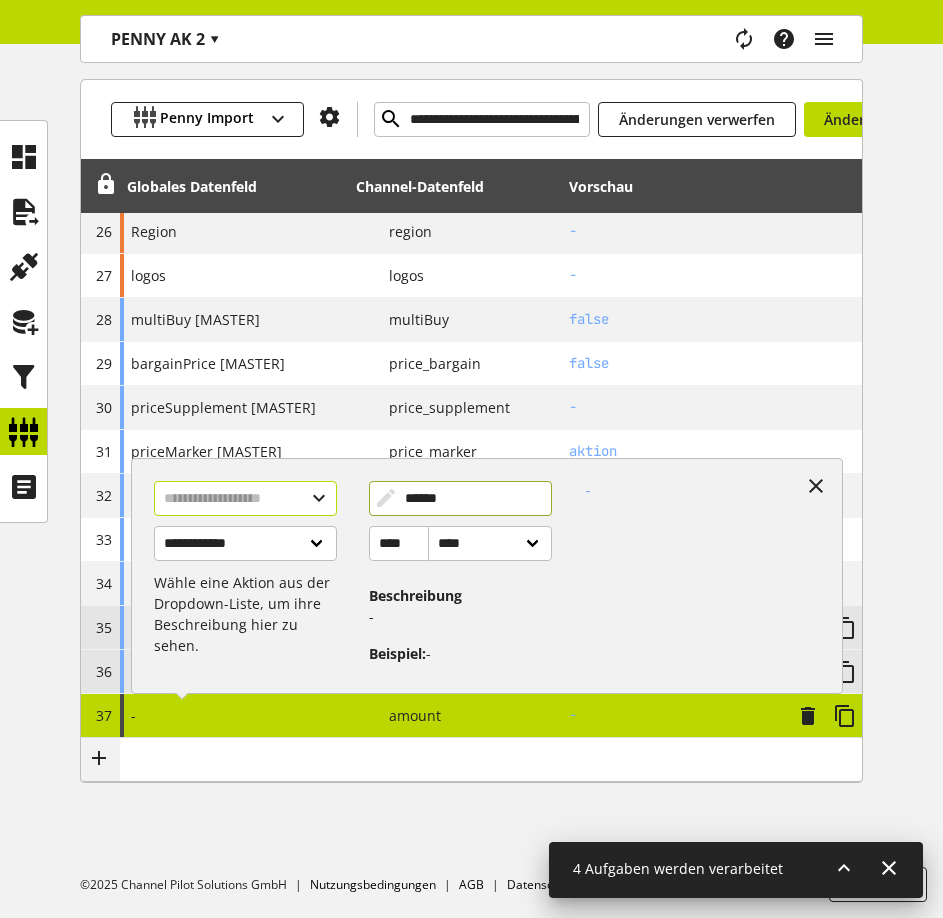 click at bounding box center [245, 498] 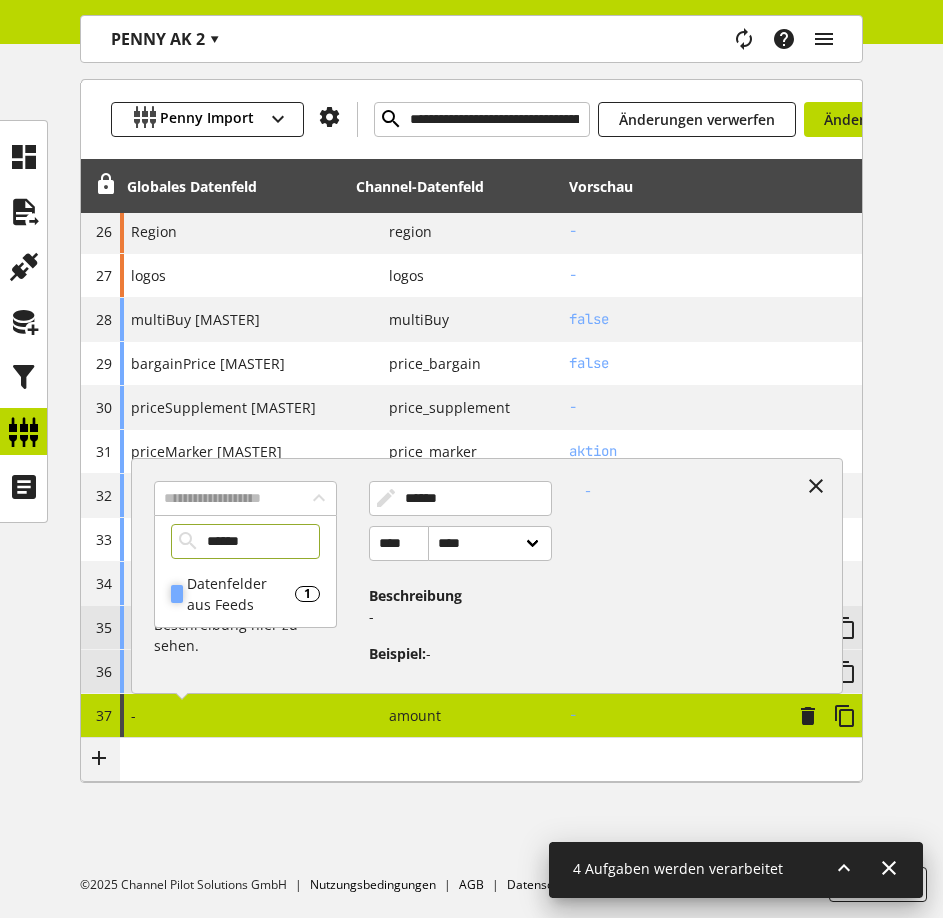 type on "******" 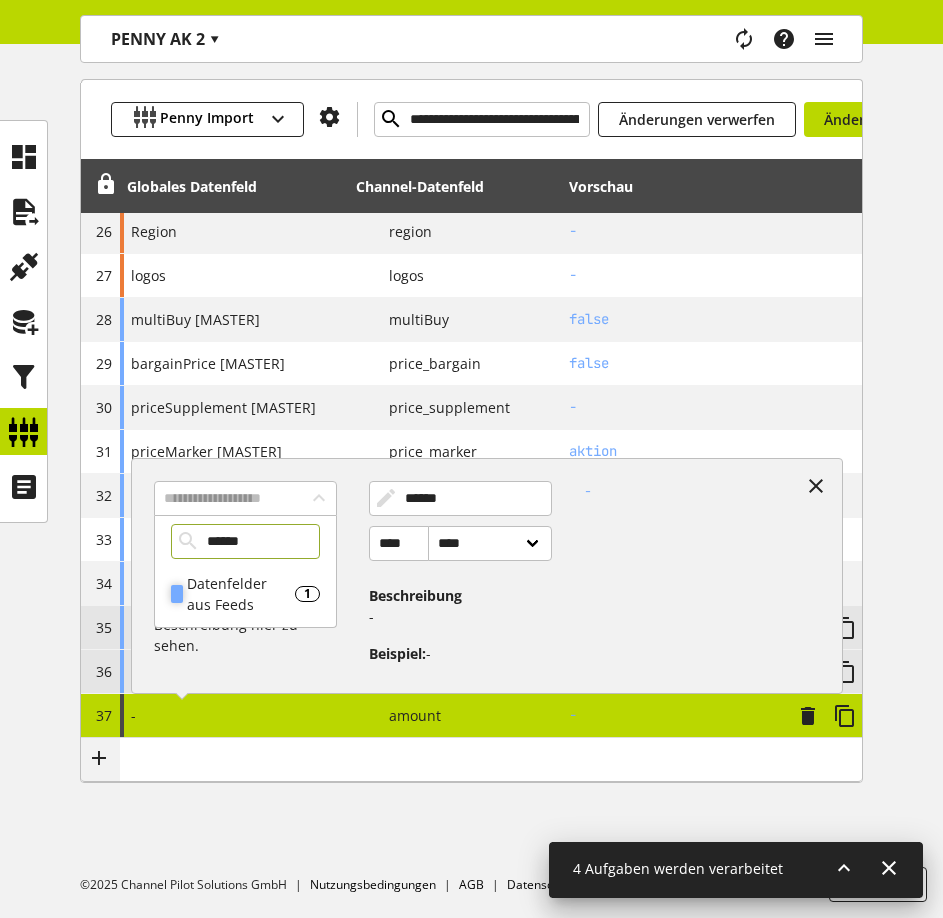 click on "Datenfelder aus Feeds" at bounding box center (241, 594) 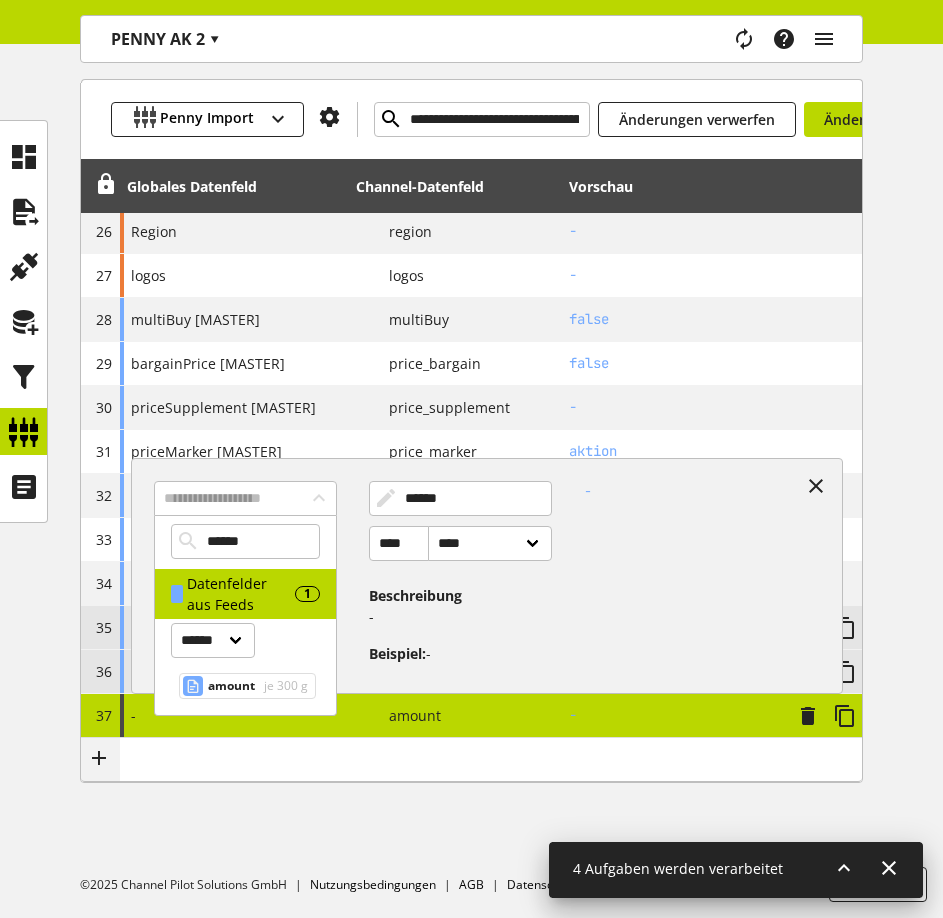 click on "amount je 300 g" at bounding box center (243, 686) 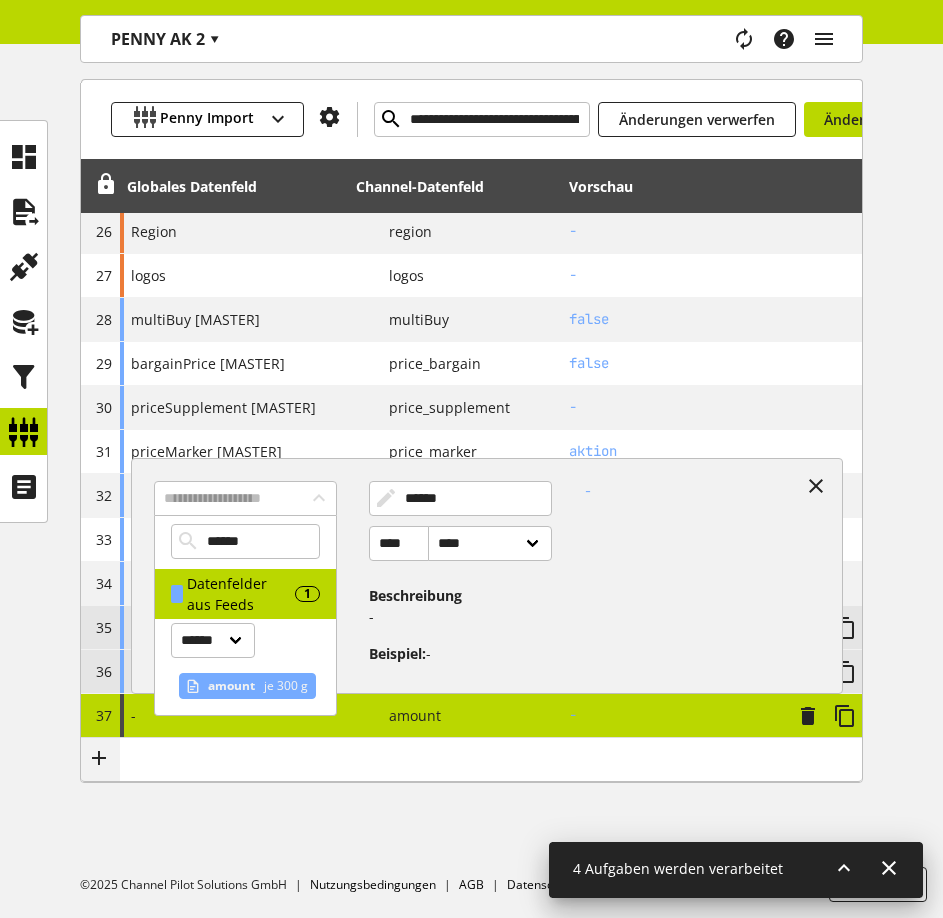 click on "amount" at bounding box center [231, 686] 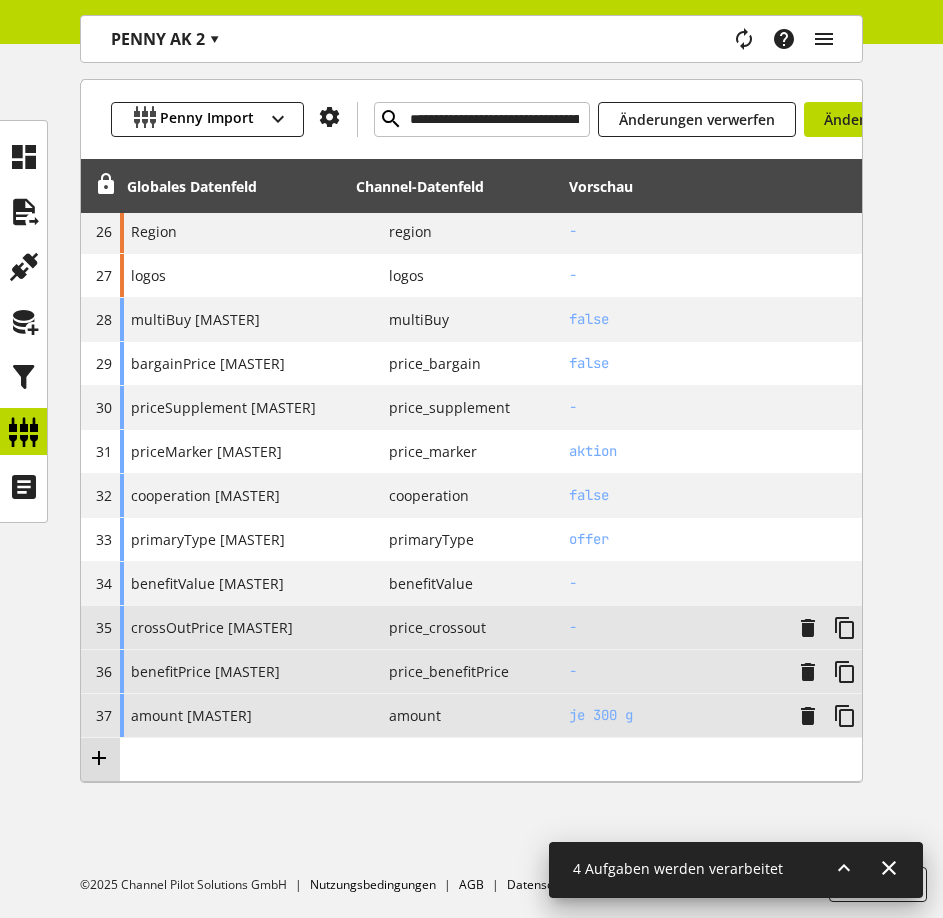 click at bounding box center (99, 758) 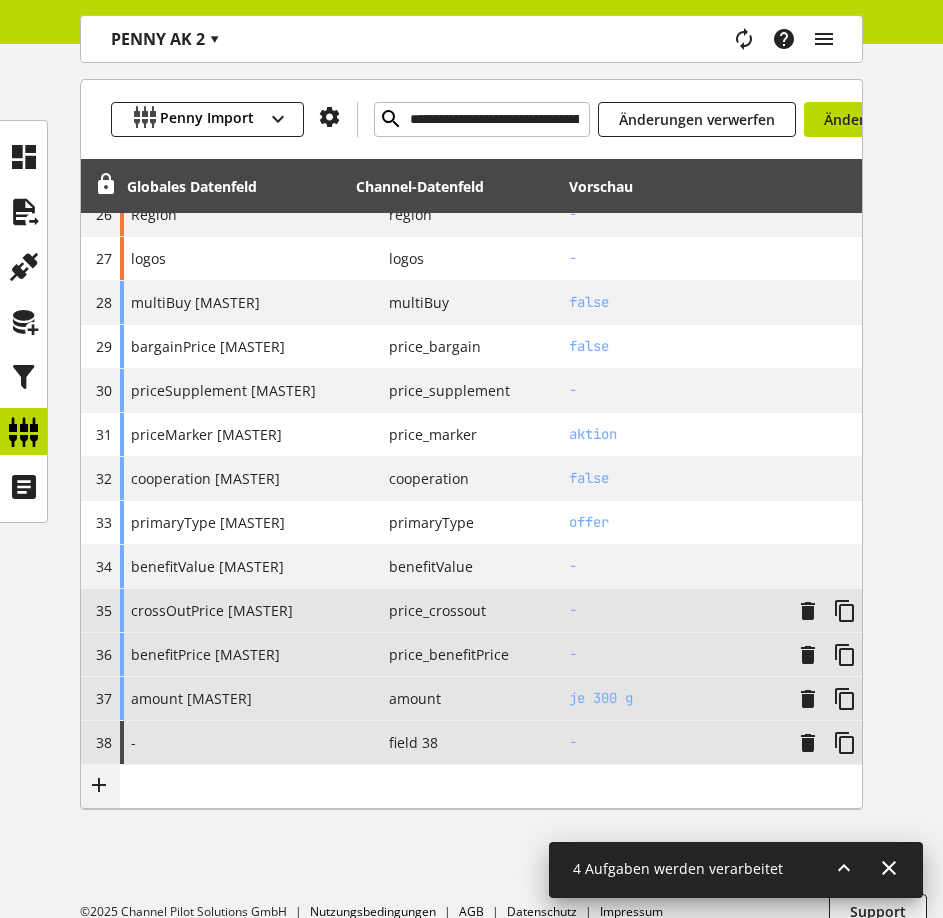 scroll, scrollTop: 1481, scrollLeft: 0, axis: vertical 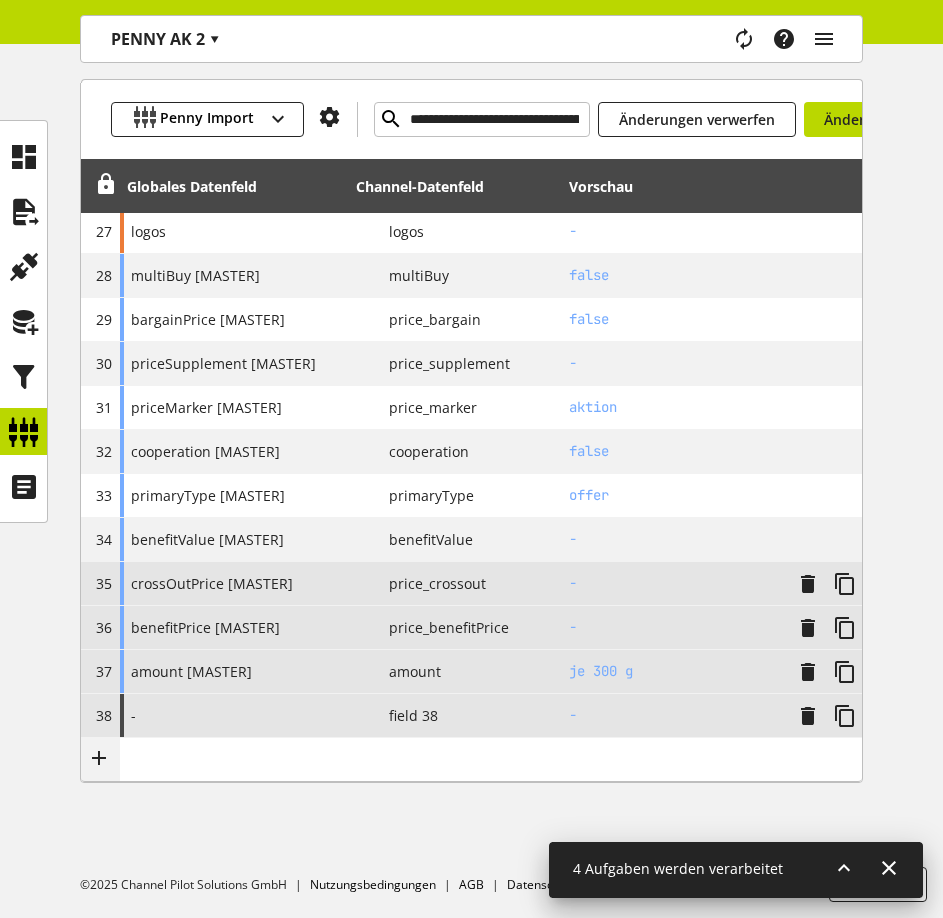 drag, startPoint x: 256, startPoint y: 728, endPoint x: 306, endPoint y: 711, distance: 52.810986 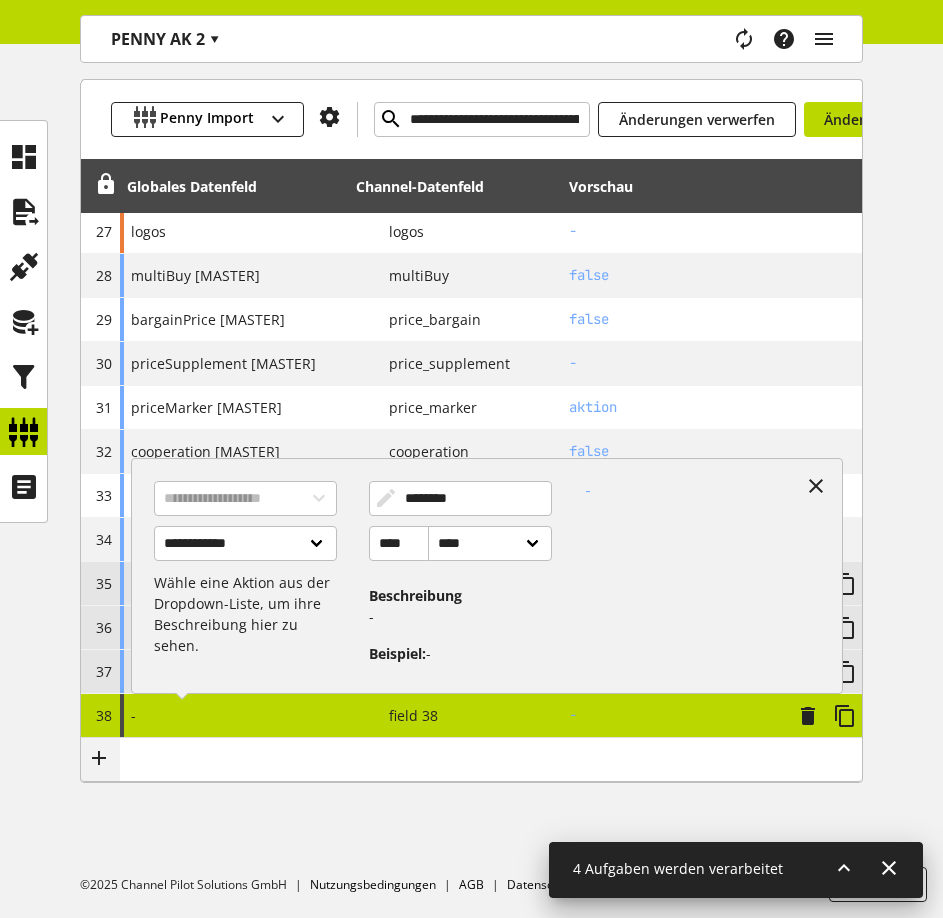 click on "******** **** **** ******" at bounding box center [460, 533] 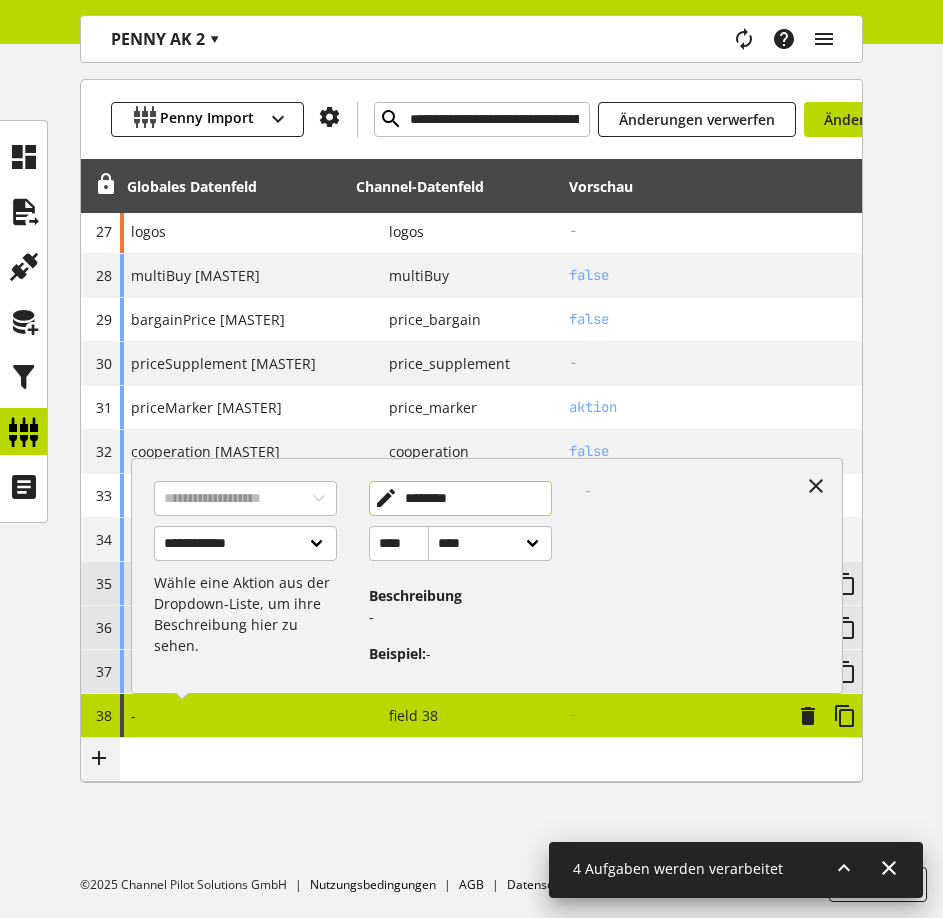click on "********" at bounding box center (460, 498) 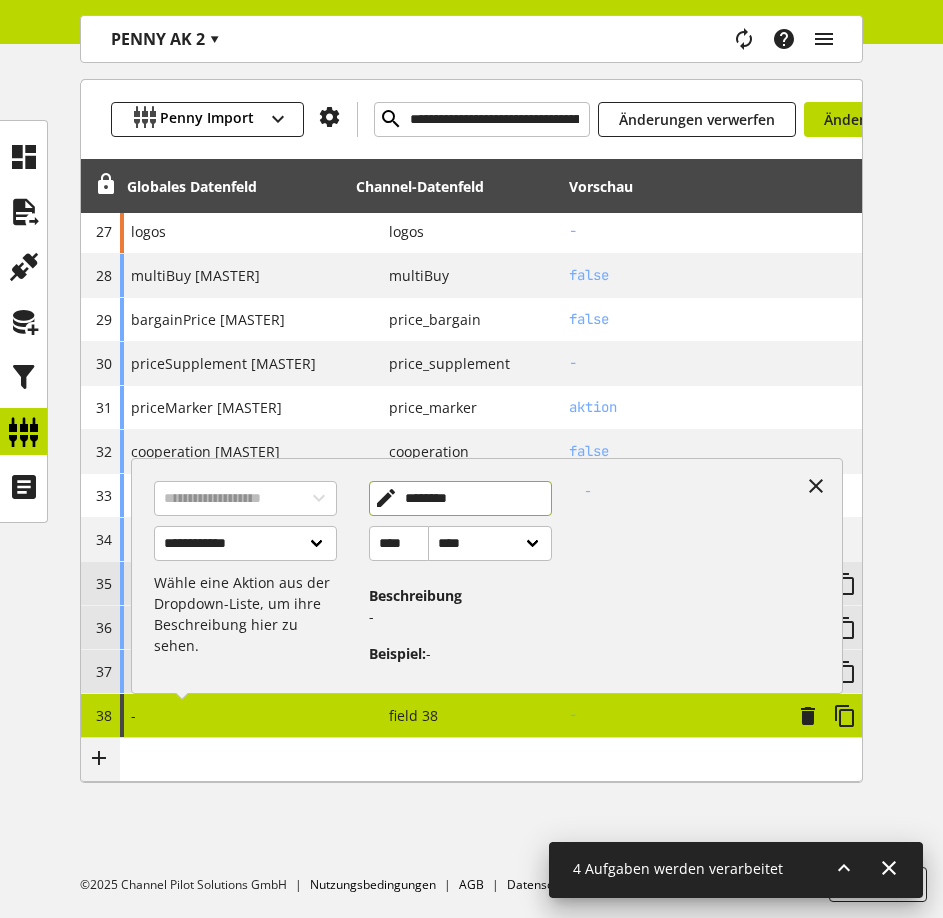 click on "********" at bounding box center [460, 498] 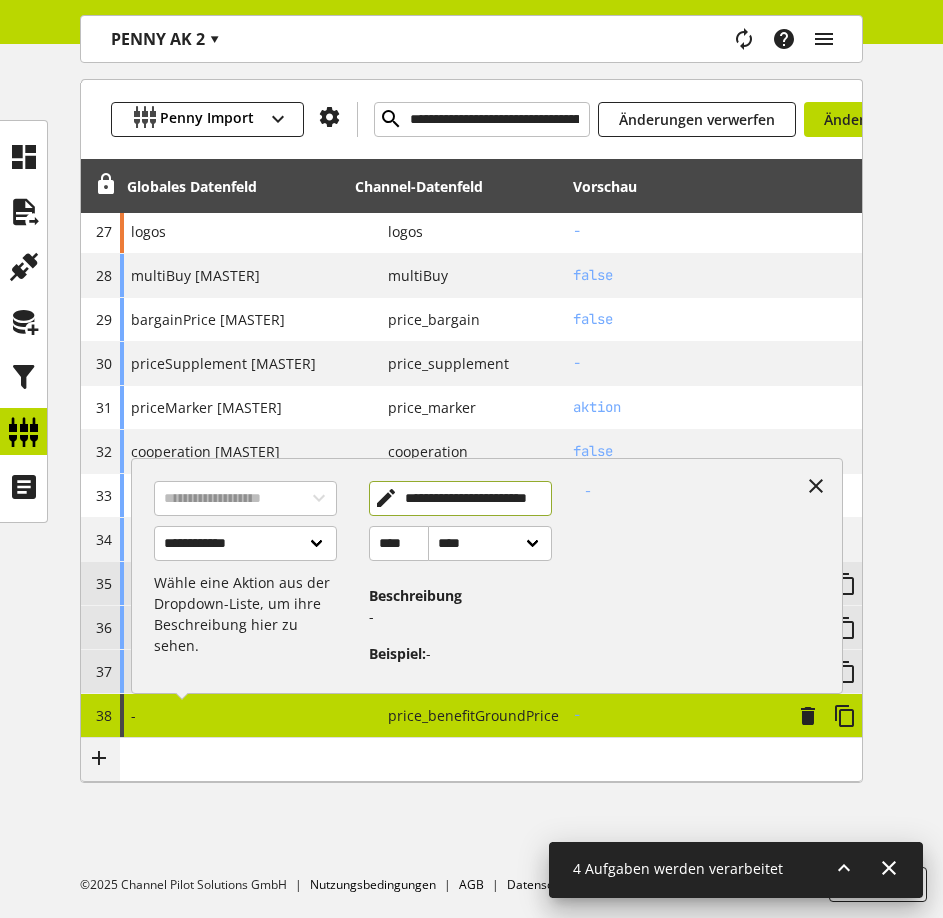 scroll, scrollTop: 0, scrollLeft: 29, axis: horizontal 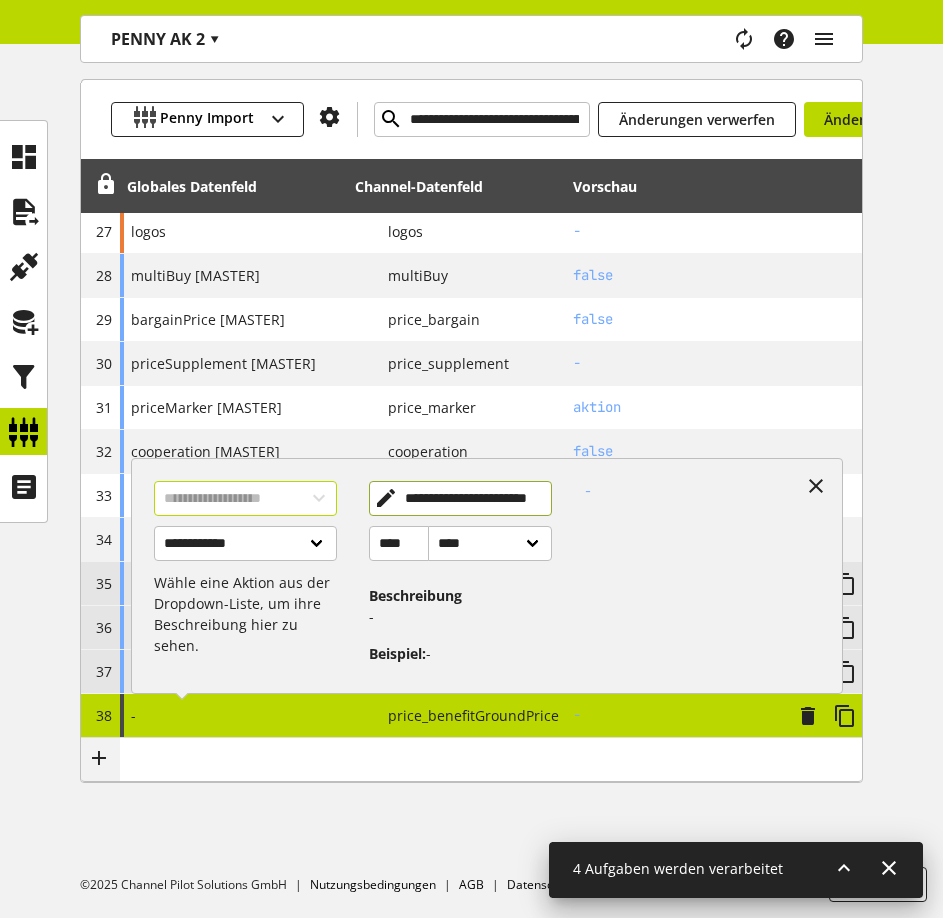 type on "**********" 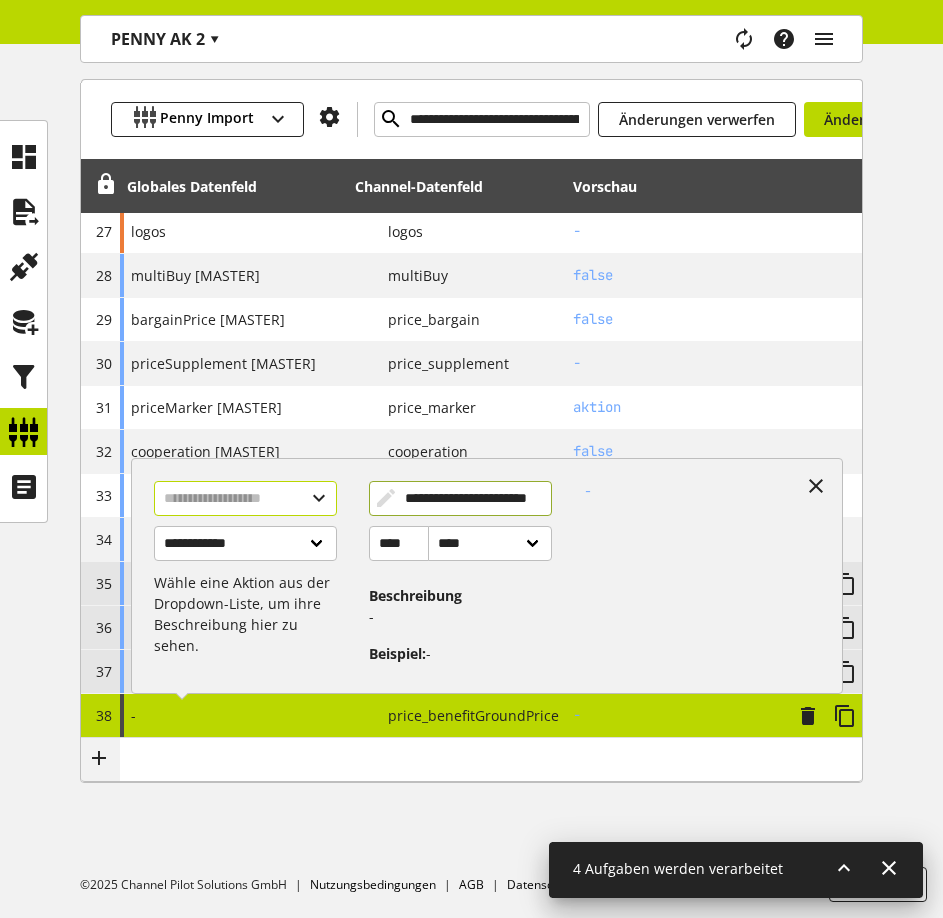 click at bounding box center [245, 498] 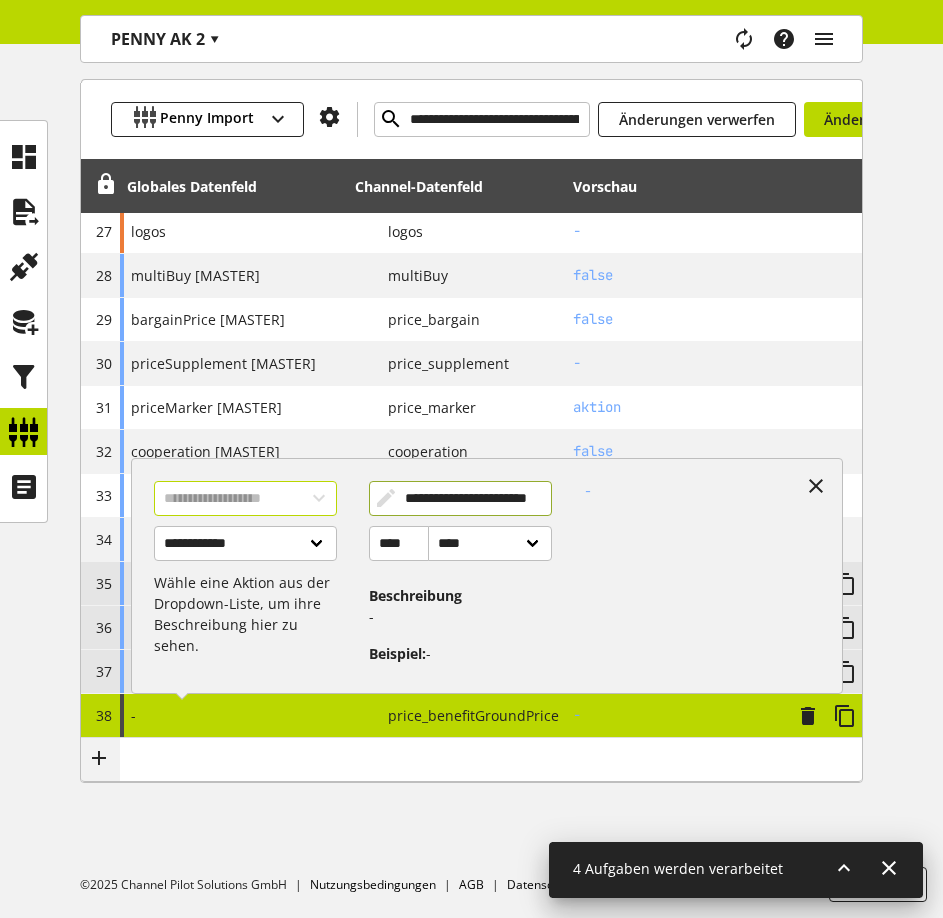 scroll, scrollTop: 0, scrollLeft: 0, axis: both 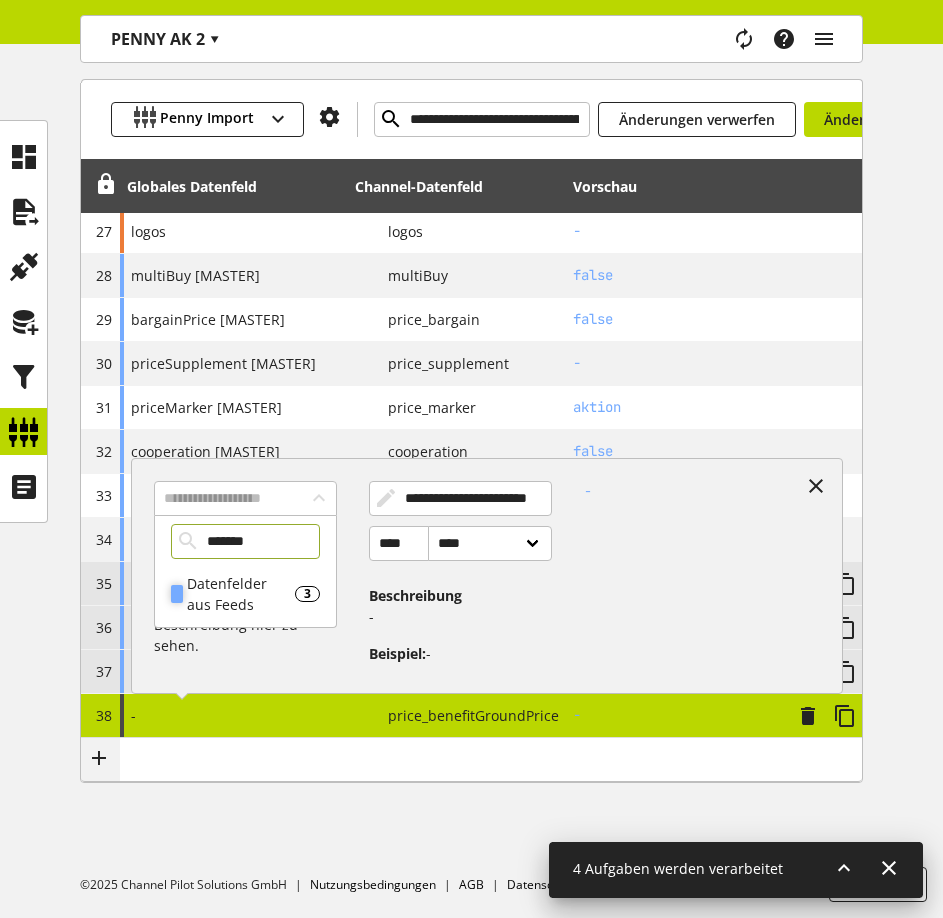 type on "*******" 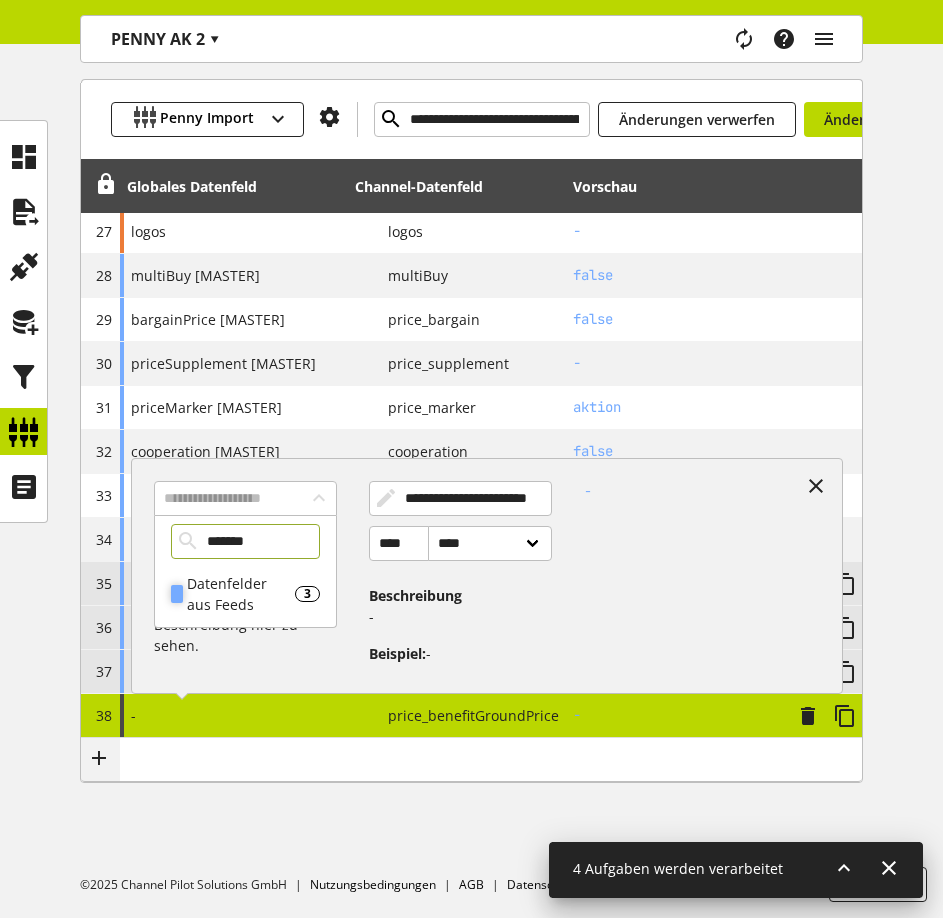 click on "Datenfelder aus Feeds" at bounding box center [241, 594] 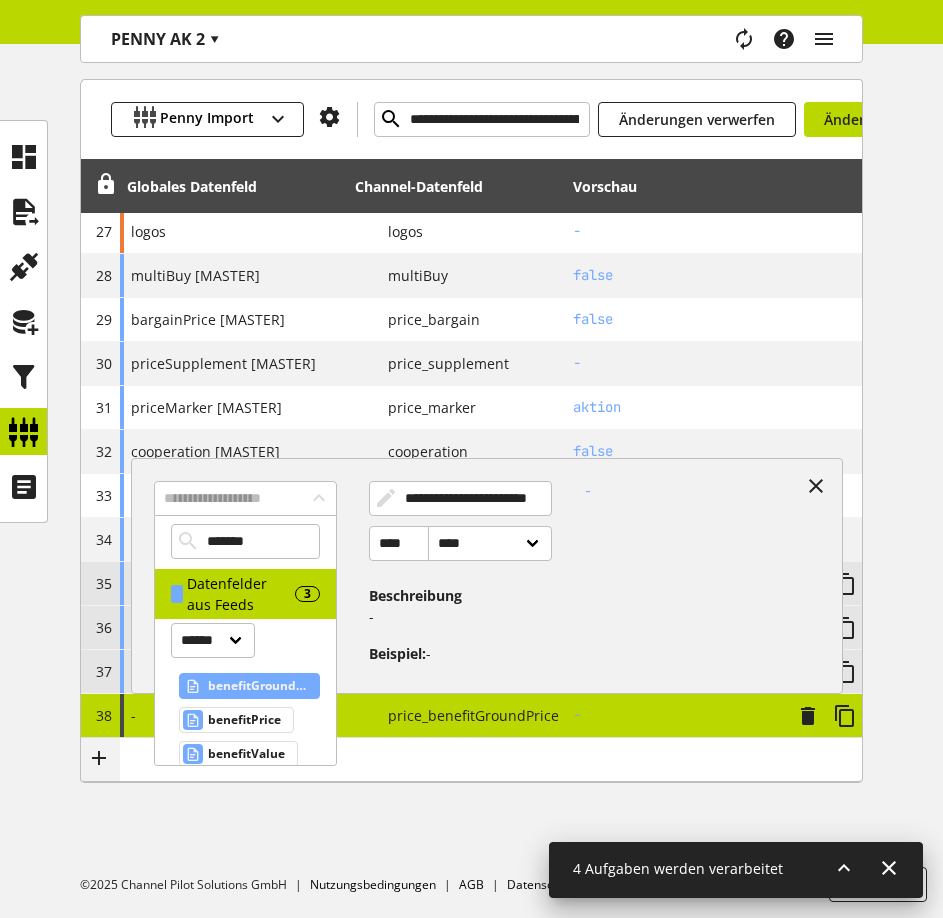 click on "benefitGroundPrice" at bounding box center [257, 686] 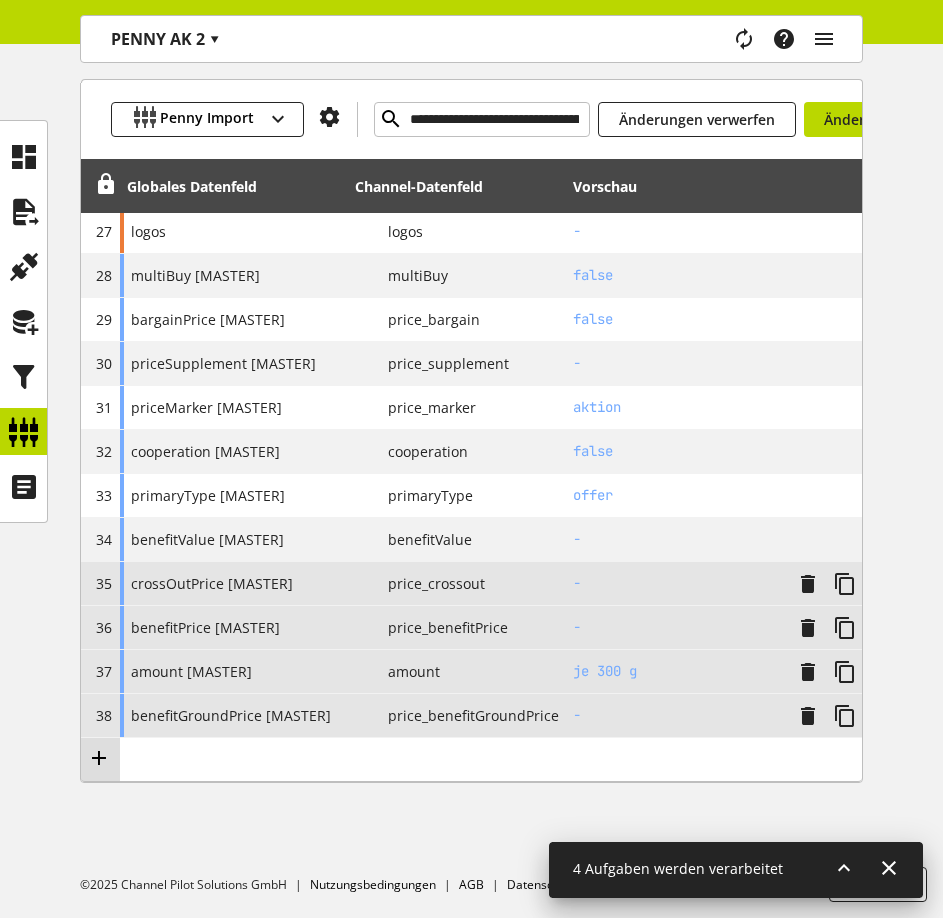 click at bounding box center (99, 758) 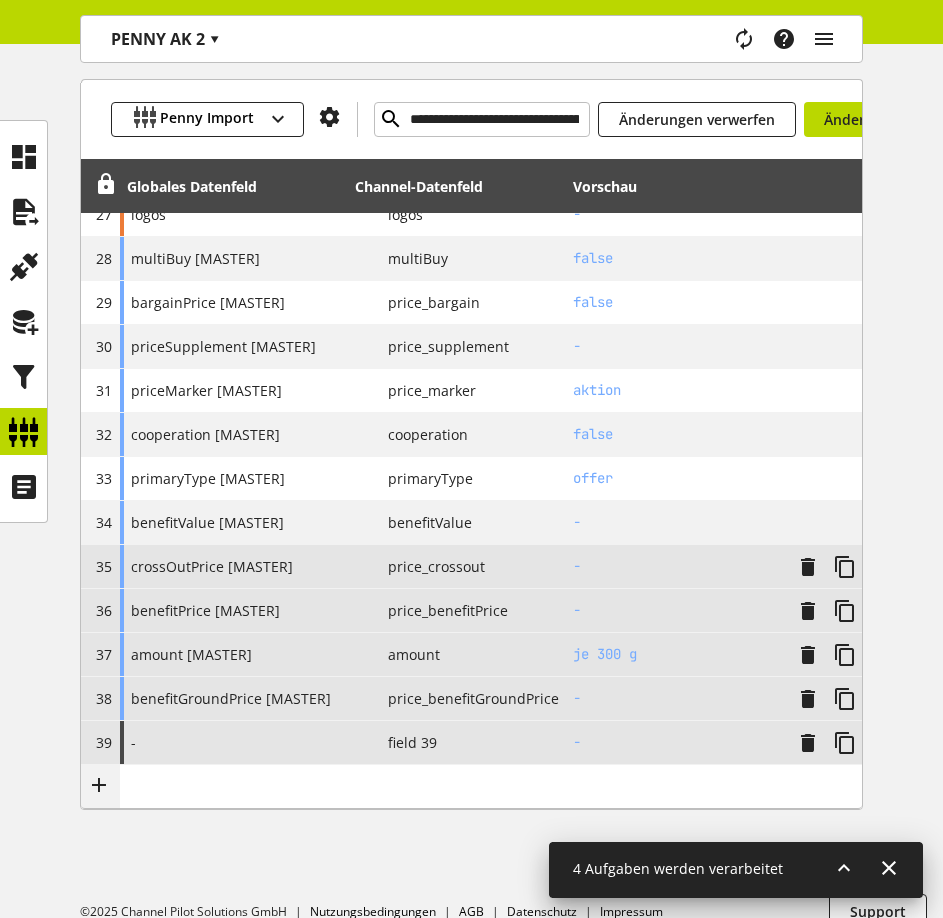 scroll, scrollTop: 1525, scrollLeft: 0, axis: vertical 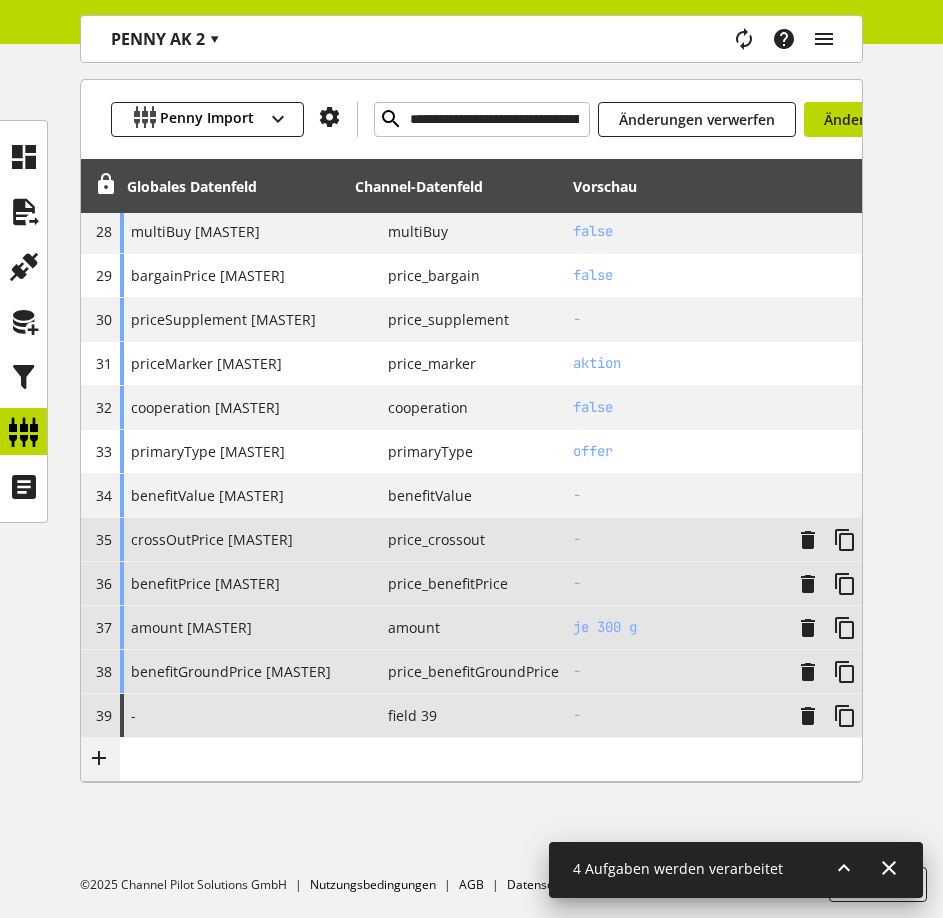 click on "field 39" at bounding box center [404, 715] 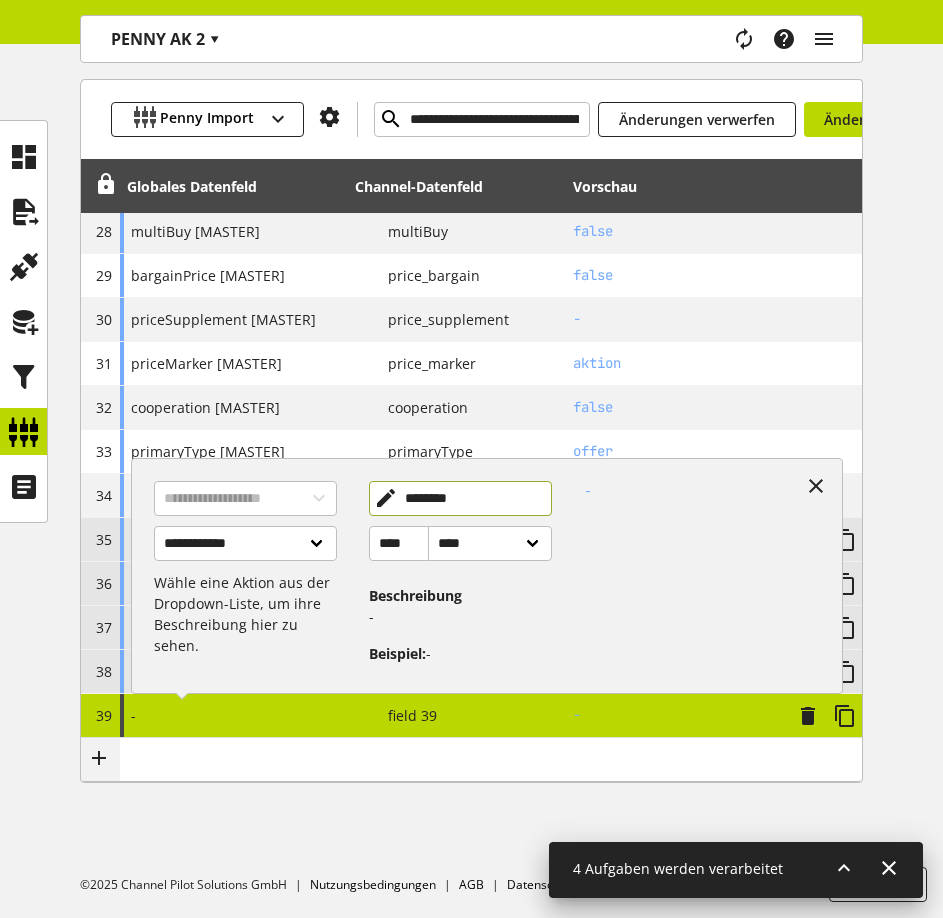 click on "********" at bounding box center [460, 498] 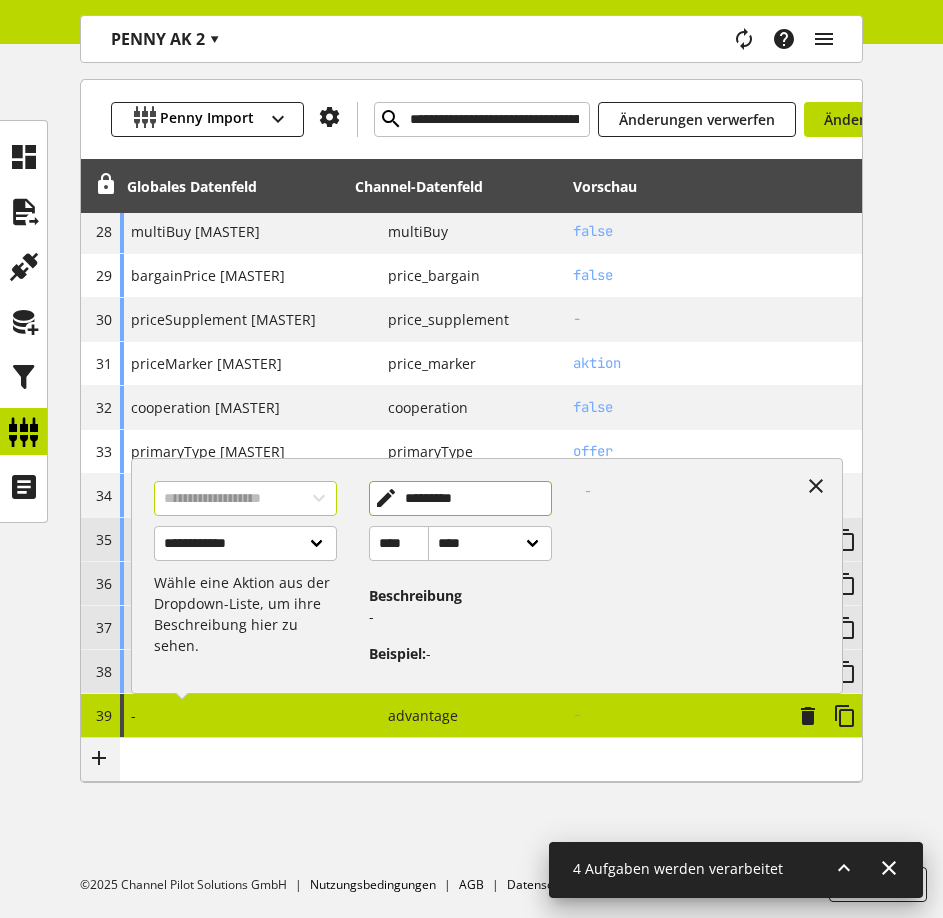 type on "*********" 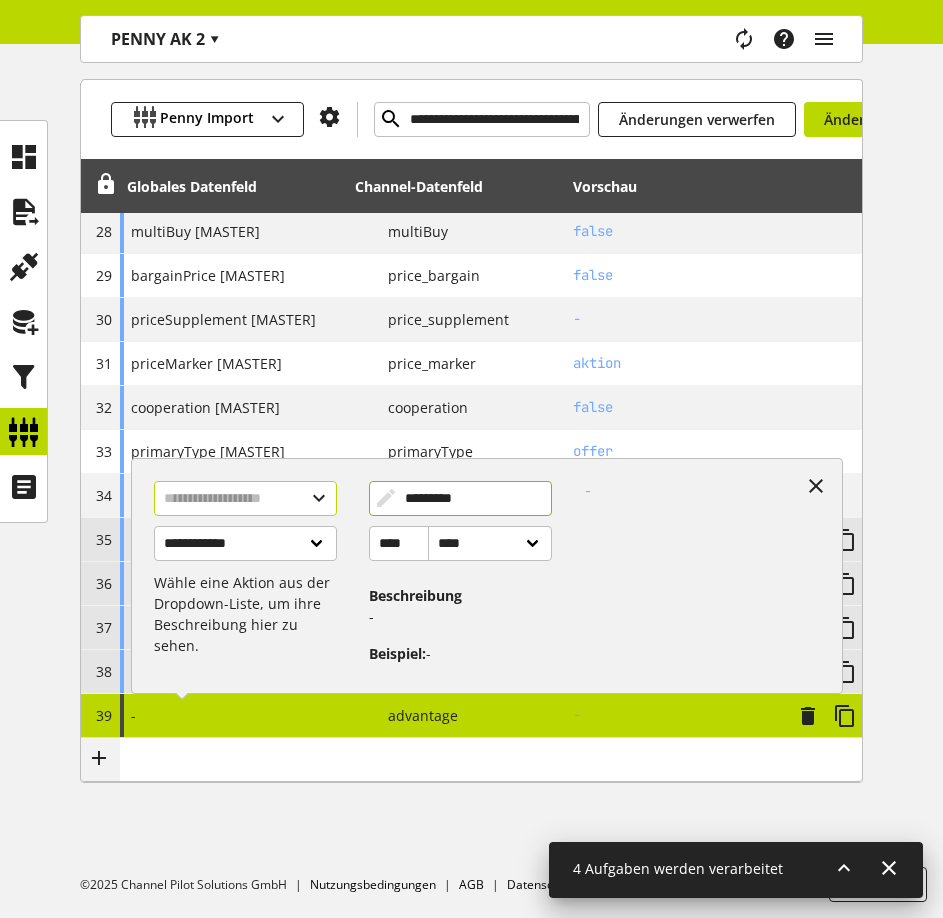 click at bounding box center [245, 498] 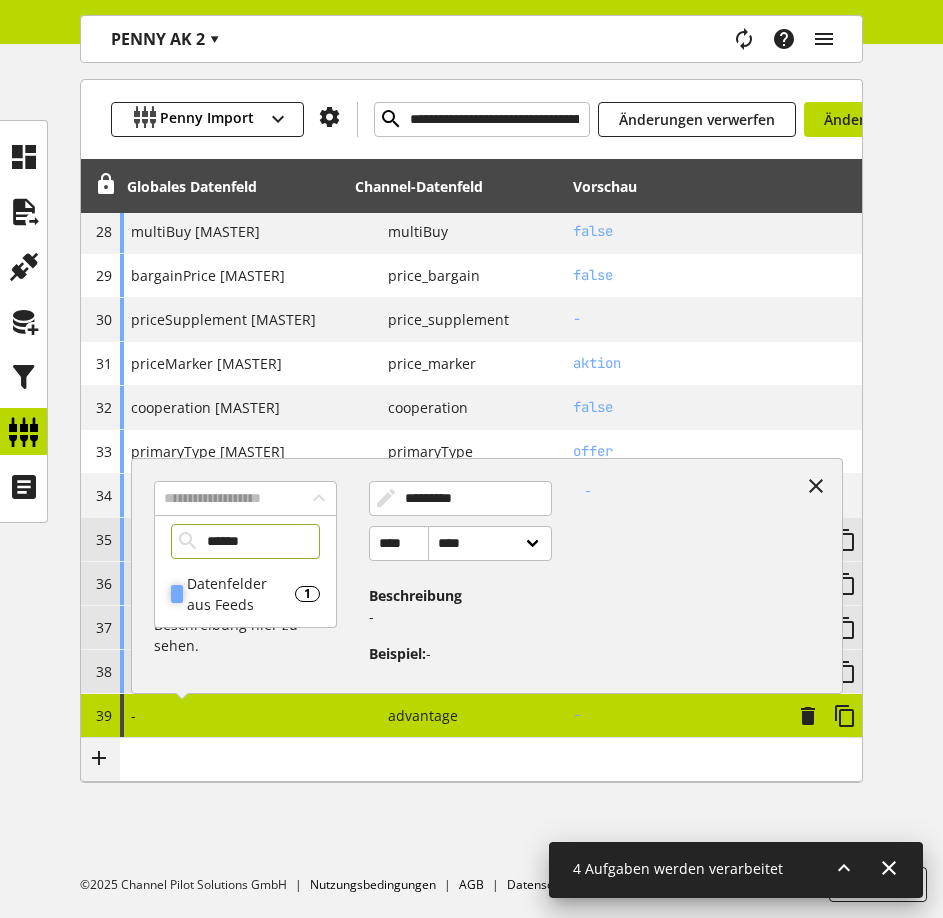 type on "******" 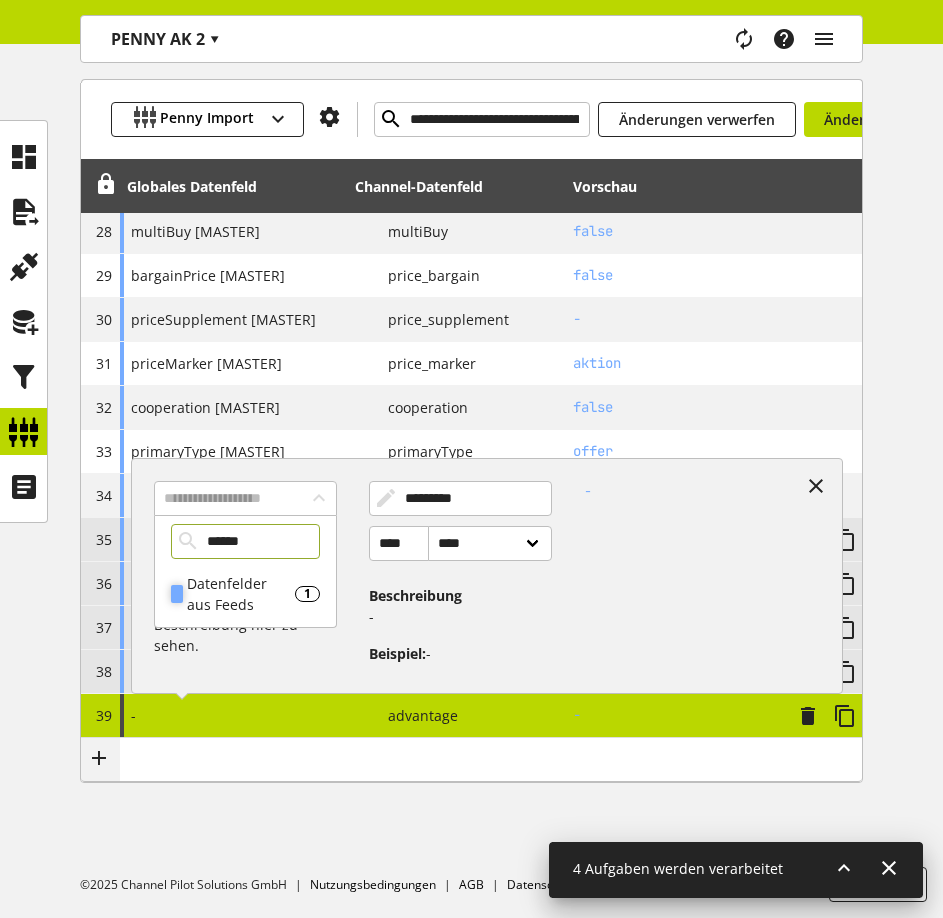 click on "Datenfelder aus Feeds" at bounding box center [241, 594] 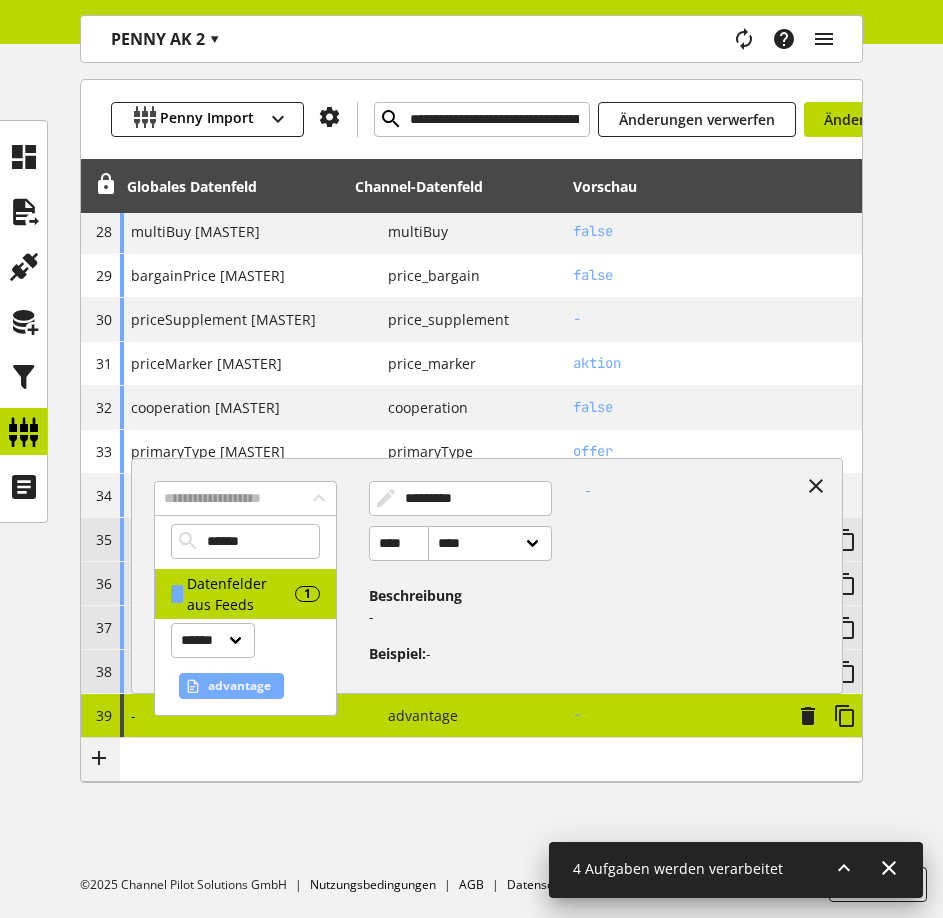 click on "advantage" at bounding box center (239, 686) 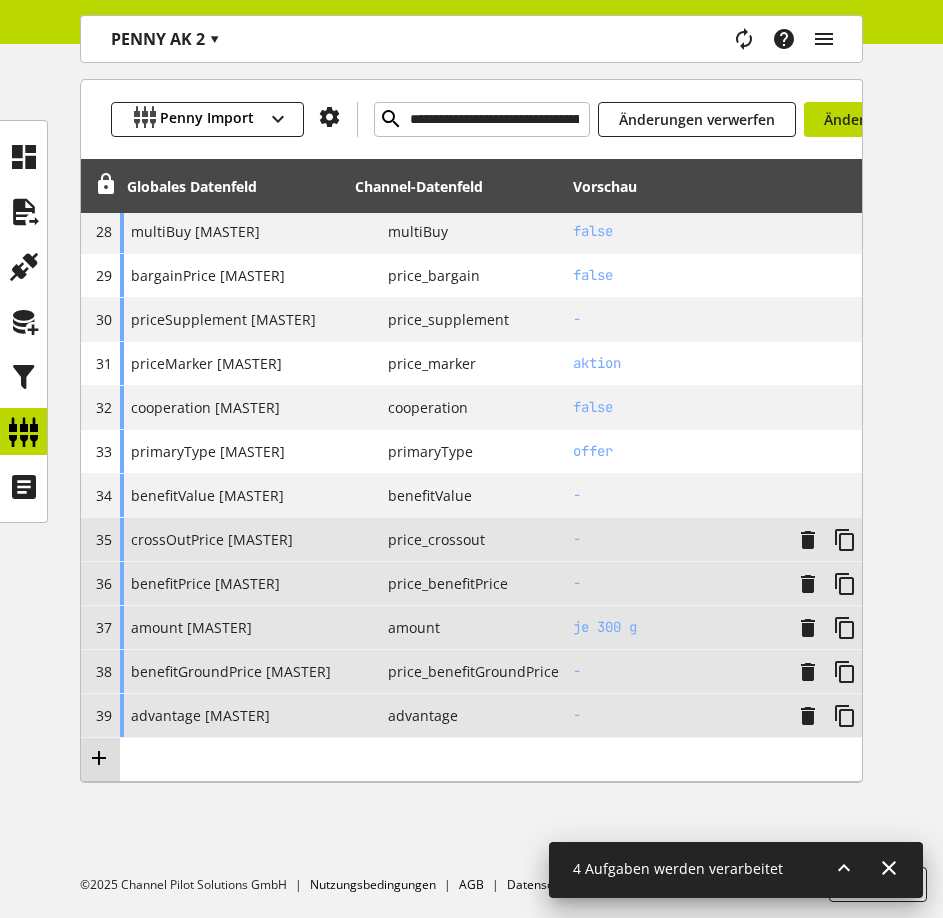 click at bounding box center [99, 758] 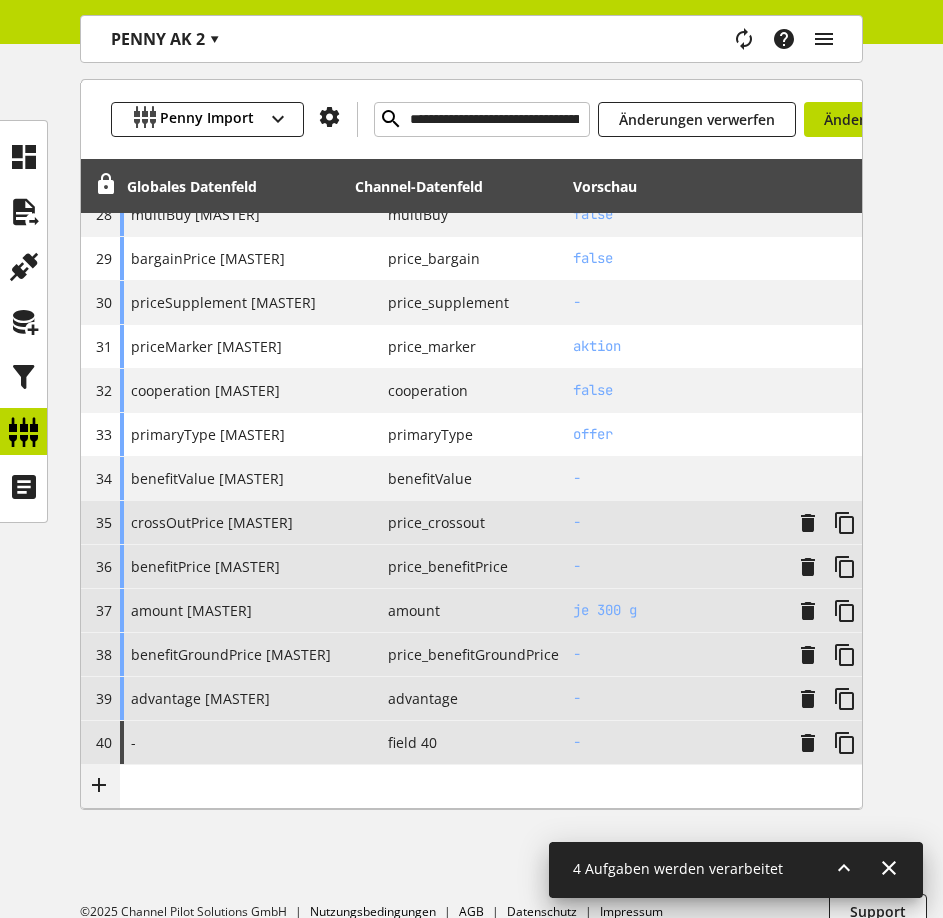 scroll, scrollTop: 1569, scrollLeft: 0, axis: vertical 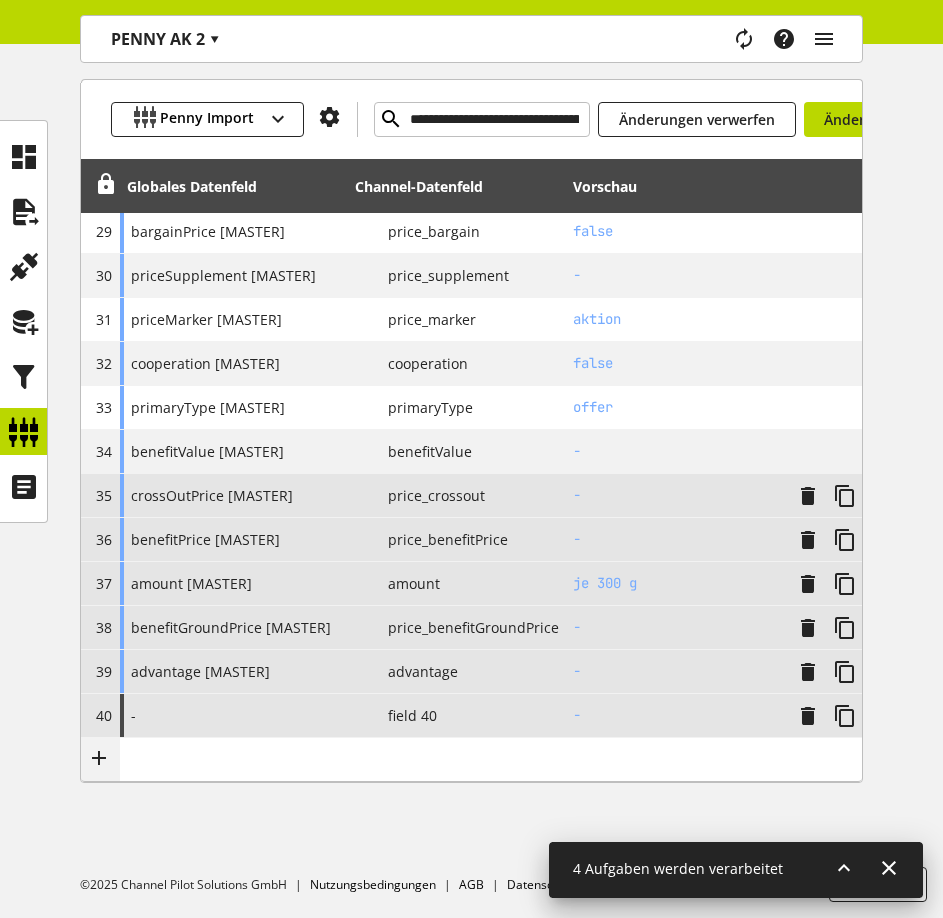 click on "P field 40" at bounding box center (457, 716) 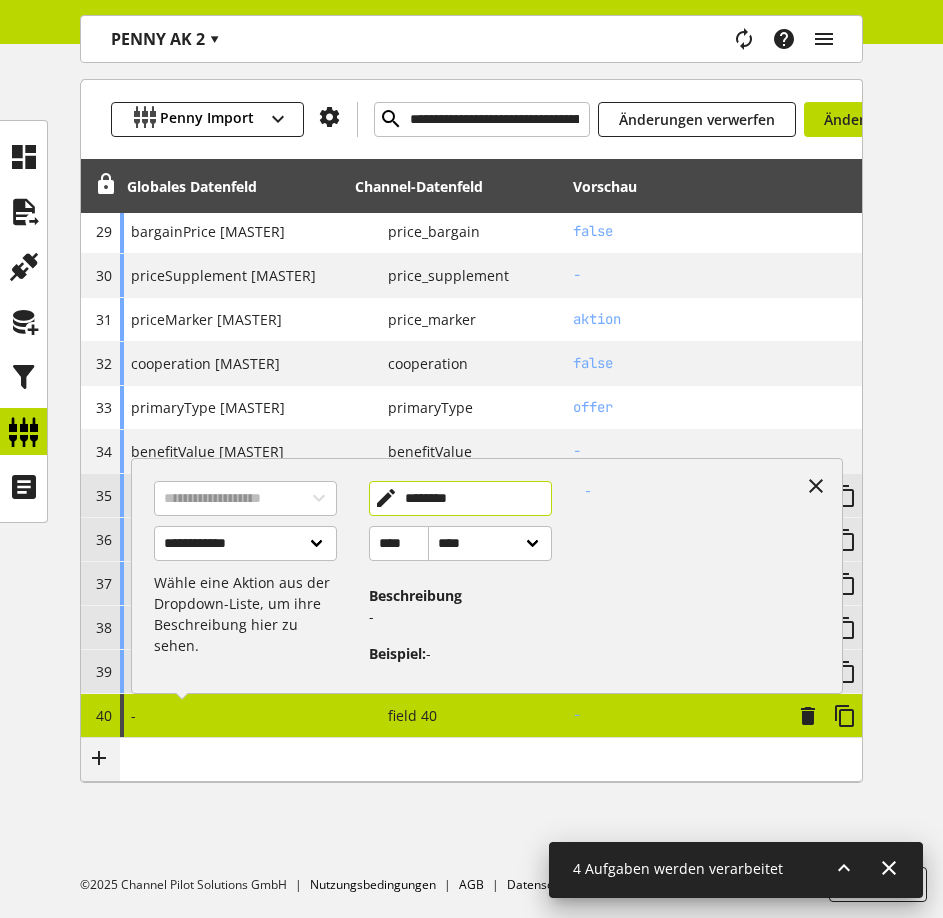 click on "********" at bounding box center [460, 498] 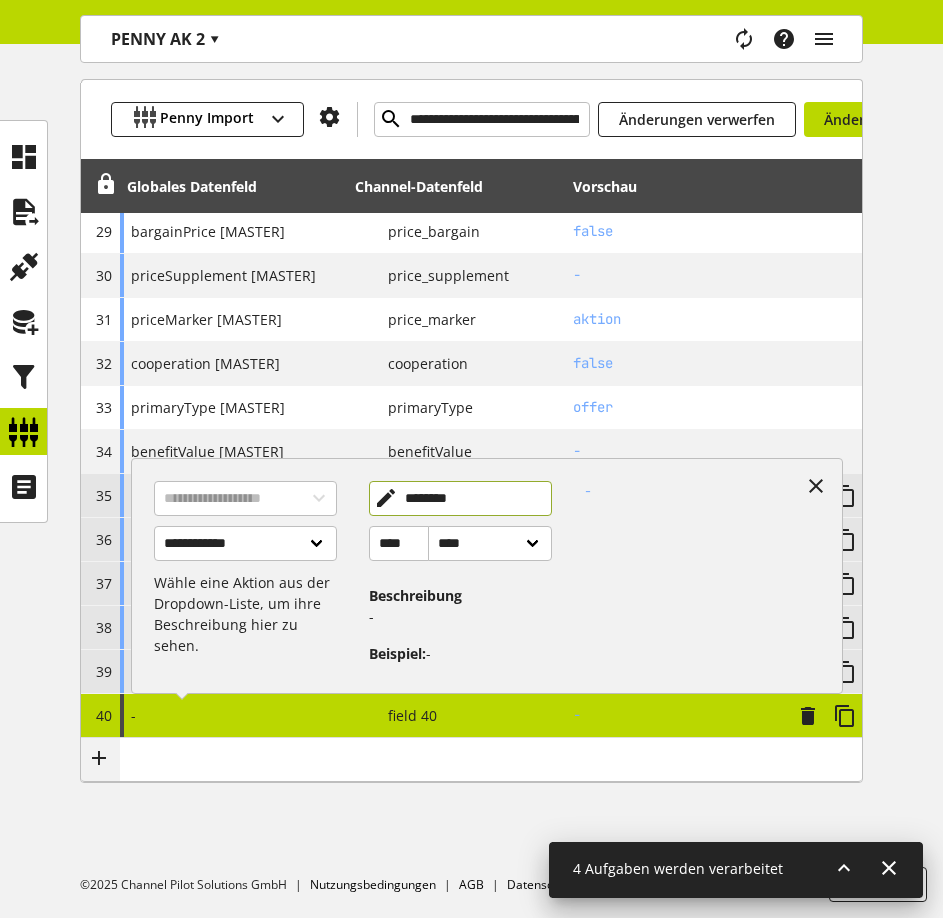 click on "********" at bounding box center (460, 498) 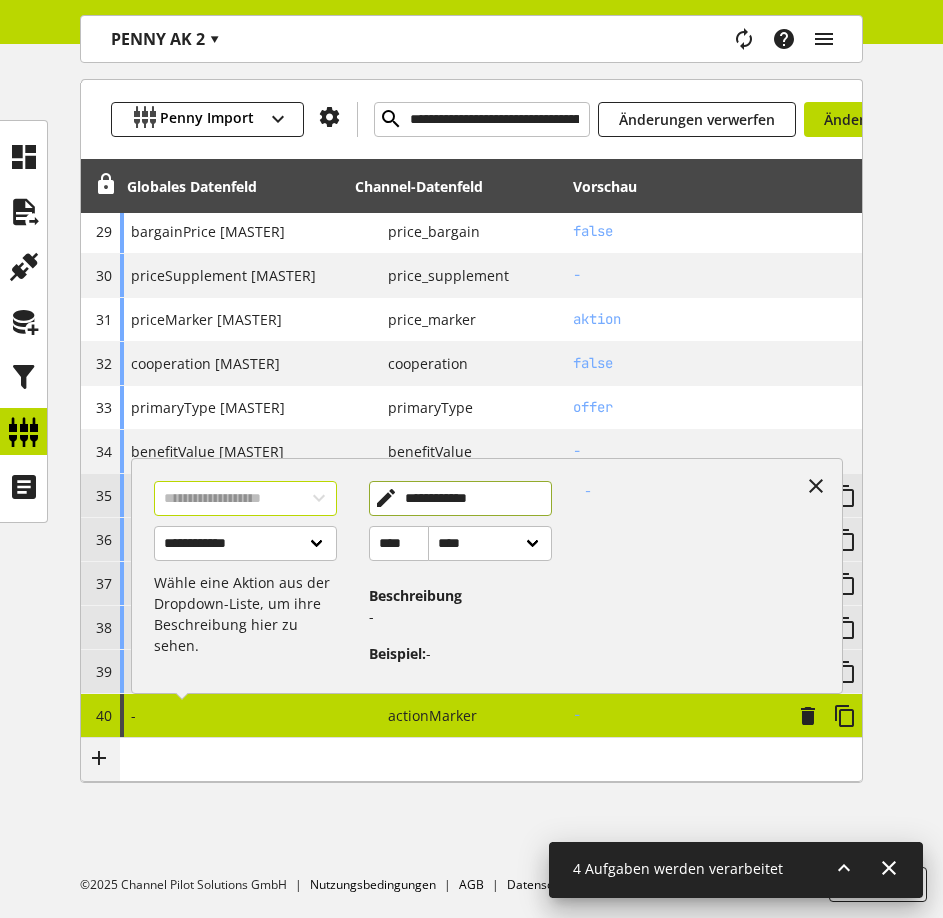 type on "**********" 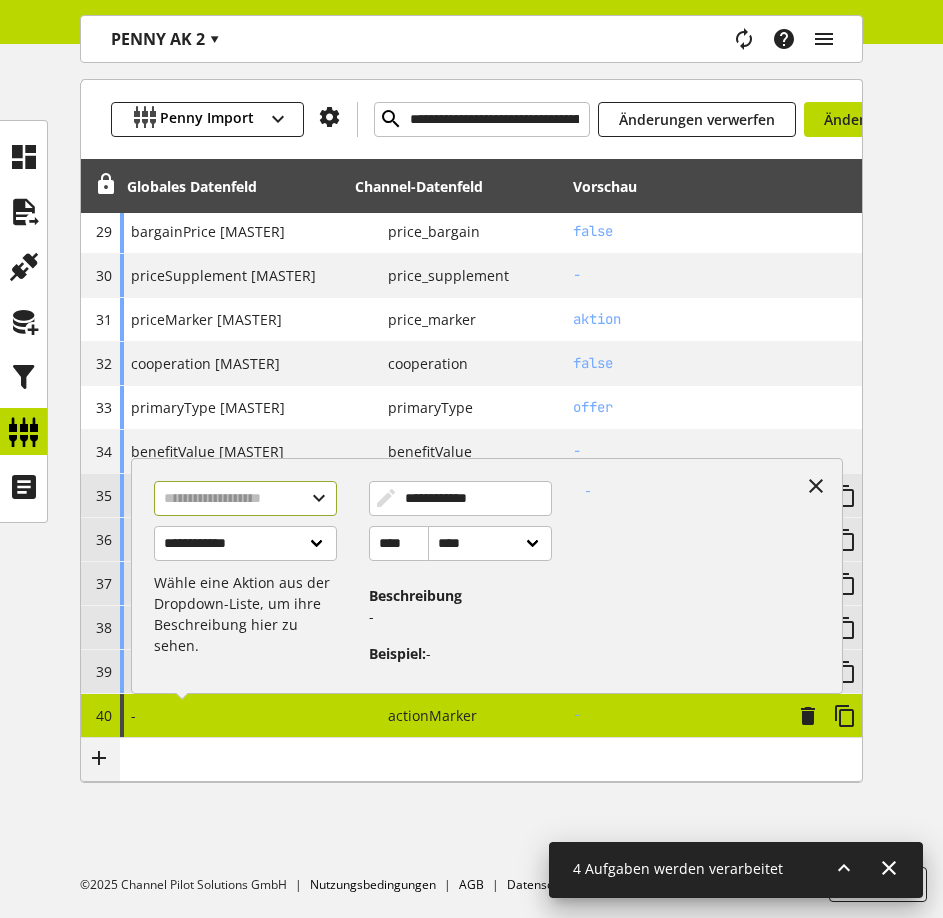 click at bounding box center (245, 498) 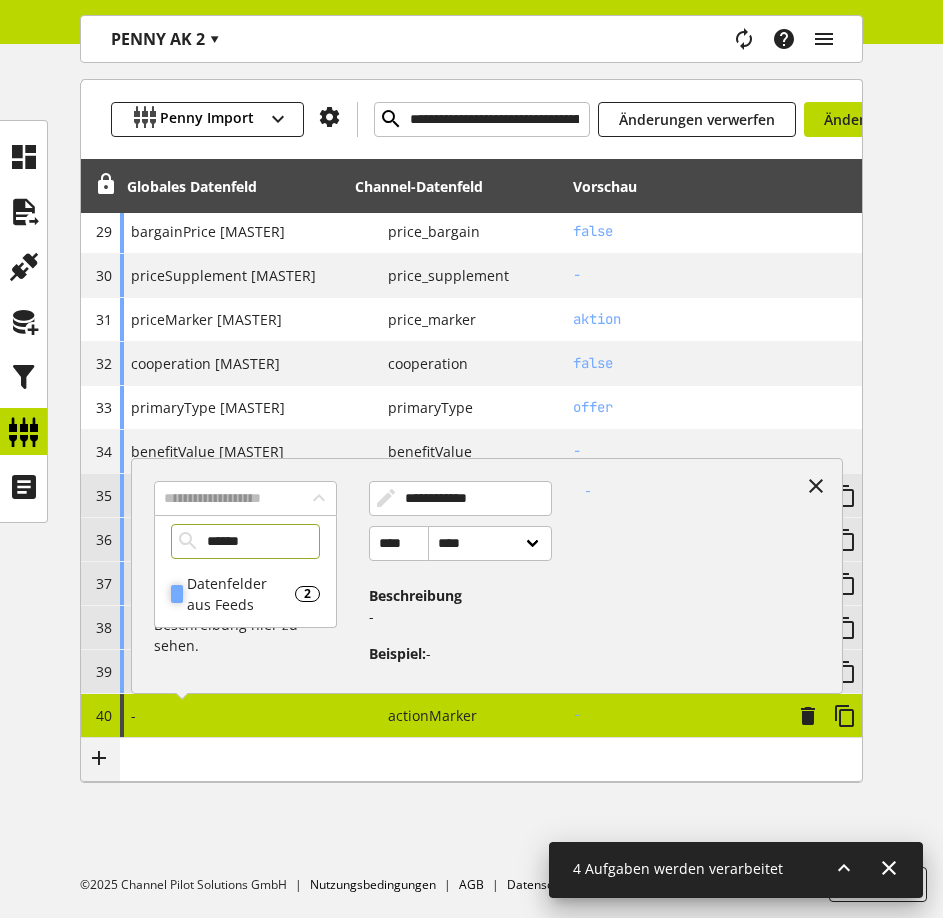 type on "******" 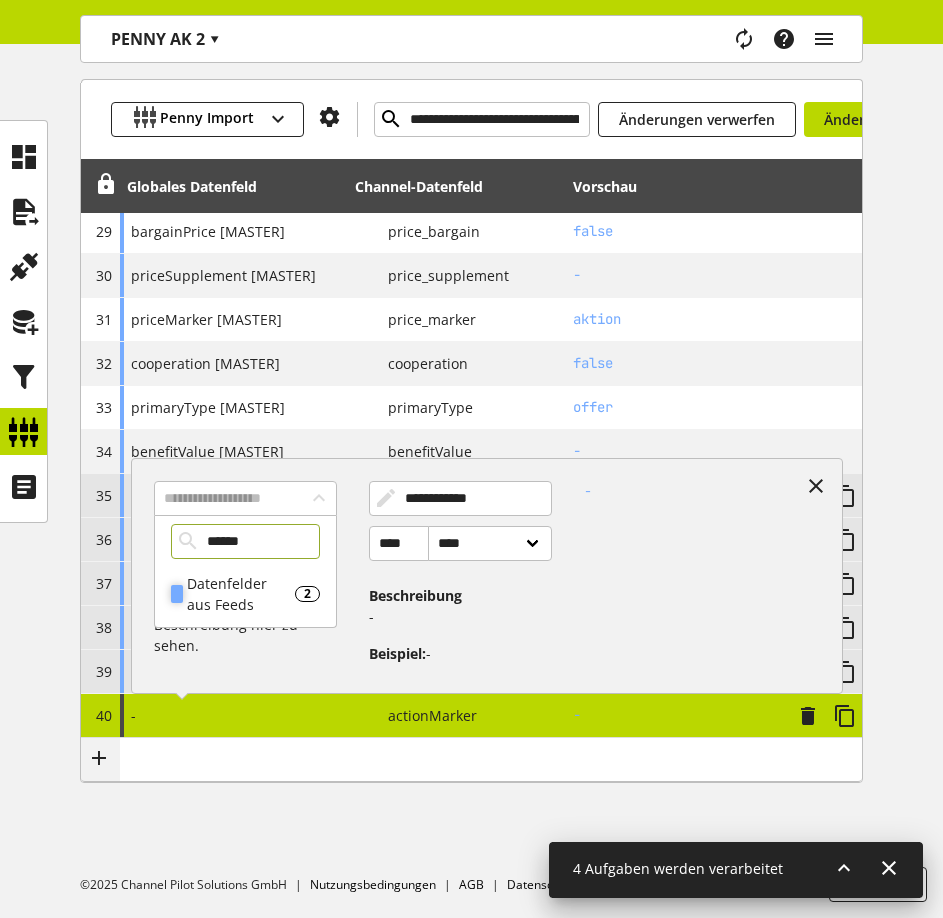click on "Datenfelder aus Feeds" at bounding box center [241, 594] 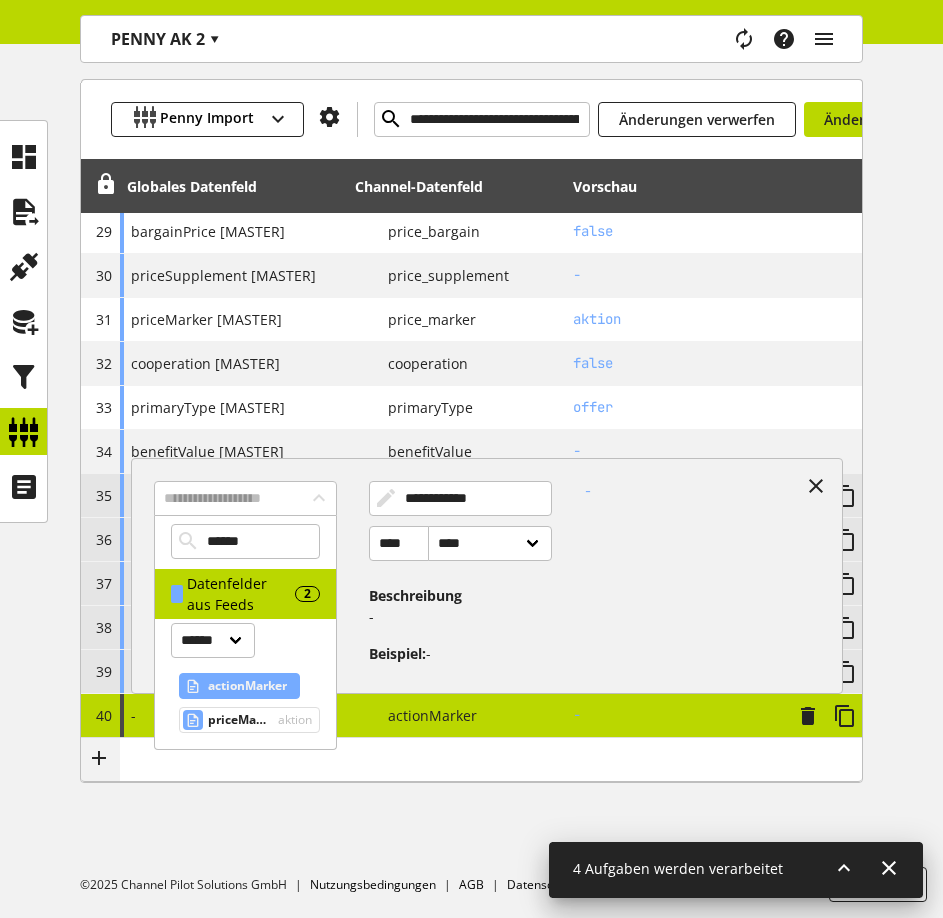 click on "actionMarker" at bounding box center [247, 686] 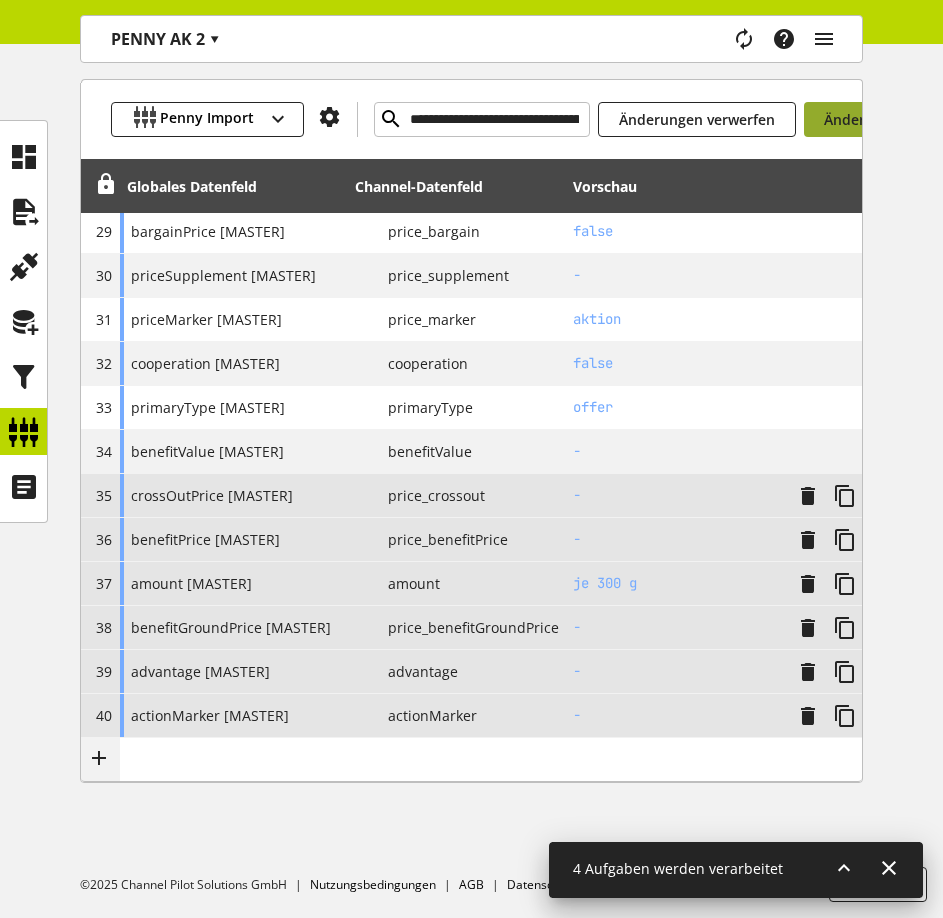 click on "Änderungen speichern" at bounding box center [901, 119] 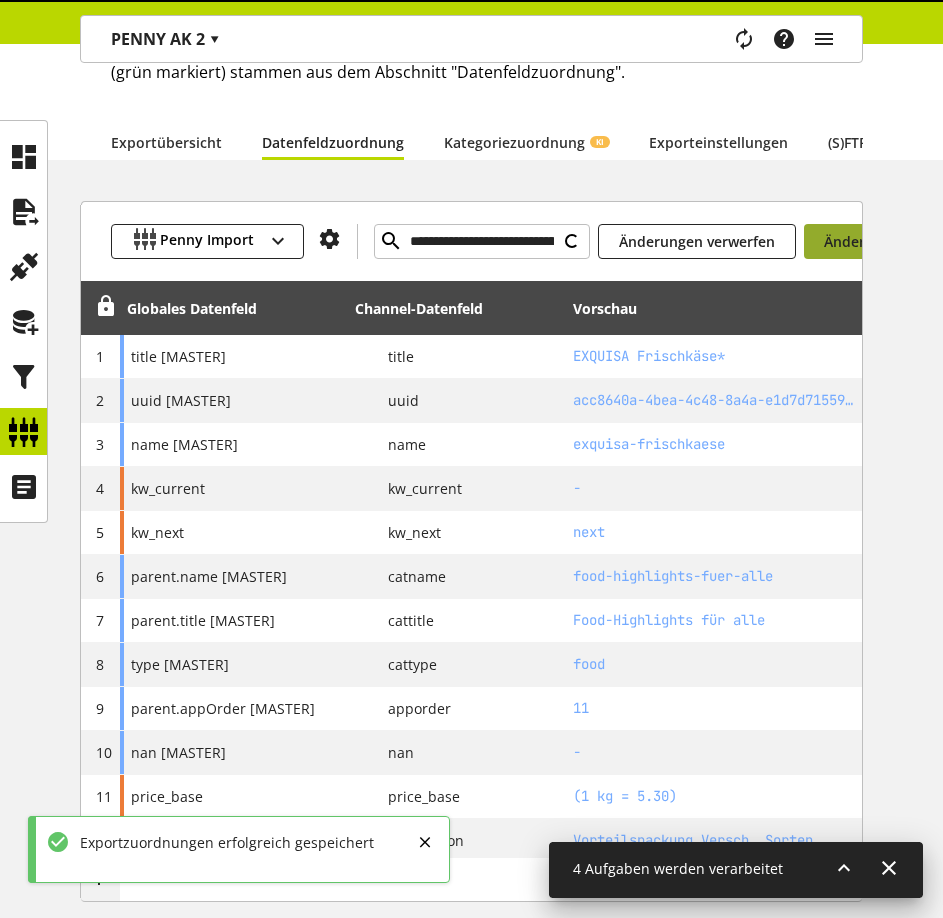 scroll, scrollTop: 1569, scrollLeft: 0, axis: vertical 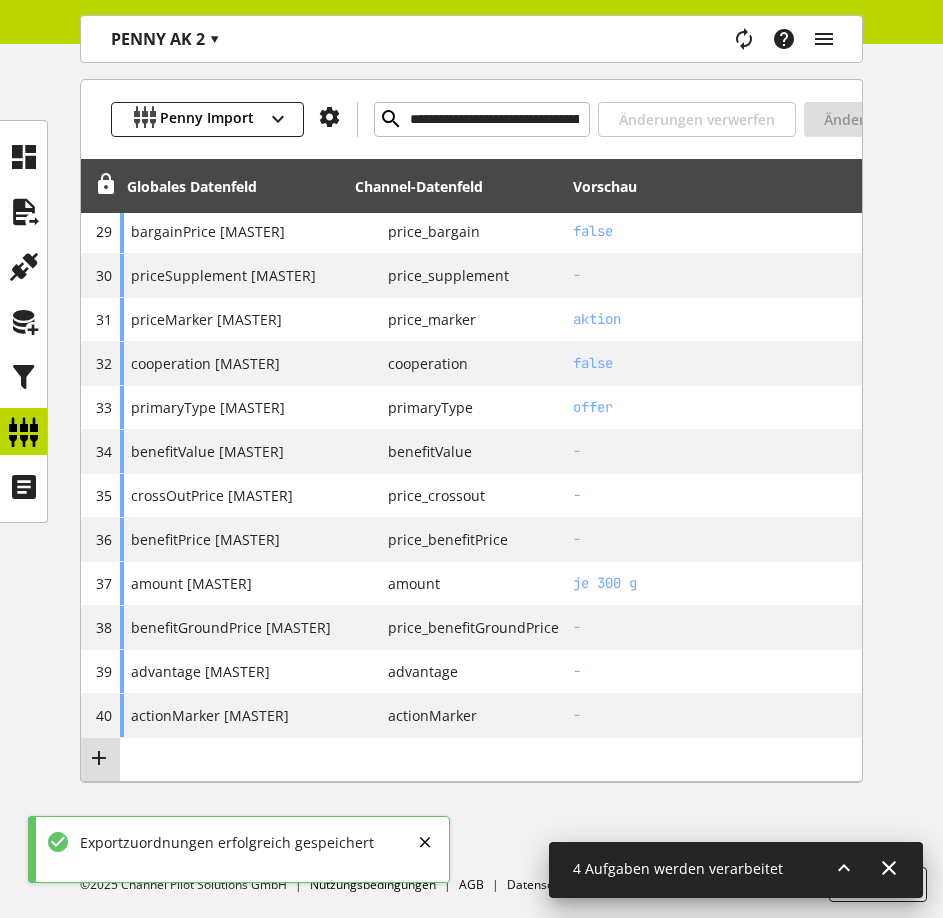 click at bounding box center [100, 760] 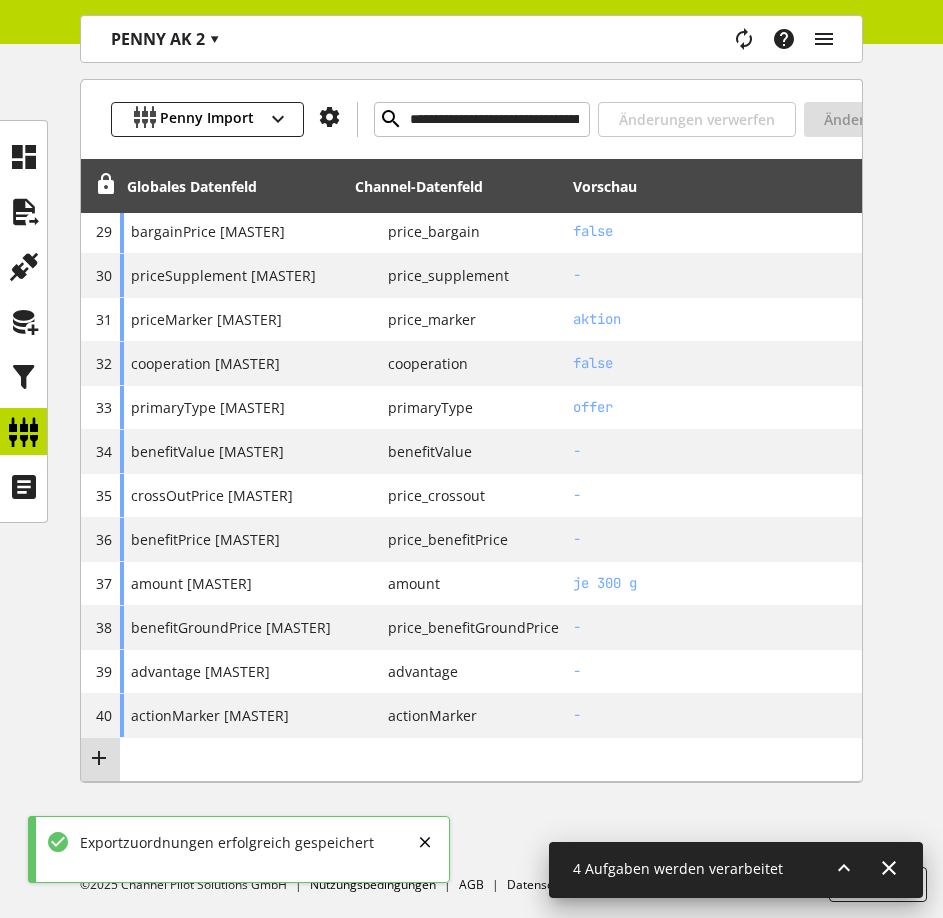 click at bounding box center (100, 760) 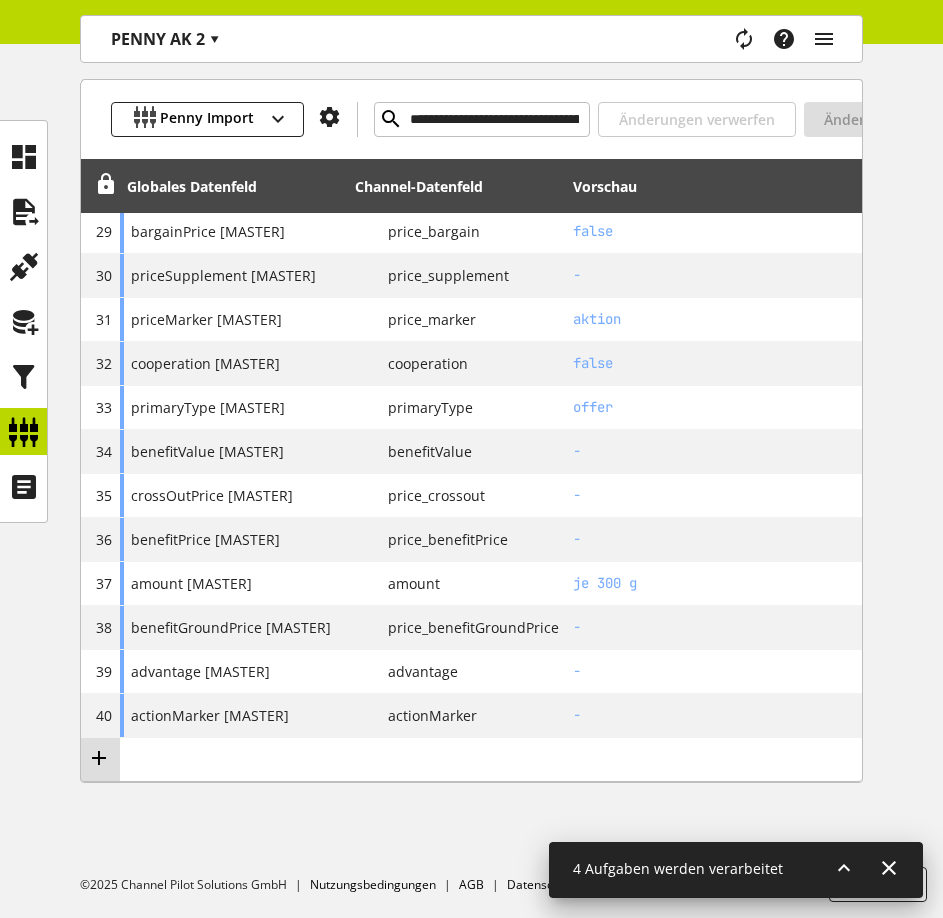 click at bounding box center (99, 758) 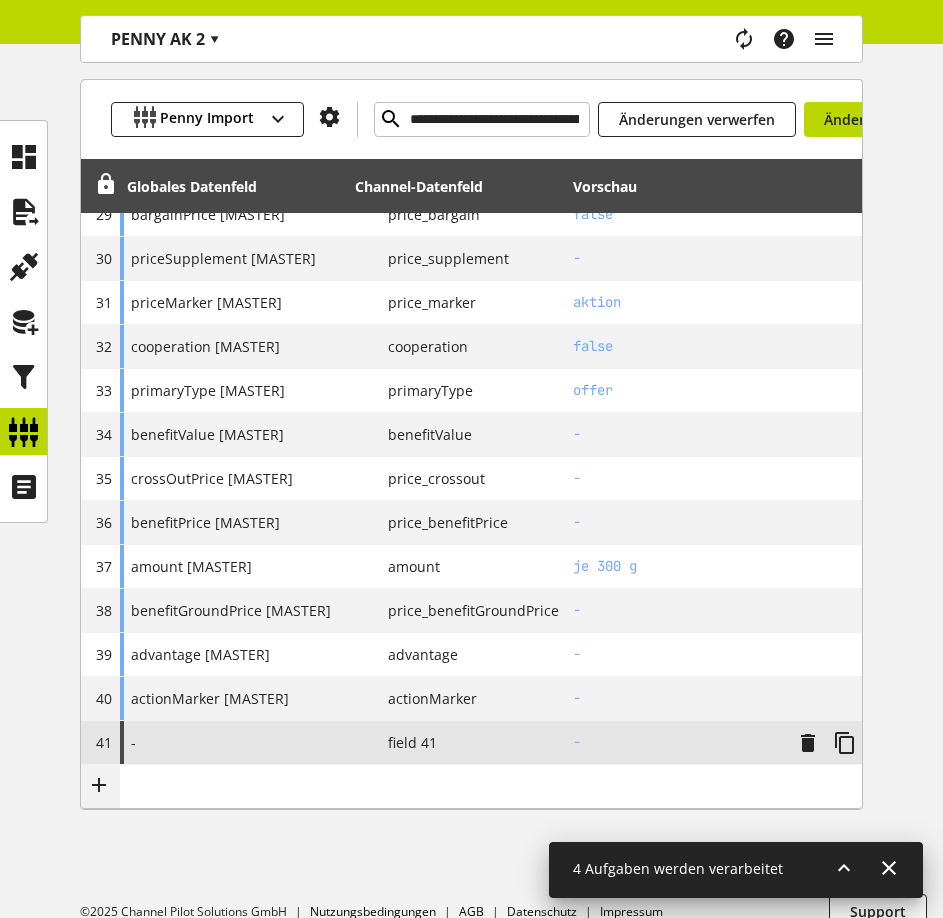 scroll, scrollTop: 1613, scrollLeft: 0, axis: vertical 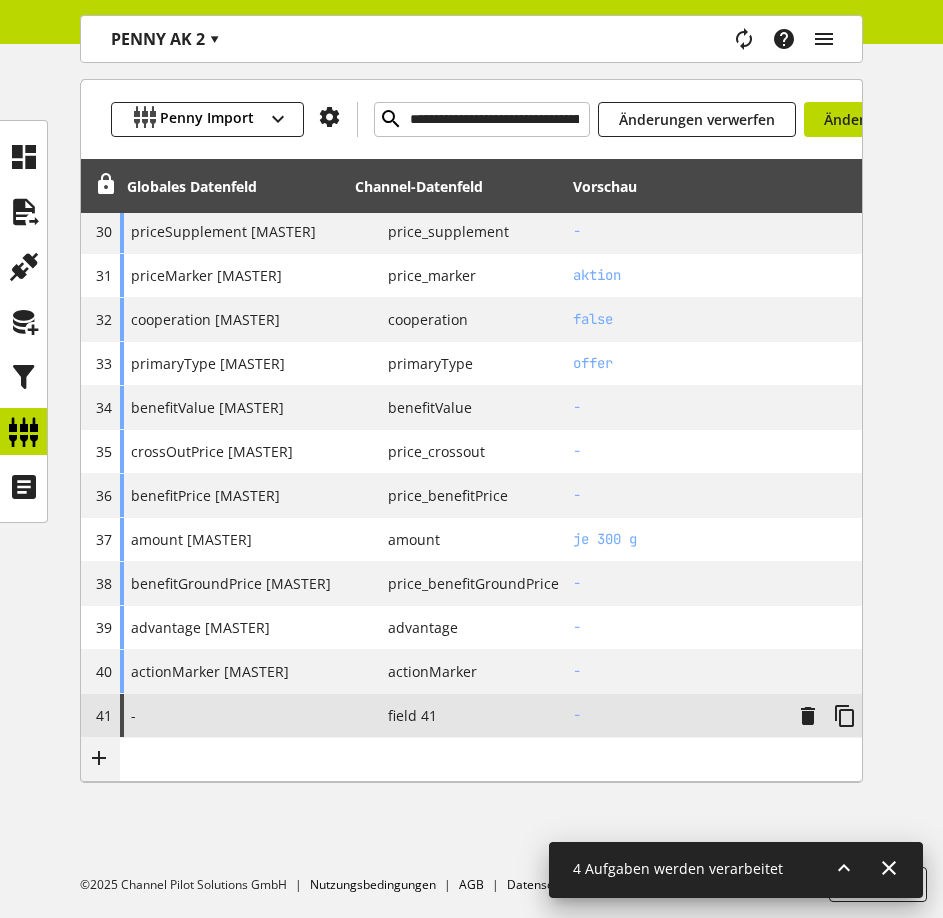 click on "field 41" at bounding box center (404, 715) 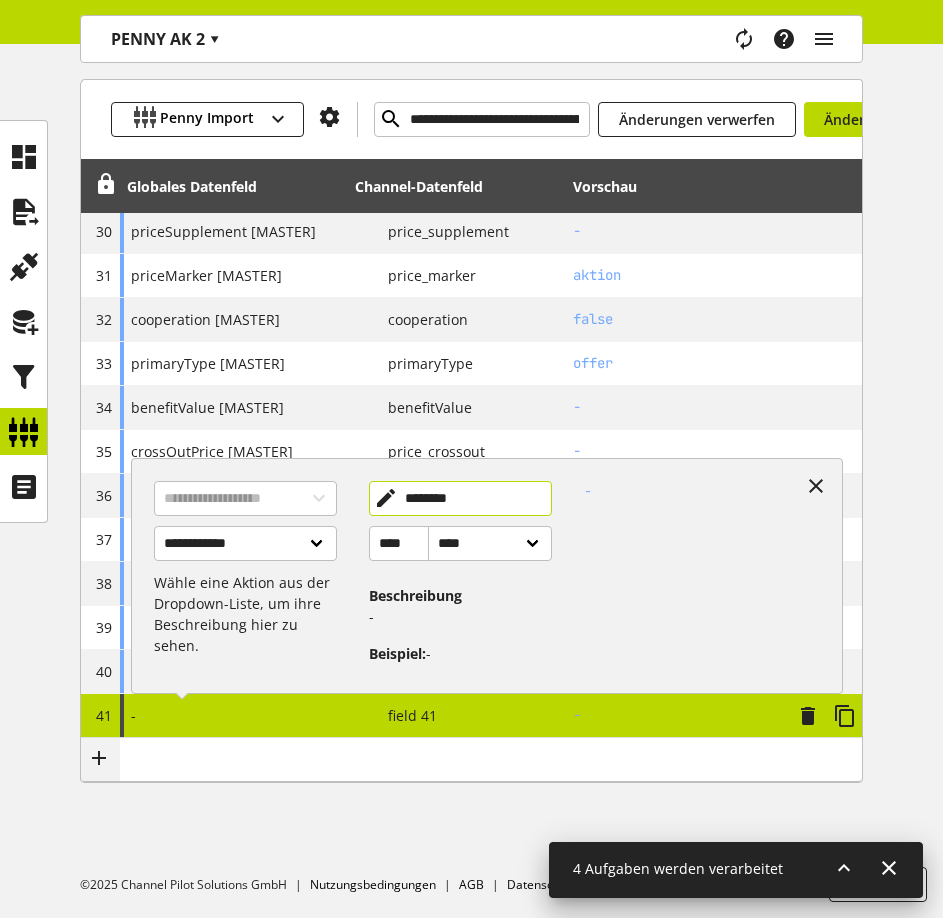 click on "********" at bounding box center [460, 498] 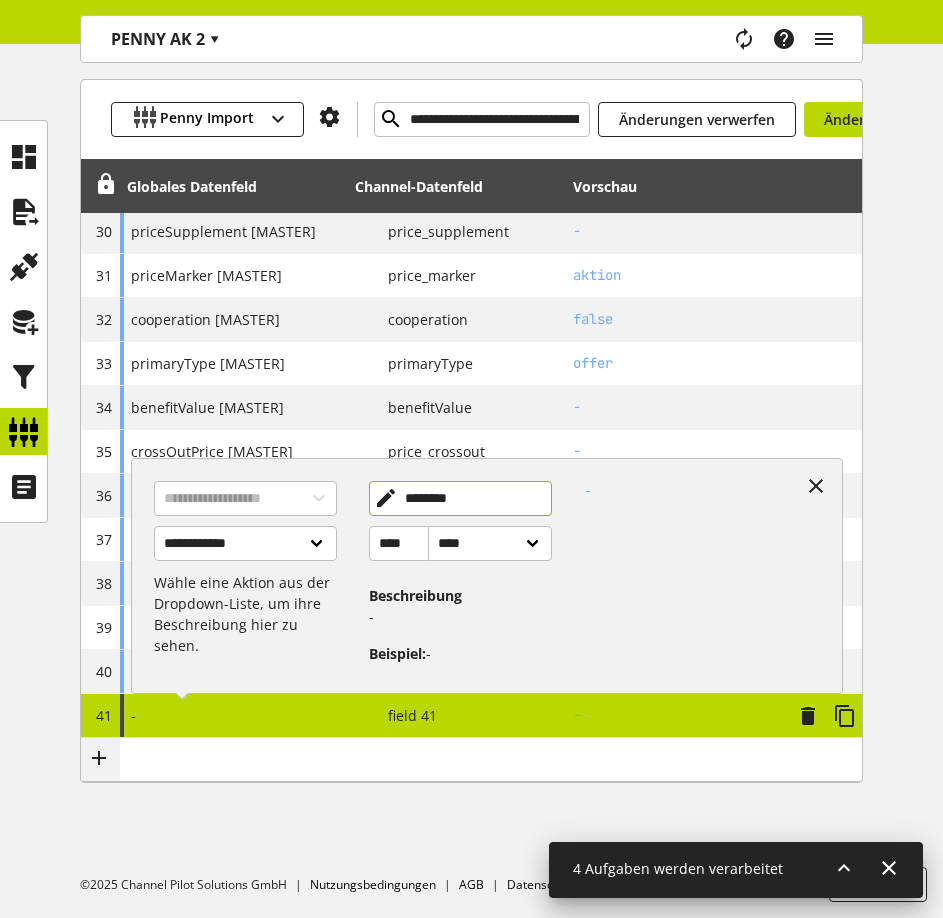 click on "********" at bounding box center [460, 498] 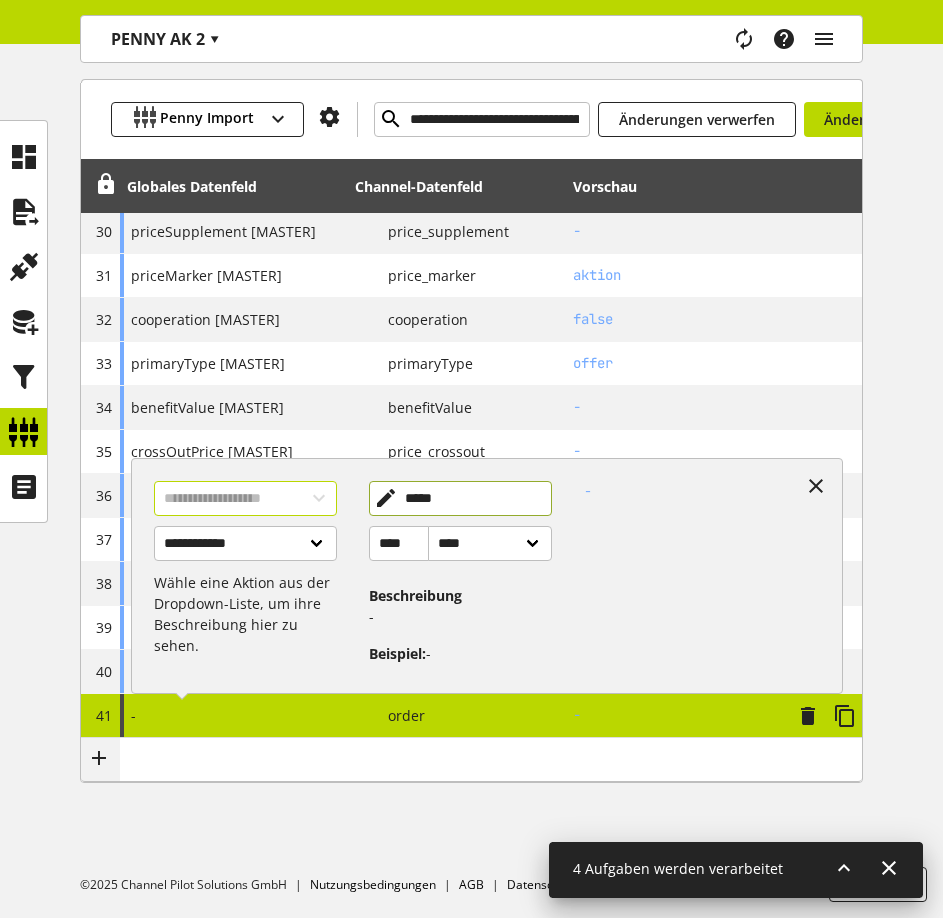 type on "*****" 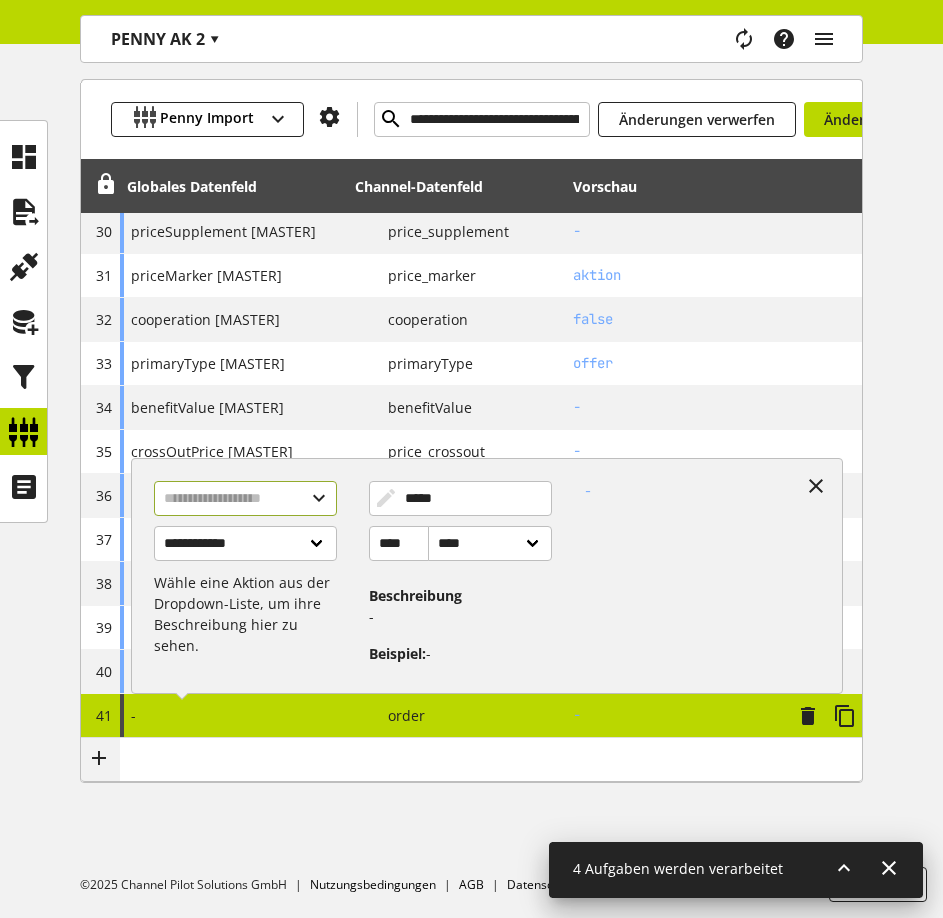 click at bounding box center (245, 498) 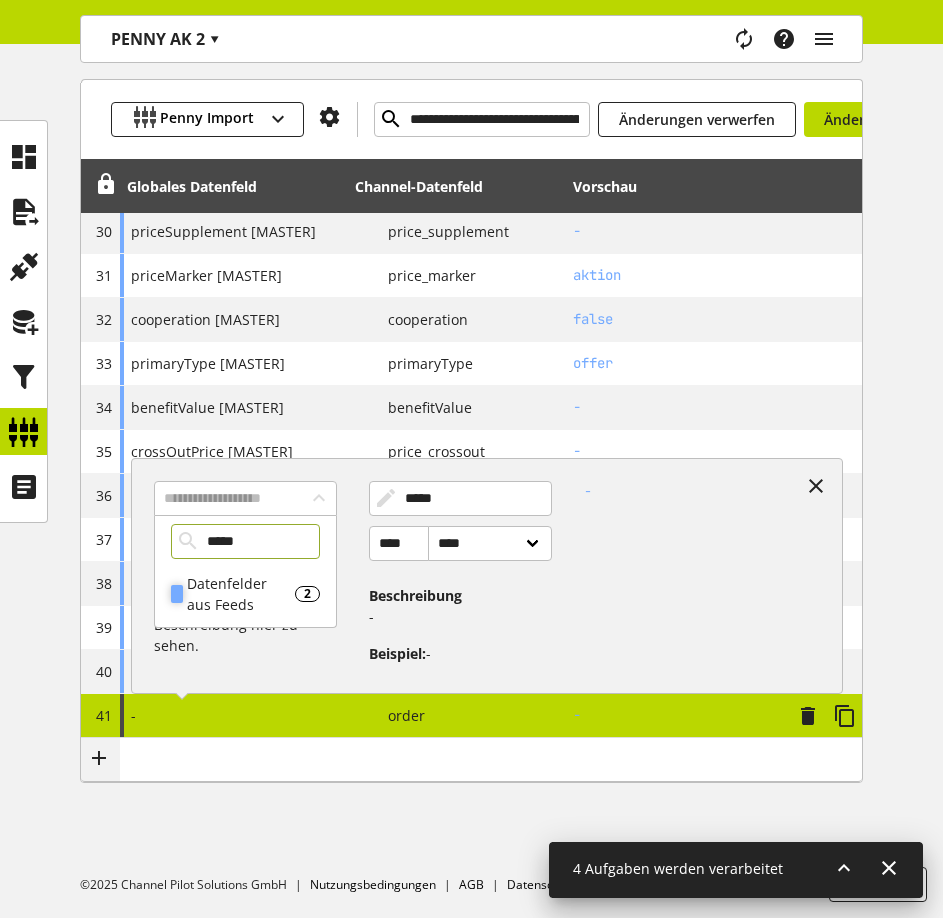 type on "*****" 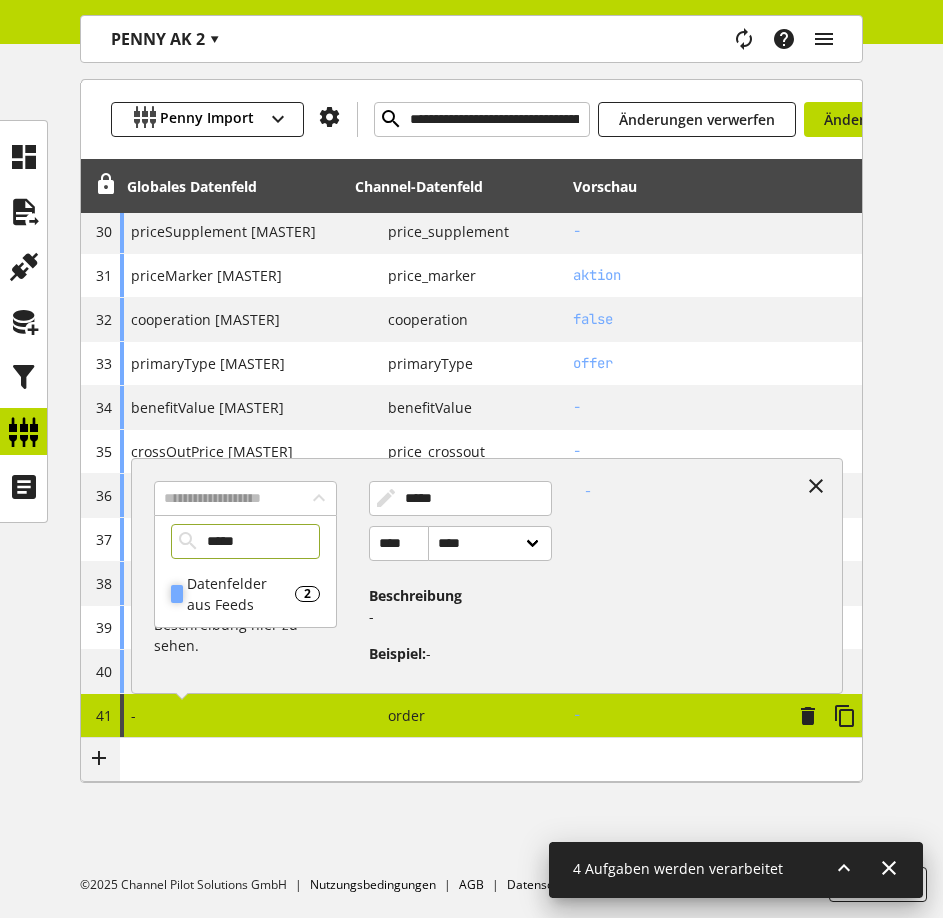 click on "Datenfelder aus Feeds" at bounding box center [241, 594] 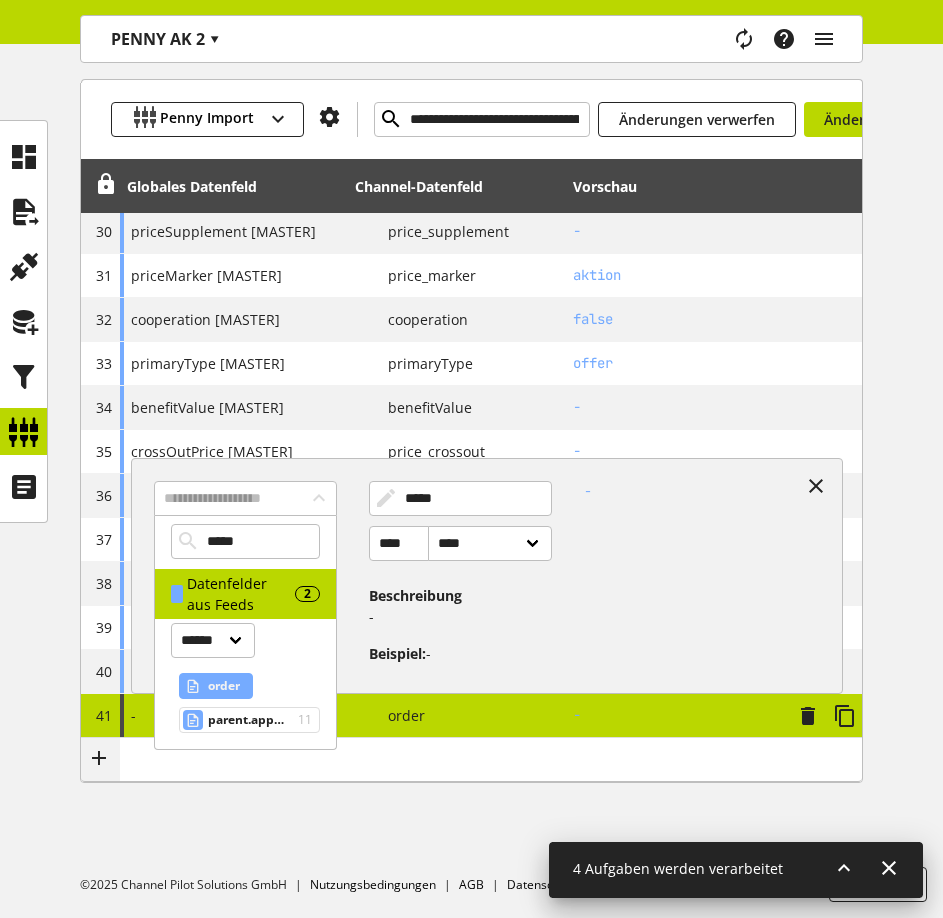 click on "order" at bounding box center (224, 686) 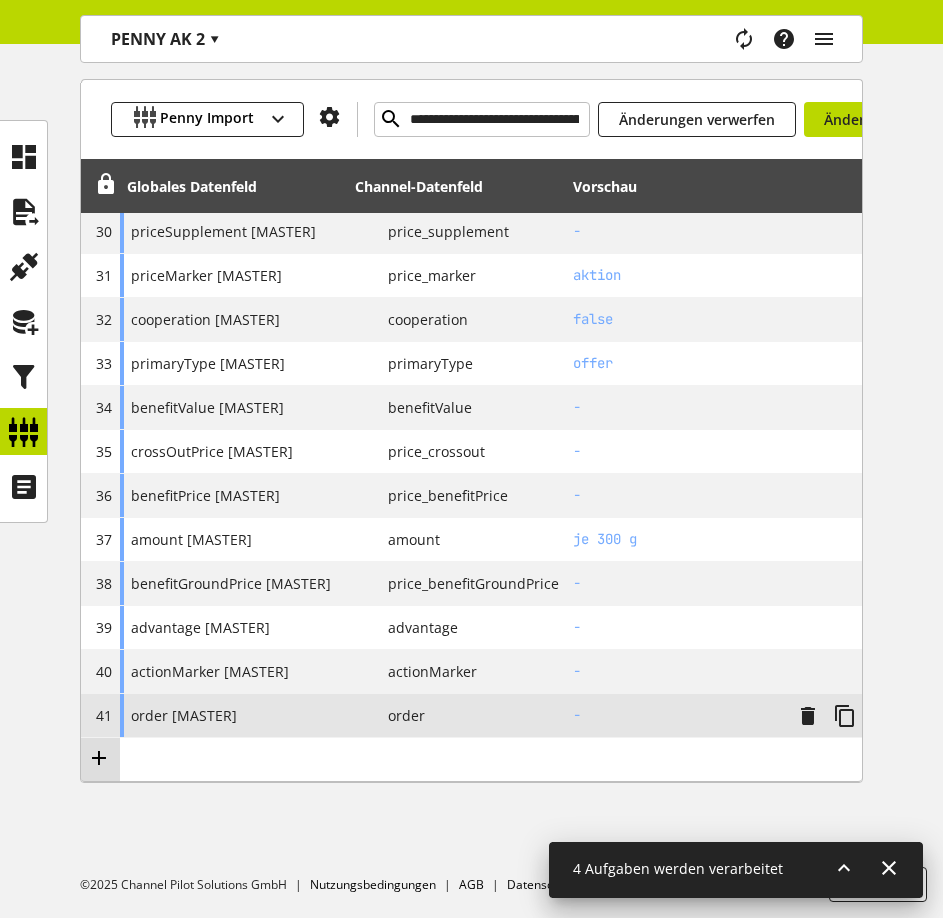click at bounding box center [99, 758] 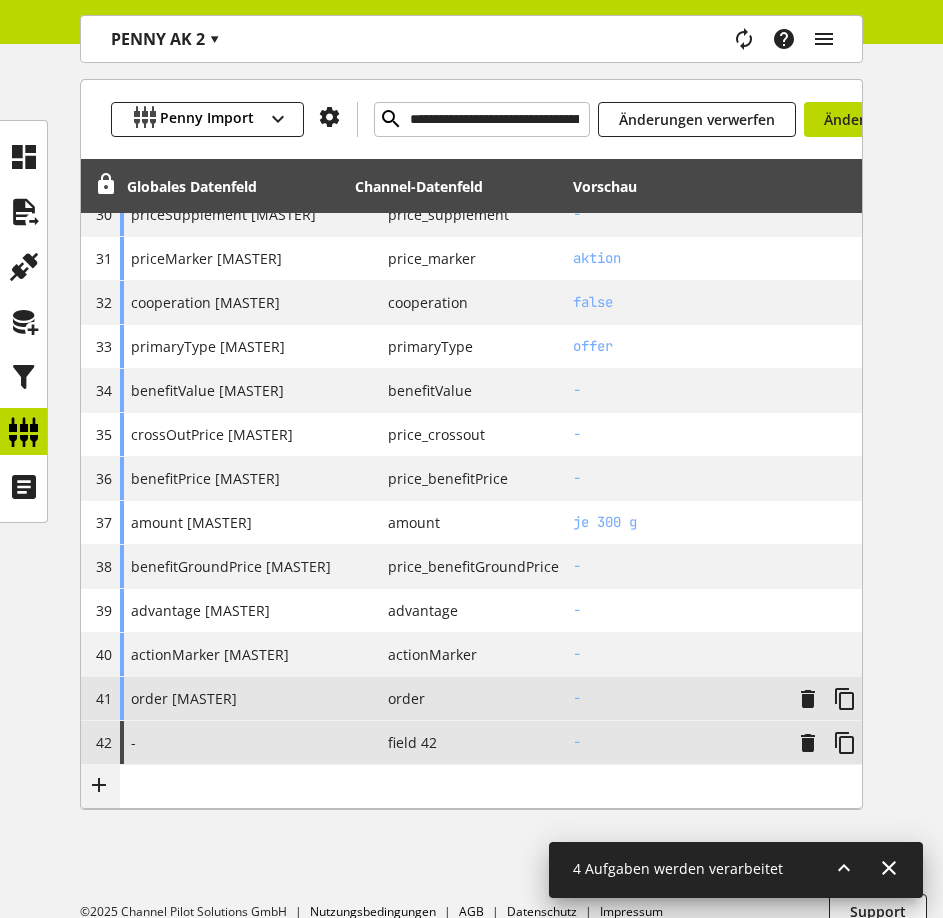 scroll, scrollTop: 1657, scrollLeft: 0, axis: vertical 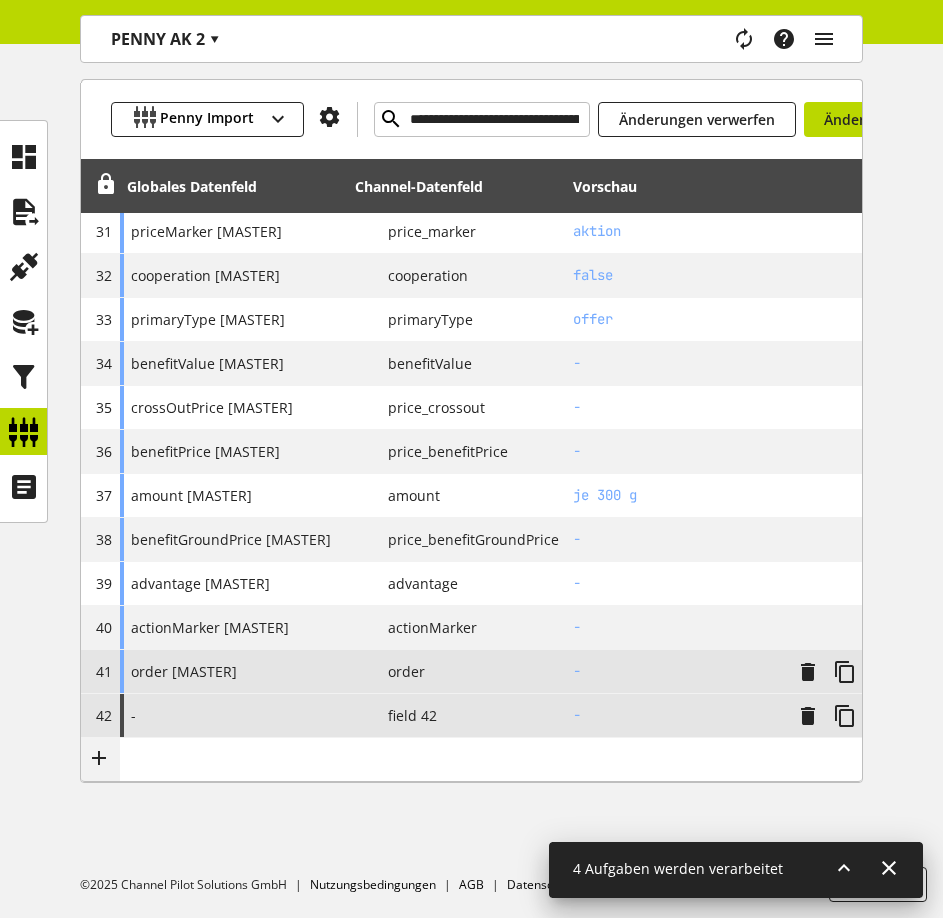 click on "P field 42" at bounding box center (457, 715) 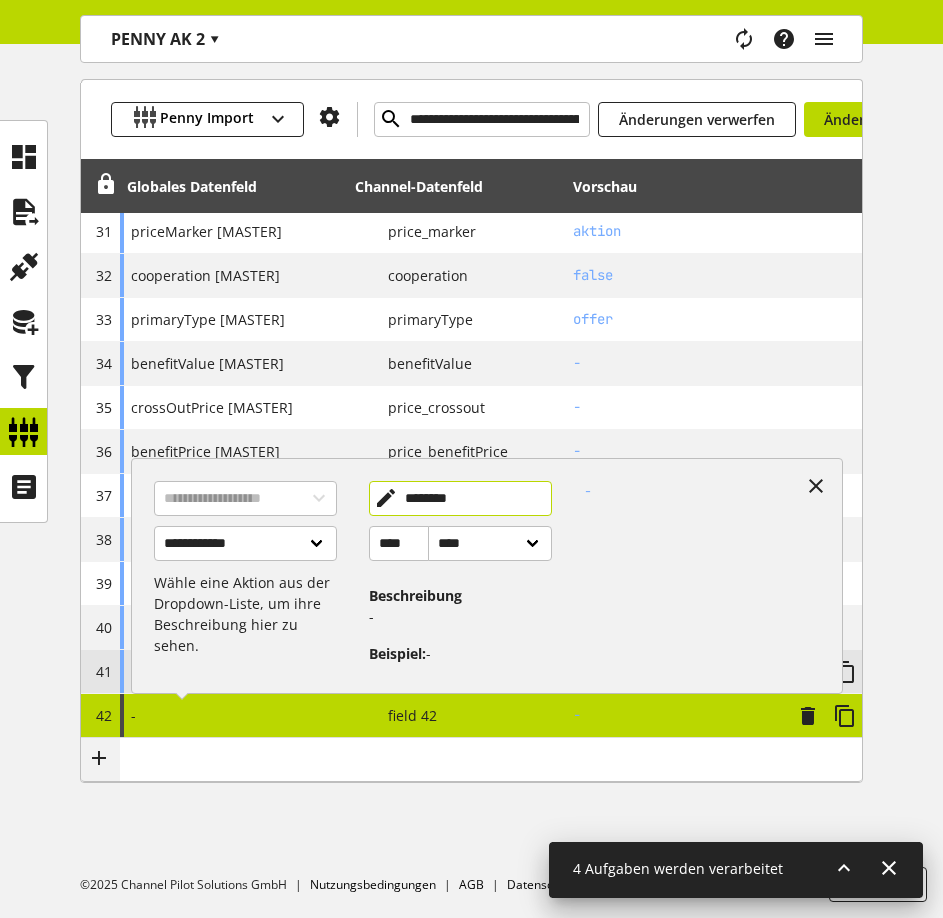 click on "********" at bounding box center [460, 498] 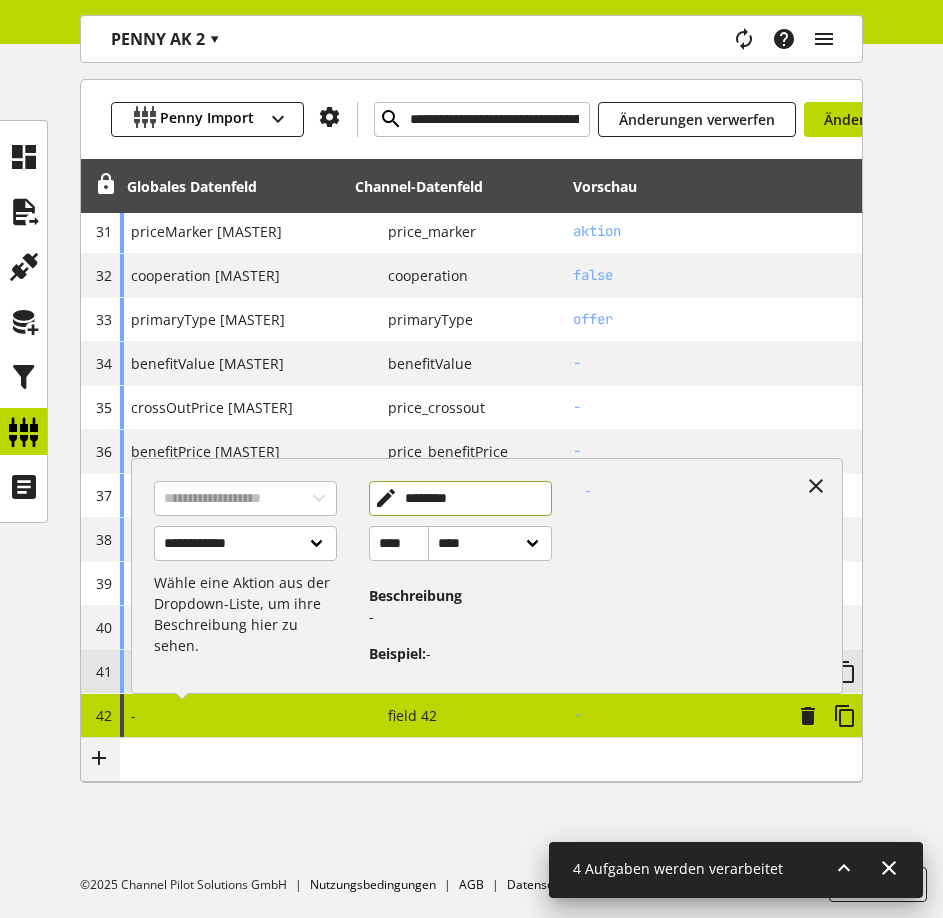 click on "********" at bounding box center (460, 498) 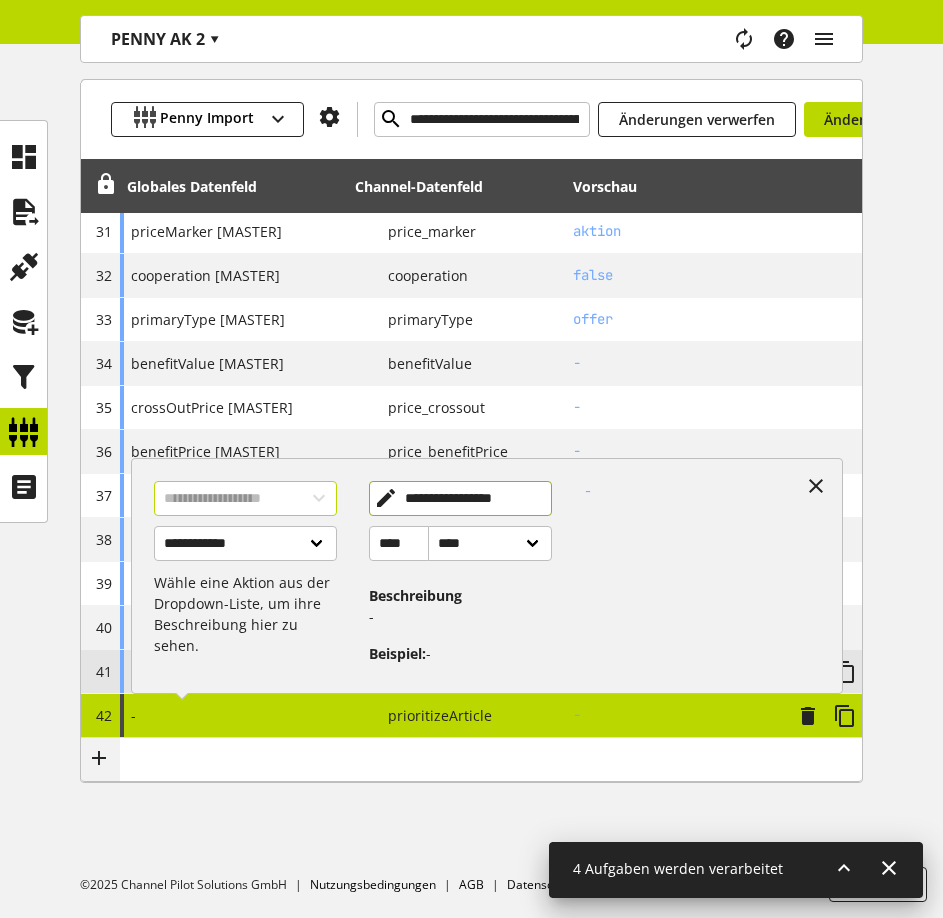 type on "**********" 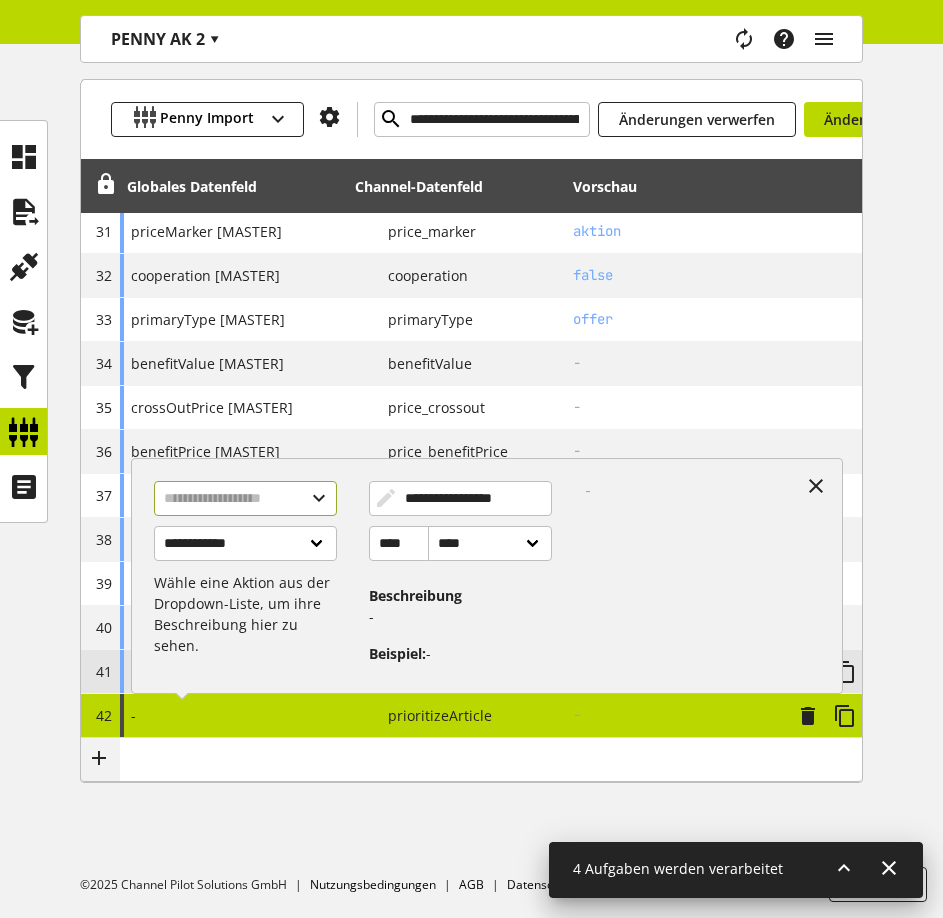 click at bounding box center (245, 498) 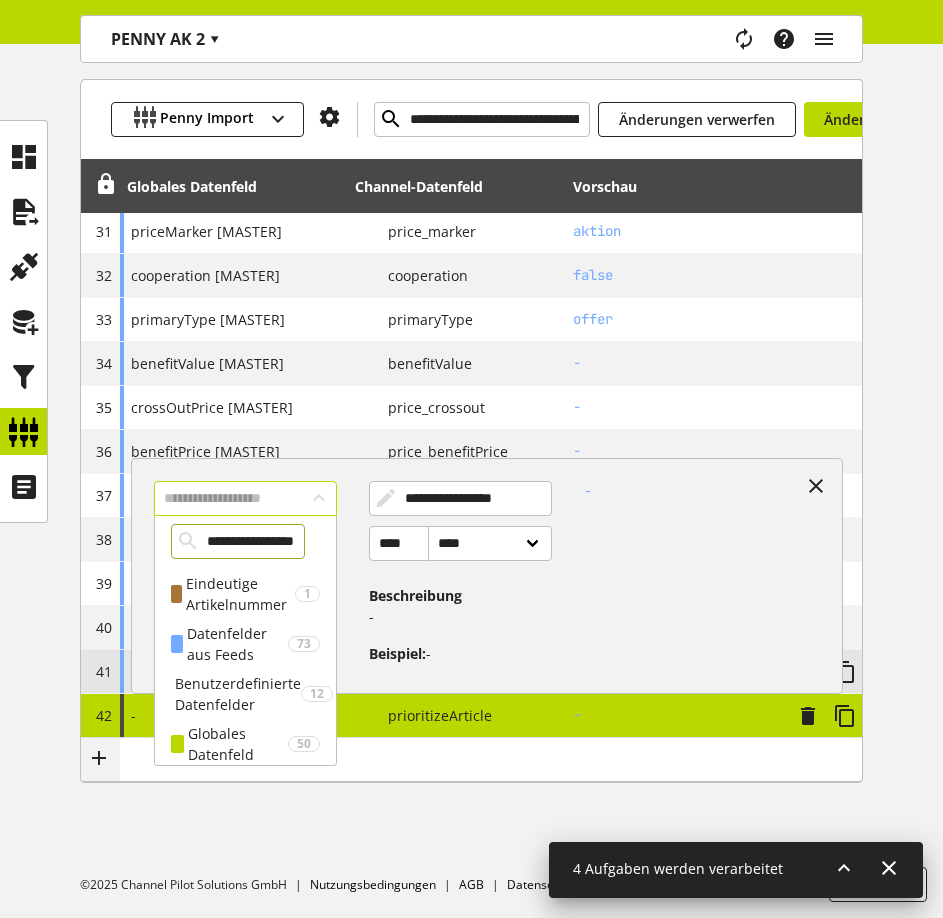 scroll, scrollTop: 0, scrollLeft: 0, axis: both 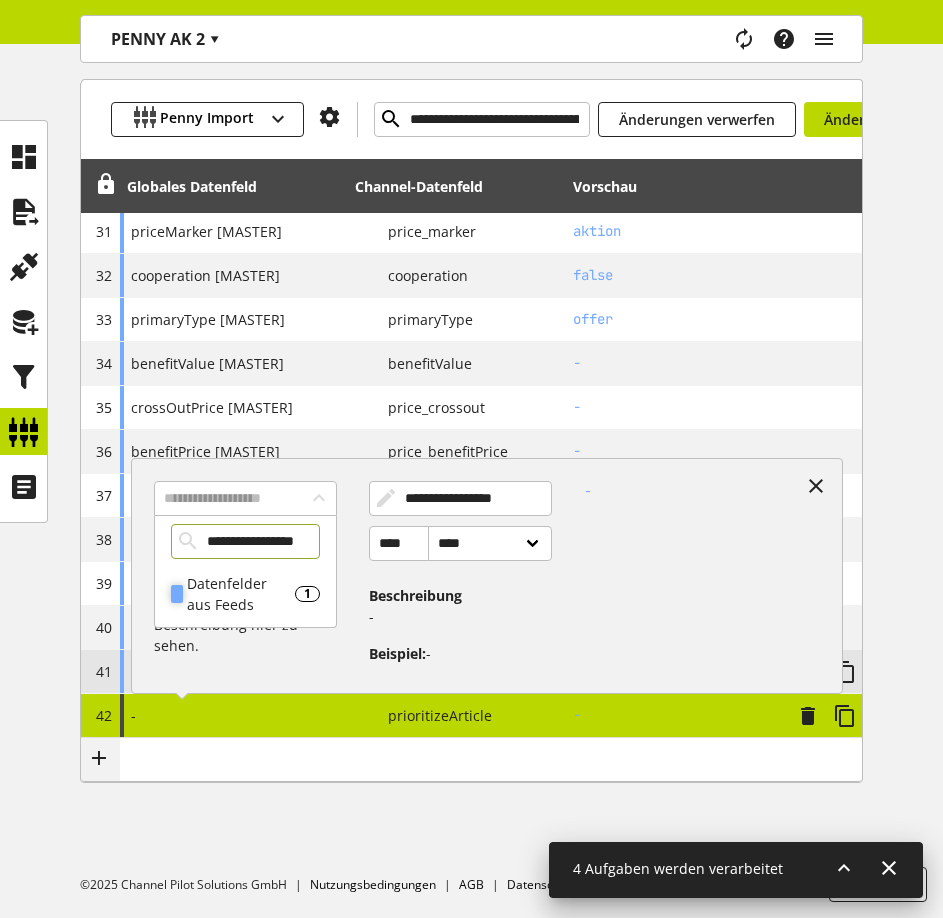 type on "**********" 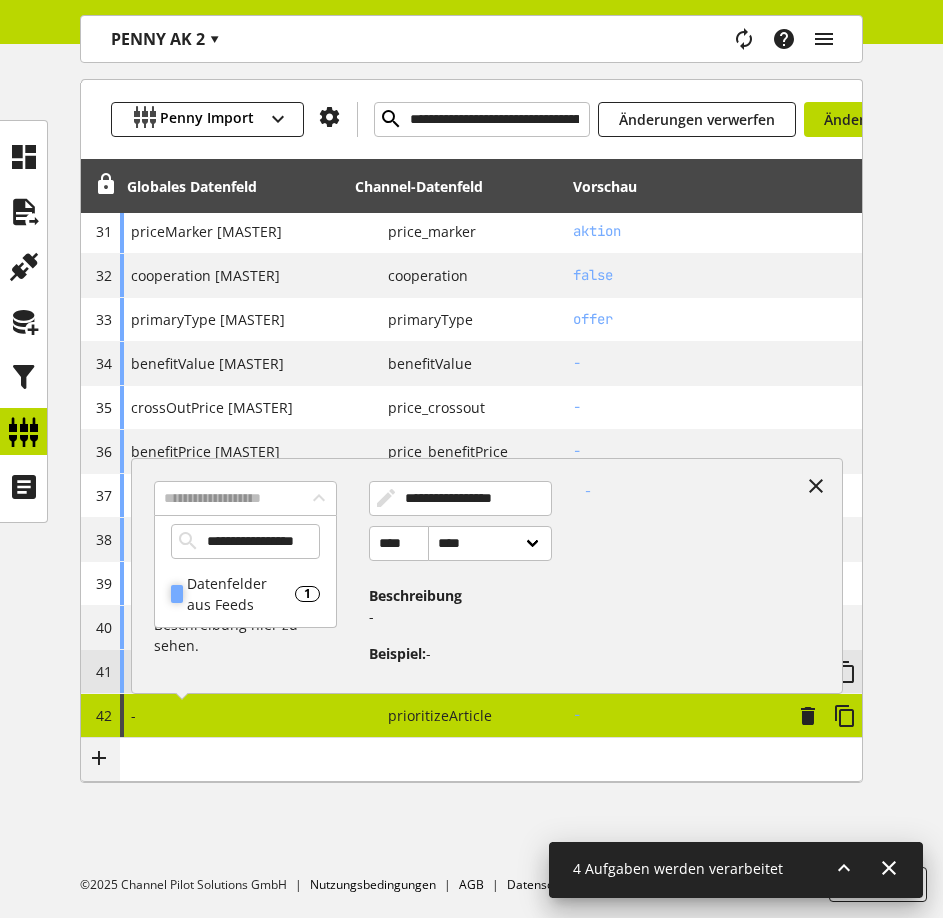 click on "Datenfelder aus Feeds" at bounding box center (241, 594) 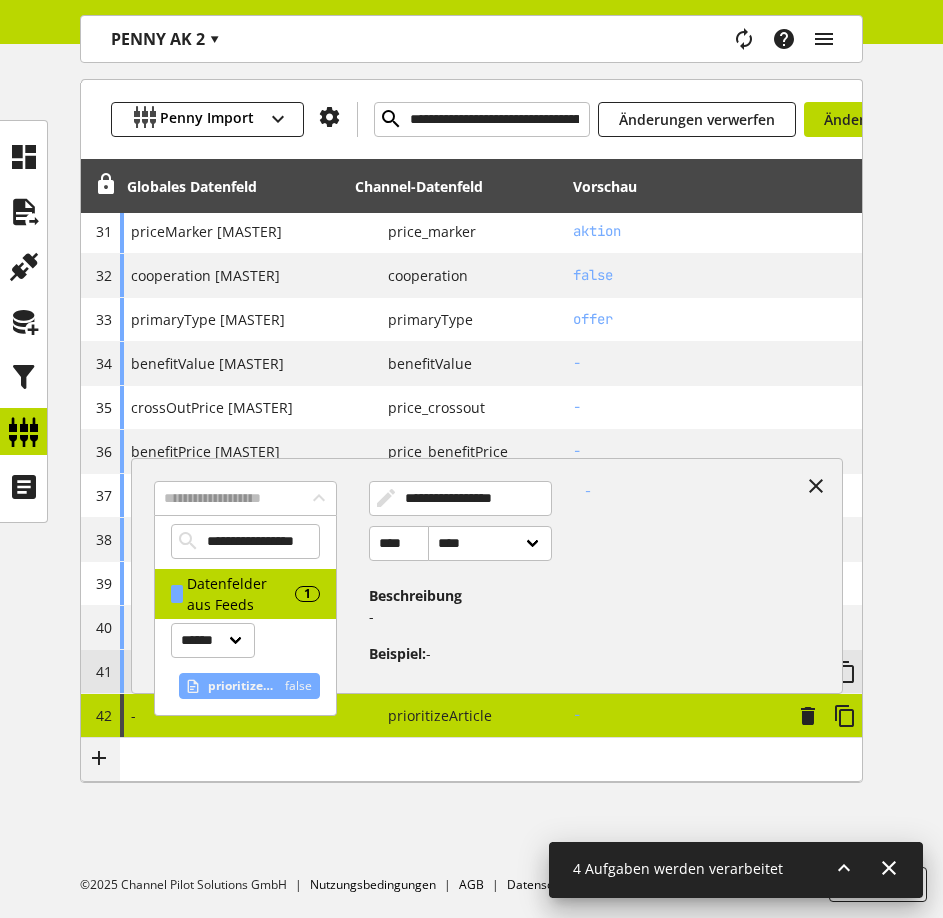 click on "prioritizeArticle" at bounding box center (242, 686) 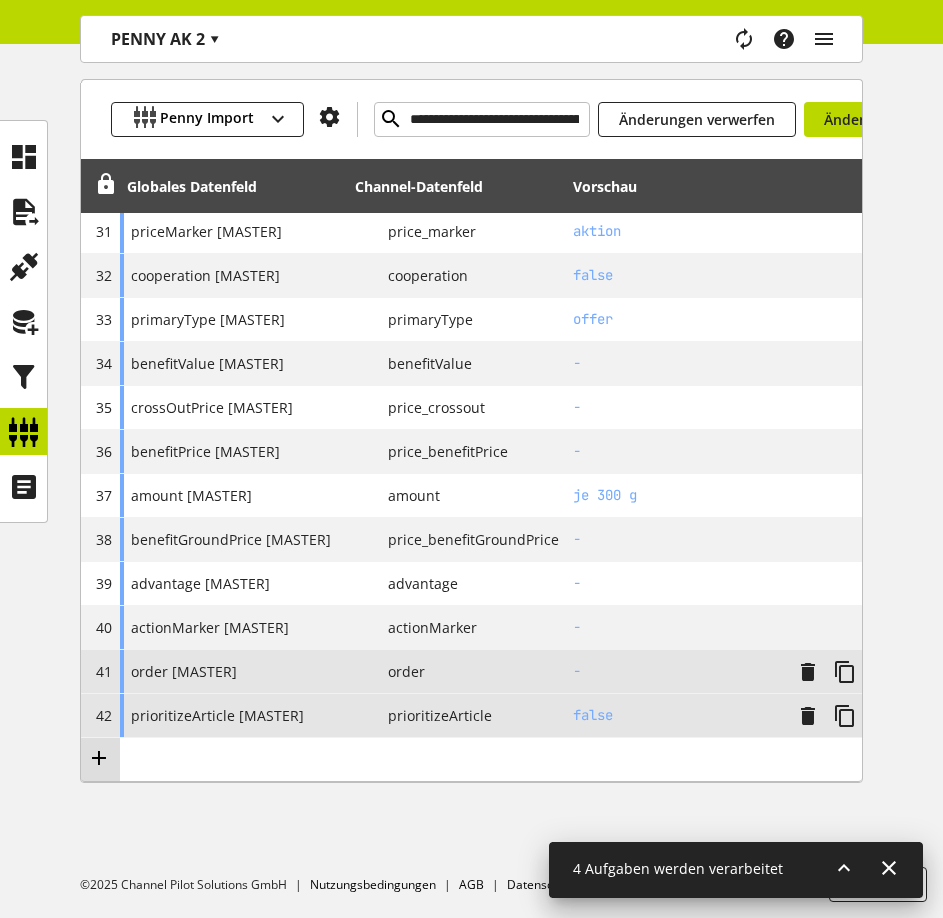 click at bounding box center (99, 758) 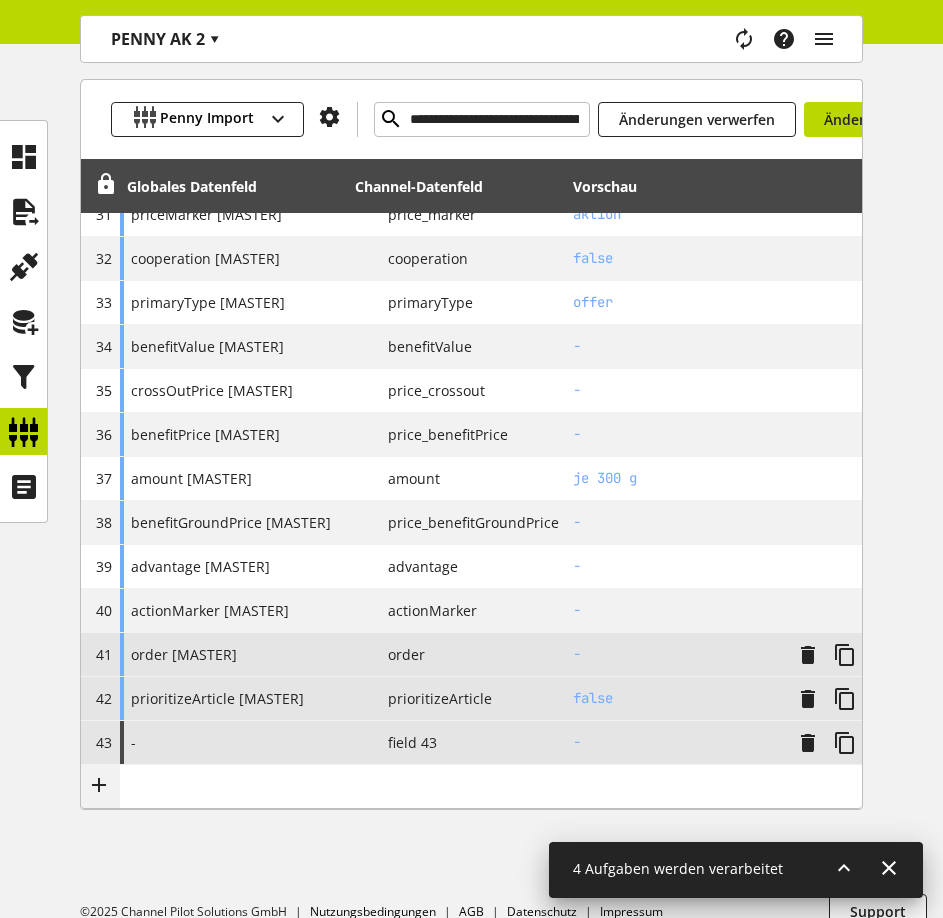scroll, scrollTop: 1701, scrollLeft: 0, axis: vertical 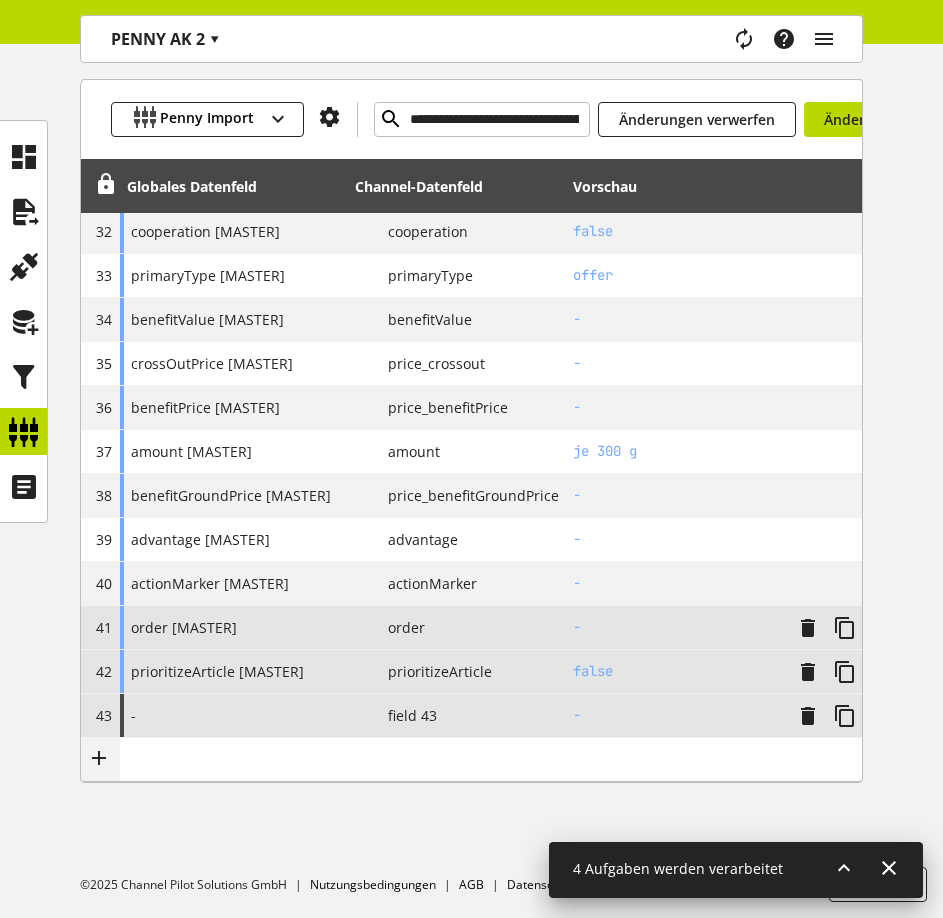 click on "P prioritizeArticle" at bounding box center (457, 672) 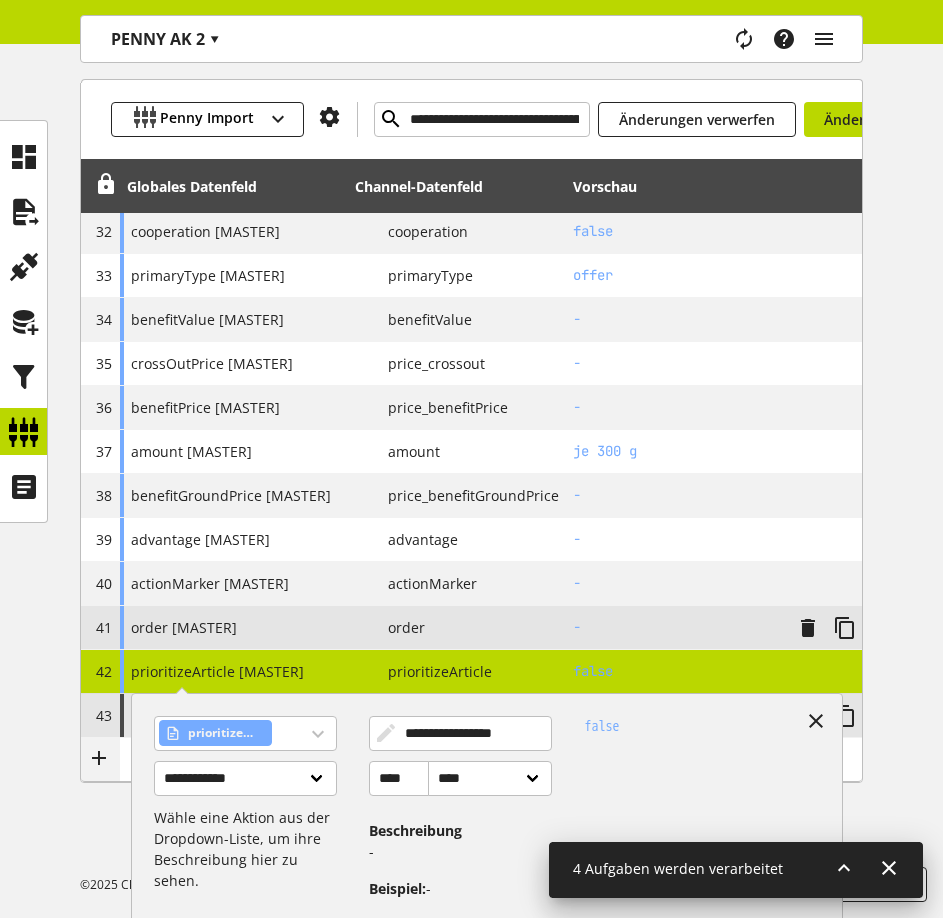 click on "**********" at bounding box center (471, -243) 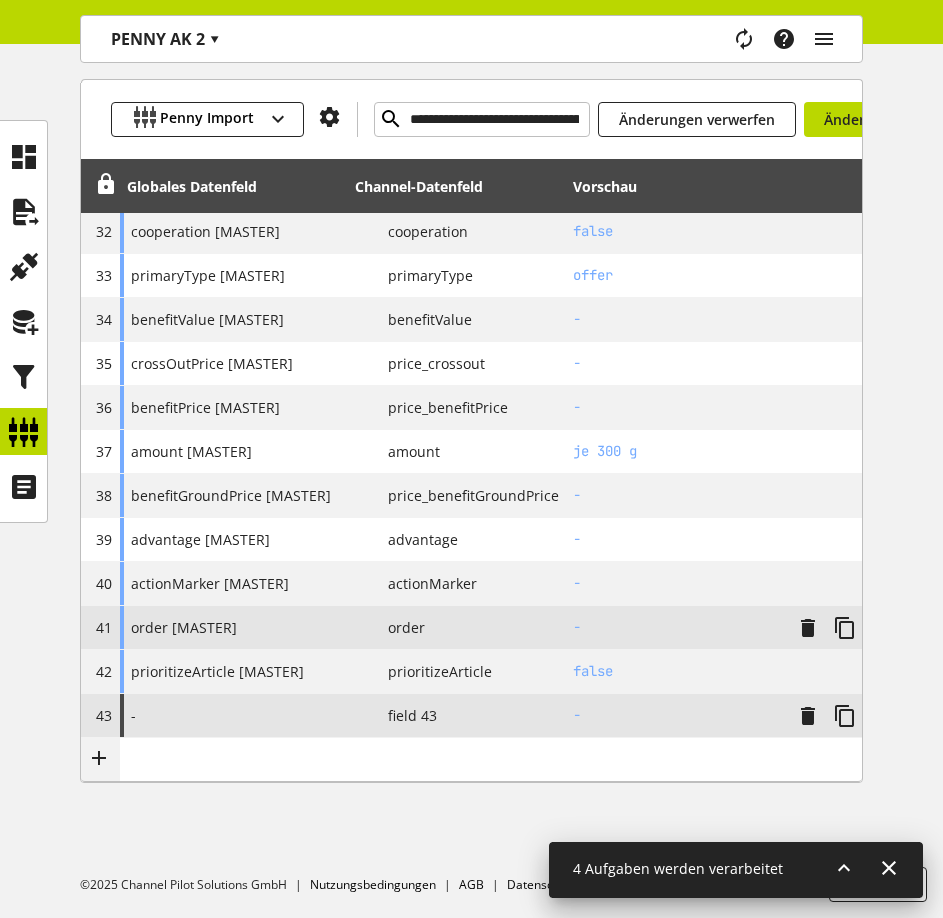 click on "P field 43" at bounding box center [457, 715] 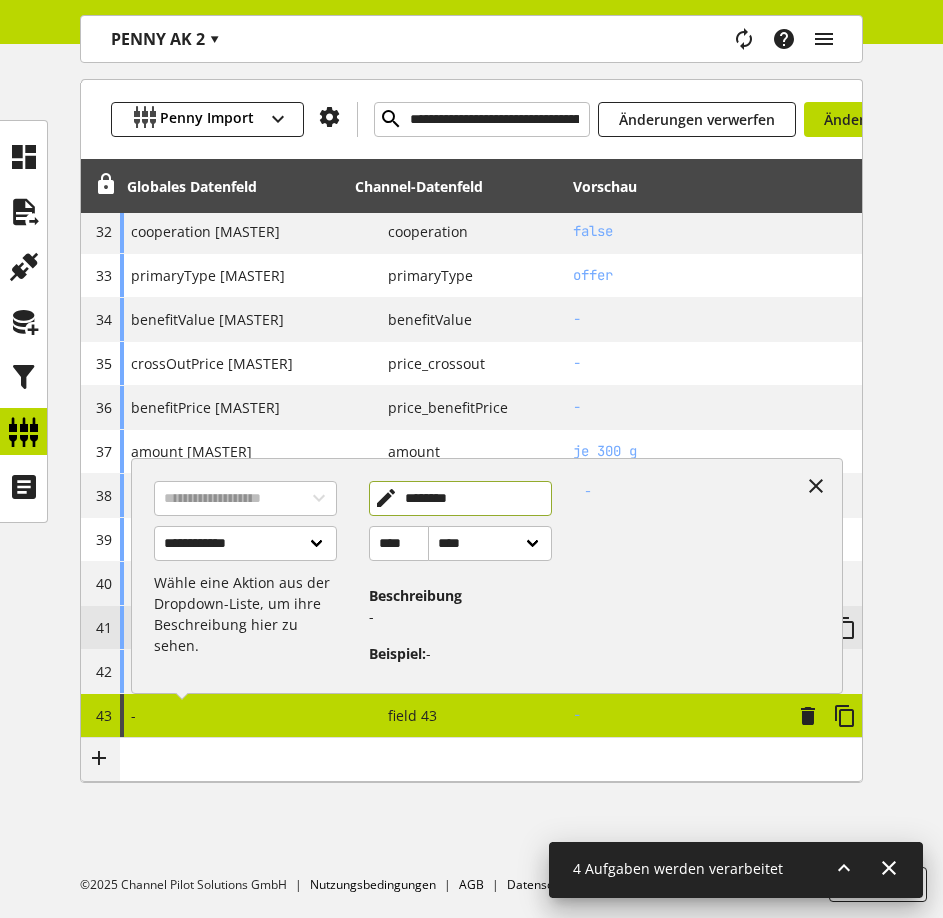 click on "********" at bounding box center [460, 498] 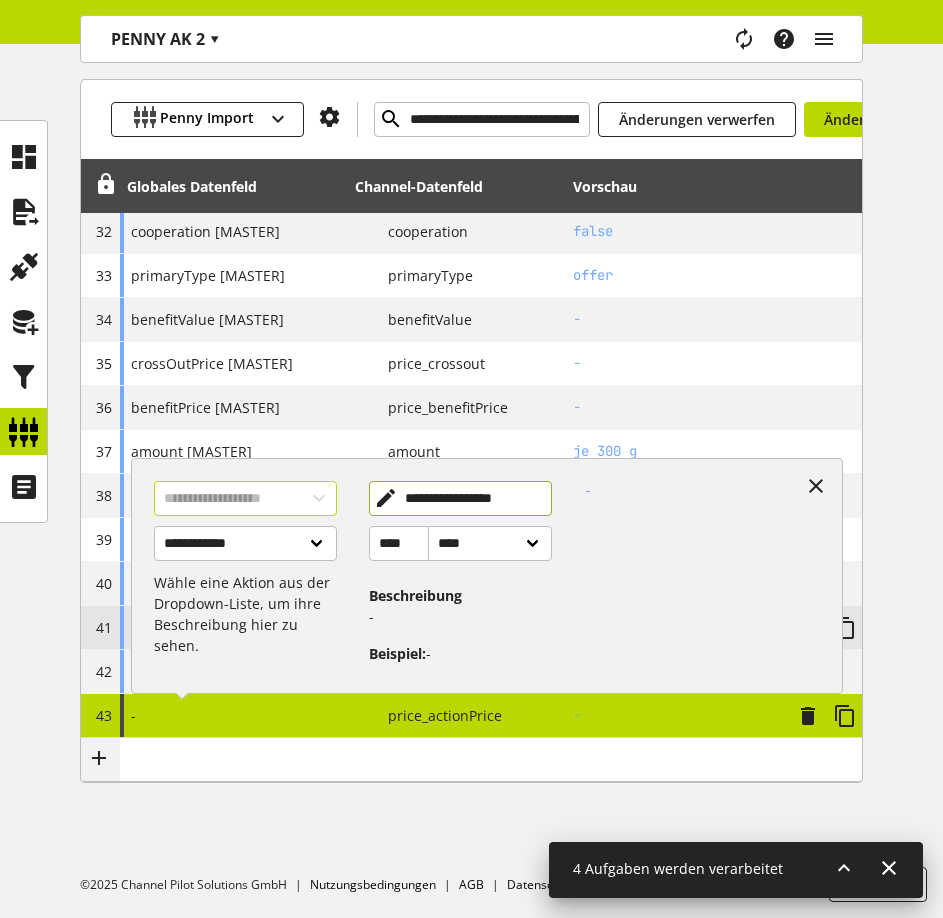 type on "**********" 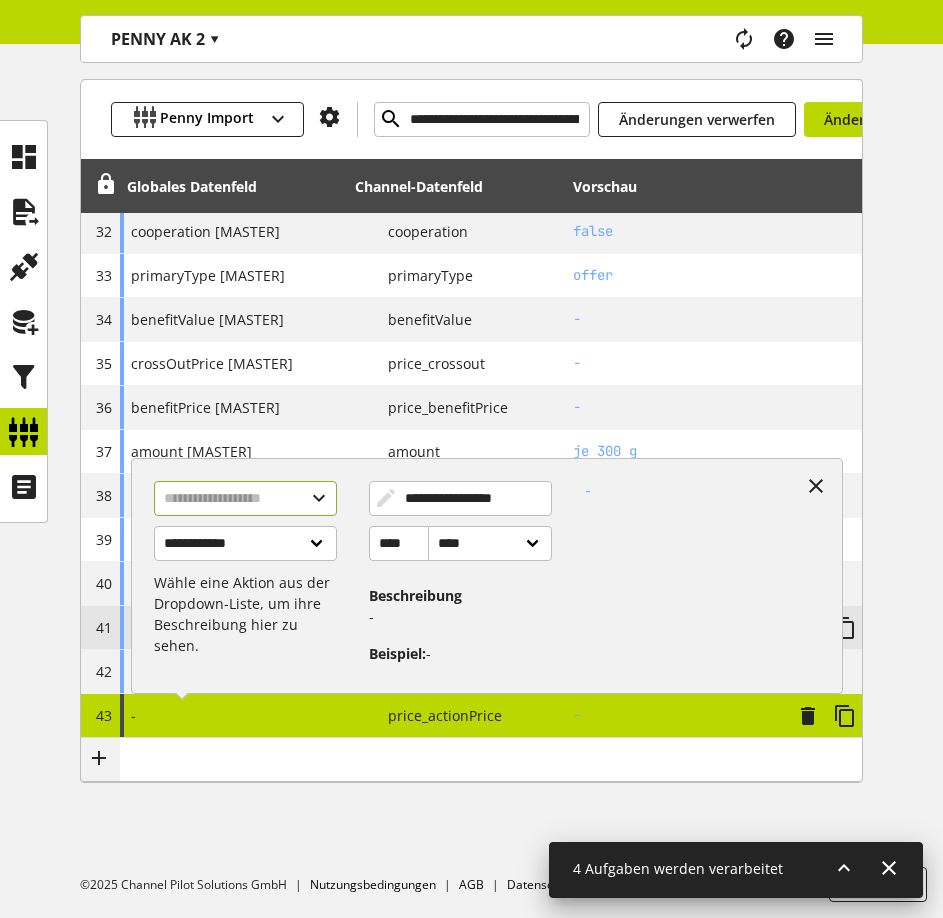 click at bounding box center [245, 498] 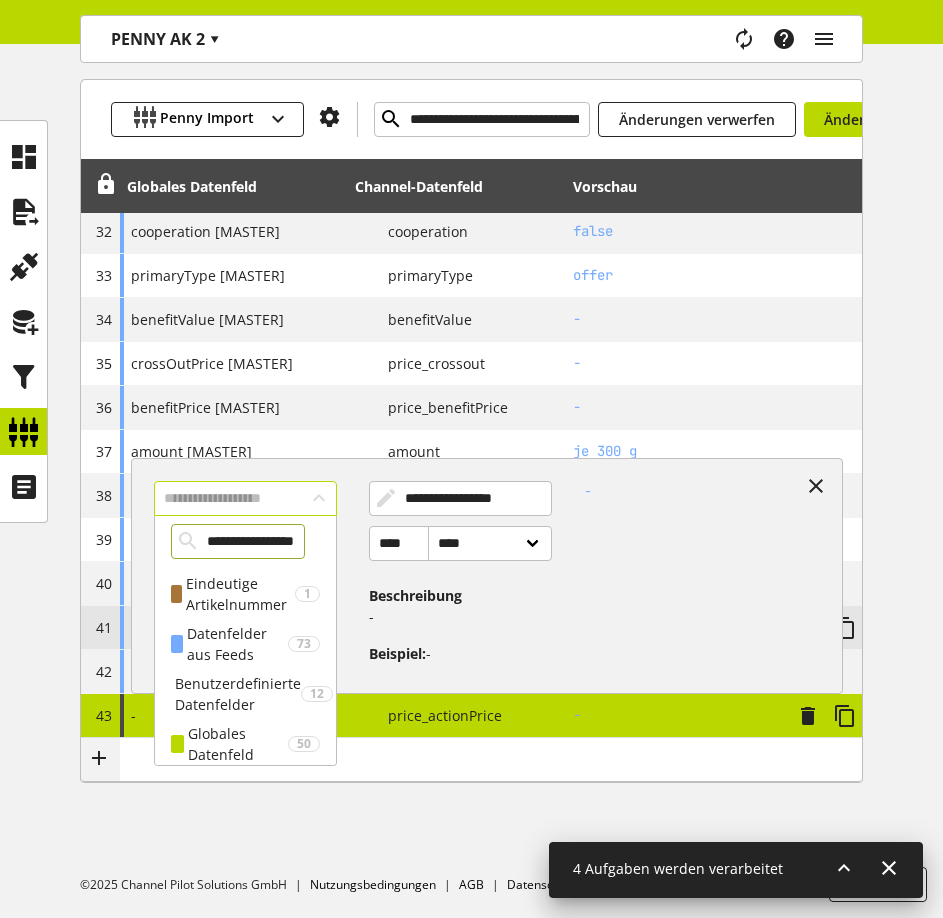 scroll, scrollTop: 0, scrollLeft: 8, axis: horizontal 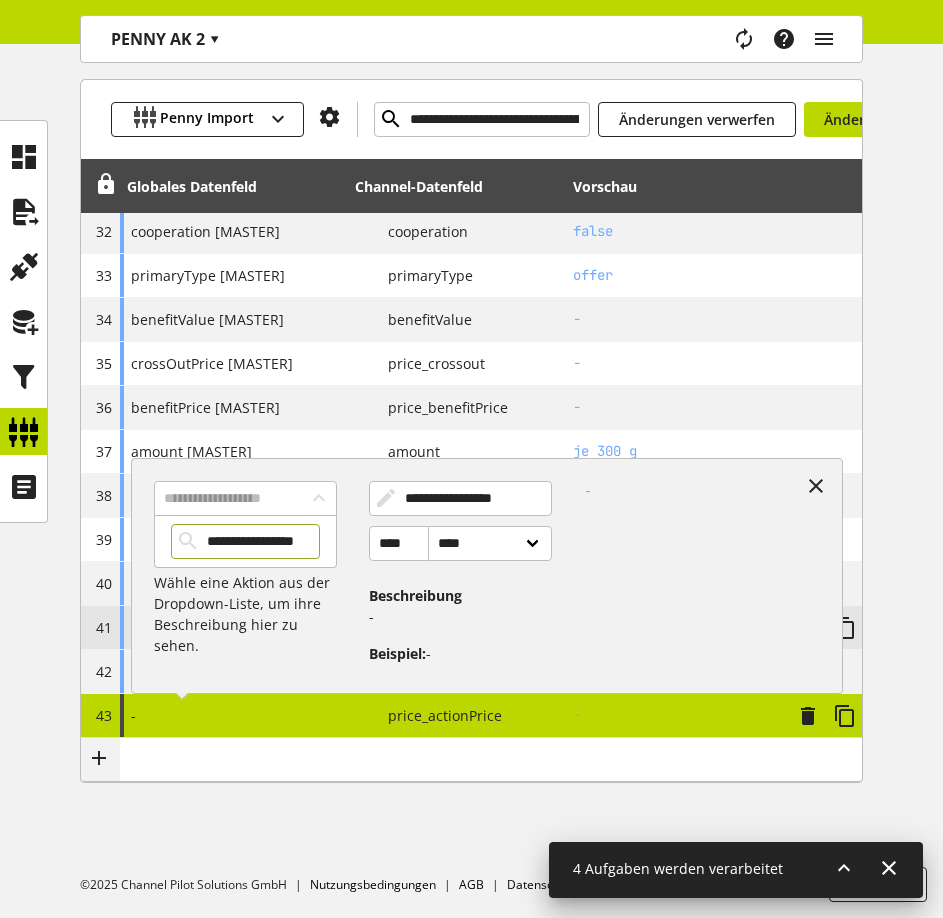 click on "**********" at bounding box center [245, 541] 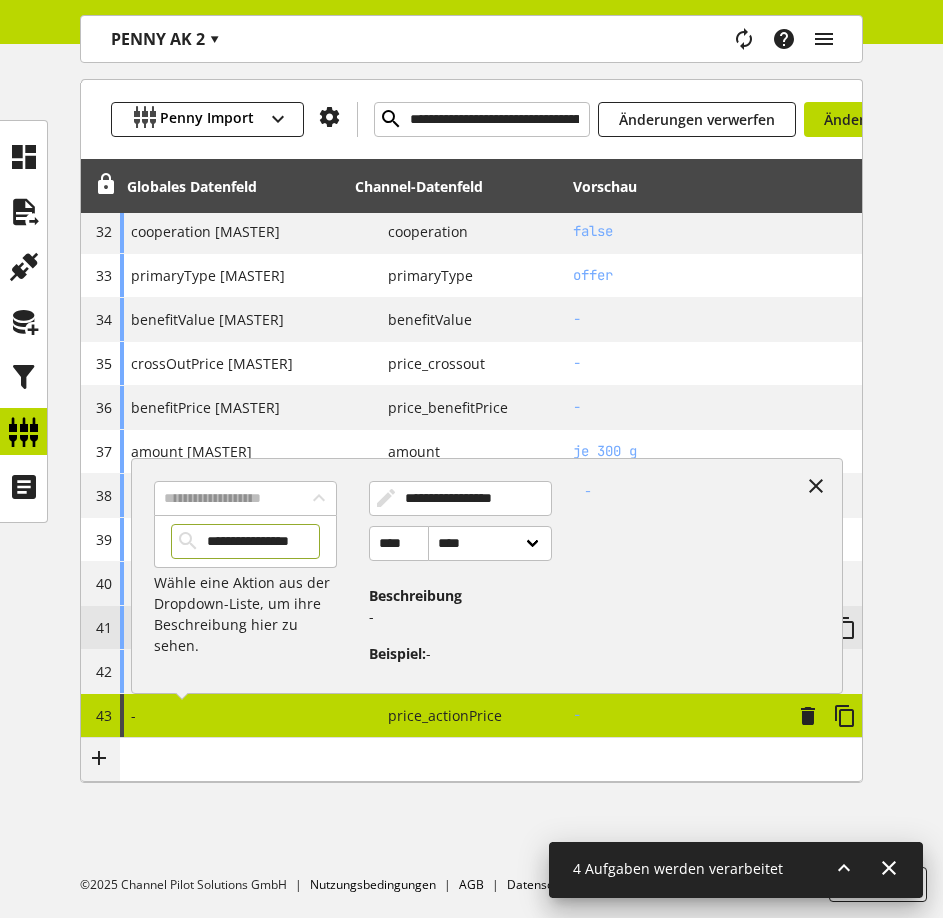 scroll, scrollTop: 0, scrollLeft: 2, axis: horizontal 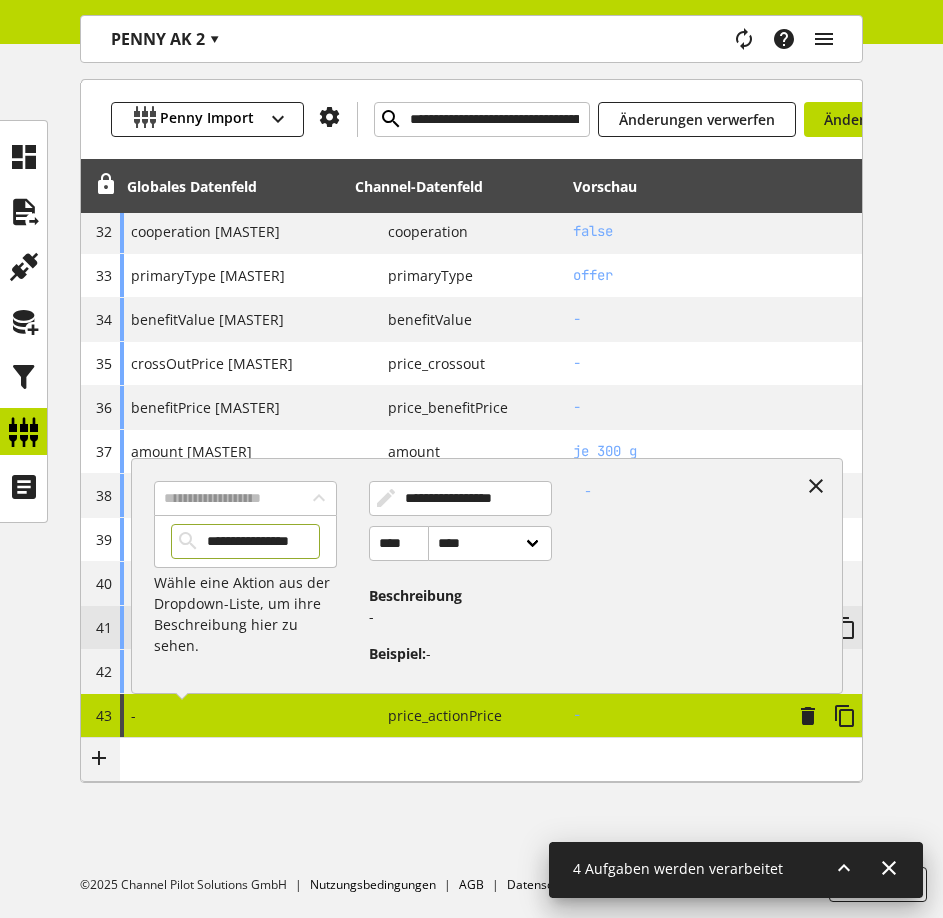 click on "**********" at bounding box center [245, 541] 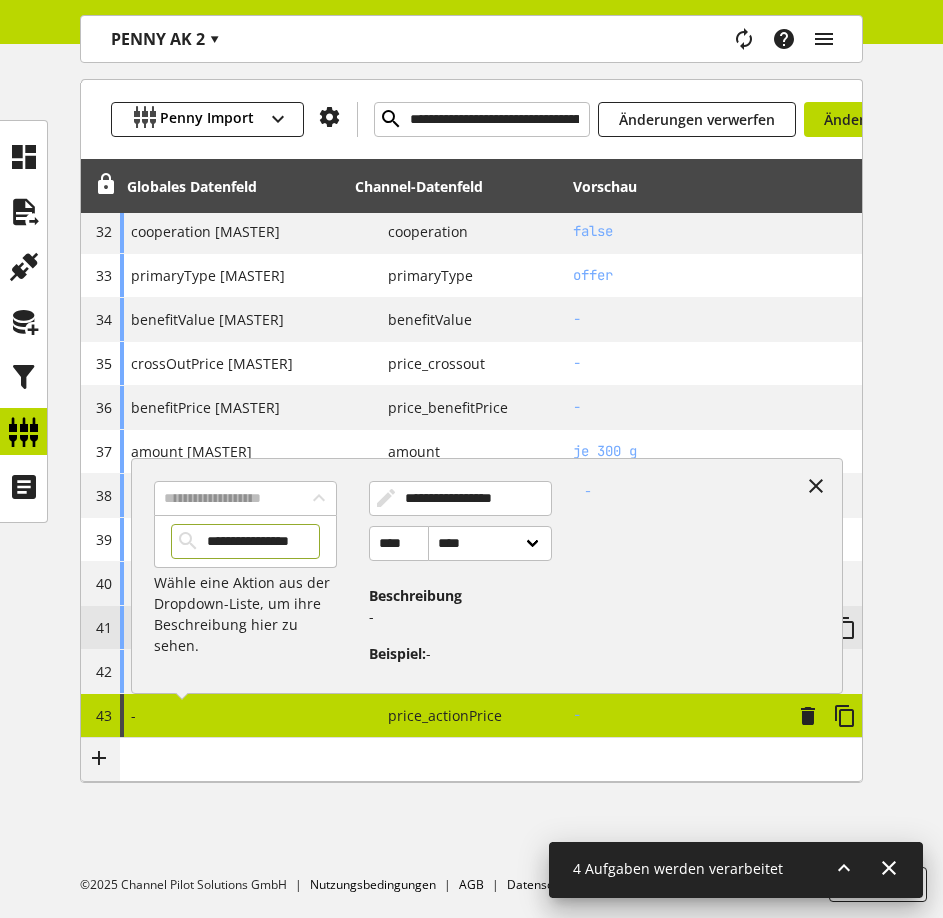 click on "**********" at bounding box center [245, 541] 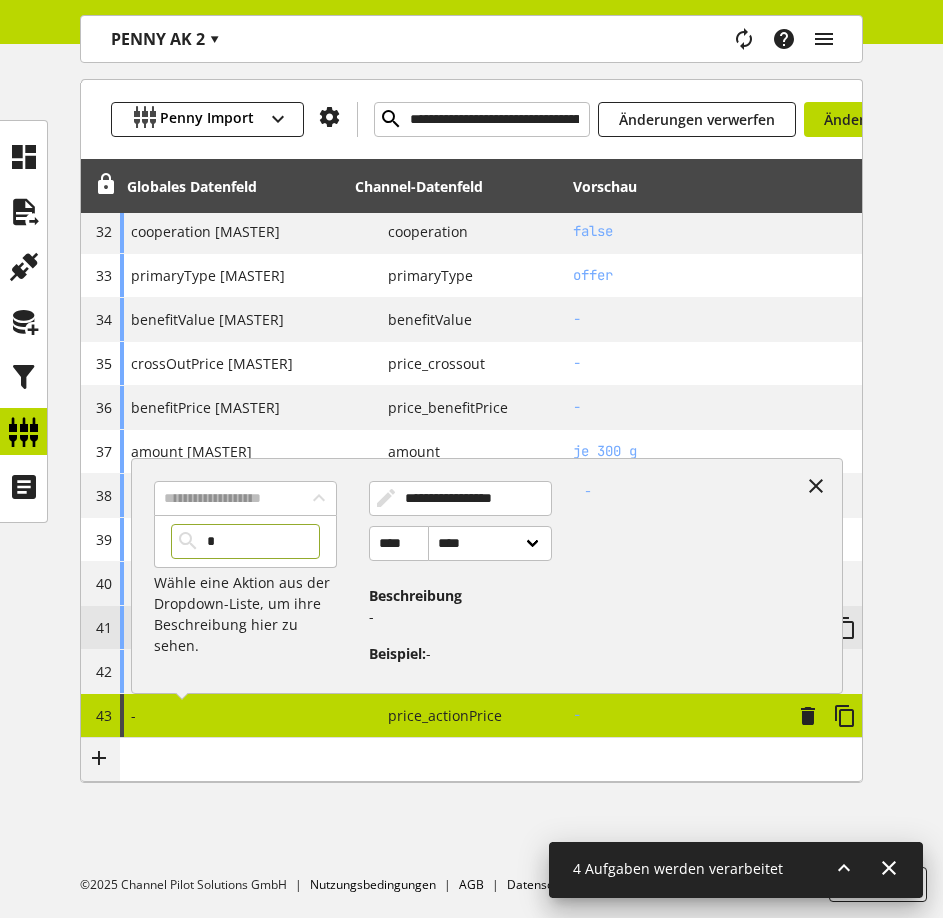 scroll, scrollTop: 0, scrollLeft: 0, axis: both 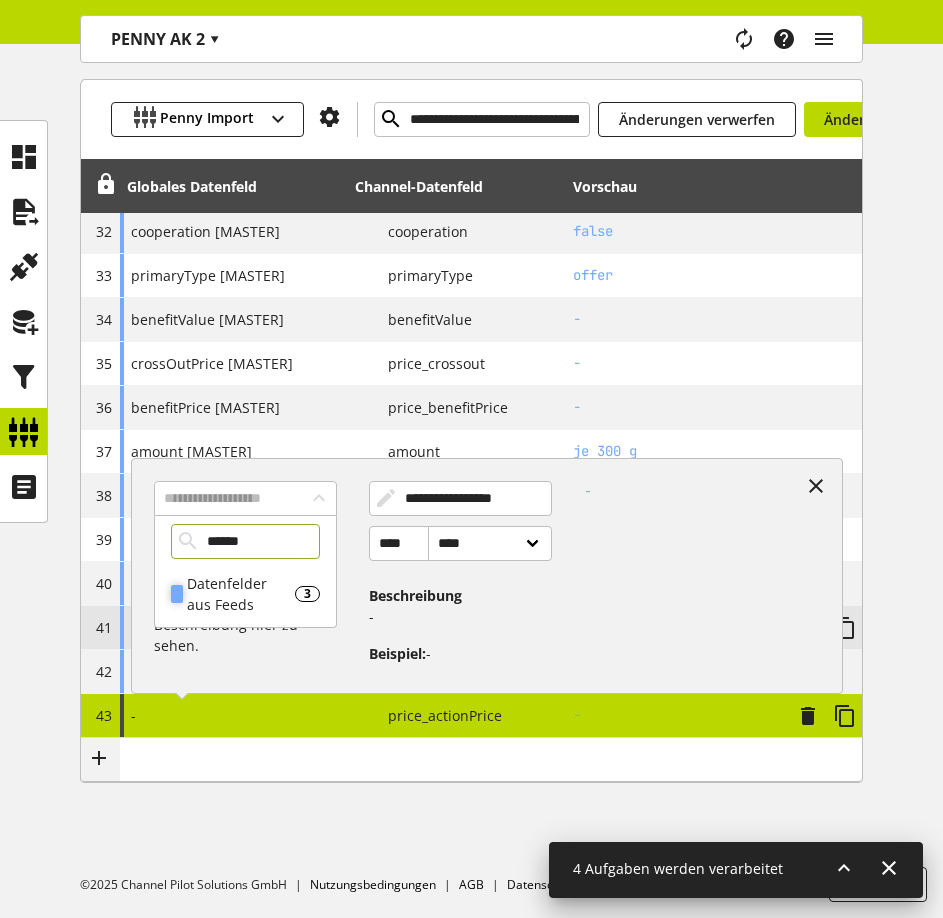 type on "******" 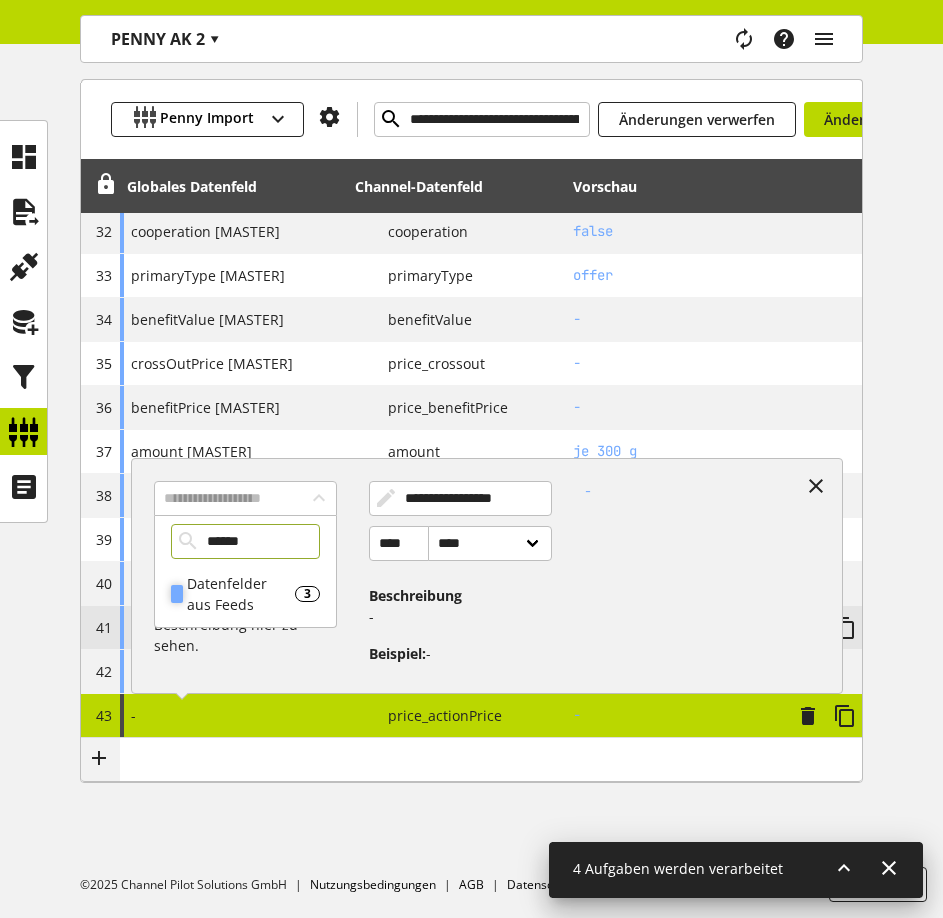 click on "Datenfelder aus Feeds" at bounding box center (241, 594) 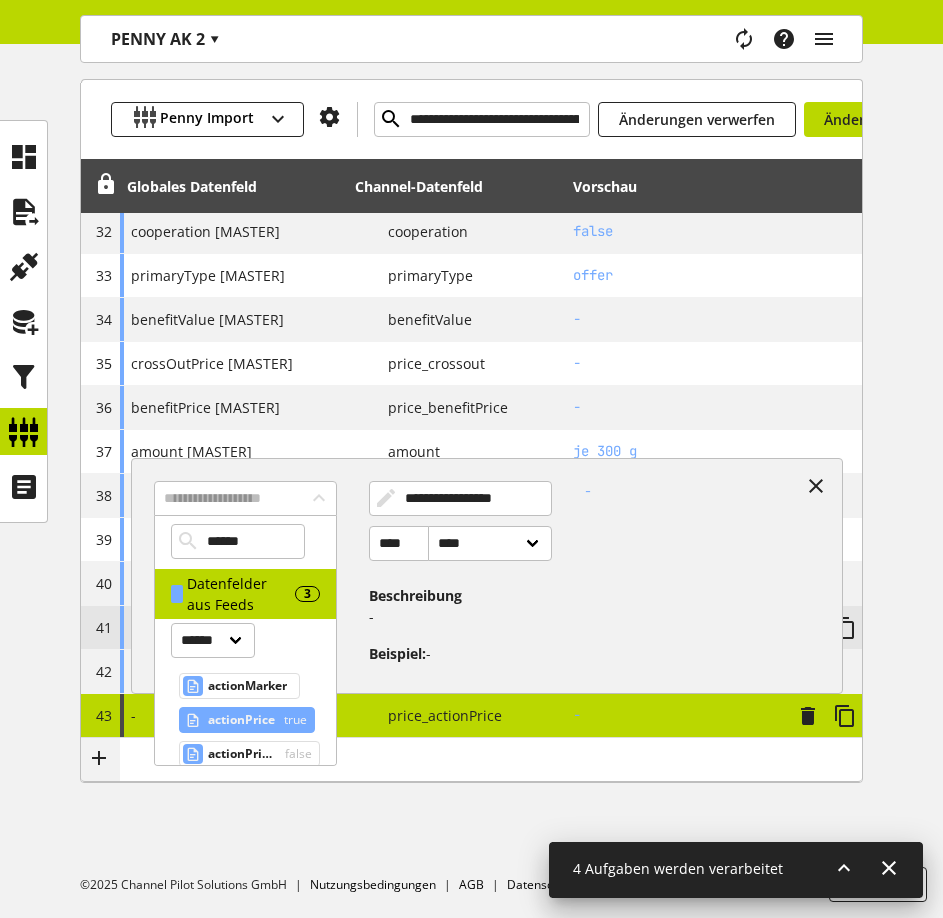 scroll, scrollTop: 18, scrollLeft: 0, axis: vertical 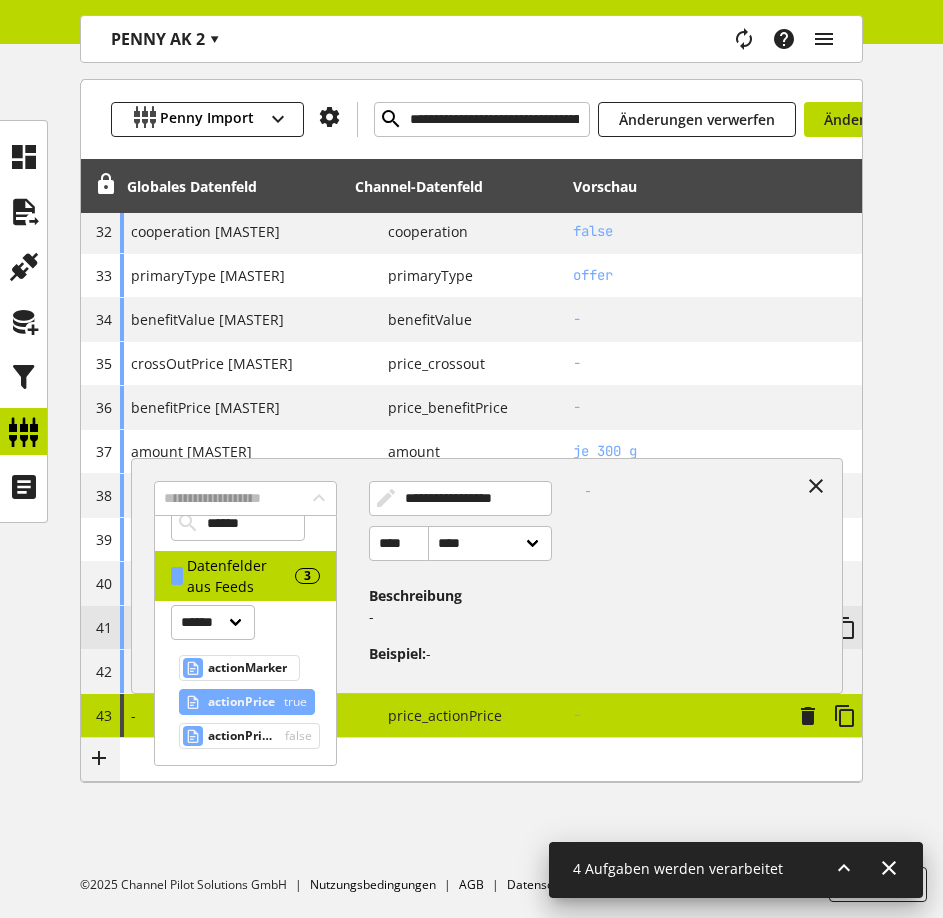 click on "actionPrice" at bounding box center (241, 702) 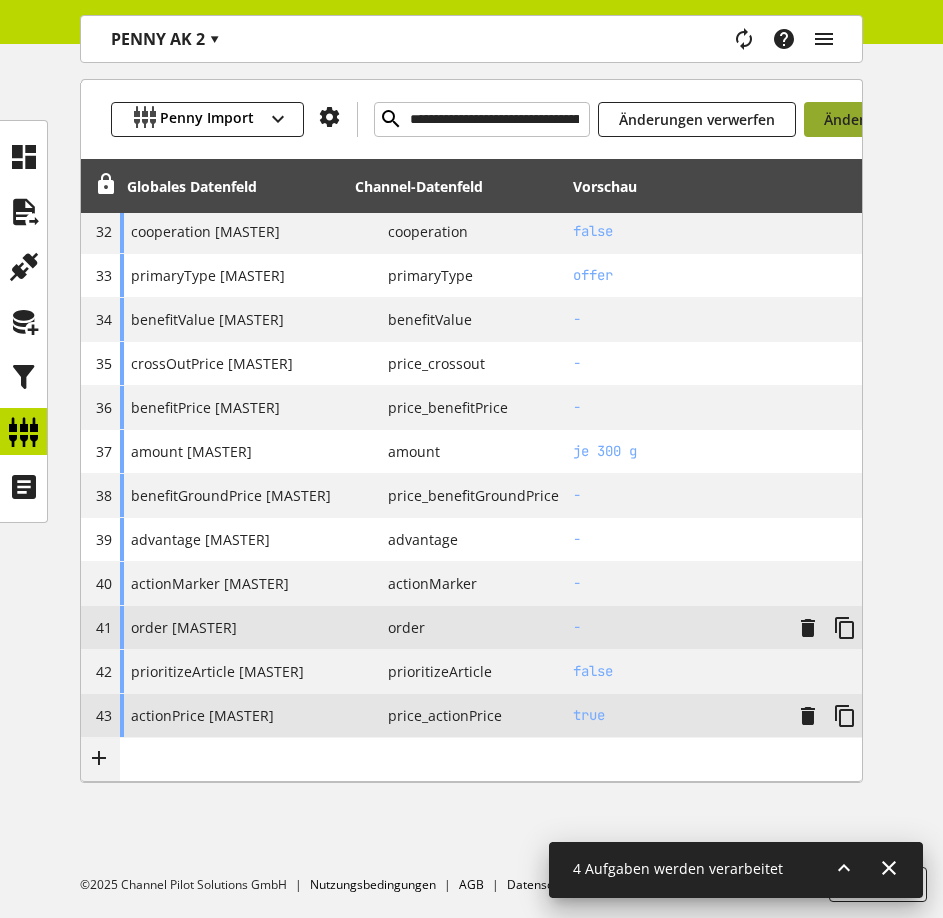 click on "Änderungen speichern" at bounding box center [901, 119] 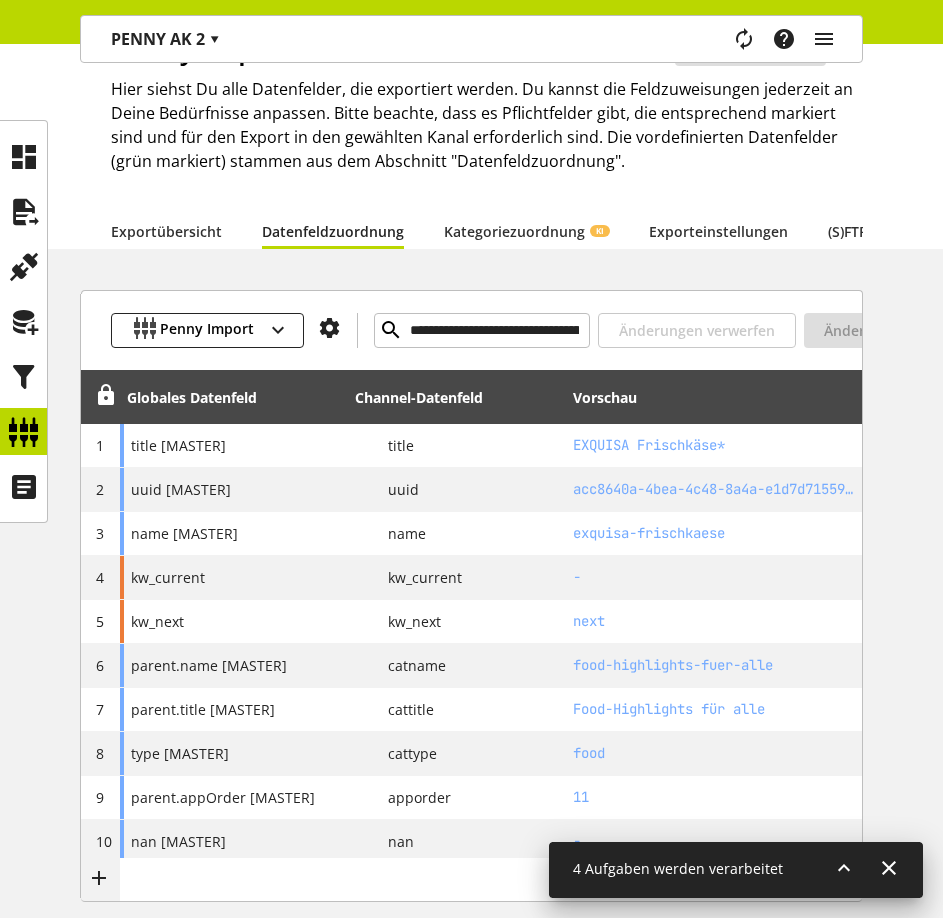 scroll, scrollTop: 54, scrollLeft: 0, axis: vertical 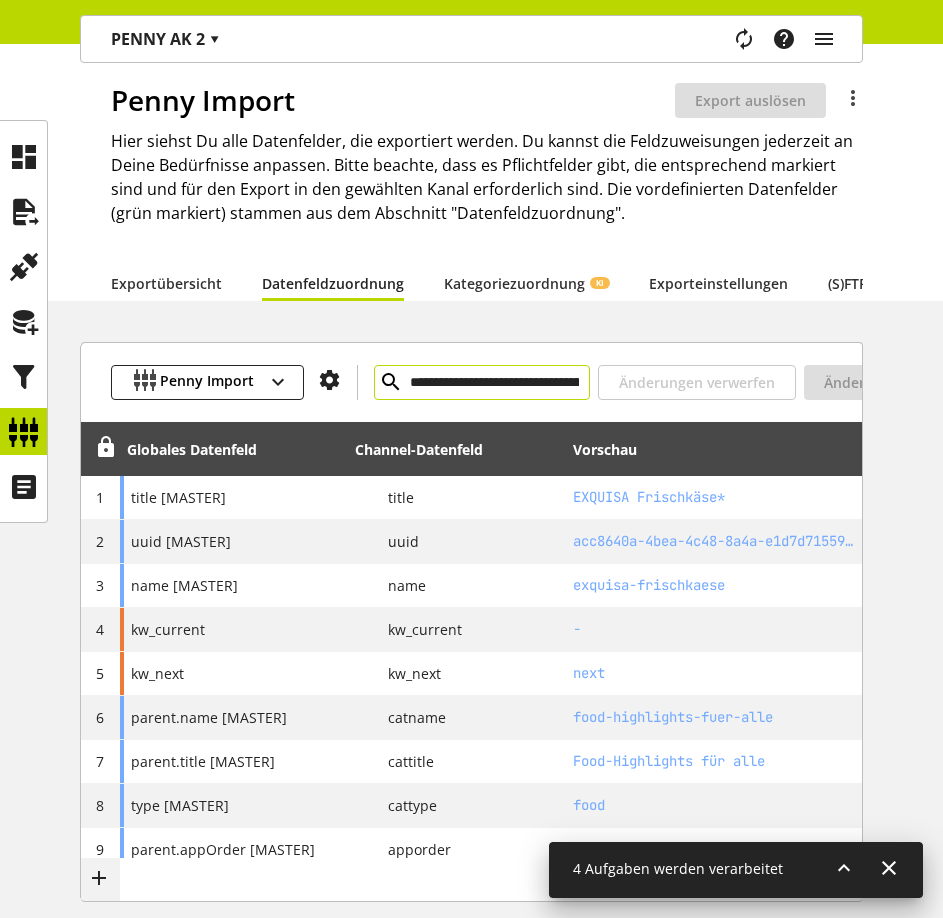 click on "**********" at bounding box center (482, 382) 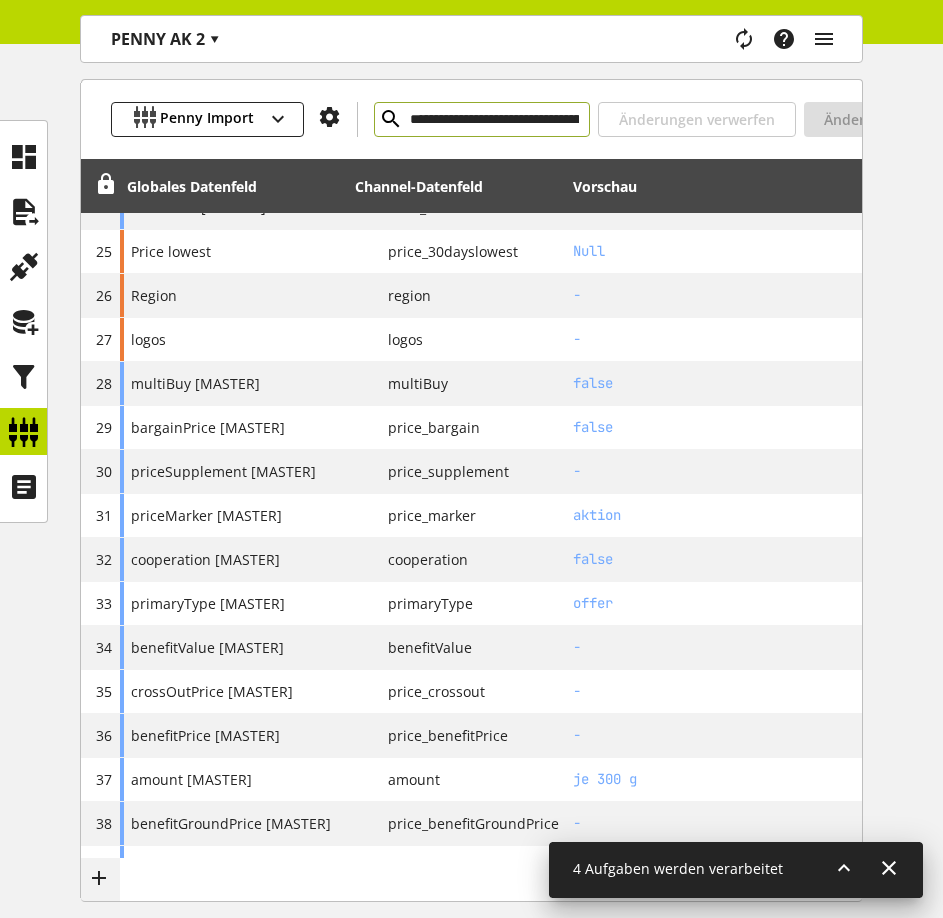 scroll, scrollTop: 1701, scrollLeft: 0, axis: vertical 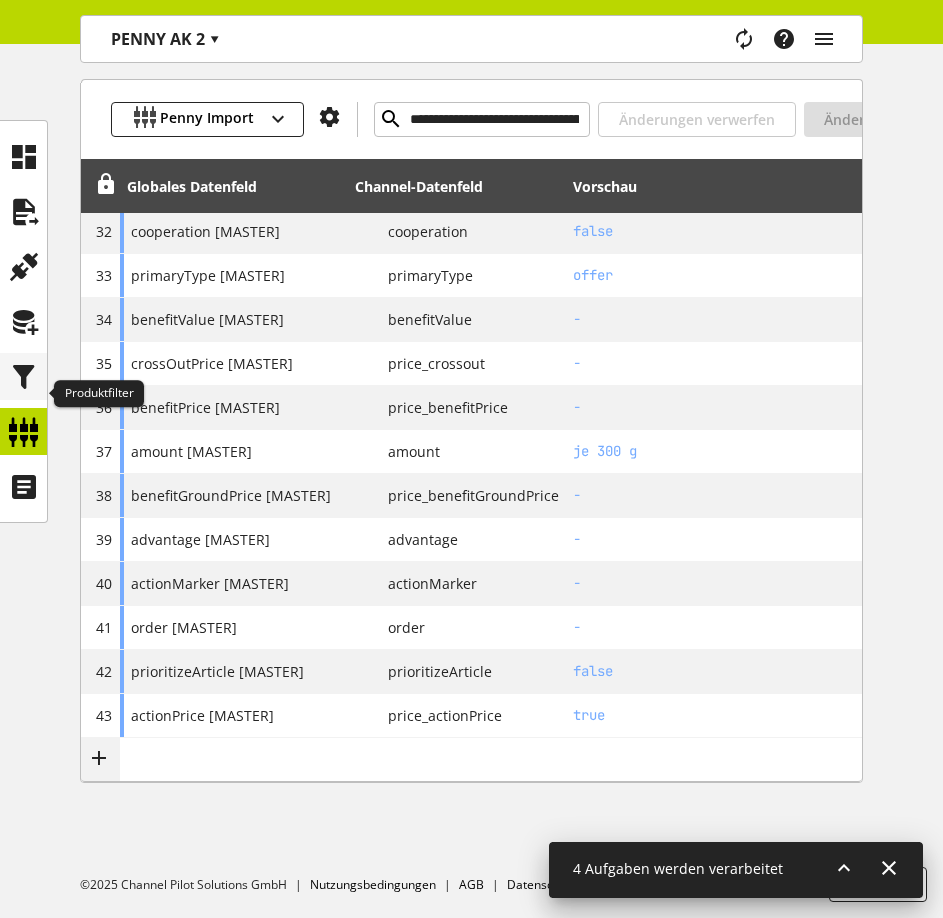 click at bounding box center [24, 377] 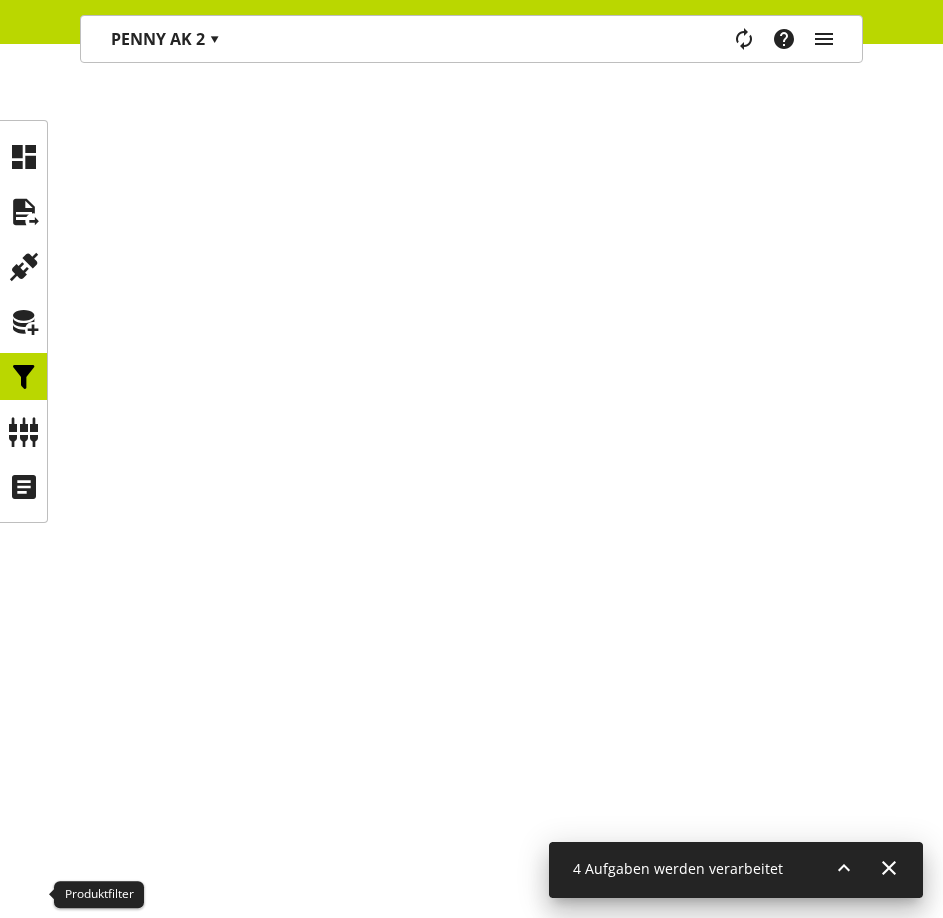 scroll, scrollTop: 0, scrollLeft: 0, axis: both 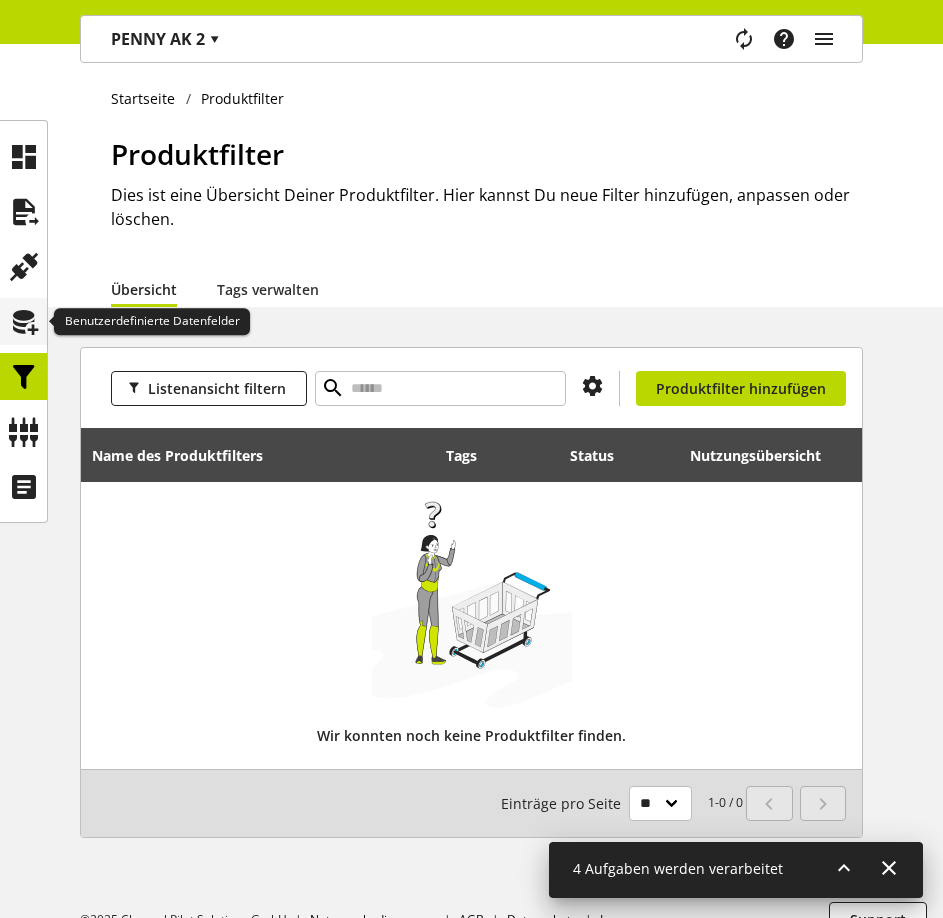 click at bounding box center (24, 322) 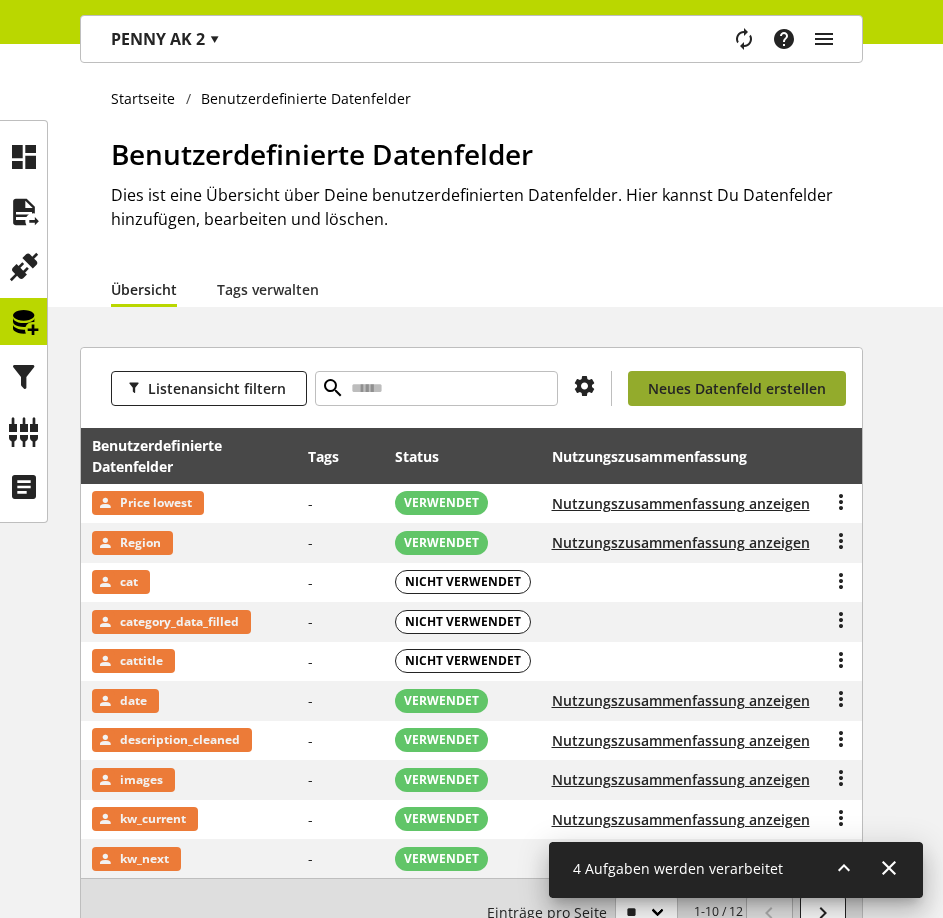click on "Neues Datenfeld erstellen" at bounding box center (737, 388) 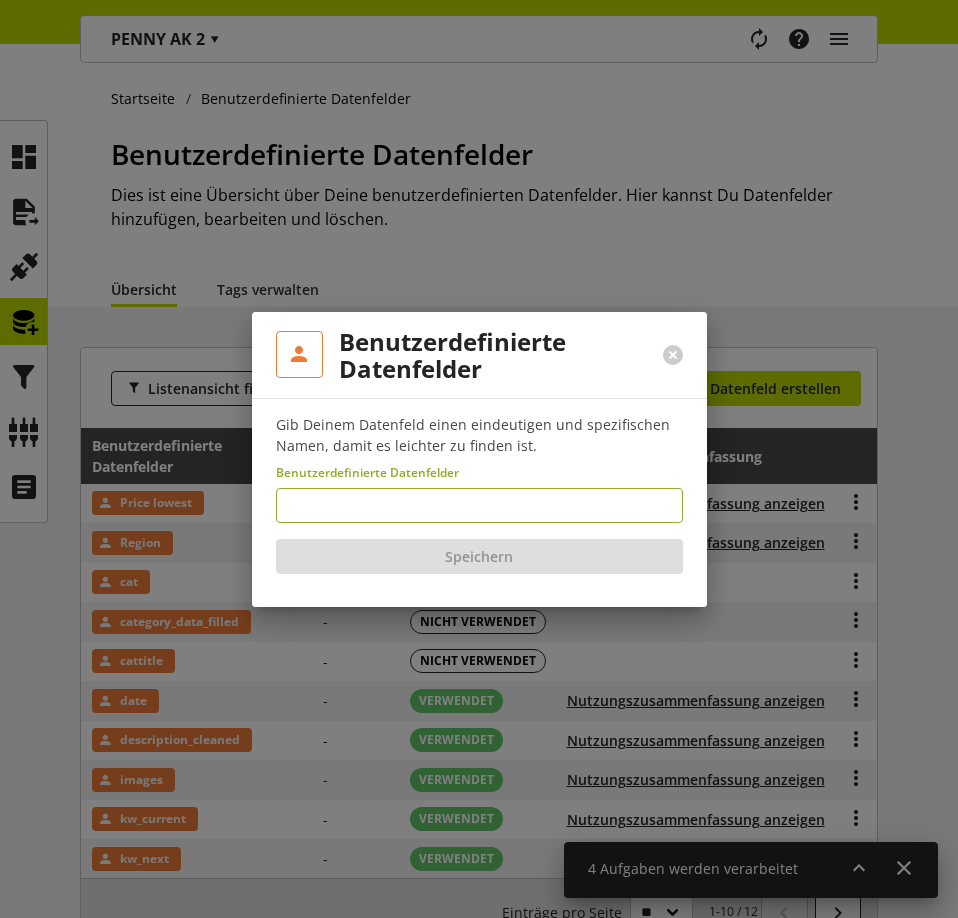 click at bounding box center [479, 505] 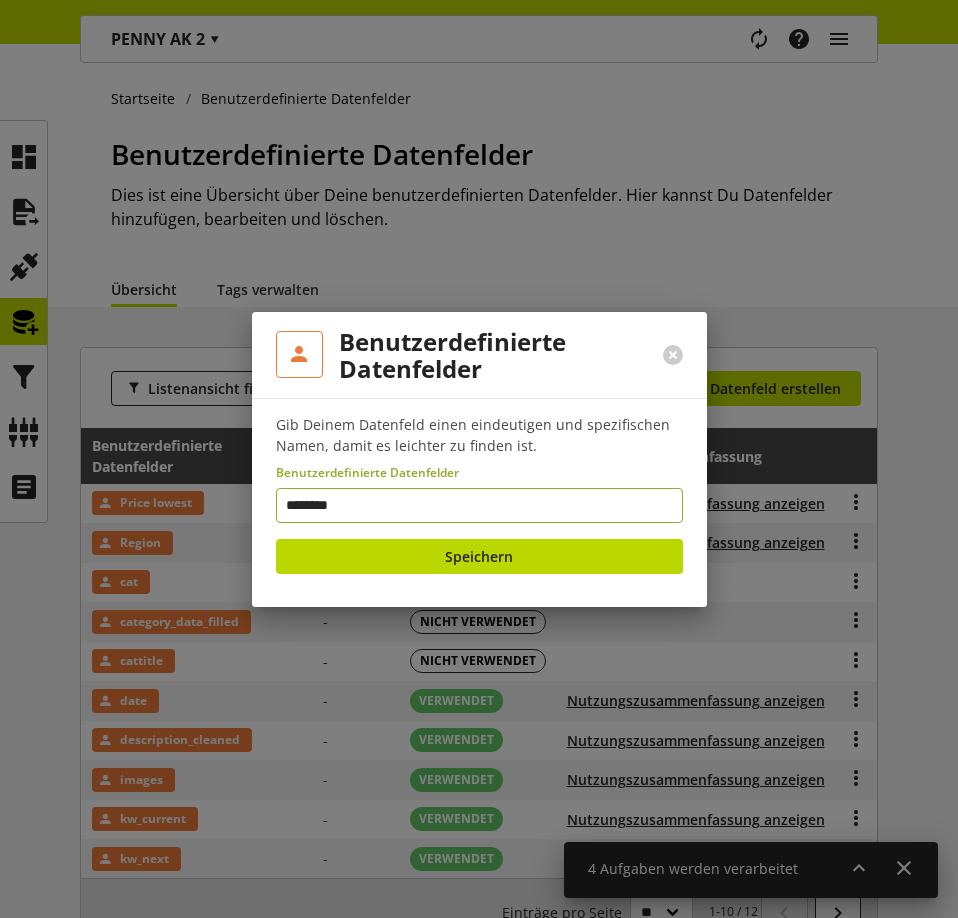 type on "*********" 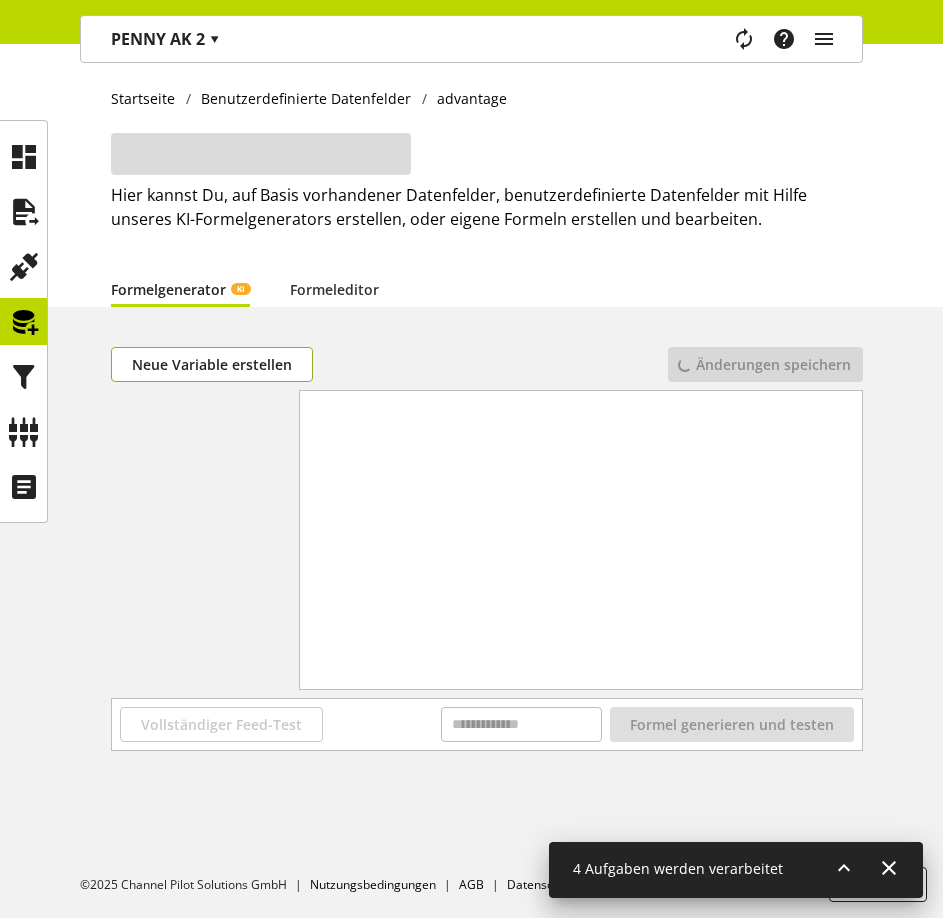 click on "Neue Variable erstellen" at bounding box center (212, 364) 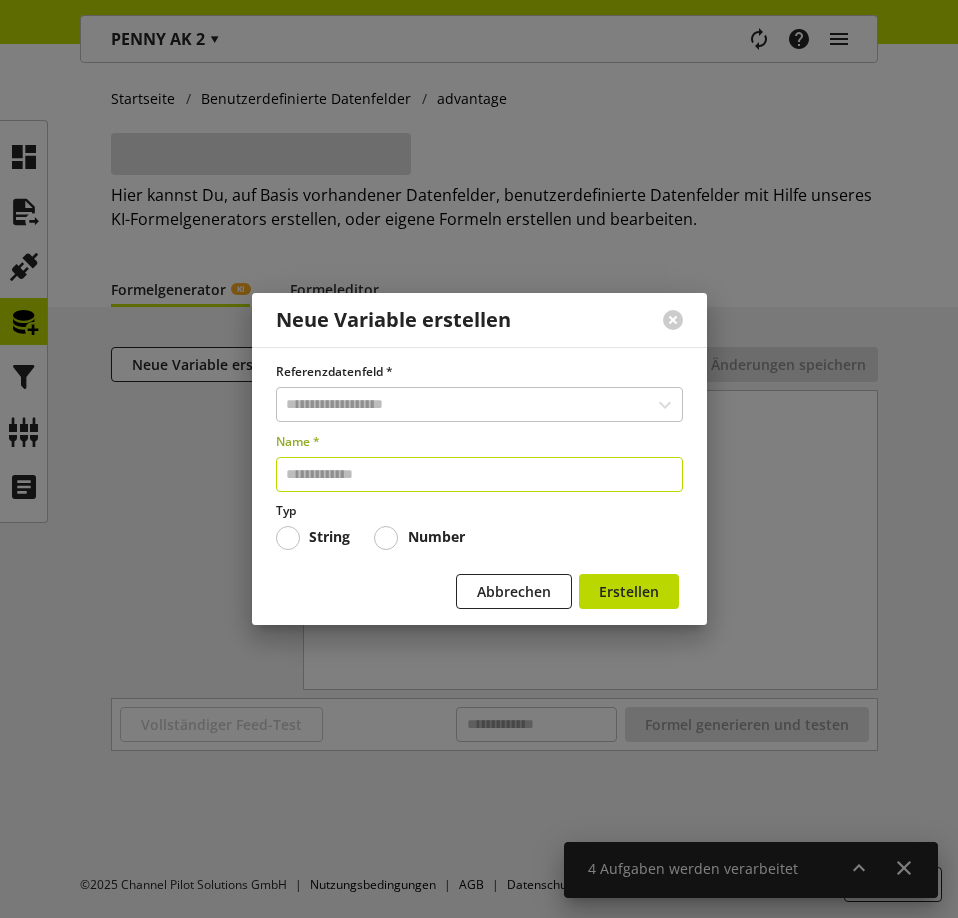 click at bounding box center [479, 474] 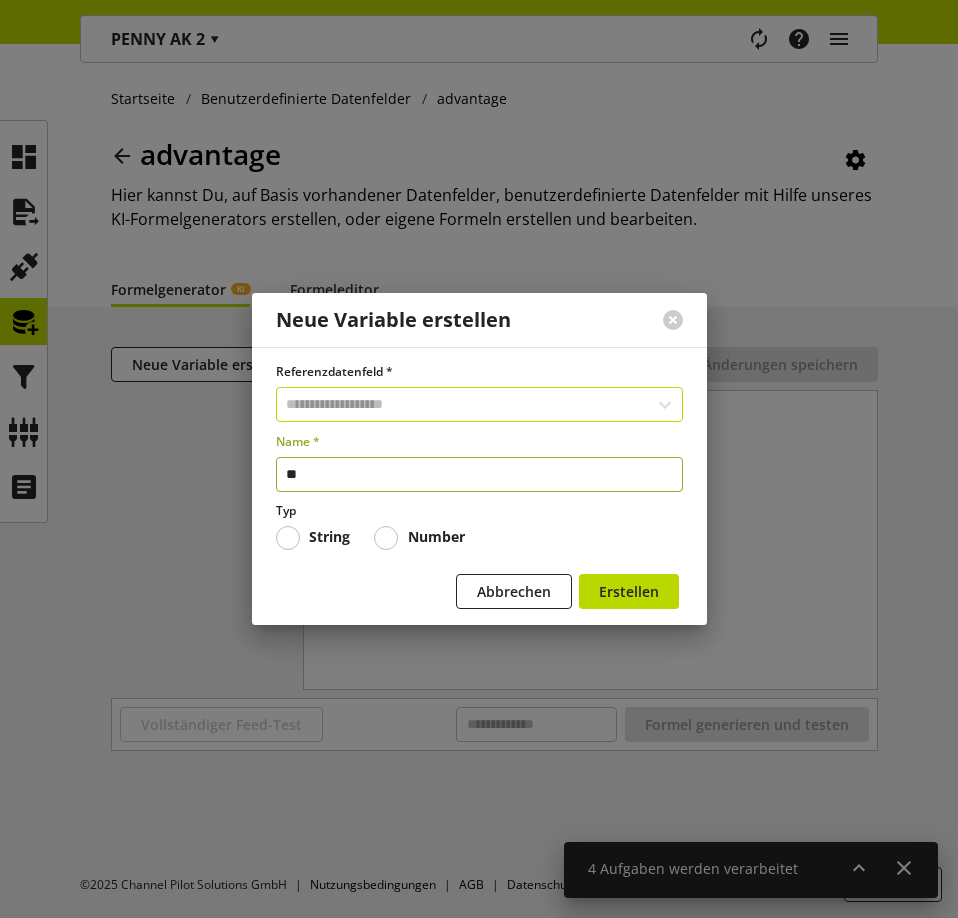 type on "**" 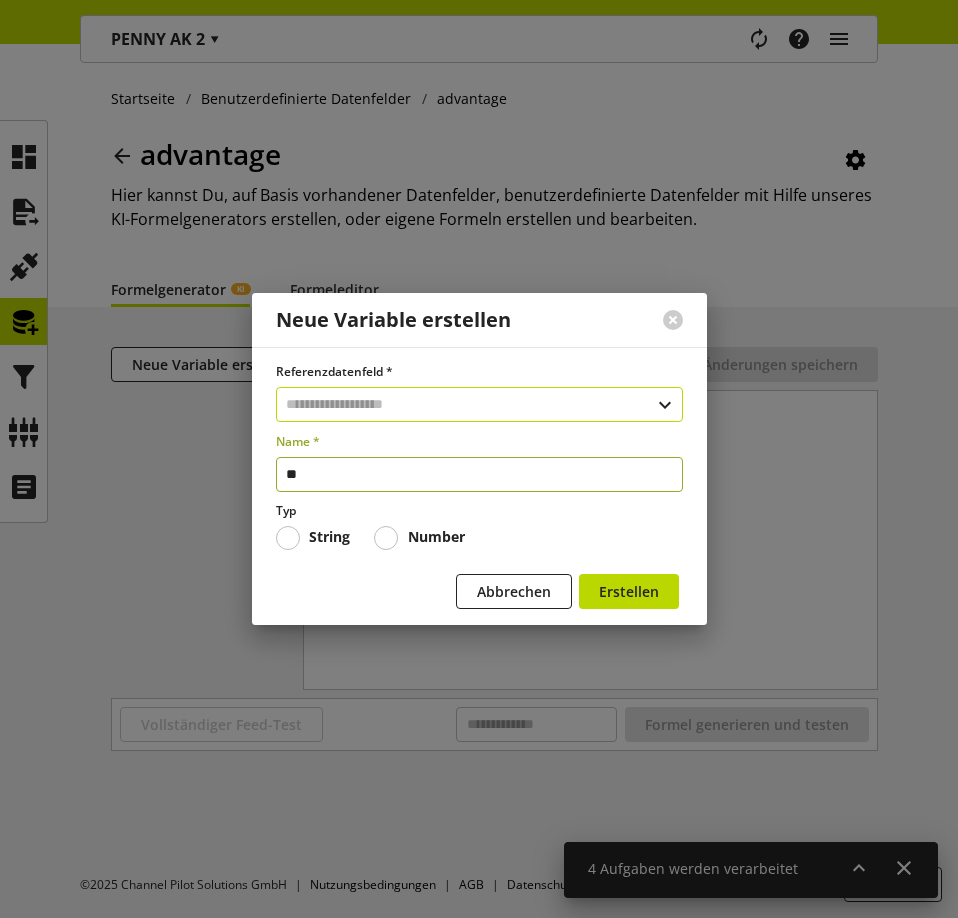 click at bounding box center (479, 404) 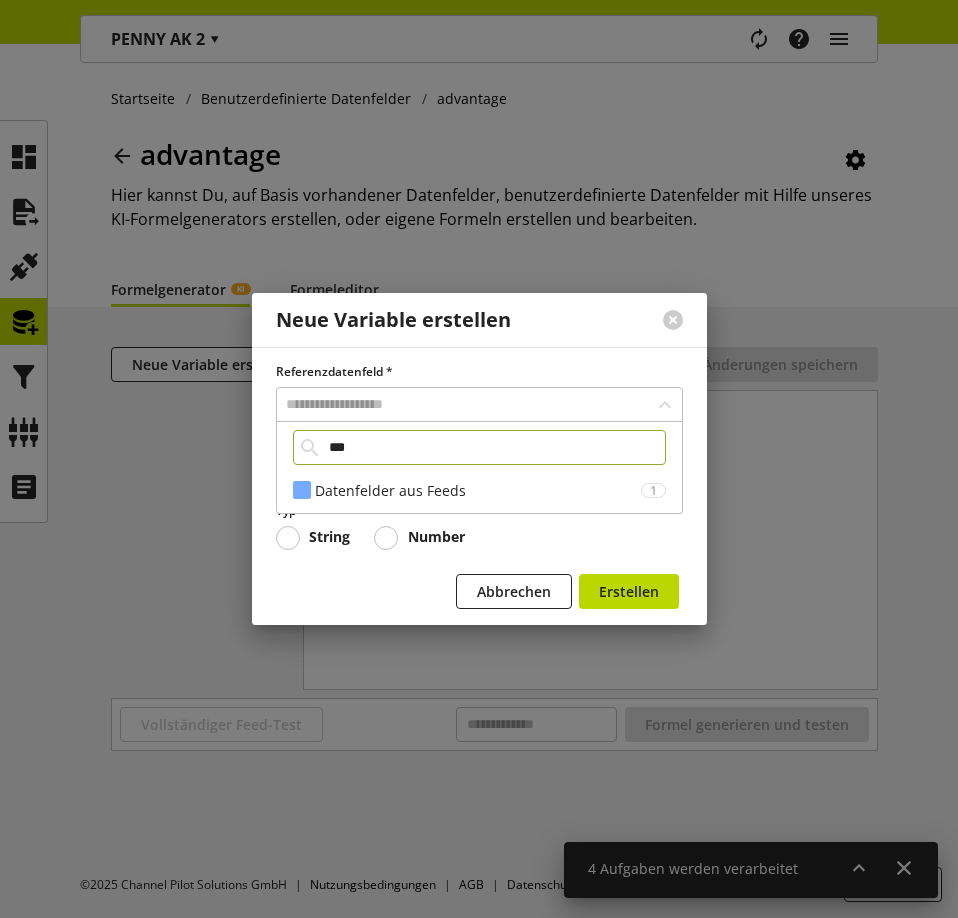 type on "***" 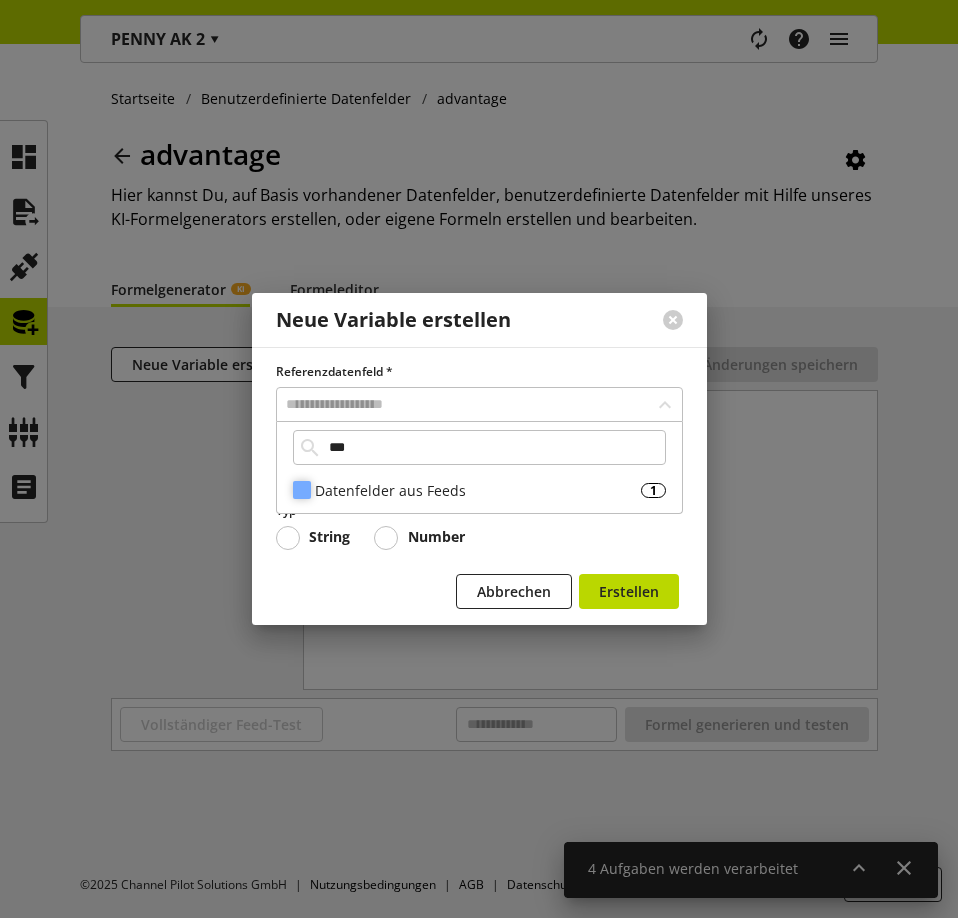 click on "Datenfelder aus Feeds" at bounding box center [478, 490] 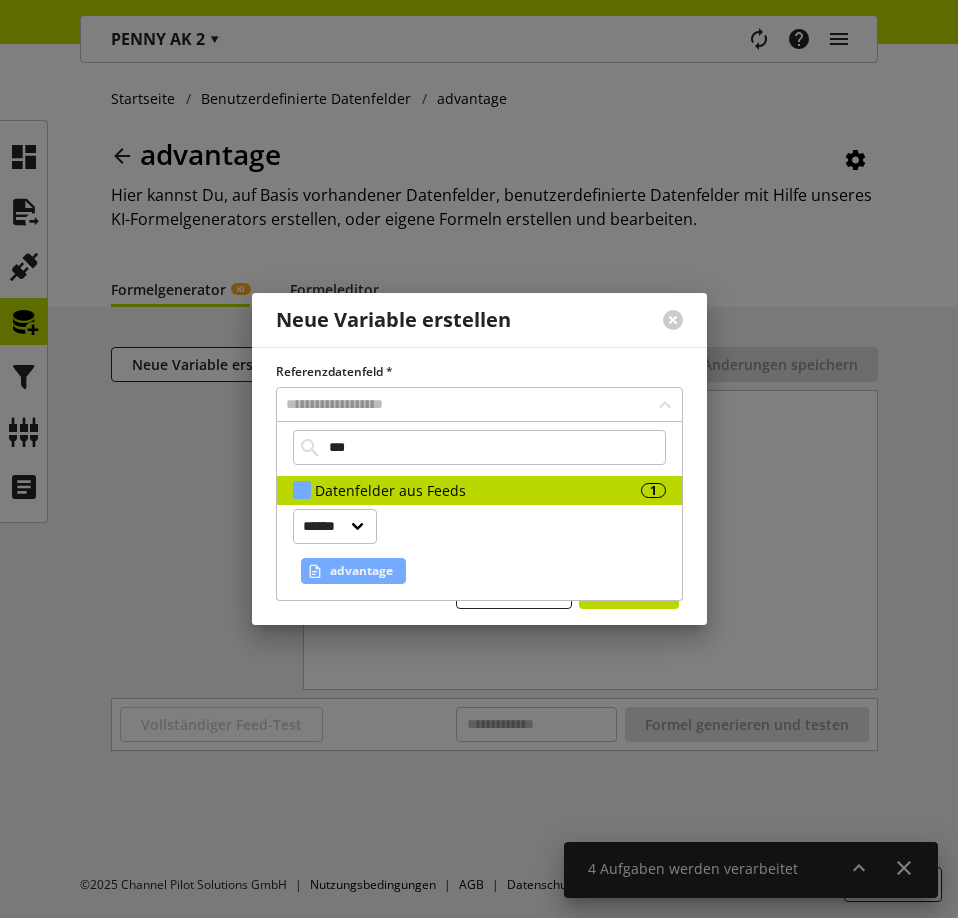 click on "advantage" at bounding box center (361, 571) 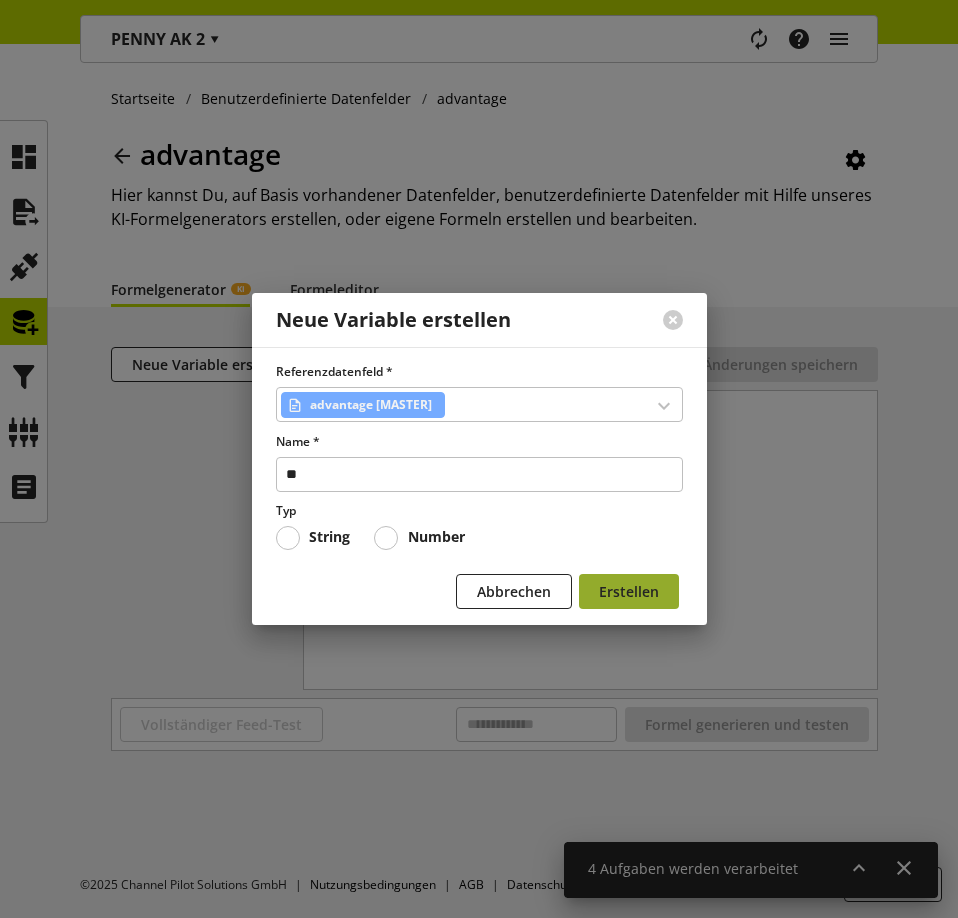 click on "Erstellen" at bounding box center [629, 591] 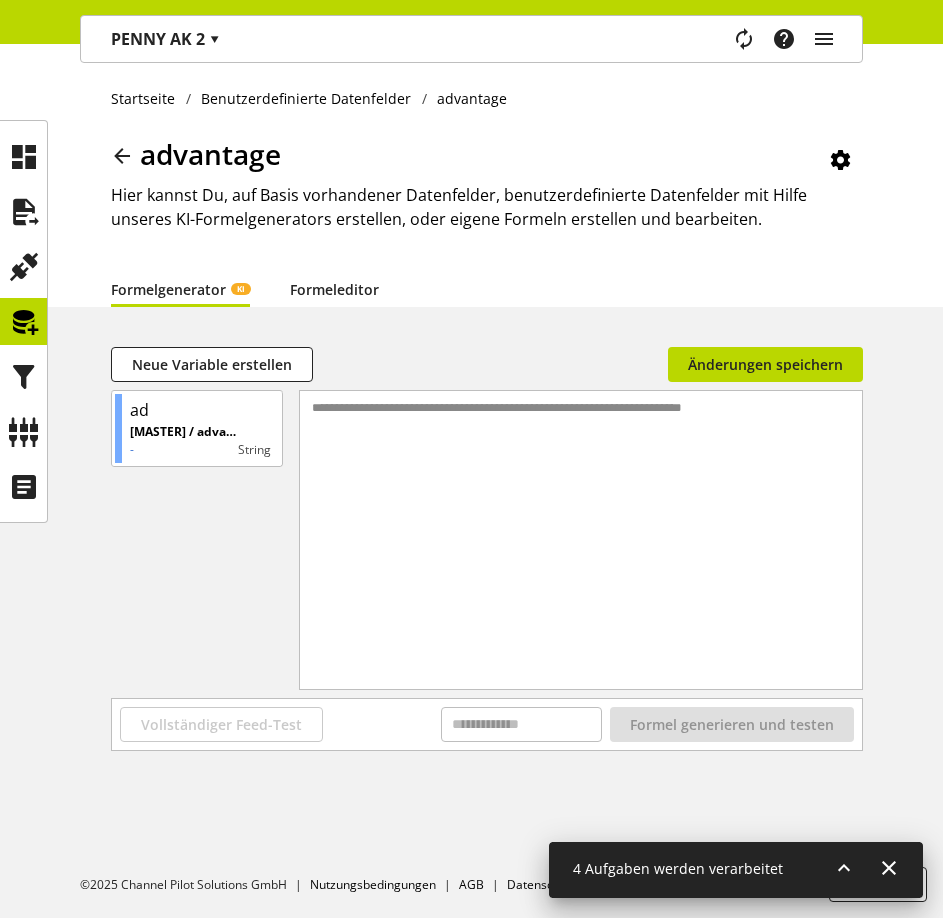 click on "Formeleditor" at bounding box center (334, 289) 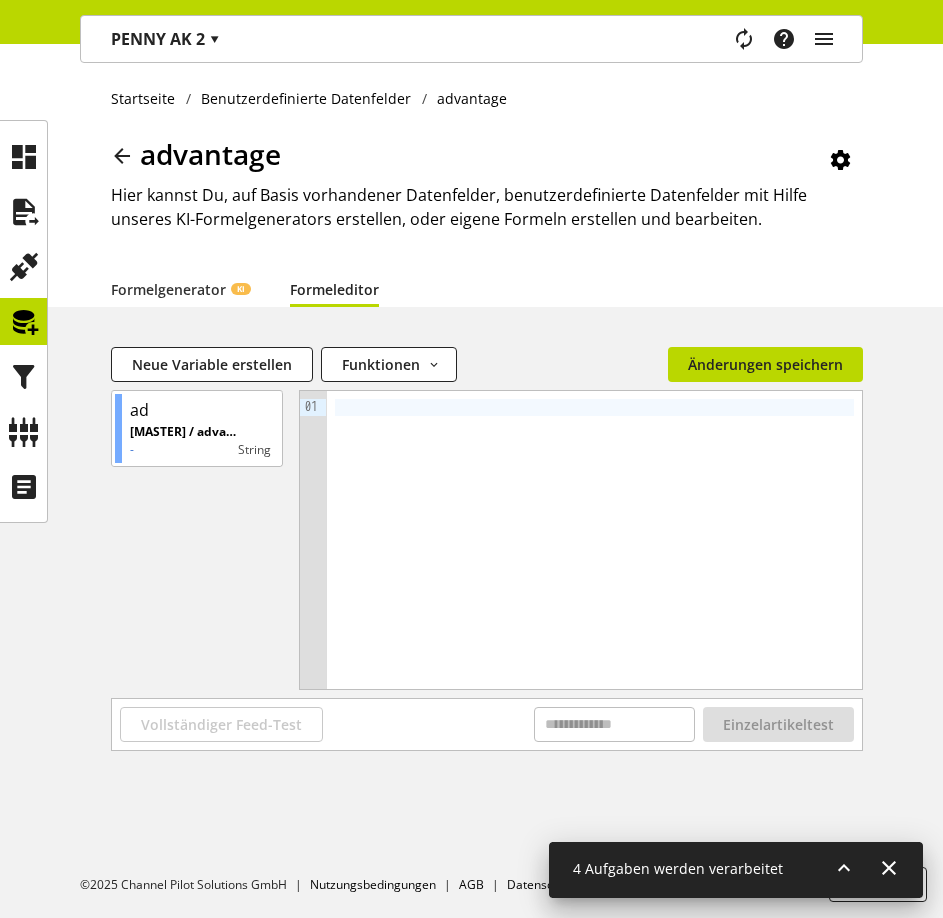 click at bounding box center (594, 540) 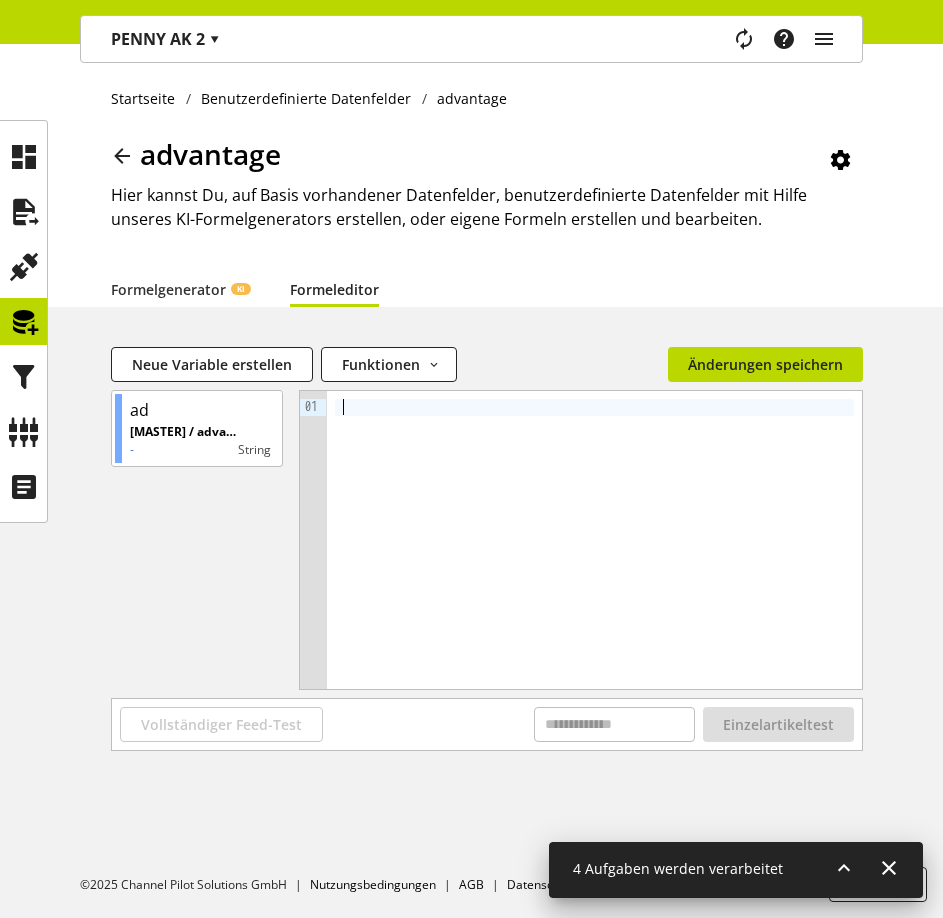 type 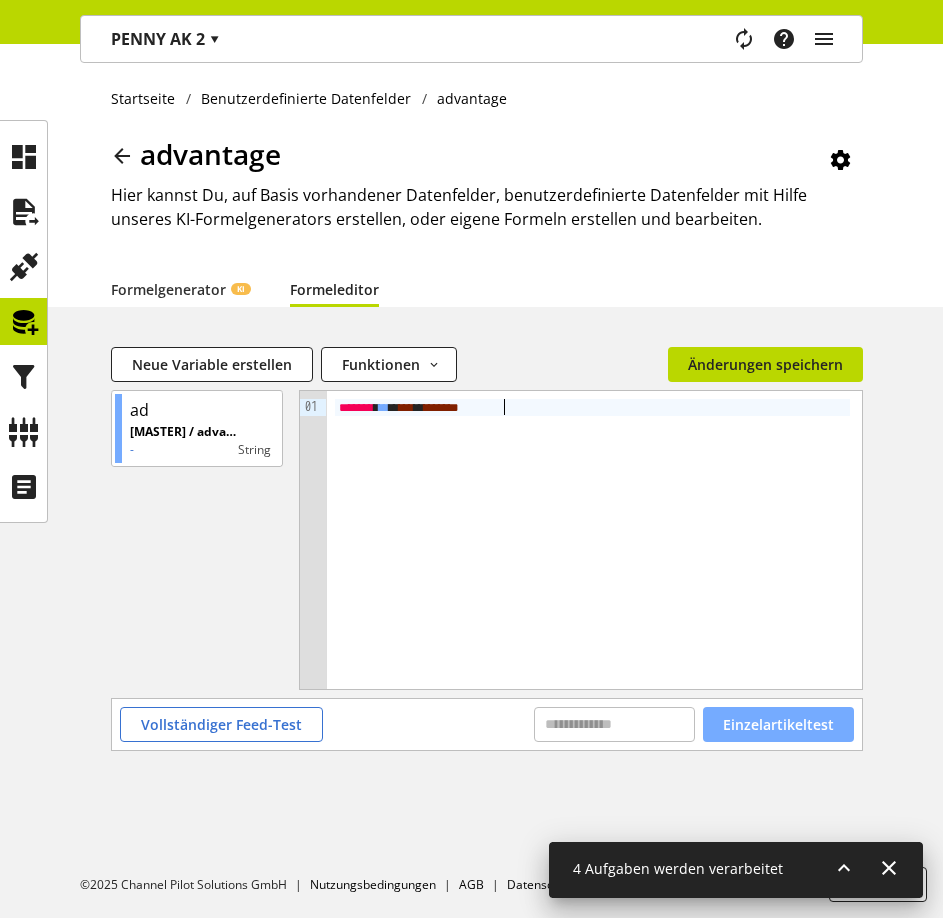 click on "Einzelartikeltest" at bounding box center [778, 724] 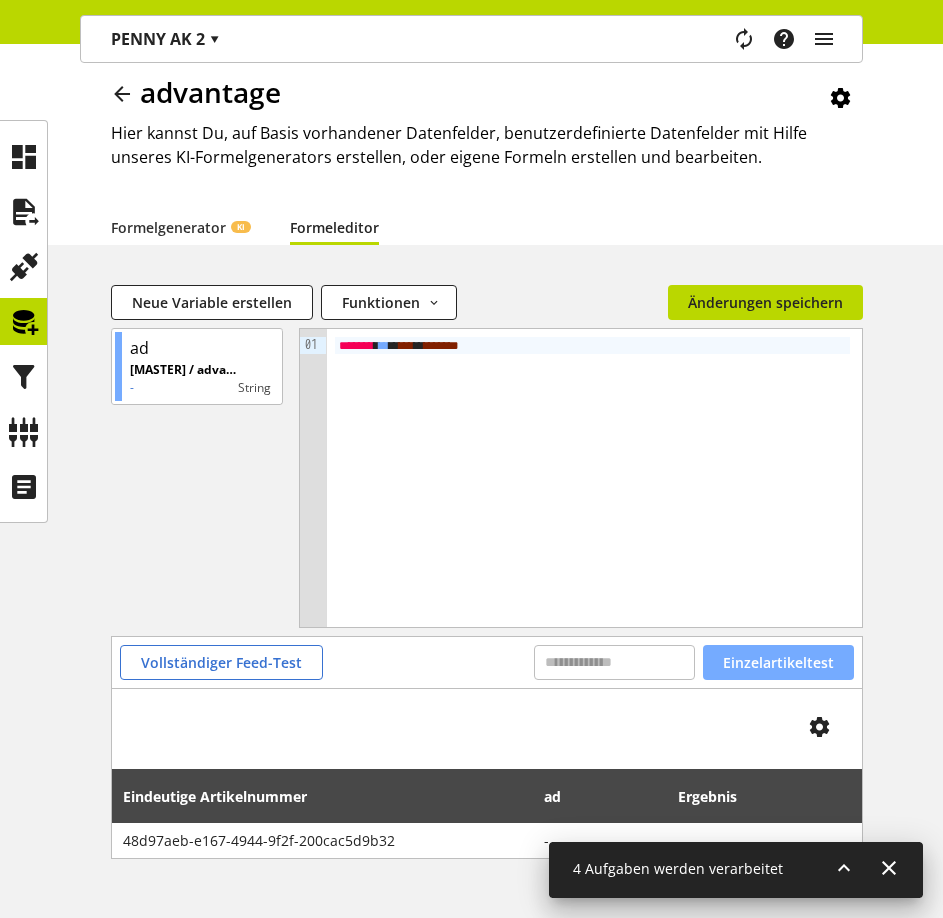 scroll, scrollTop: 118, scrollLeft: 0, axis: vertical 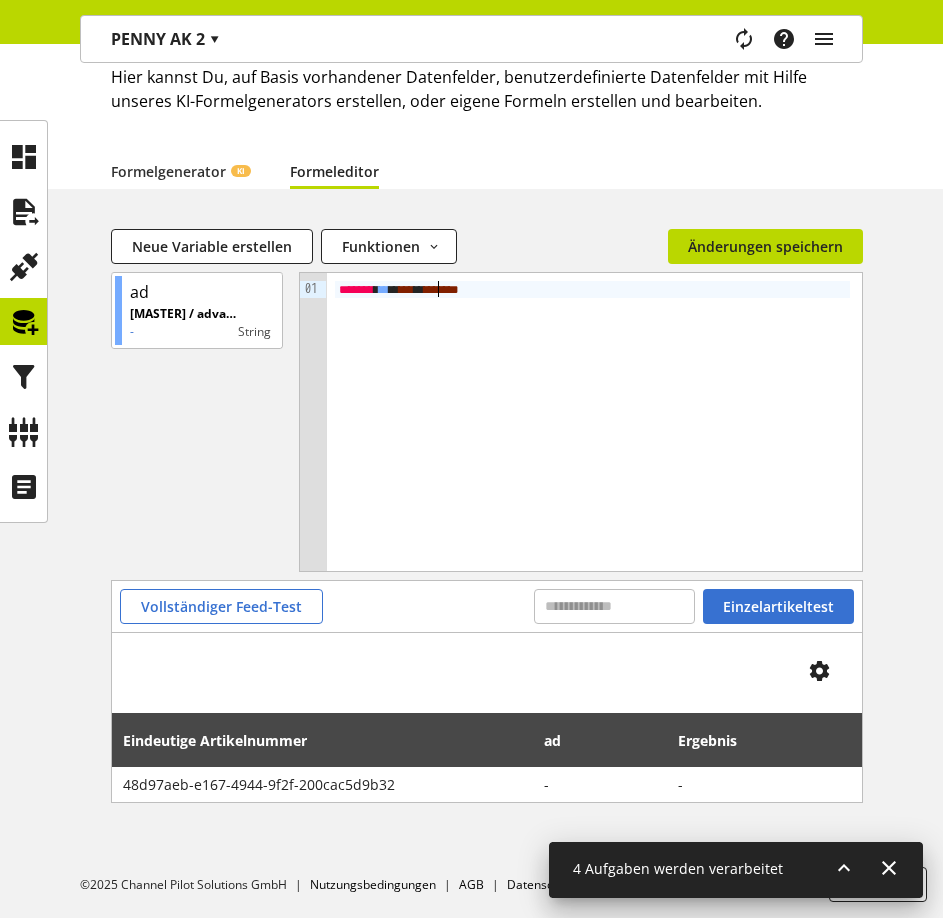 click on "***" at bounding box center (406, 289) 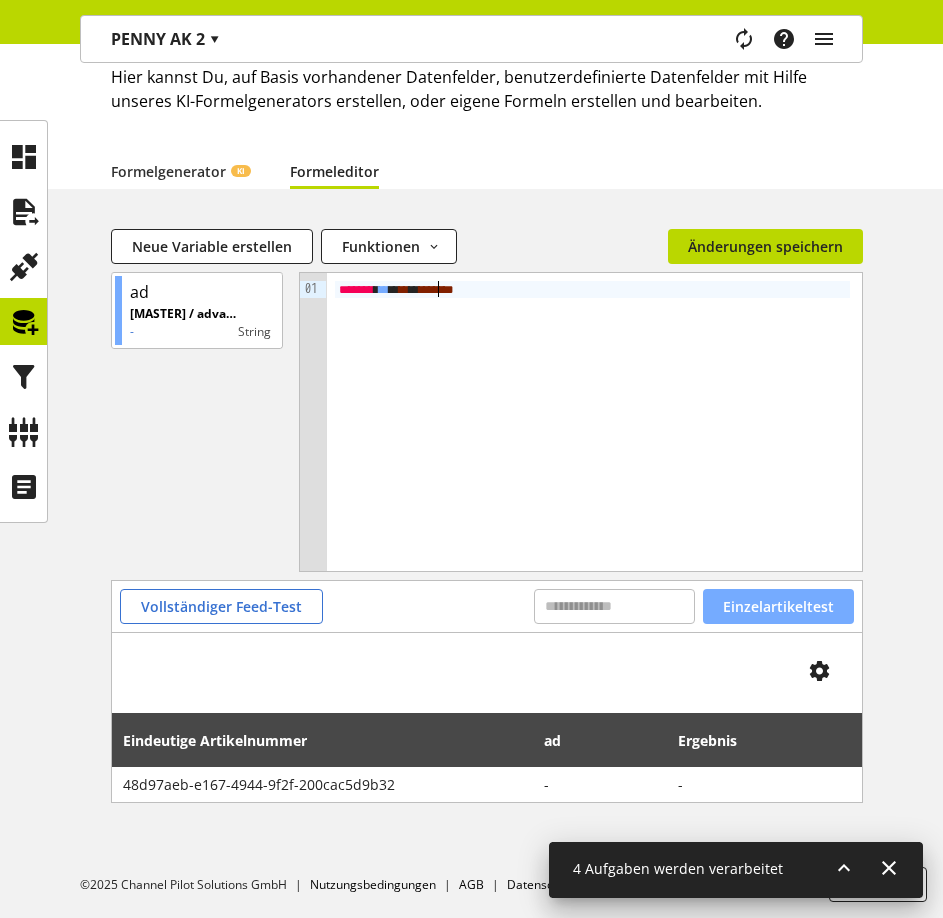 click on "Einzelartikeltest" at bounding box center (778, 606) 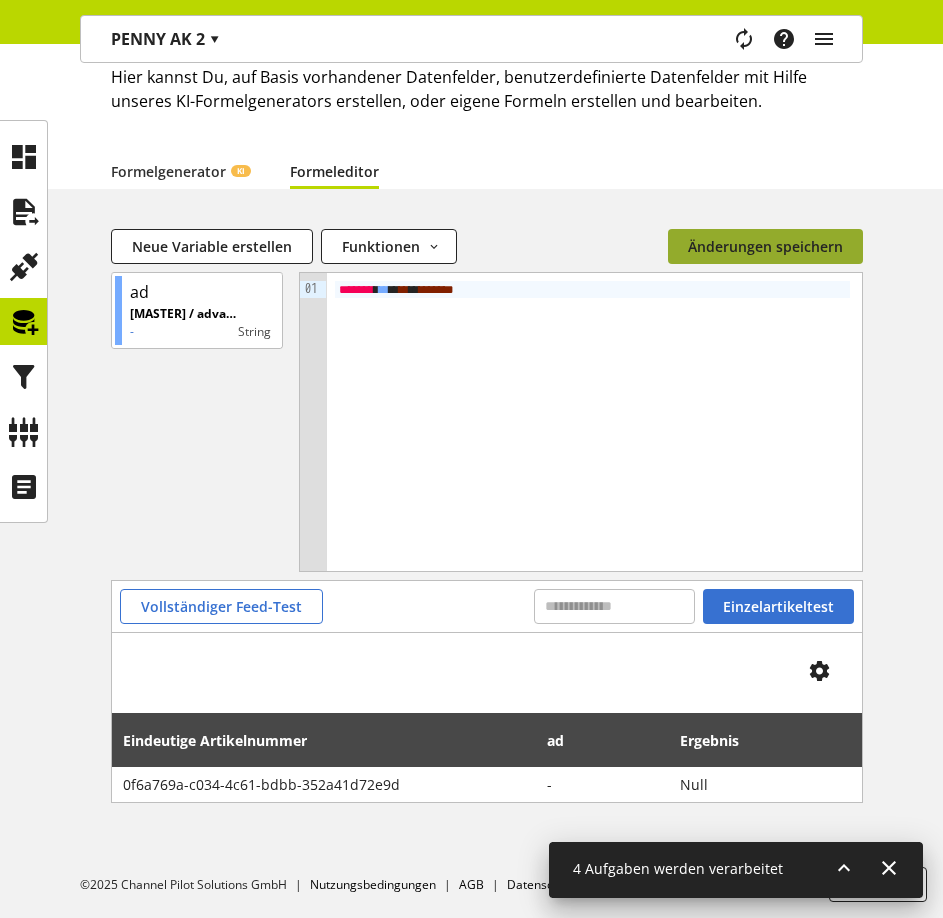 click on "Änderungen speichern" at bounding box center [765, 246] 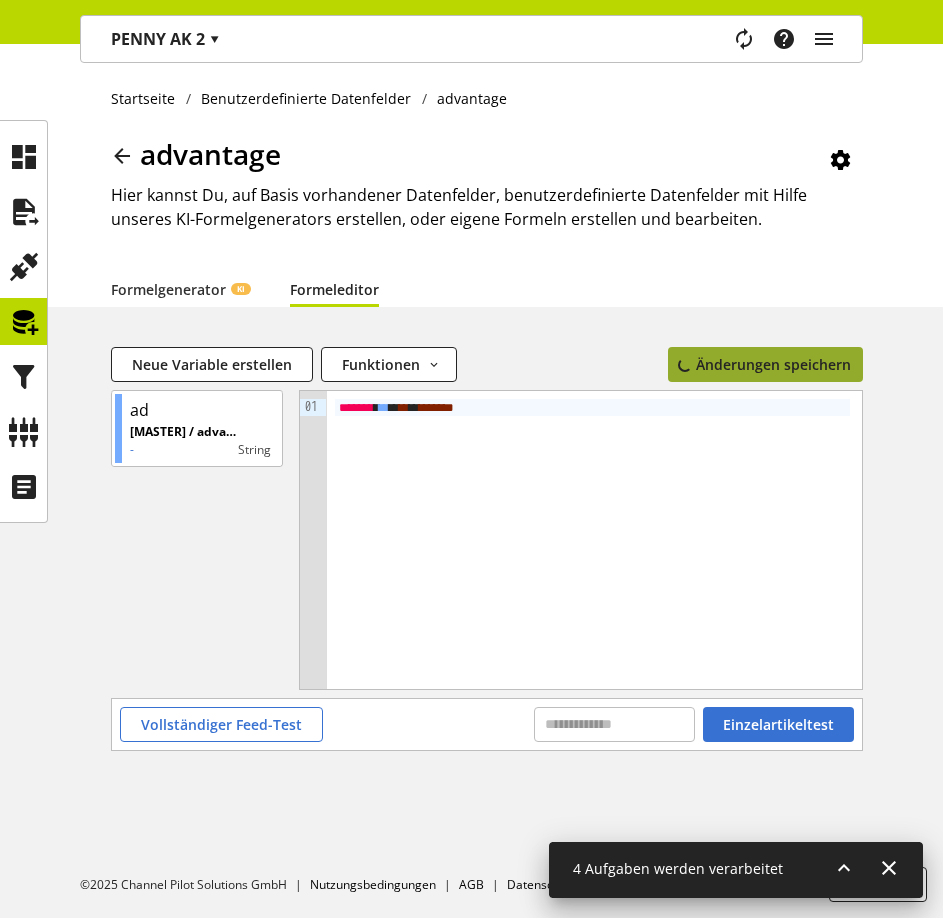 scroll, scrollTop: 0, scrollLeft: 0, axis: both 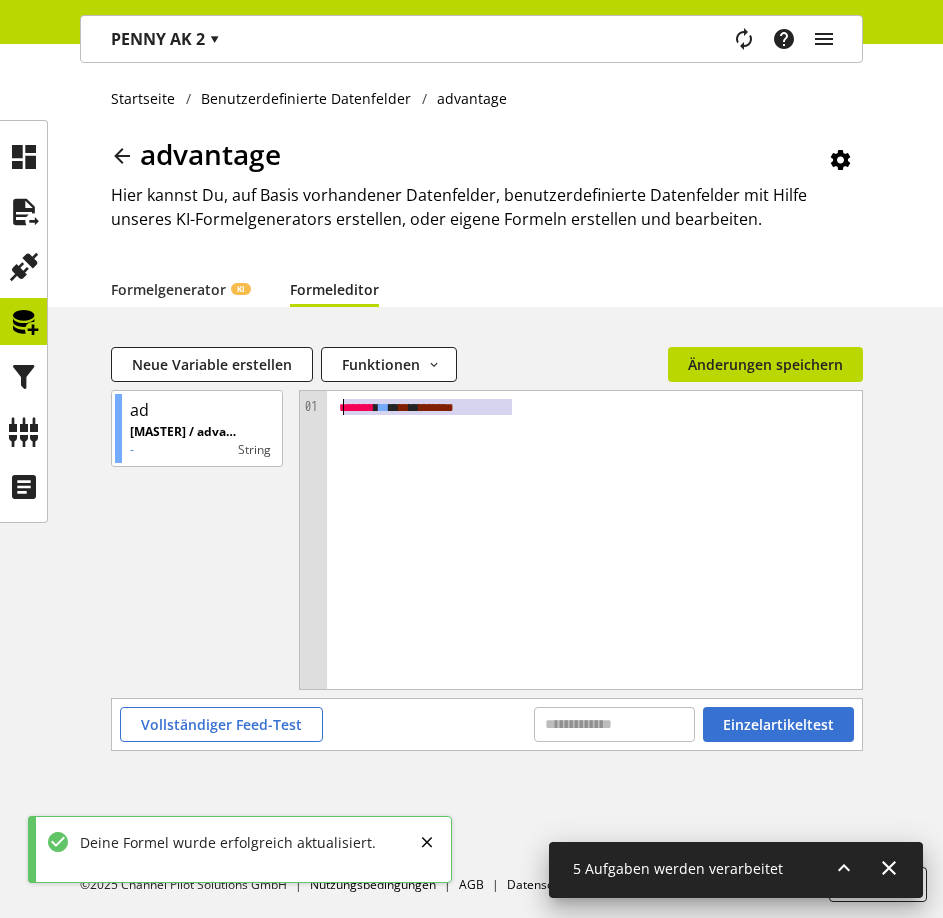 drag, startPoint x: 548, startPoint y: 412, endPoint x: 334, endPoint y: 398, distance: 214.45746 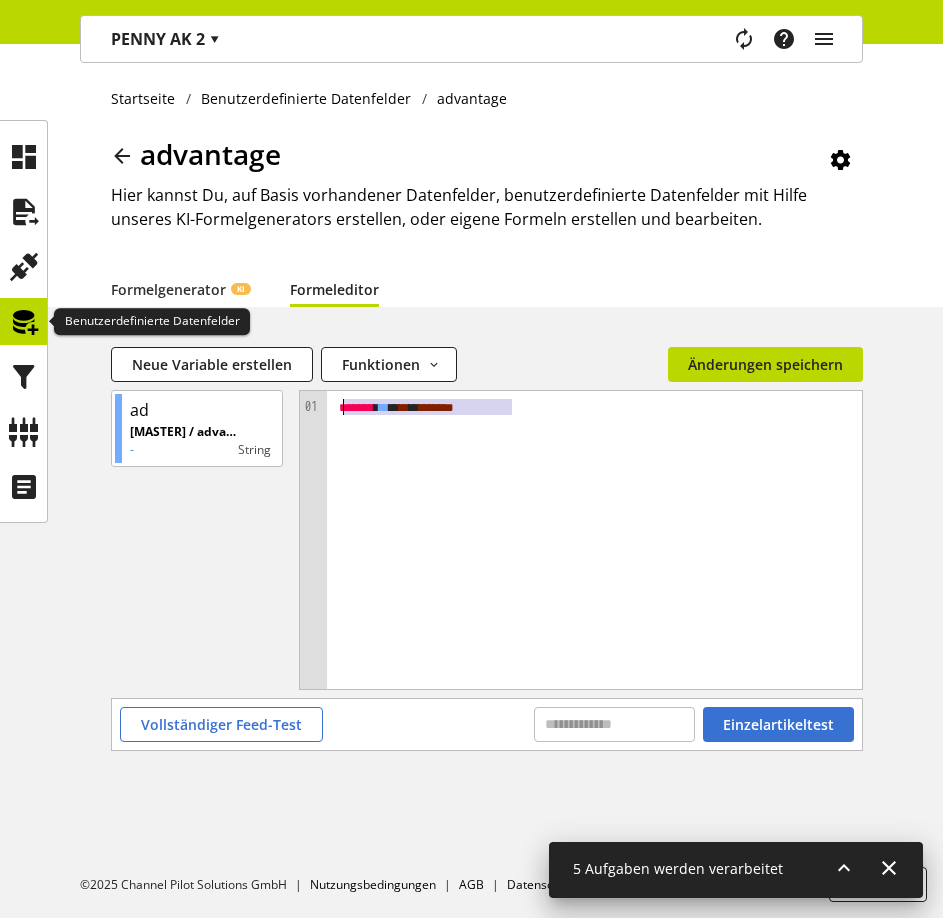 click at bounding box center (24, 322) 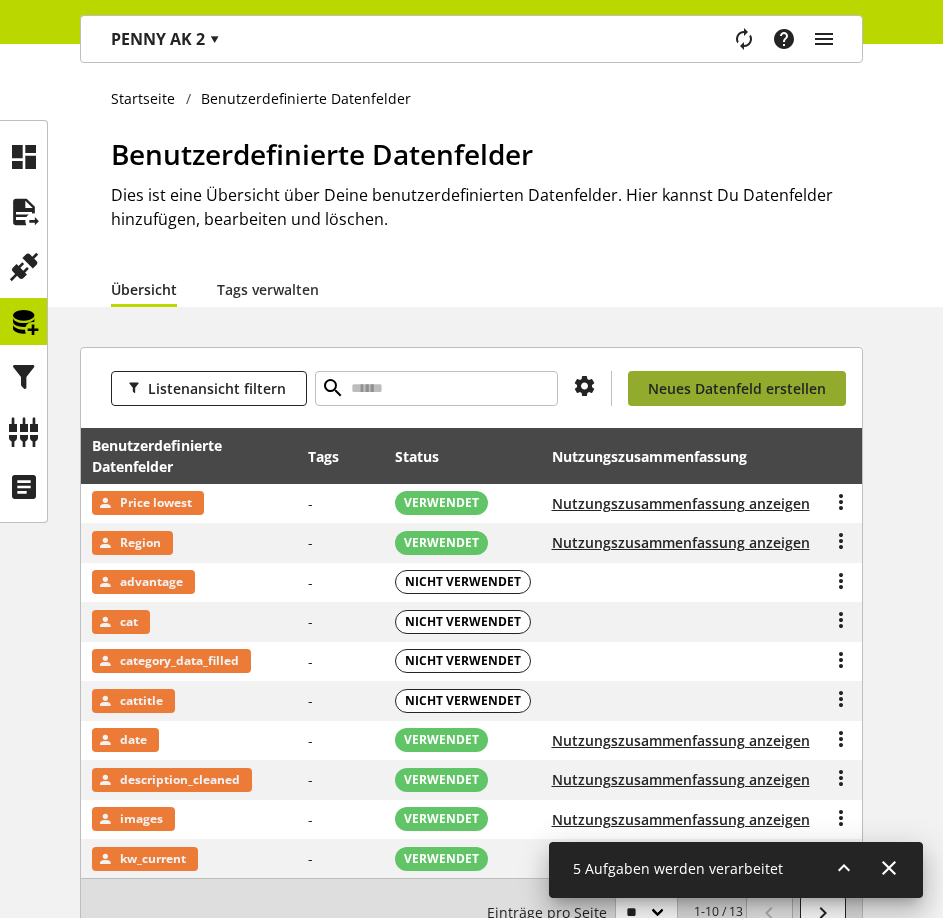 click on "Neues Datenfeld erstellen" at bounding box center (737, 388) 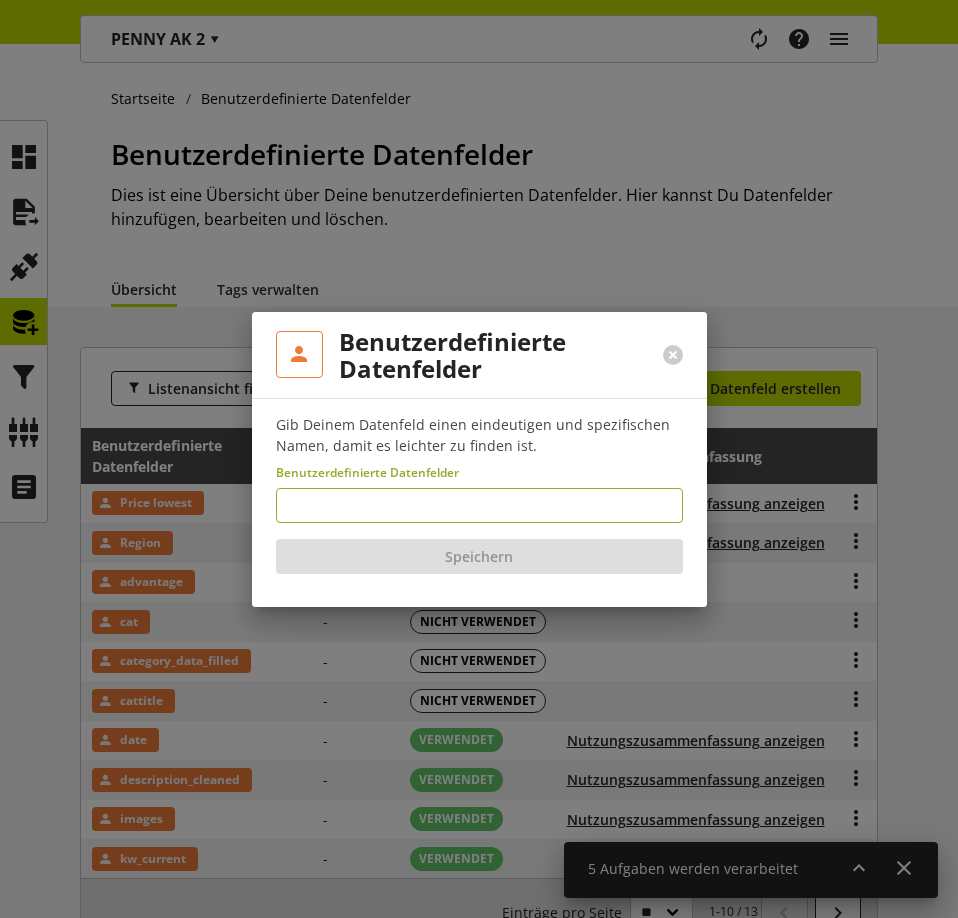 click at bounding box center [479, 505] 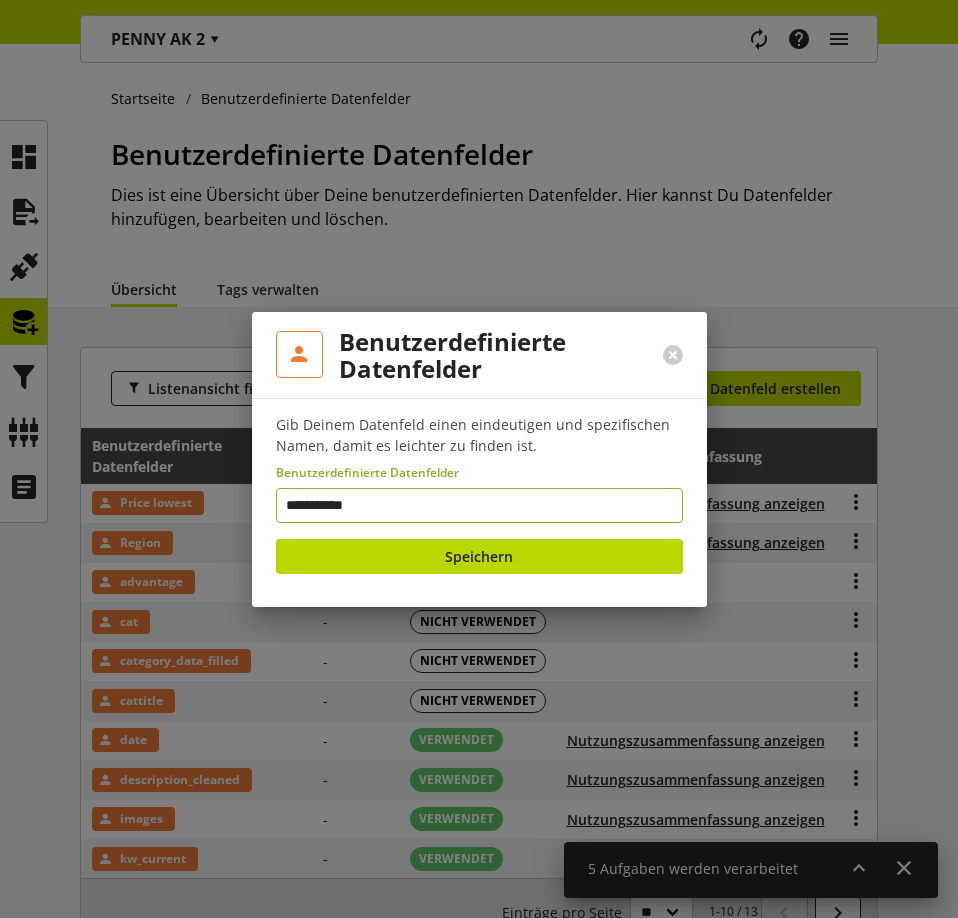 type on "**********" 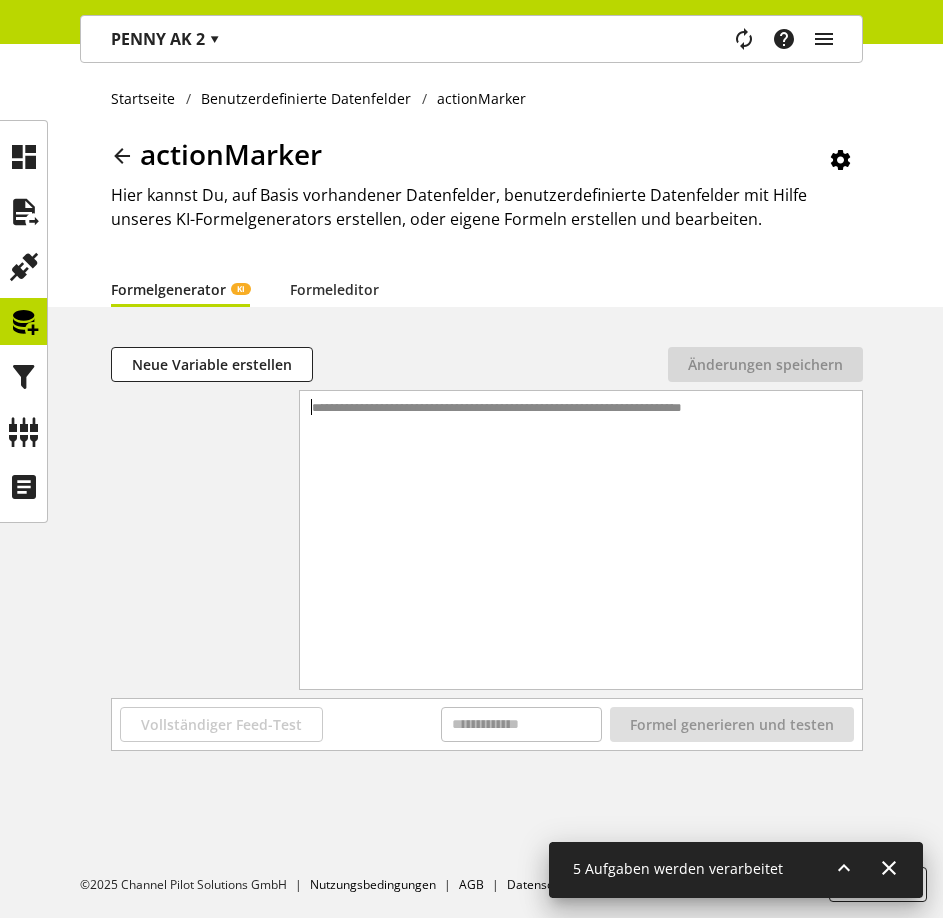 click on "**********" at bounding box center [583, 515] 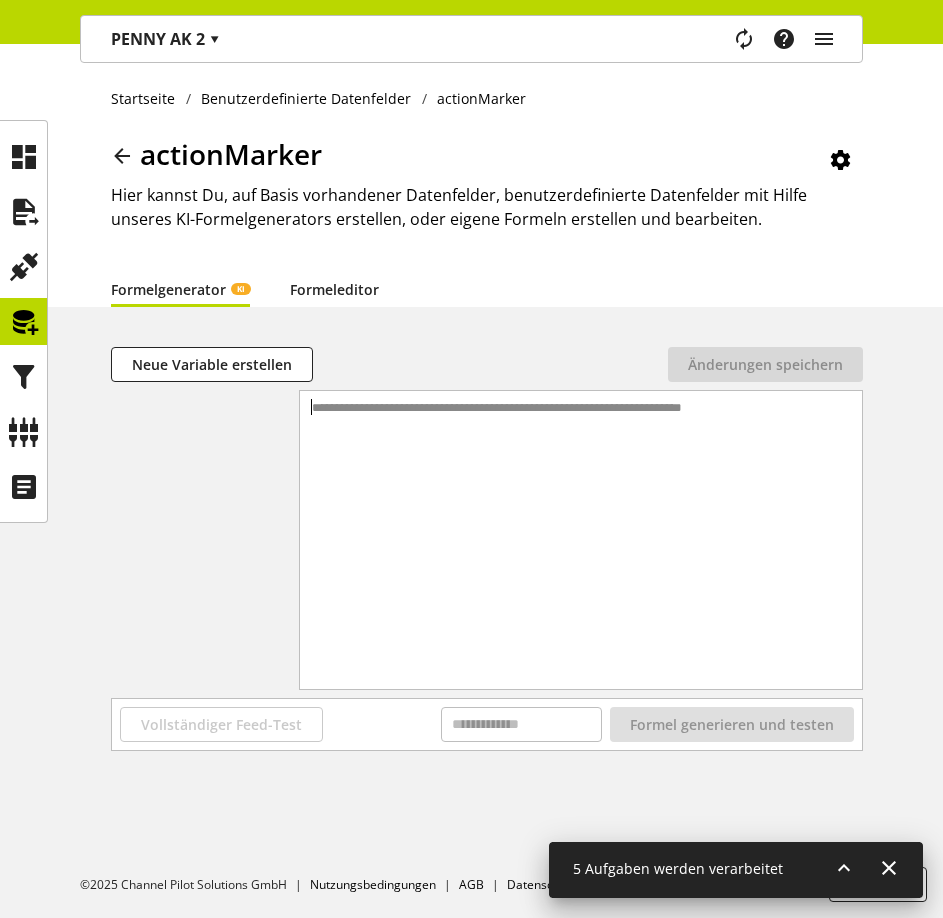 click on "Formeleditor" at bounding box center (334, 289) 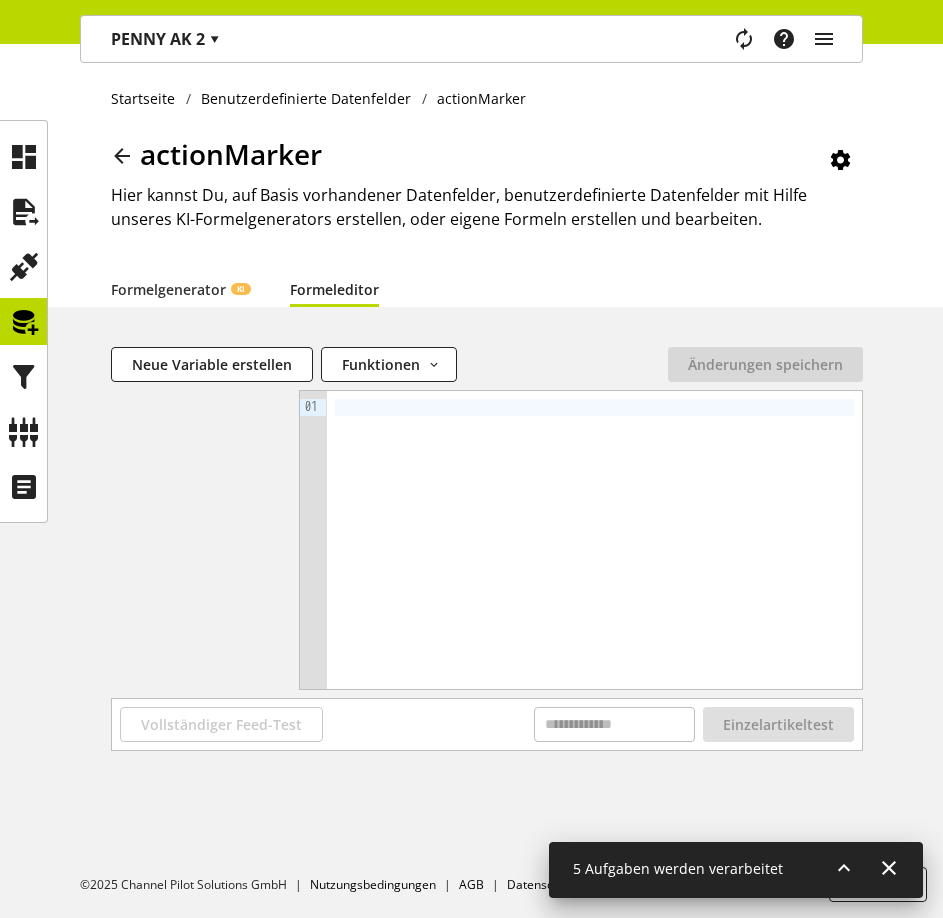 click at bounding box center (594, 540) 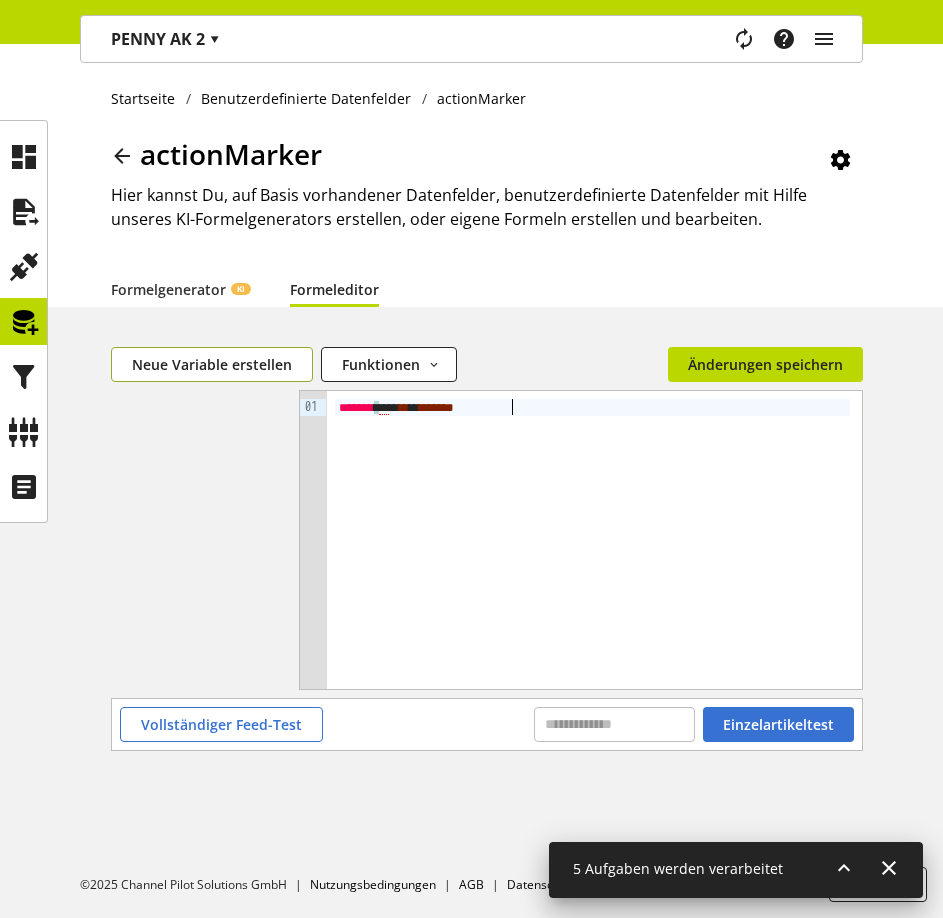 click on "Neue Variable erstellen" at bounding box center (212, 364) 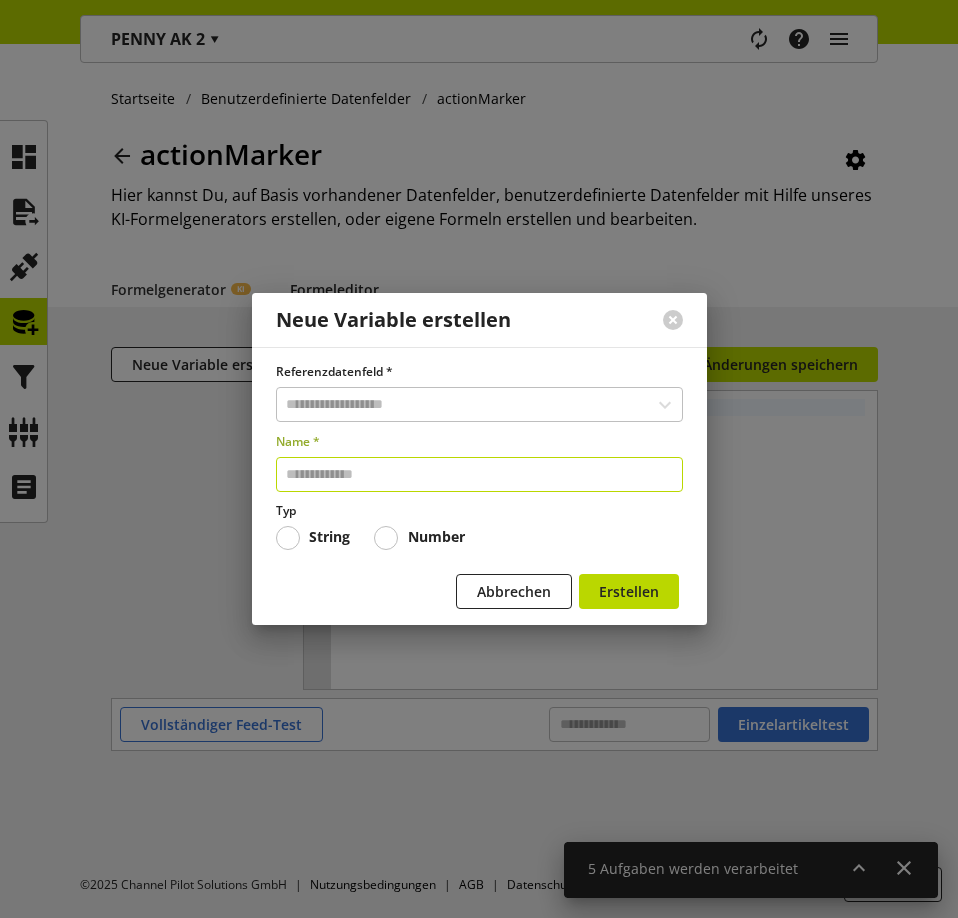 click at bounding box center [479, 474] 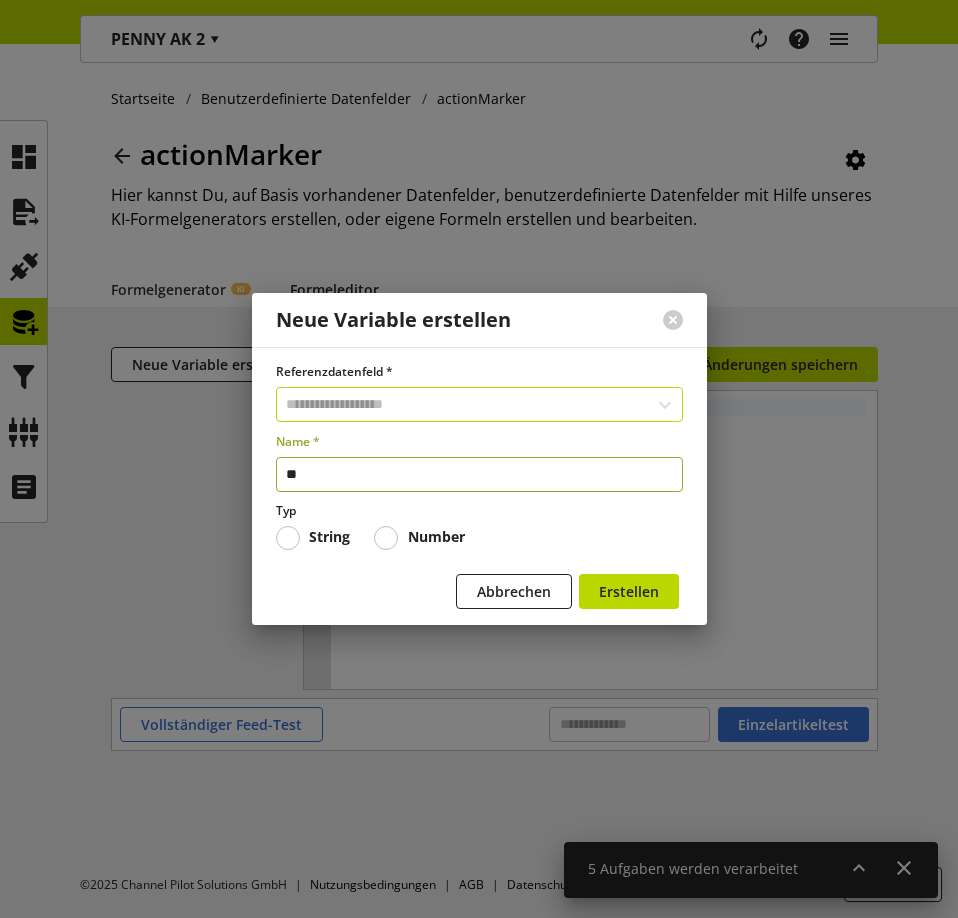 type on "**" 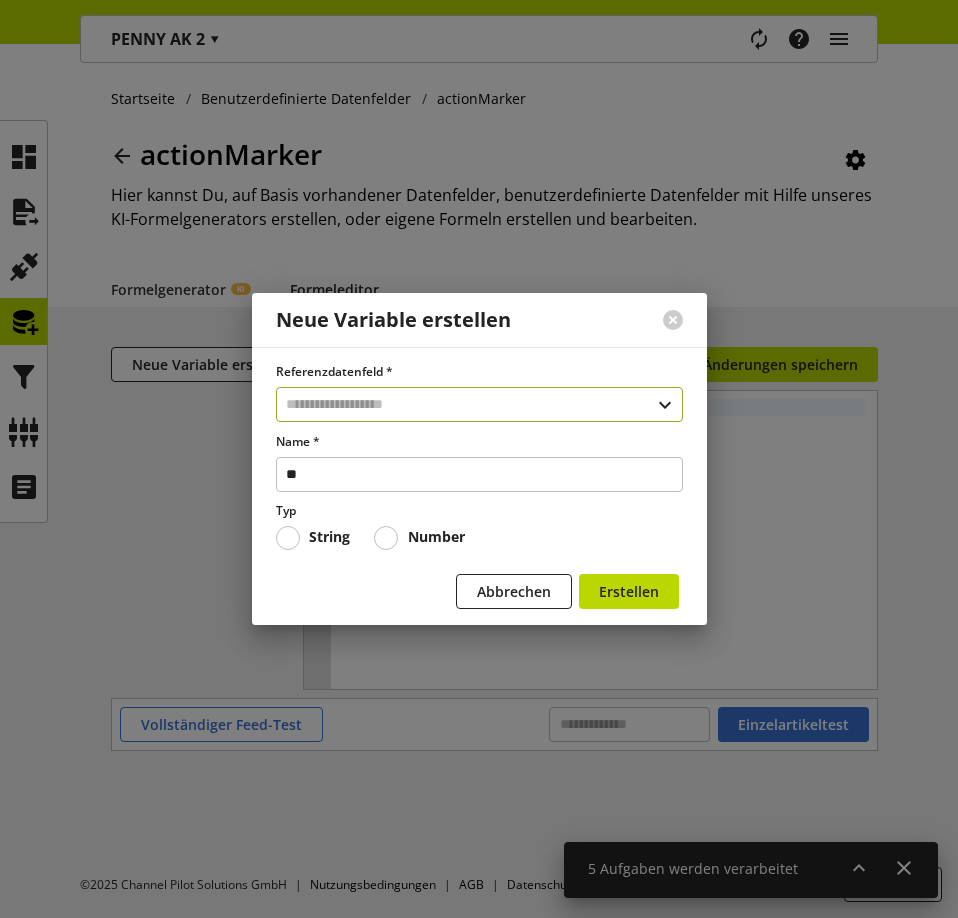 click at bounding box center [479, 404] 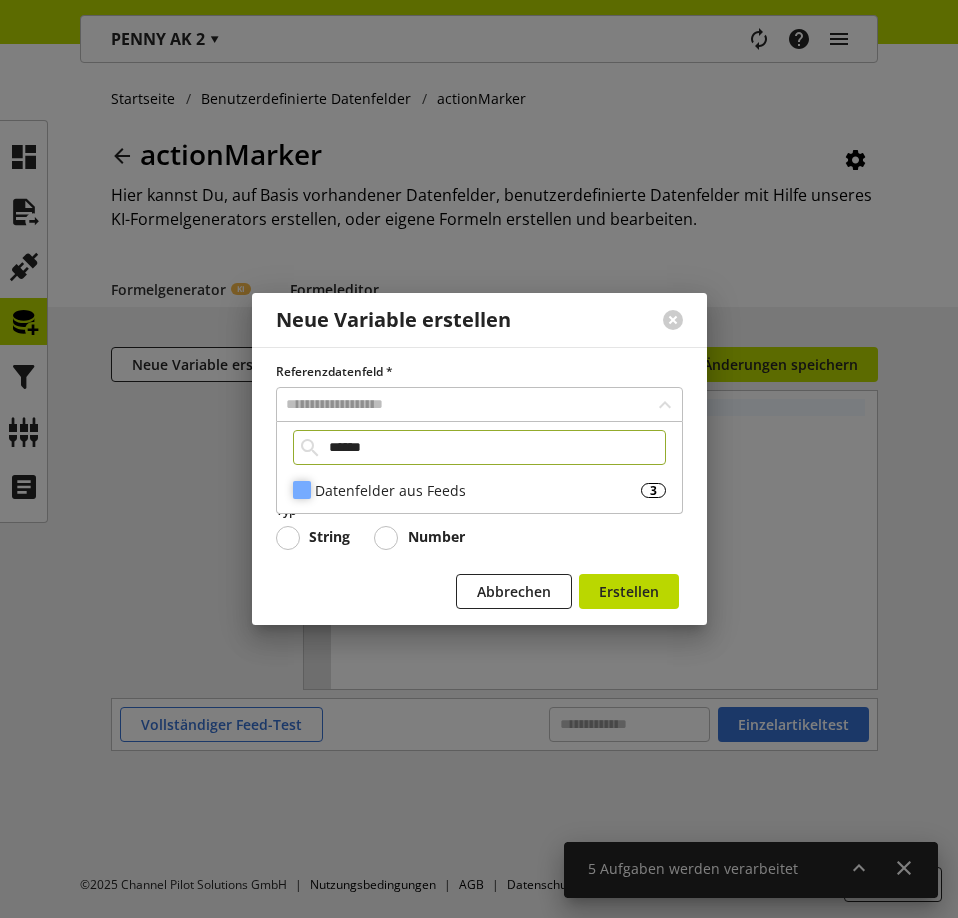 type on "******" 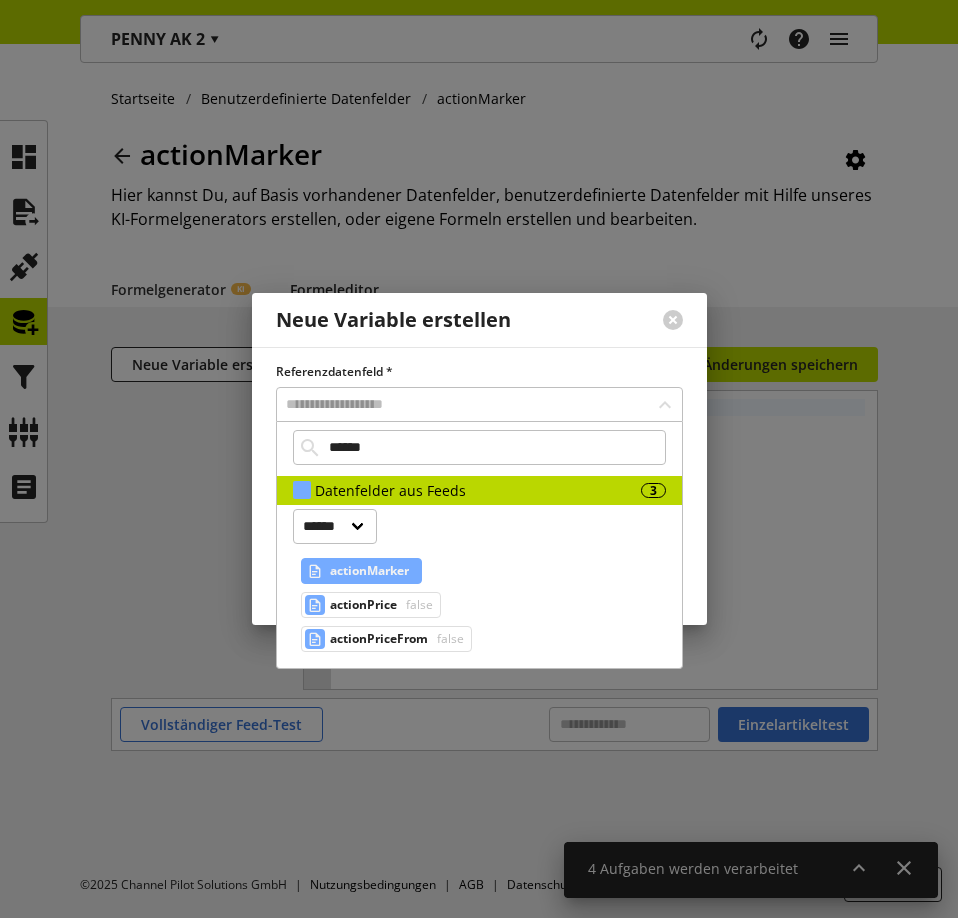 click on "actionMarker" at bounding box center (369, 571) 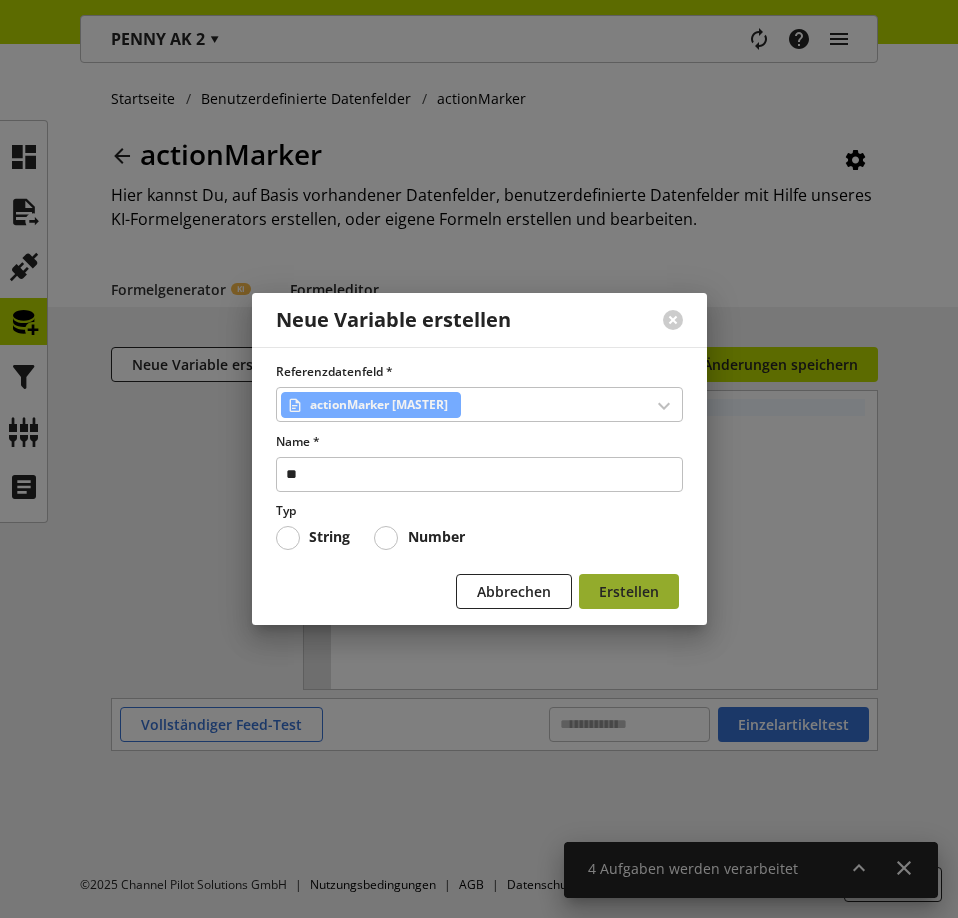 click on "Erstellen" at bounding box center [629, 591] 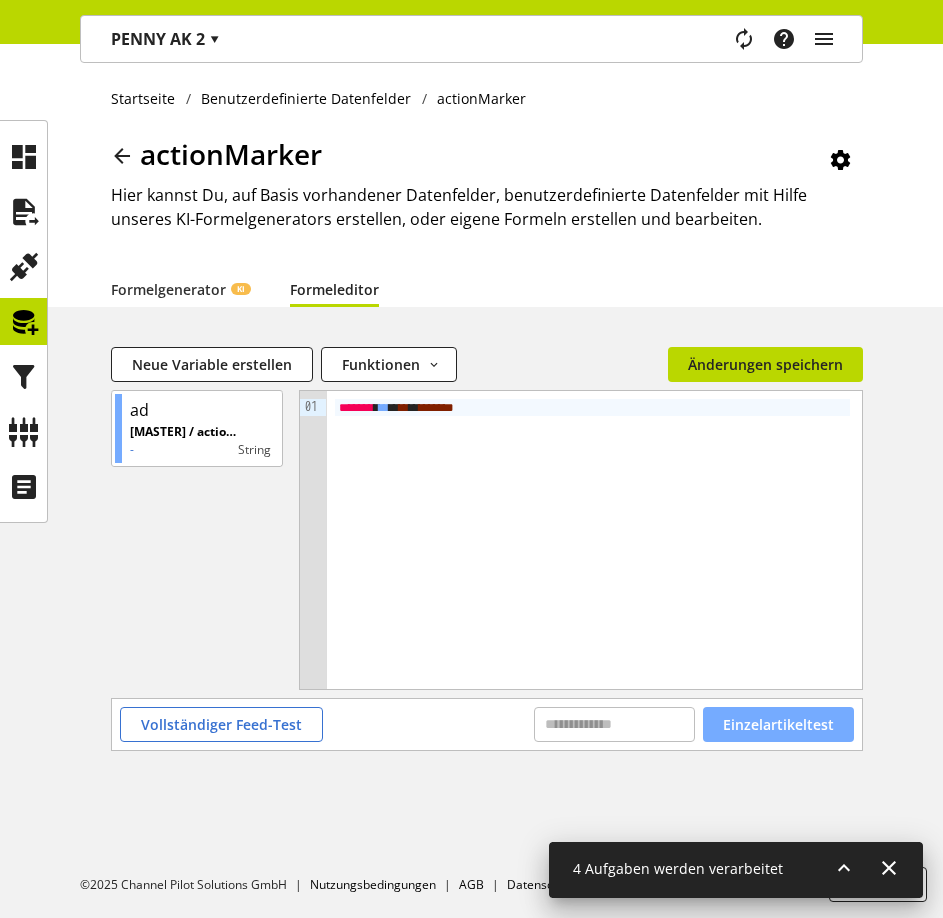 click on "Einzelartikeltest" at bounding box center (778, 724) 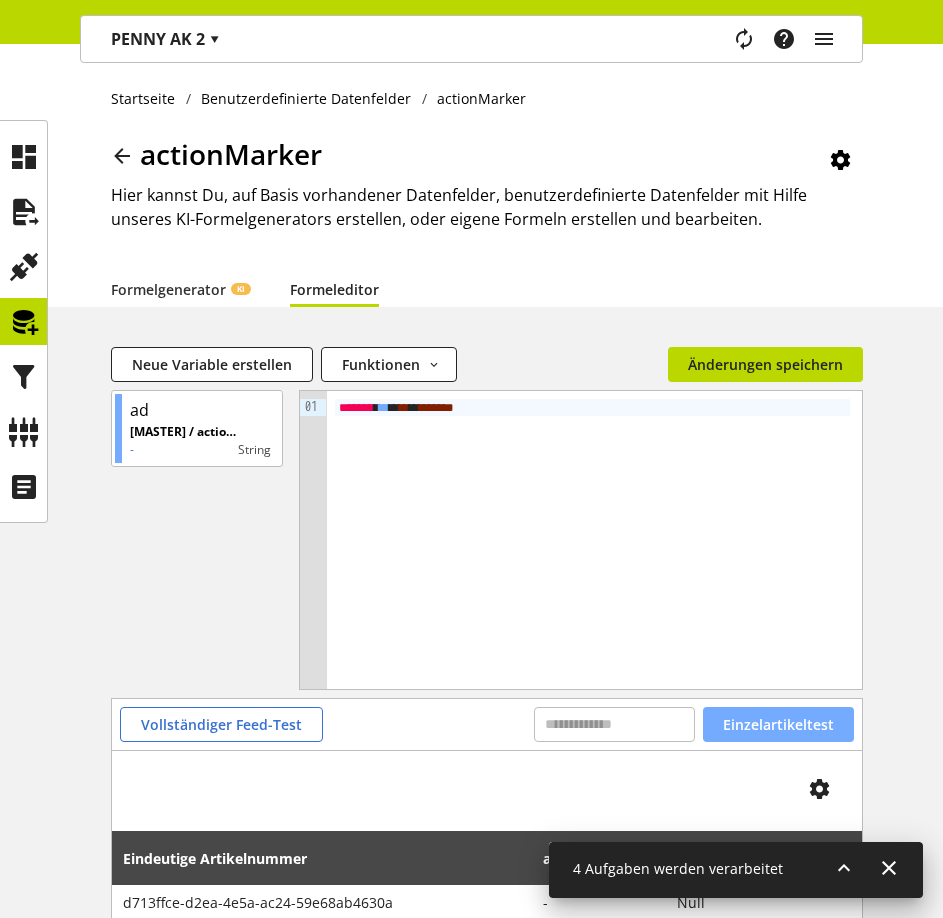 scroll, scrollTop: 118, scrollLeft: 0, axis: vertical 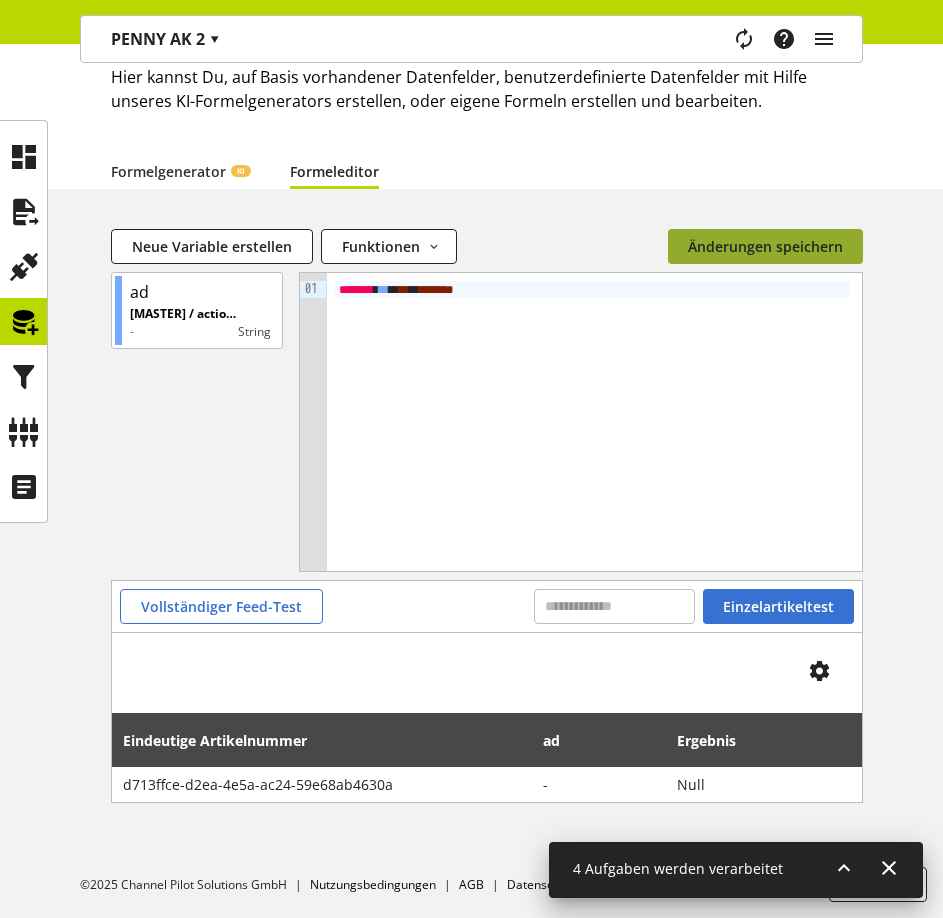 click on "Änderungen speichern" at bounding box center (765, 246) 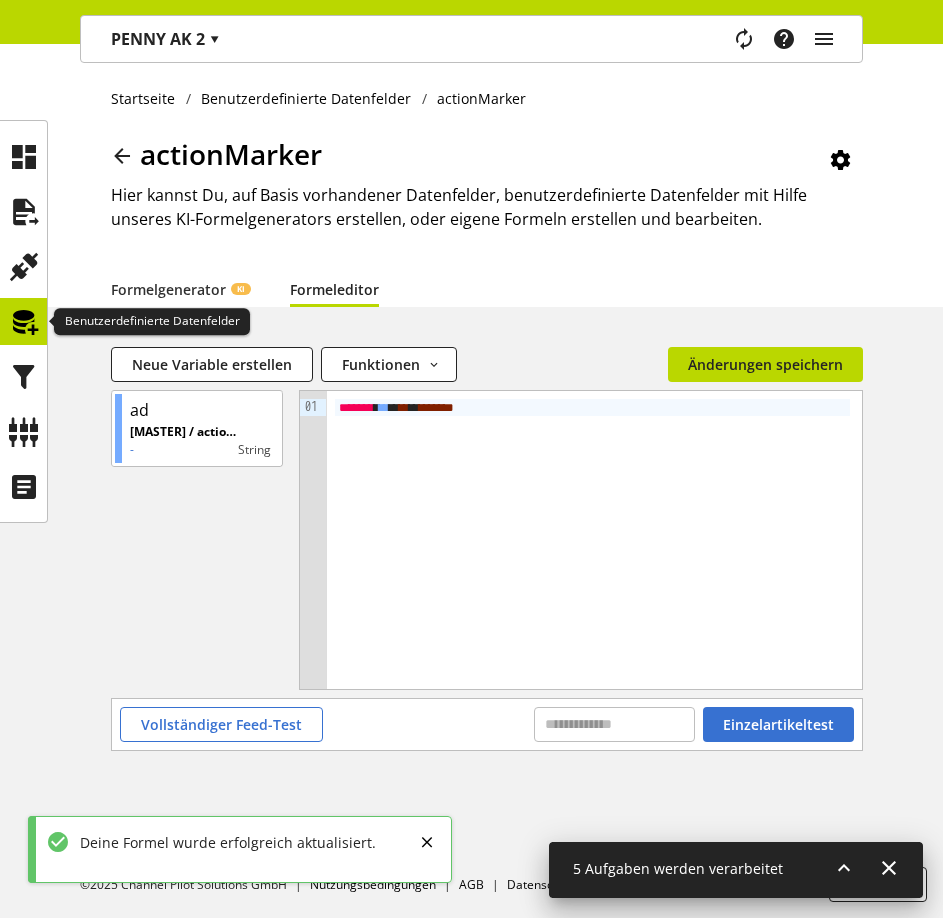 click at bounding box center [24, 322] 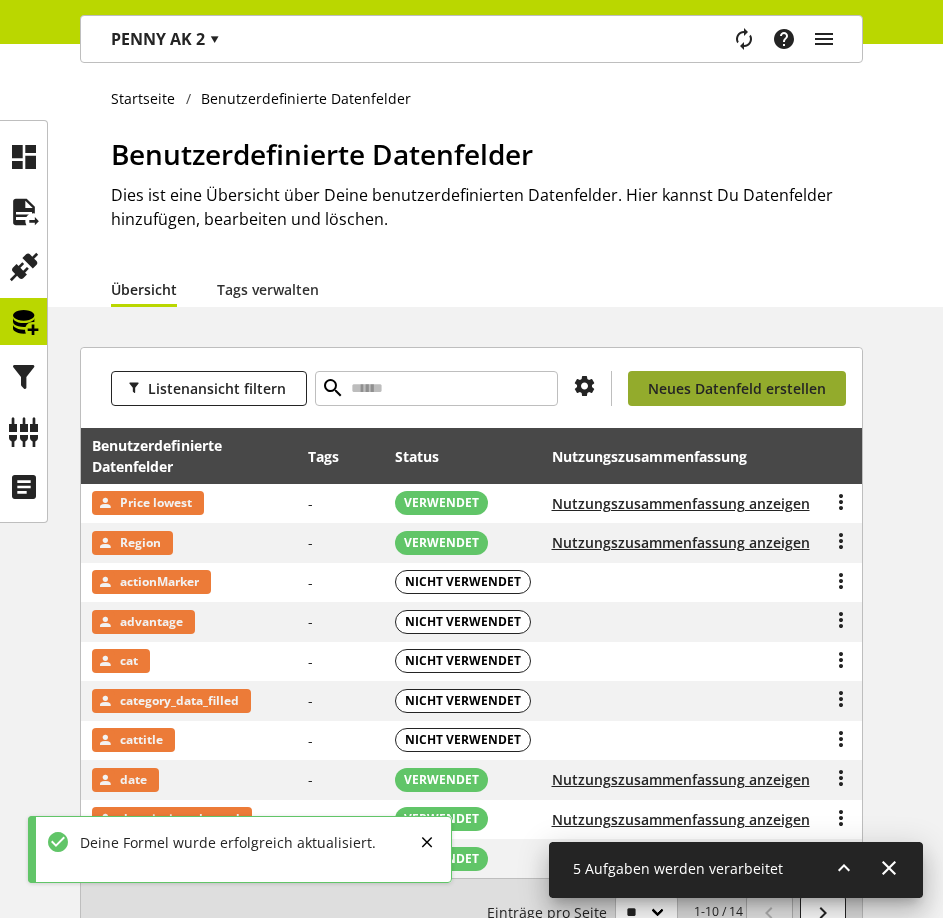 click on "Neues Datenfeld erstellen" at bounding box center (737, 388) 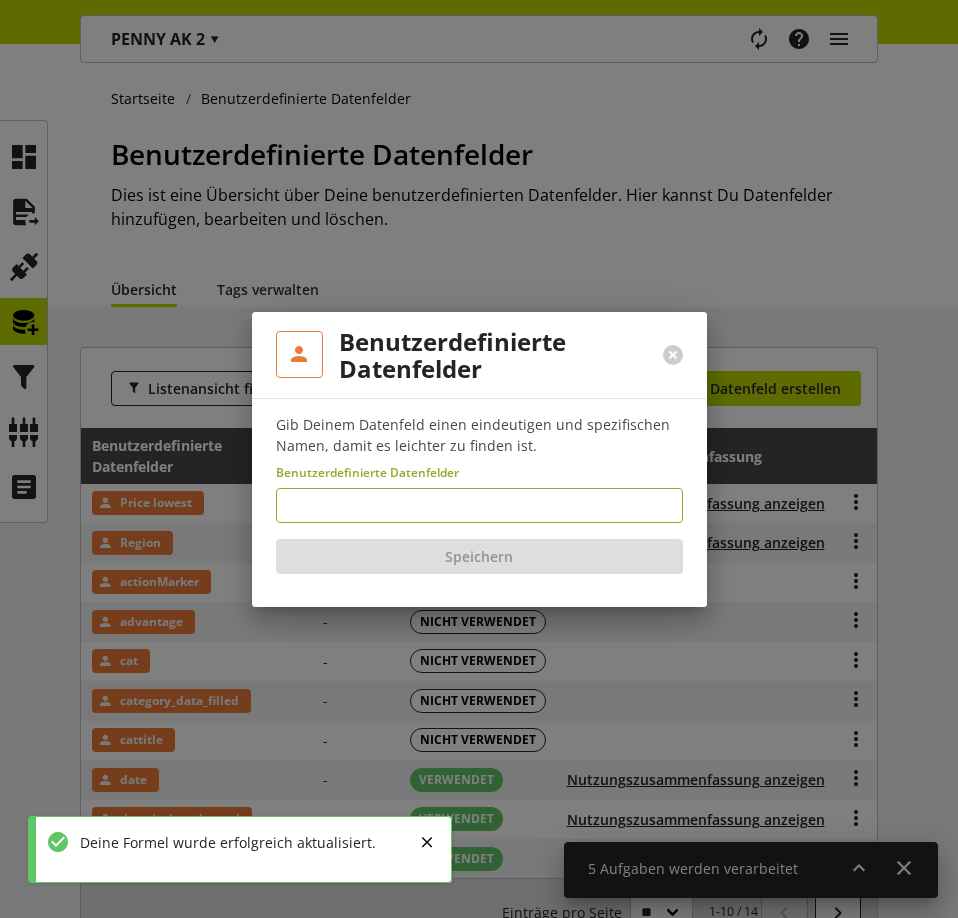click at bounding box center [479, 505] 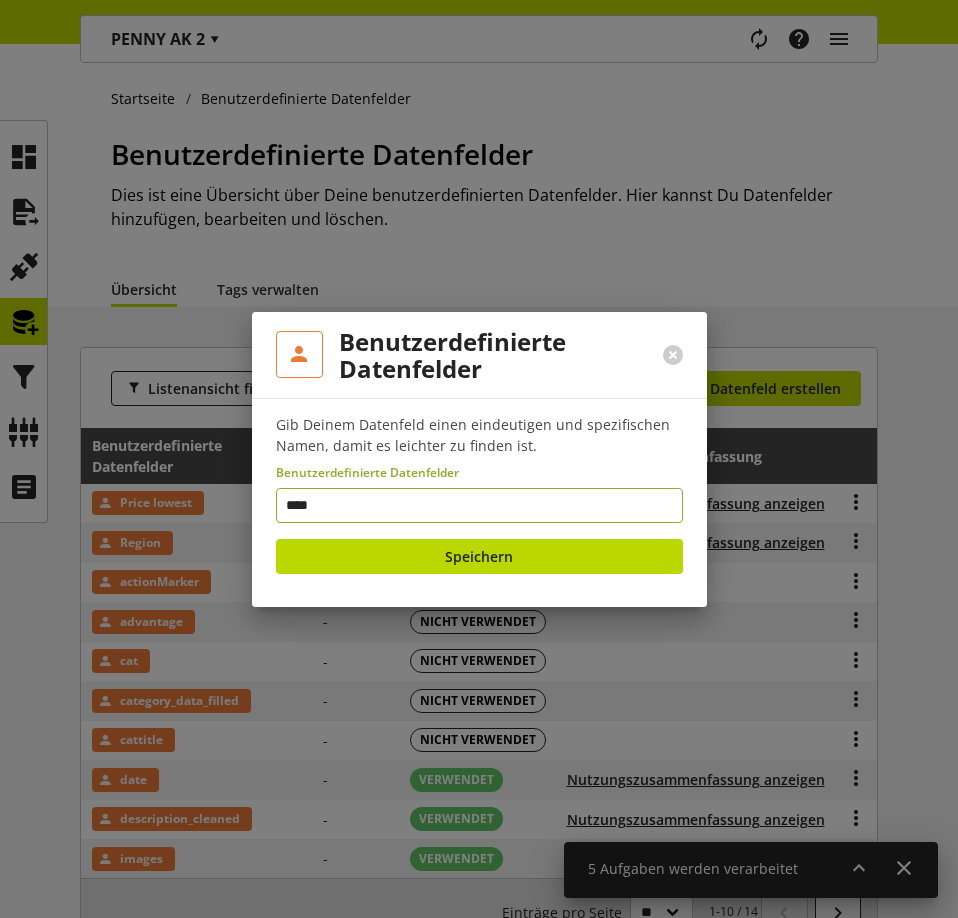type on "*****" 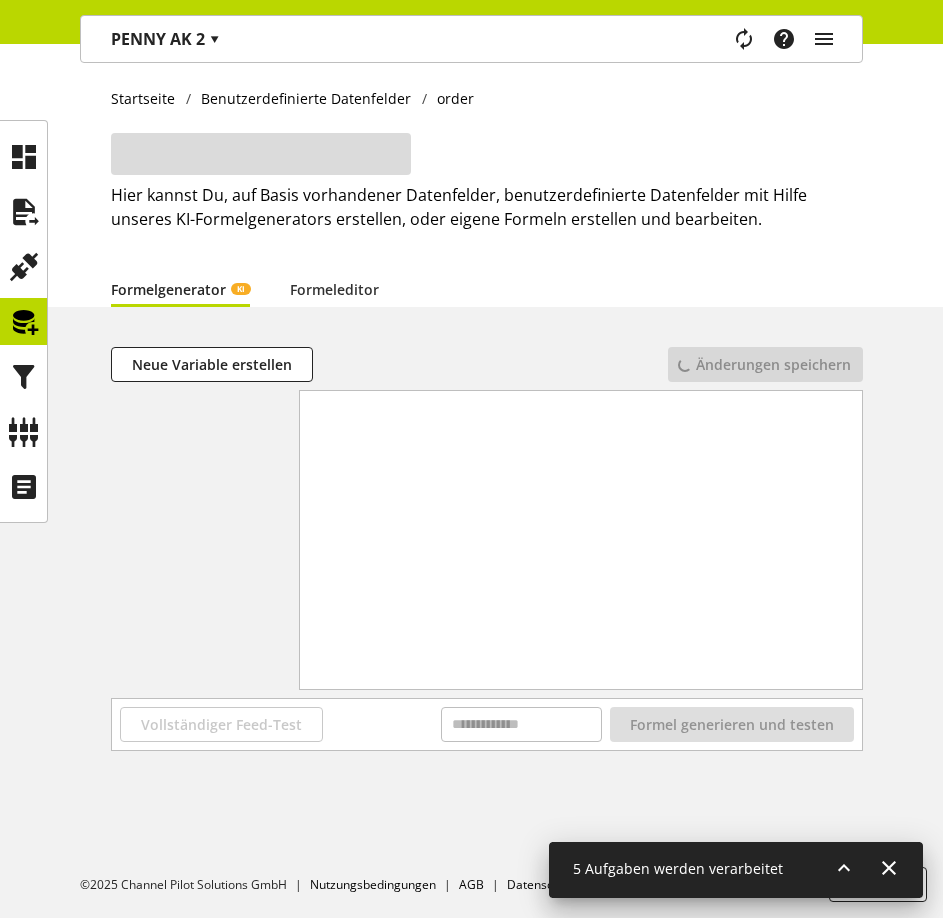 click on "Hier kannst Du, auf Basis vorhandener Datenfelder, benutzerdefinierte Datenfelder mit Hilfe unseres KI-Formelgenerators erstellen, oder eigene Formeln erstellen und bearbeiten." at bounding box center (487, 202) 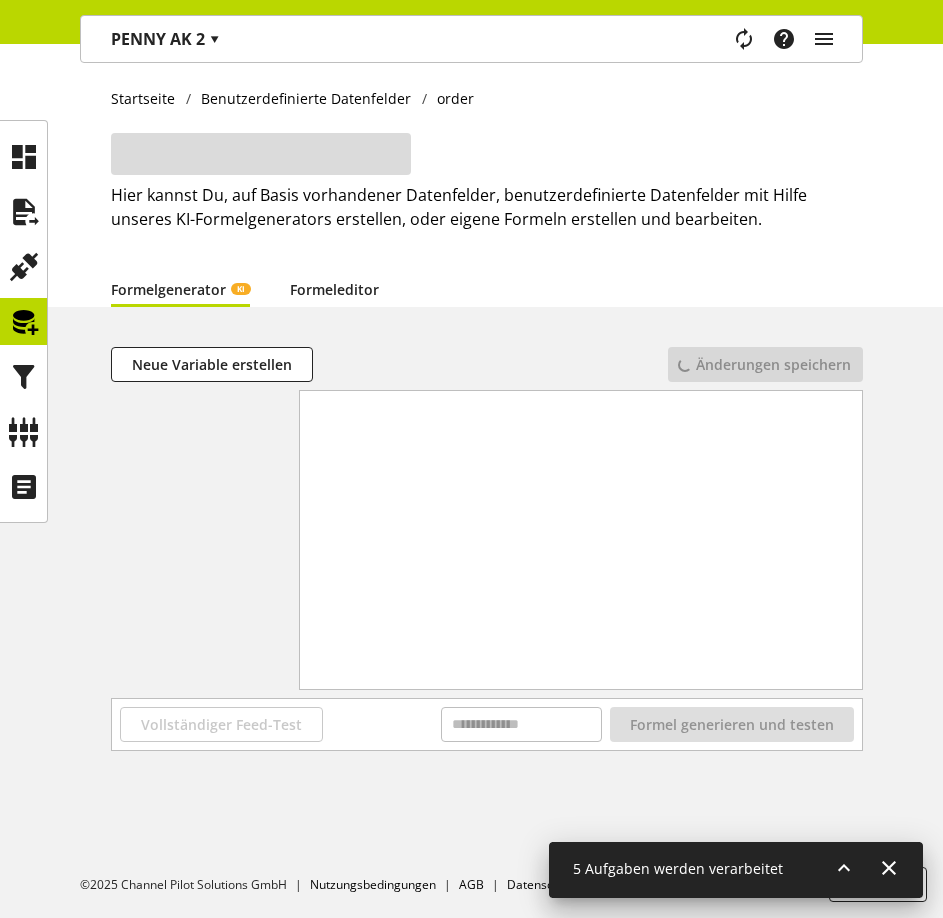 click on "Formeleditor" at bounding box center [334, 289] 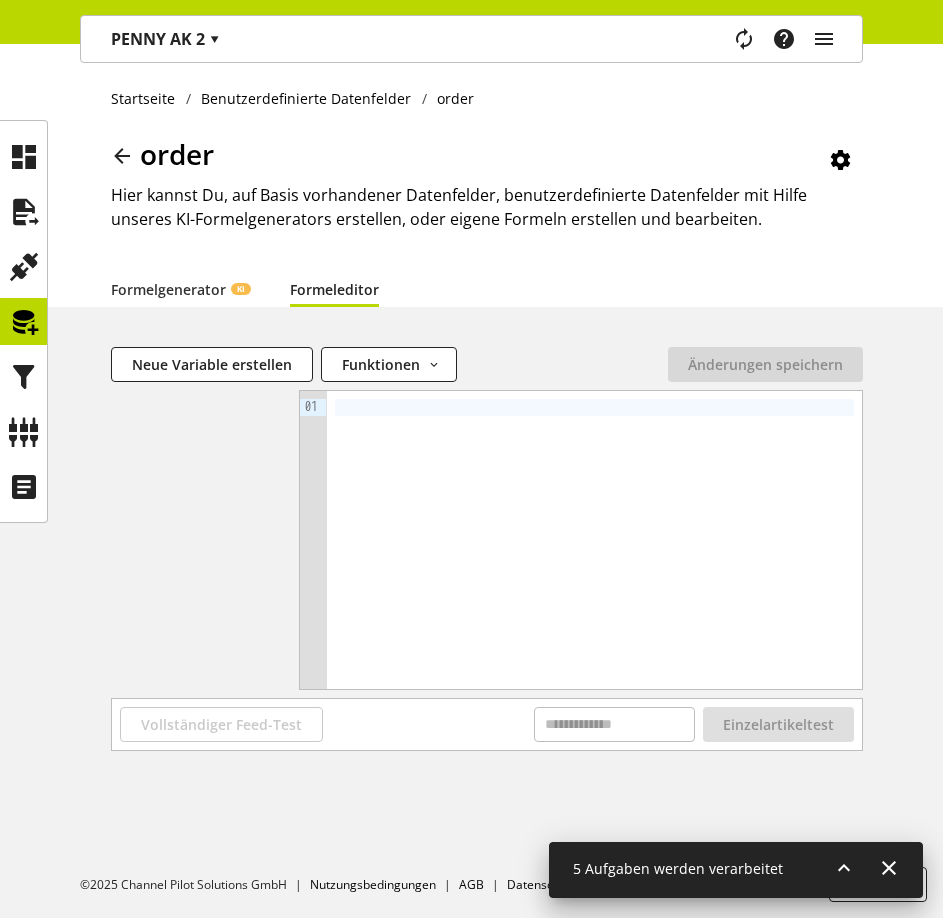 click at bounding box center [594, 540] 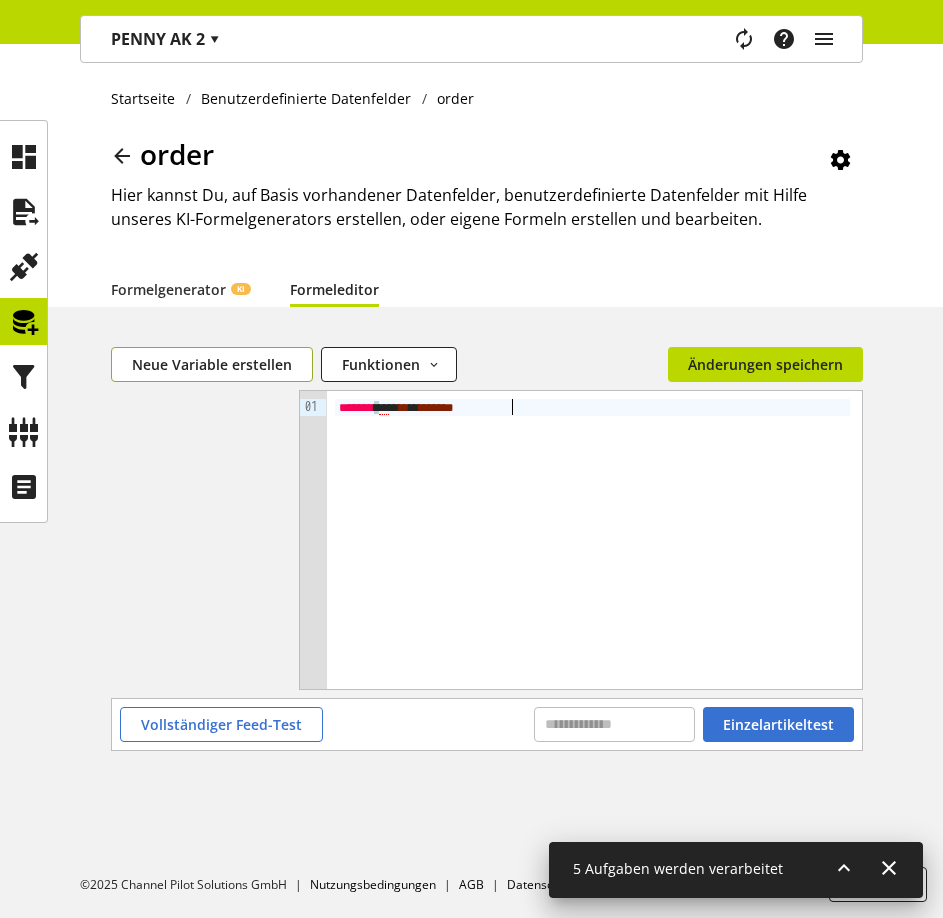 click on "Neue Variable erstellen" at bounding box center [212, 364] 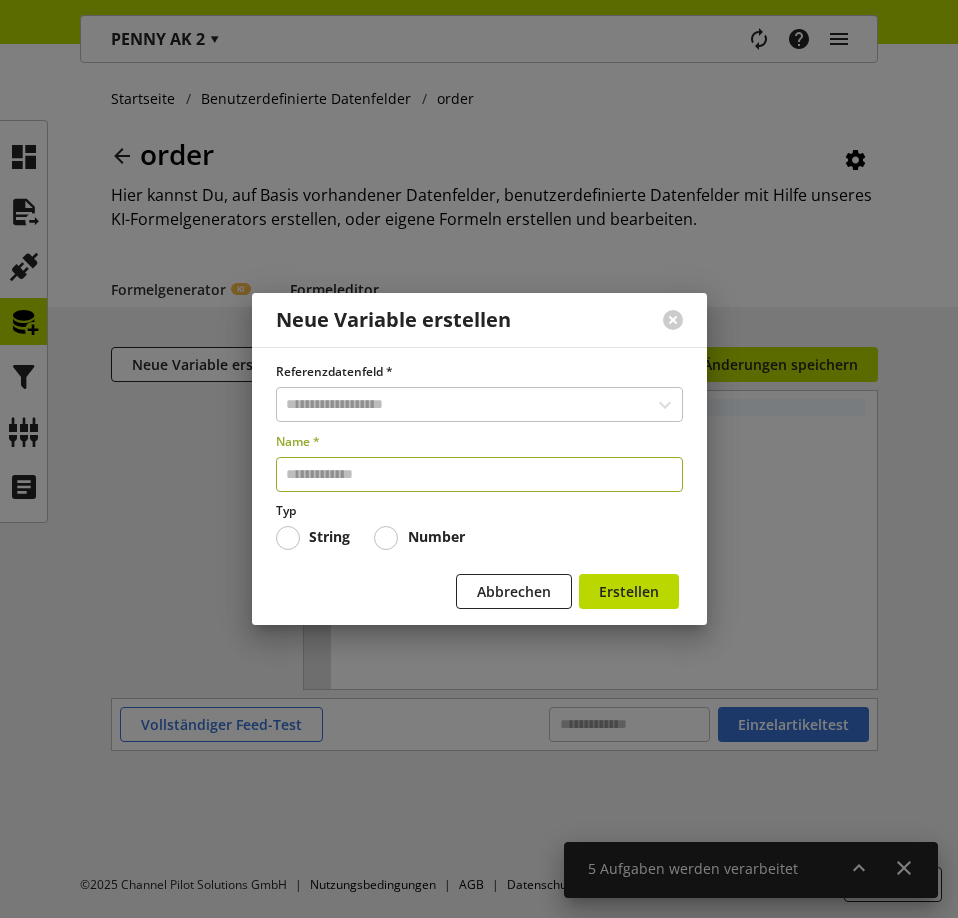 click at bounding box center [479, 474] 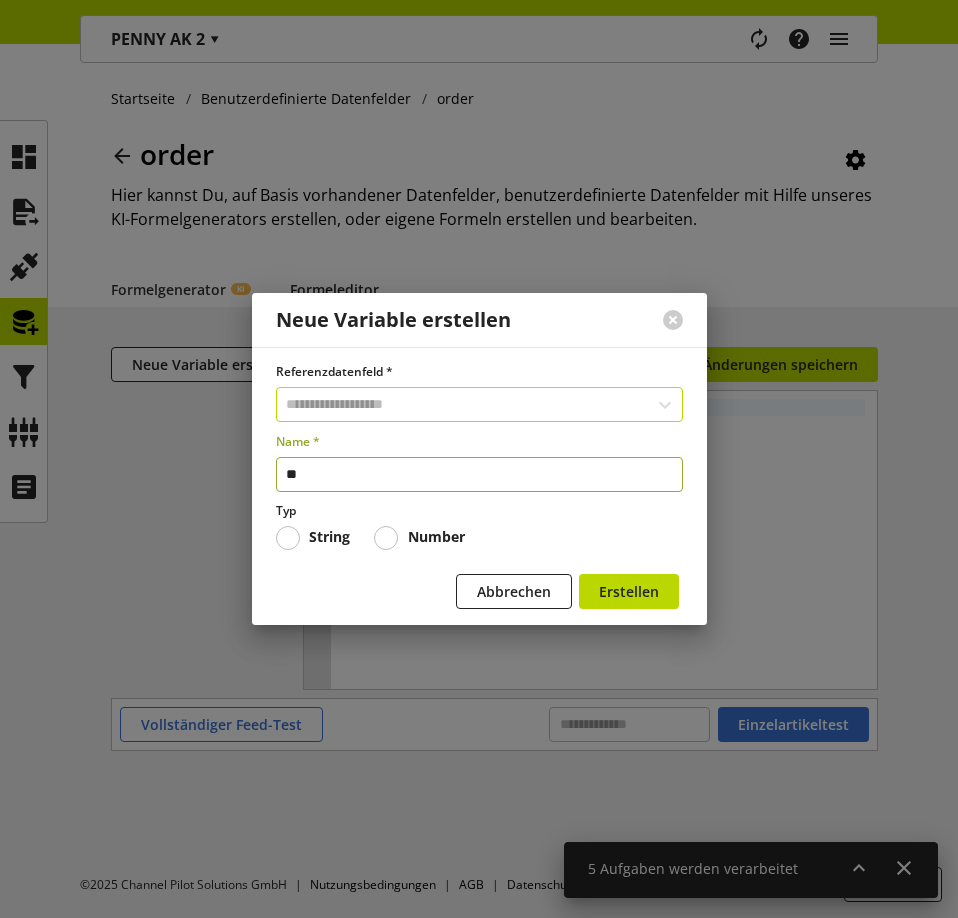 type on "**" 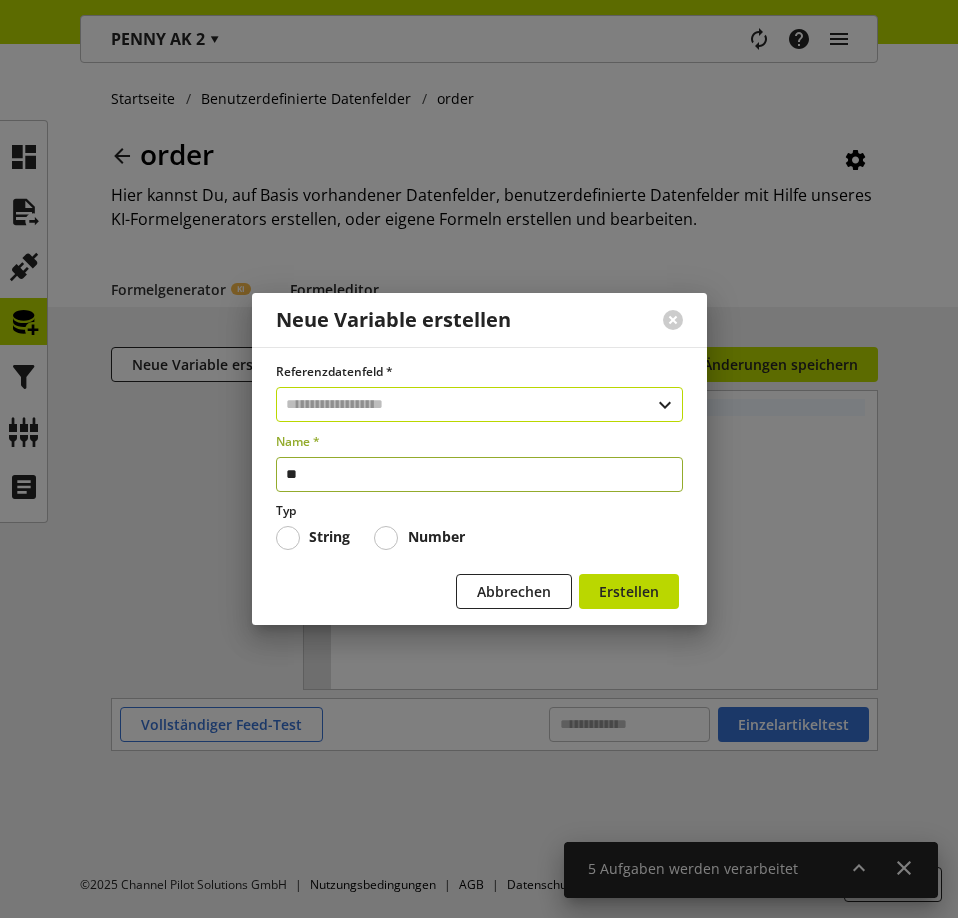 click at bounding box center [479, 404] 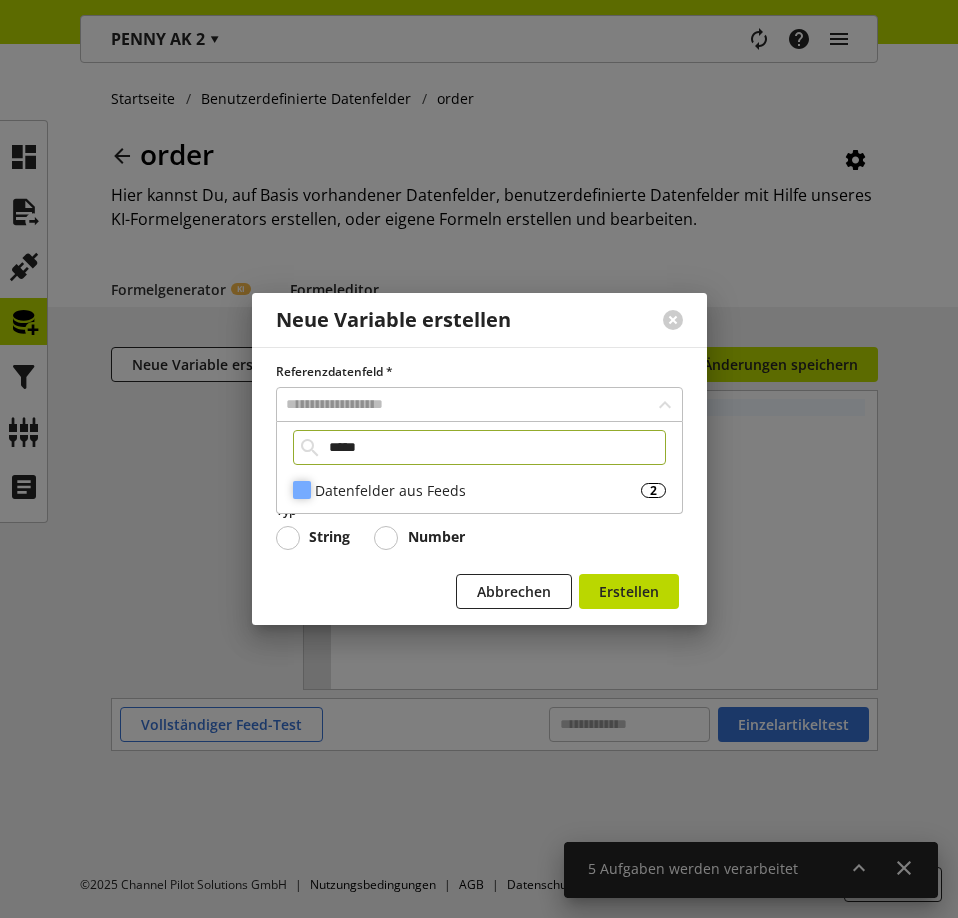 type on "*****" 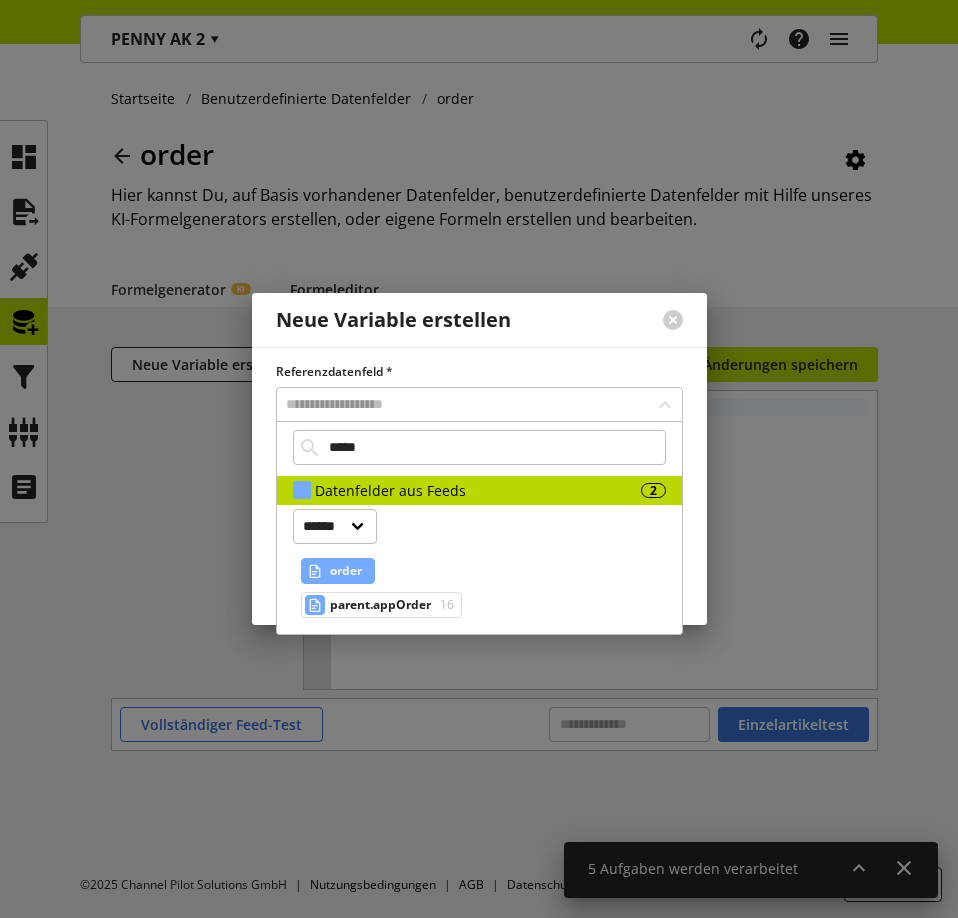 click on "order" at bounding box center [346, 571] 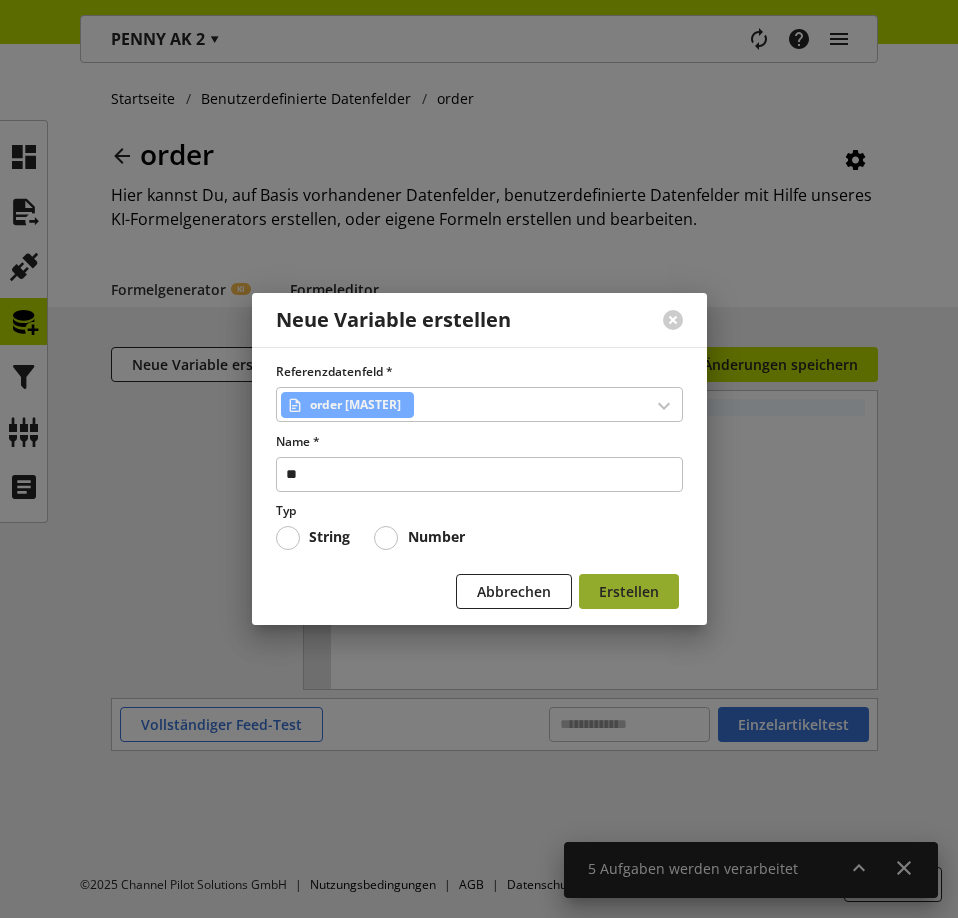 click on "Erstellen" at bounding box center (629, 591) 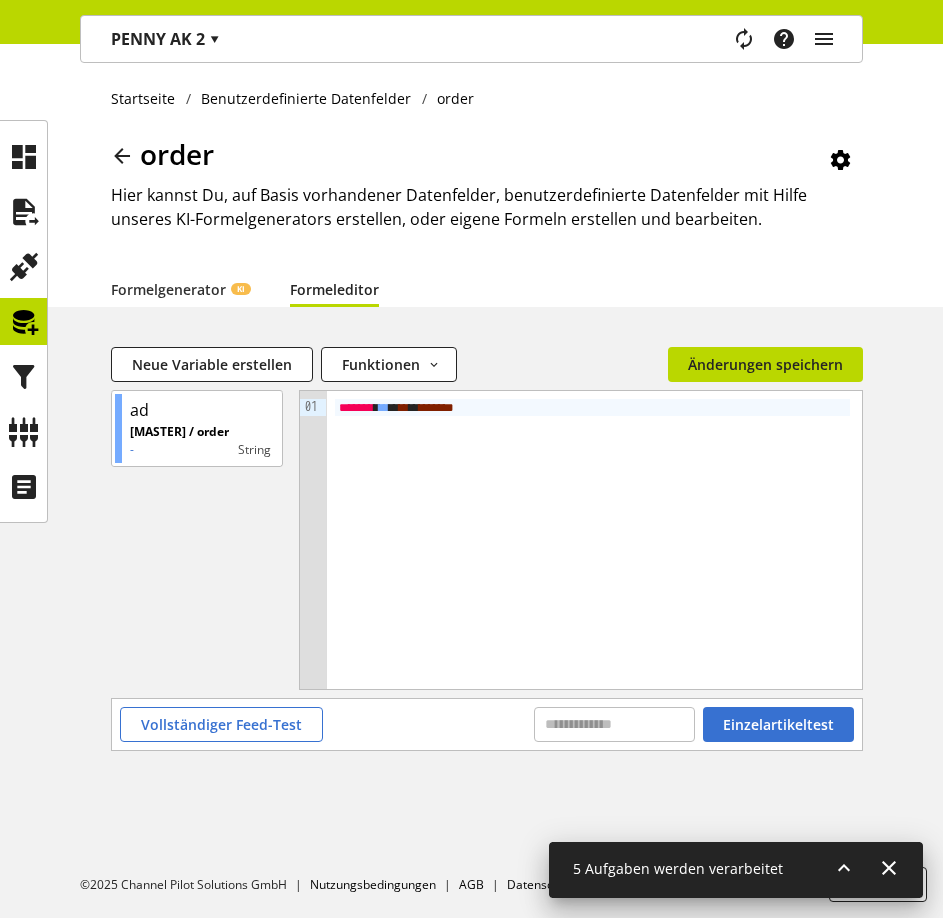click on "Vollständiger Feed-Test Einzelartikeltest" at bounding box center (487, 724) 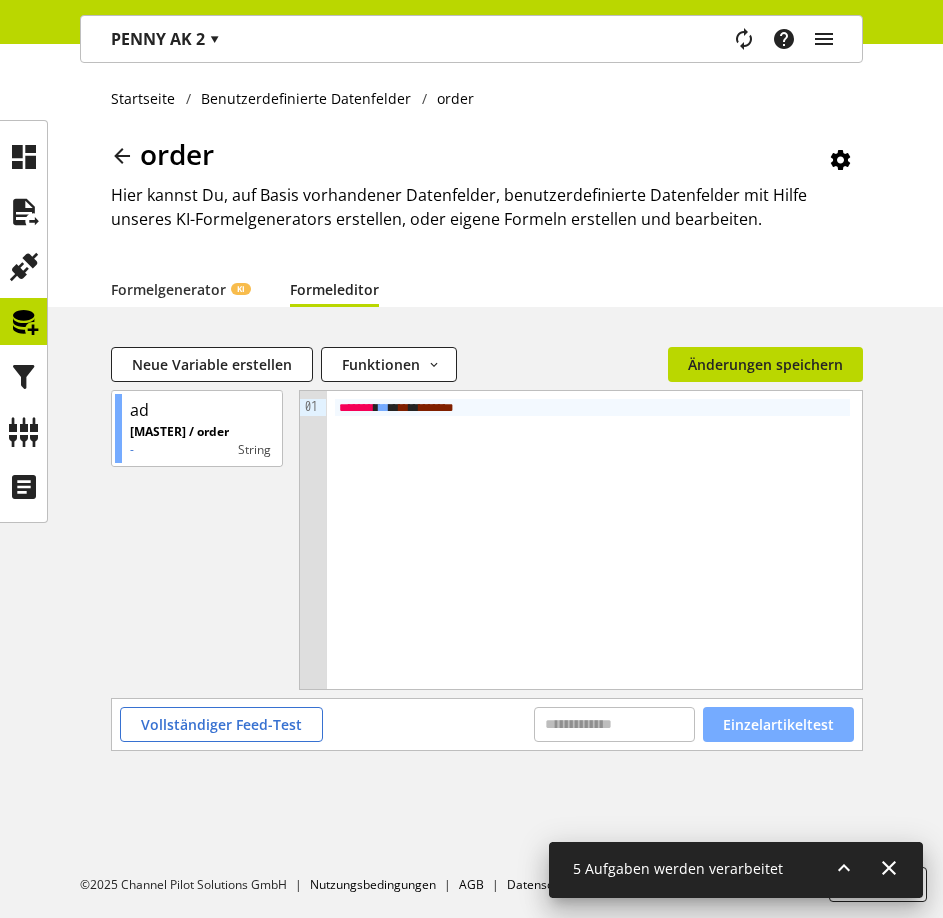 click on "Einzelartikeltest" at bounding box center (778, 724) 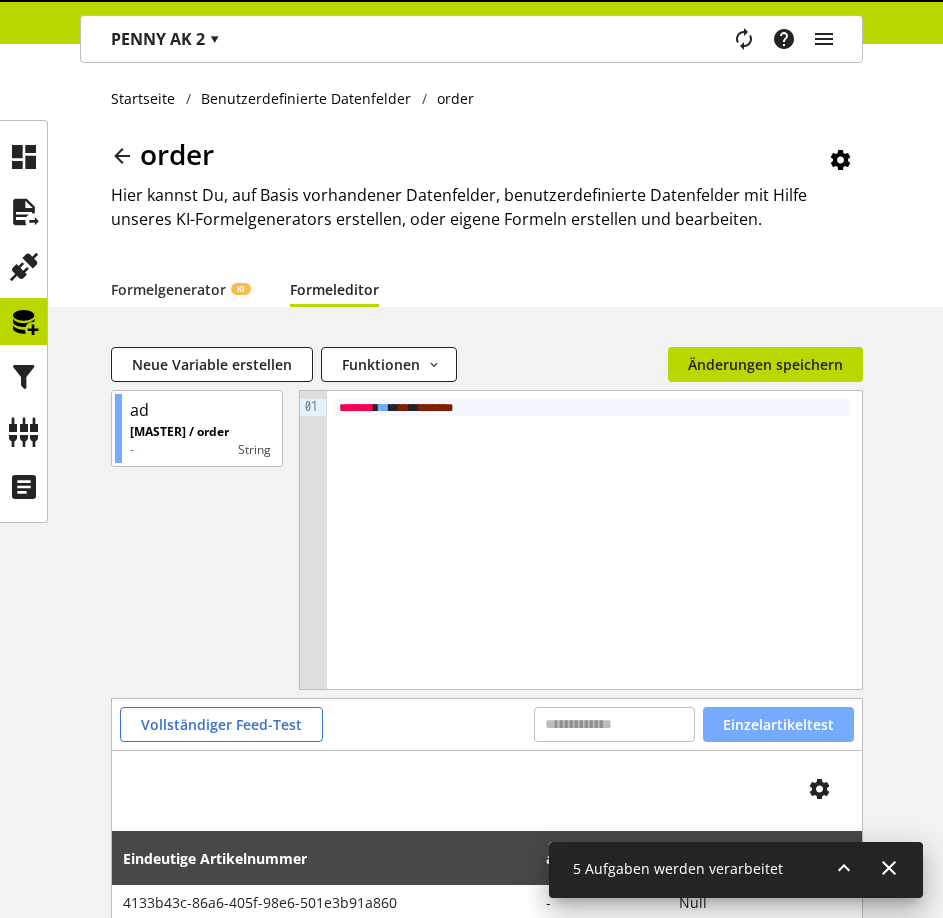 scroll, scrollTop: 118, scrollLeft: 0, axis: vertical 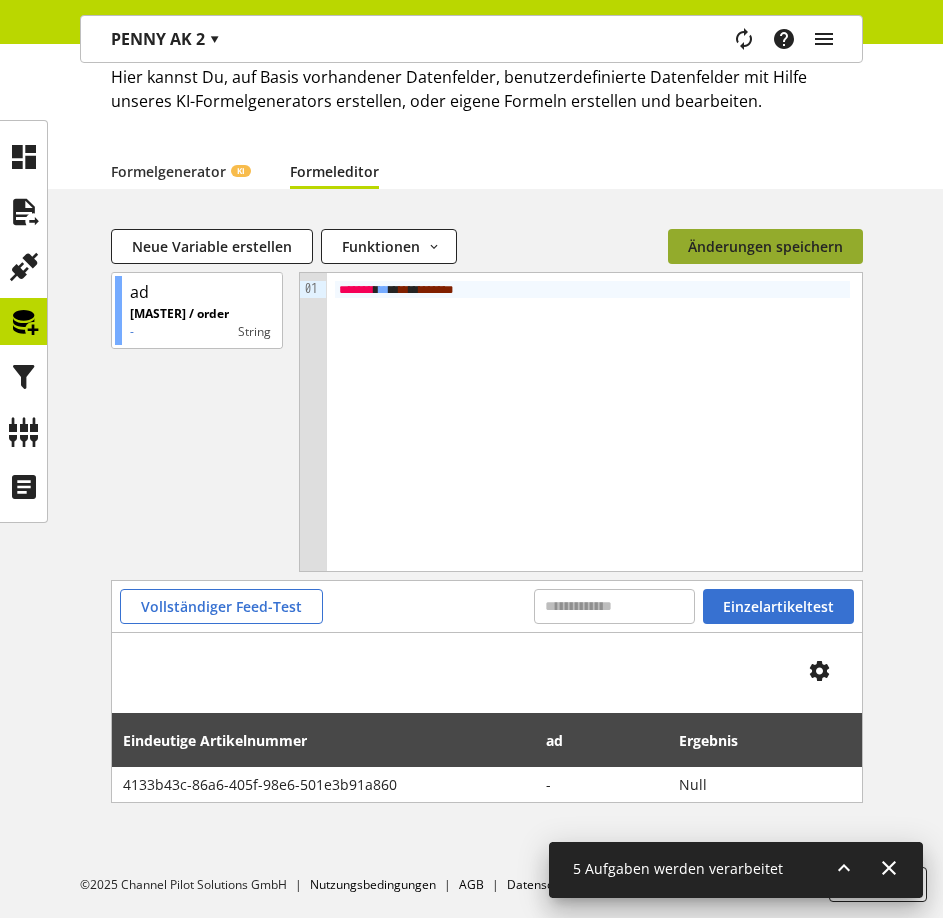 click on "Änderungen speichern" at bounding box center [765, 246] 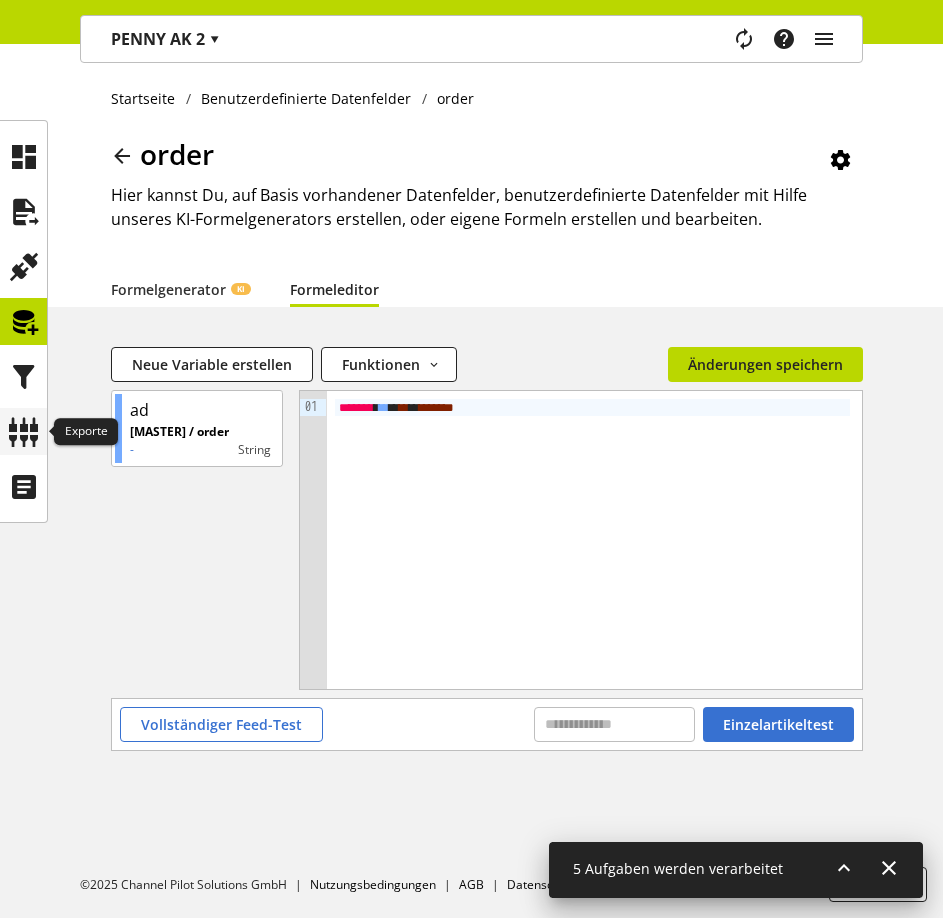 click at bounding box center [24, 432] 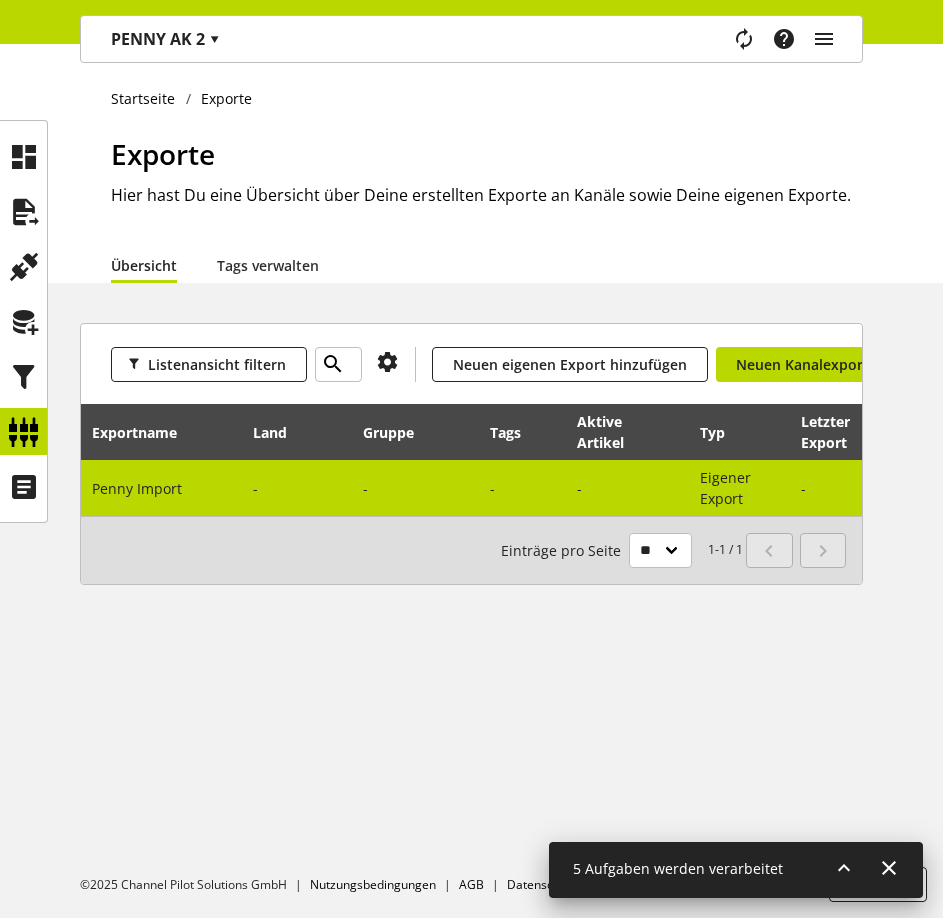 click on "Penny Import" at bounding box center (161, 488) 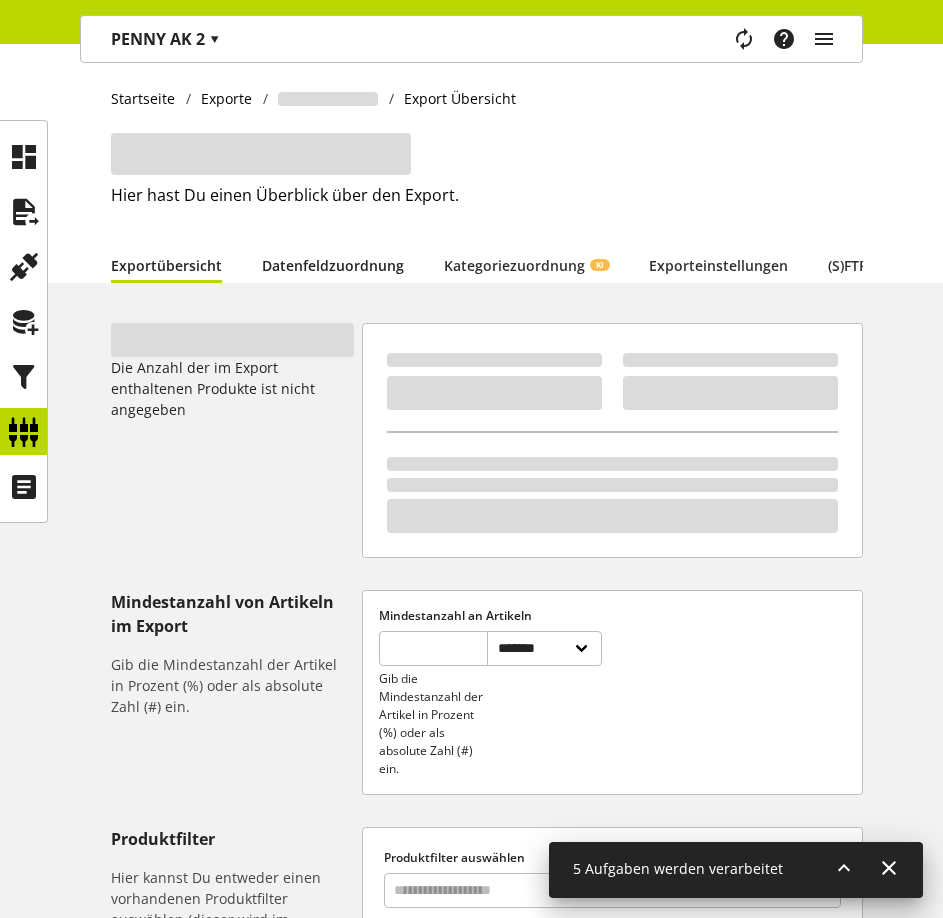 click on "Datenfeldzuordnung" at bounding box center (333, 265) 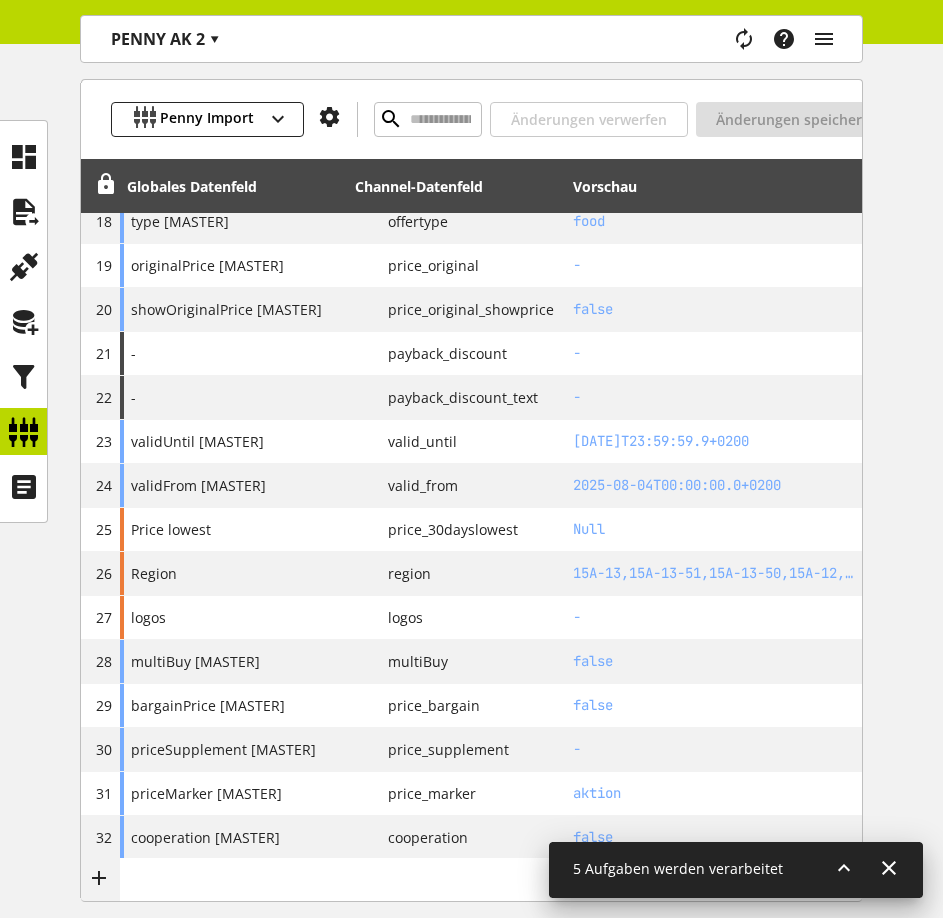 scroll, scrollTop: 1701, scrollLeft: 0, axis: vertical 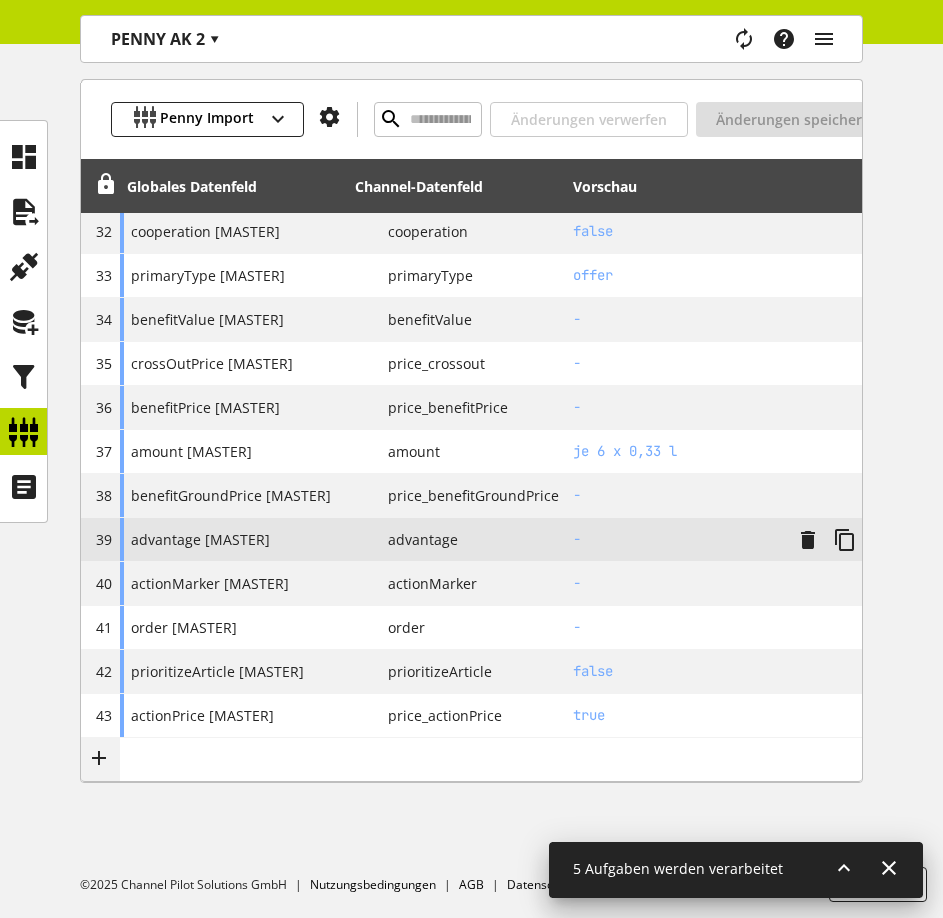 click on "P advantage" at bounding box center (457, 540) 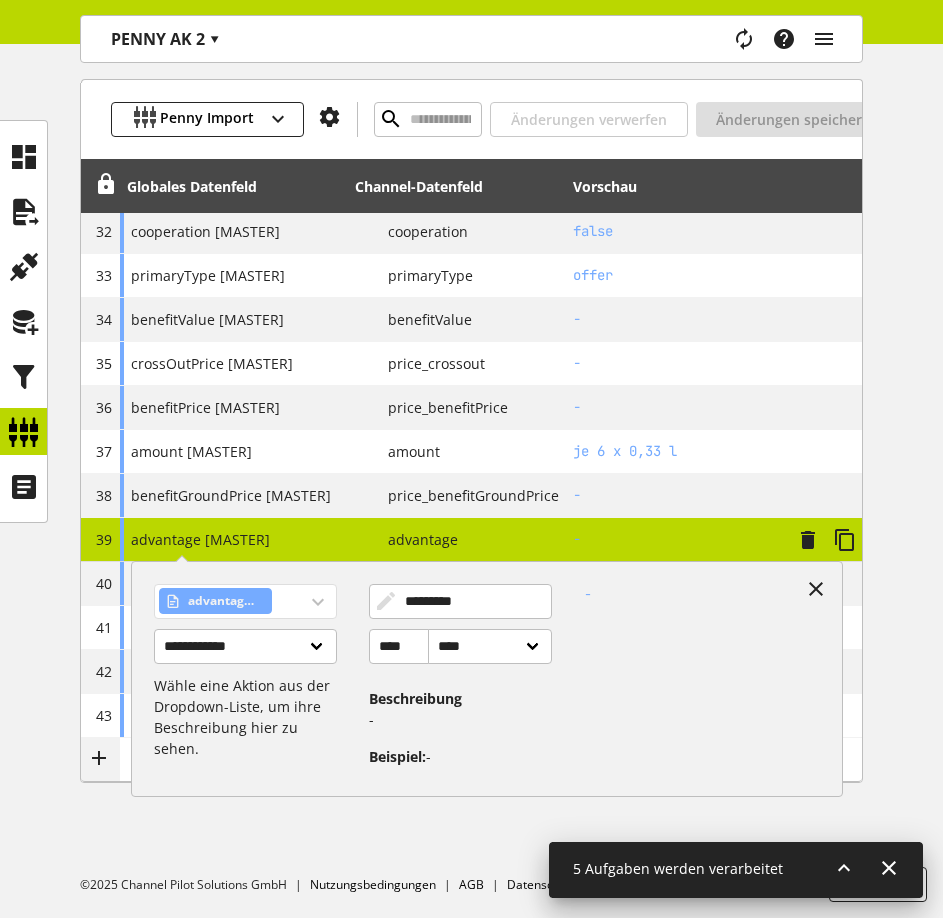 click on "advantage [MASTER]" at bounding box center (245, 601) 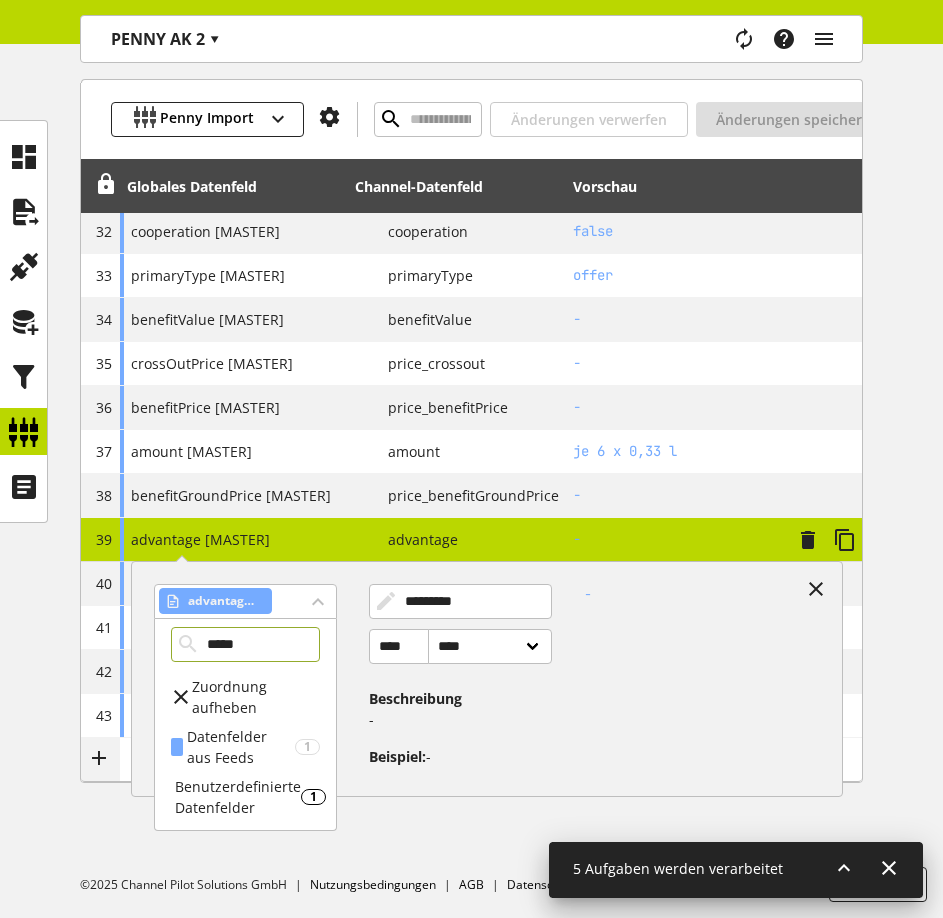 type on "*****" 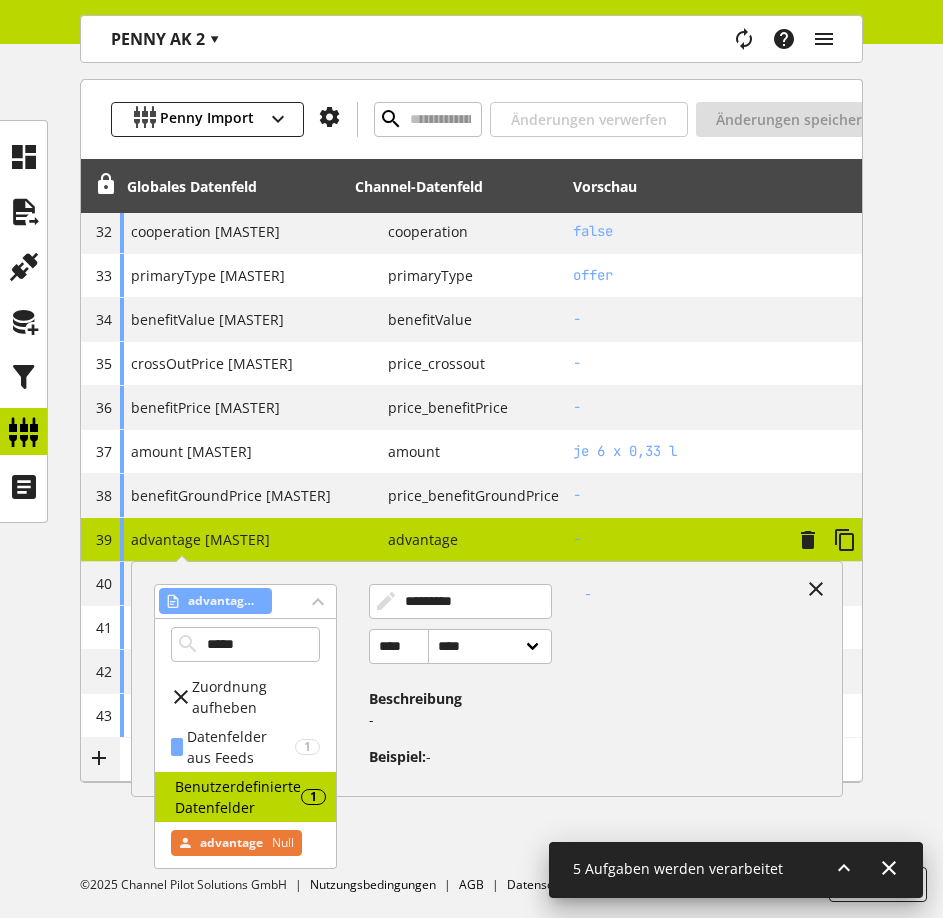 click on "advantage" at bounding box center [231, 843] 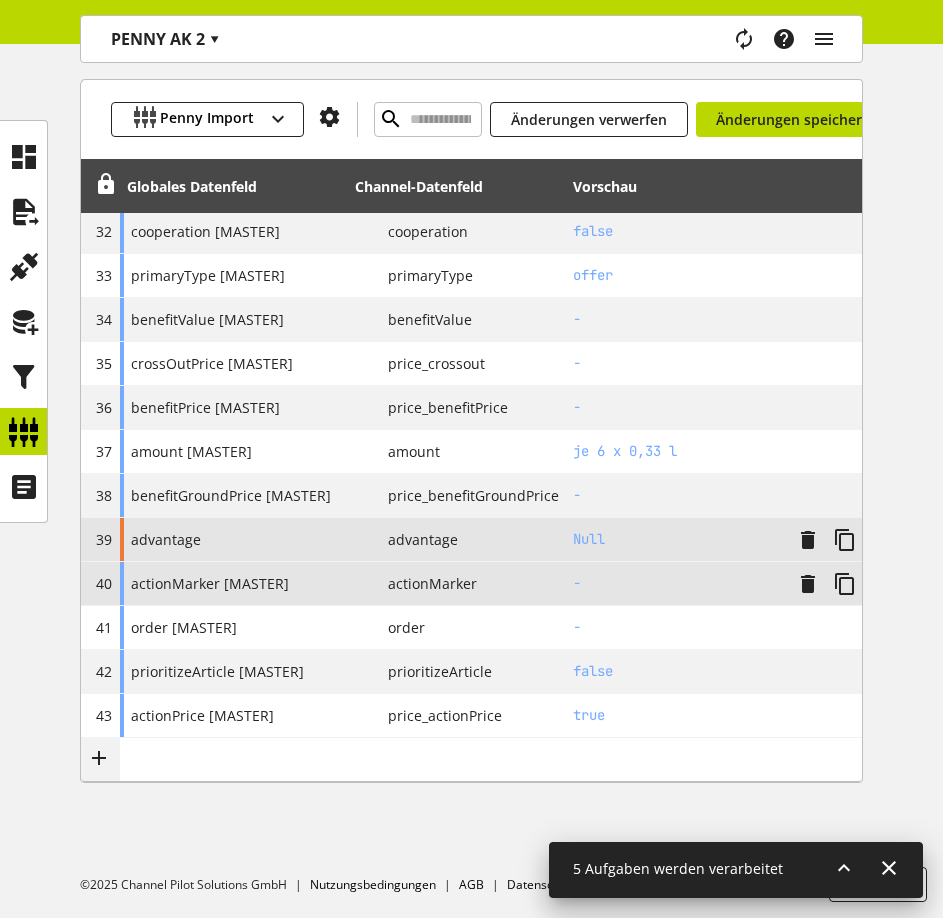 click on "-" at bounding box center [714, 584] 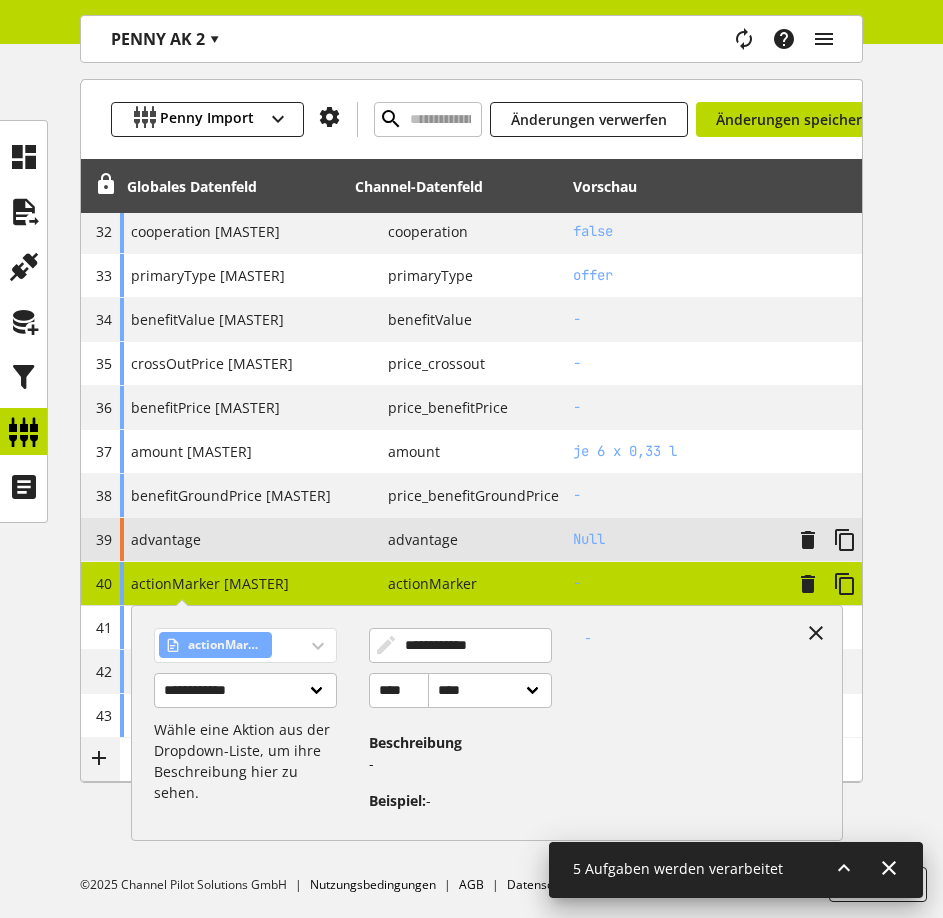 click on "actionMarker [MASTER]" at bounding box center [245, 645] 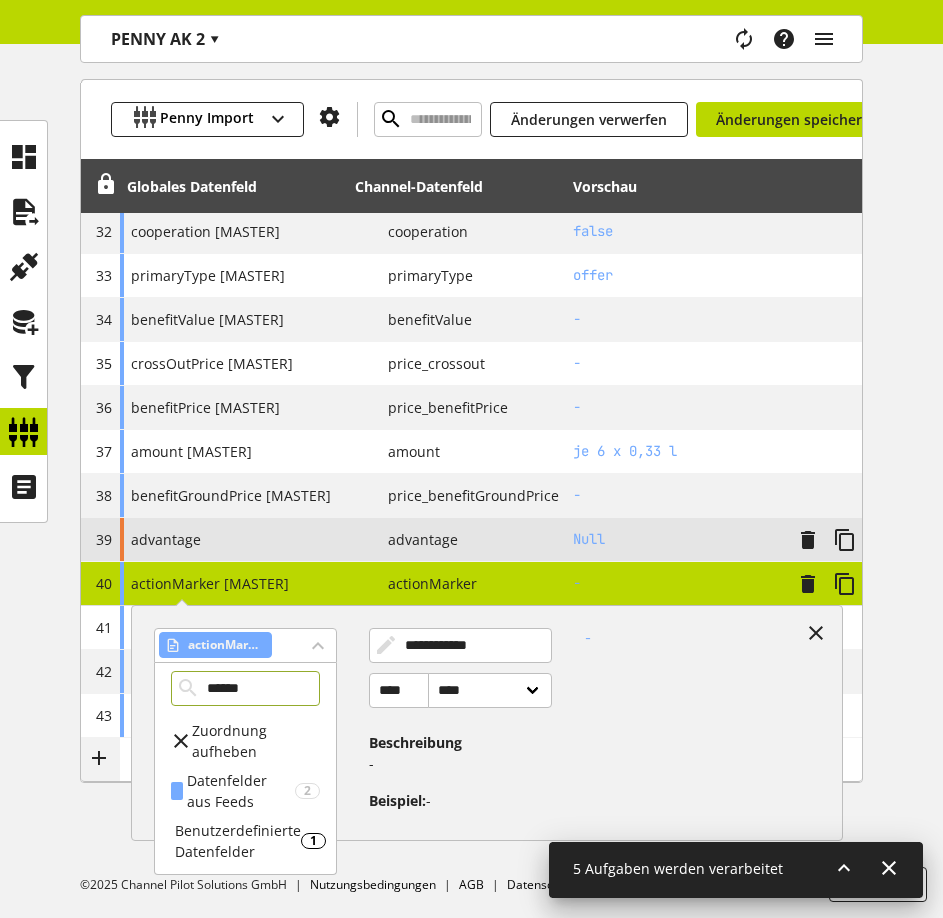 type on "******" 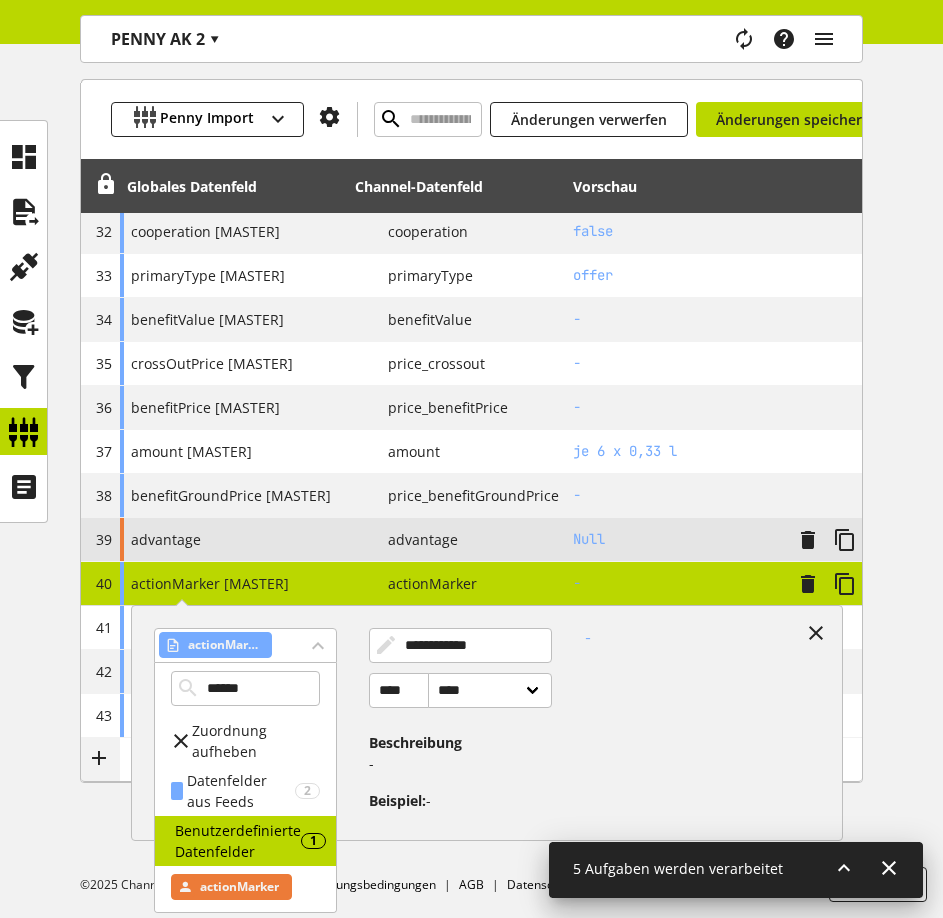 click on "actionMarker" at bounding box center (239, 887) 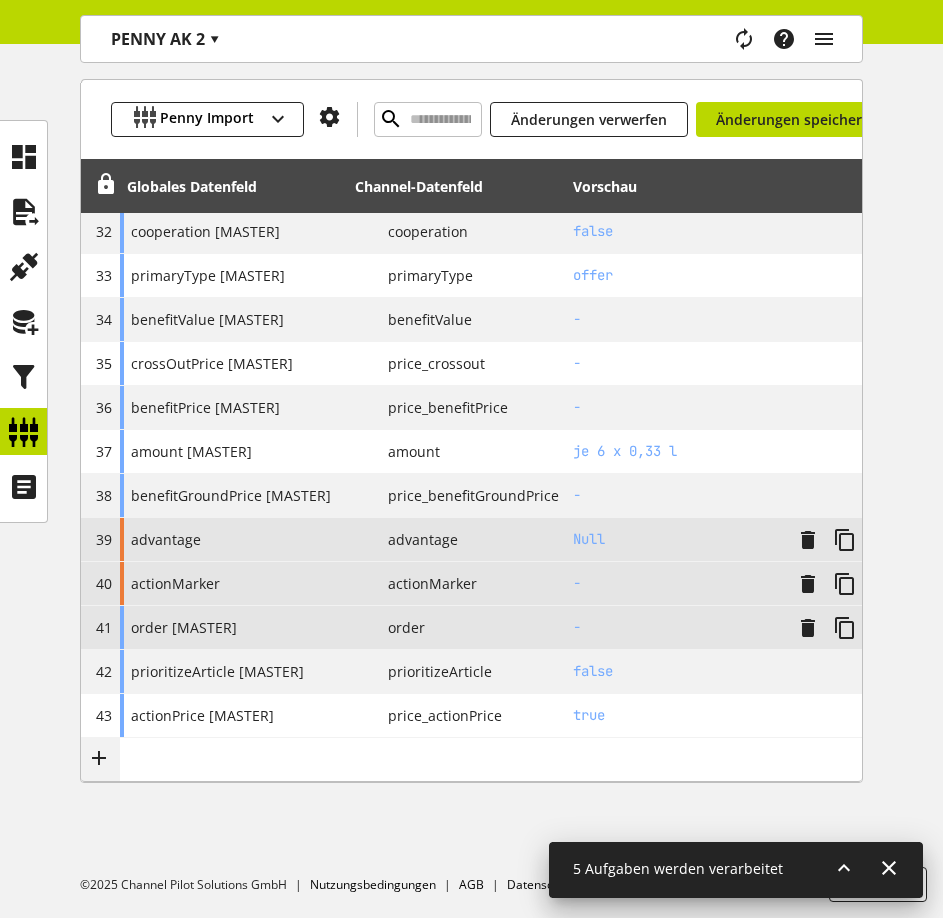 click on "-" at bounding box center [677, 627] 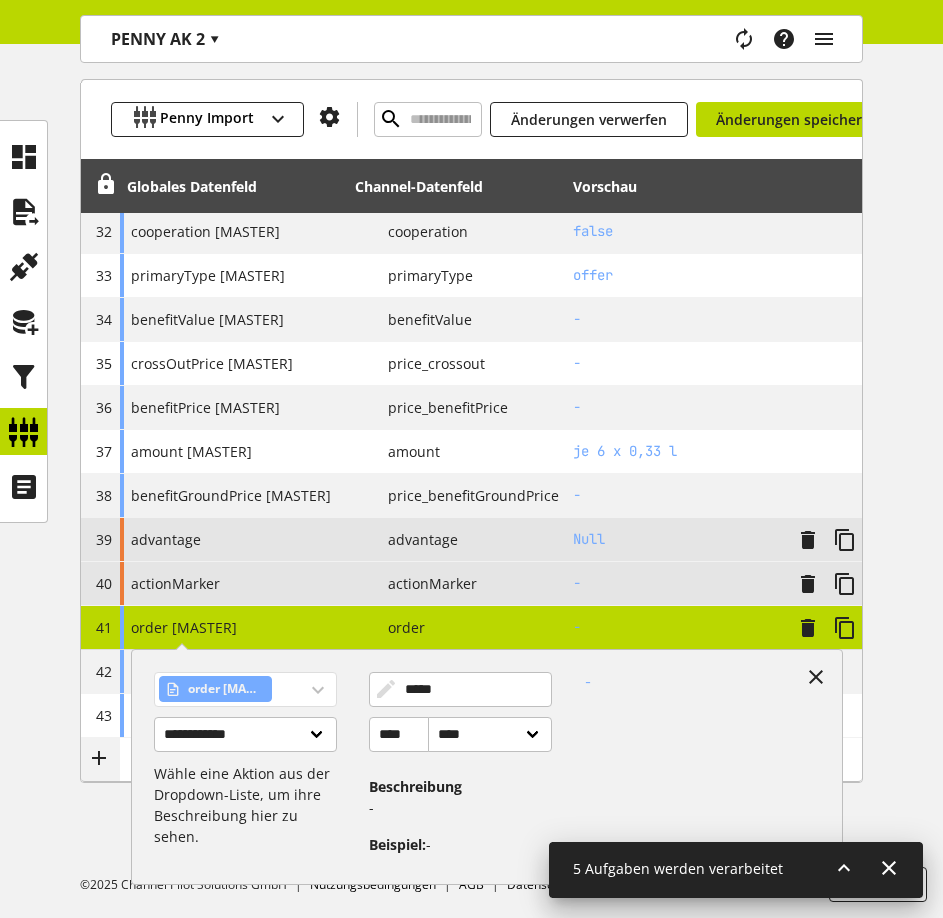 click on "order [MASTER]" at bounding box center [245, 689] 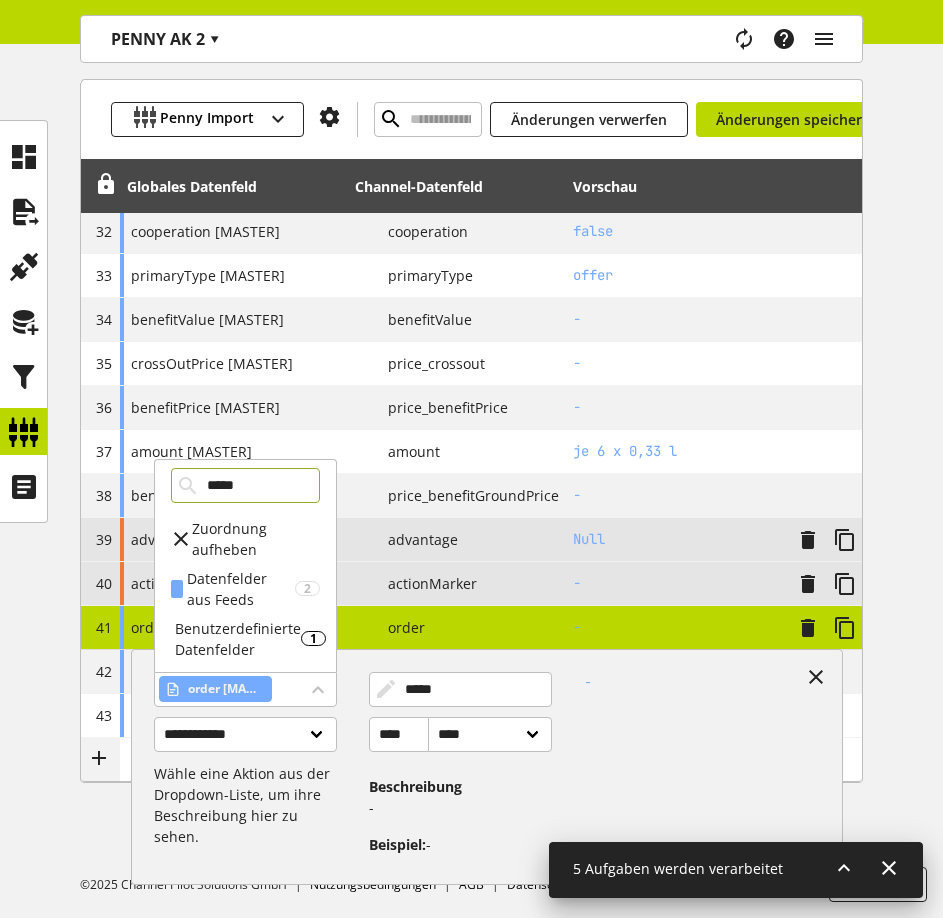 type on "*****" 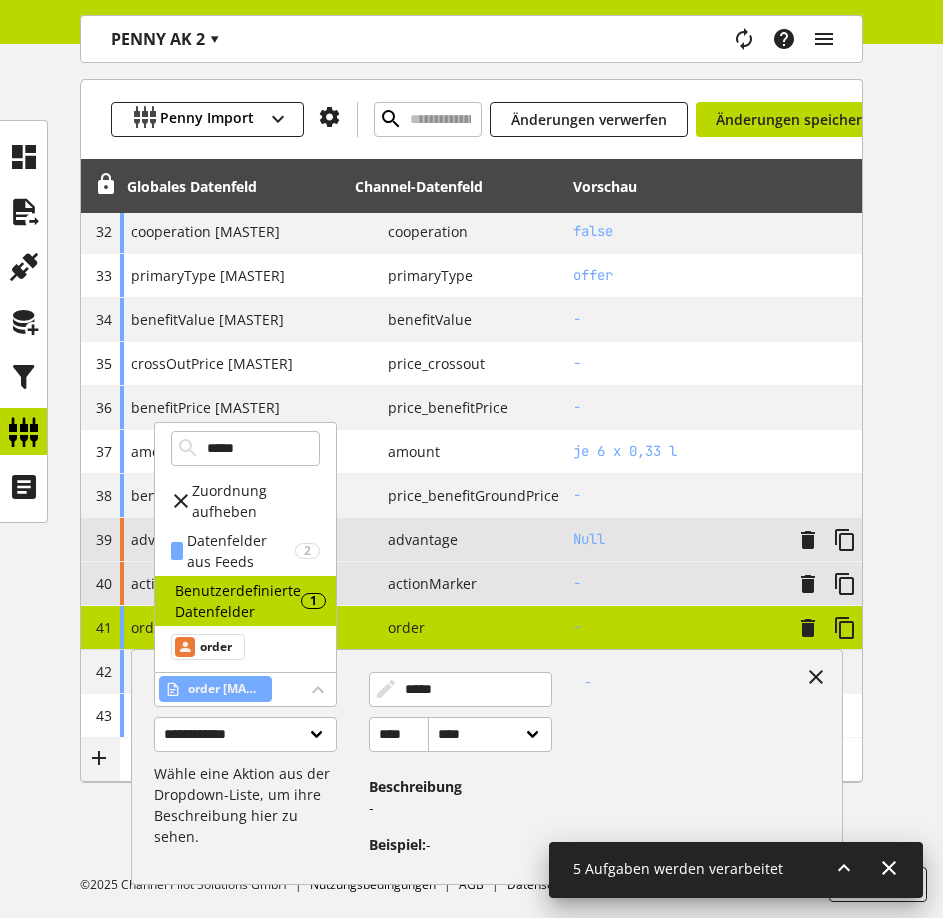 click on "order" at bounding box center (245, 647) 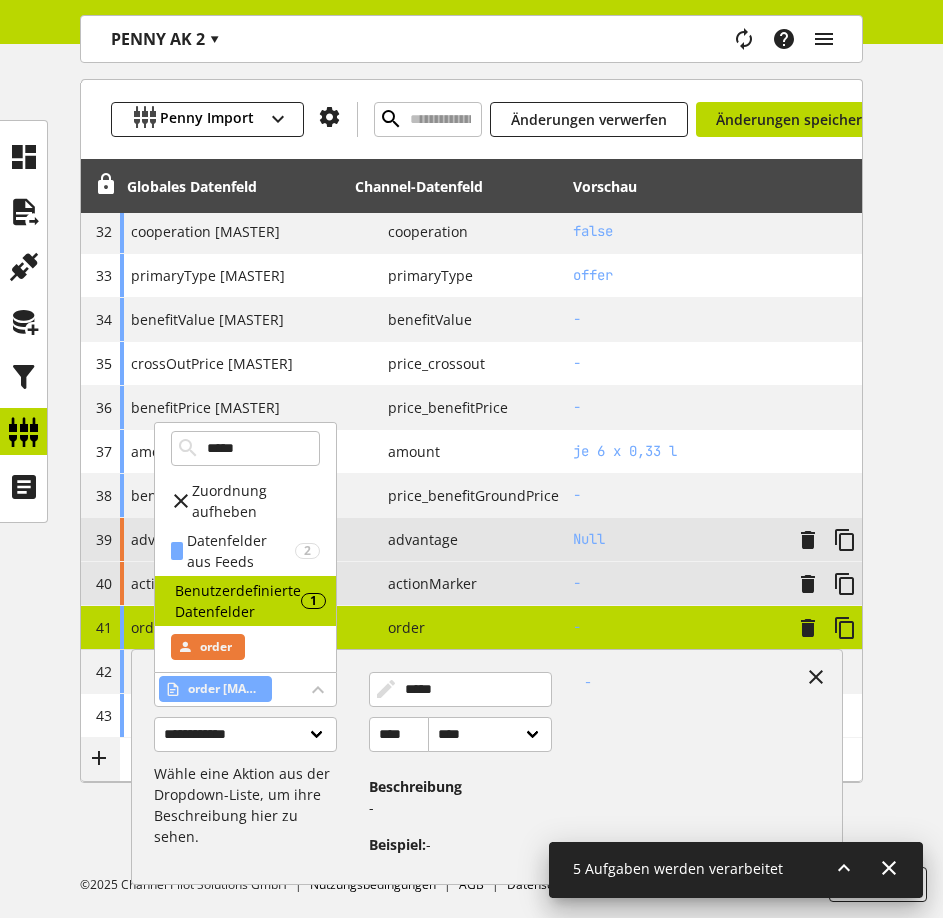 click on "order" at bounding box center (216, 647) 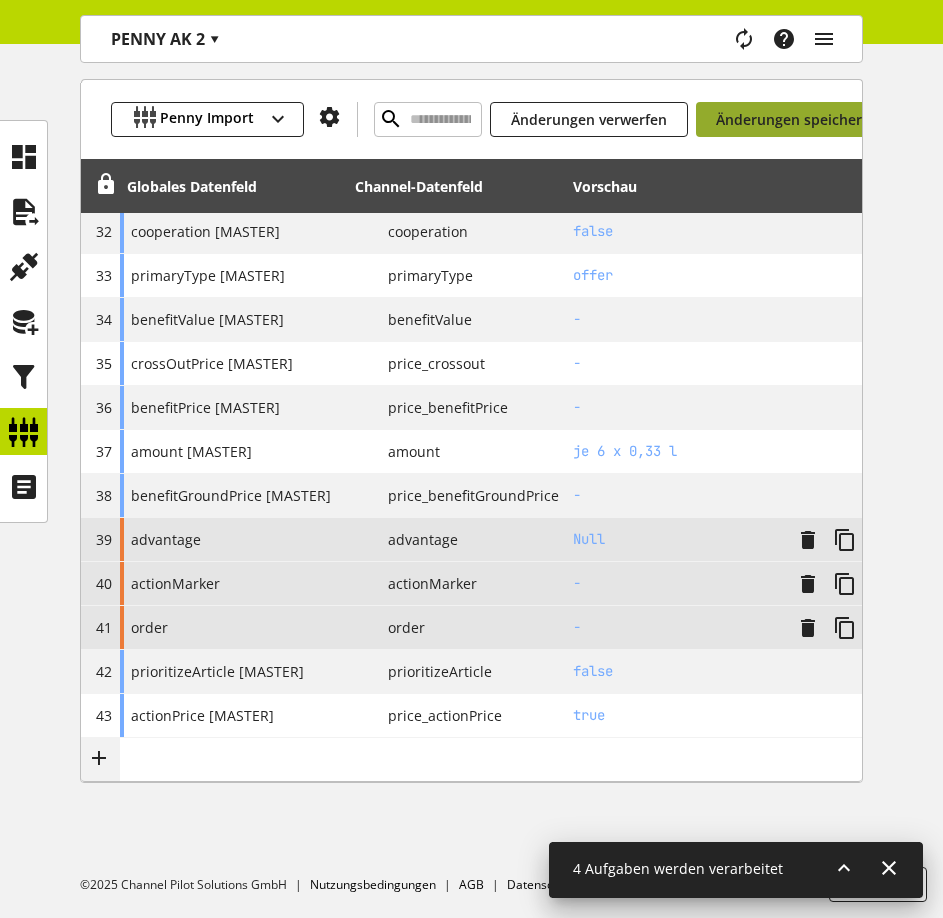 click on "Änderungen speichern" at bounding box center (793, 119) 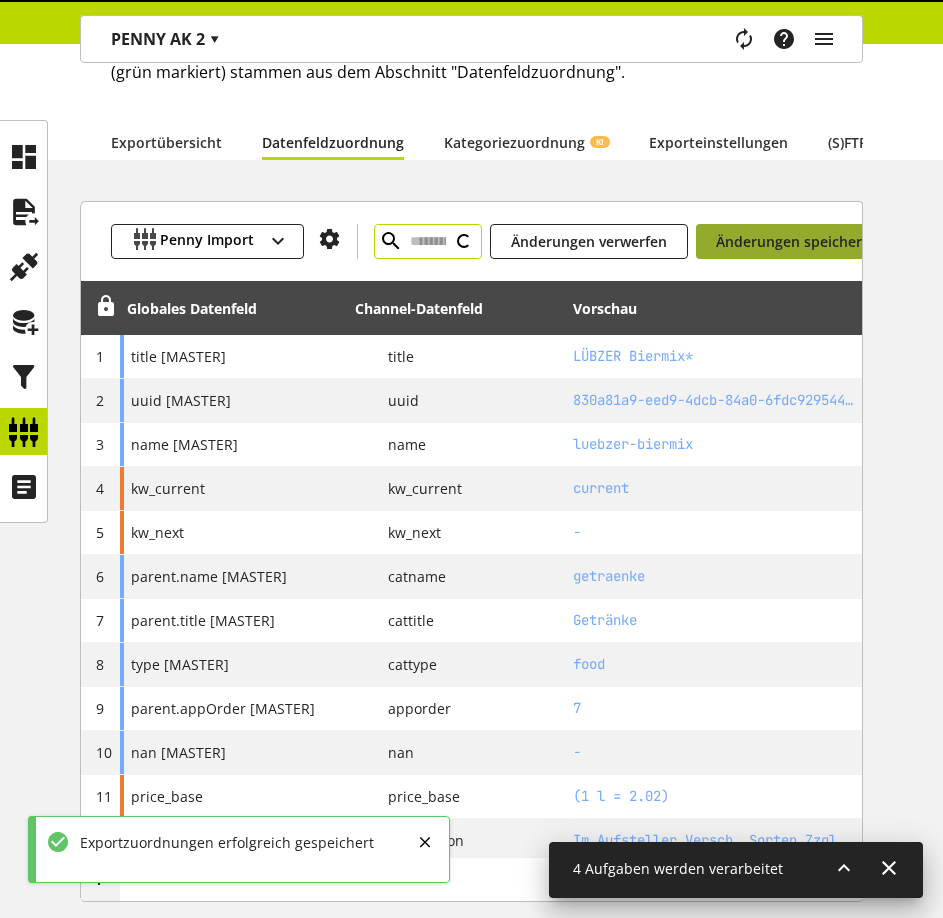 scroll, scrollTop: 1701, scrollLeft: 0, axis: vertical 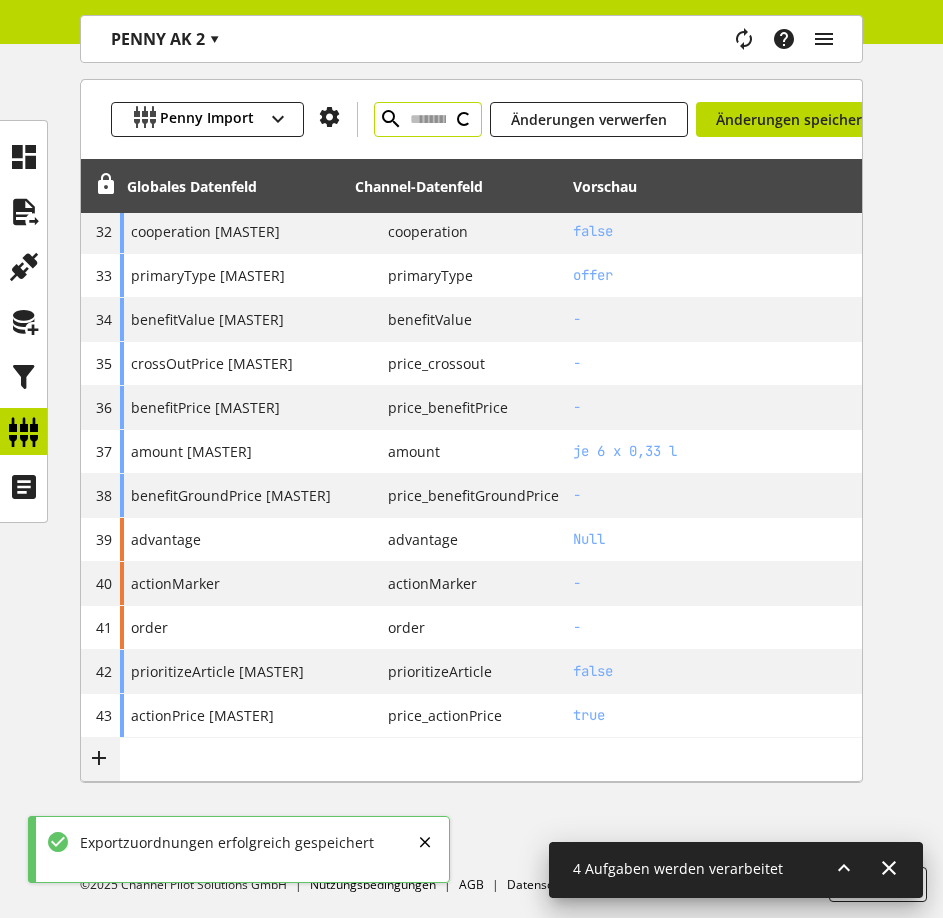 click at bounding box center [428, 119] 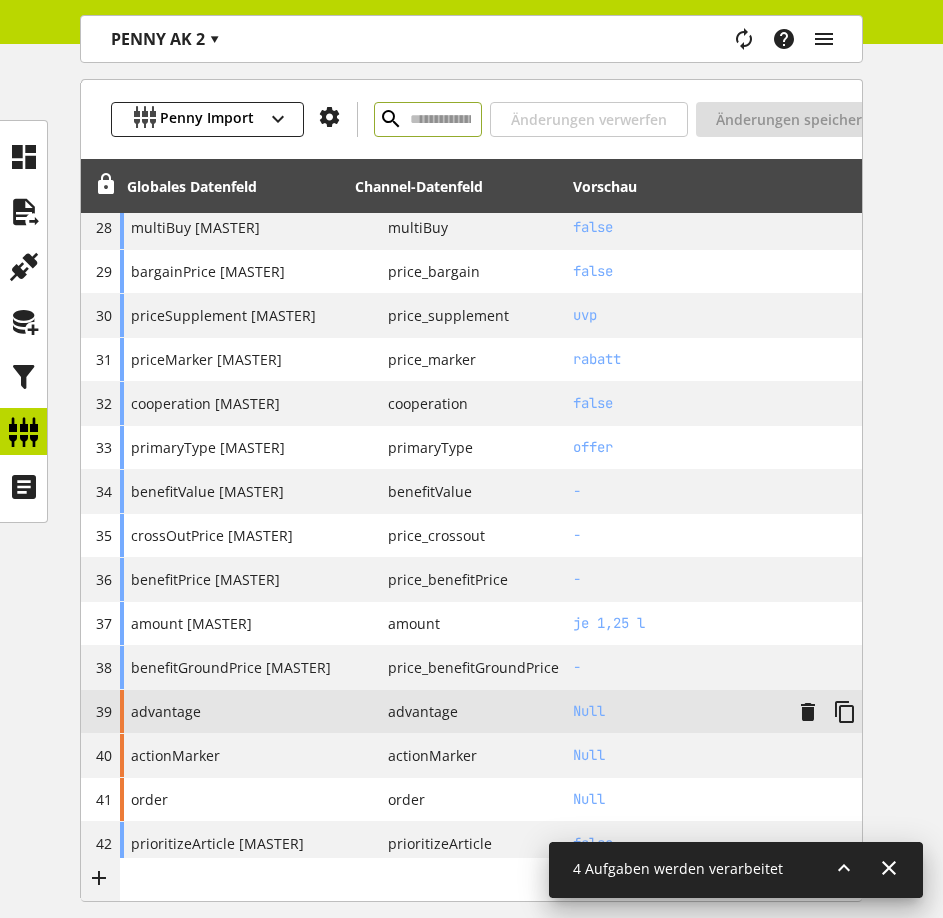 scroll, scrollTop: 1474, scrollLeft: 0, axis: vertical 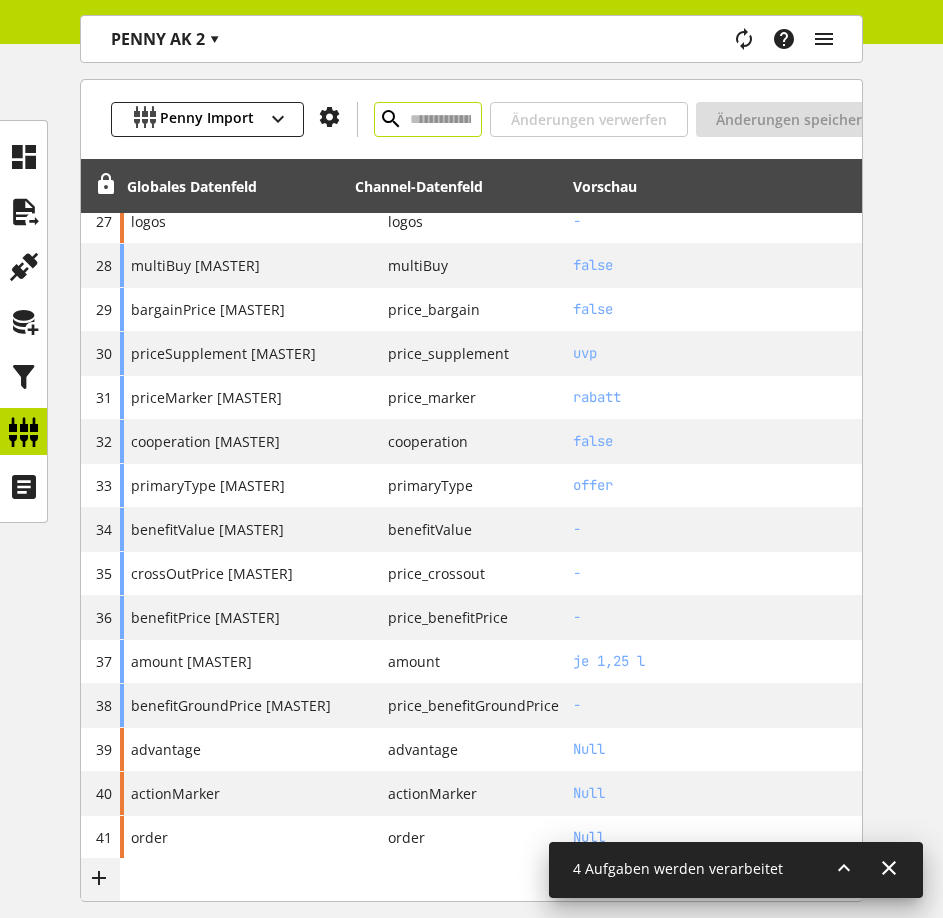 click at bounding box center (428, 119) 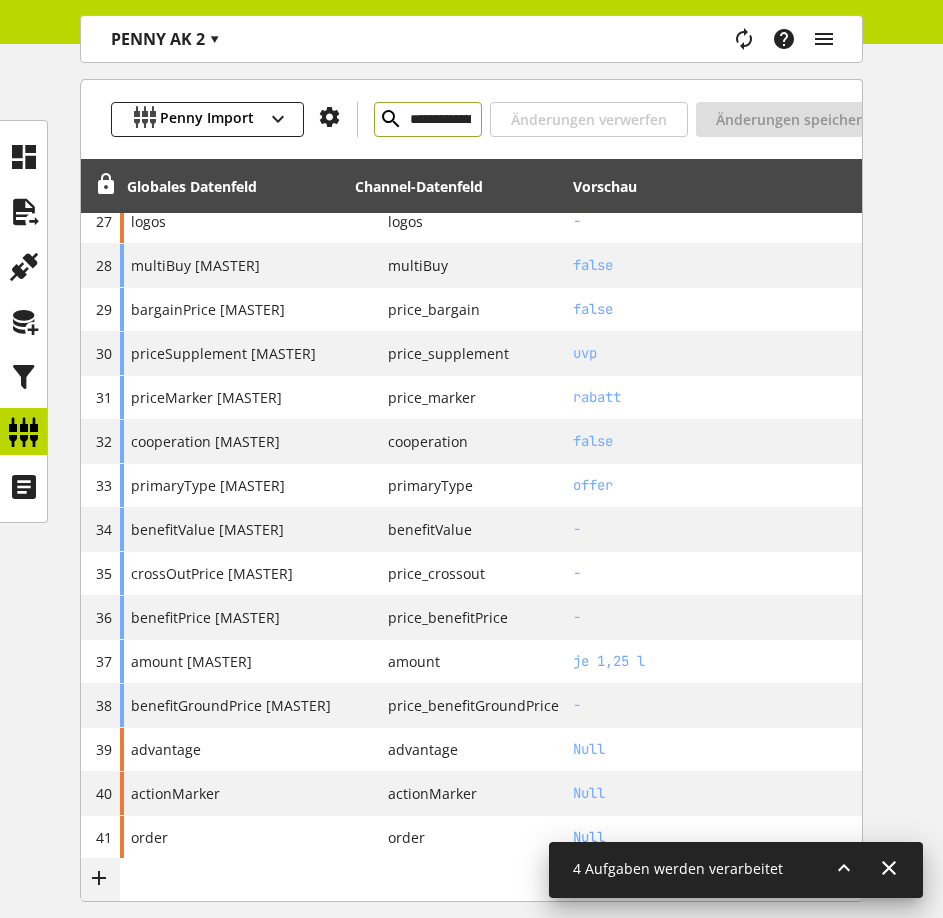 scroll, scrollTop: 0, scrollLeft: 97, axis: horizontal 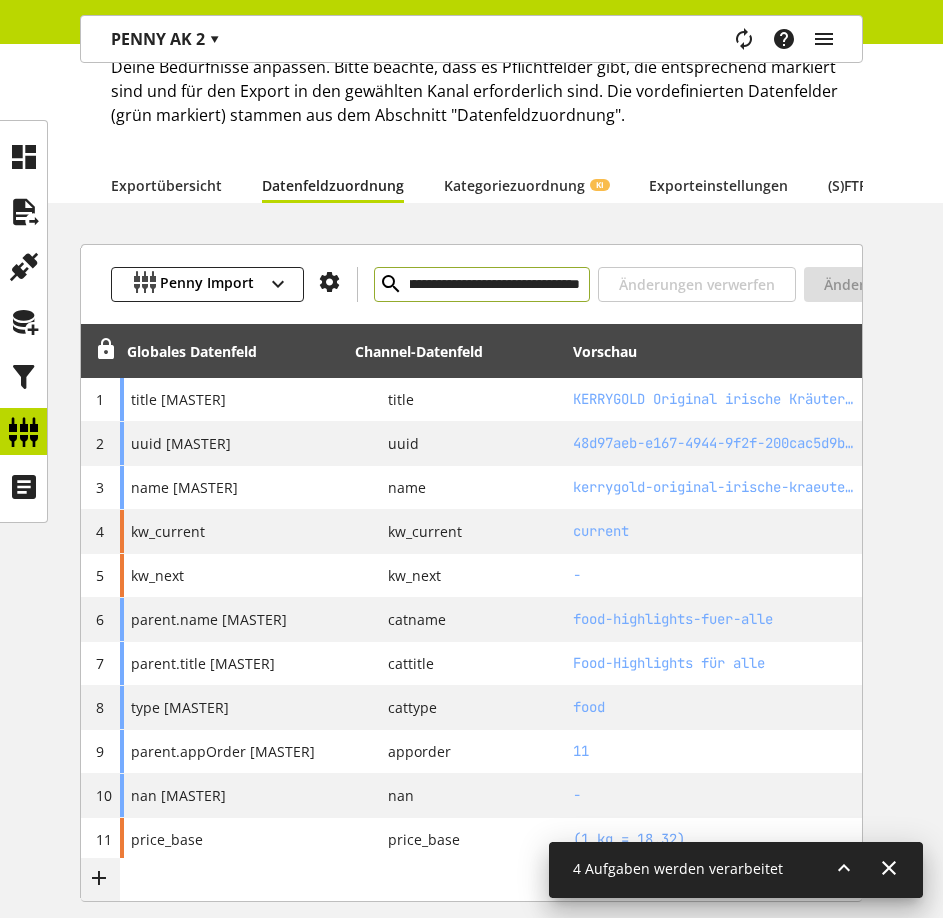 type on "**********" 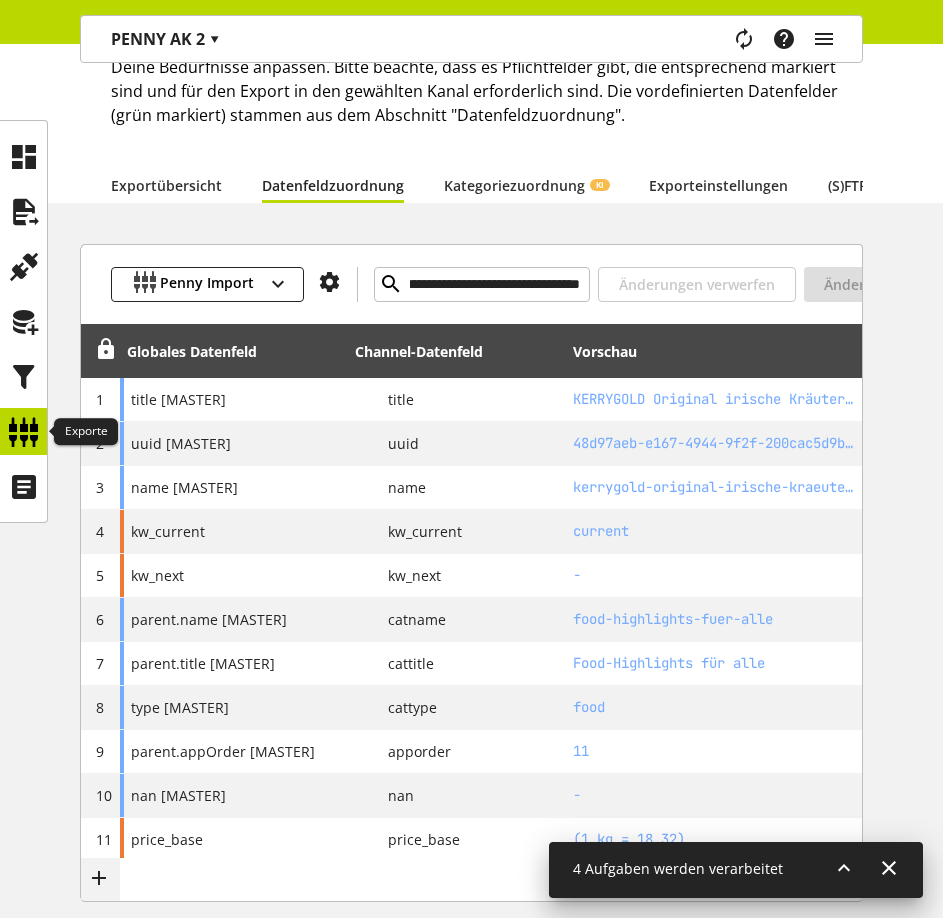 click at bounding box center [24, 432] 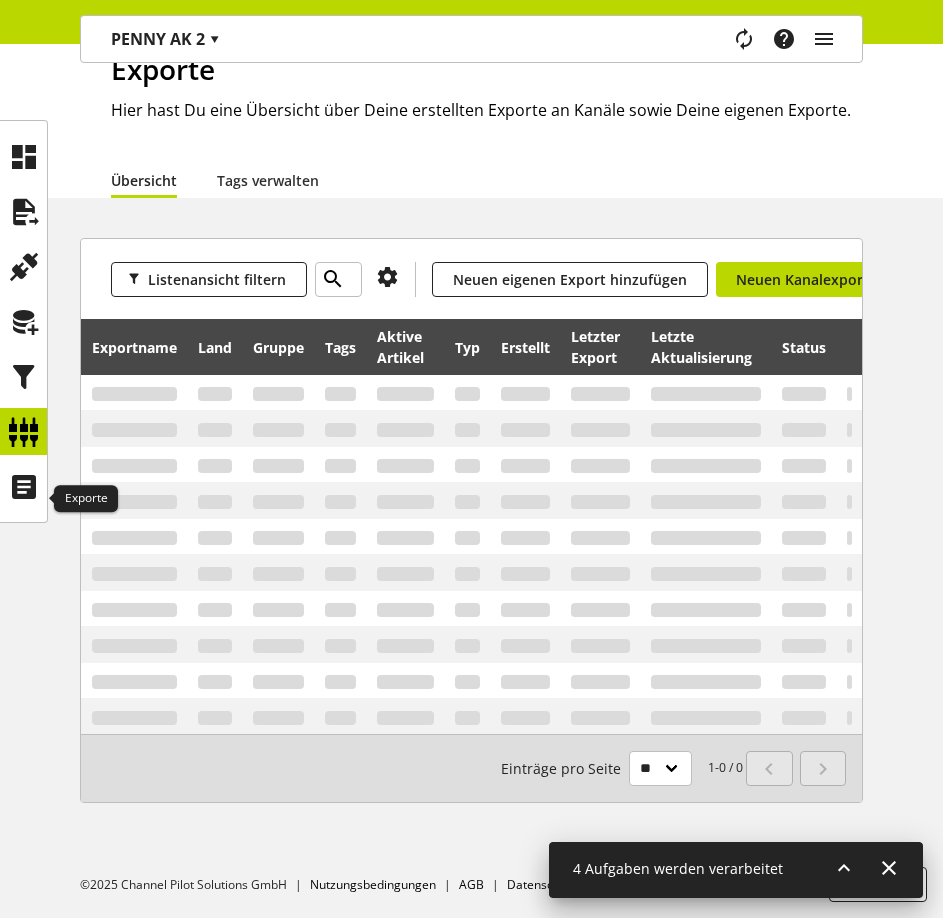 scroll, scrollTop: 0, scrollLeft: 0, axis: both 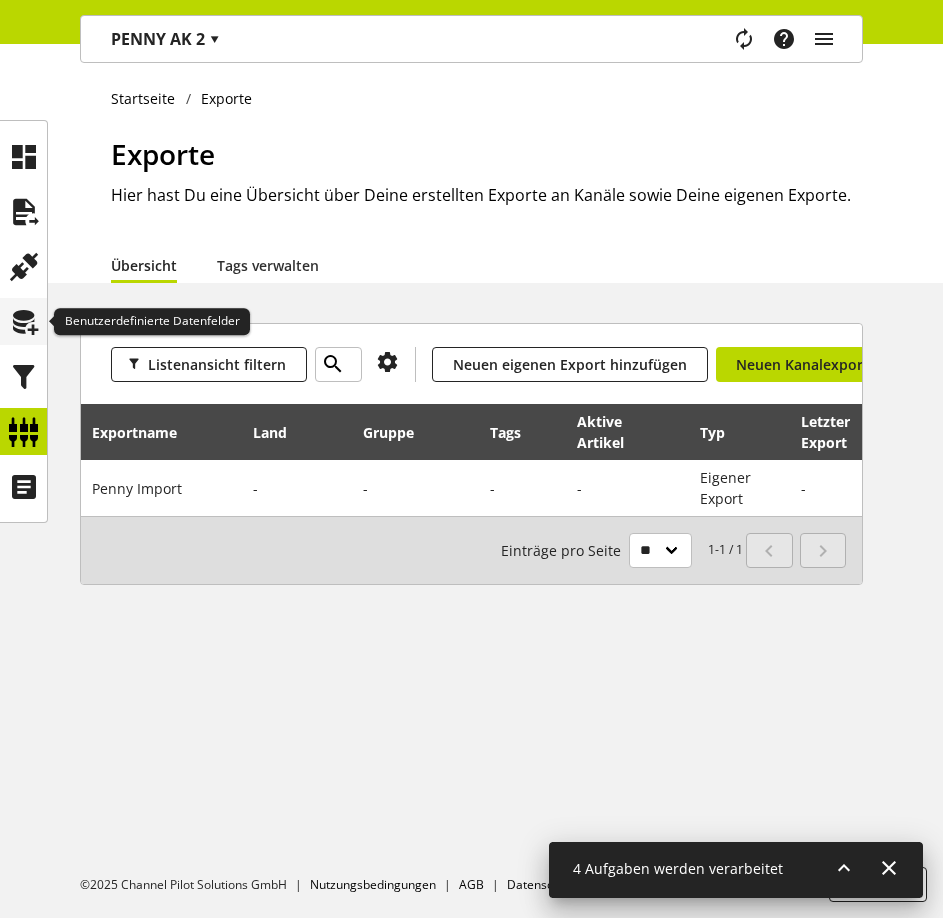 click at bounding box center [24, 322] 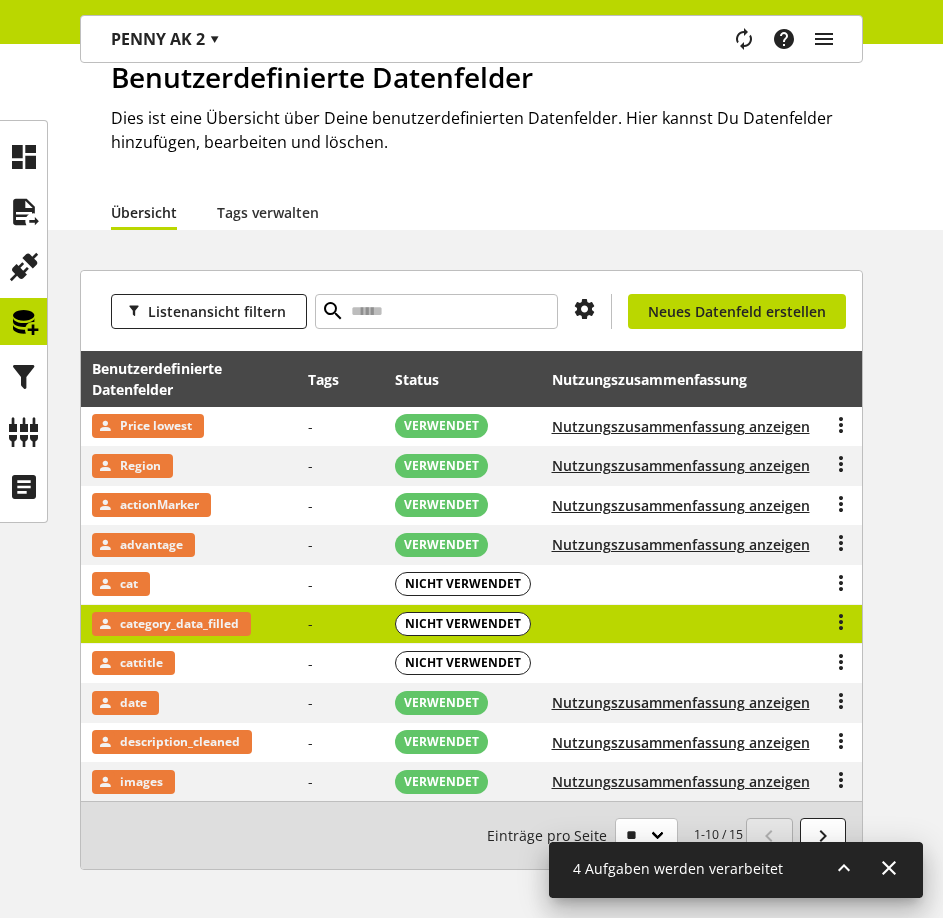 scroll, scrollTop: 144, scrollLeft: 0, axis: vertical 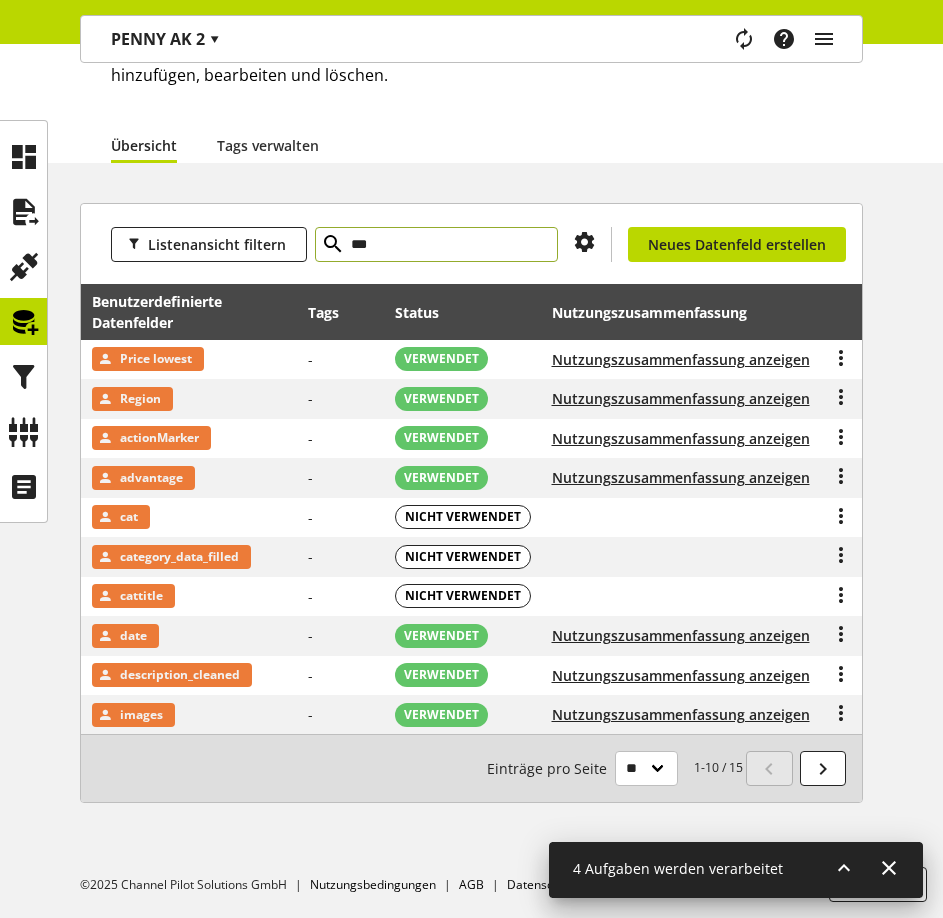 type on "***" 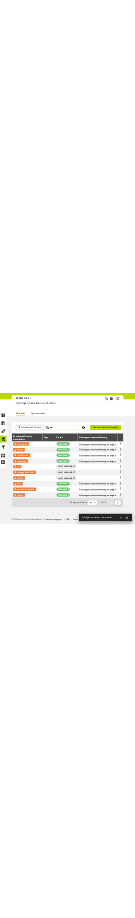 scroll, scrollTop: 165, scrollLeft: 0, axis: vertical 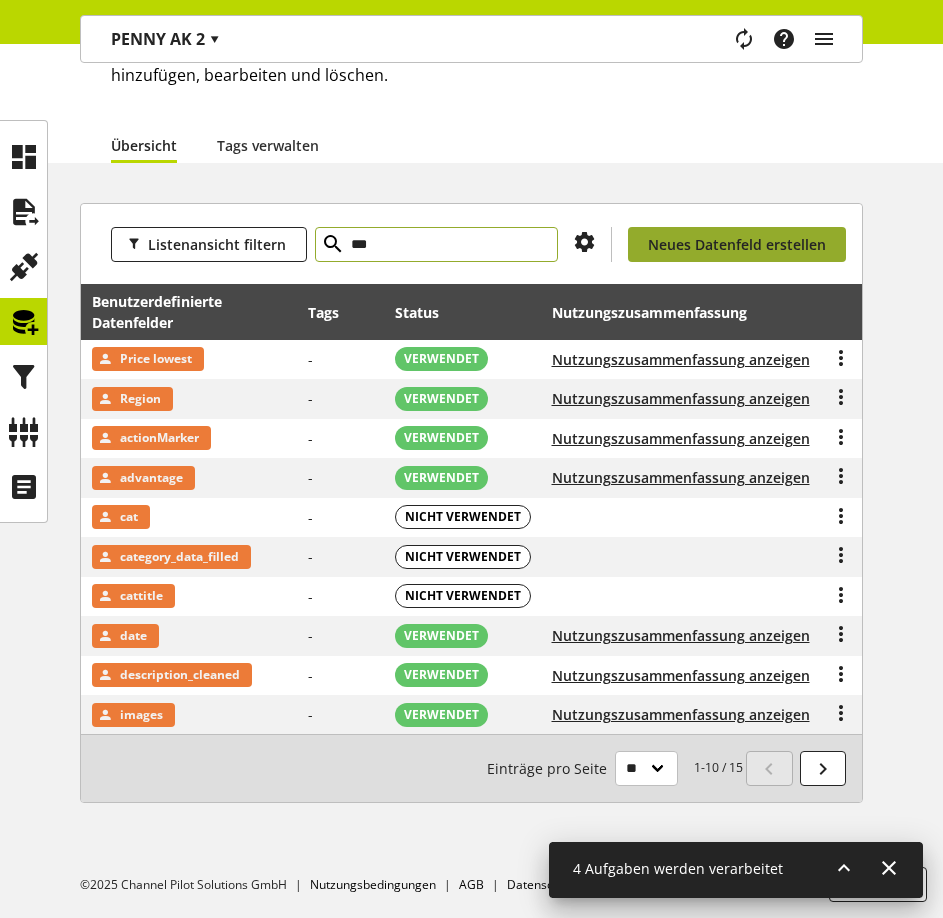type 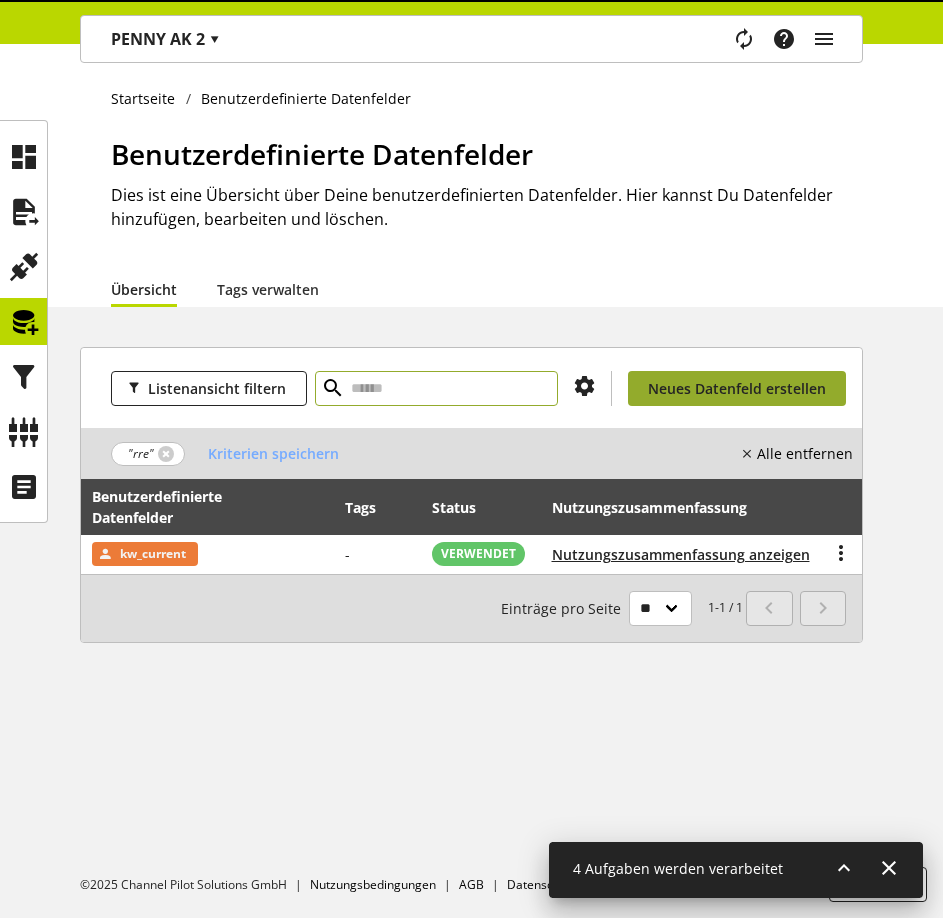 scroll, scrollTop: 0, scrollLeft: 0, axis: both 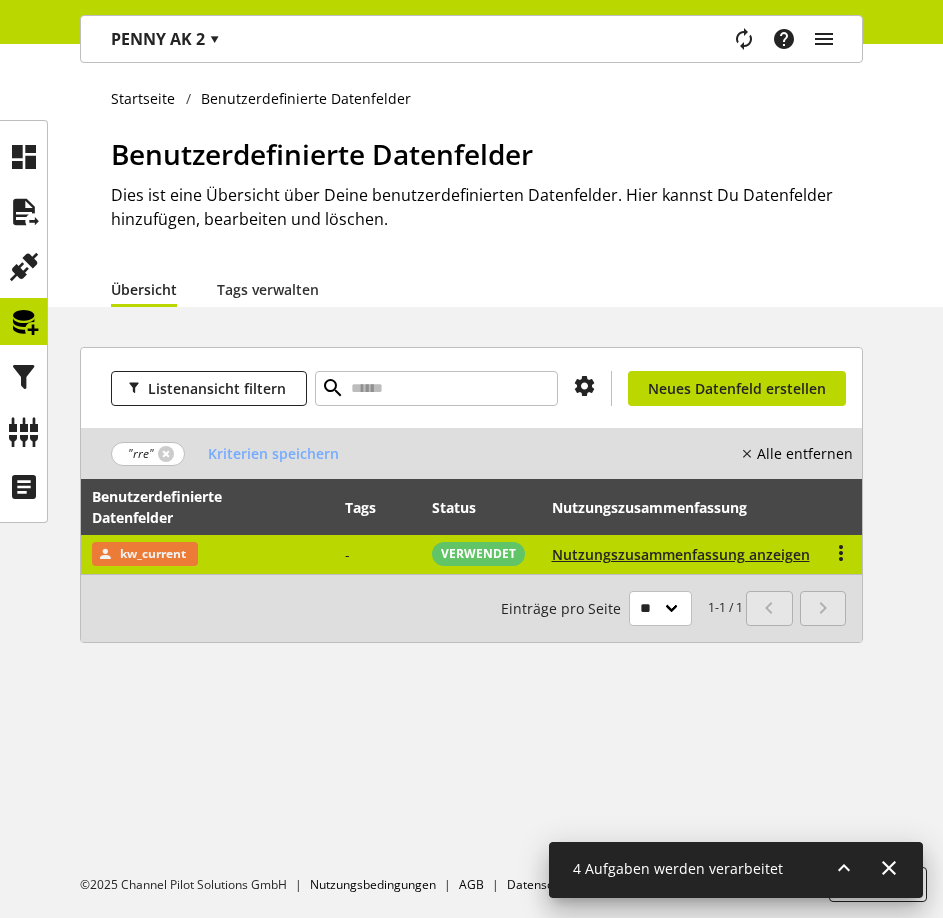 click on "kw_current" at bounding box center [207, 554] 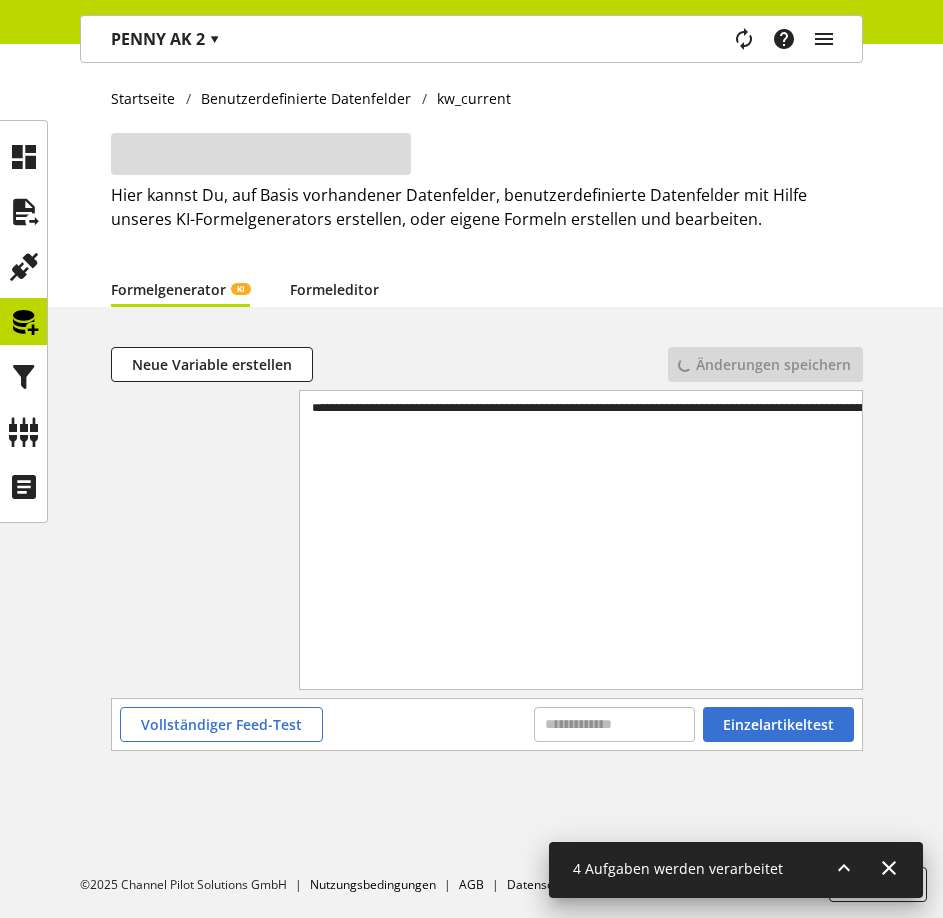 click on "Formeleditor" at bounding box center (334, 289) 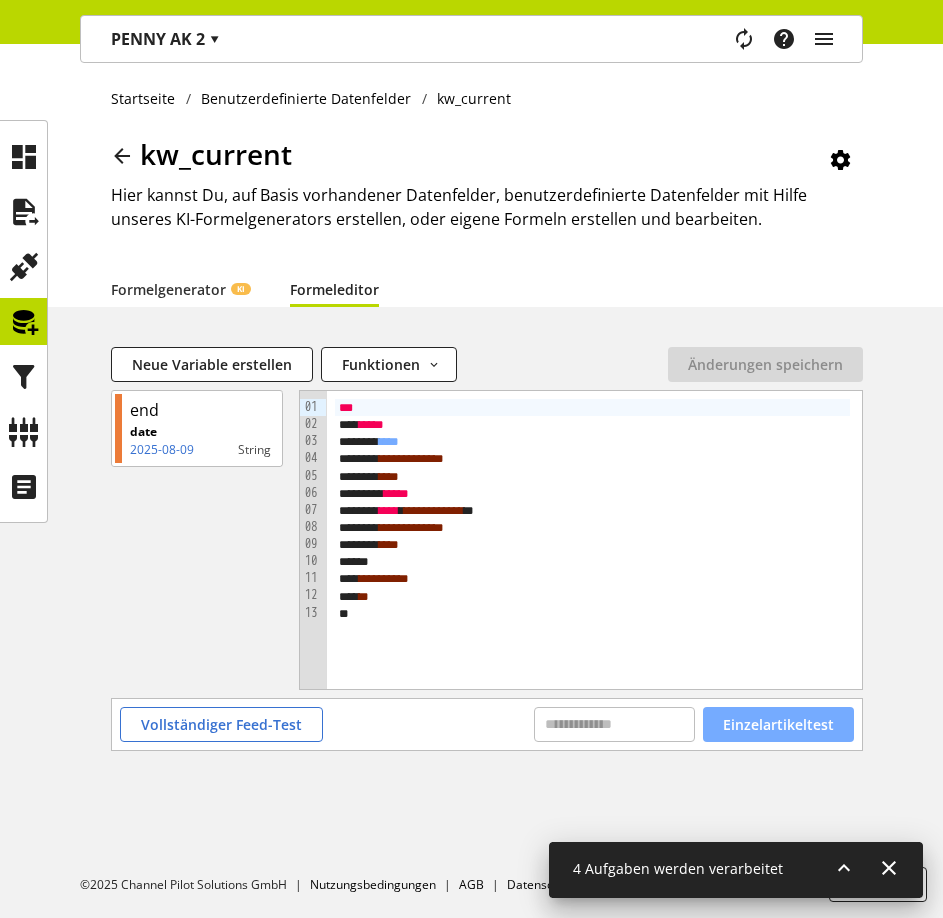 click on "Einzelartikeltest" at bounding box center [778, 724] 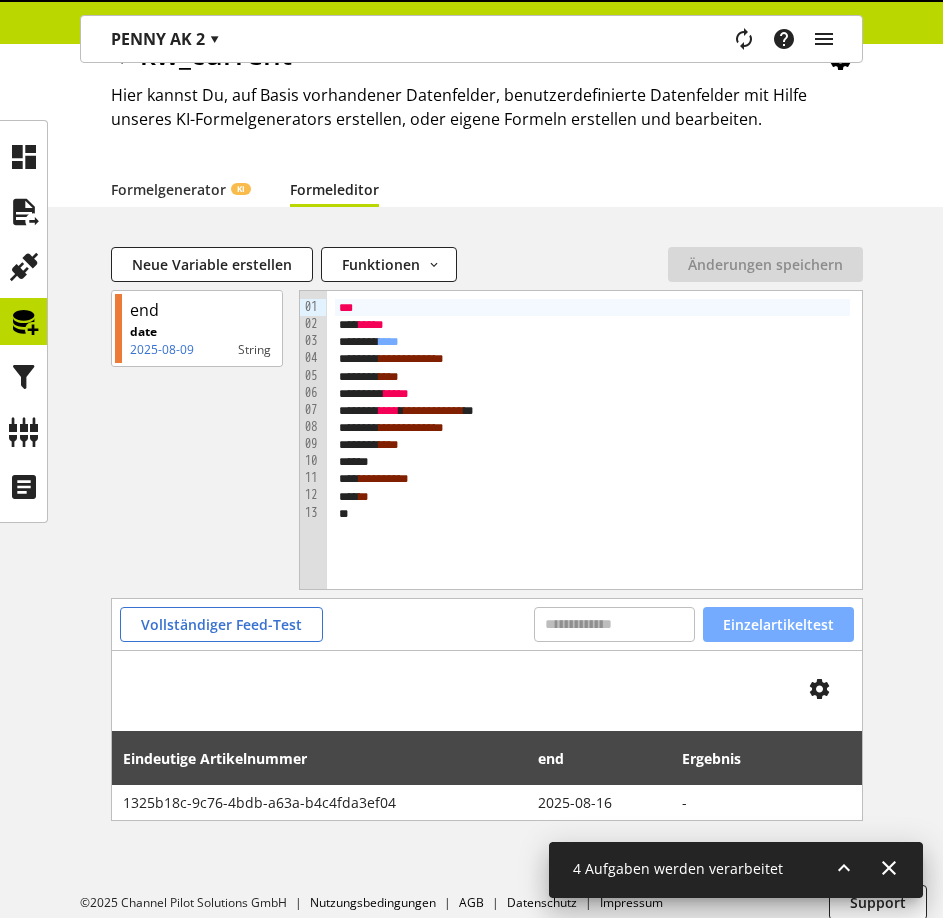 scroll, scrollTop: 118, scrollLeft: 0, axis: vertical 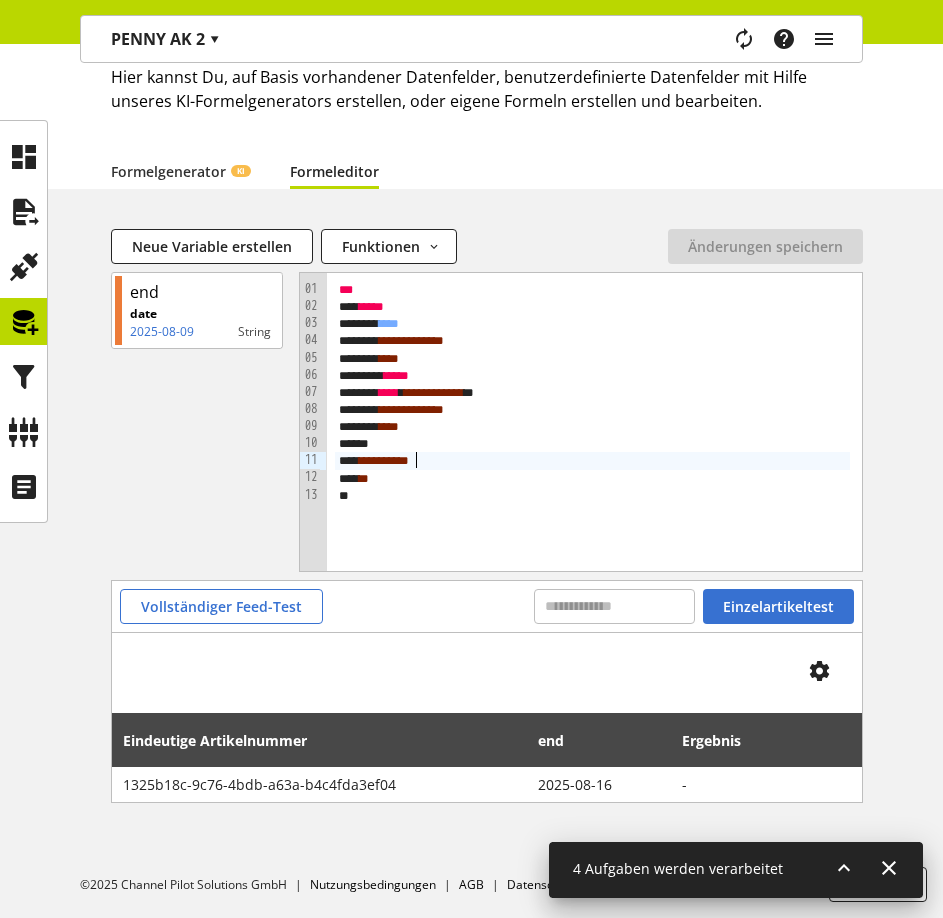 click on "*******" at bounding box center (381, 460) 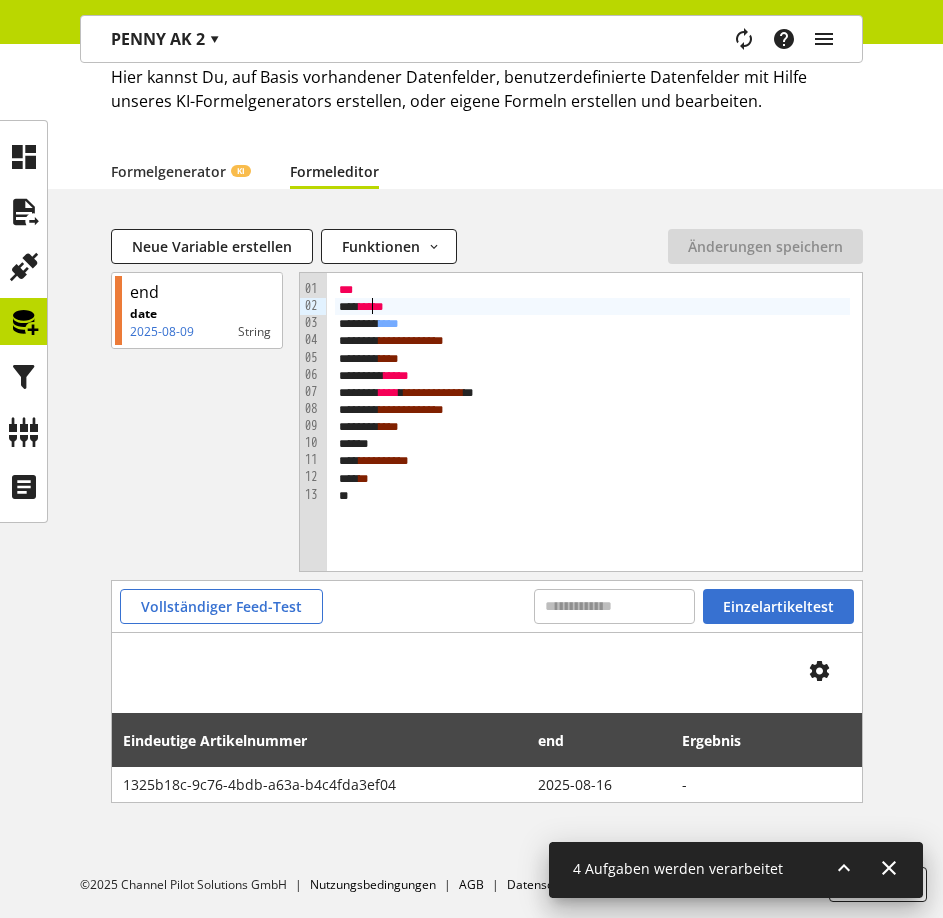 drag, startPoint x: 373, startPoint y: 302, endPoint x: 255, endPoint y: 226, distance: 140.35669 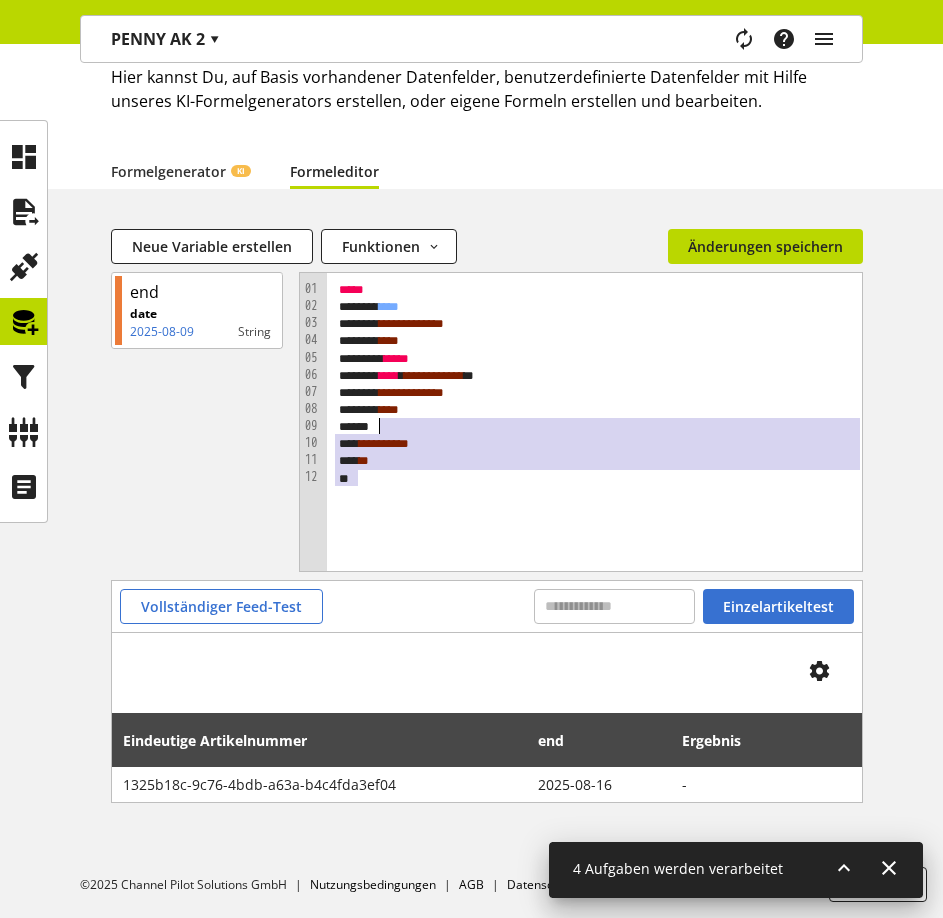 drag, startPoint x: 363, startPoint y: 485, endPoint x: 383, endPoint y: 420, distance: 68.007355 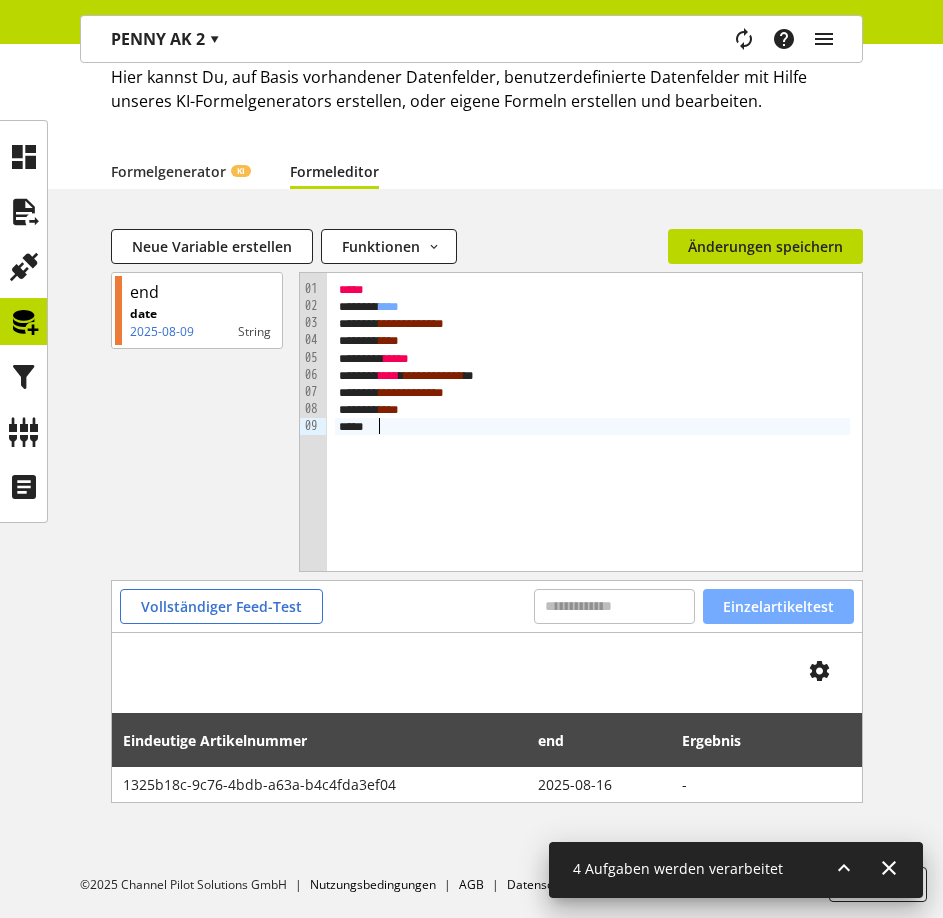 click on "Einzelartikeltest" at bounding box center (778, 606) 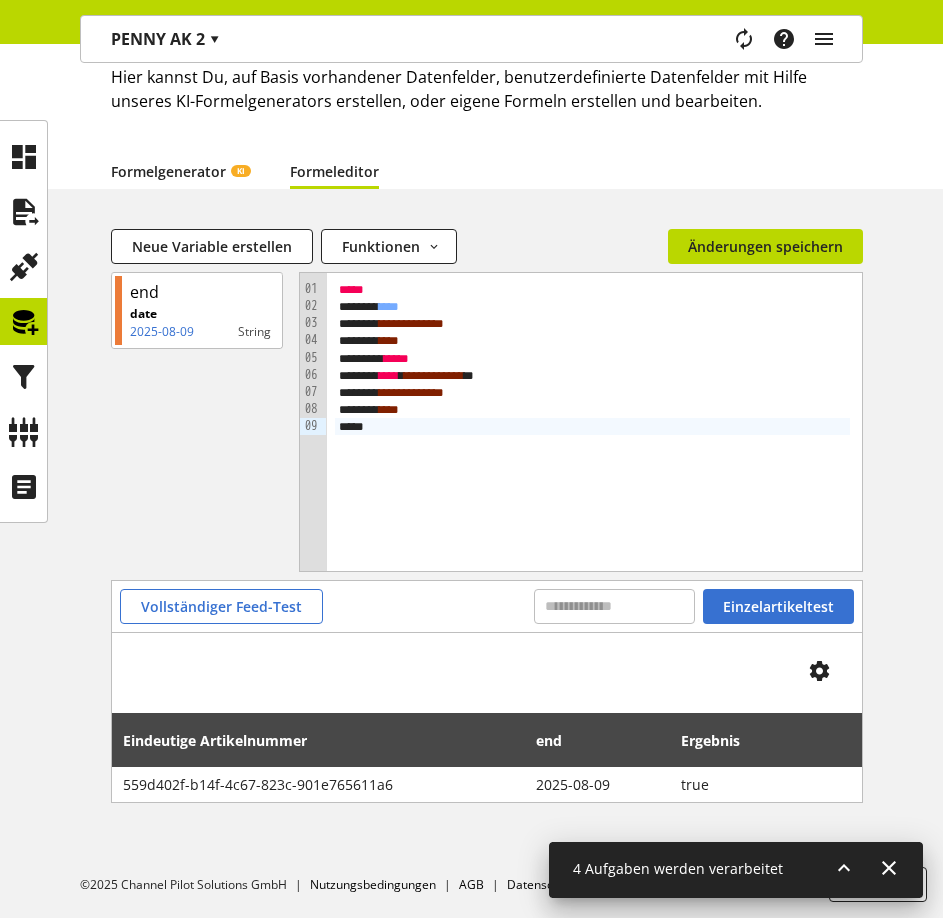 click on "Formelgenerator KI" at bounding box center [180, 171] 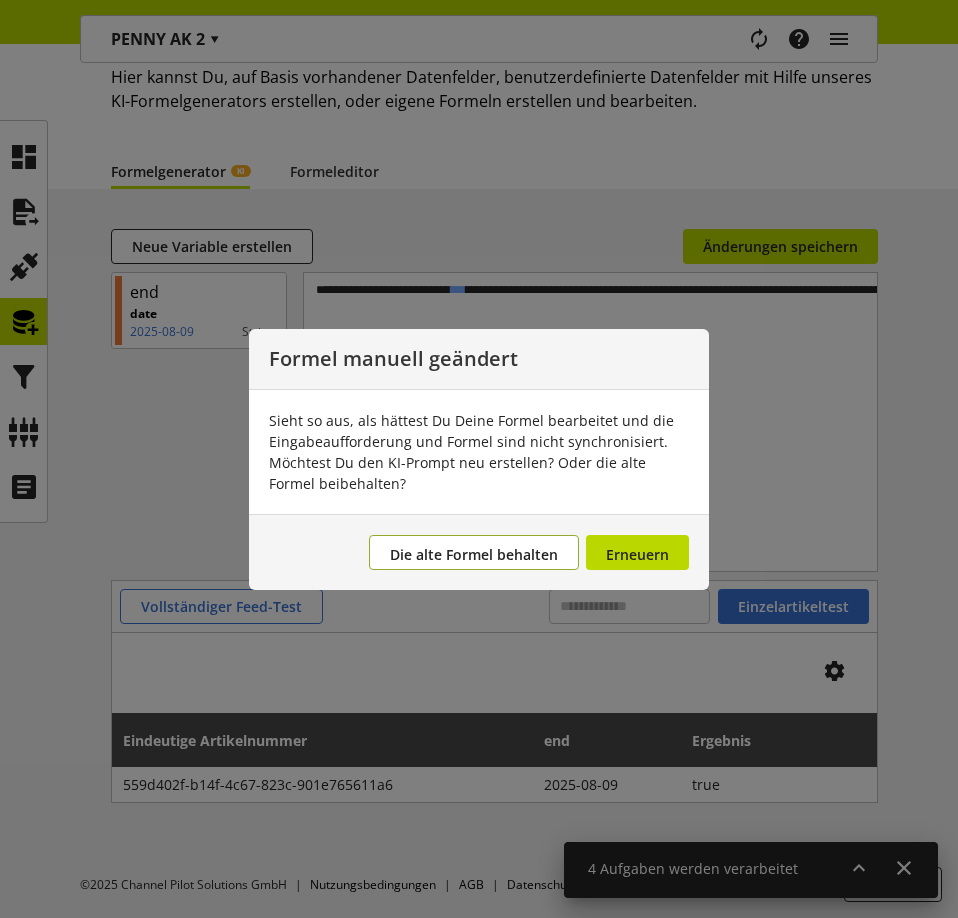 click on "Die alte Formel behalten" at bounding box center (474, 552) 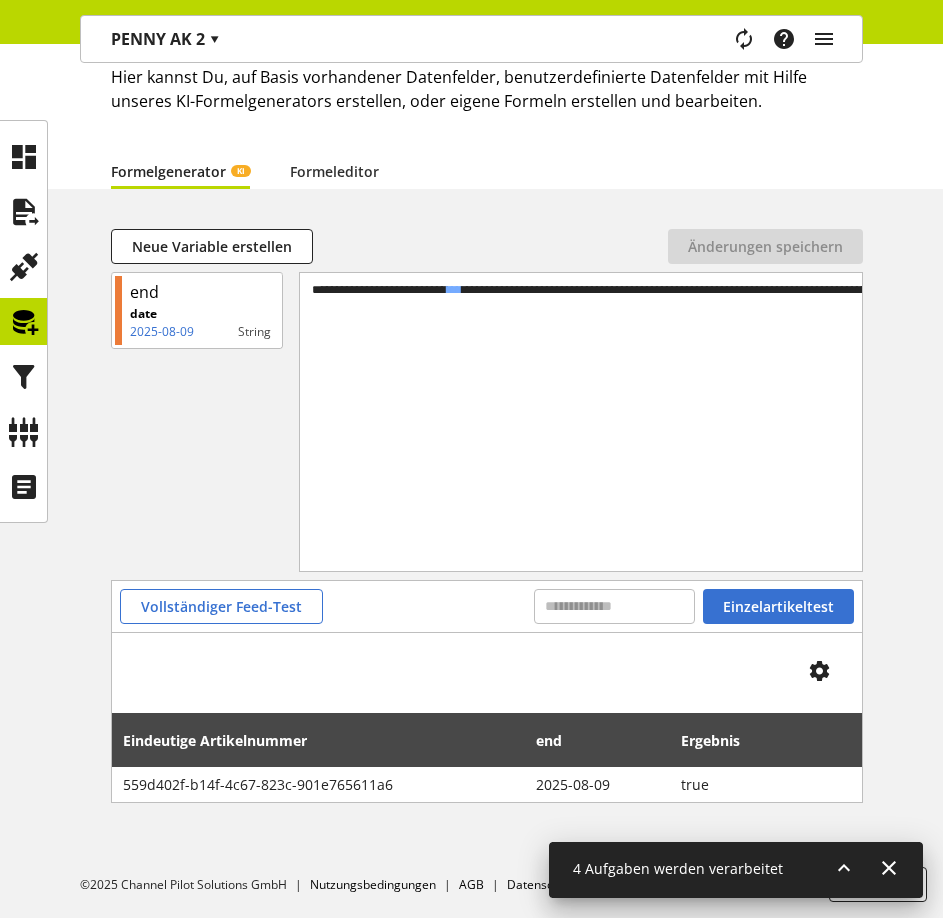 click on "**********" at bounding box center [763, 397] 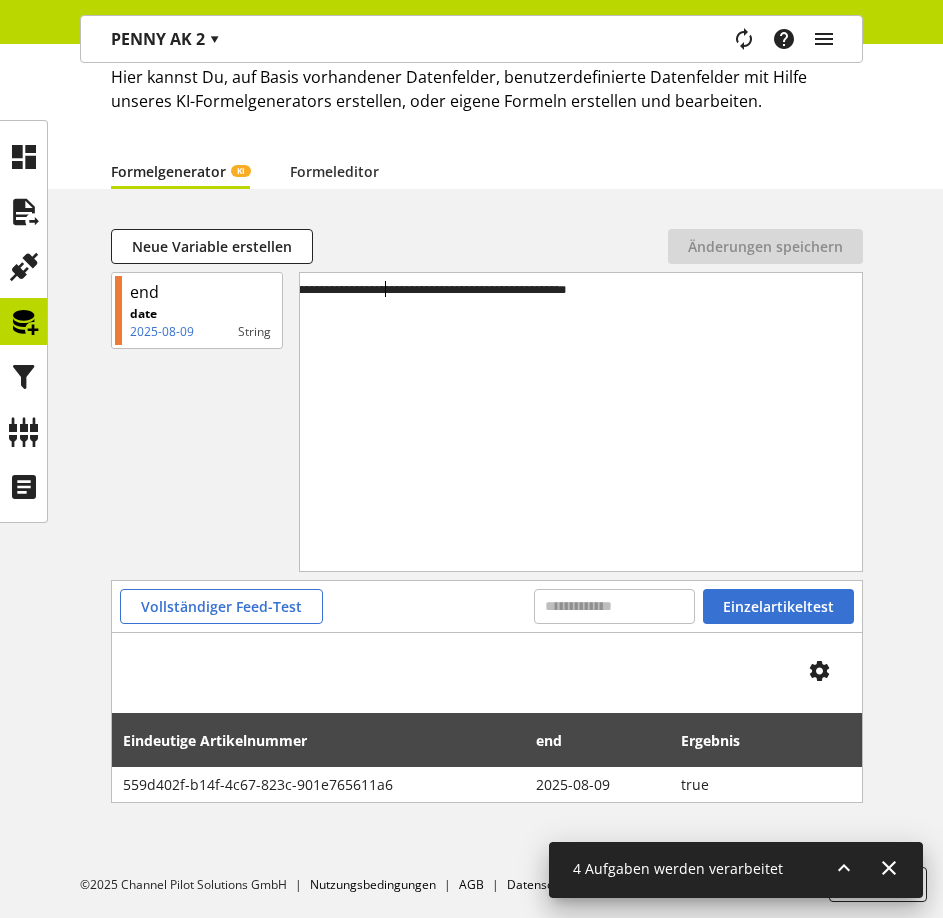 click on "**********" at bounding box center [403, 289] 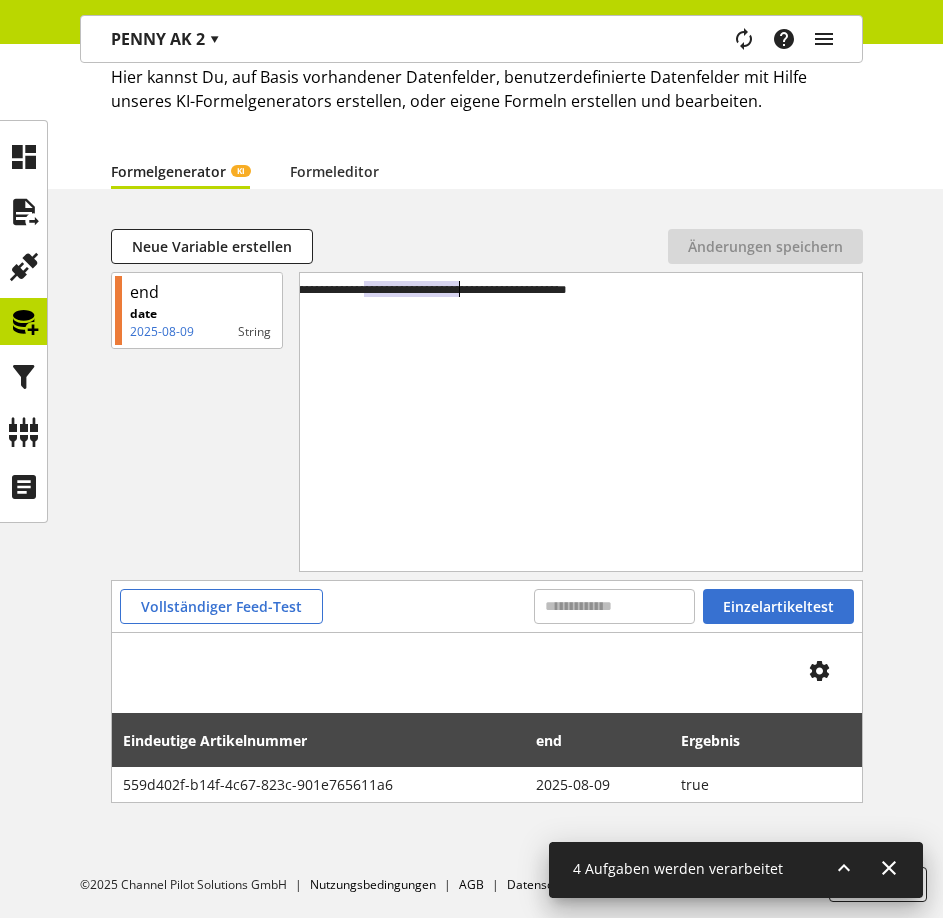 click on "**********" at bounding box center [403, 289] 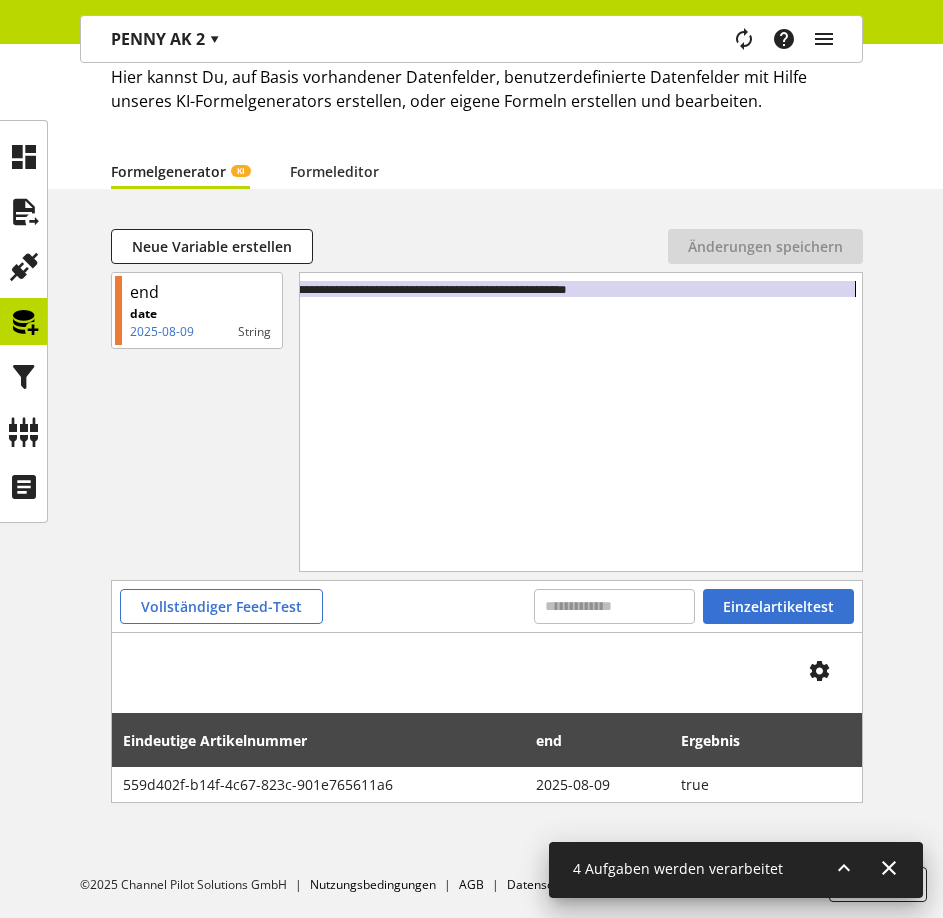 click on "**********" at bounding box center (403, 289) 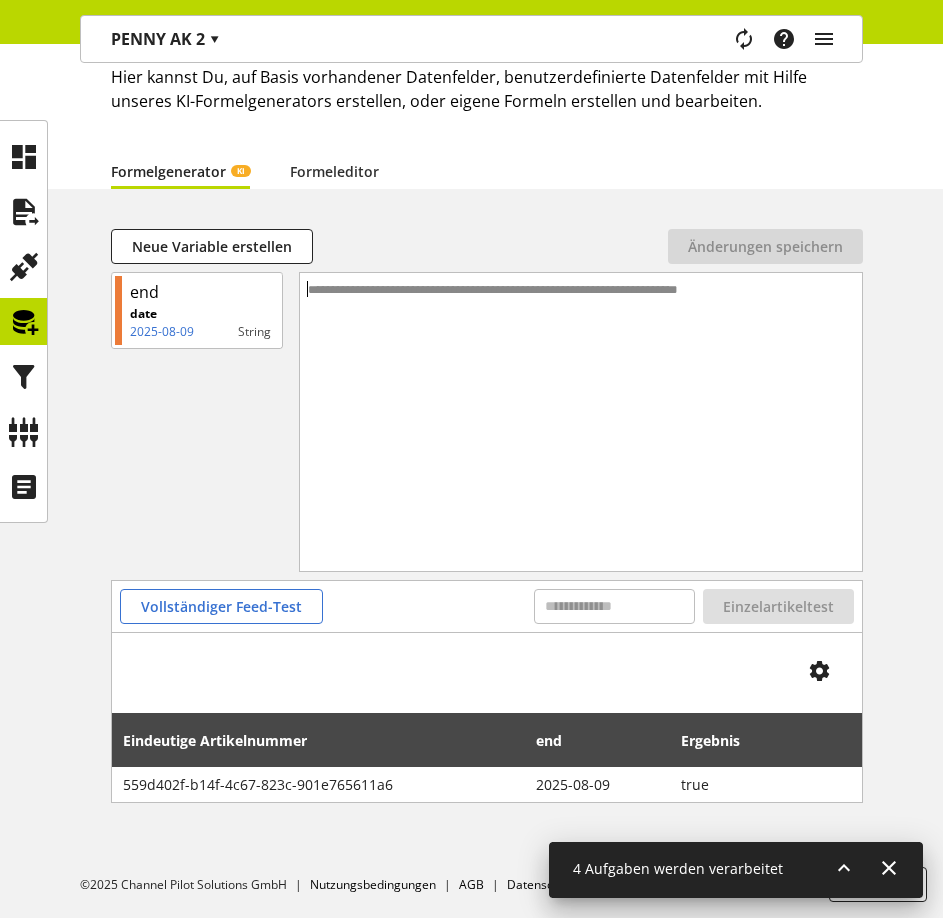 scroll, scrollTop: 0, scrollLeft: 4, axis: horizontal 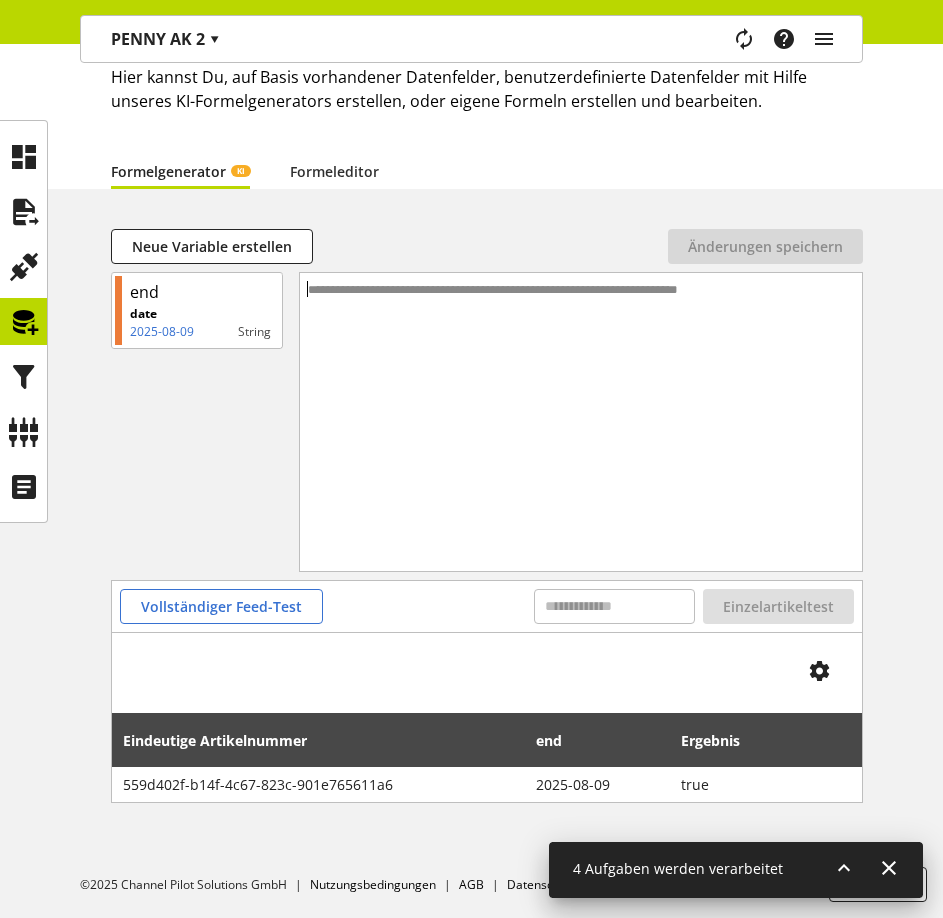 type 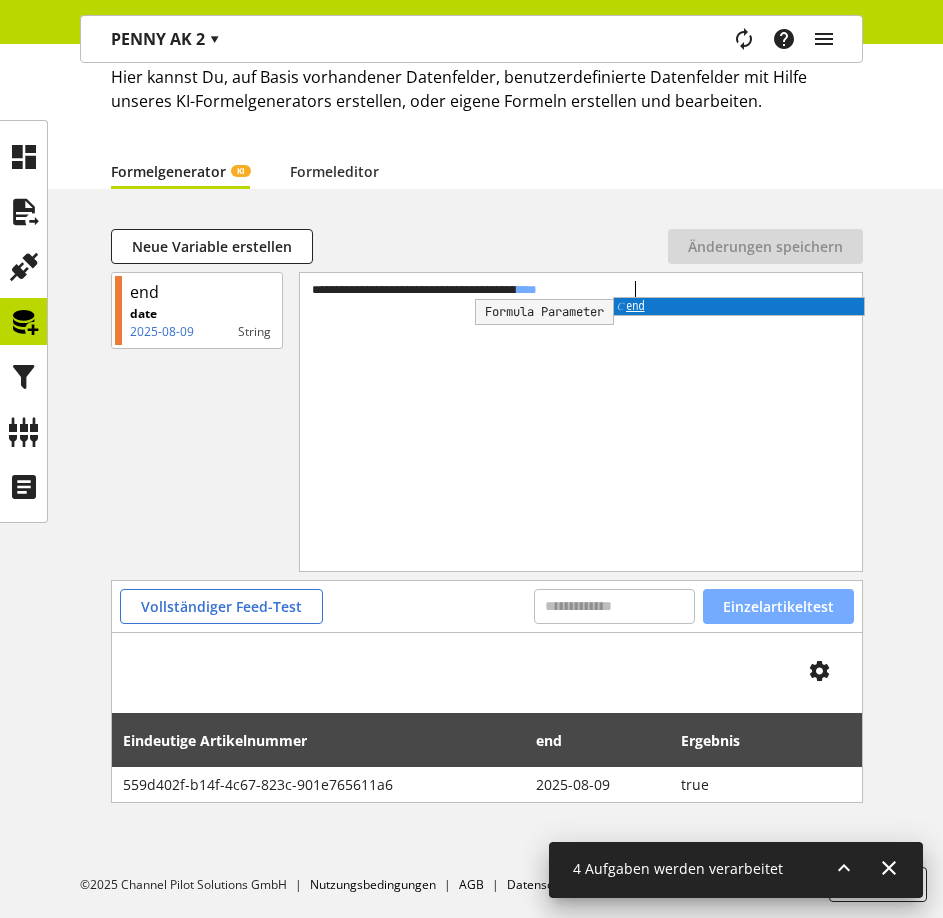 click on "Einzelartikeltest" at bounding box center [778, 606] 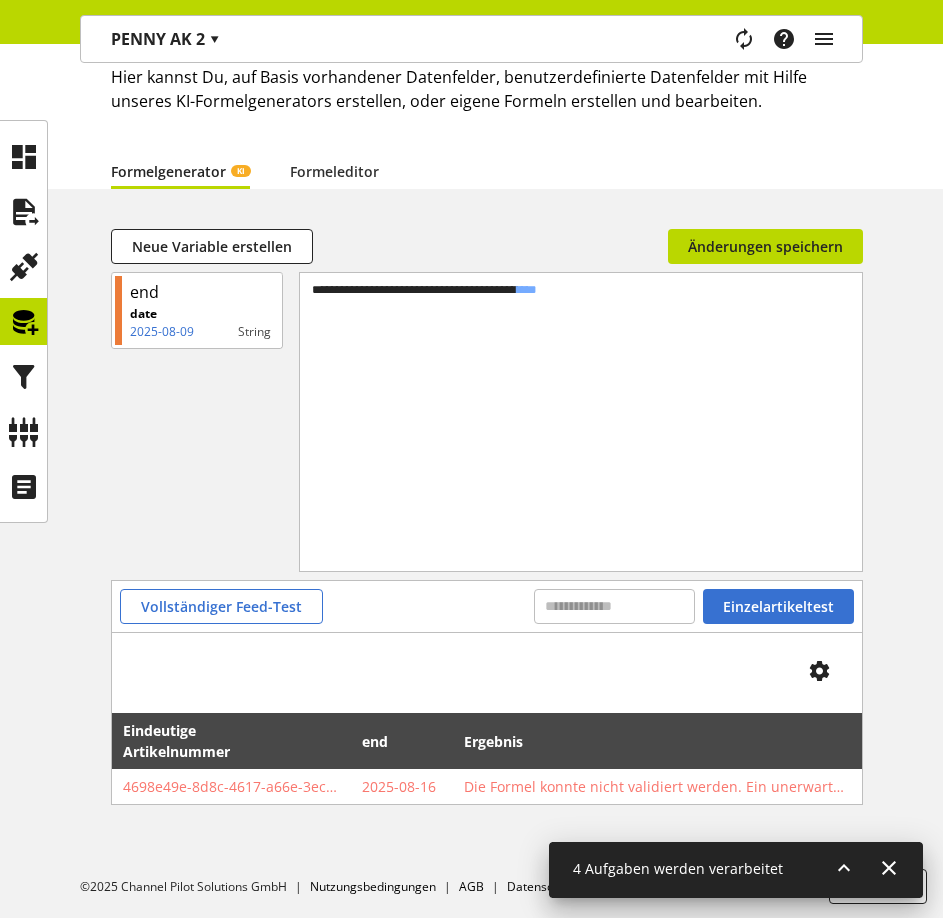 click on "**********" at bounding box center [581, 397] 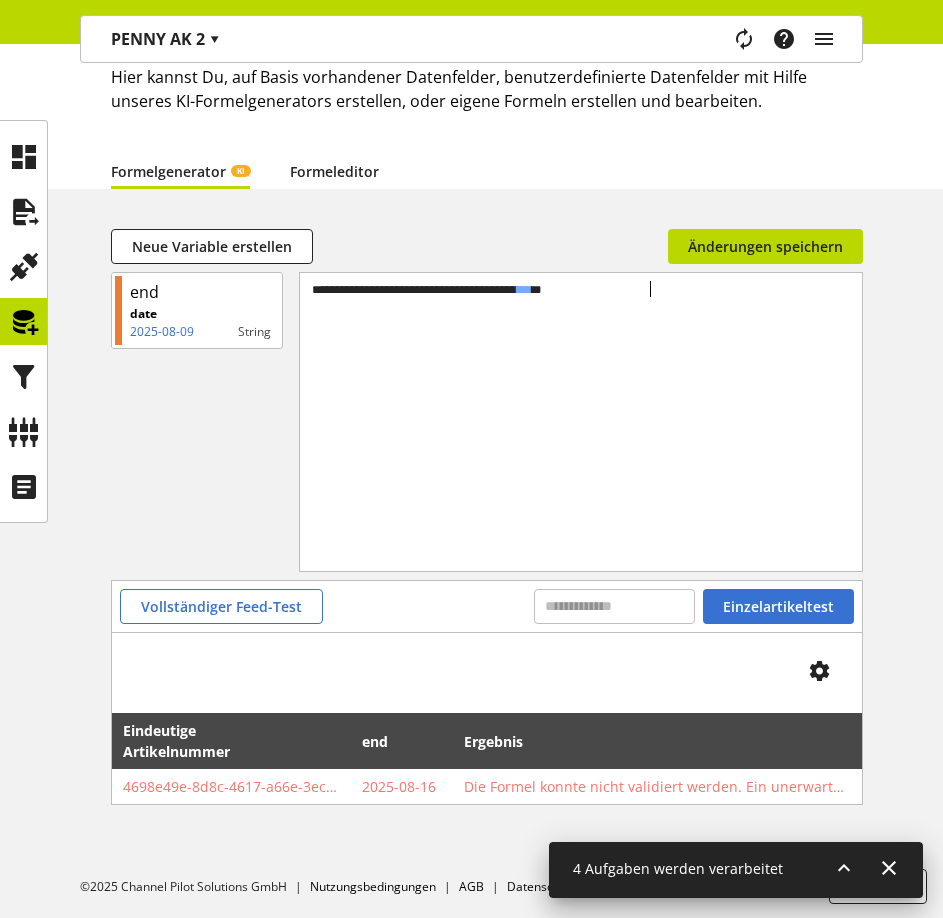 click on "Formeleditor" at bounding box center (334, 171) 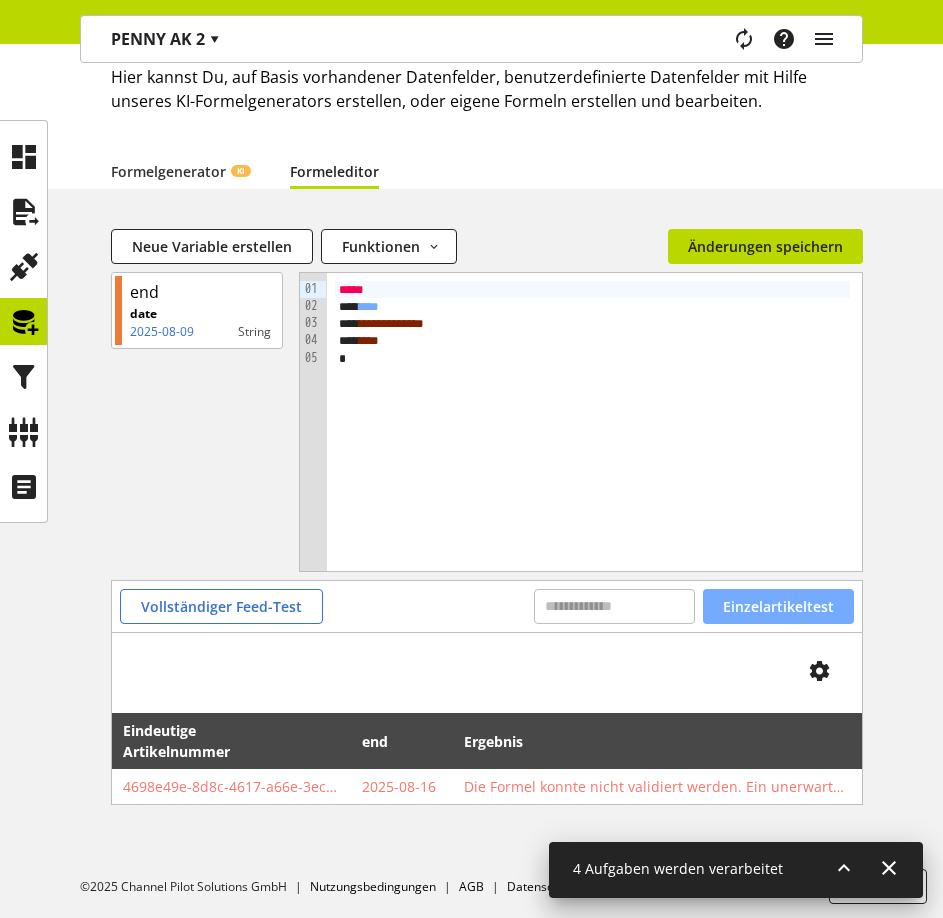click on "Einzelartikeltest" at bounding box center (778, 606) 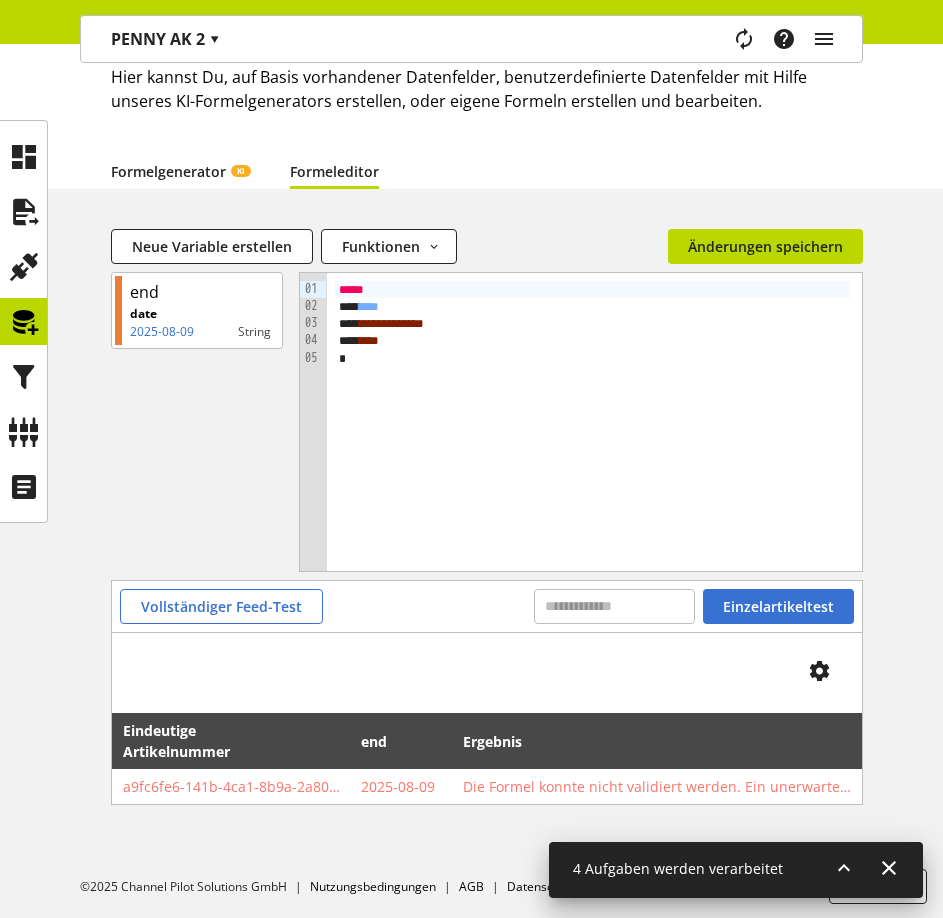 click on "Formelgenerator KI" at bounding box center [180, 171] 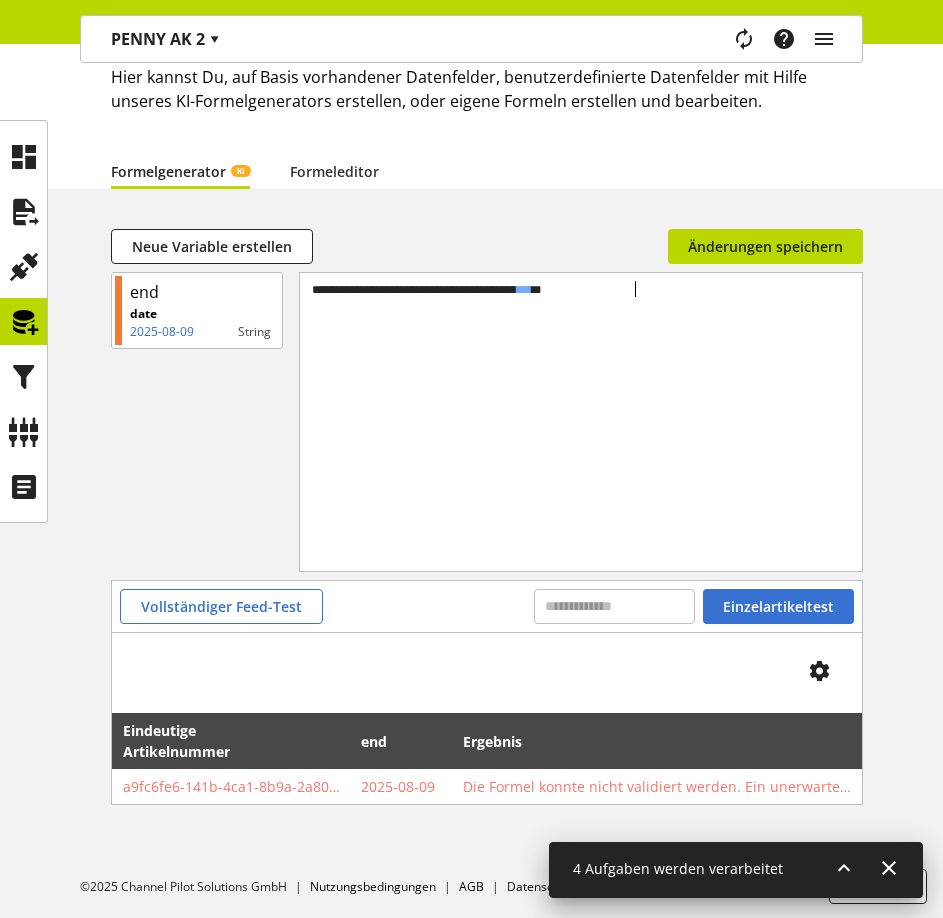 click on "**********" at bounding box center (581, 289) 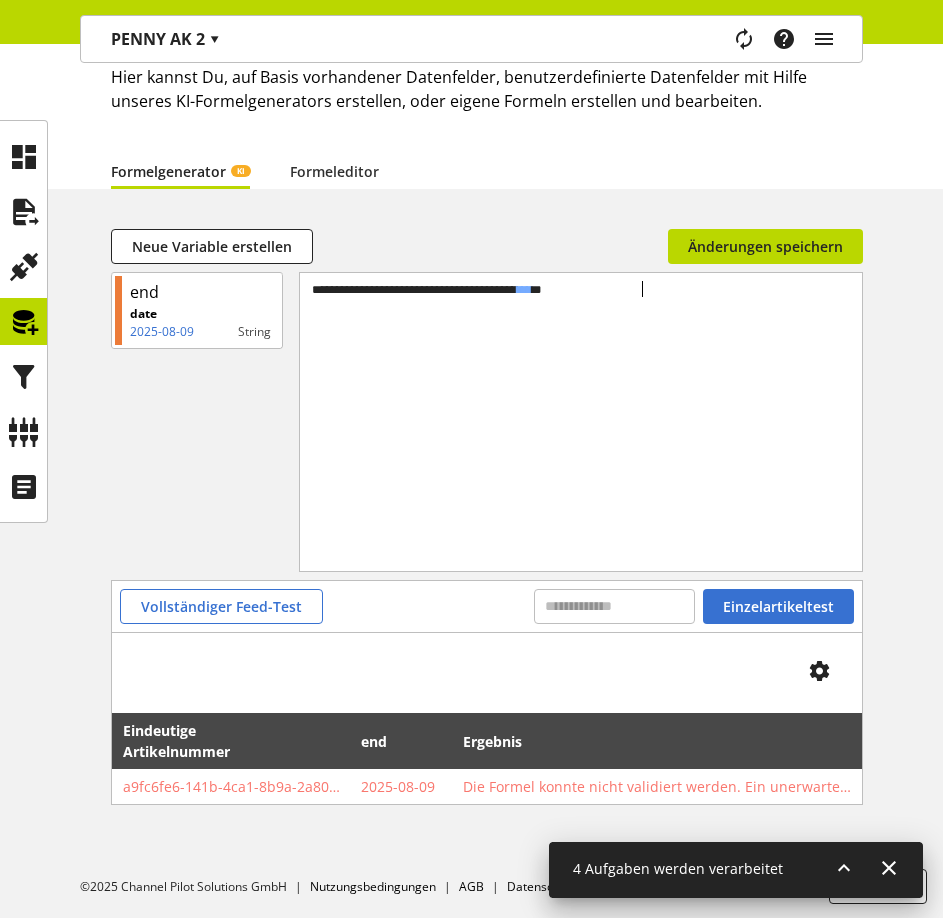type 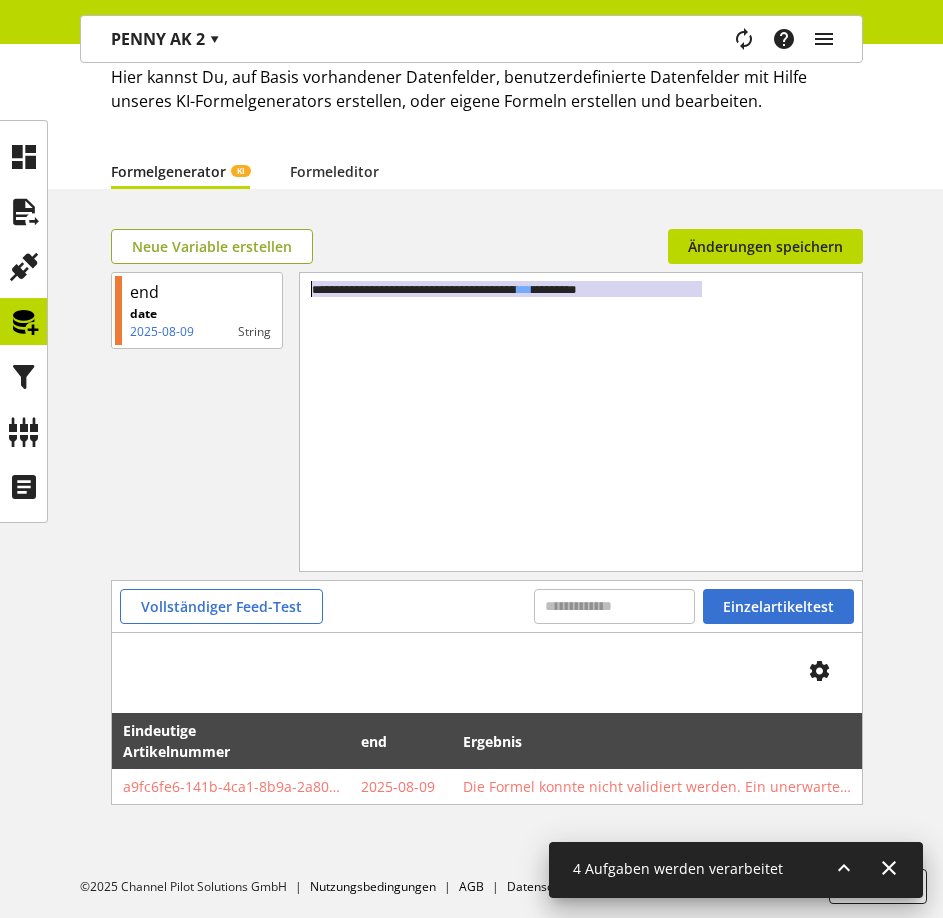 drag, startPoint x: 722, startPoint y: 292, endPoint x: 309, endPoint y: 259, distance: 414.3163 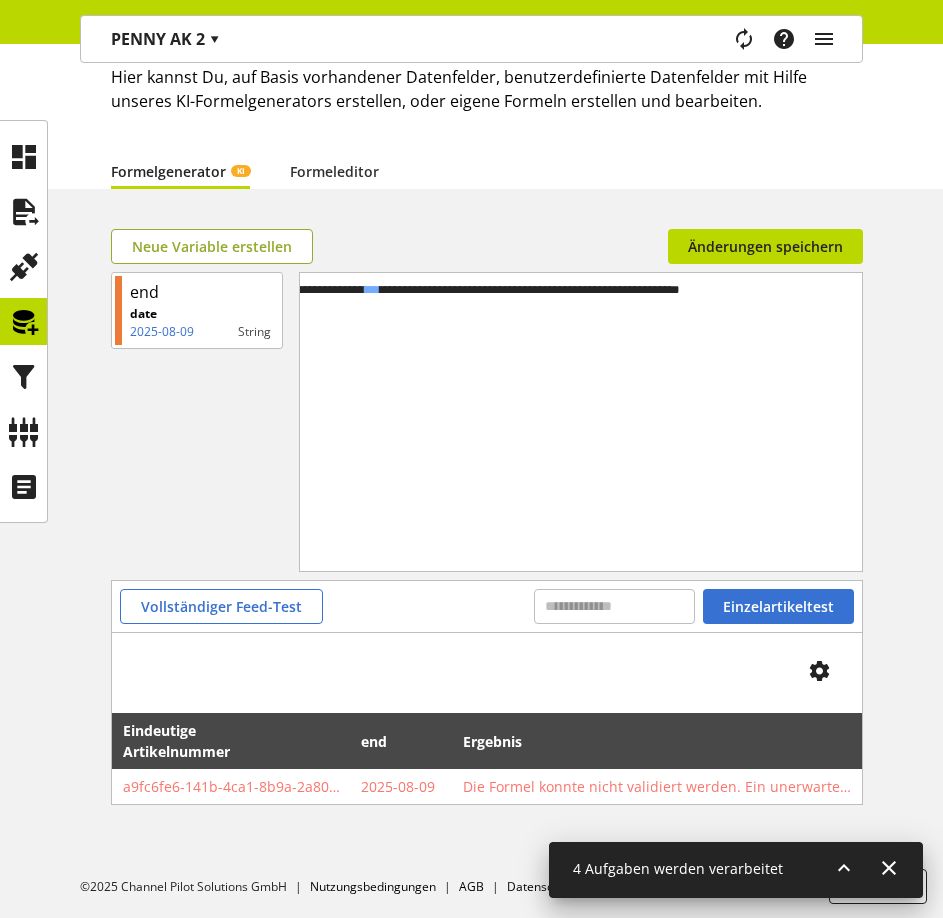 scroll, scrollTop: 0, scrollLeft: 29, axis: horizontal 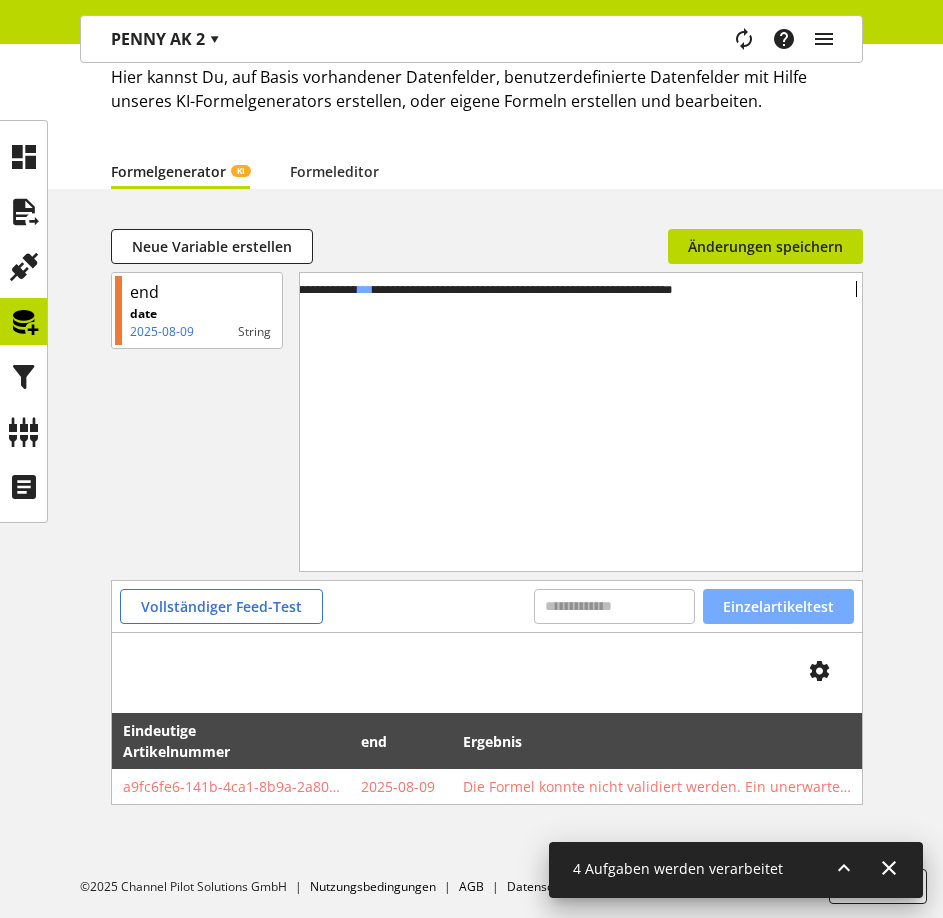 click on "Einzelartikeltest" at bounding box center [778, 606] 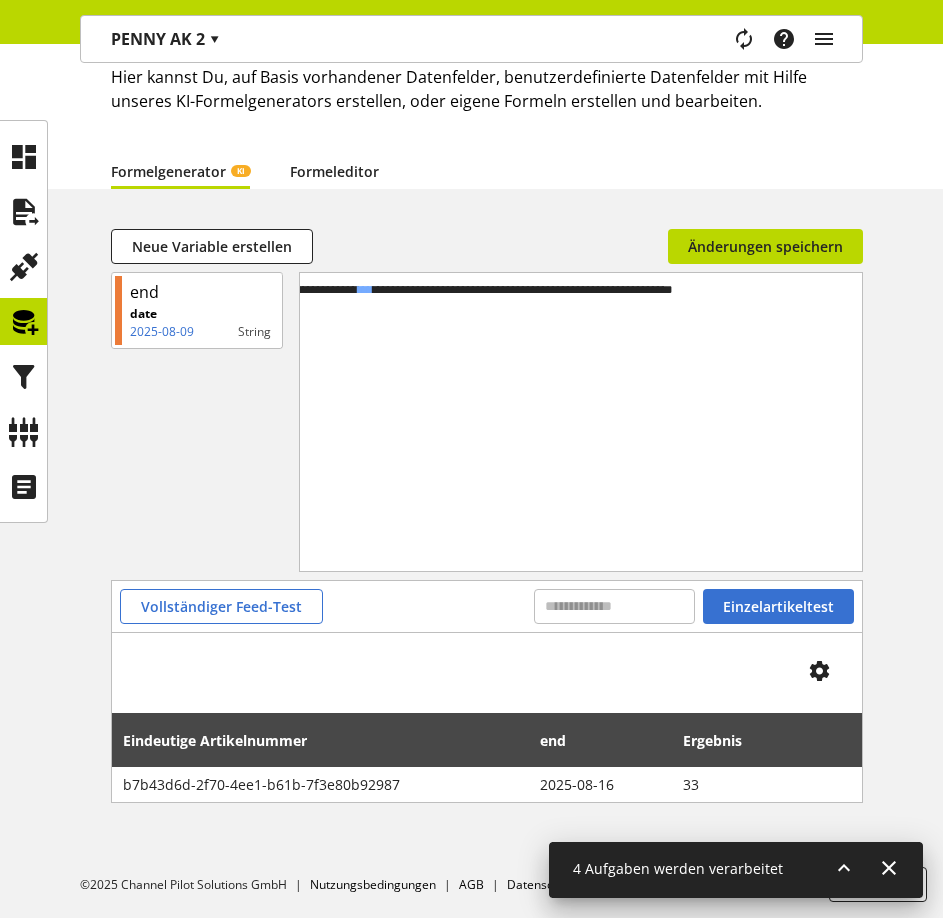 click on "Formeleditor" at bounding box center (334, 171) 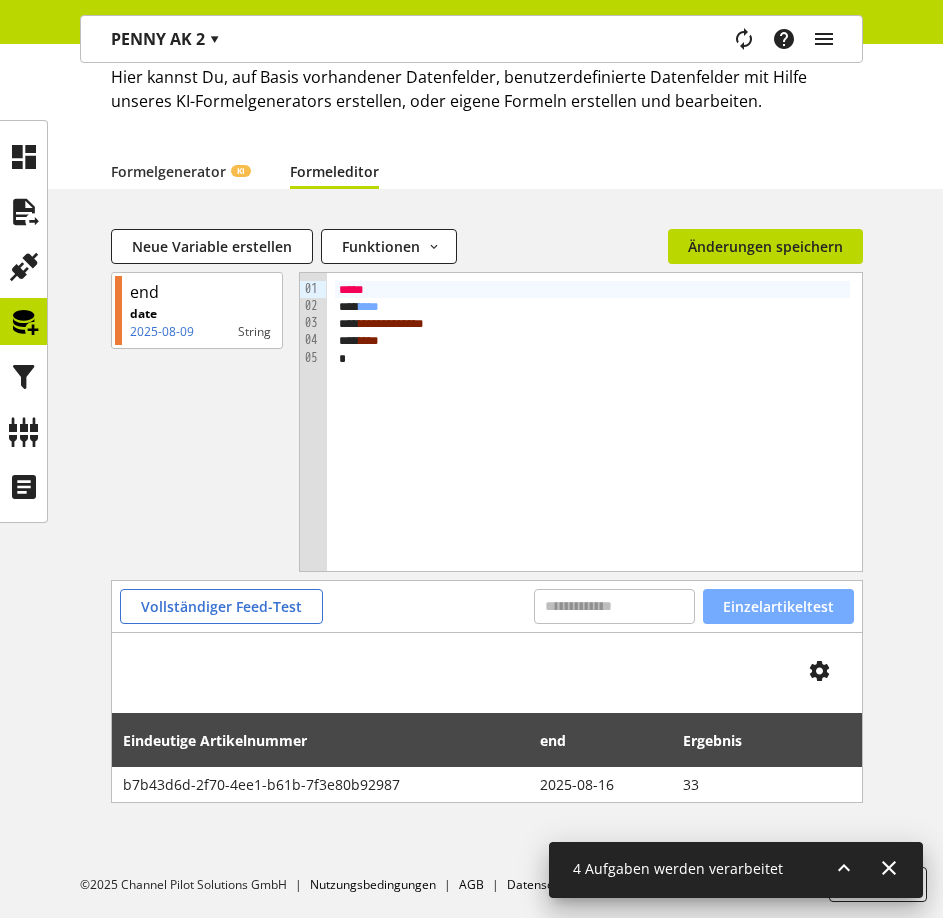 click on "Einzelartikeltest" at bounding box center (778, 606) 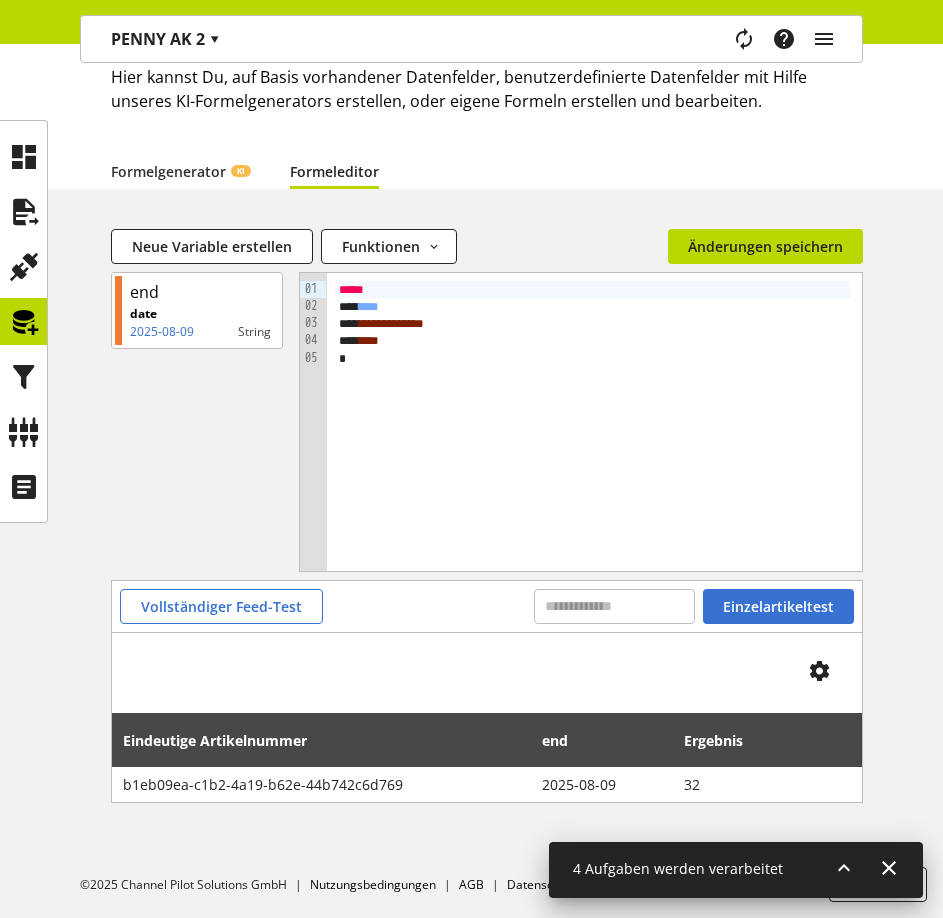 click on "*" at bounding box center [592, 358] 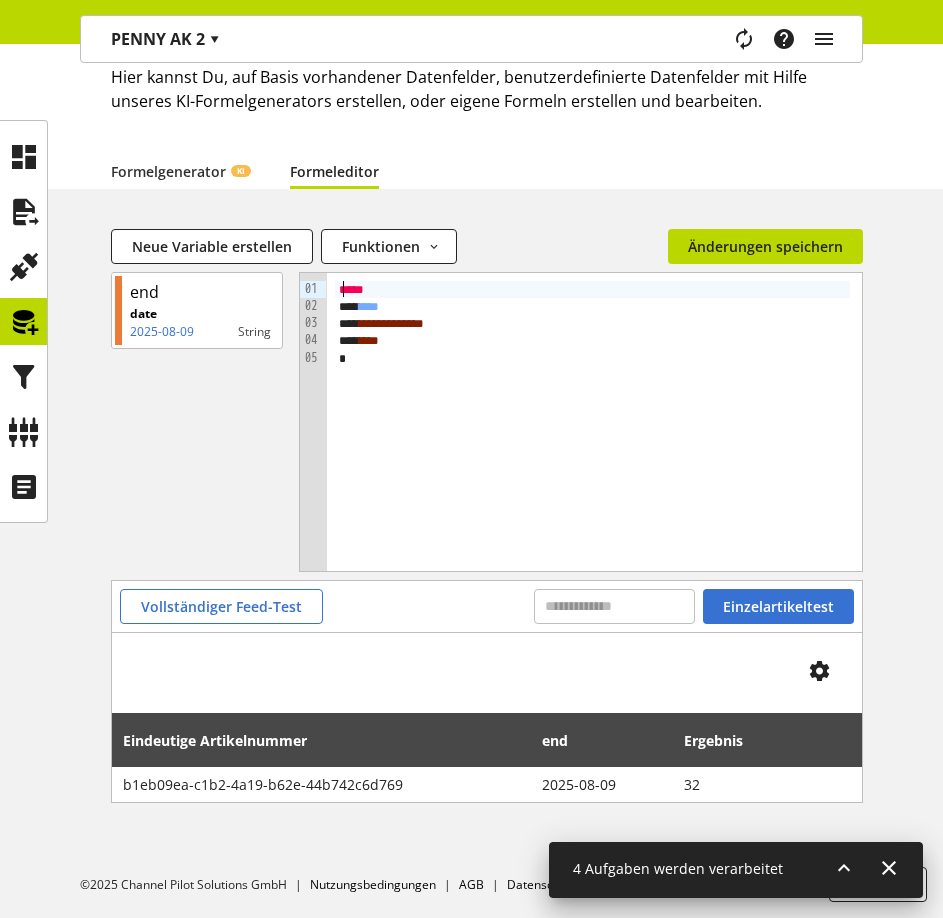 click on "**** *      *** *      * **** * ** * ** * *      * ** * *" at bounding box center (594, 422) 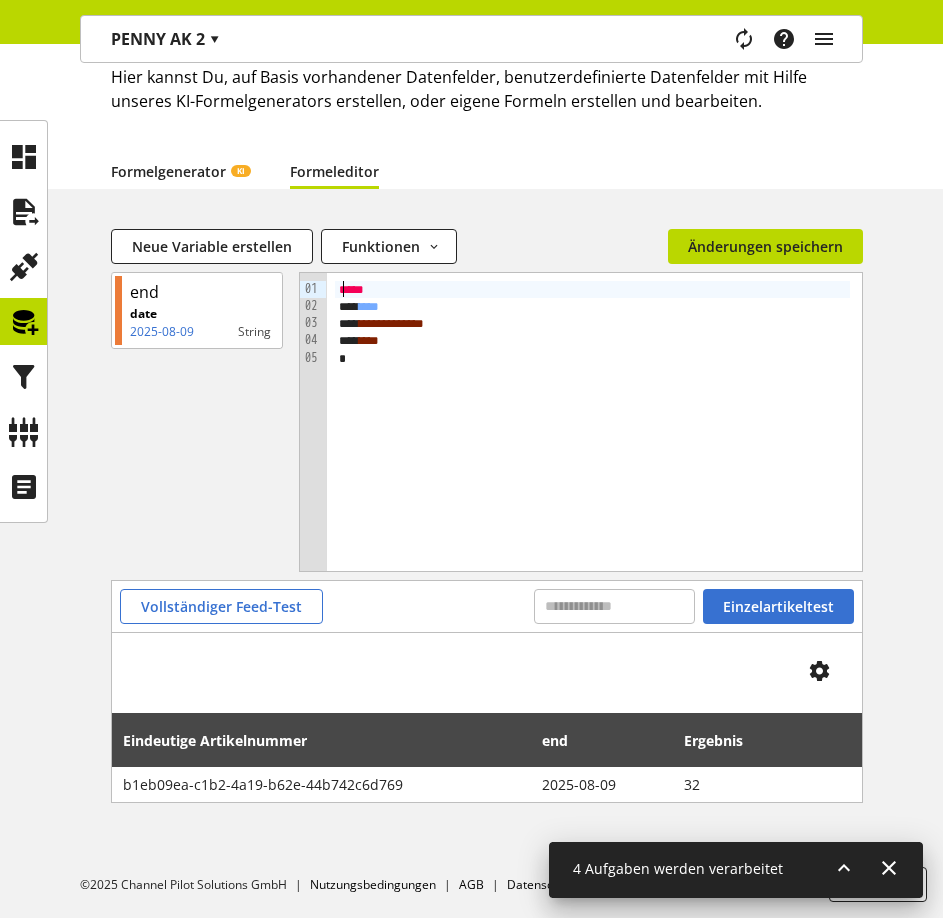 click on "Formelgenerator KI" at bounding box center (180, 171) 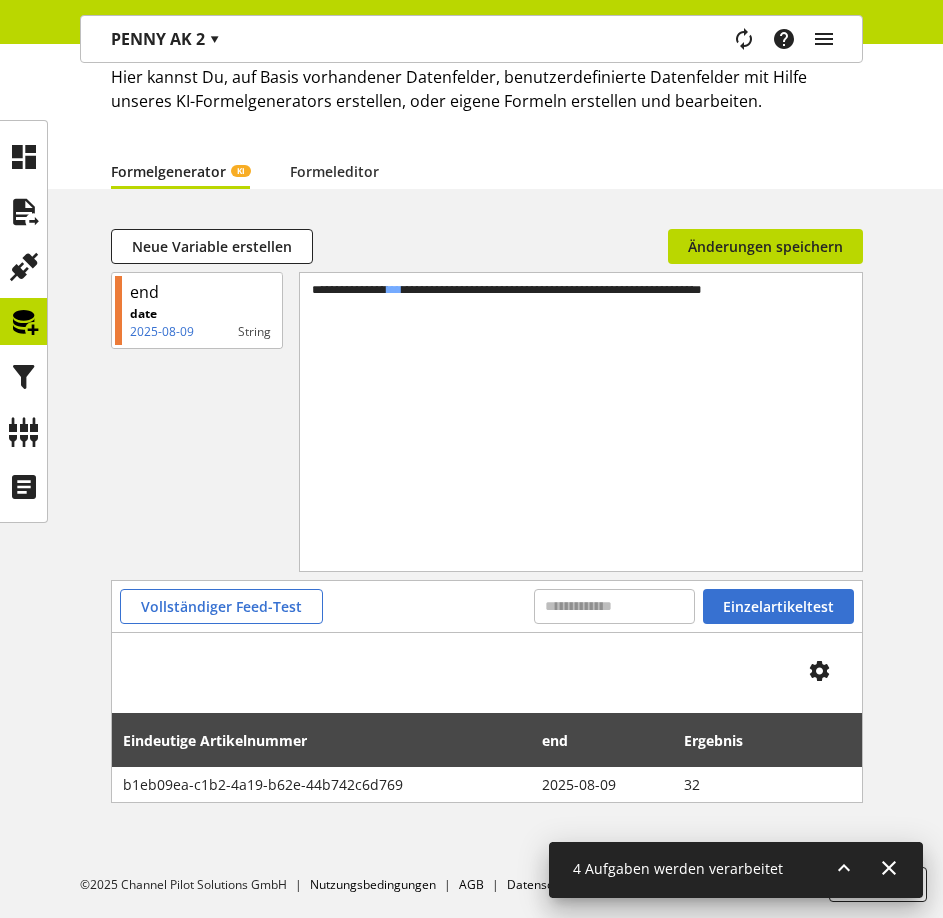 scroll, scrollTop: 0, scrollLeft: 33, axis: horizontal 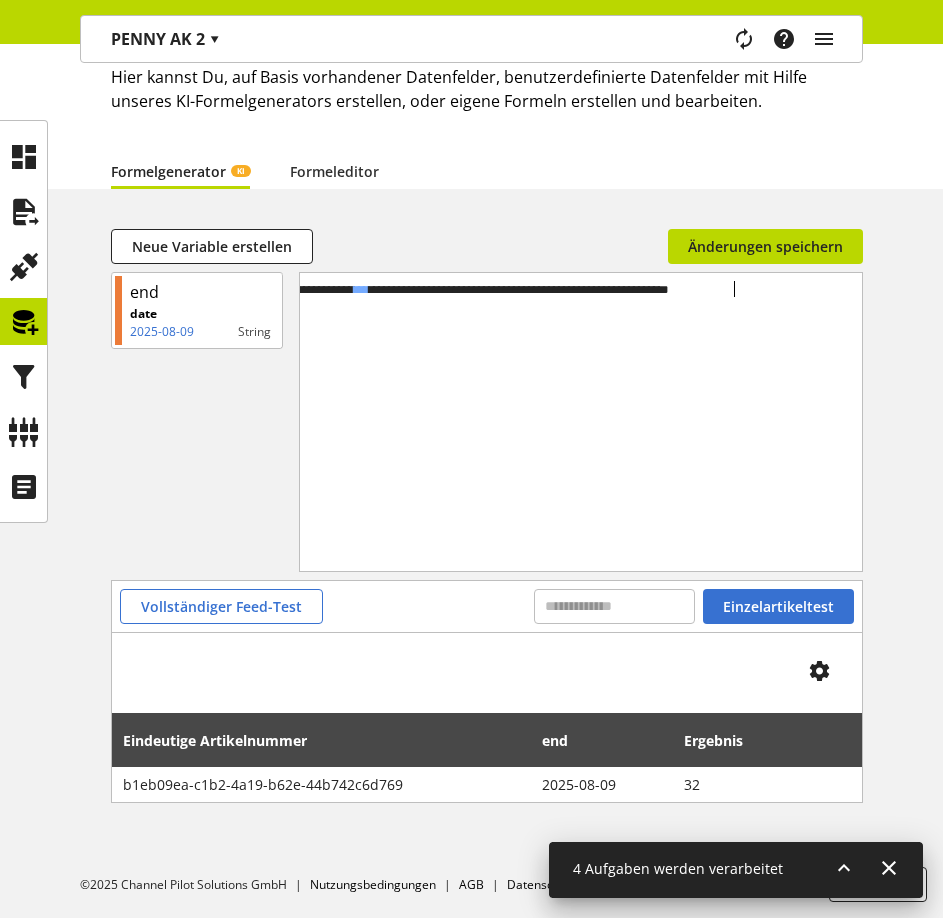 click on "**********" at bounding box center [564, 289] 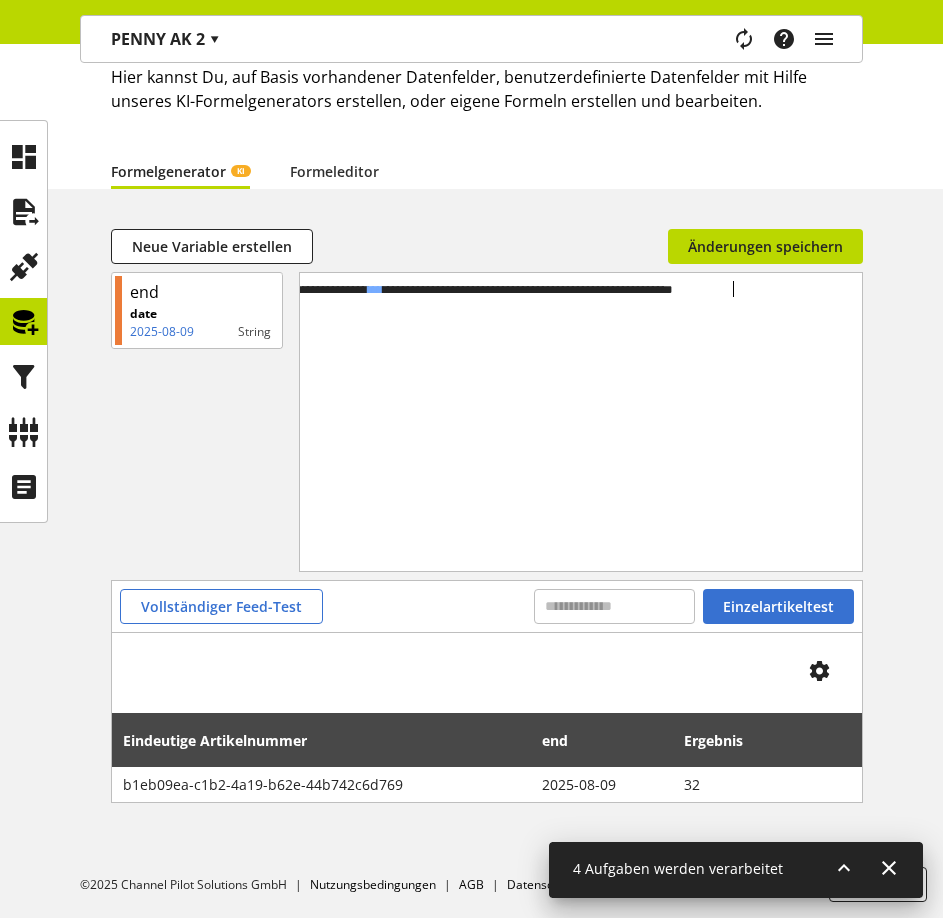 scroll, scrollTop: 0, scrollLeft: 19, axis: horizontal 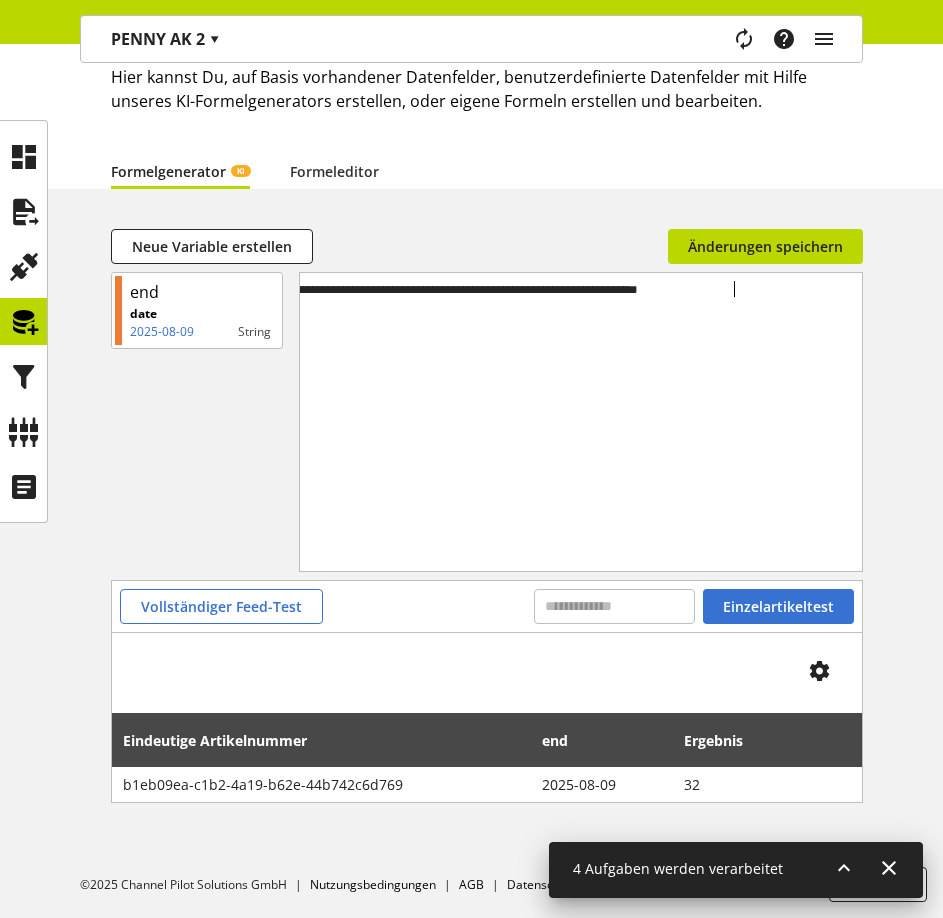 click on "**********" at bounding box center [516, 289] 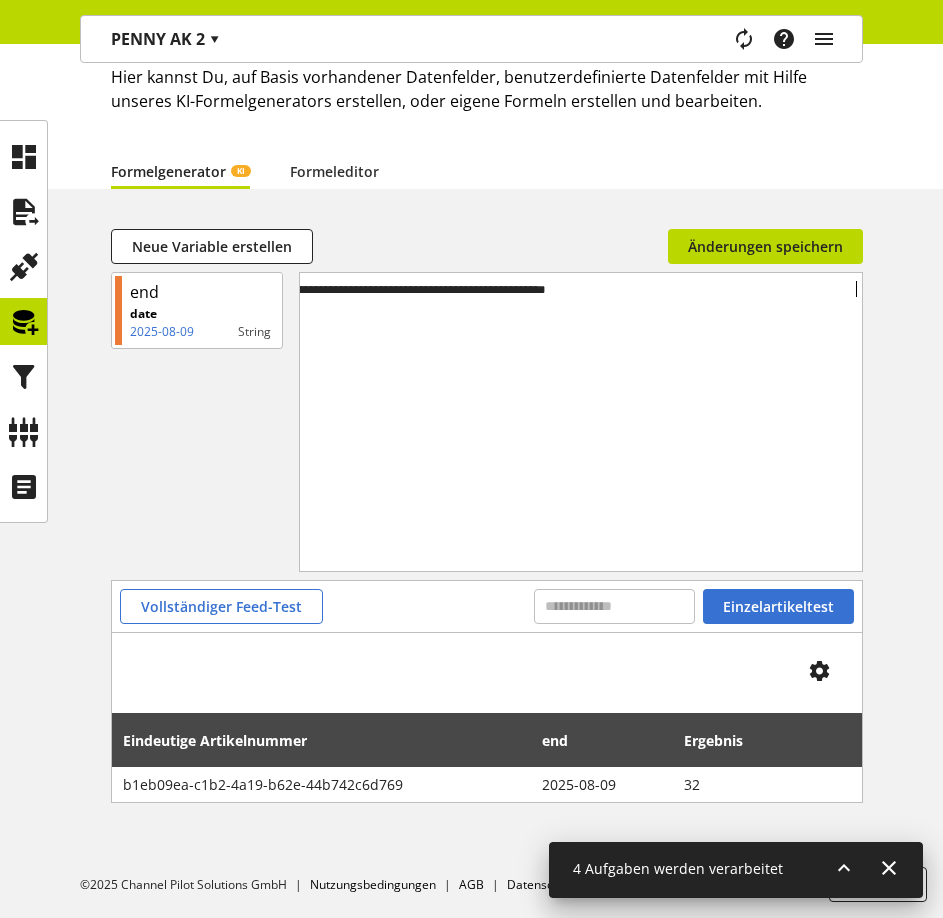 scroll, scrollTop: 0, scrollLeft: 434, axis: horizontal 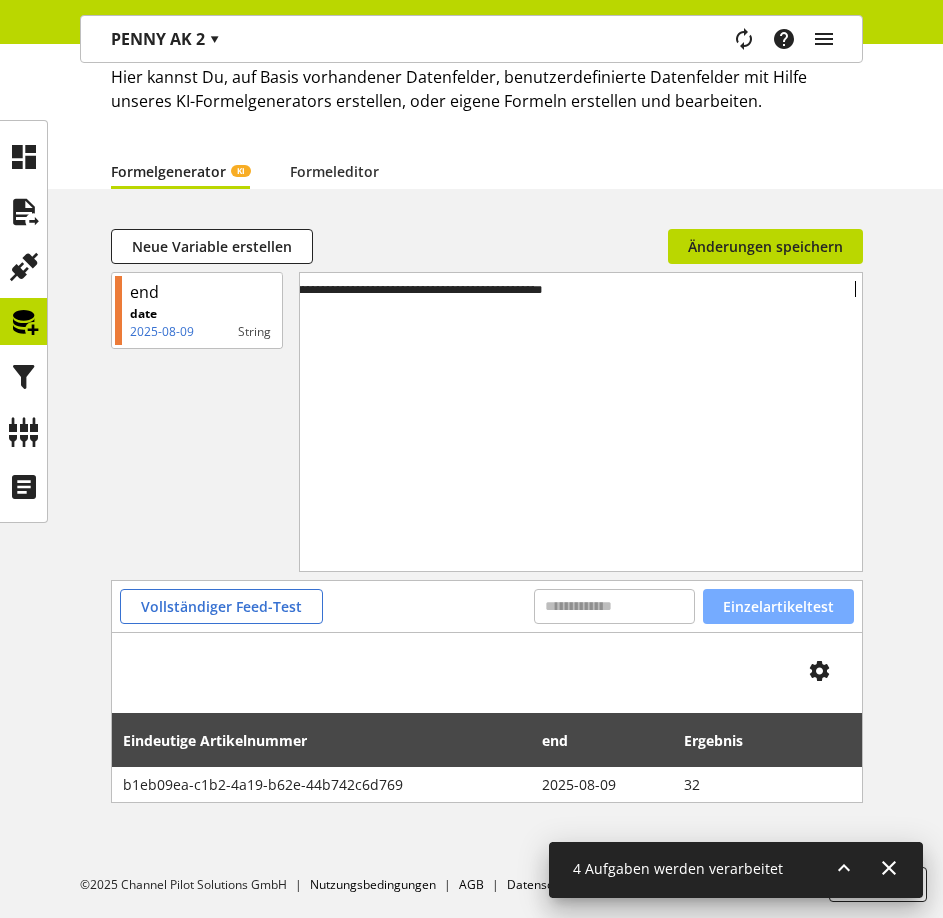click on "Einzelartikeltest" at bounding box center [778, 606] 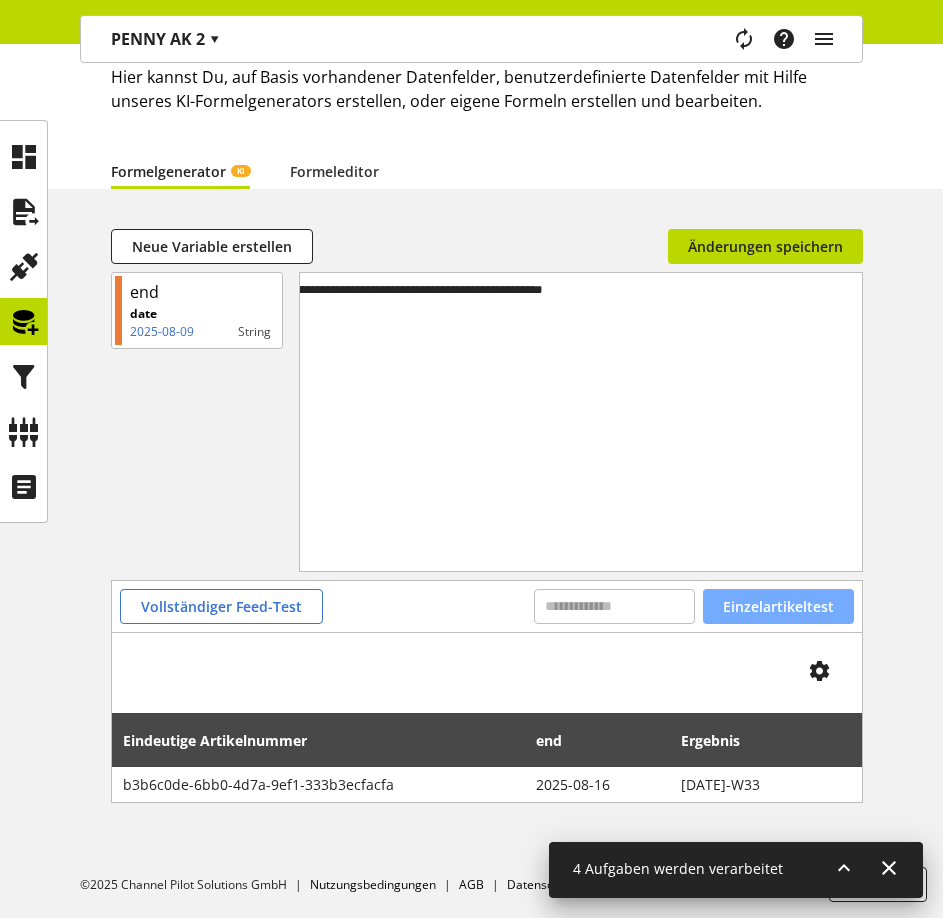 scroll, scrollTop: 0, scrollLeft: 438, axis: horizontal 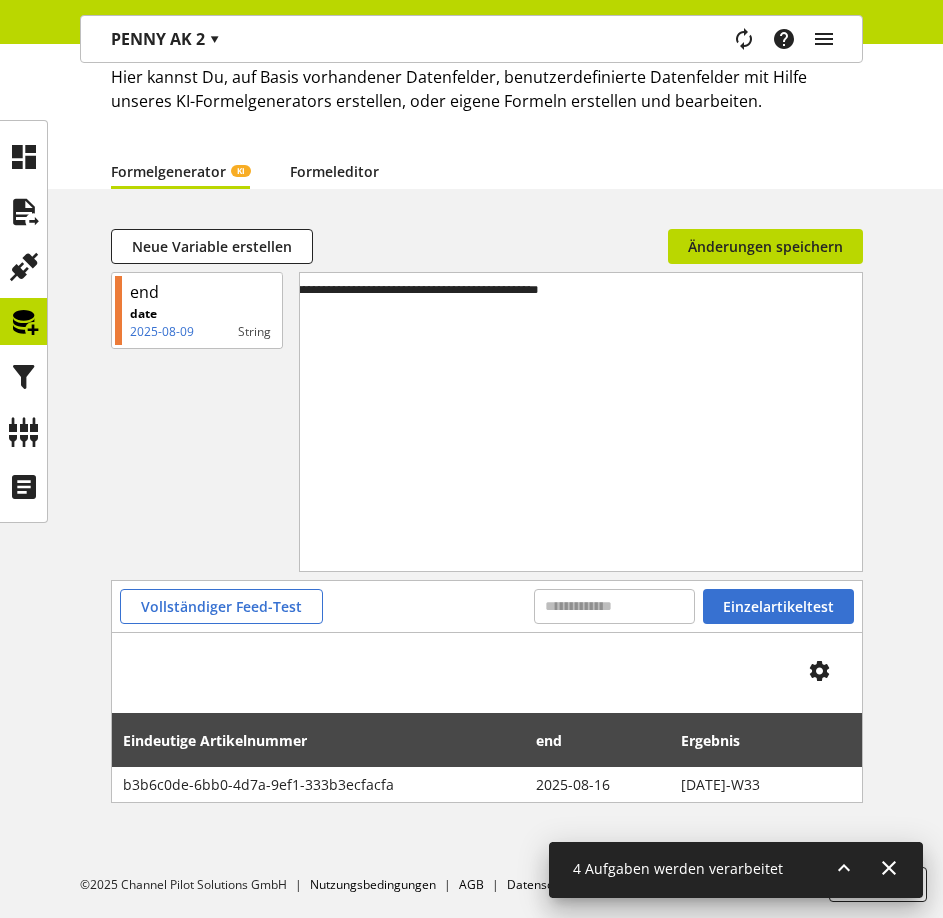 click on "Formeleditor" at bounding box center [334, 171] 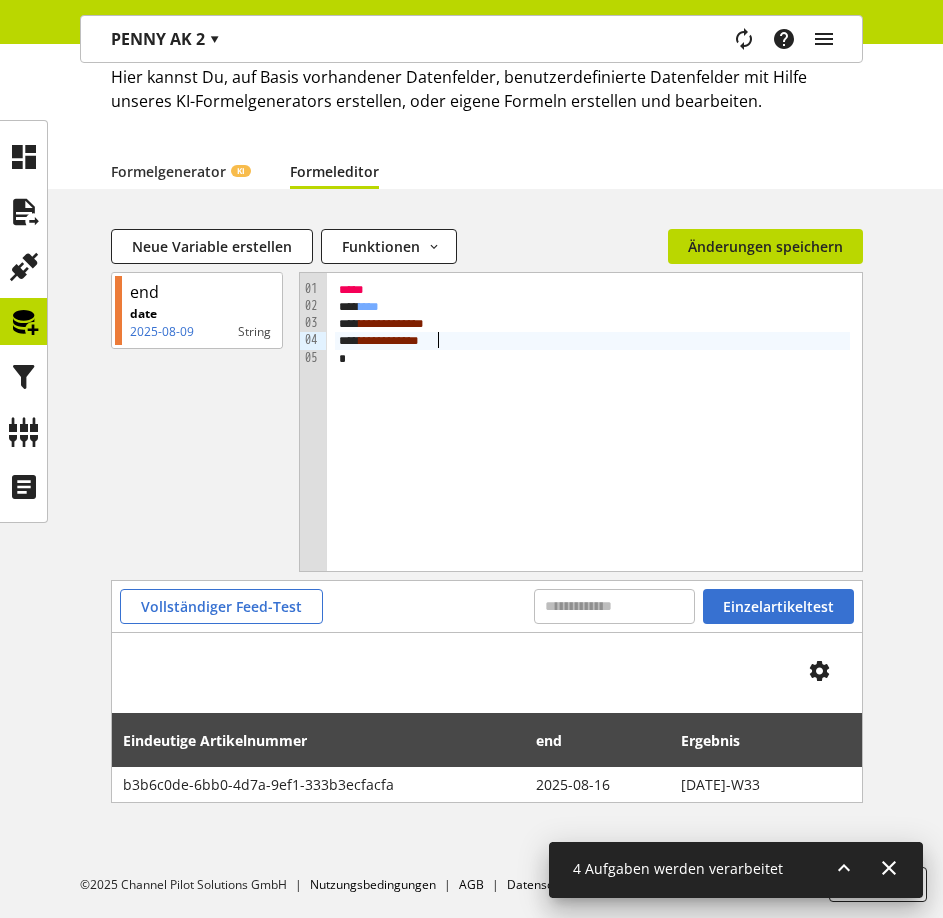 click on "*" at bounding box center (401, 340) 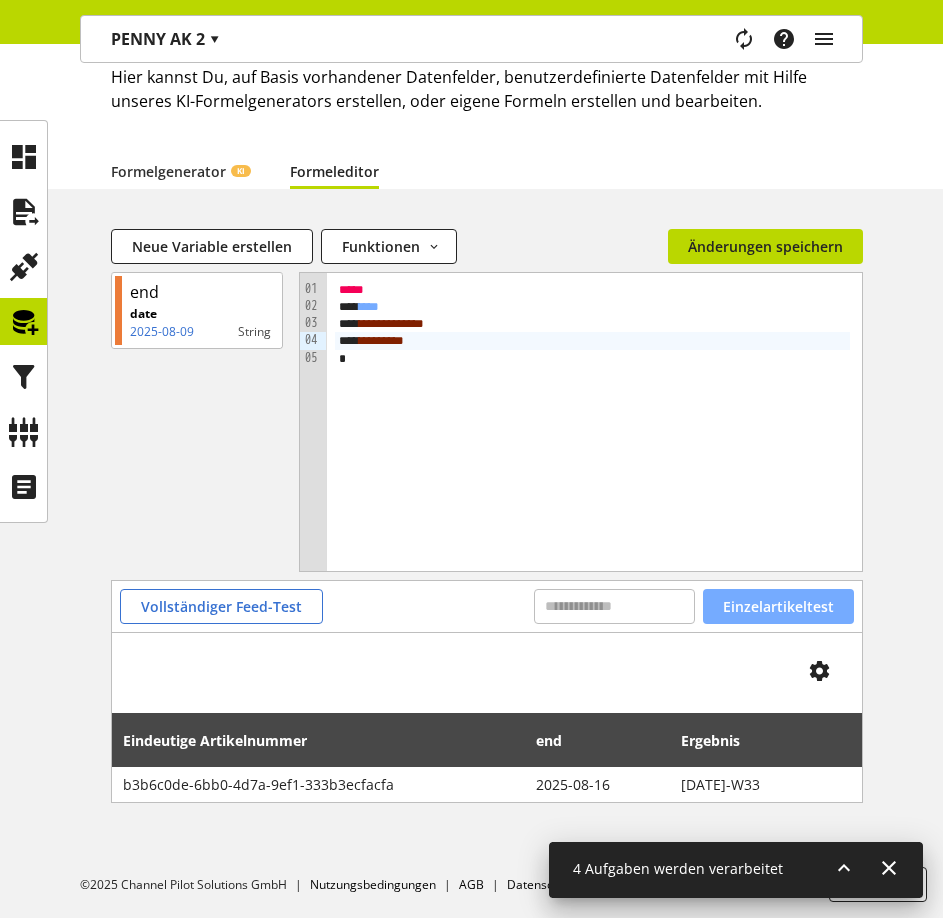 click on "Einzelartikeltest" at bounding box center [778, 606] 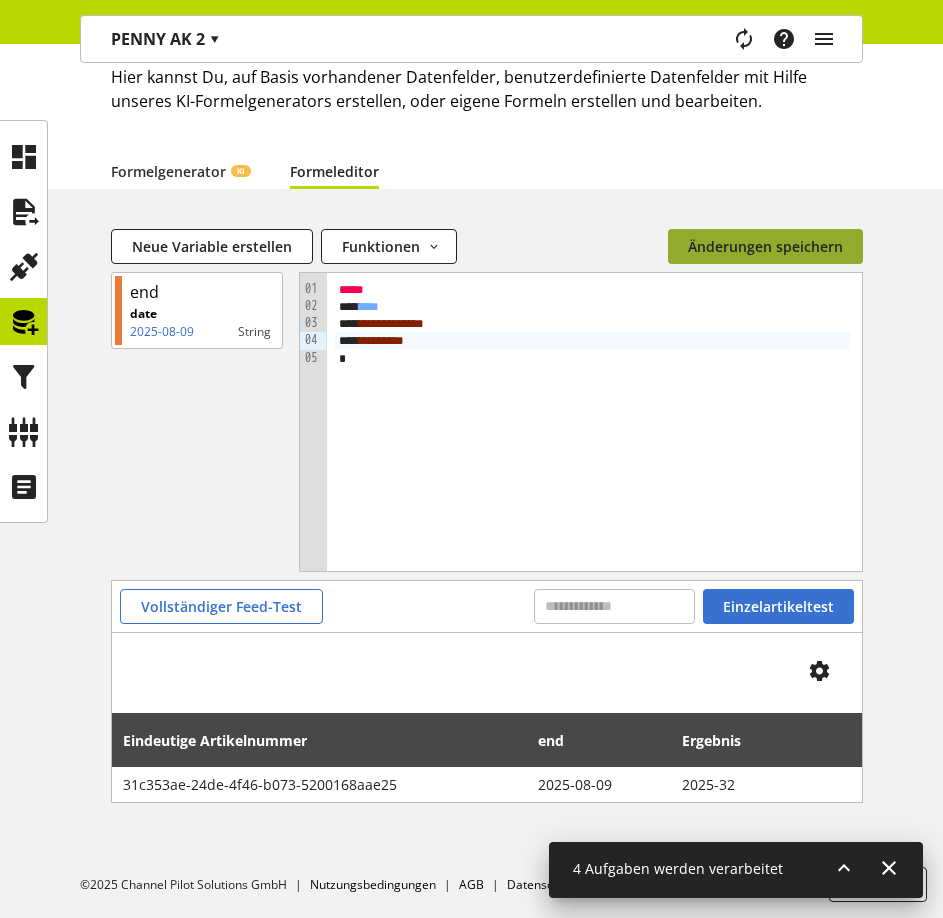 click on "Änderungen speichern" at bounding box center [765, 246] 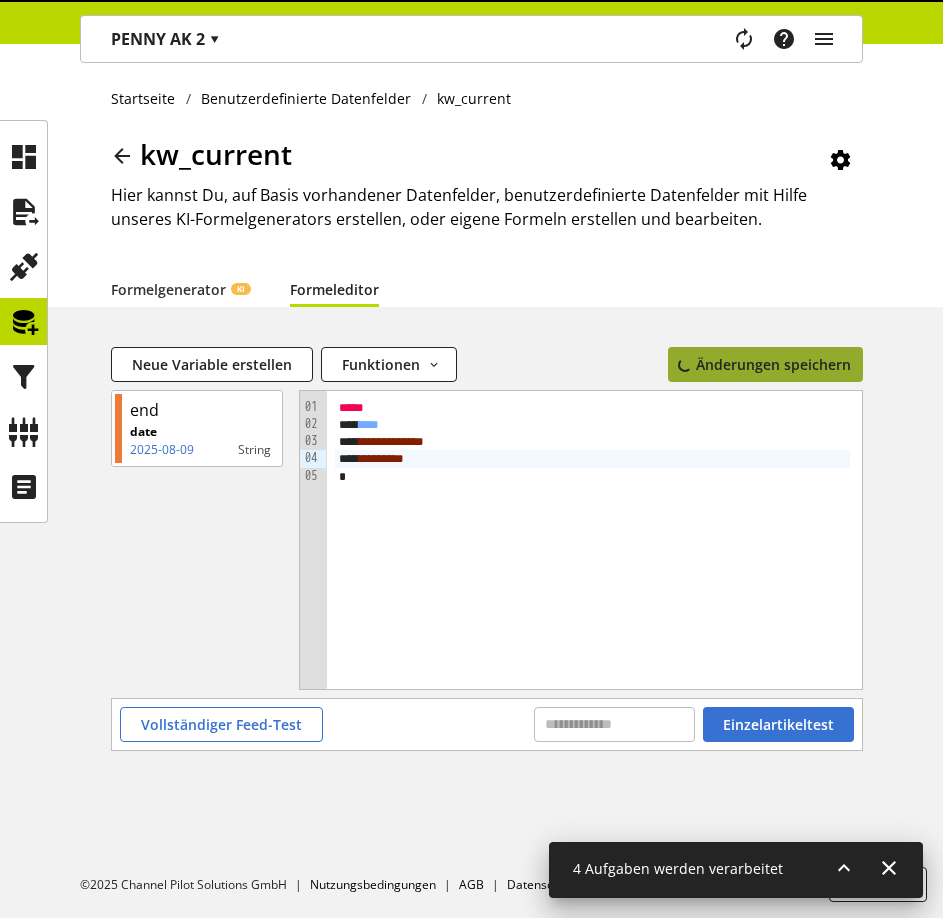 scroll, scrollTop: 0, scrollLeft: 0, axis: both 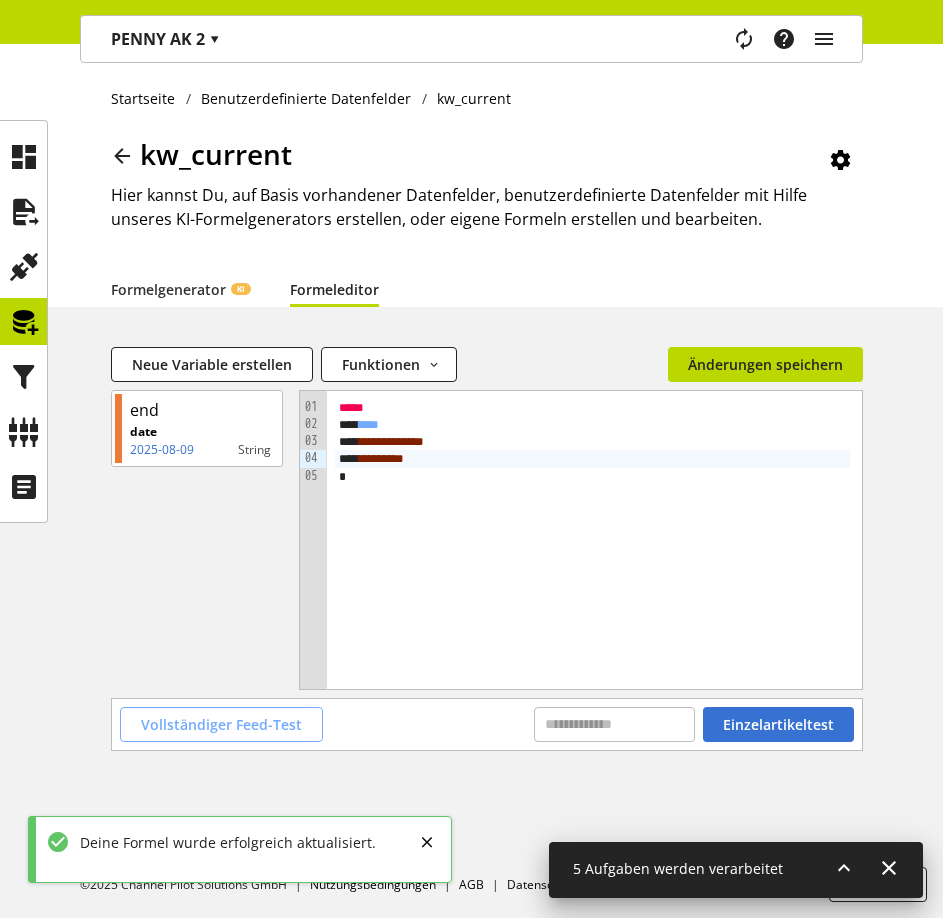 click on "Vollständiger Feed-Test" at bounding box center (221, 724) 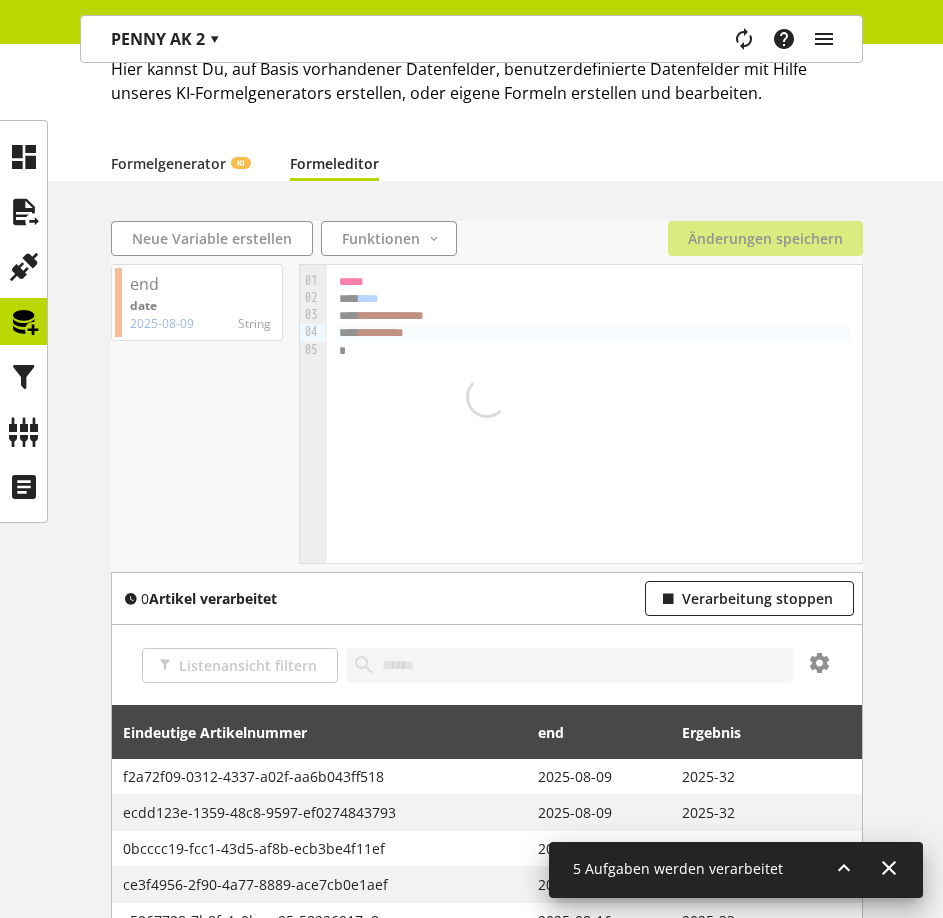 scroll, scrollTop: 124, scrollLeft: 0, axis: vertical 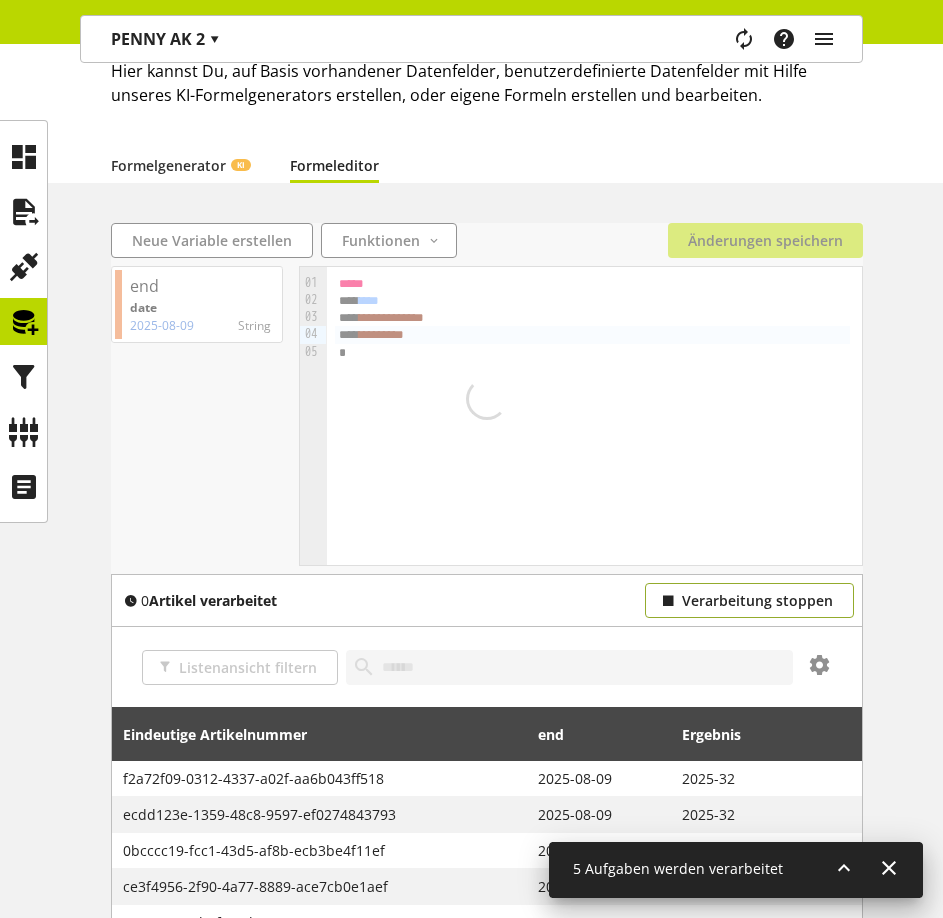 click on "Verarbeitung stoppen" at bounding box center (749, 600) 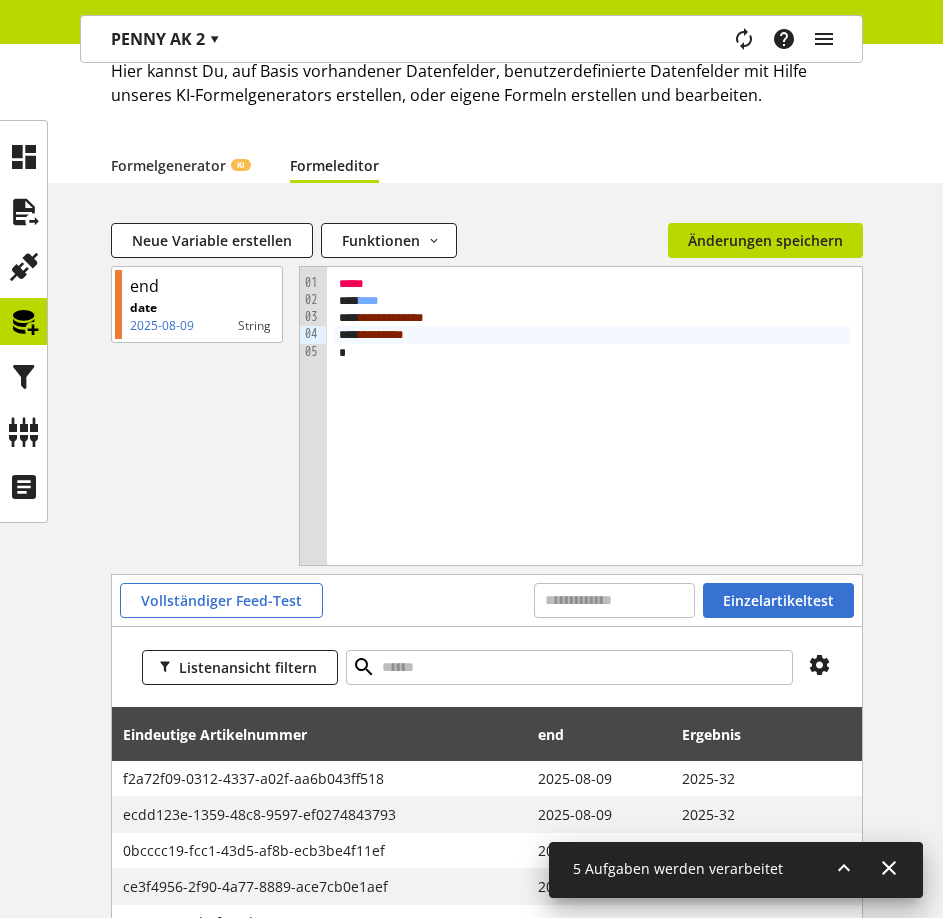 click on "****" at bounding box center (351, 283) 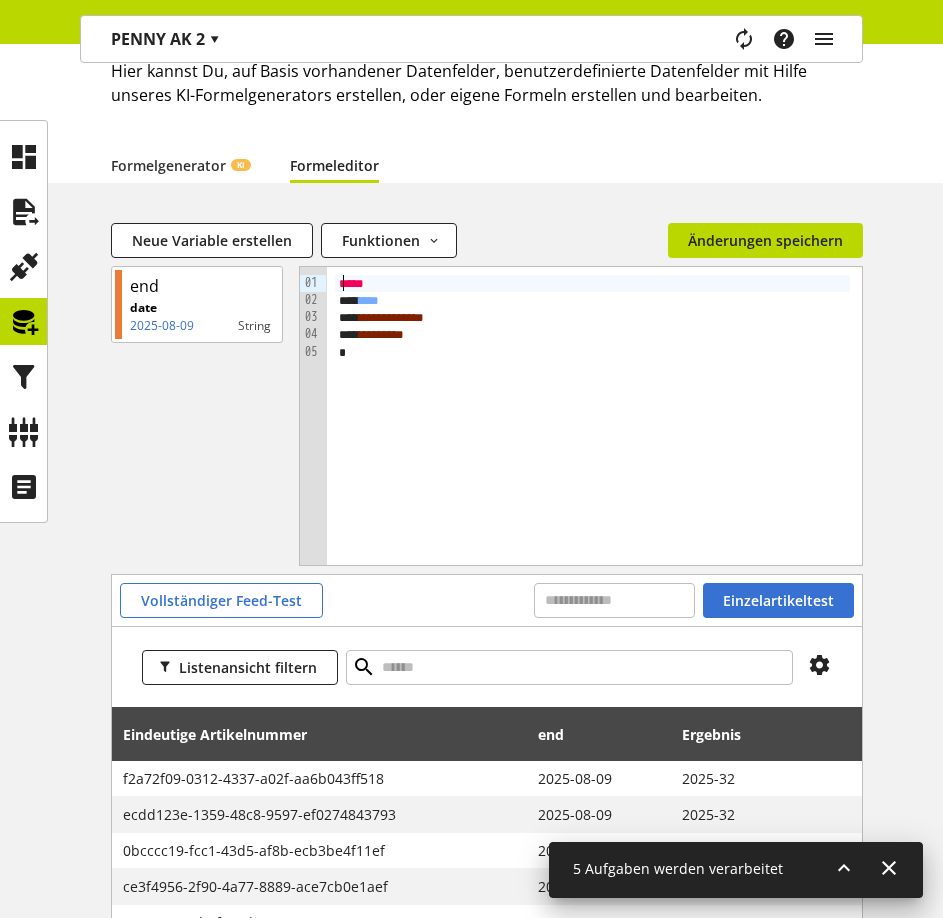 type 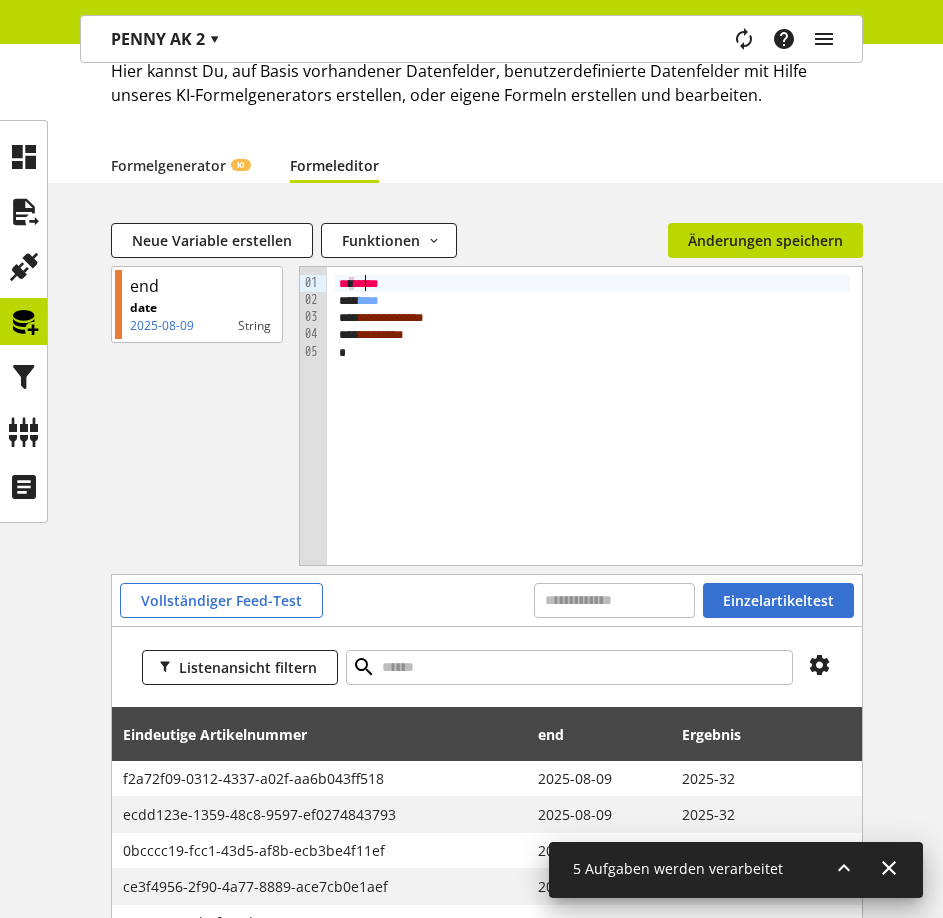 click on "*" at bounding box center [592, 352] 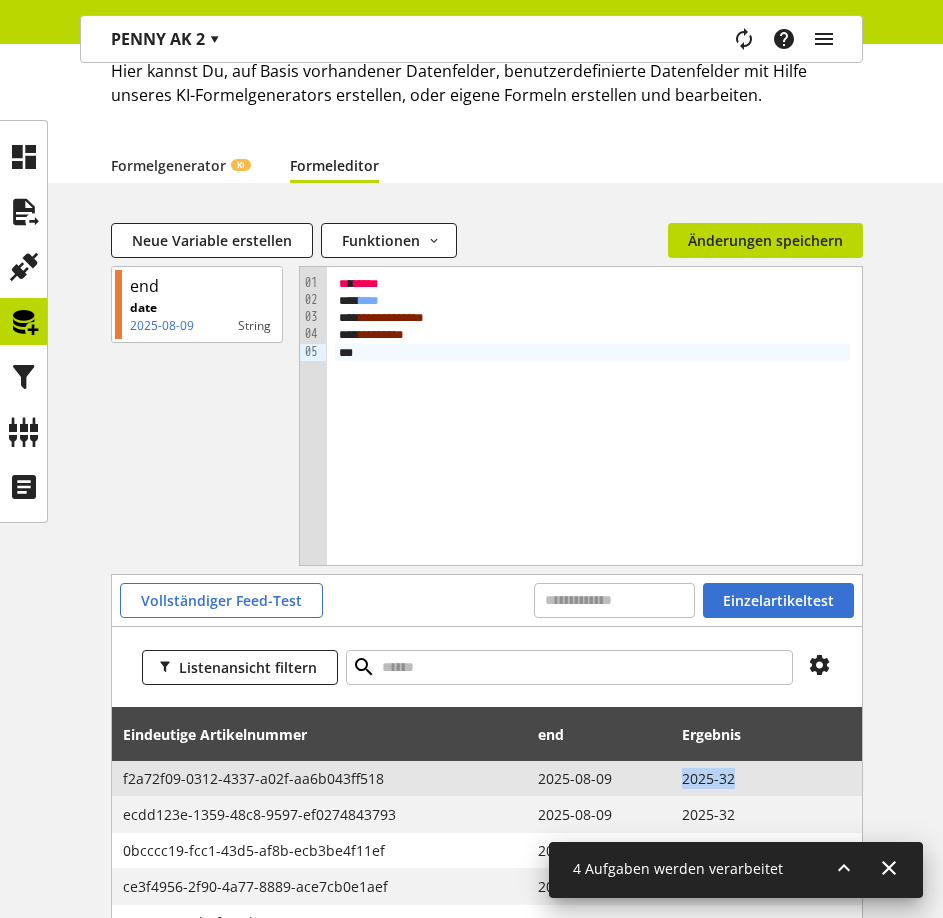 drag, startPoint x: 684, startPoint y: 780, endPoint x: 761, endPoint y: 786, distance: 77.23341 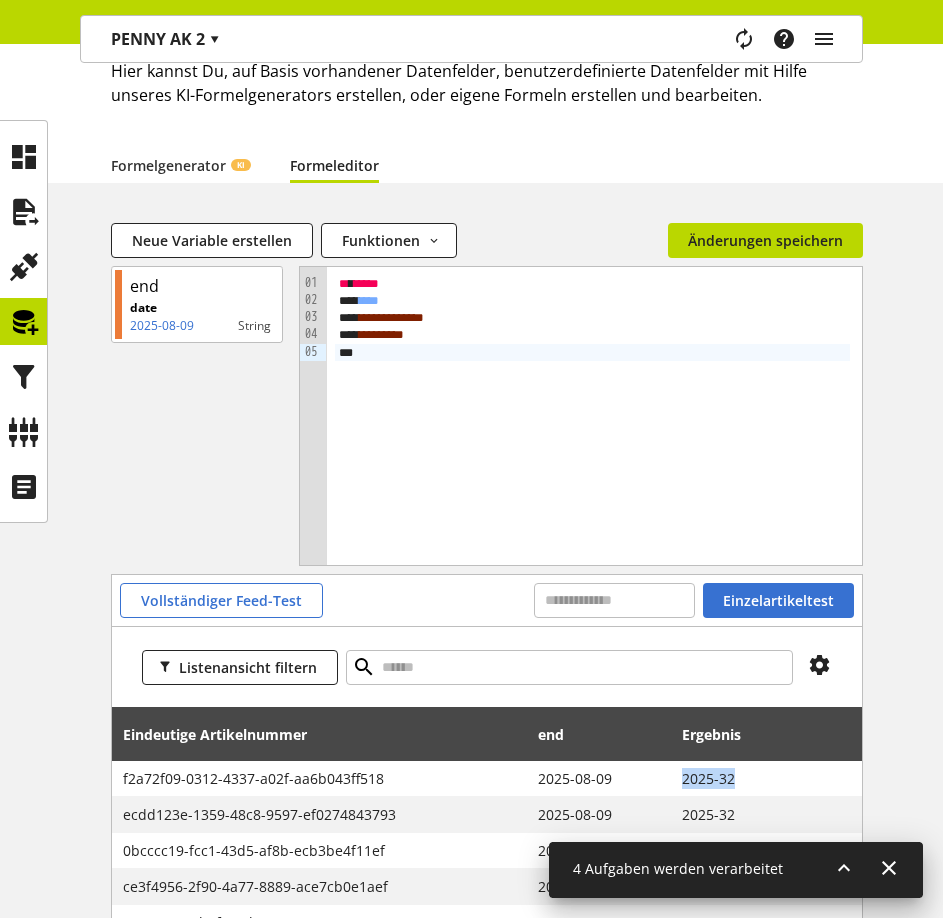 click on "** * **** *      *** *      * **** * ** * ** * *      * **** * ** * ***" at bounding box center [594, 416] 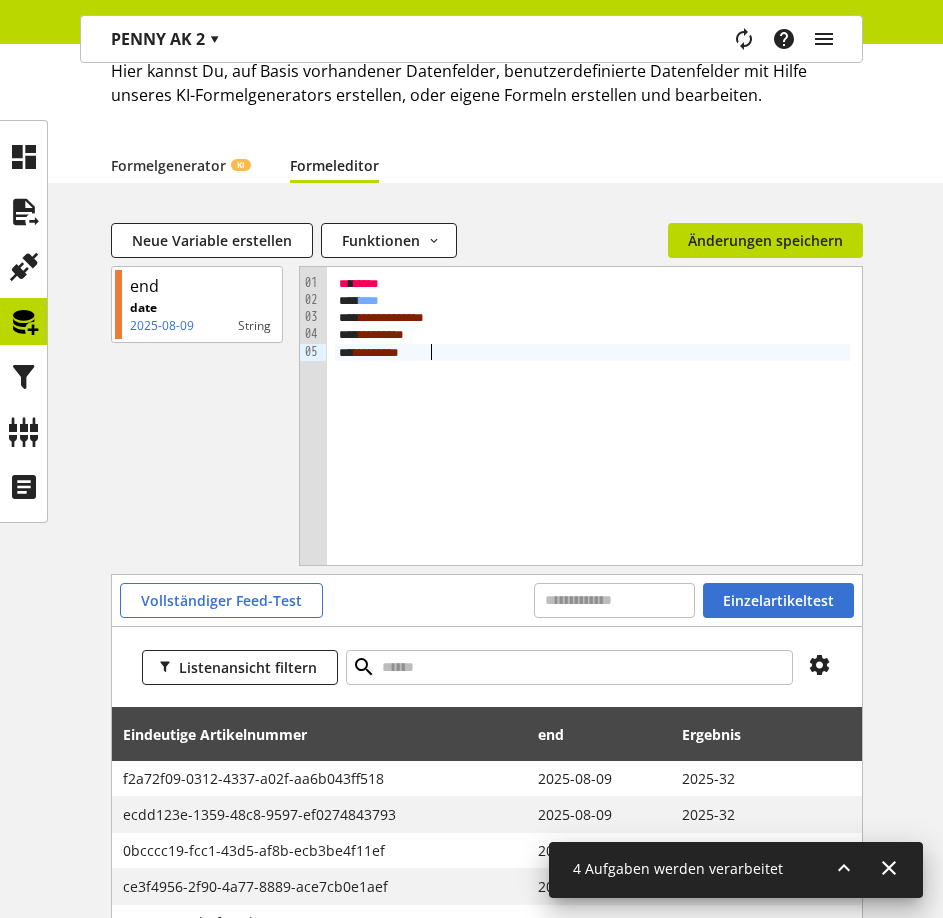 click on "*** ****** ***" at bounding box center (592, 352) 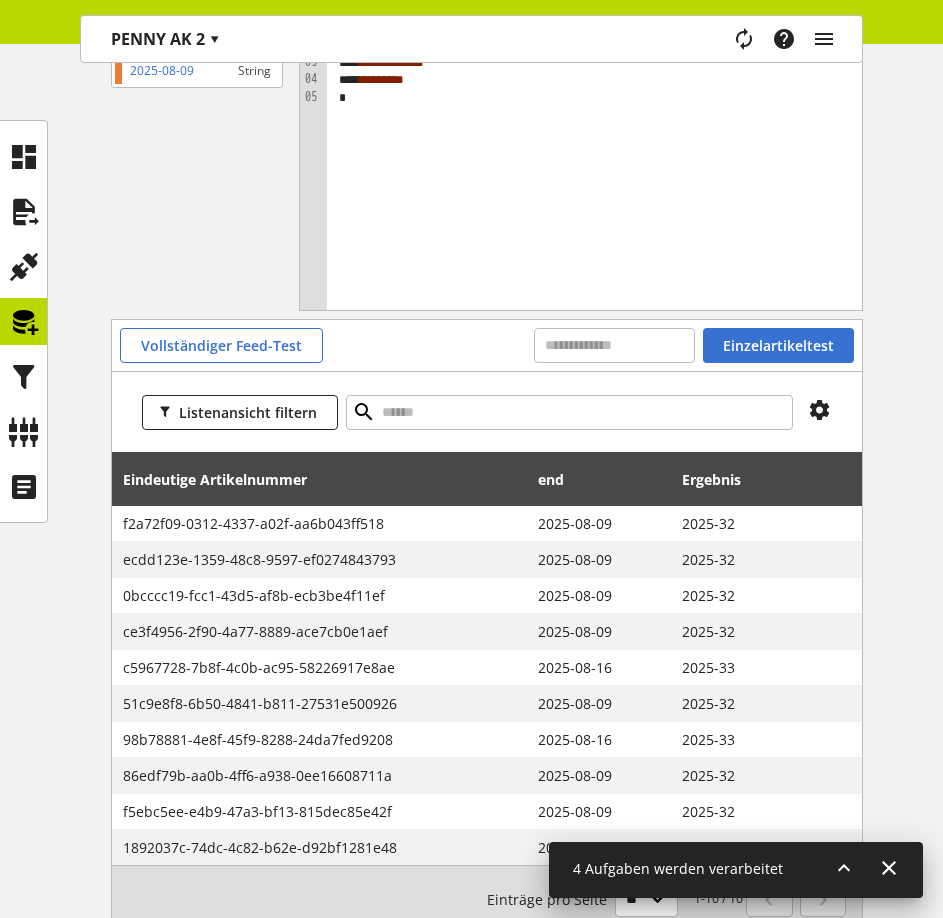 scroll, scrollTop: 0, scrollLeft: 0, axis: both 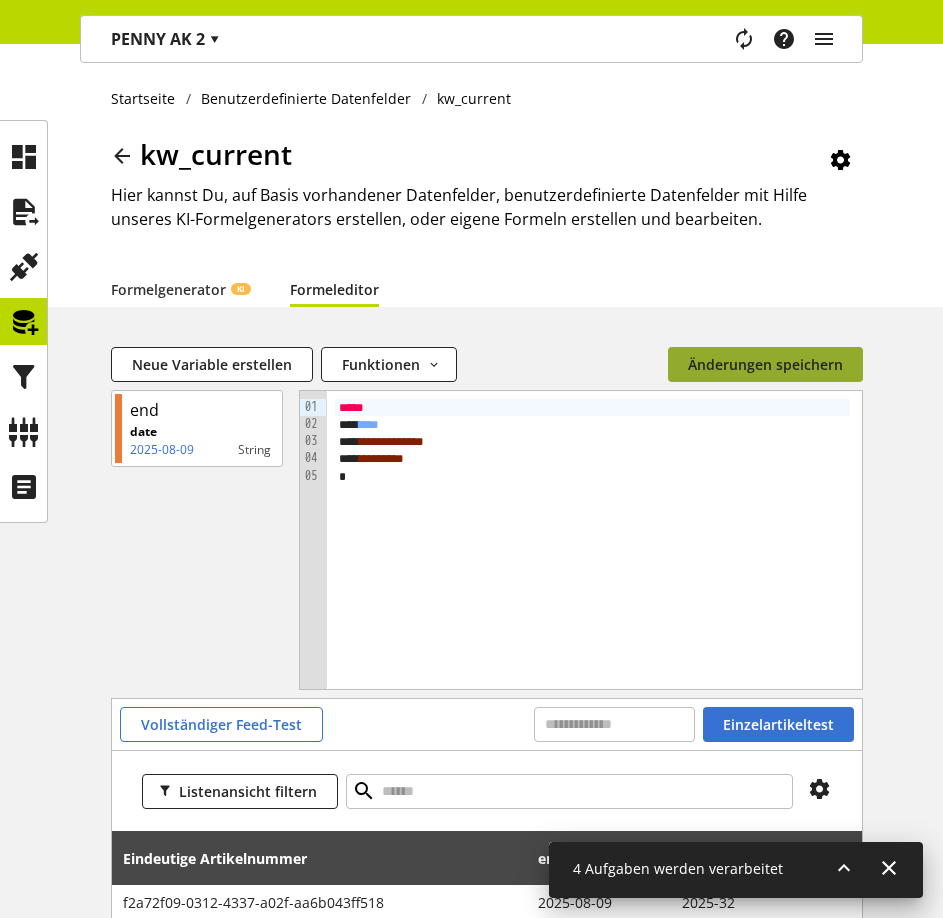 click on "Änderungen speichern" at bounding box center [765, 364] 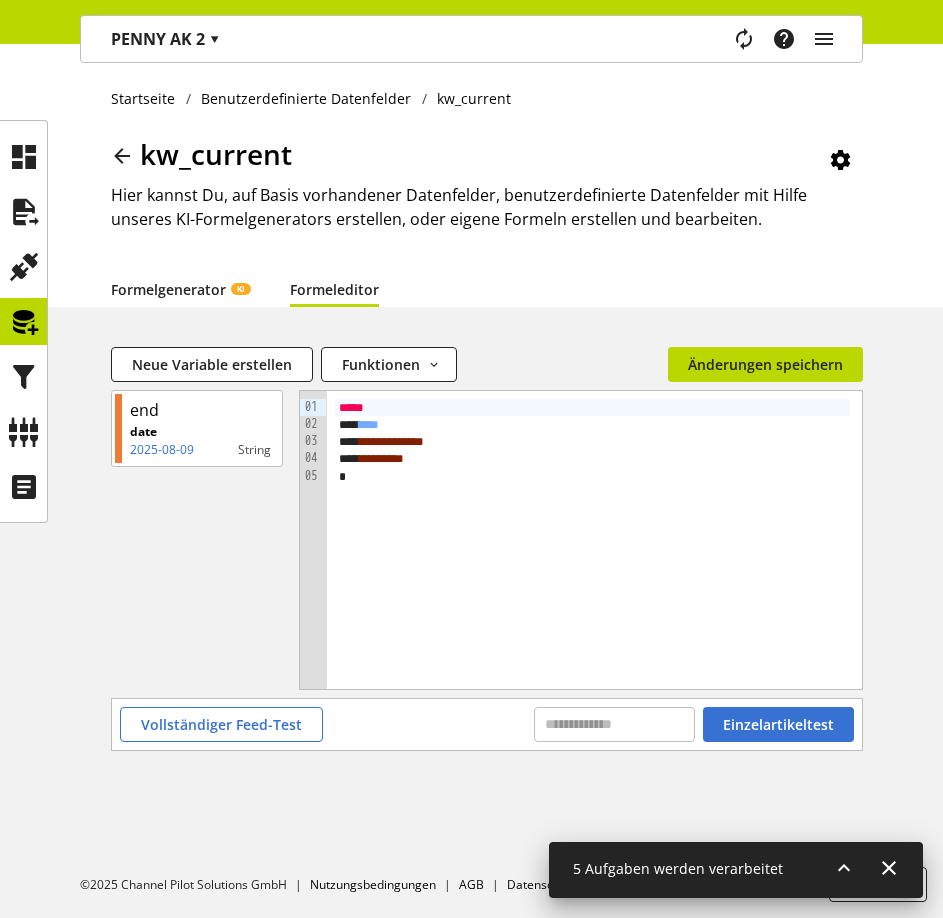 click on "Formelgenerator KI" at bounding box center (180, 289) 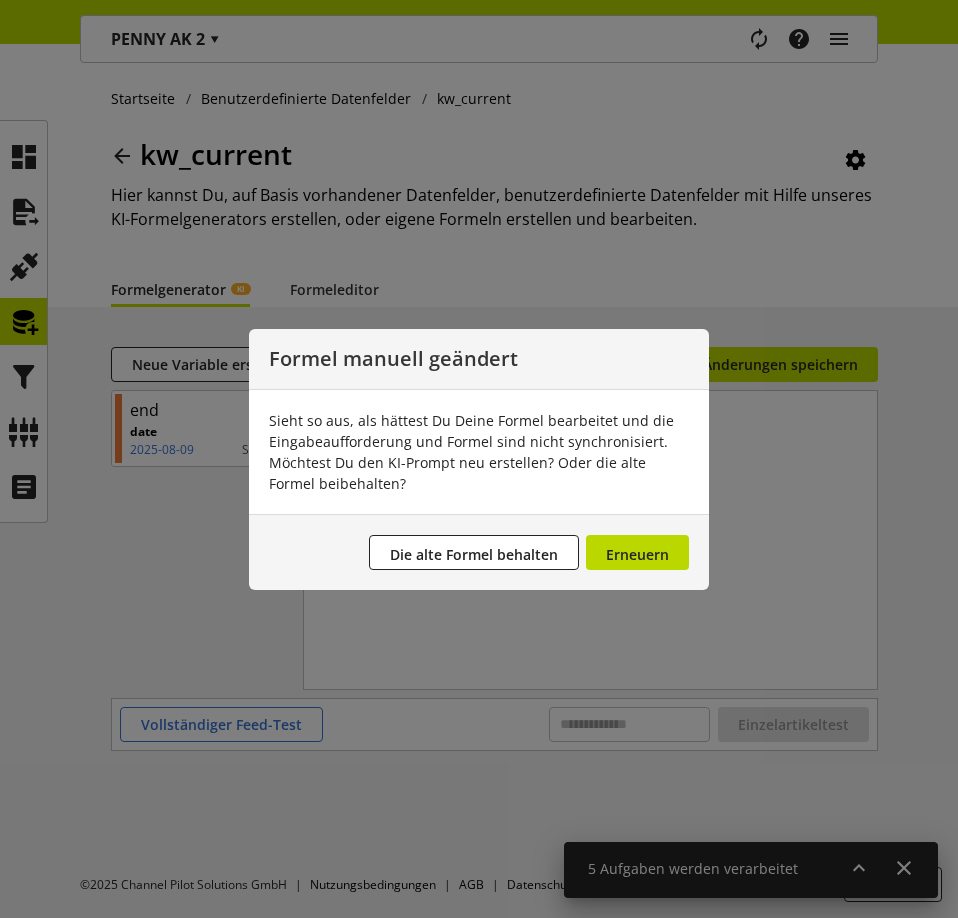 click at bounding box center (479, 459) 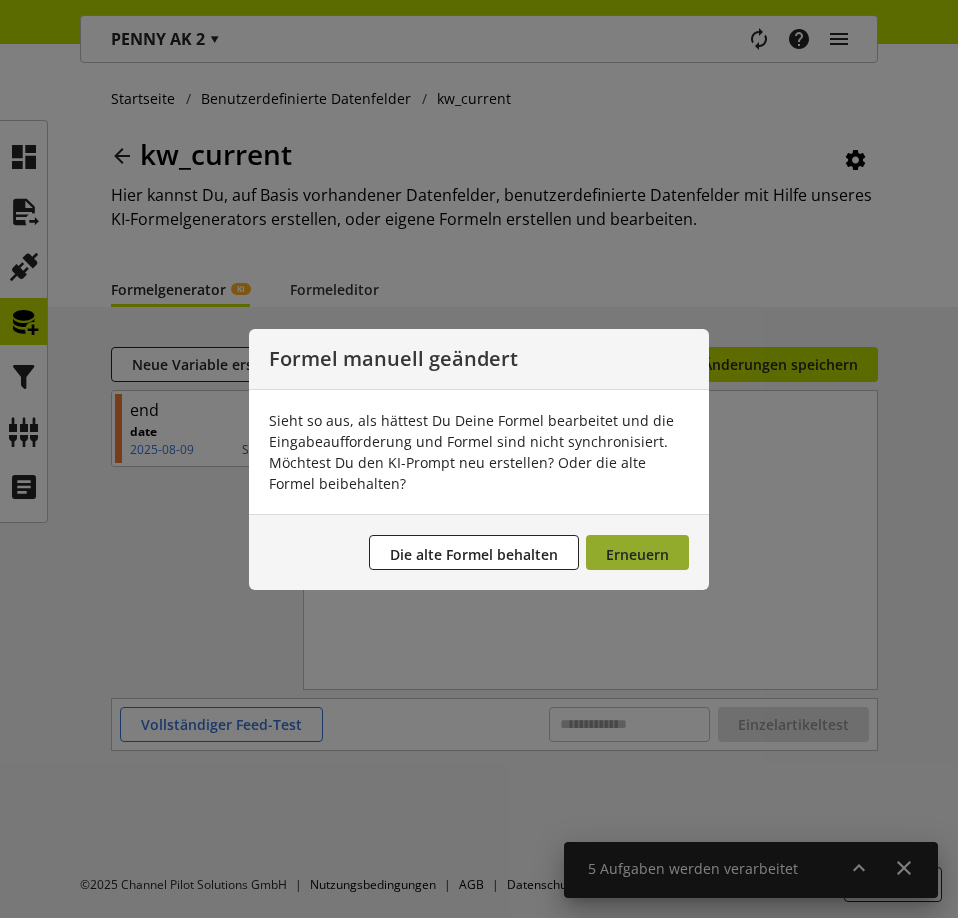 click on "Erneuern" at bounding box center [637, 552] 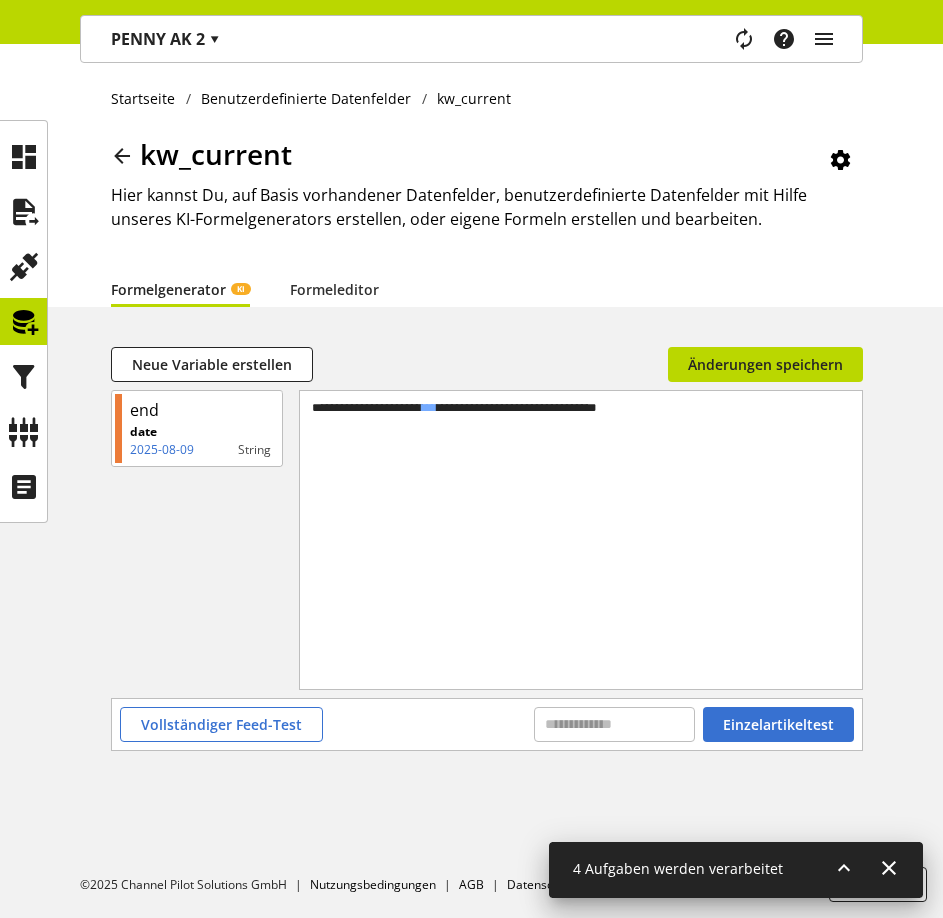 click on "**********" at bounding box center [581, 515] 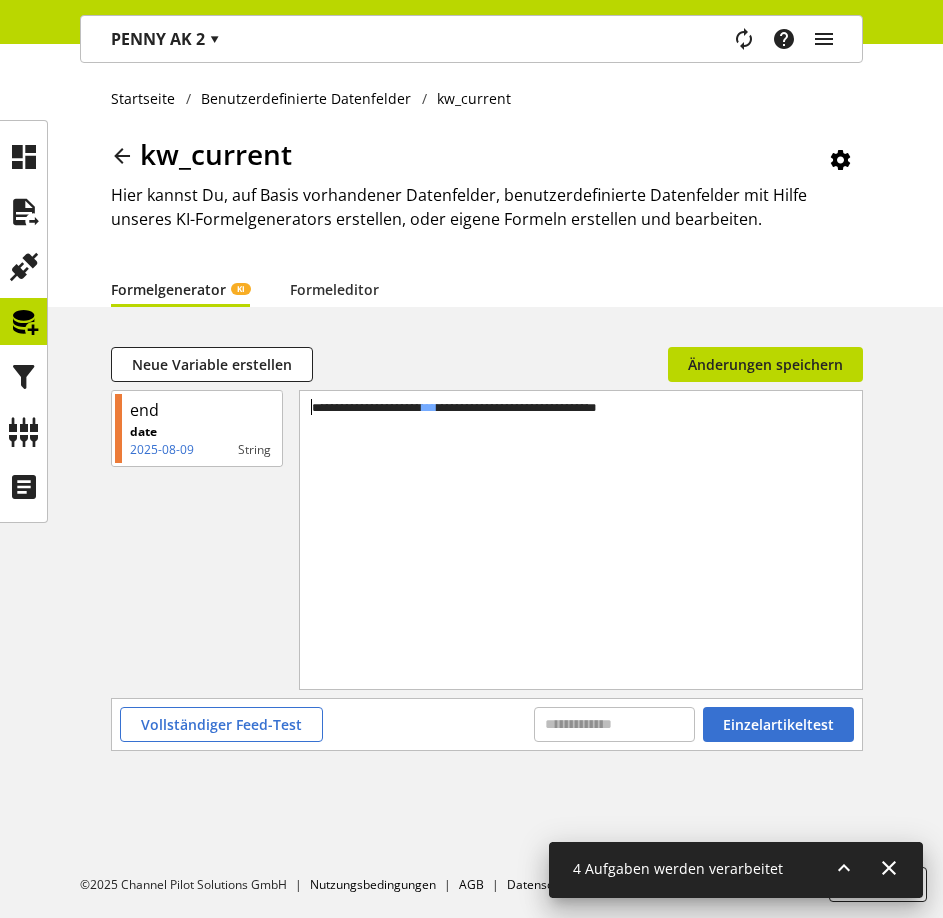 click on "**********" at bounding box center (581, 515) 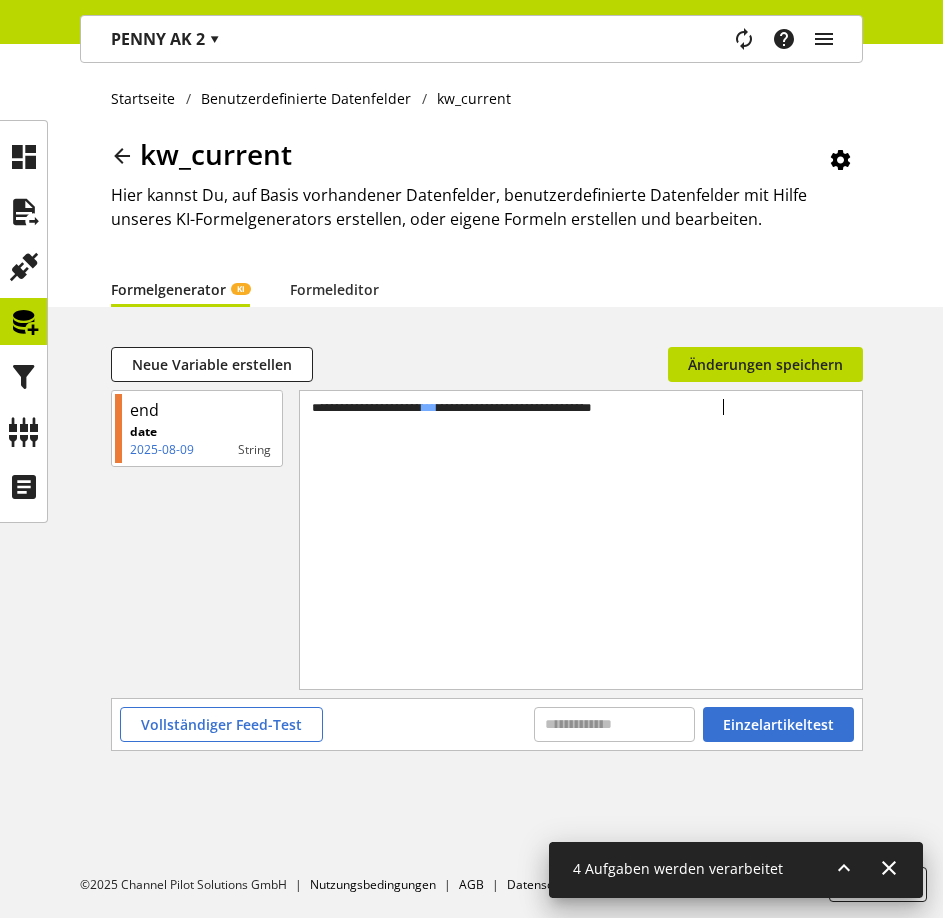 type 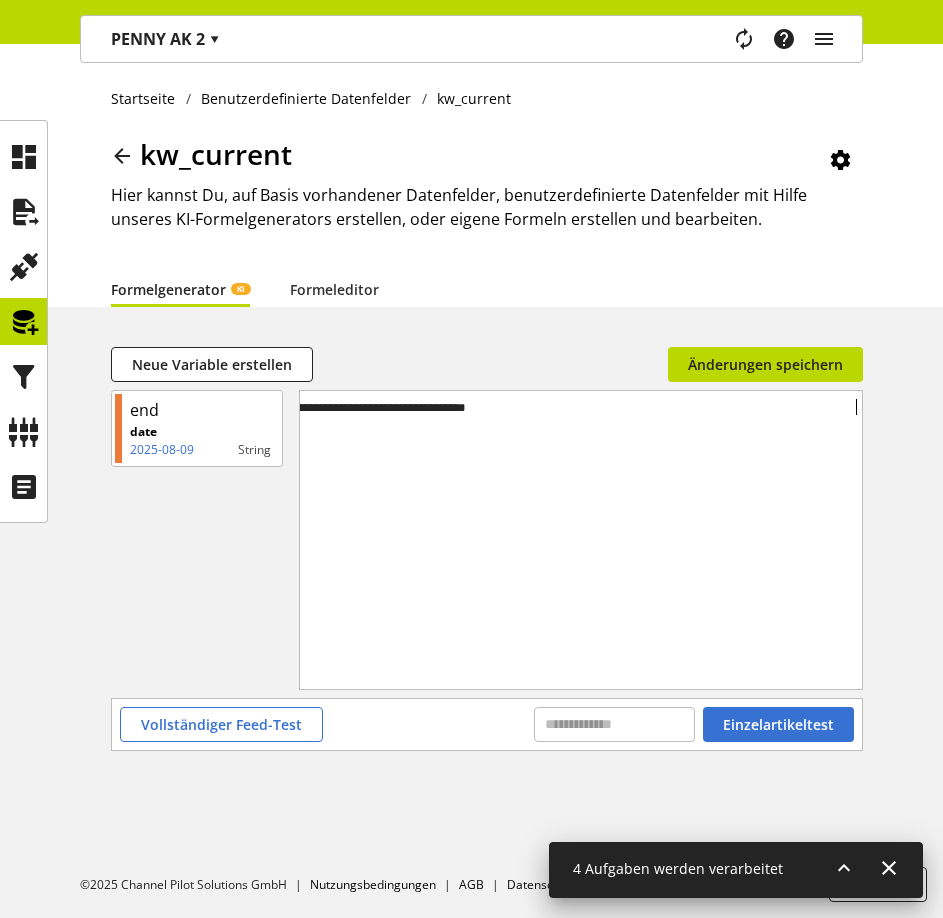 scroll, scrollTop: 0, scrollLeft: 683, axis: horizontal 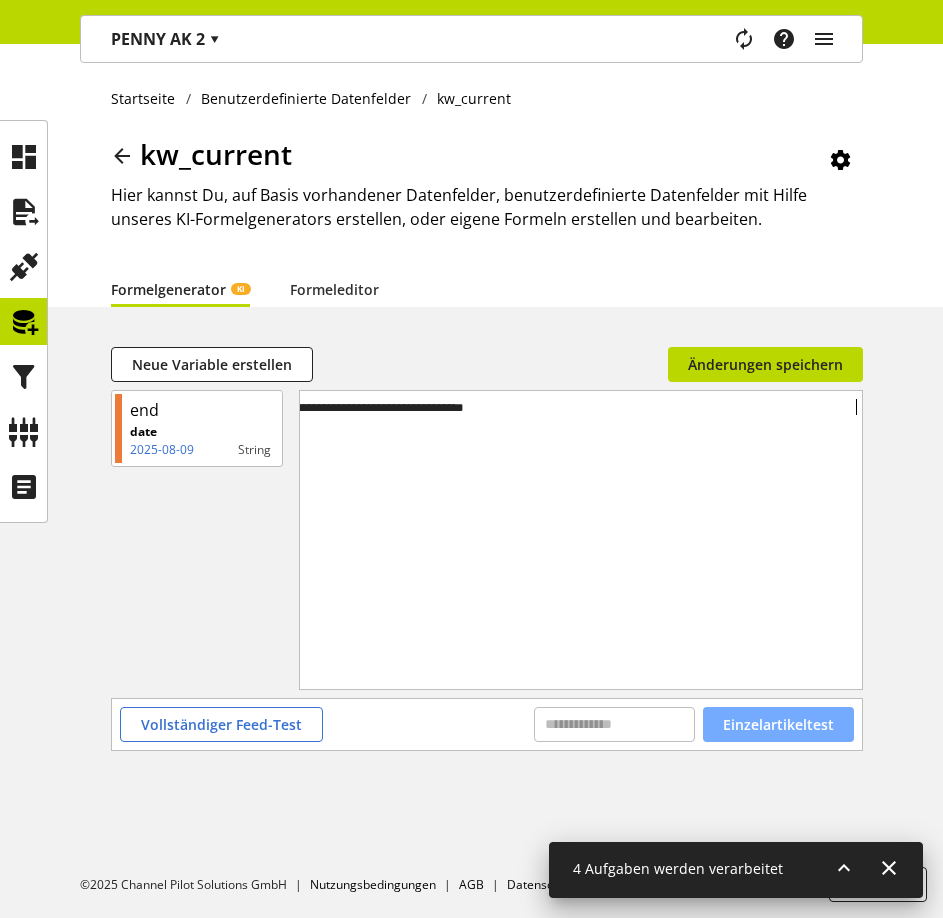 click on "Einzelartikeltest" at bounding box center (778, 724) 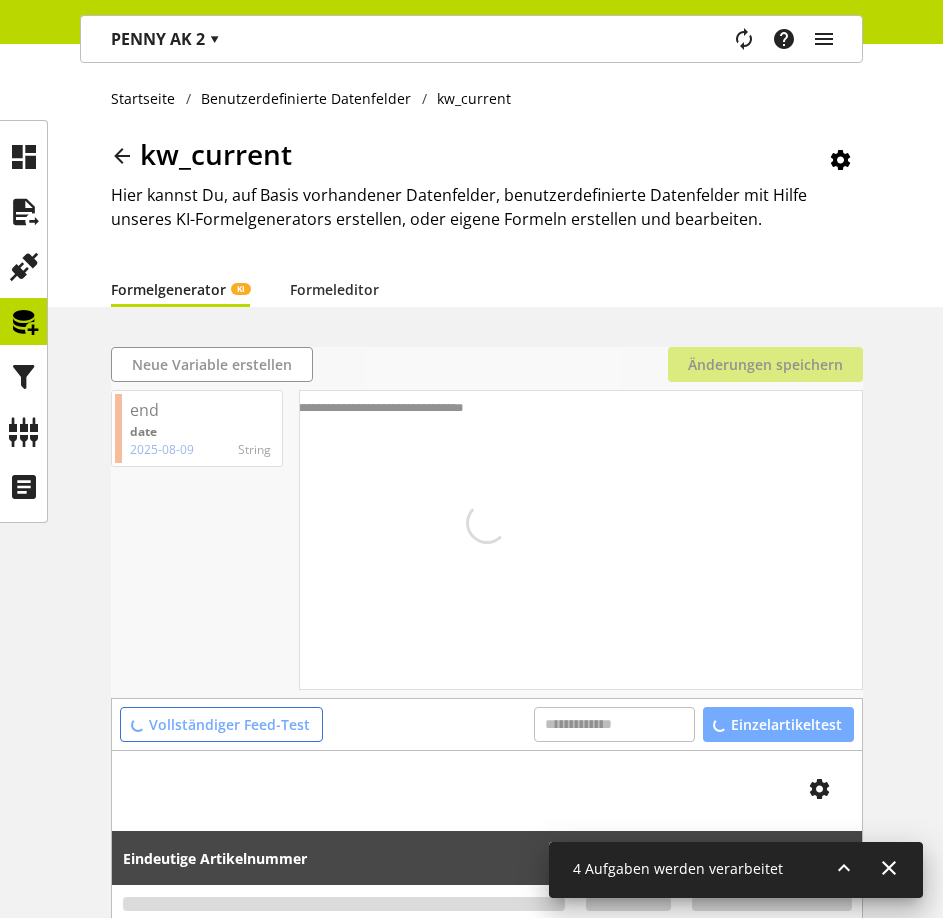 scroll, scrollTop: 118, scrollLeft: 0, axis: vertical 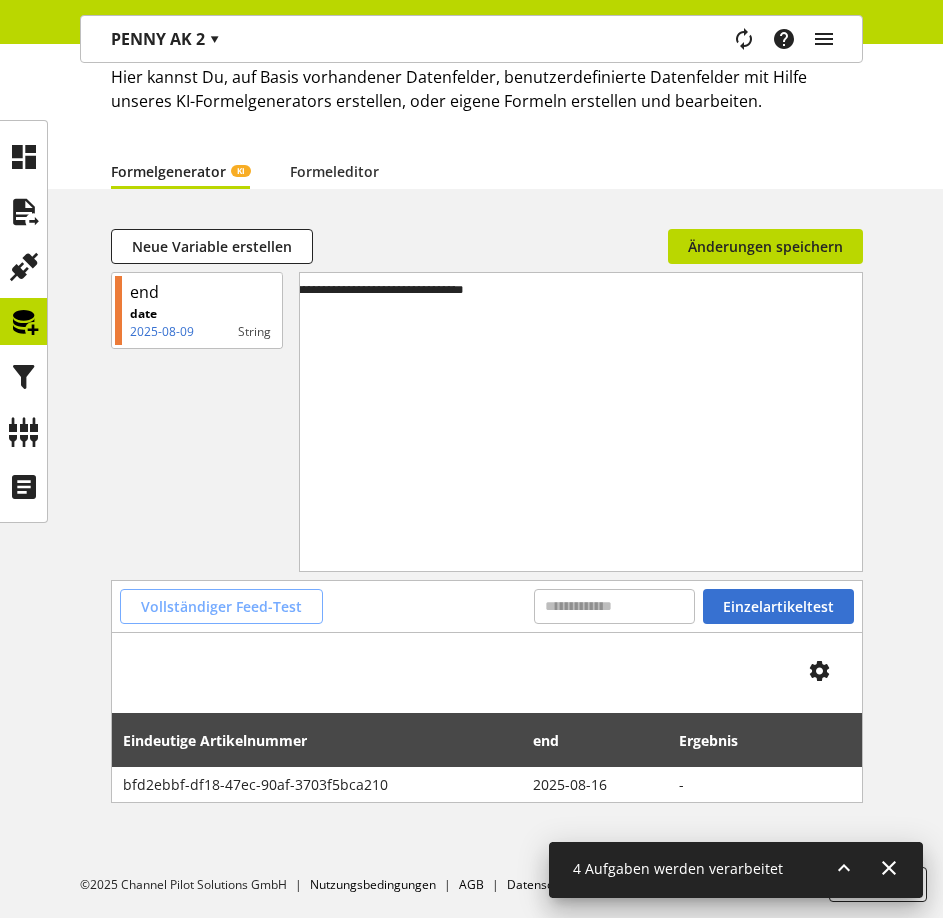 click on "Vollständiger Feed-Test" at bounding box center [221, 606] 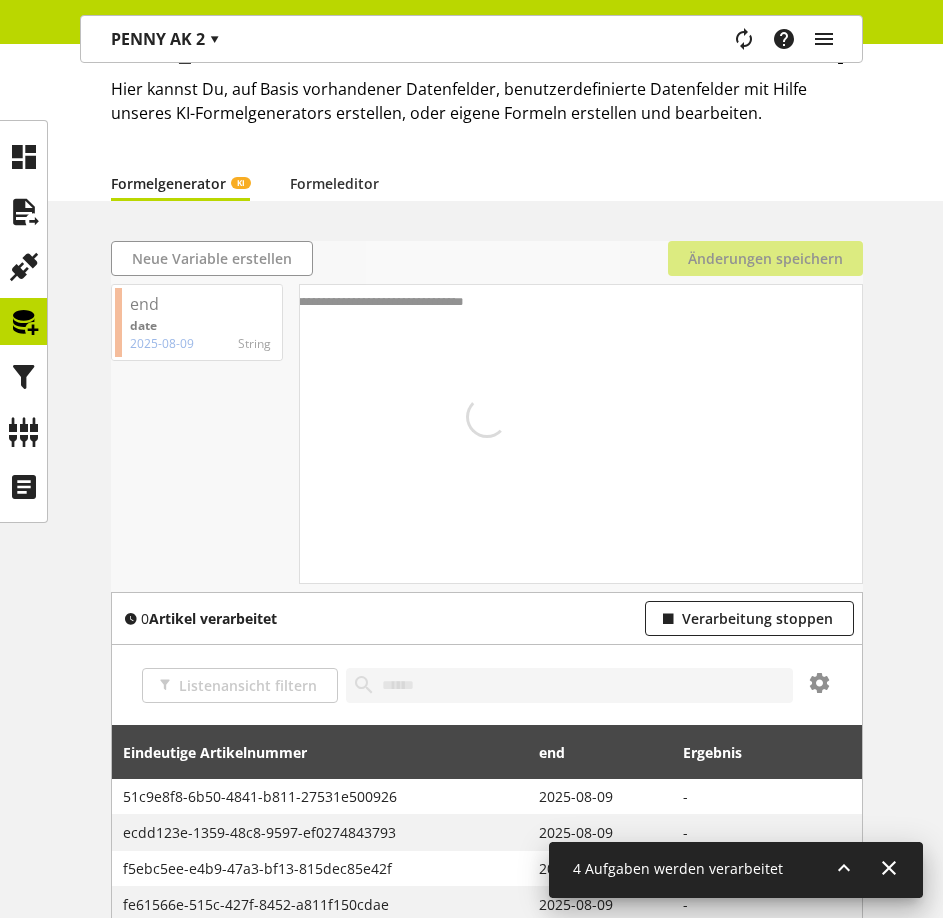 scroll, scrollTop: 96, scrollLeft: 0, axis: vertical 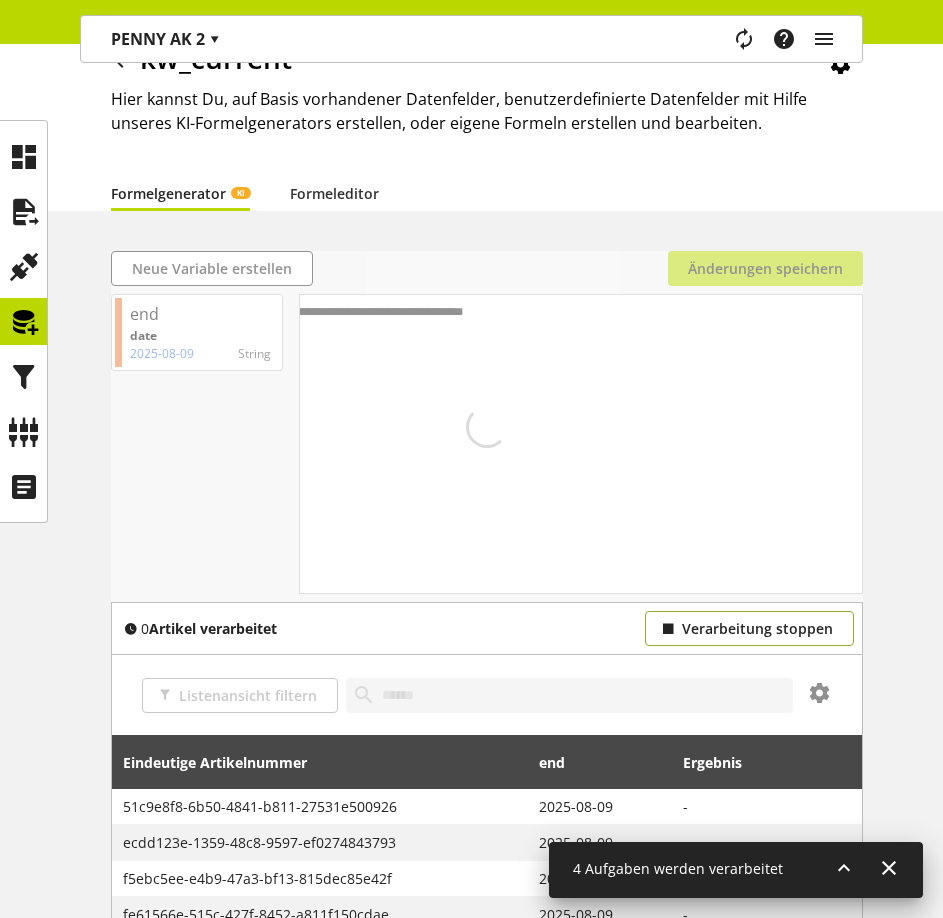 click on "Verarbeitung stoppen" at bounding box center [757, 628] 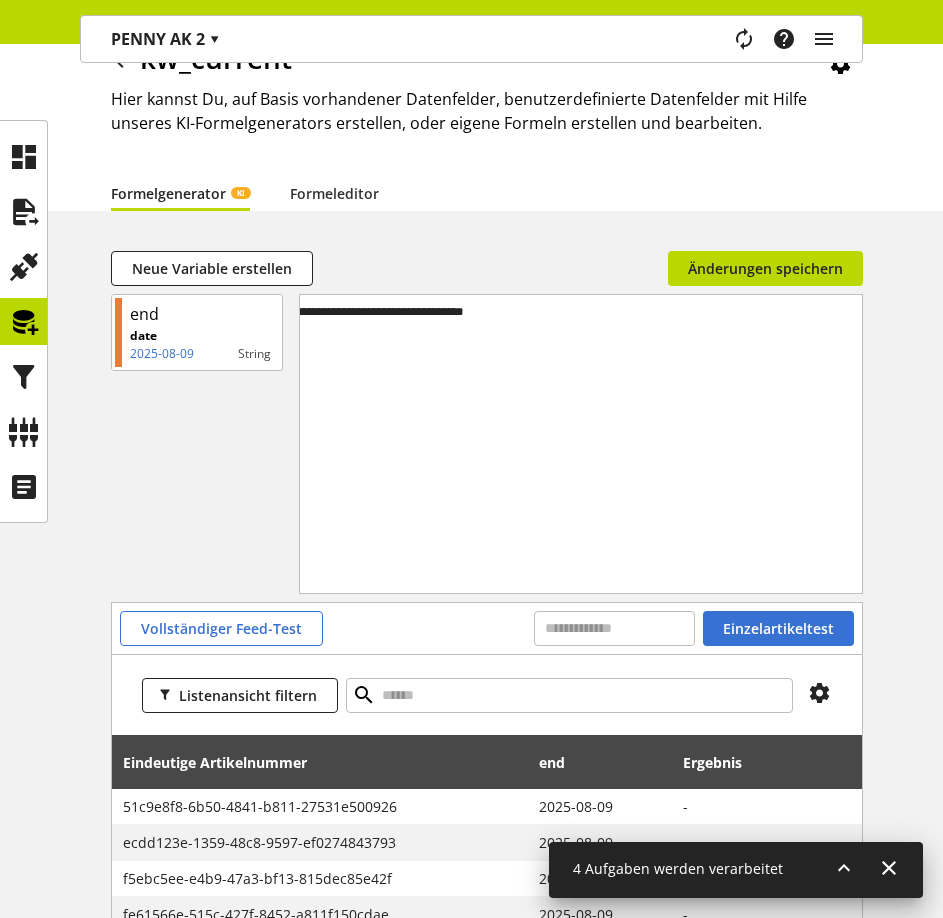 click on "kw_current Hier kannst Du, auf Basis vorhandener Datenfelder, benutzerdefinierte Datenfelder mit Hilfe unseres KI-Formelgenerators erstellen, oder eigene Formeln erstellen und bearbeiten." at bounding box center [487, 106] 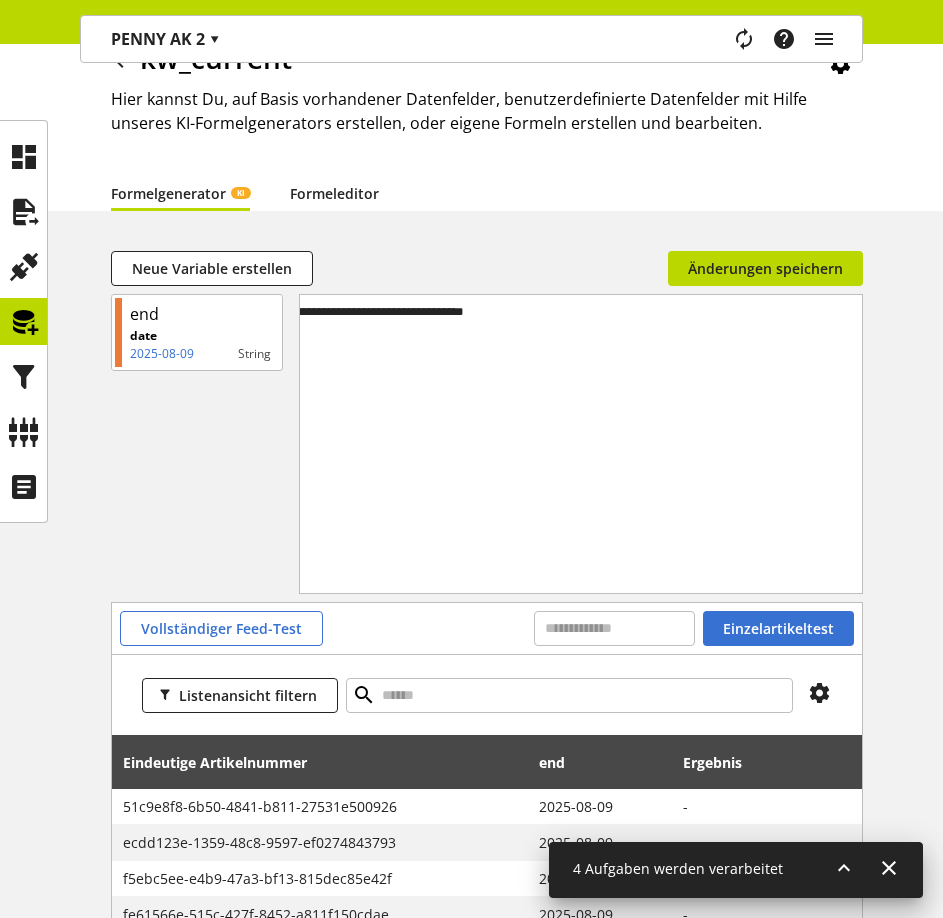 click on "Formeleditor" at bounding box center [334, 193] 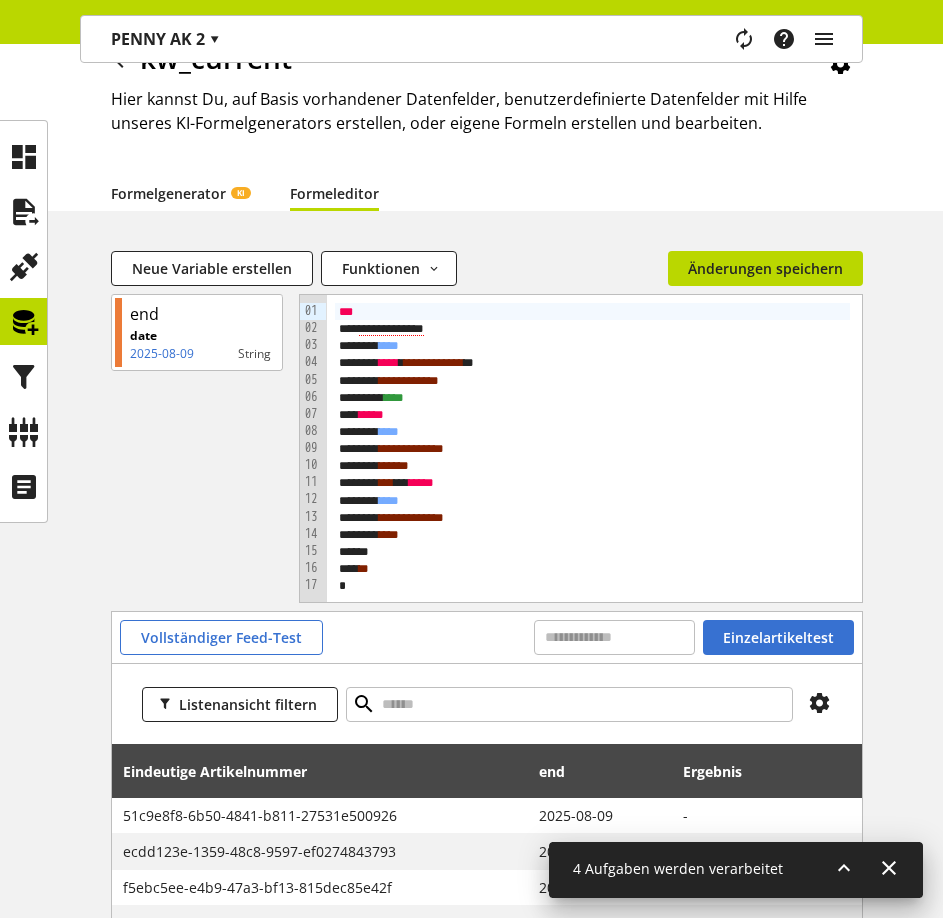 click on "Formelgenerator KI" at bounding box center [180, 193] 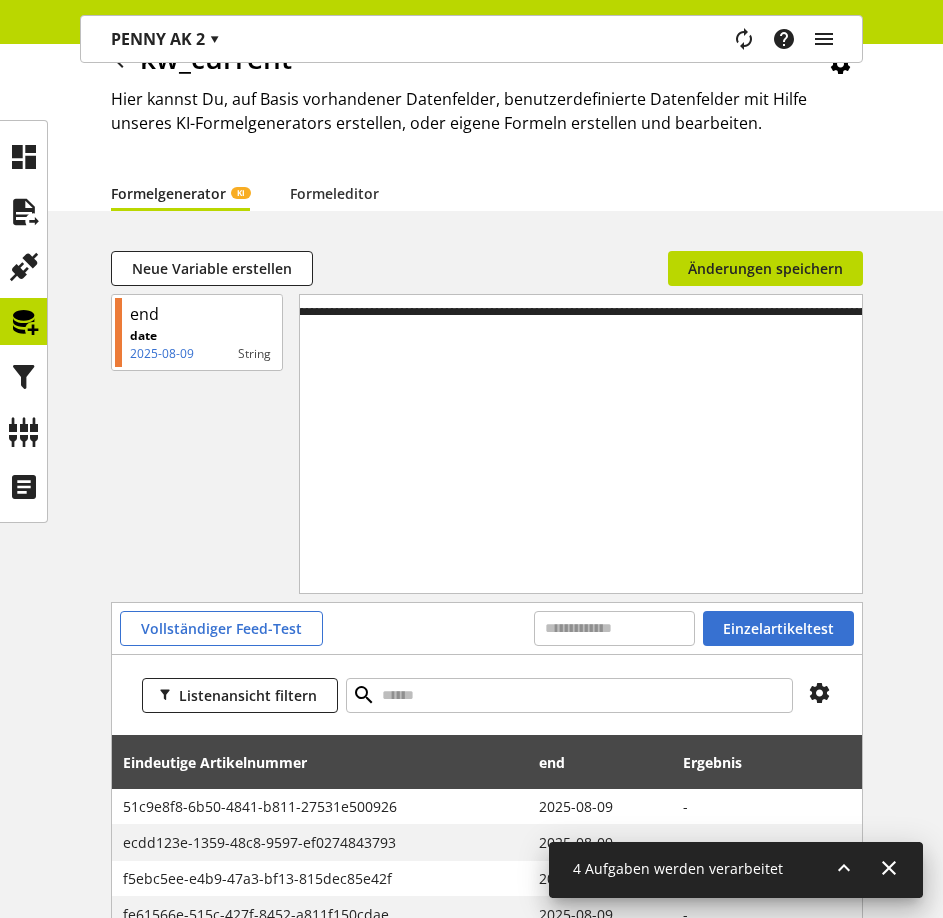 scroll, scrollTop: 0, scrollLeft: 288, axis: horizontal 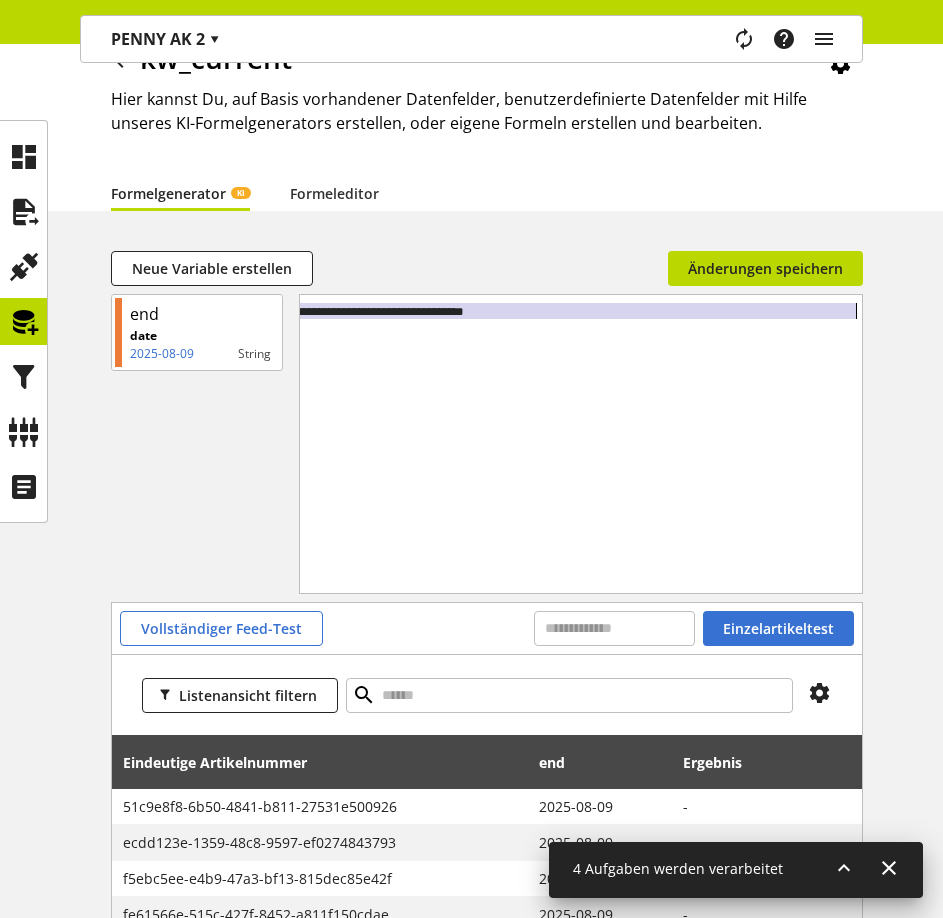 drag, startPoint x: 450, startPoint y: 315, endPoint x: 902, endPoint y: 344, distance: 452.92935 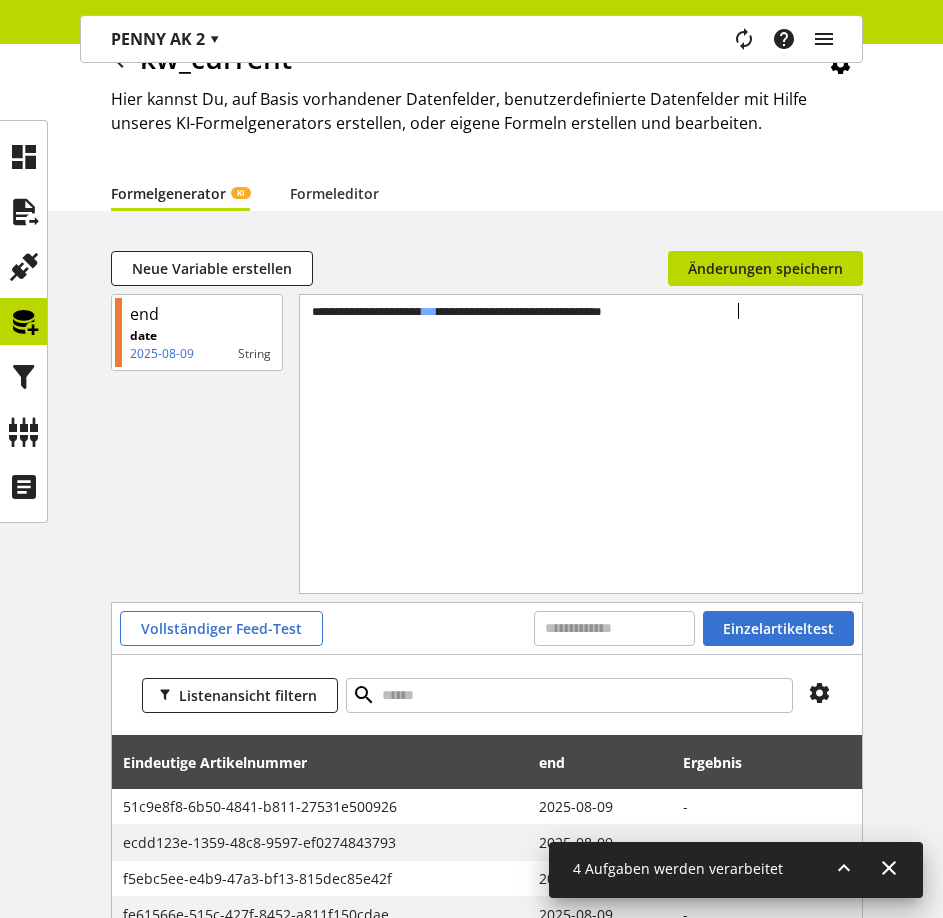 scroll, scrollTop: 0, scrollLeft: 0, axis: both 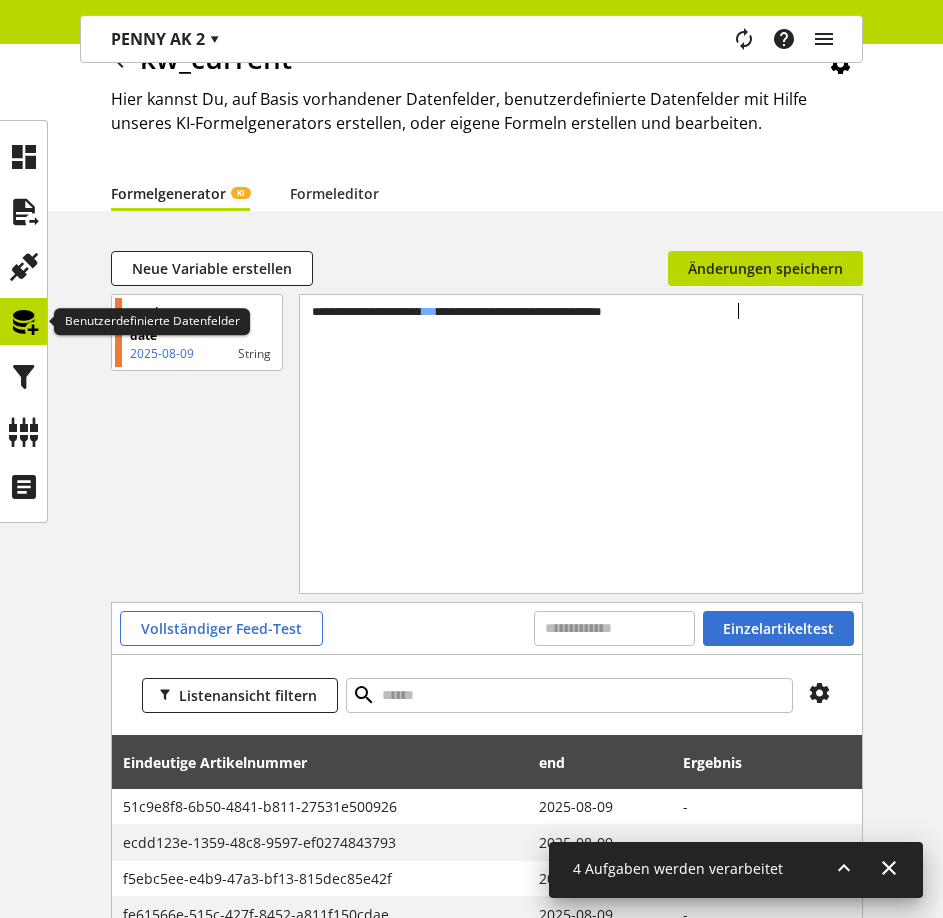 click at bounding box center (23, 321) 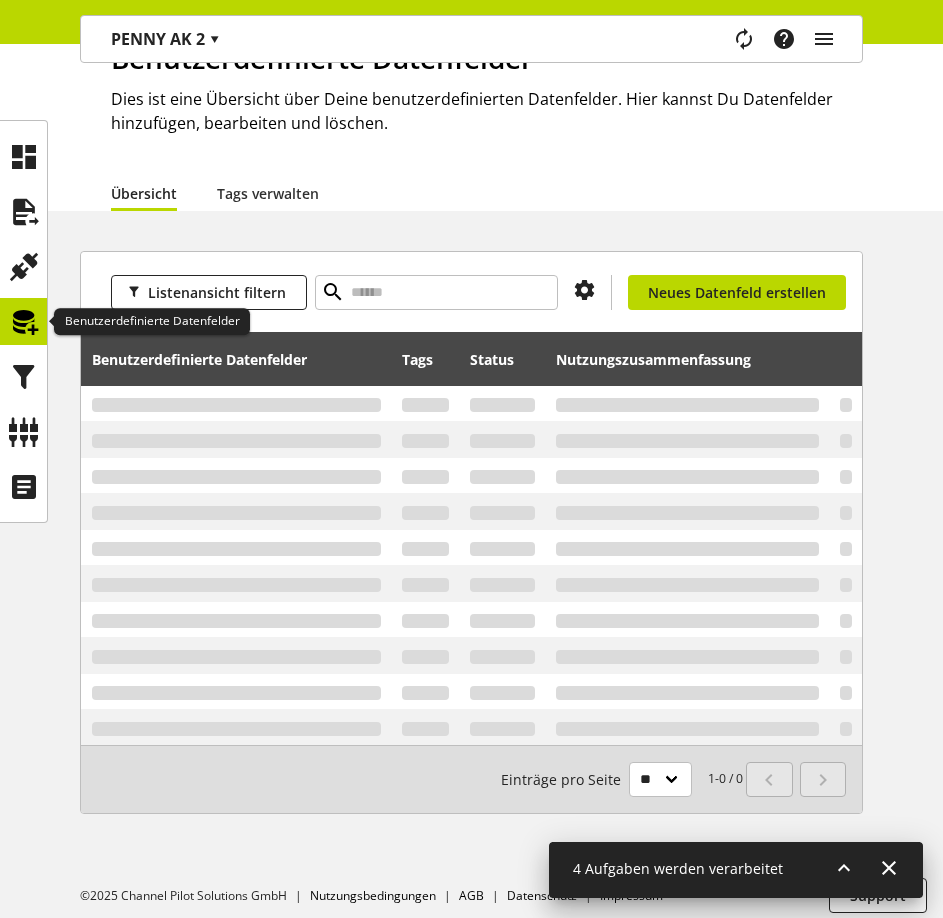 scroll, scrollTop: 0, scrollLeft: 0, axis: both 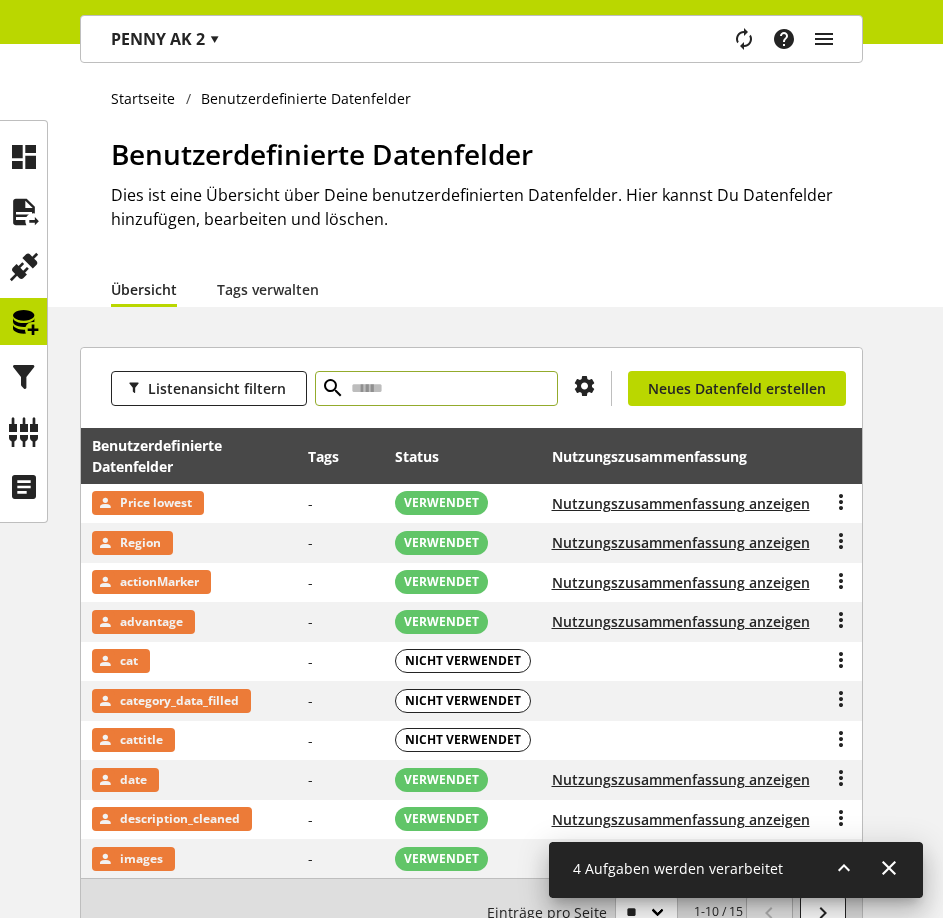 click at bounding box center (436, 388) 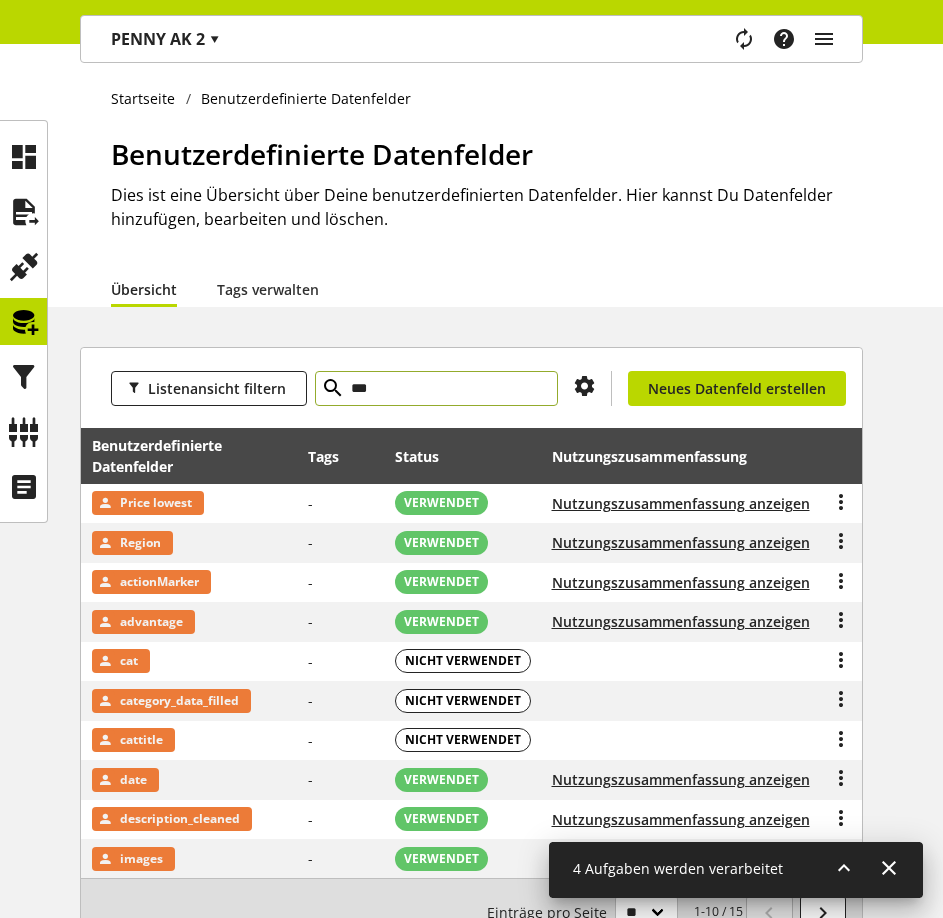 type on "***" 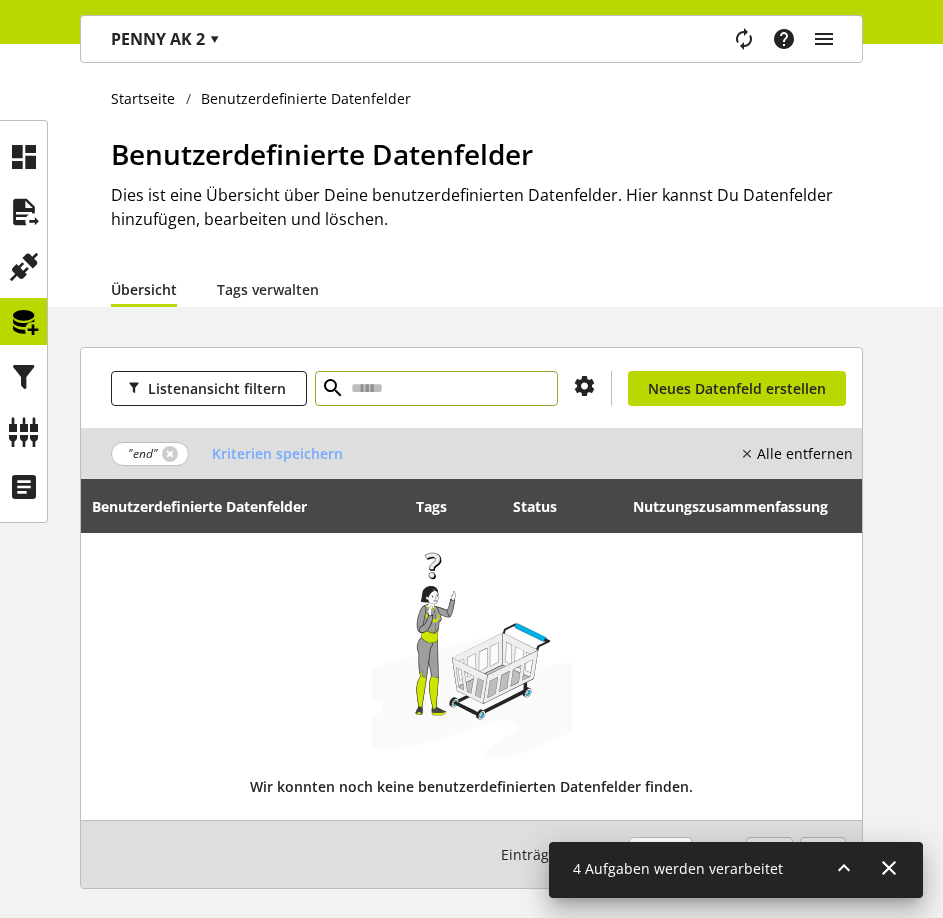 click at bounding box center (436, 388) 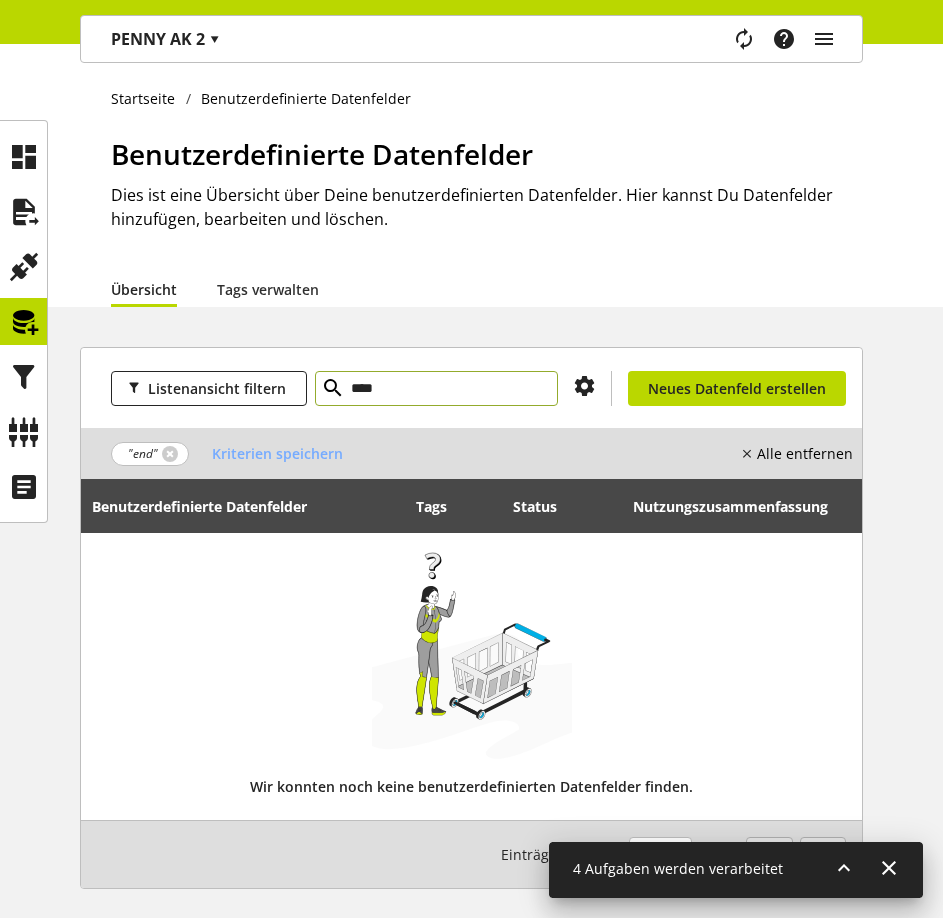 type on "****" 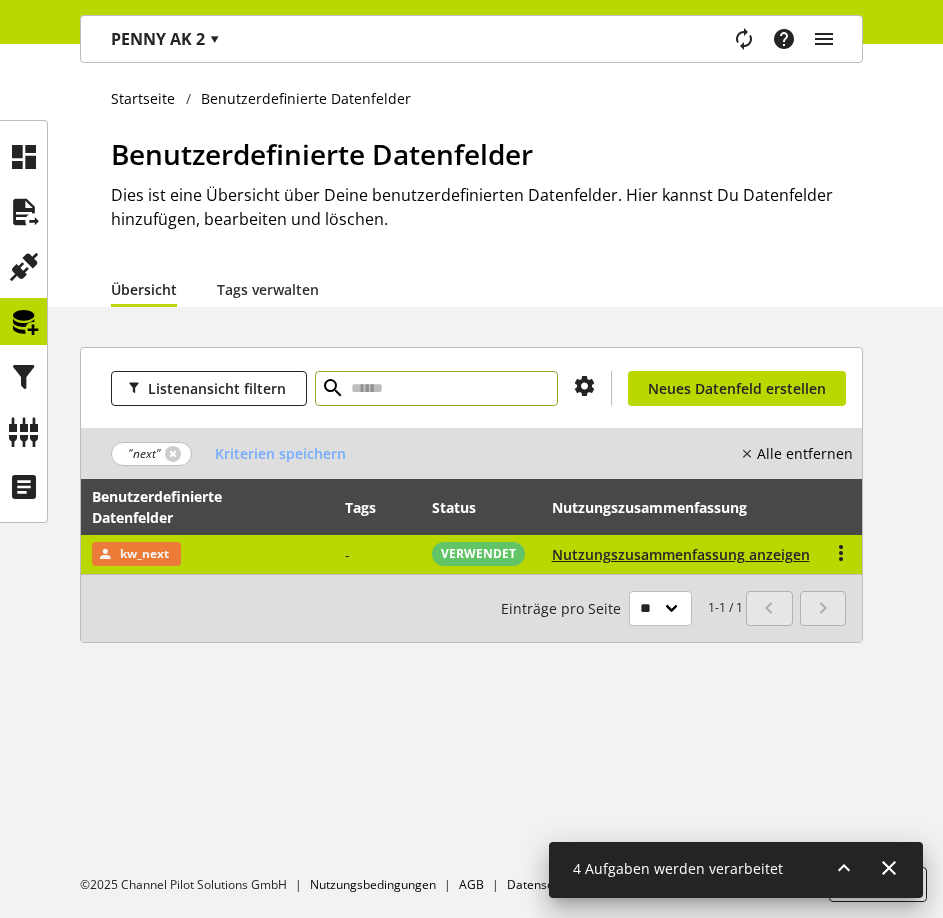 click on "kw_next" at bounding box center (207, 554) 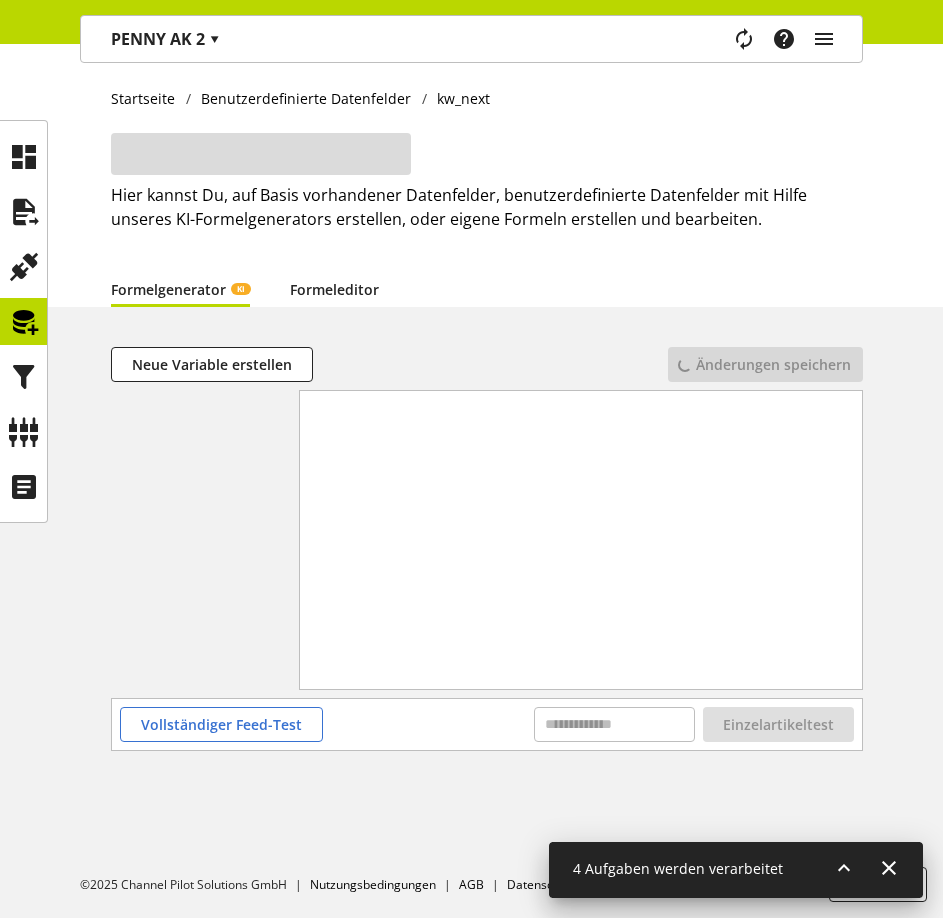 click on "Formeleditor" at bounding box center (334, 289) 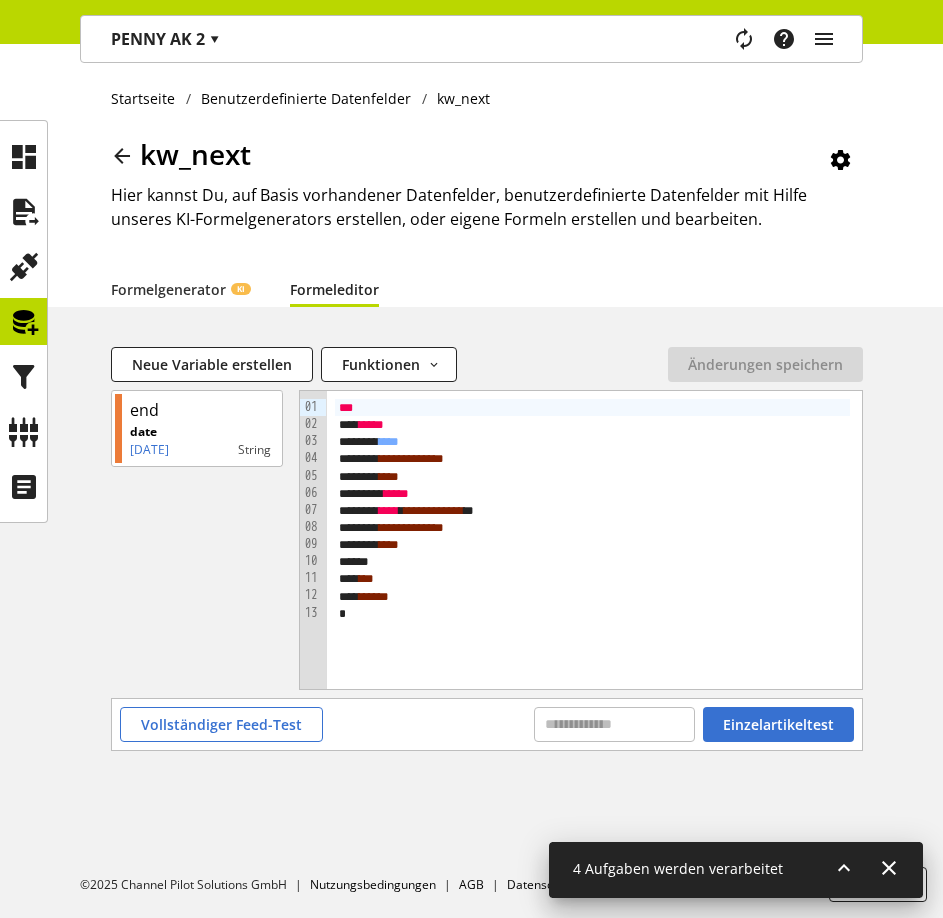 scroll, scrollTop: 0, scrollLeft: 0, axis: both 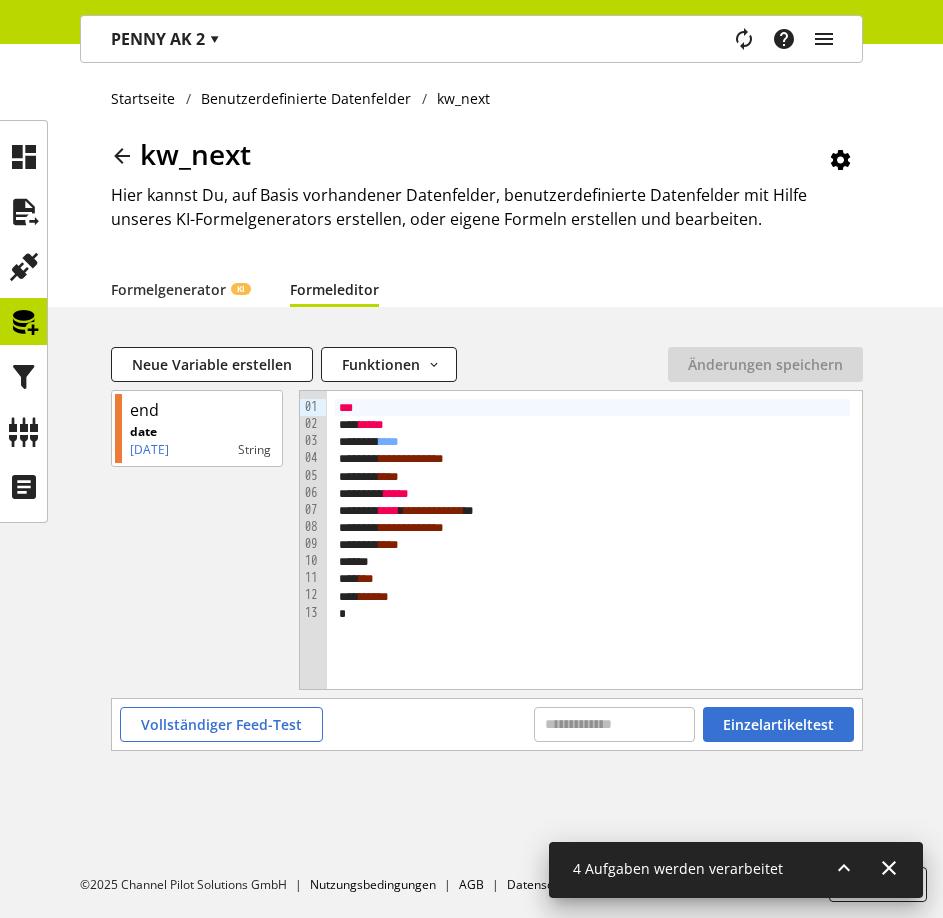 click on "****" at bounding box center [376, 596] 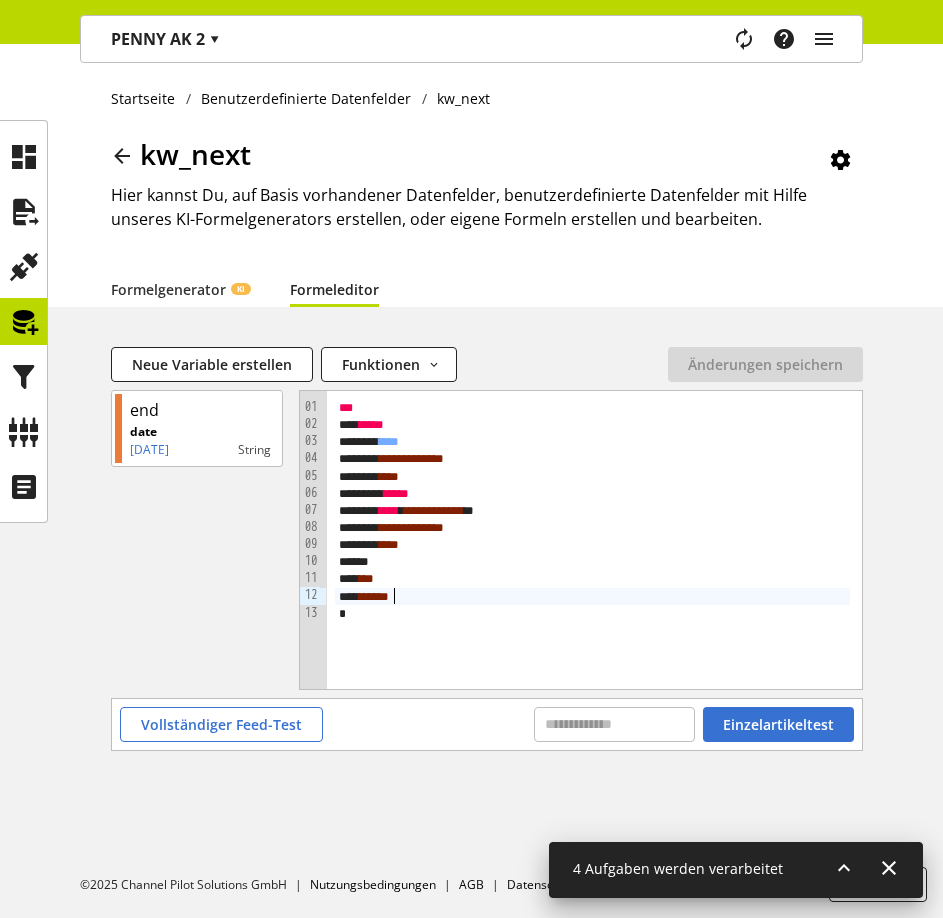 click on "****" at bounding box center [376, 596] 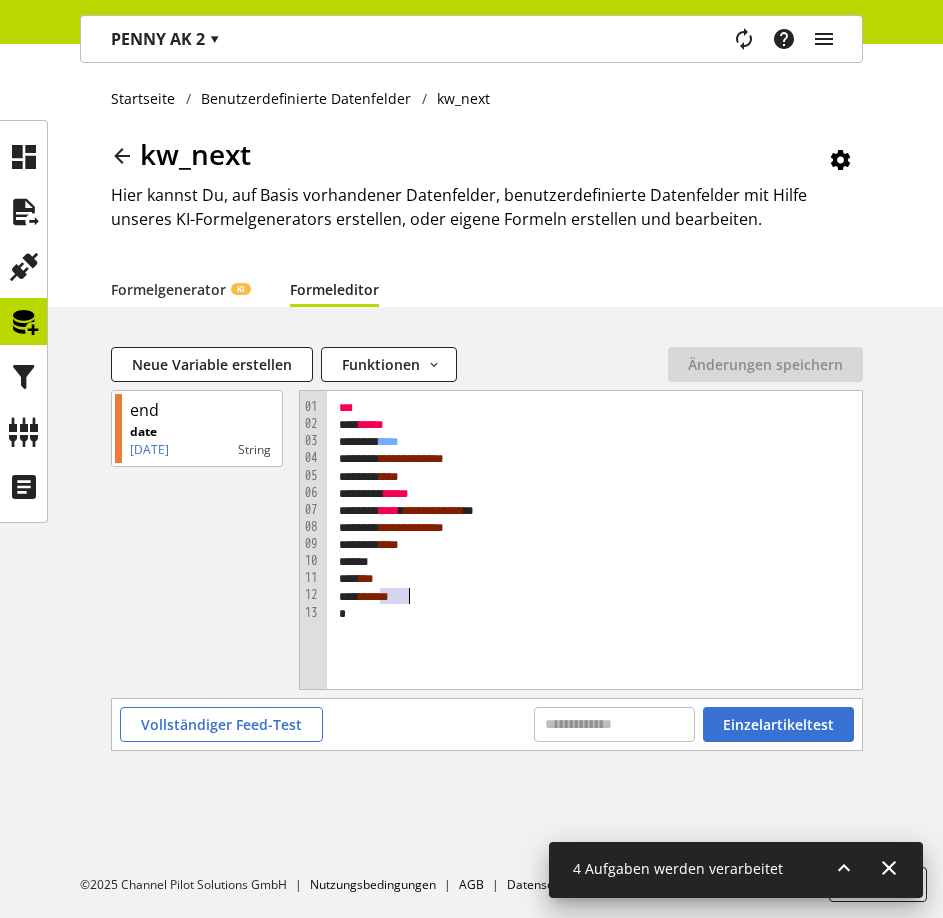 type 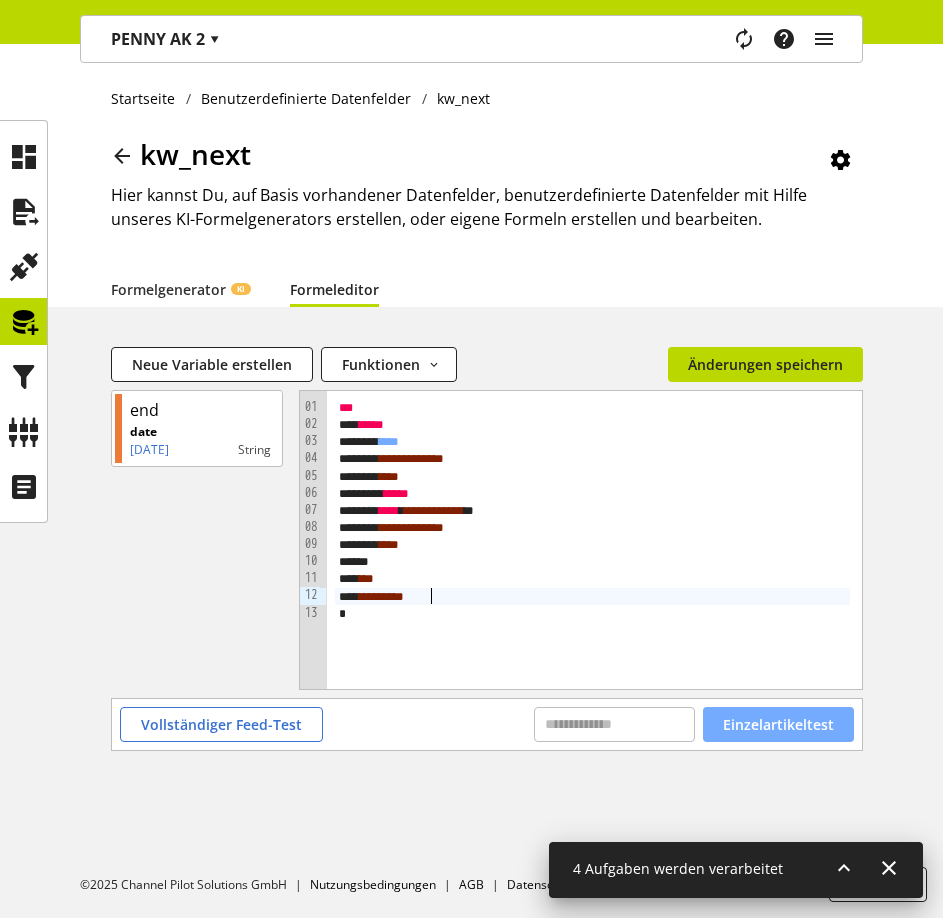 click on "Einzelartikeltest" at bounding box center [778, 724] 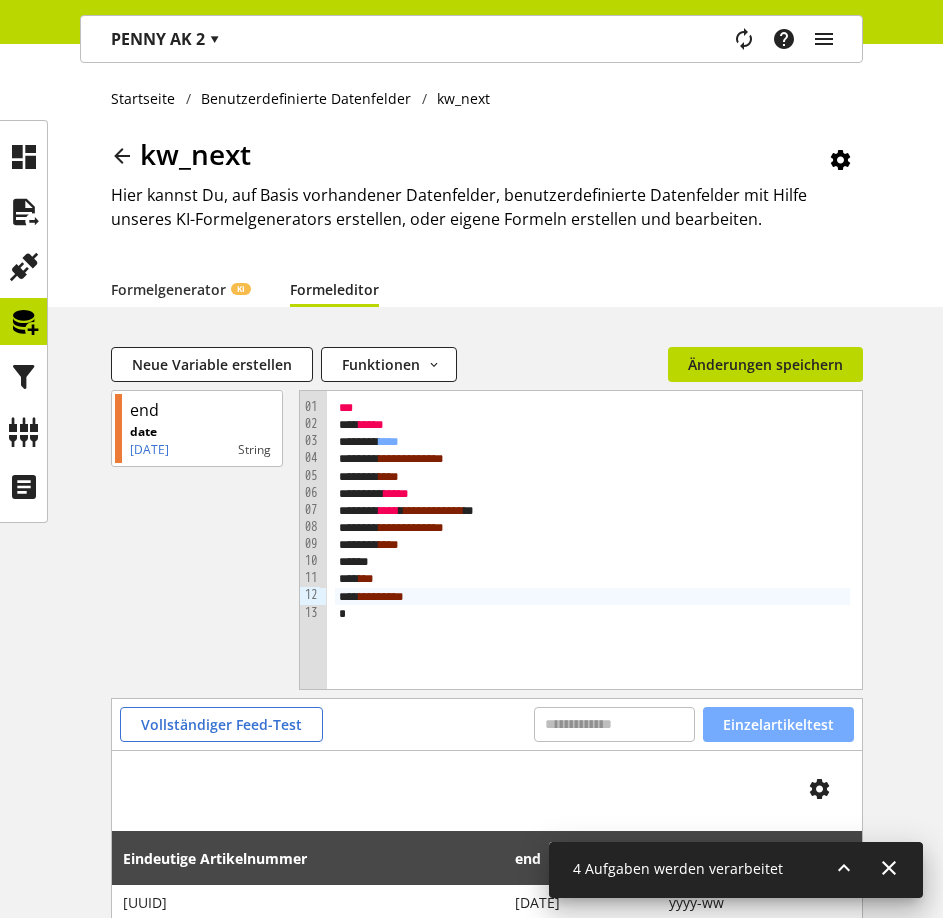 scroll, scrollTop: 118, scrollLeft: 0, axis: vertical 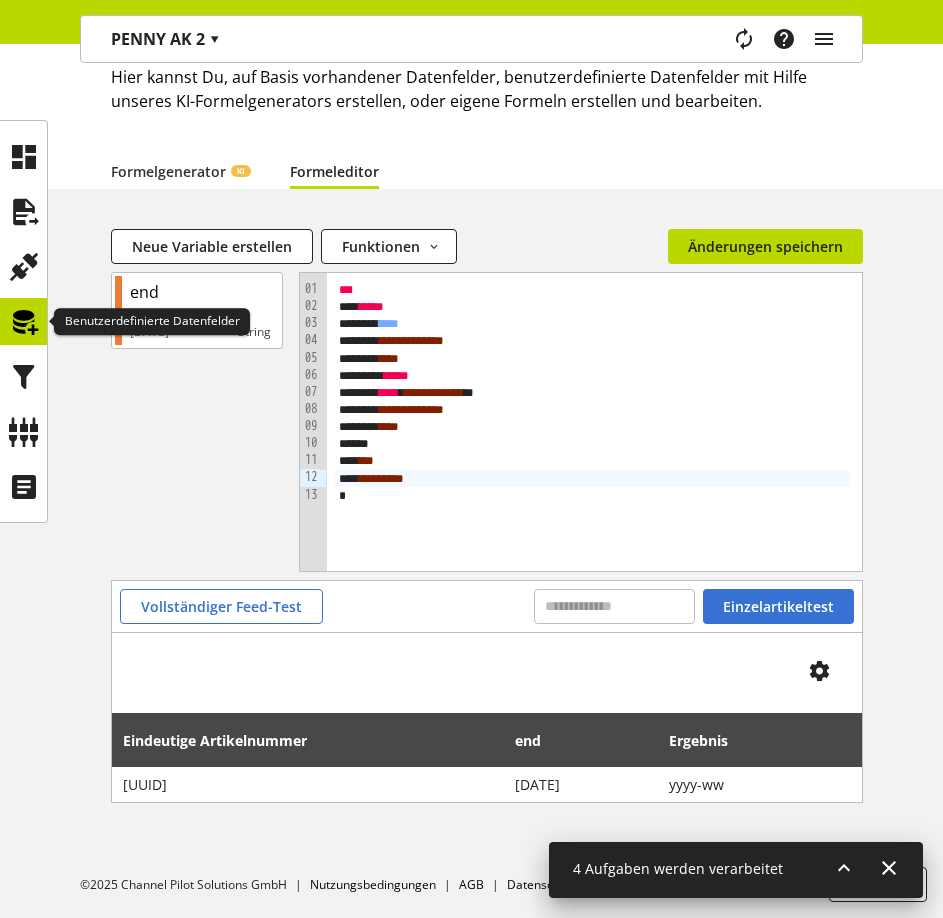 click at bounding box center (24, 322) 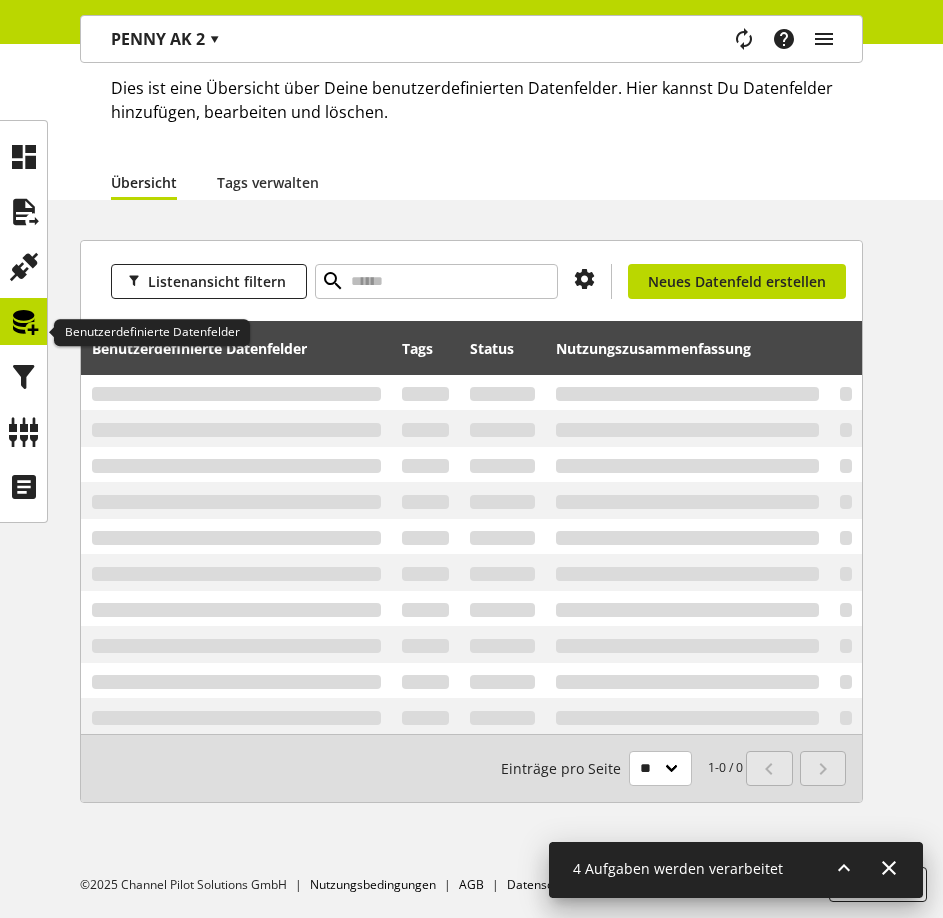 scroll, scrollTop: 0, scrollLeft: 0, axis: both 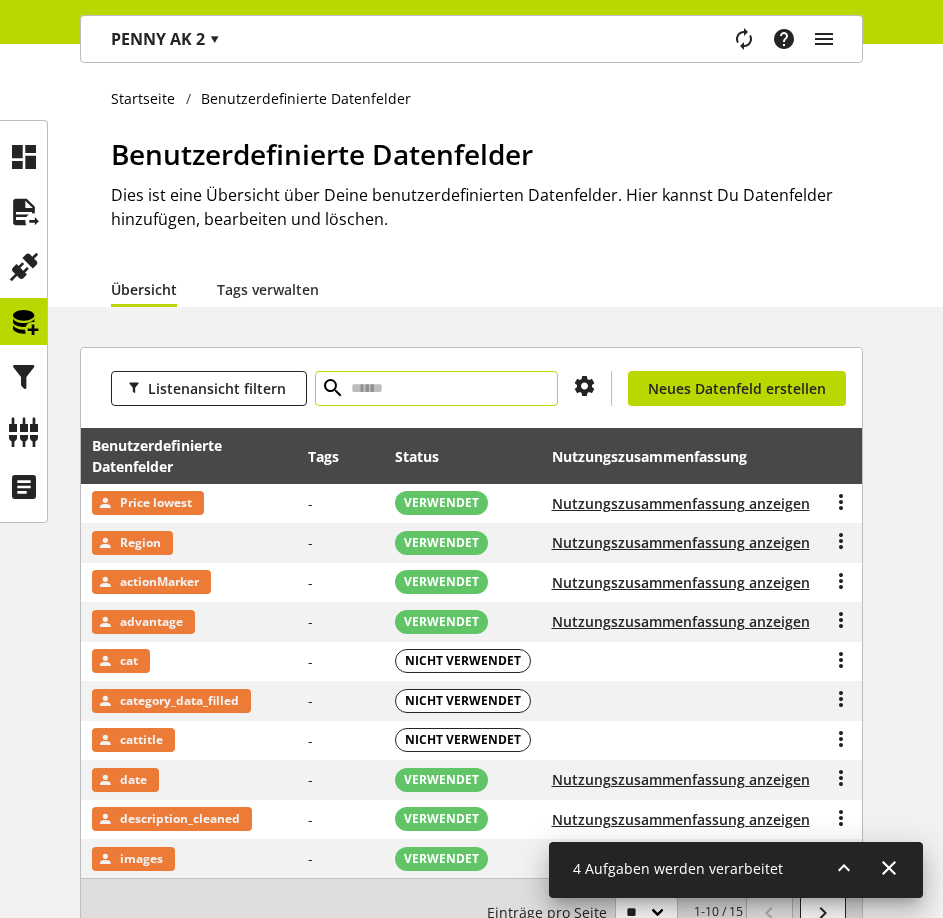 click at bounding box center [436, 388] 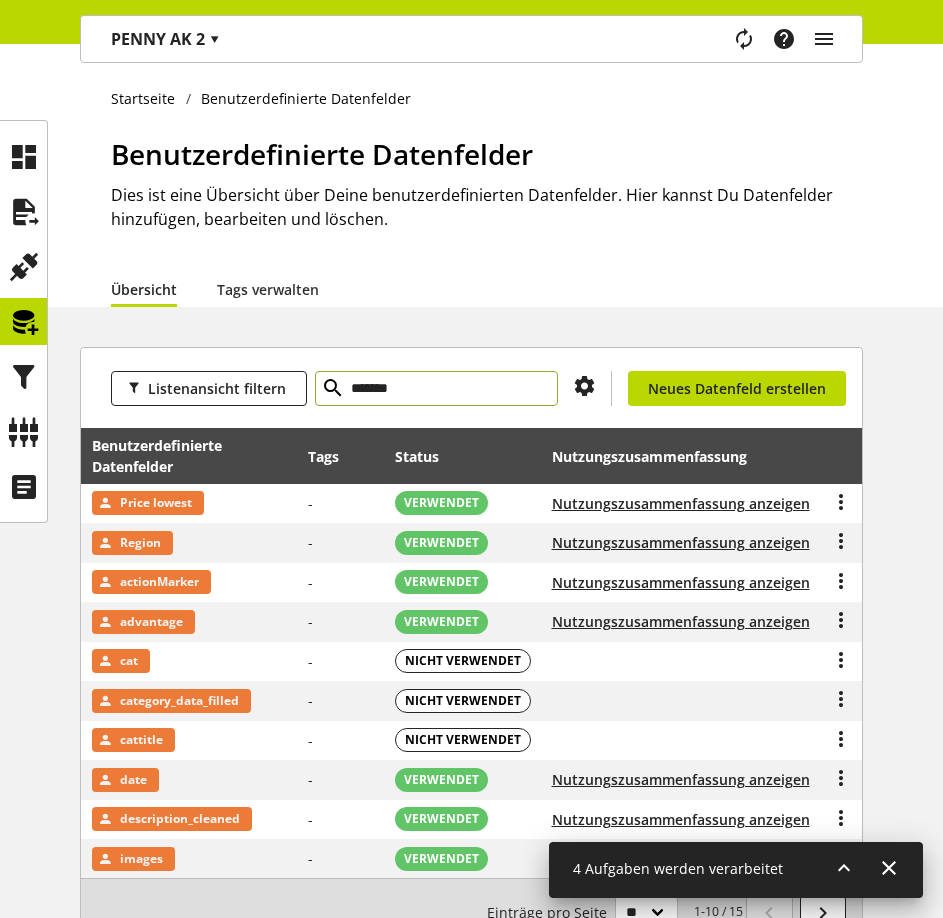 type on "*******" 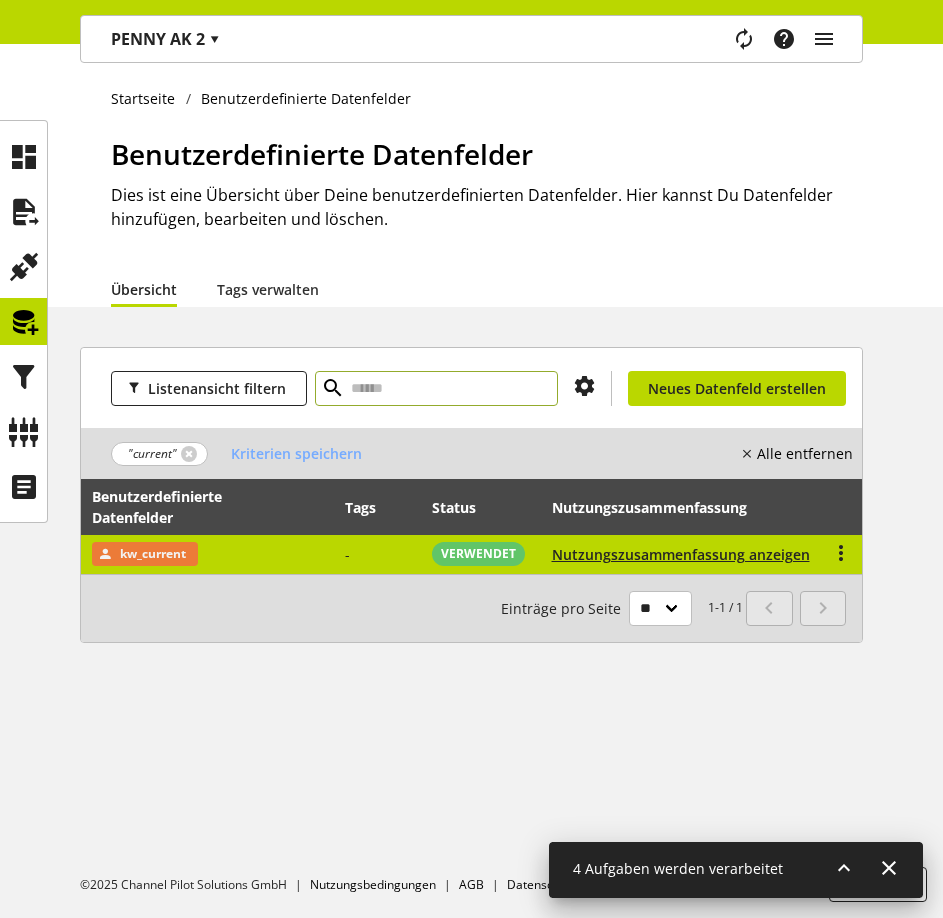 click on "kw_current" at bounding box center [207, 554] 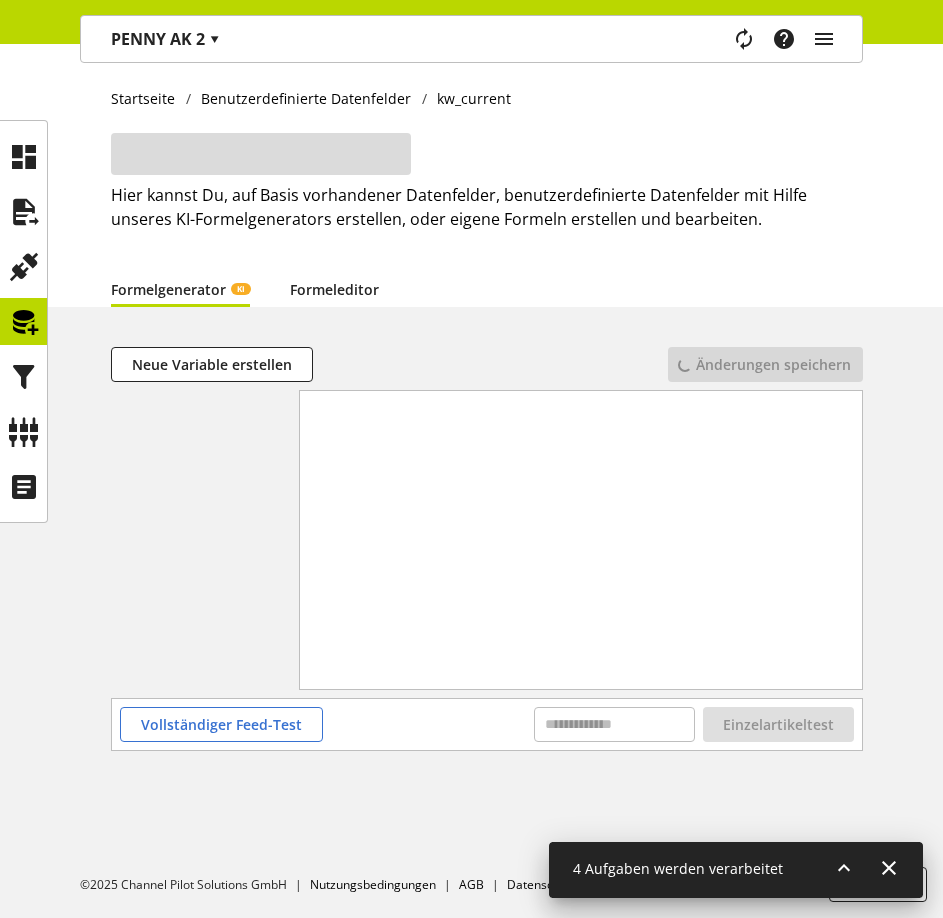 click on "Formeleditor" at bounding box center [334, 289] 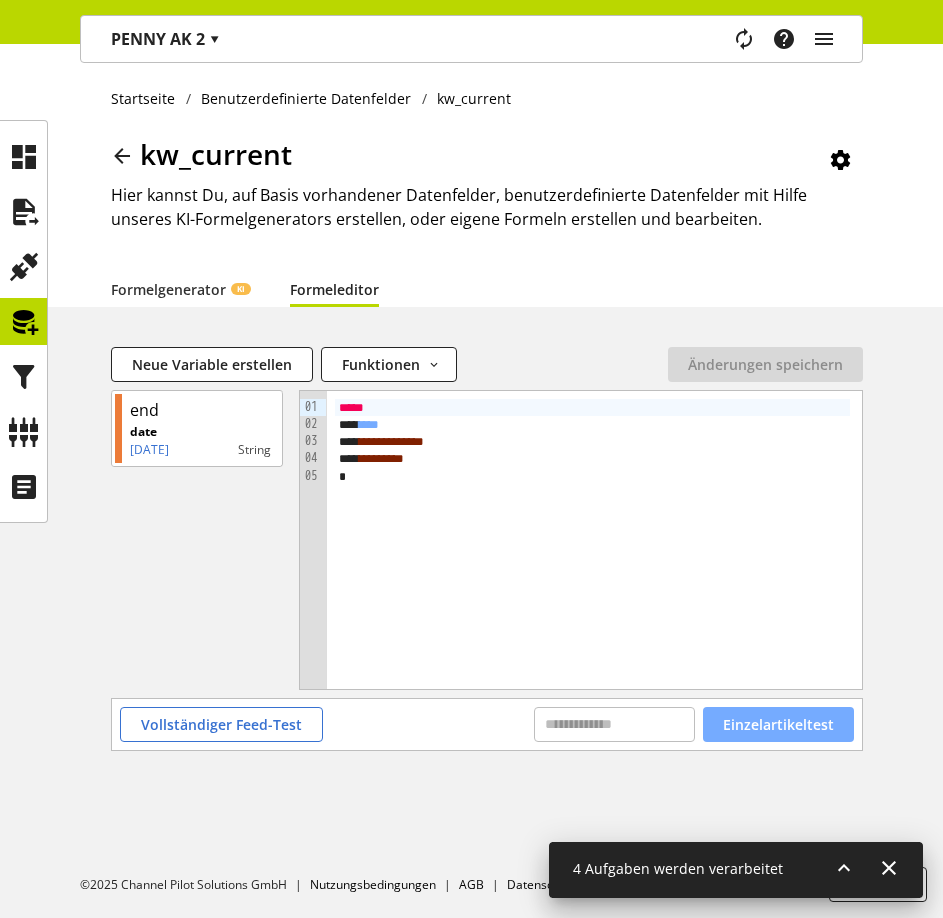 click on "Einzelartikeltest" at bounding box center (778, 724) 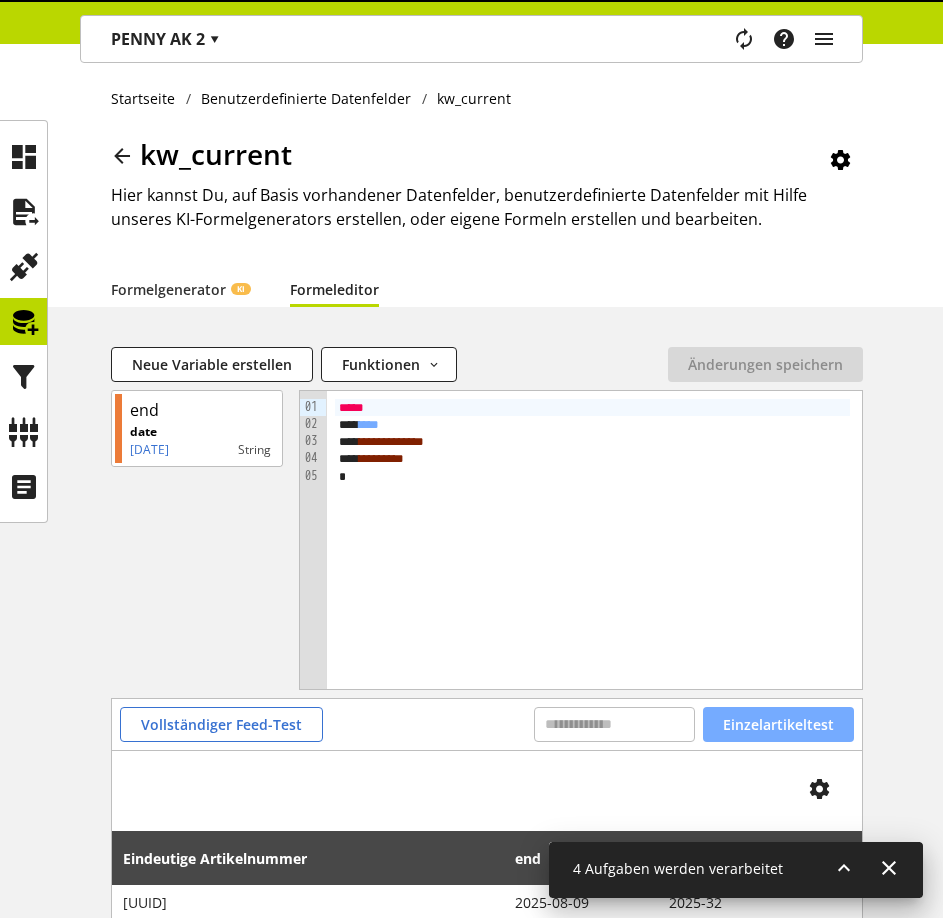 scroll, scrollTop: 118, scrollLeft: 0, axis: vertical 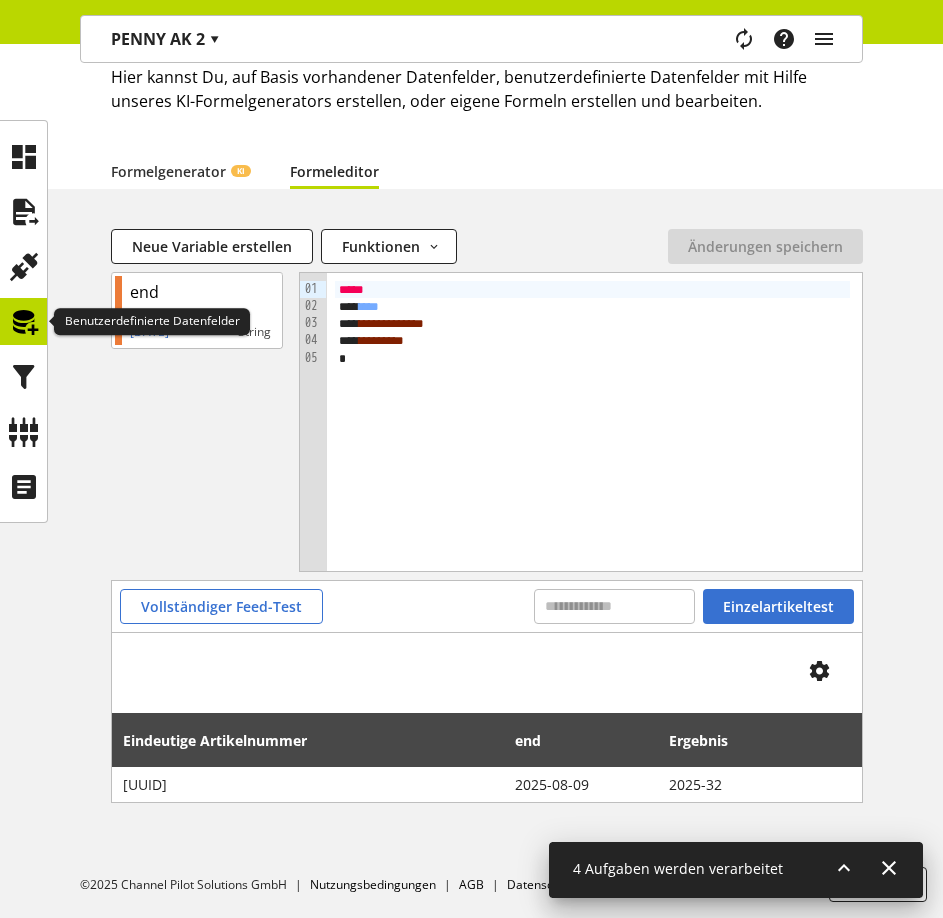 click at bounding box center (24, 322) 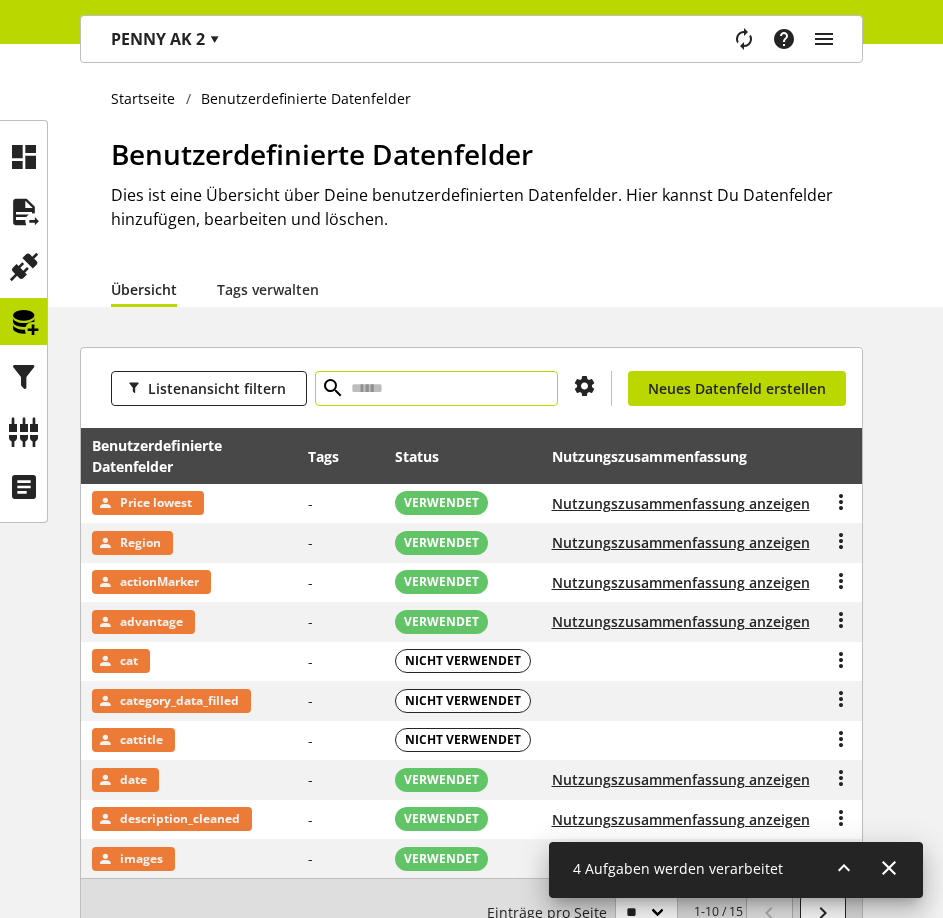 click at bounding box center [436, 388] 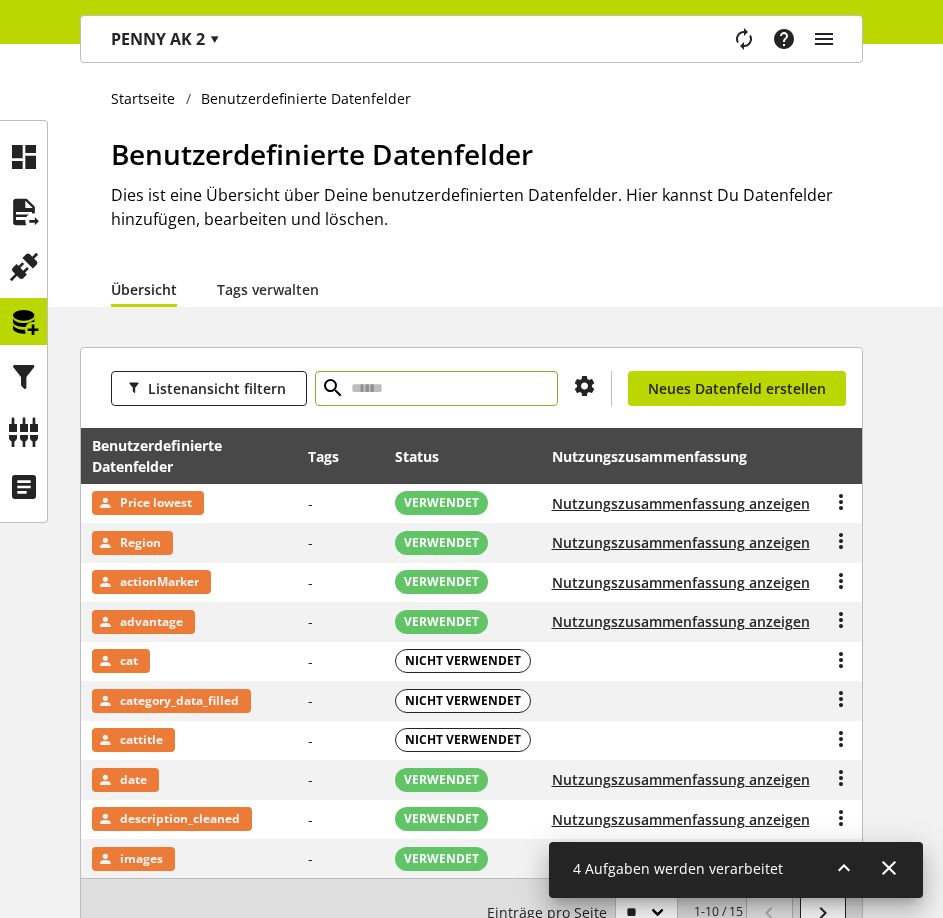 click at bounding box center (436, 388) 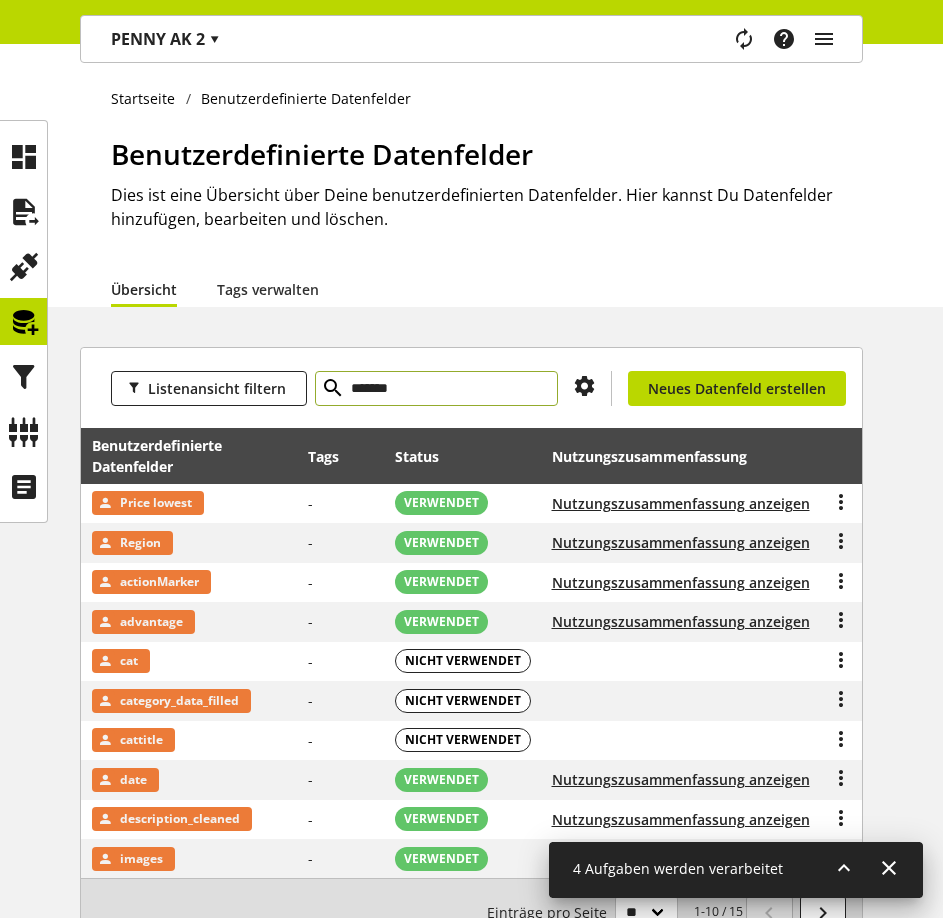 type on "*******" 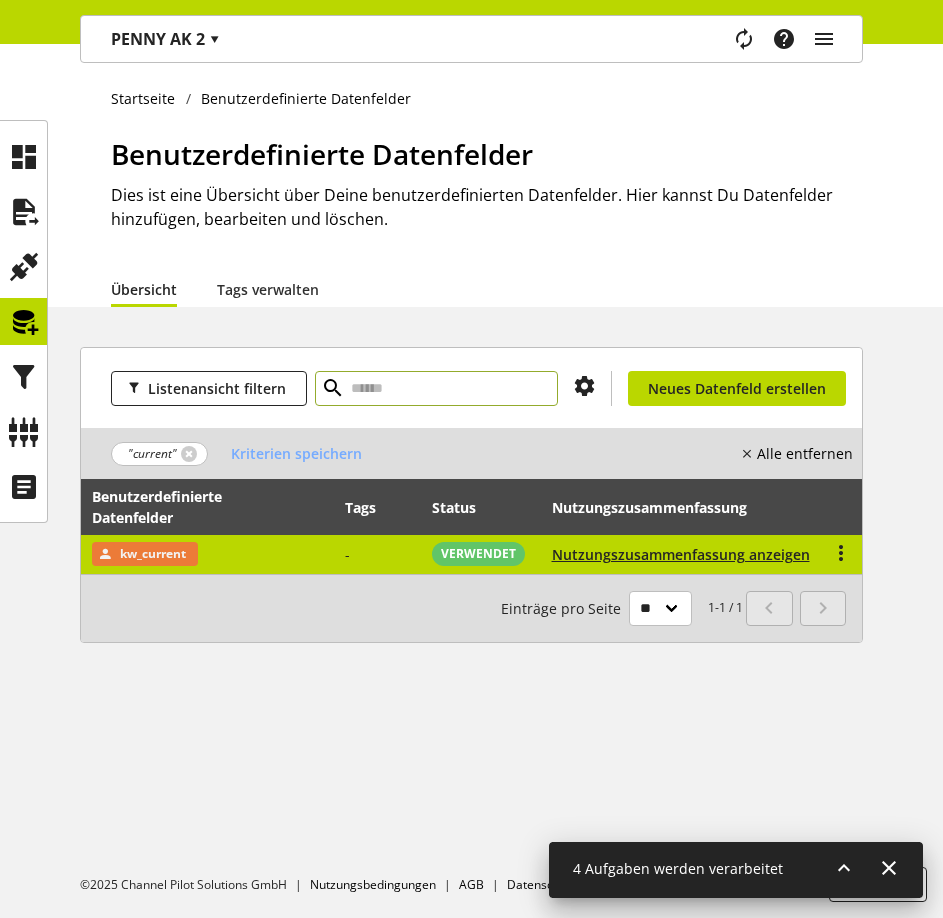click on "kw_current" at bounding box center (207, 554) 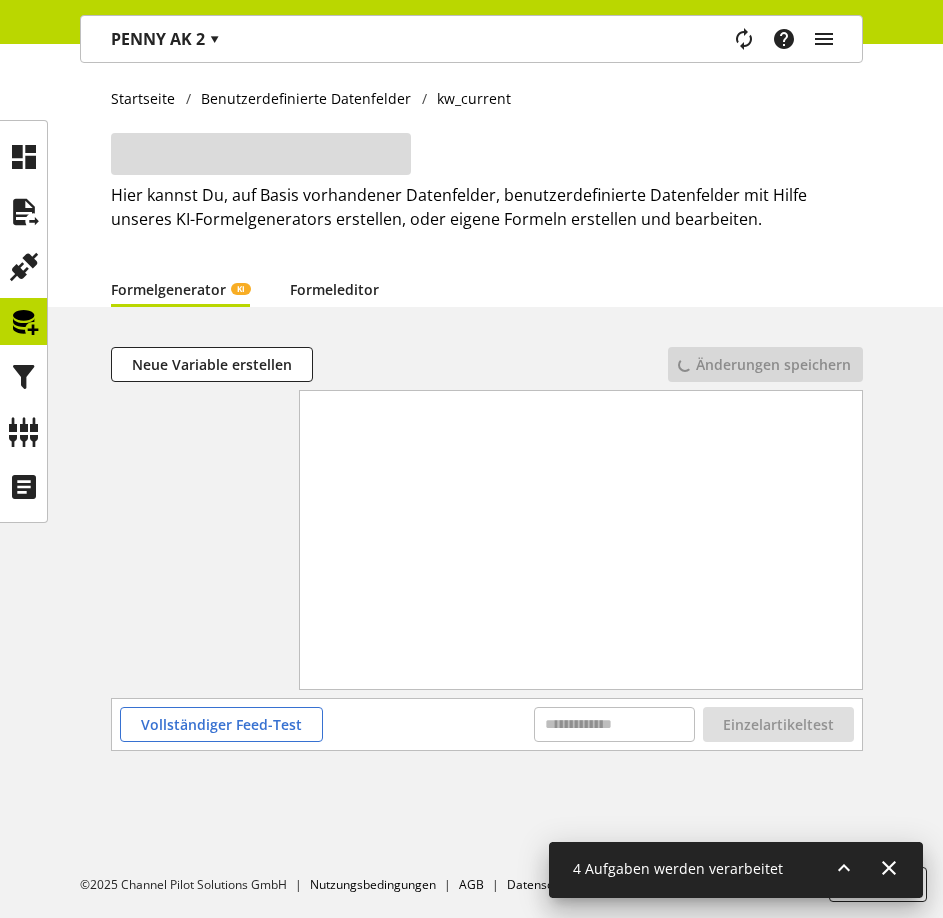 click on "Formeleditor" at bounding box center [334, 289] 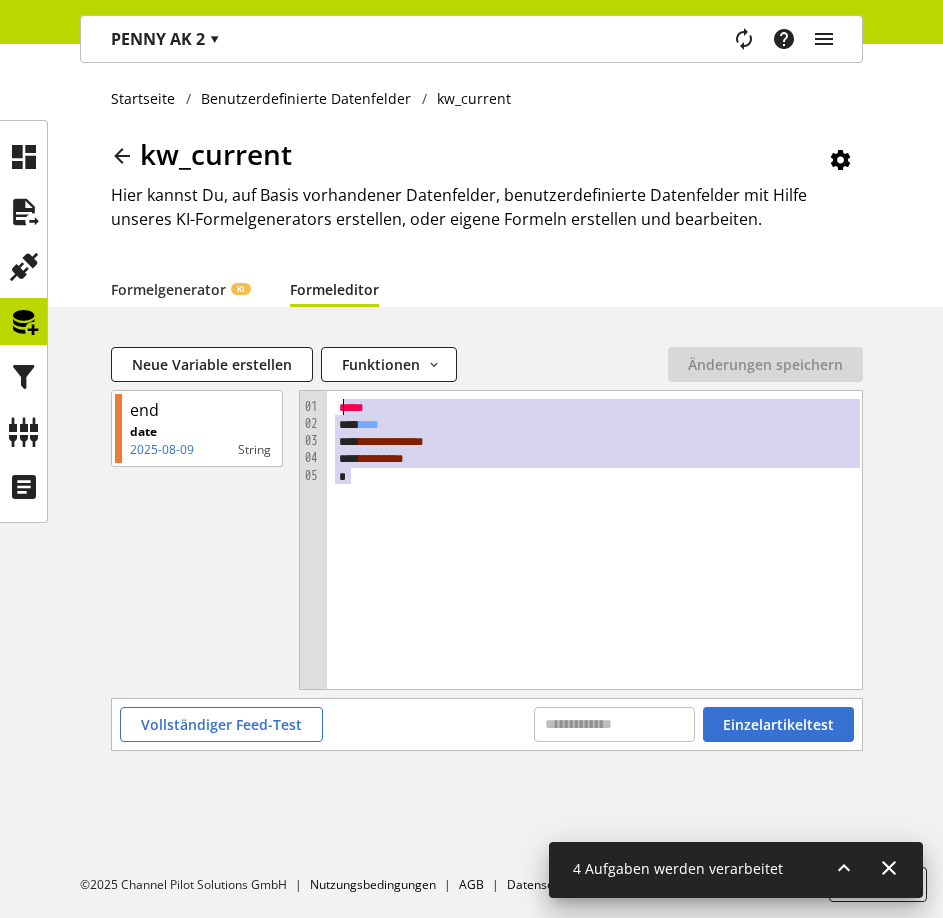 drag, startPoint x: 376, startPoint y: 473, endPoint x: 293, endPoint y: 382, distance: 123.16656 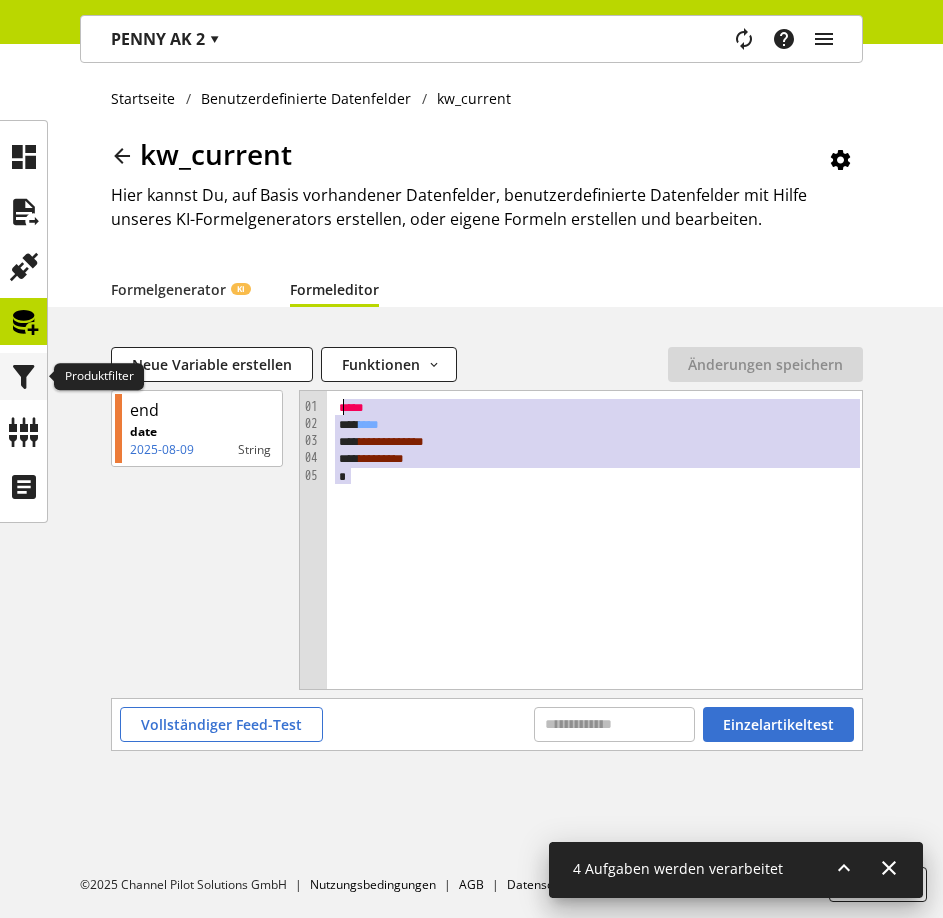 click at bounding box center (24, 377) 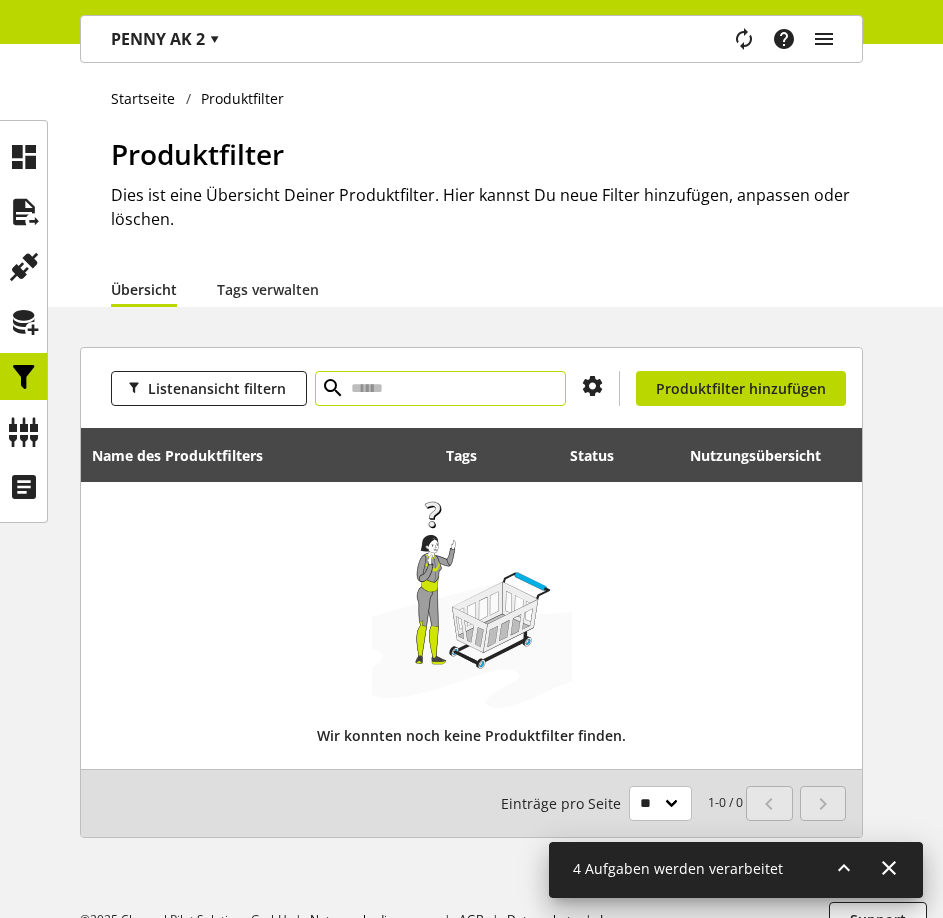 click at bounding box center [440, 388] 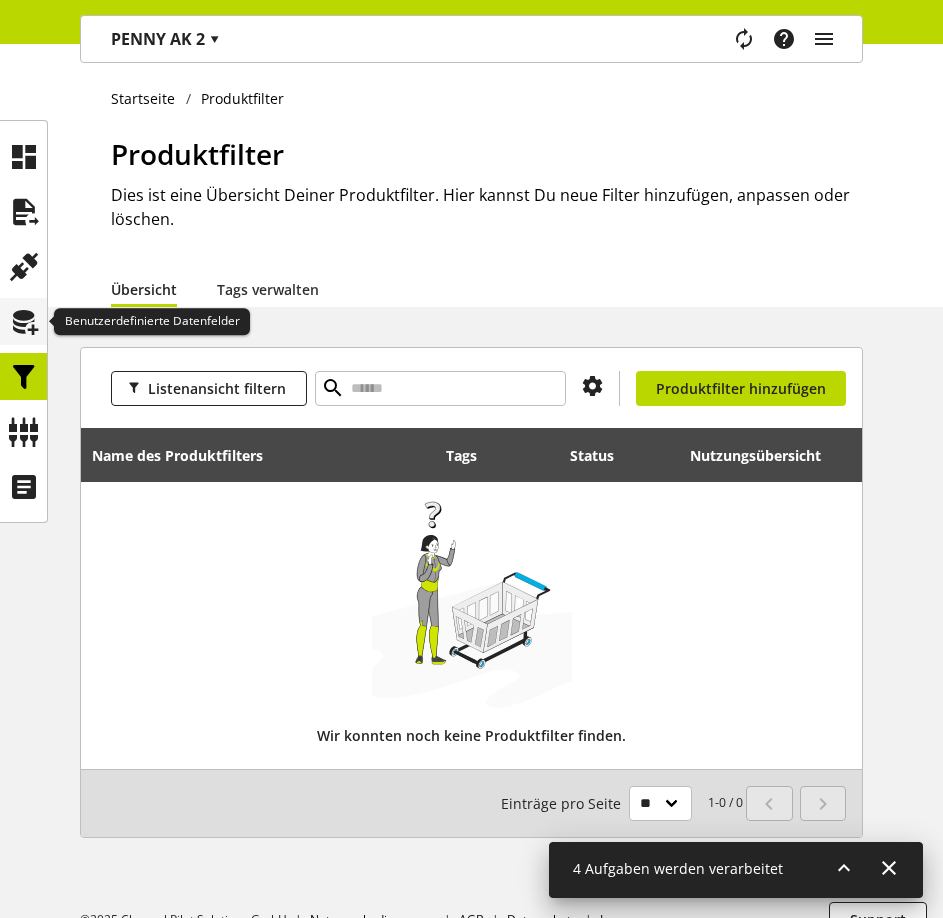 click at bounding box center (24, 322) 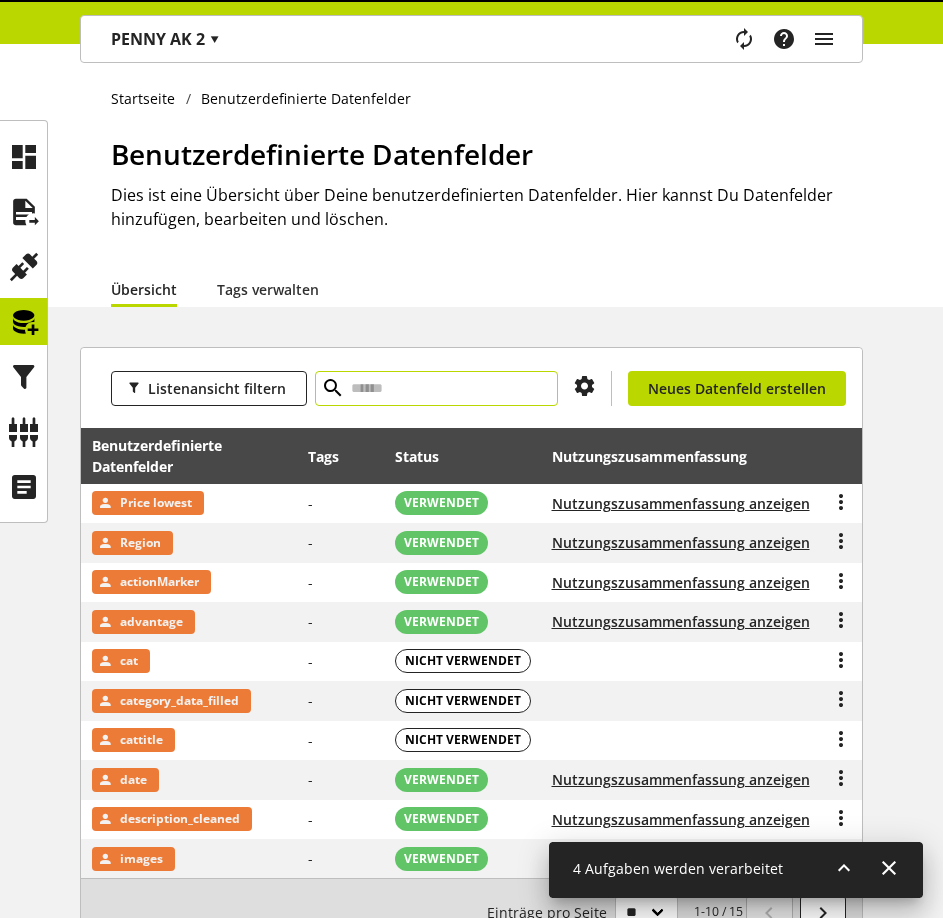 click at bounding box center (436, 388) 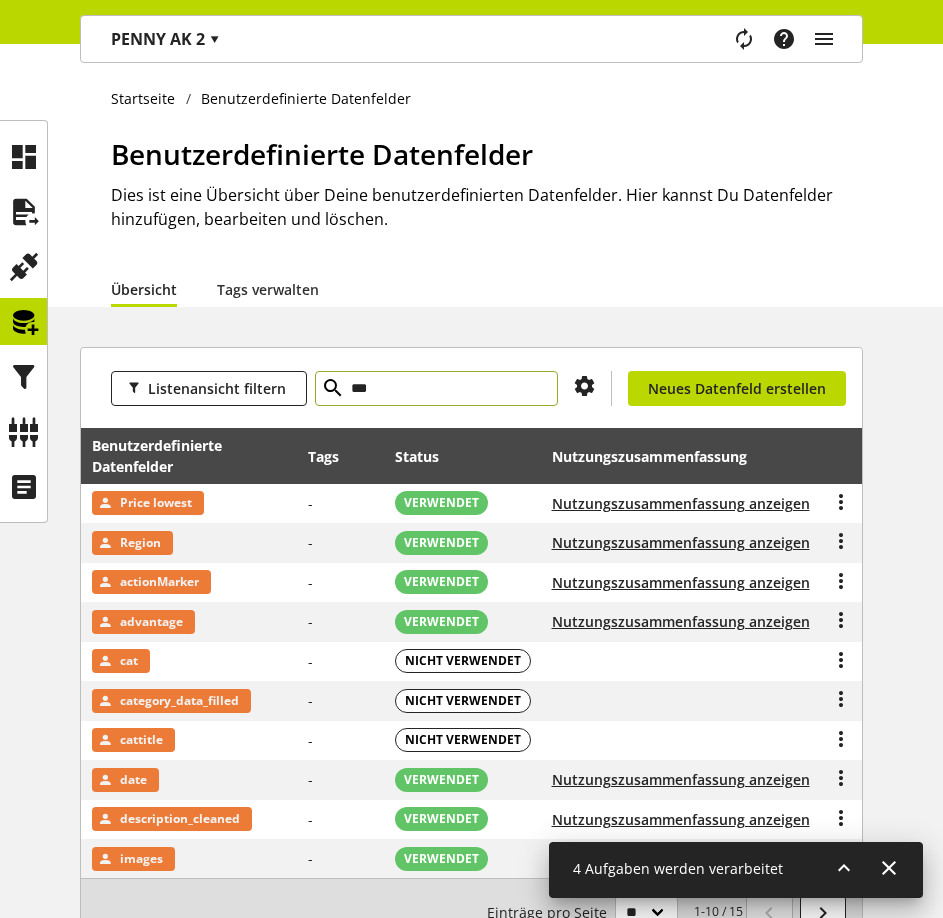 type on "***" 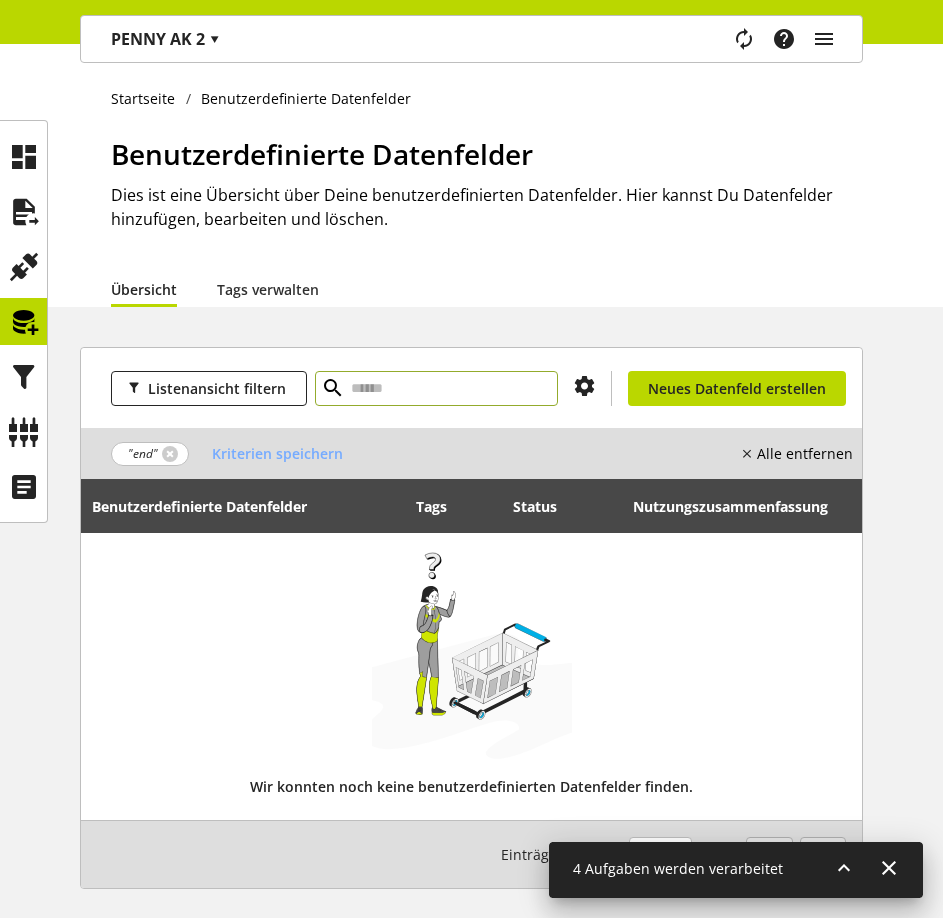 click at bounding box center [436, 388] 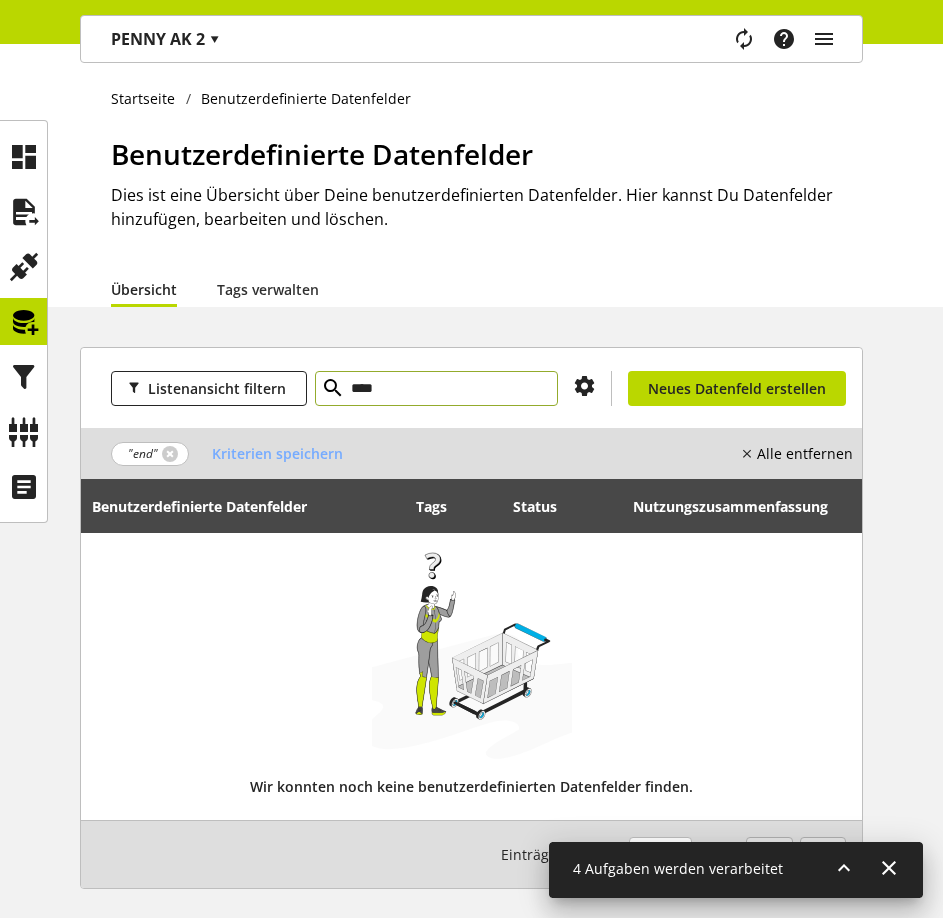 type on "****" 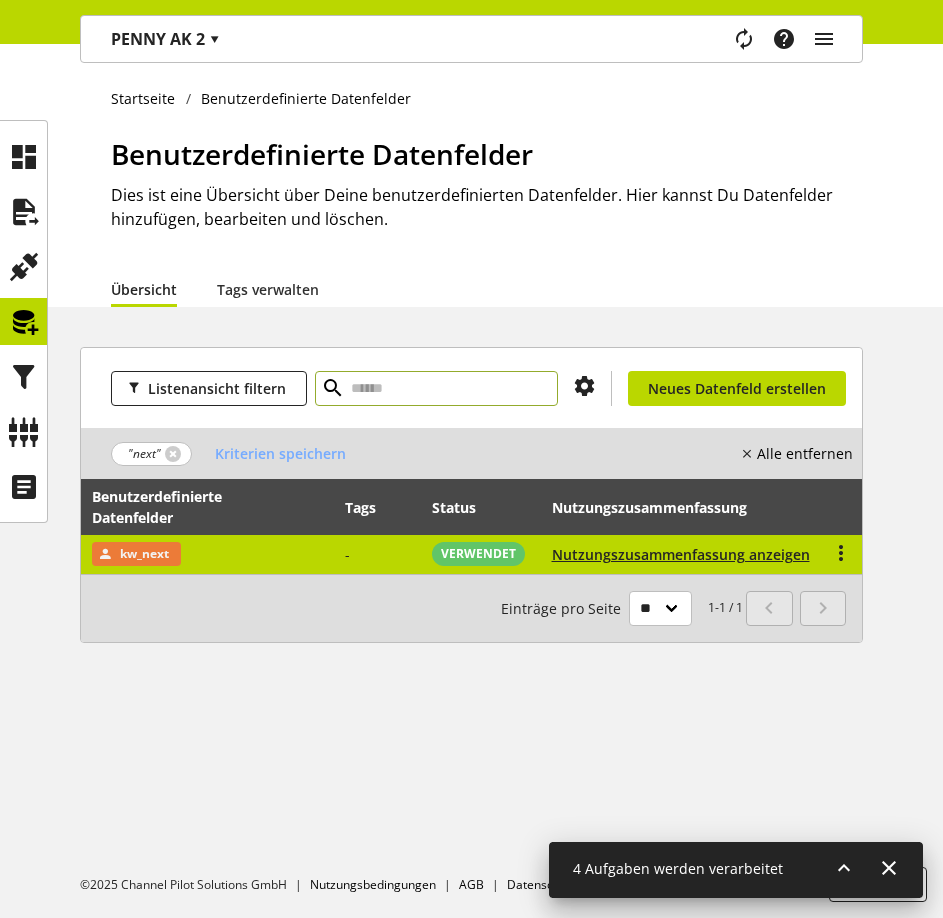 click on "kw_next" at bounding box center (207, 554) 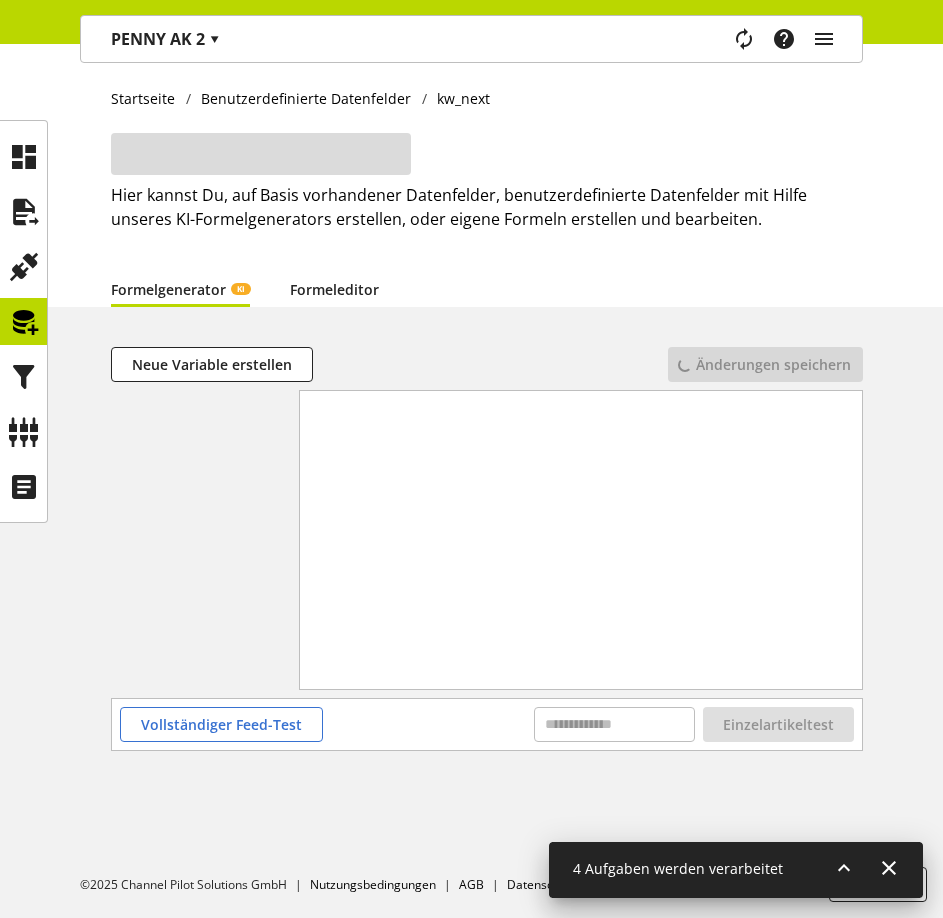 click on "Formeleditor" at bounding box center [334, 289] 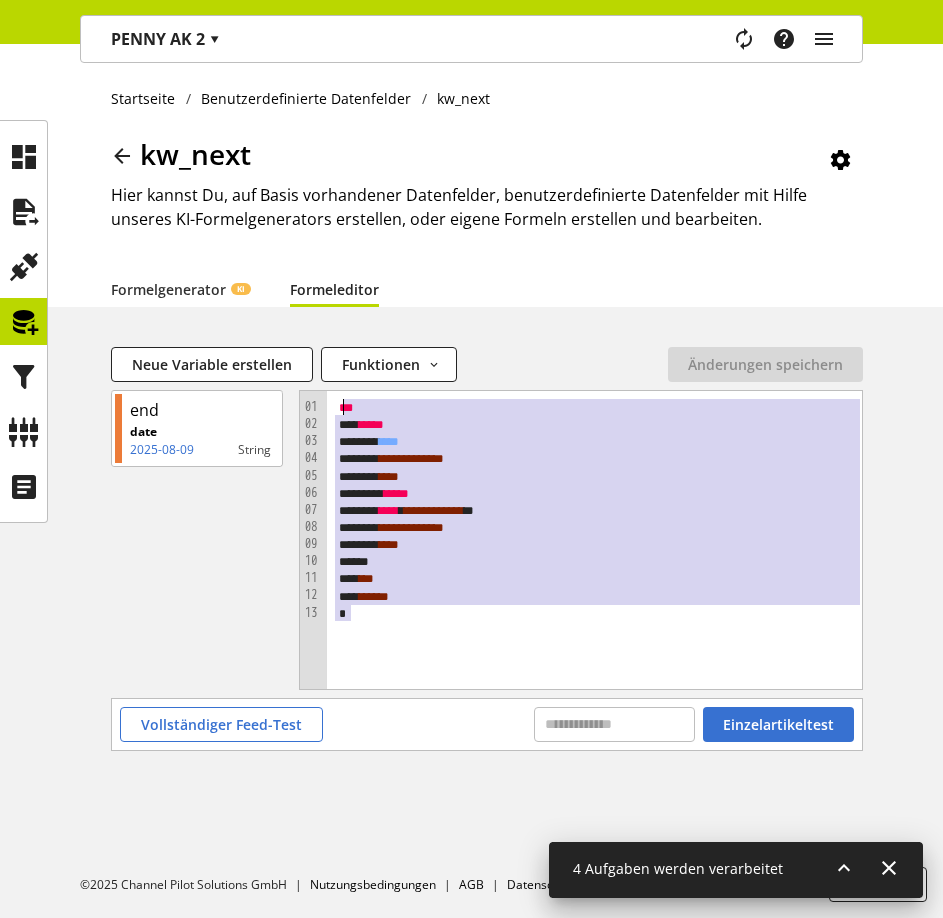 drag, startPoint x: 386, startPoint y: 616, endPoint x: 229, endPoint y: 316, distance: 338.59857 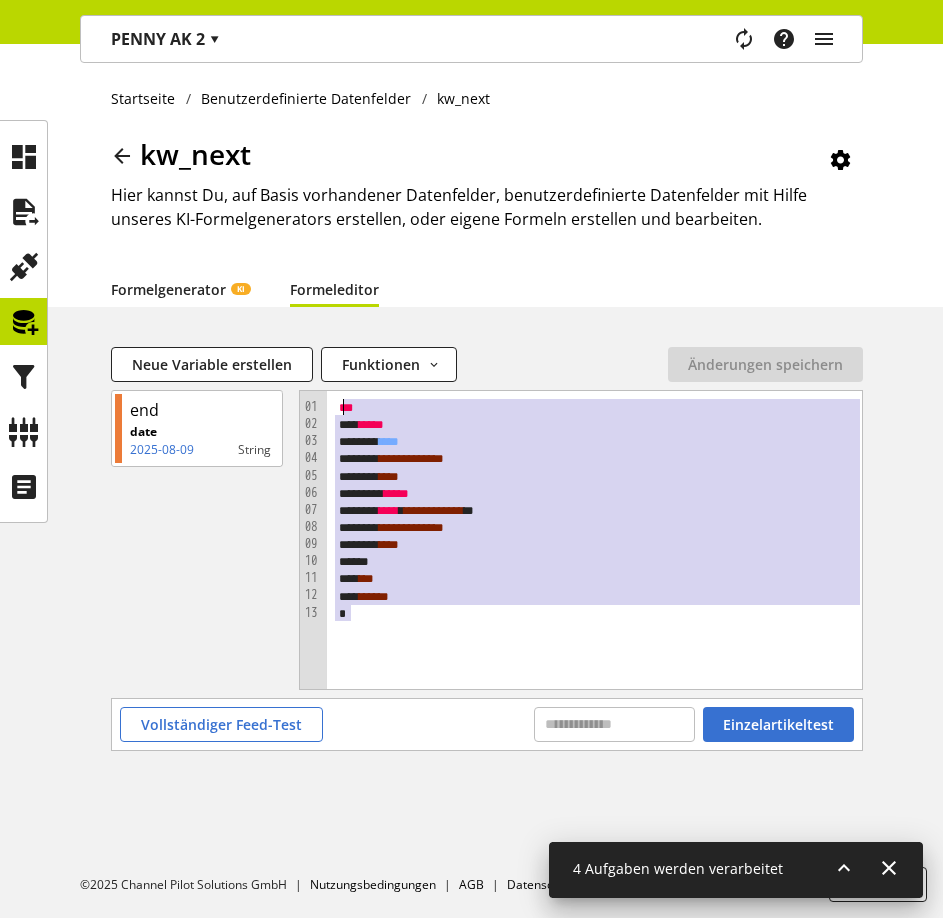click on "Formelgenerator KI" at bounding box center (180, 289) 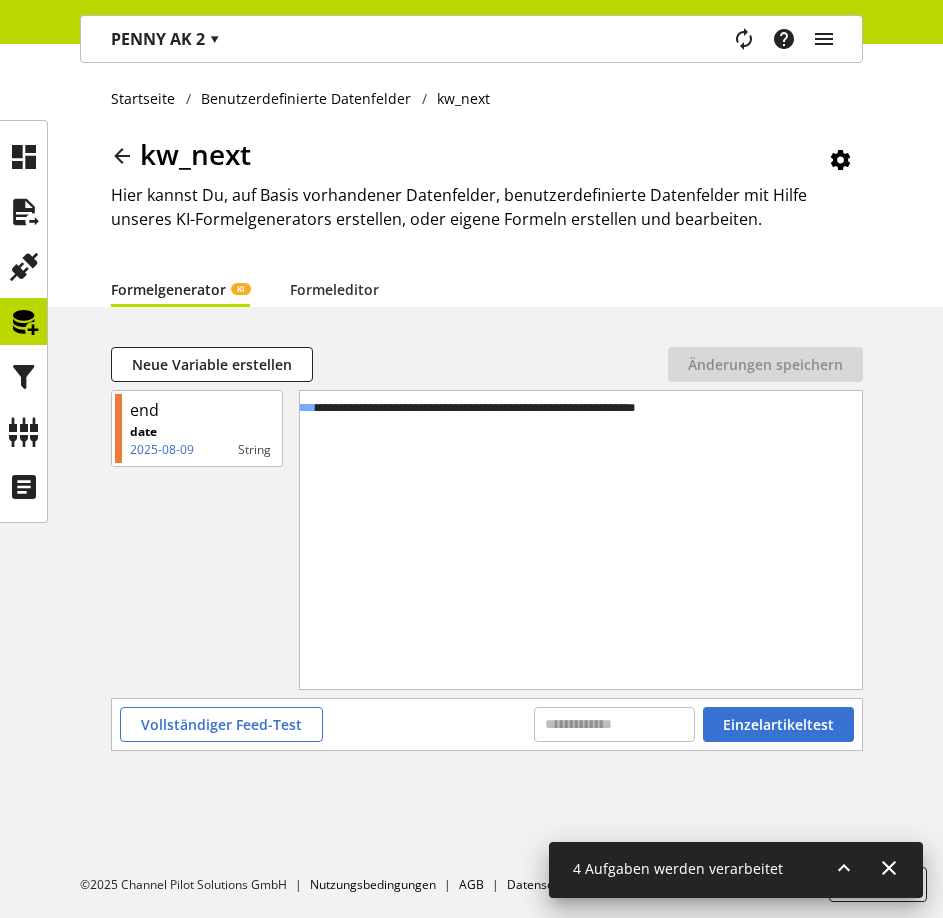 scroll, scrollTop: 0, scrollLeft: 151, axis: horizontal 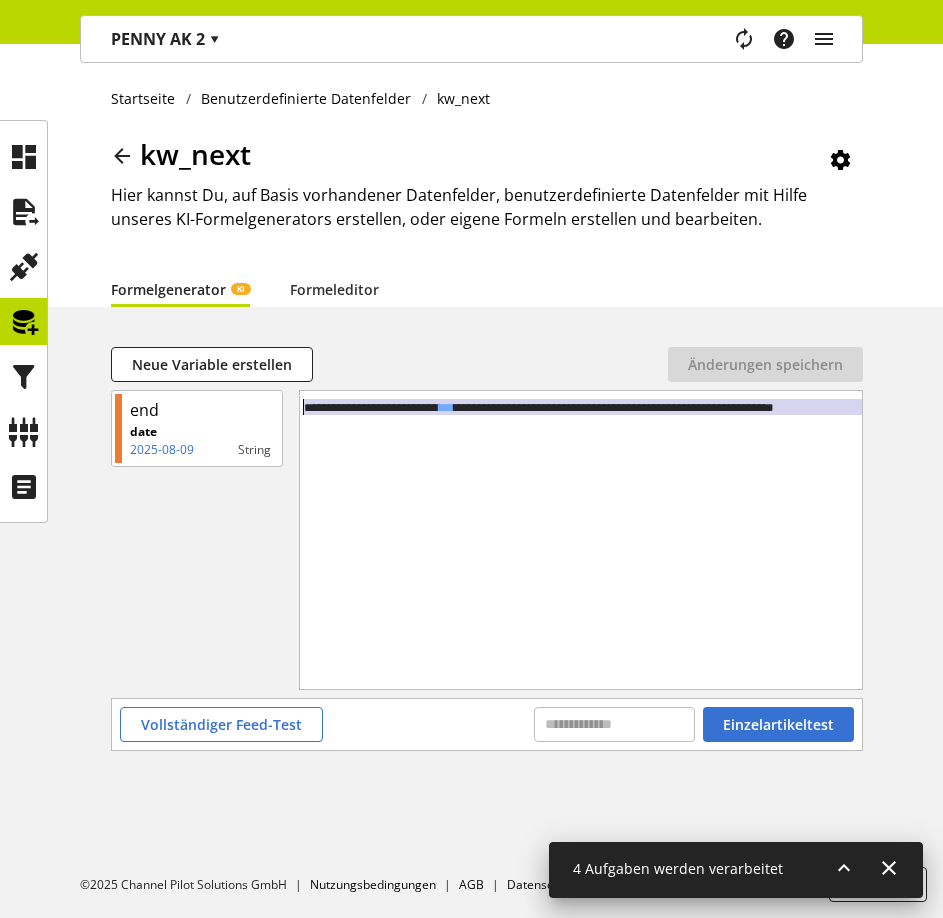 drag, startPoint x: 855, startPoint y: 403, endPoint x: 84, endPoint y: 257, distance: 784.70184 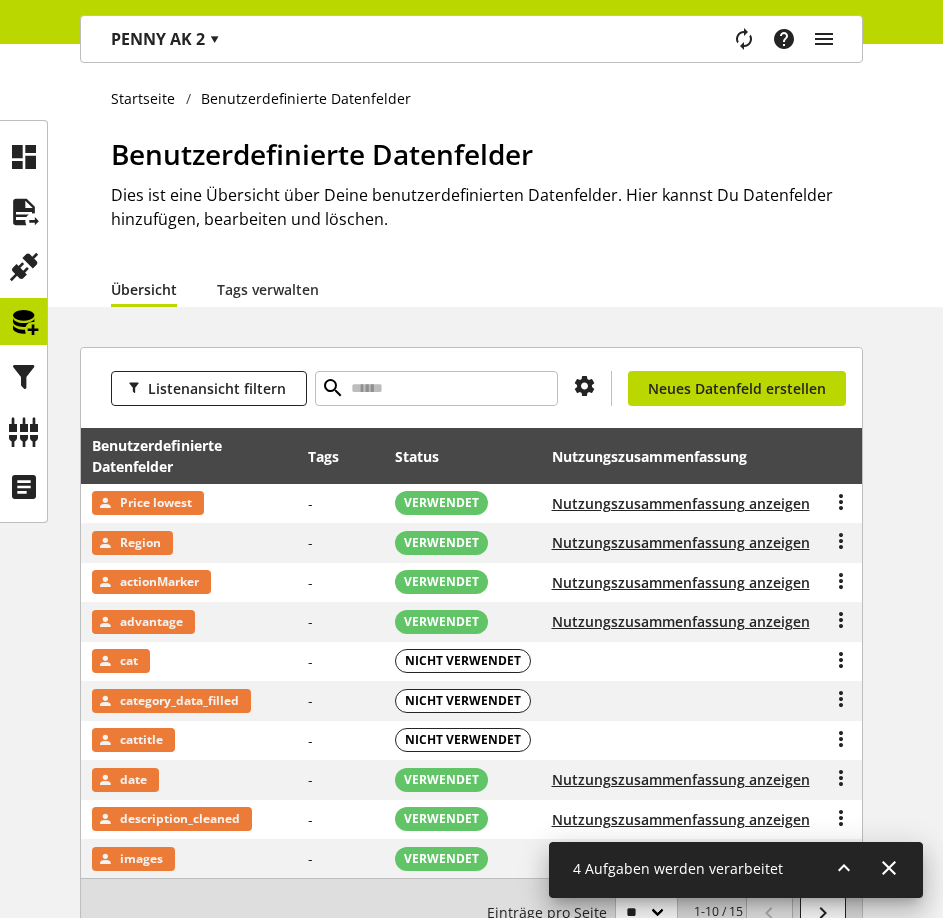 click on "Listenansicht filtern Du bist nicht berechtigt, ein Datenfeld zu erstellen. Neues Datenfeld erstellen" at bounding box center [471, 388] 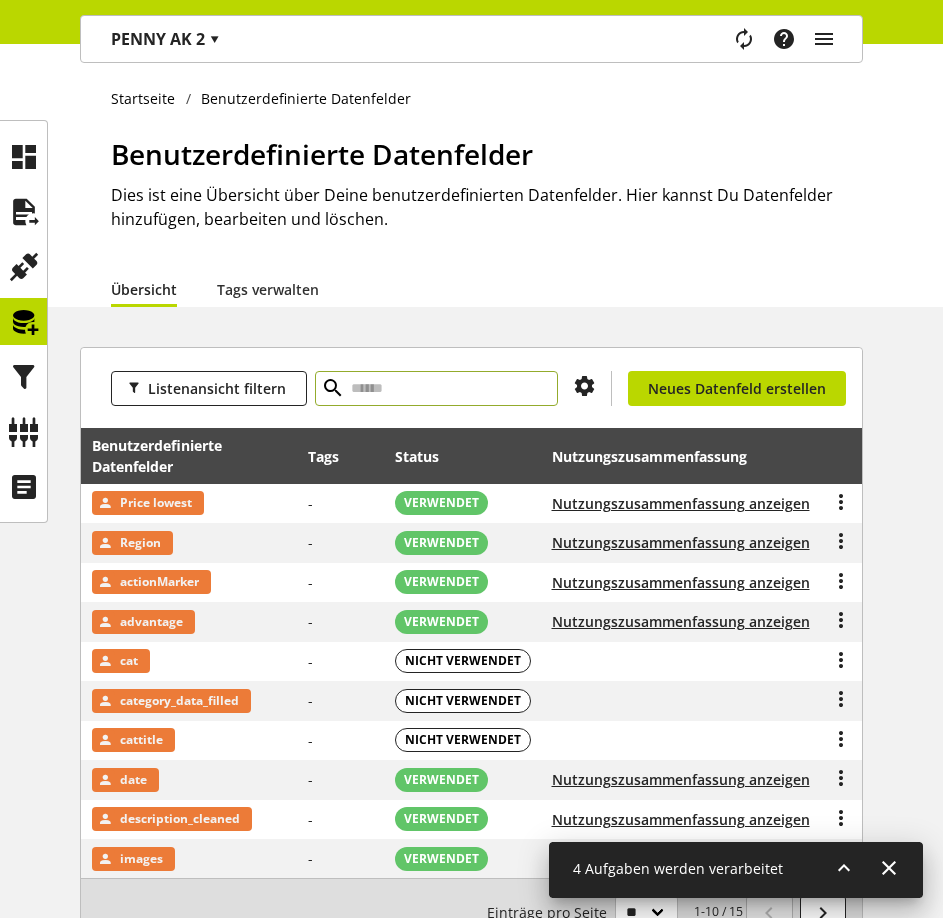 click at bounding box center [436, 388] 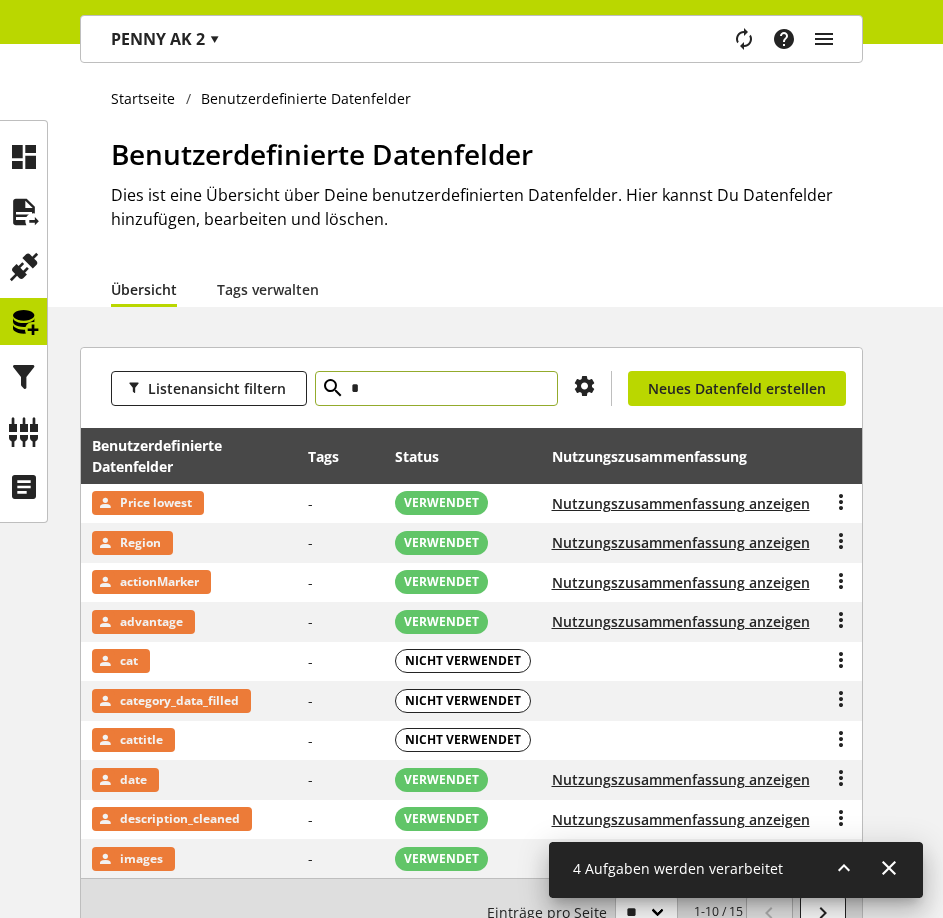 type on "*" 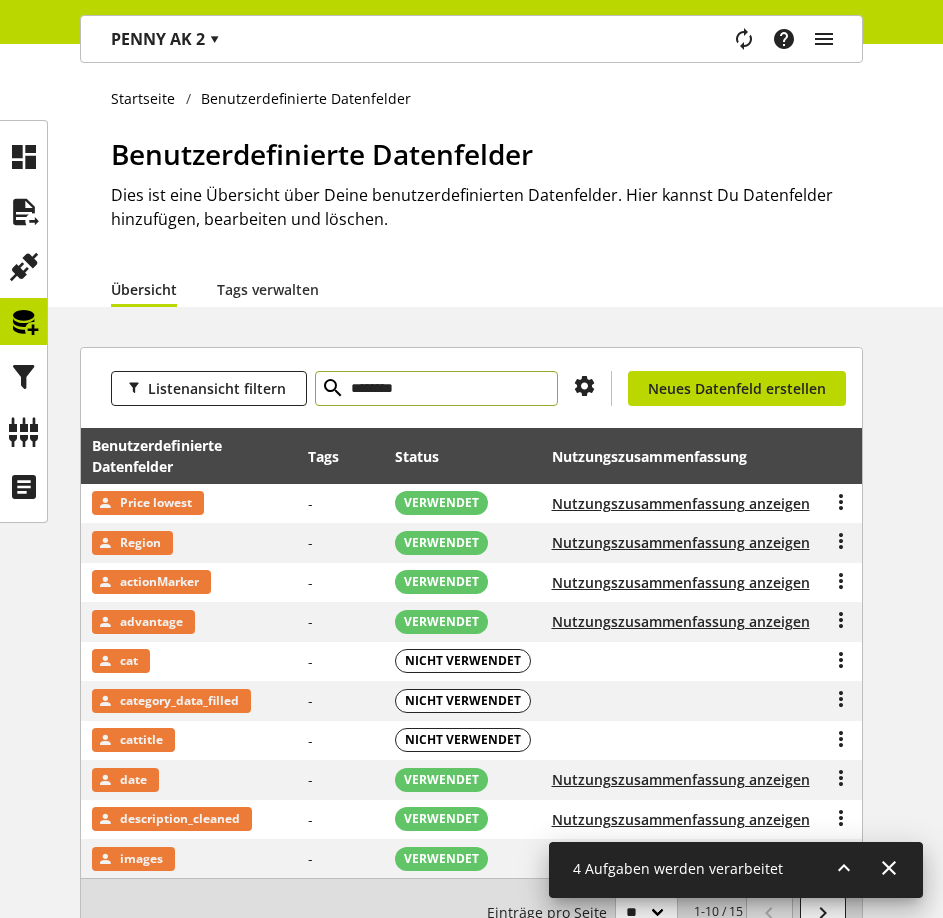 type on "*******" 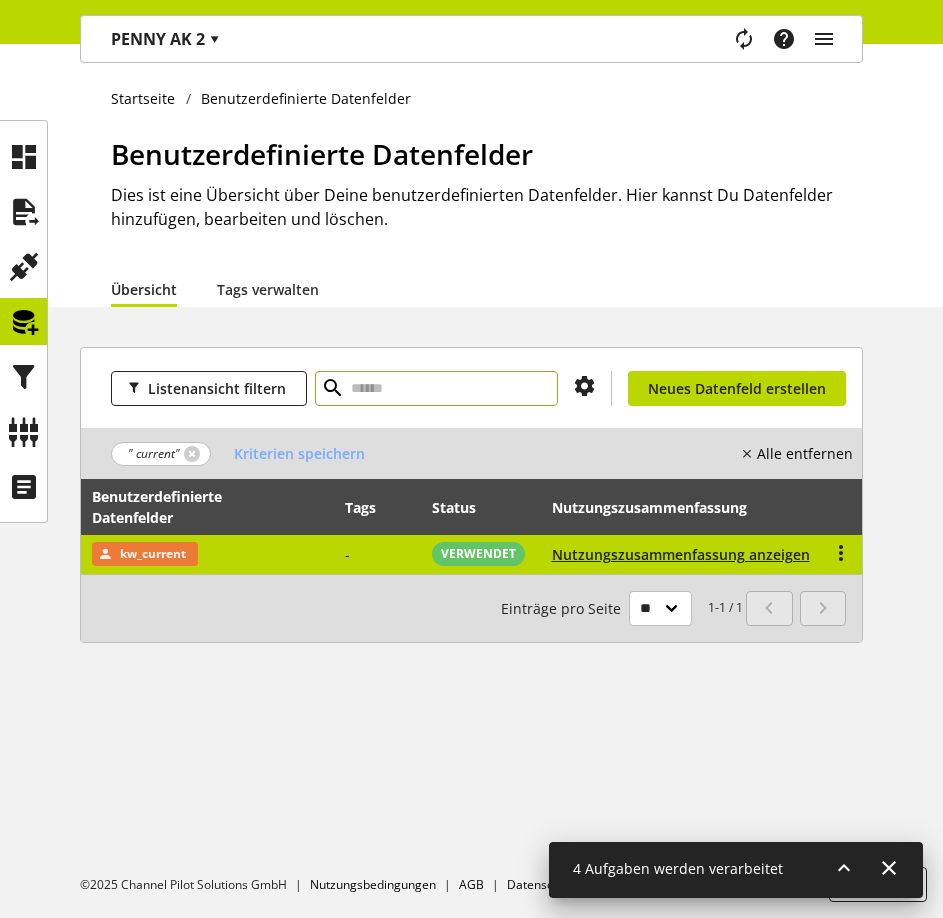 click on "kw_current" at bounding box center (207, 554) 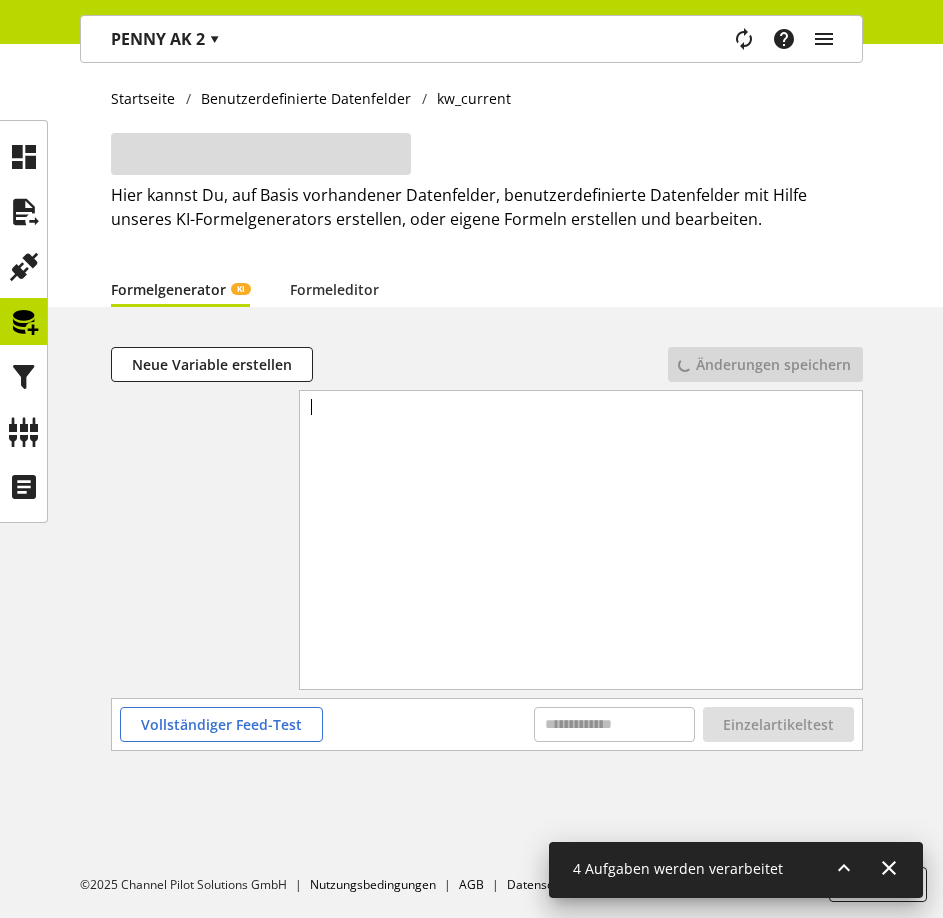 click on "**********" at bounding box center [581, 515] 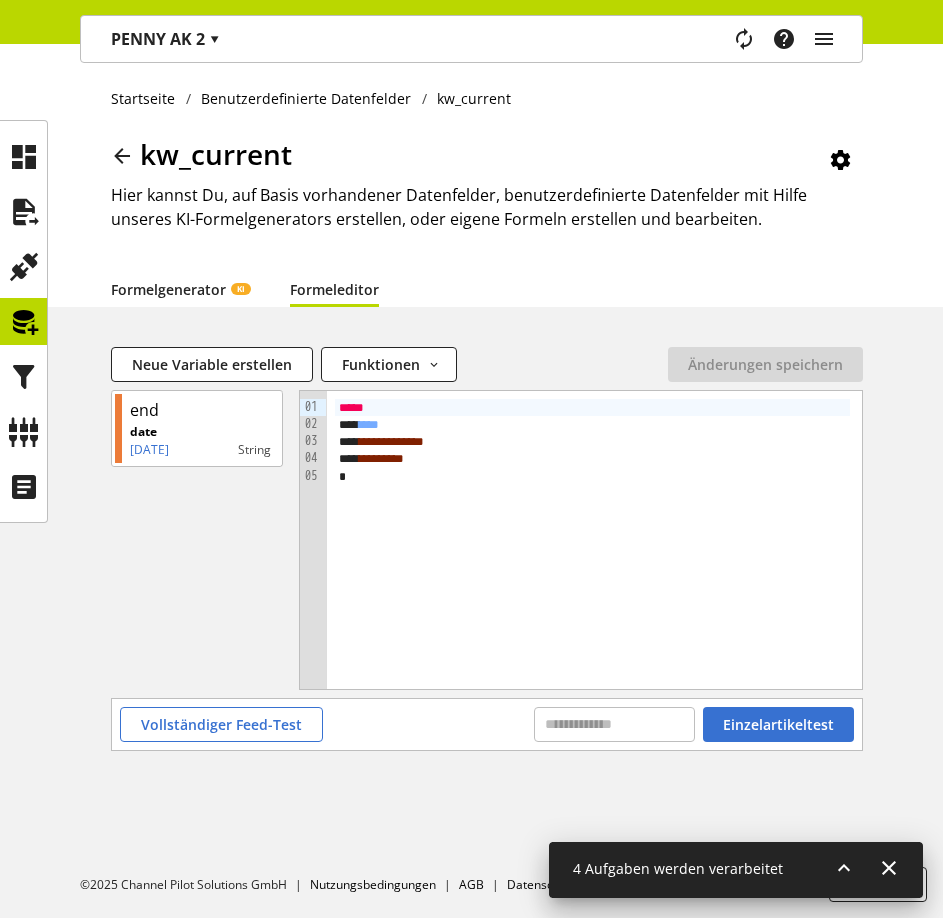 click on "Formelgenerator KI" at bounding box center (180, 289) 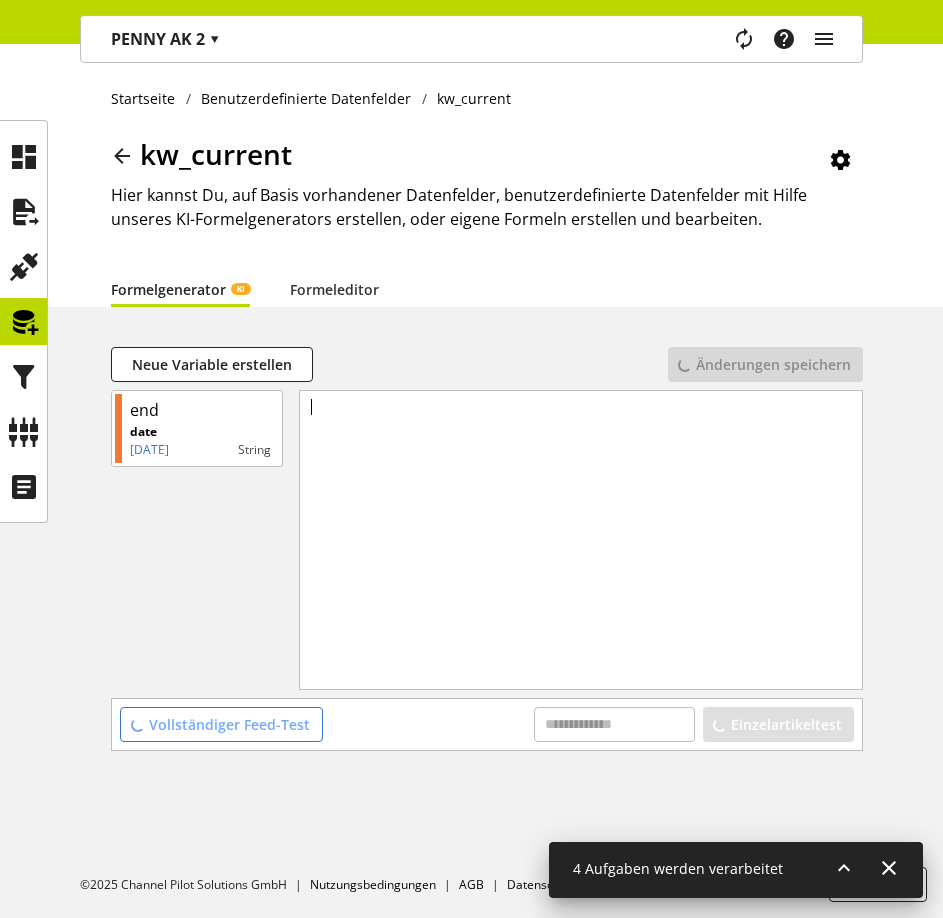click on "**********" at bounding box center (581, 515) 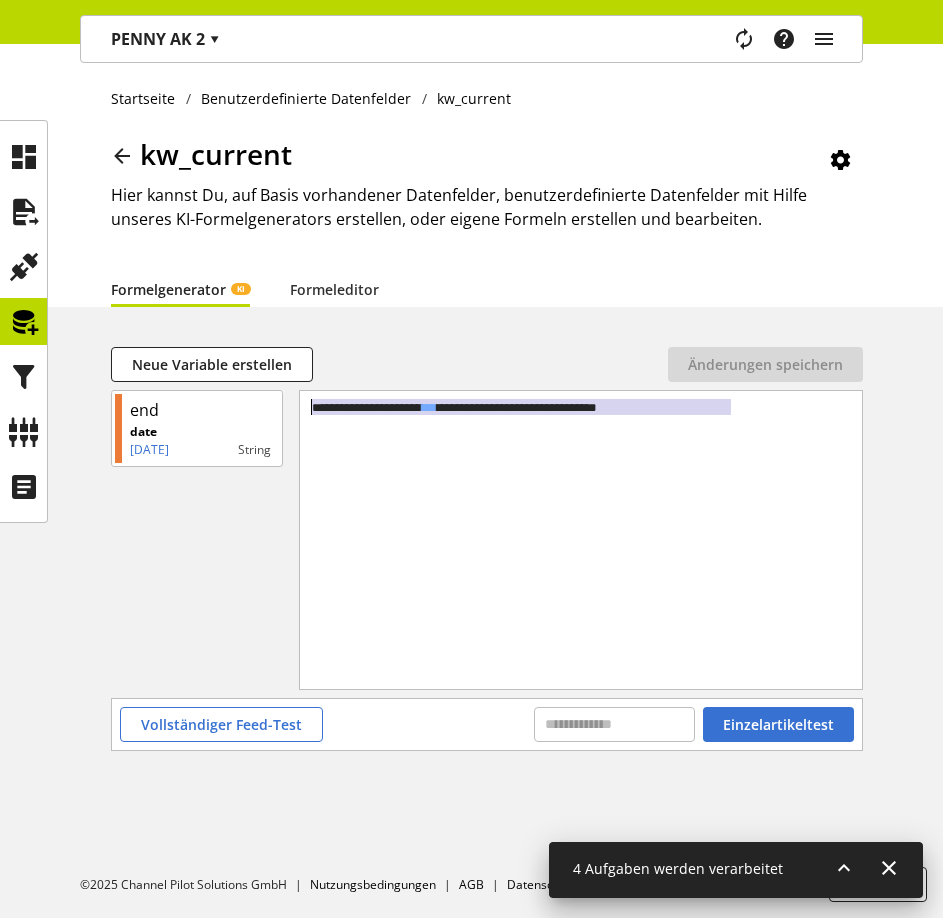 drag, startPoint x: 739, startPoint y: 410, endPoint x: 155, endPoint y: 344, distance: 587.7176 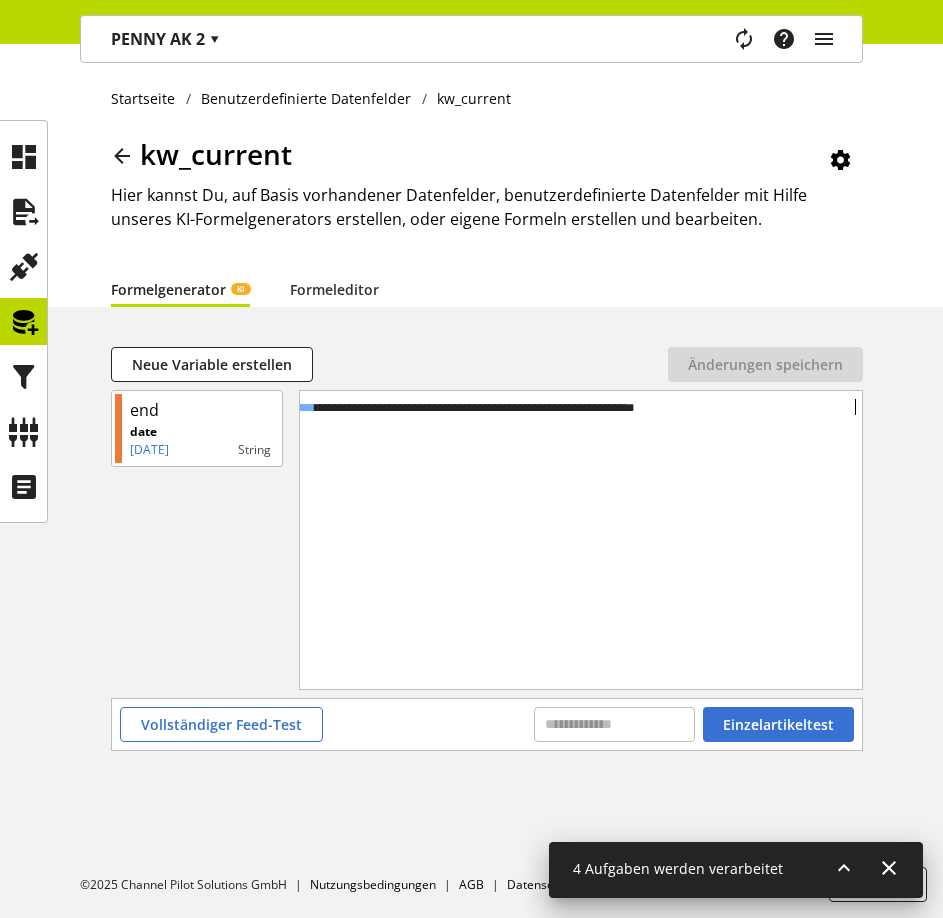 scroll, scrollTop: 0, scrollLeft: 151, axis: horizontal 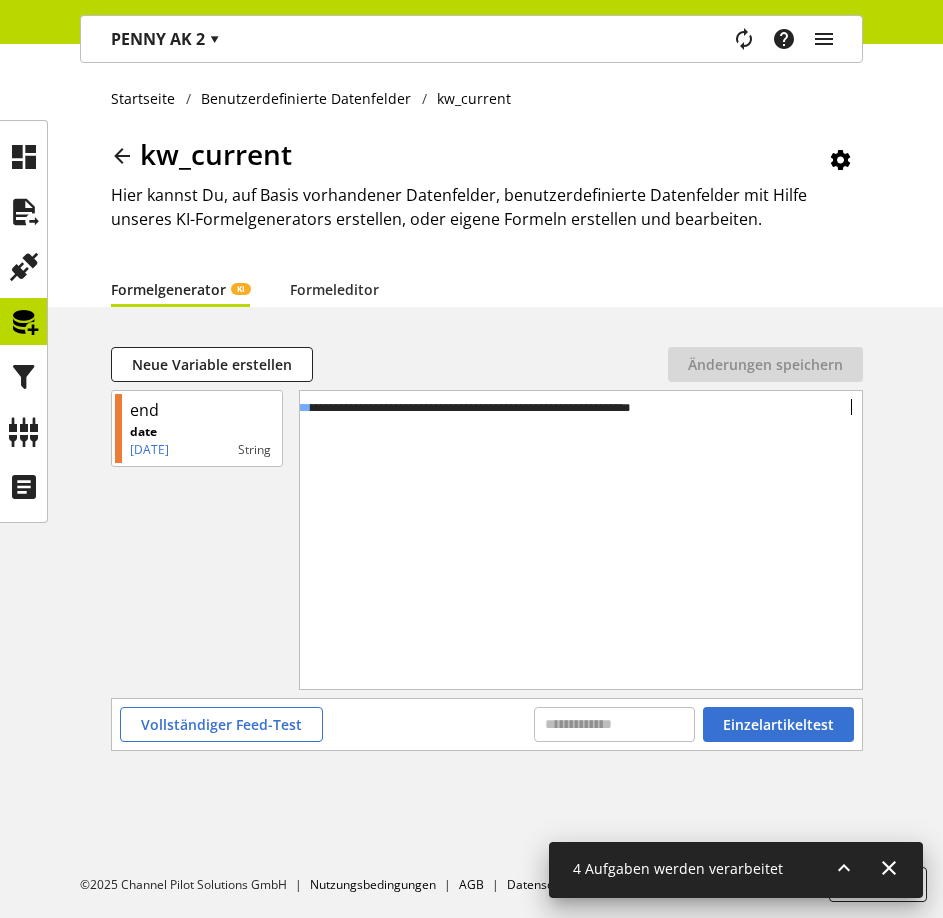 click on "**********" at bounding box center (505, 407) 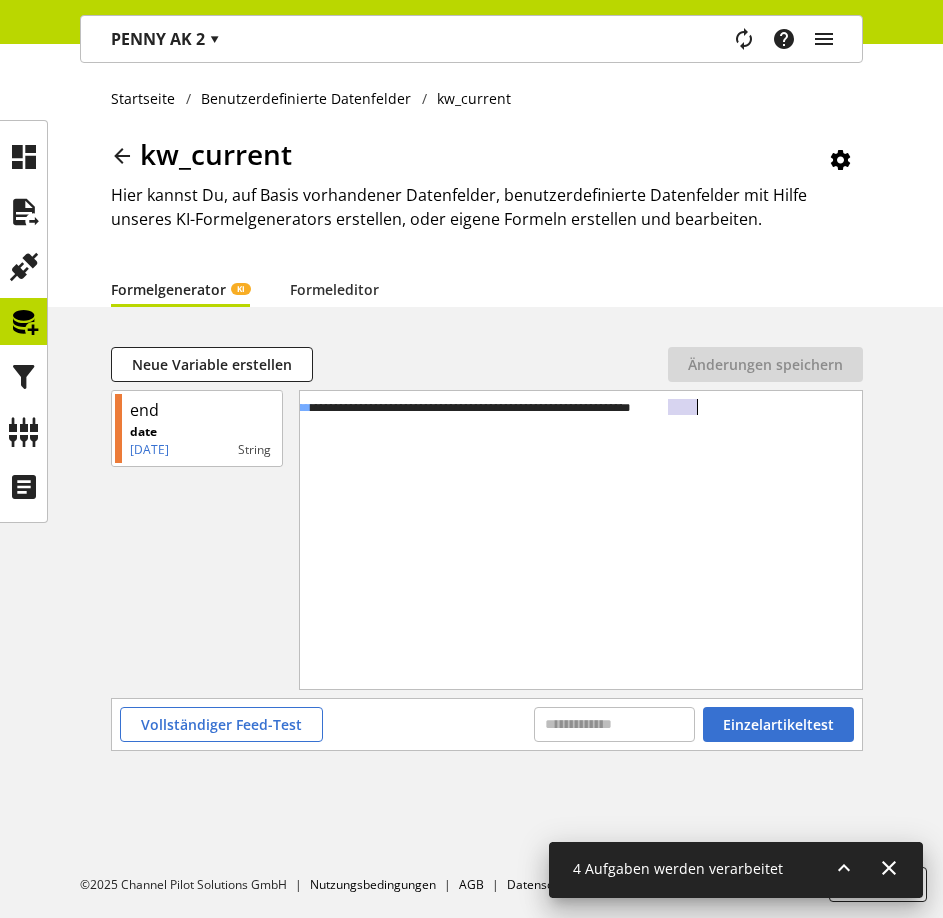 click on "**********" at bounding box center (505, 407) 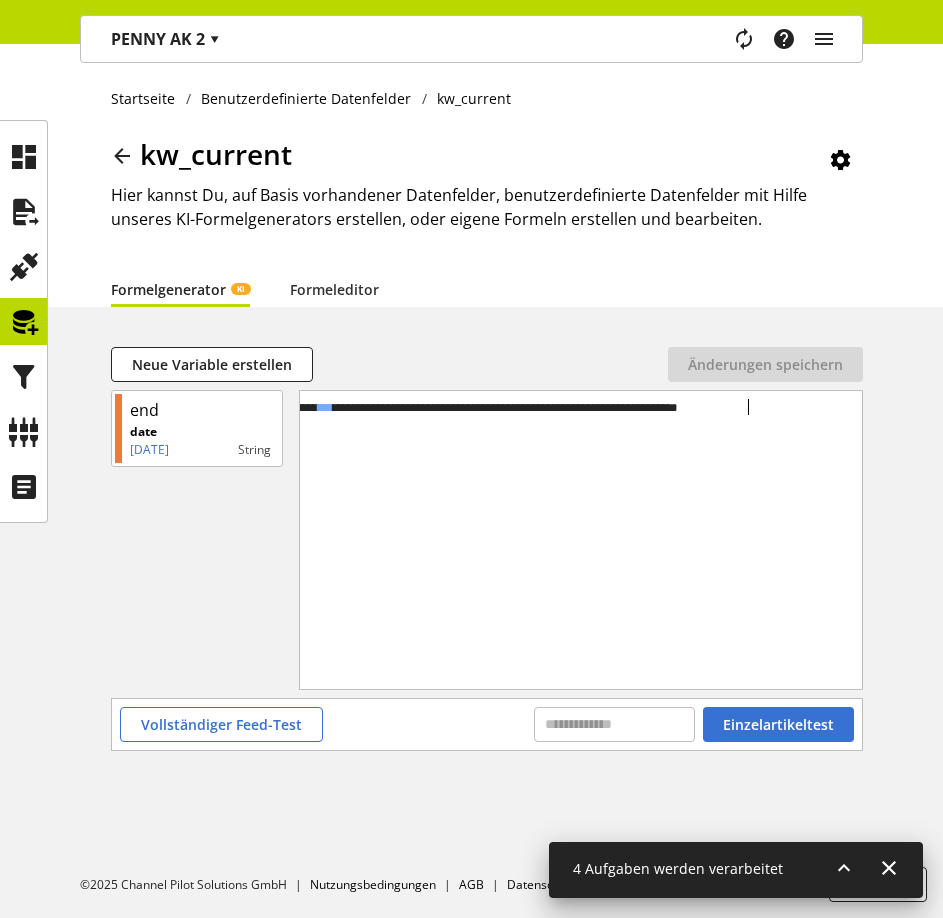 scroll, scrollTop: 0, scrollLeft: 188, axis: horizontal 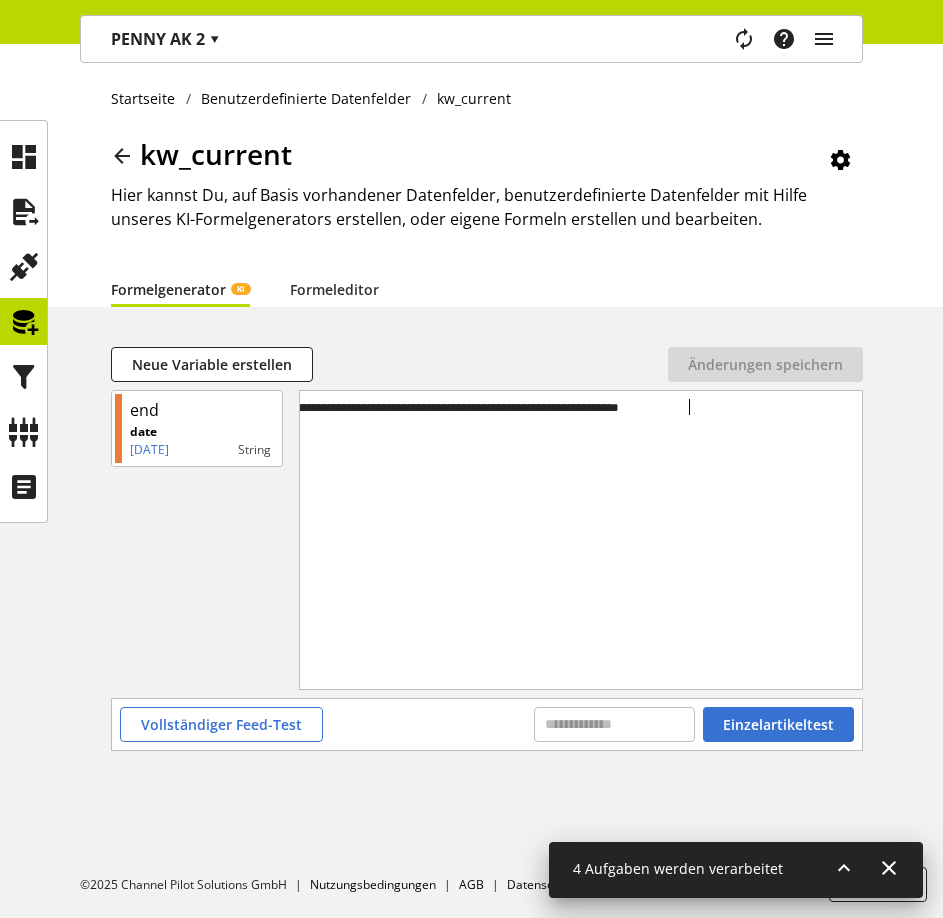 click on "**********" at bounding box center [487, 407] 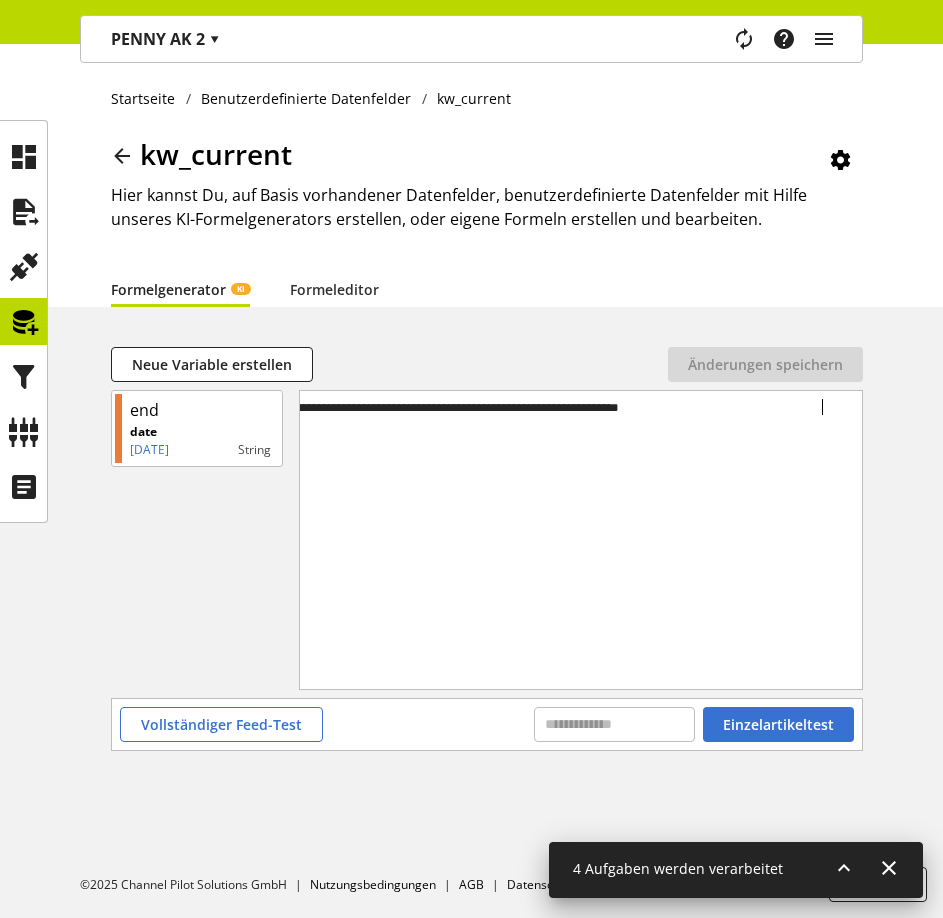 click on "**********" at bounding box center (487, 407) 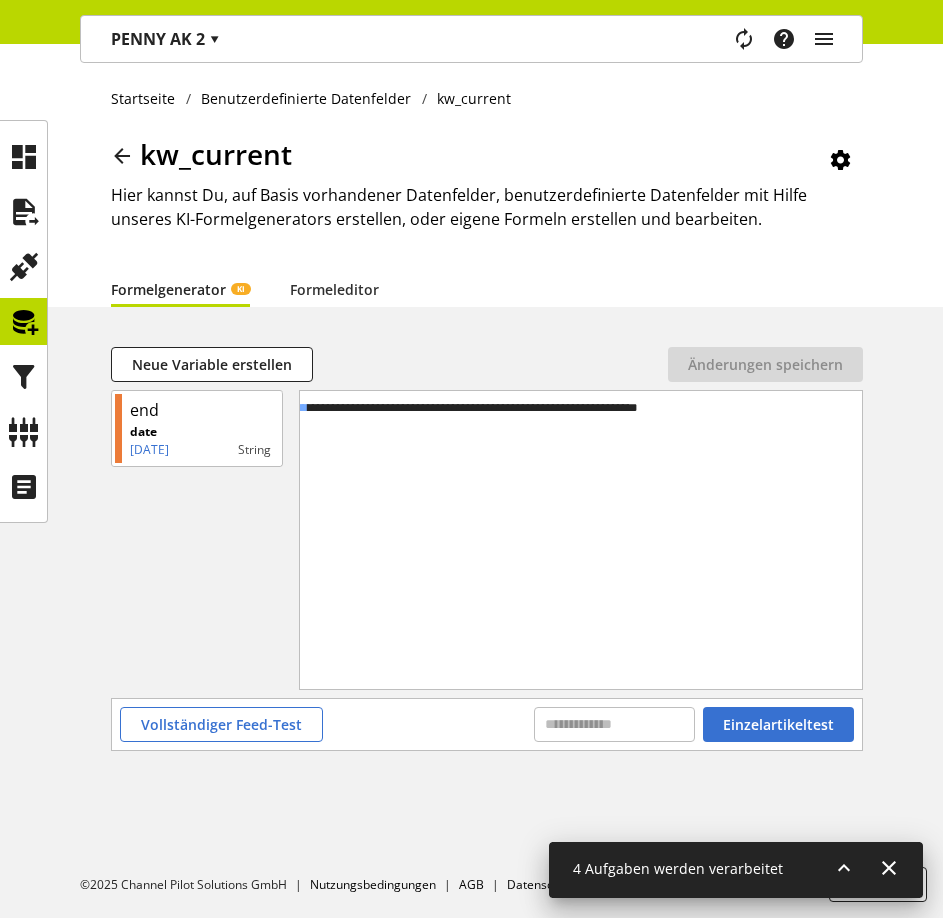 scroll, scrollTop: 0, scrollLeft: 169, axis: horizontal 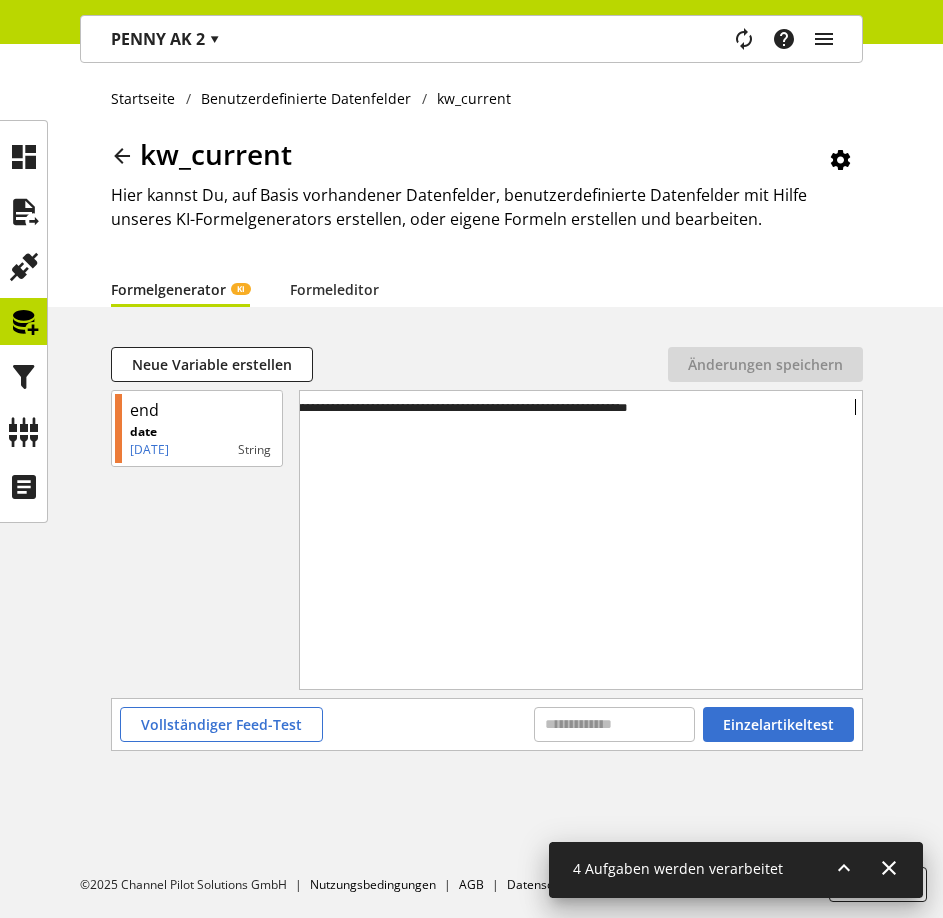 click on "Vollständiger Feed-Test Einzelartikeltest" at bounding box center [487, 724] 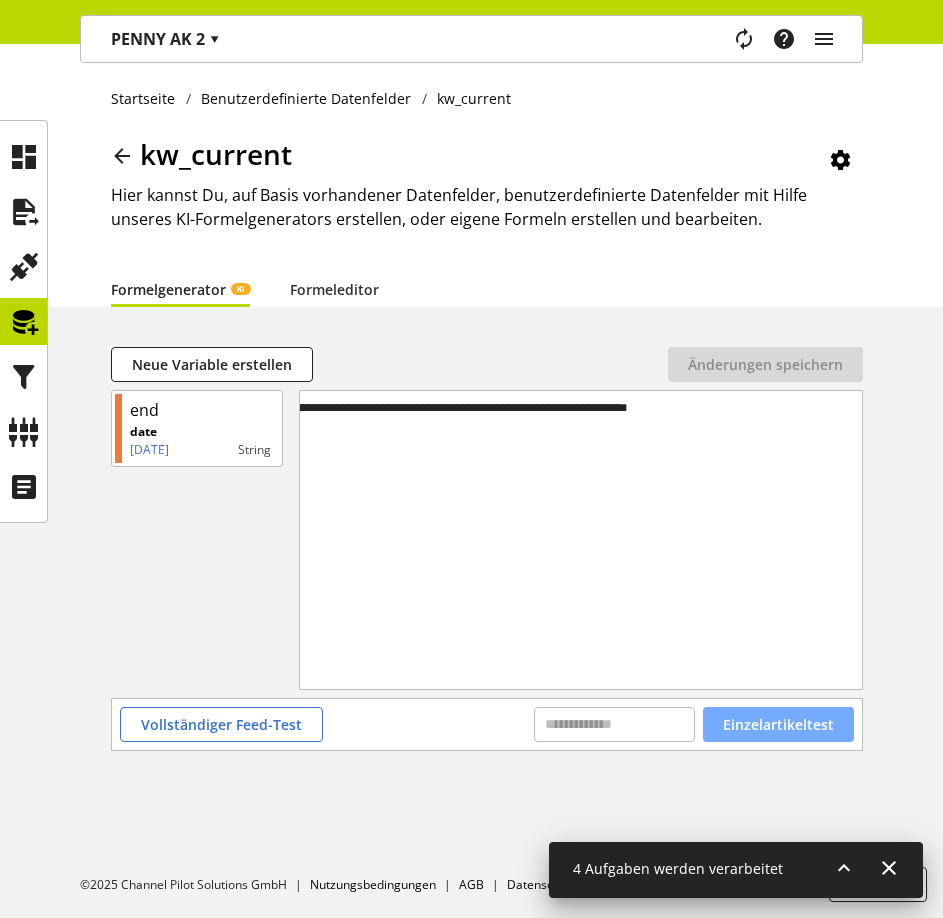 click on "Einzelartikeltest" at bounding box center (778, 724) 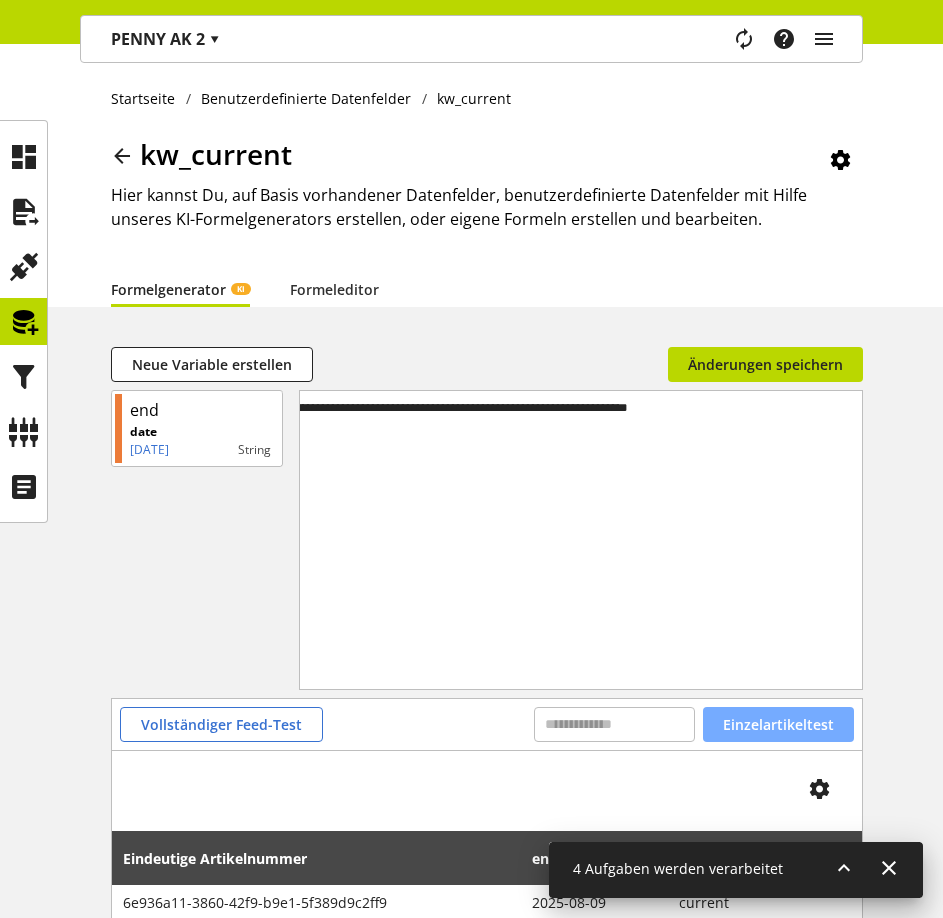 scroll, scrollTop: 118, scrollLeft: 0, axis: vertical 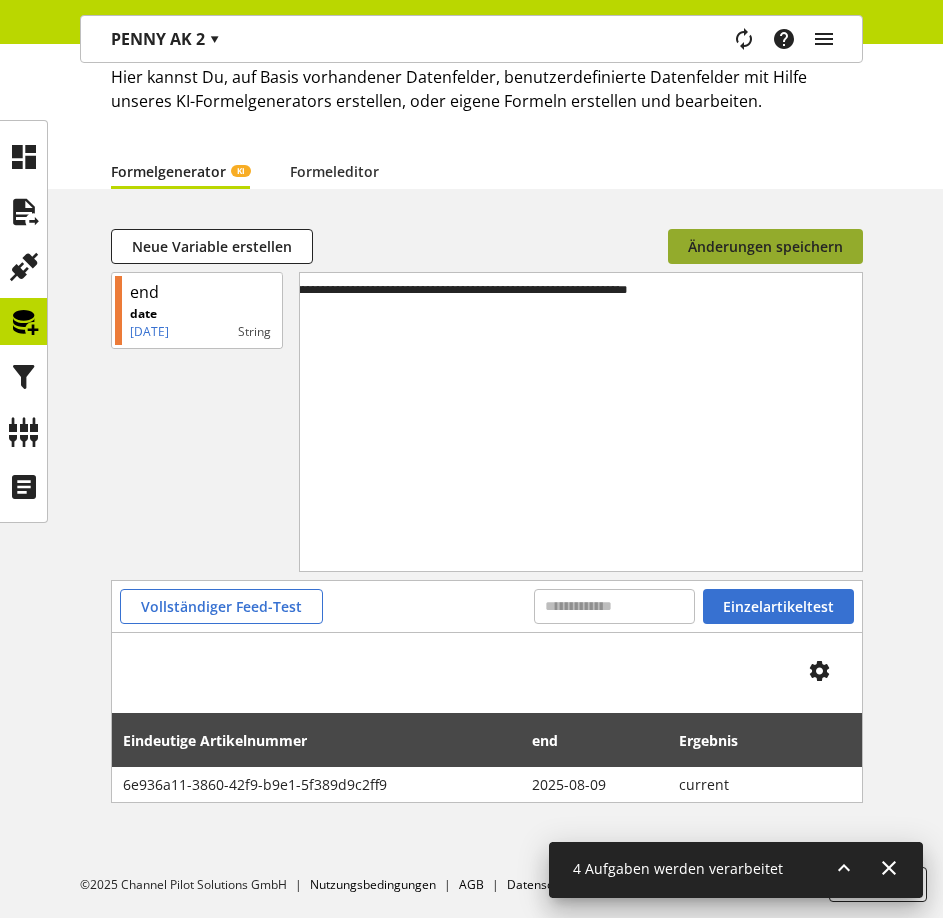 click on "Änderungen speichern" at bounding box center [765, 246] 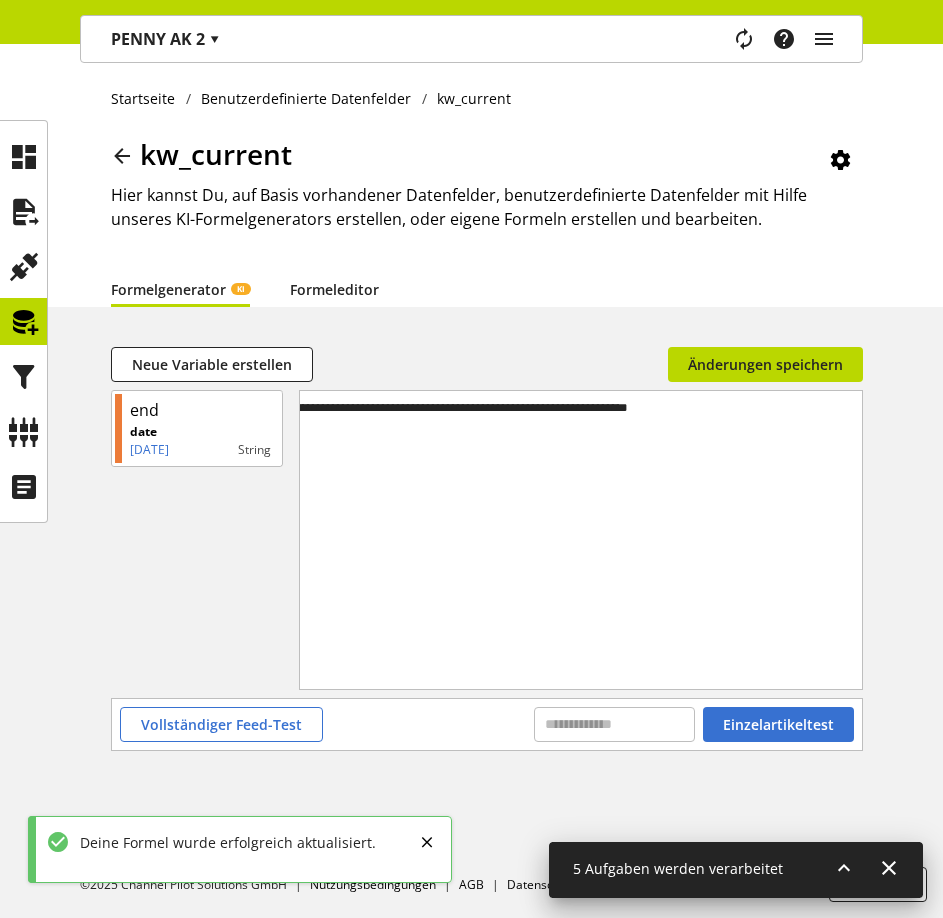 click on "Formeleditor" at bounding box center (334, 289) 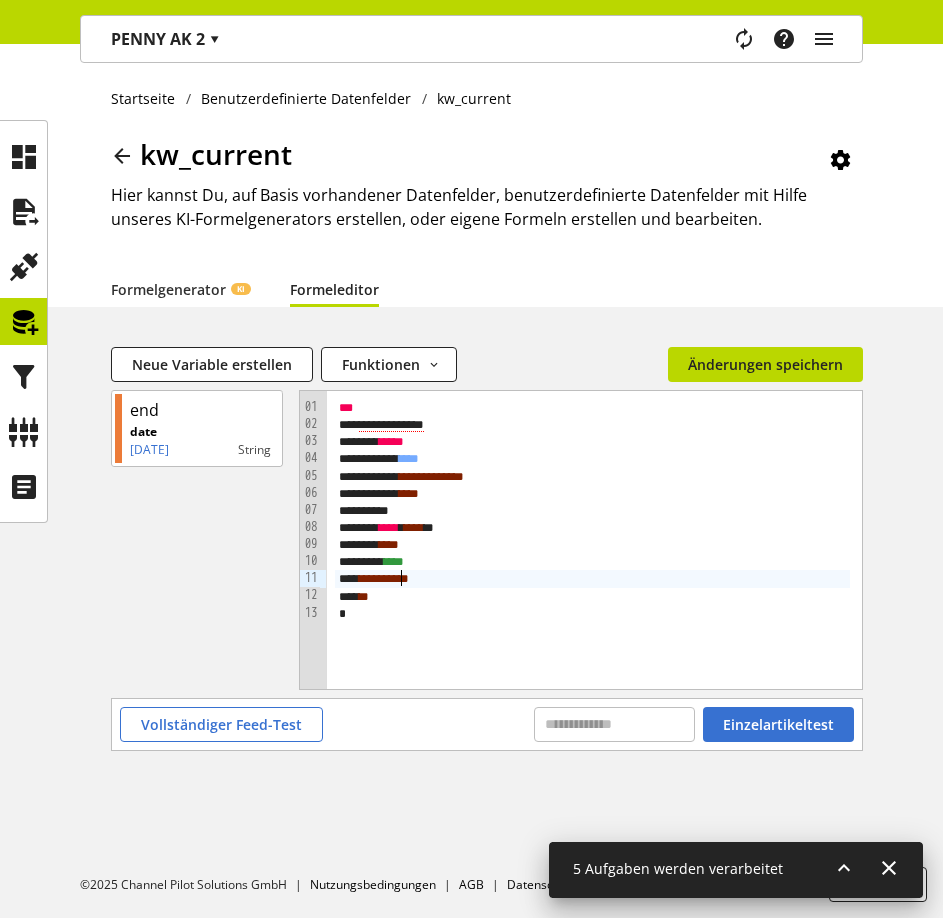 click on "*******" at bounding box center [381, 578] 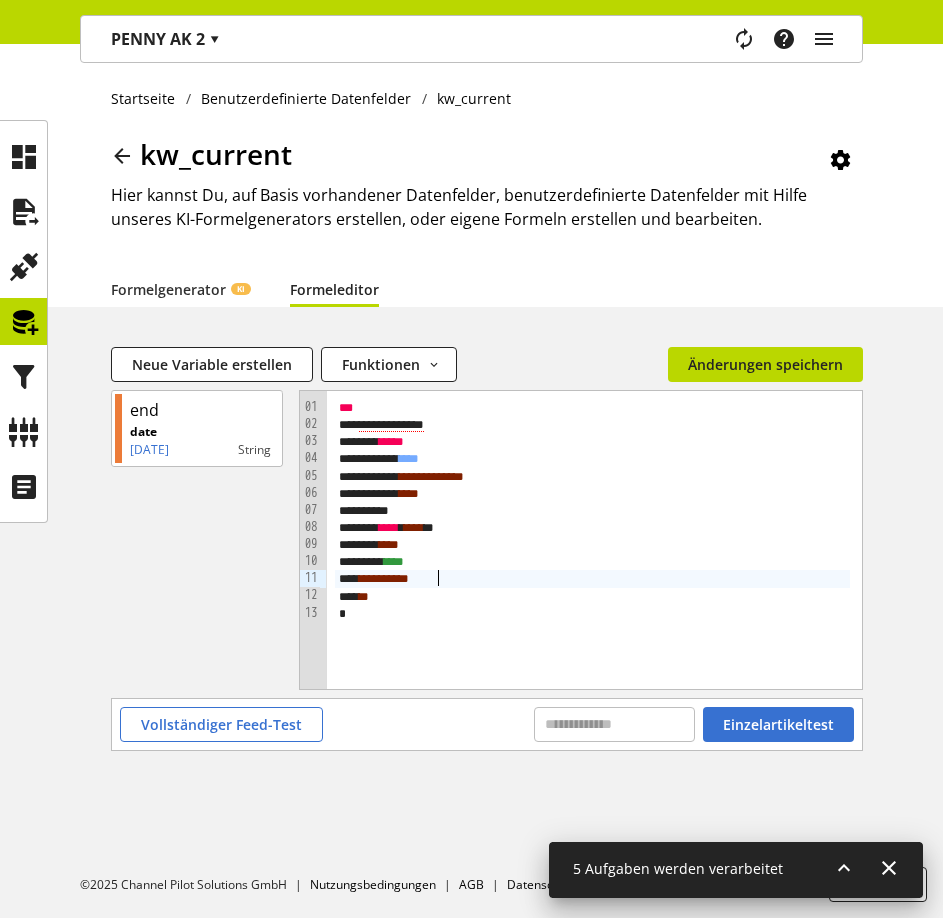 click on "* ******* * *" at bounding box center [592, 578] 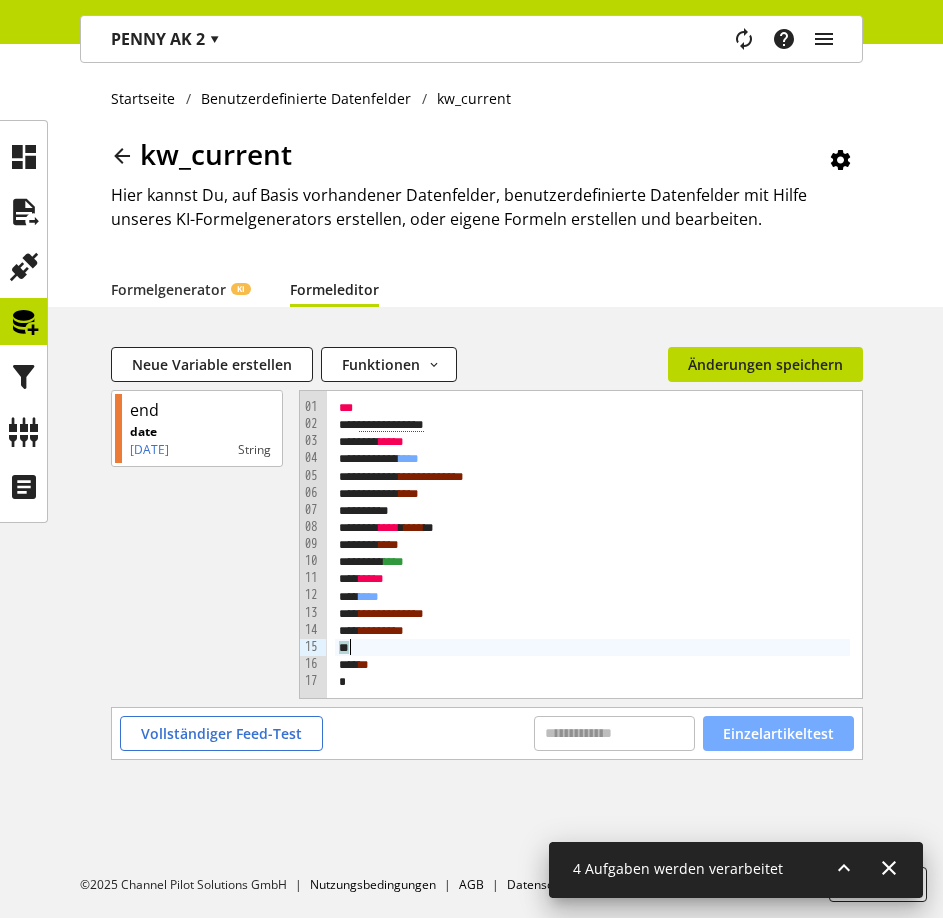 click on "Einzelartikeltest" at bounding box center (778, 733) 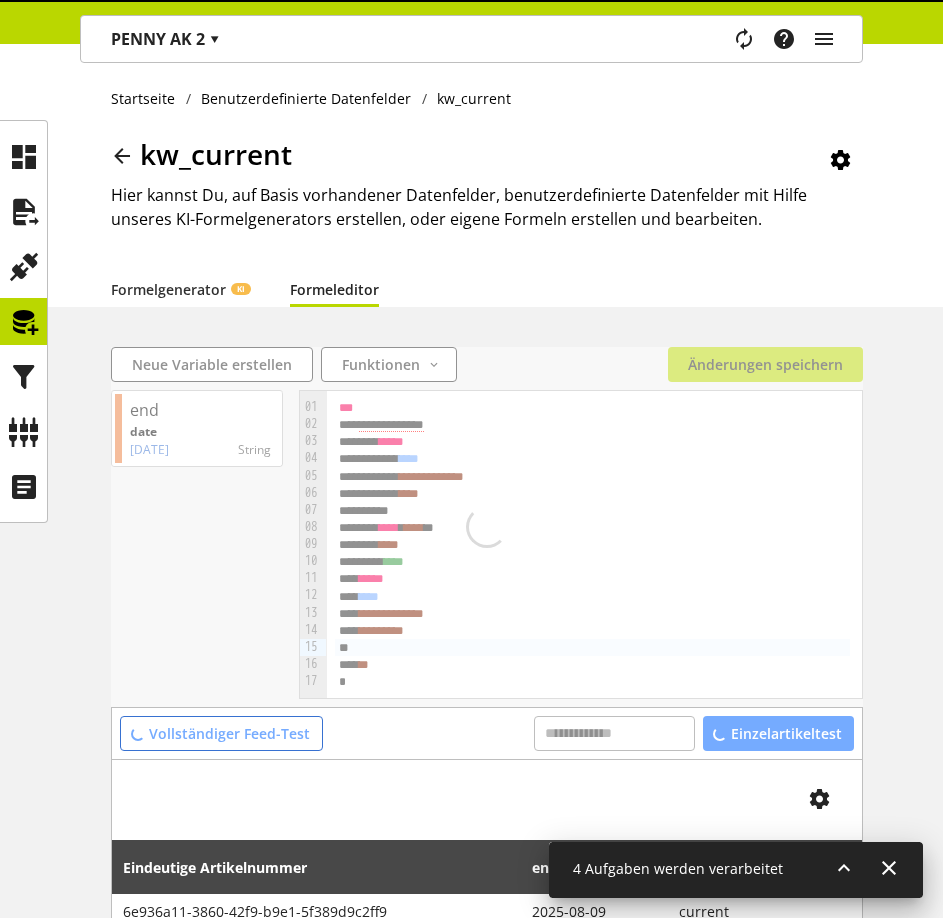 scroll, scrollTop: 127, scrollLeft: 0, axis: vertical 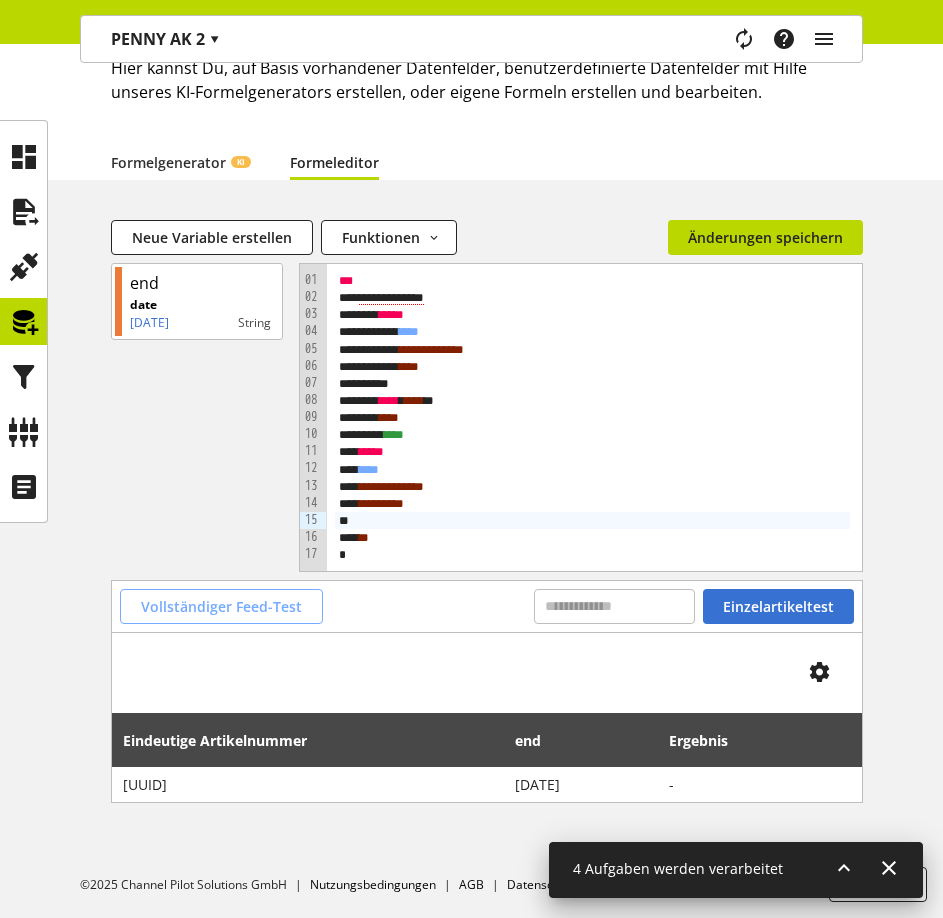 click on "Vollständiger Feed-Test" at bounding box center [221, 606] 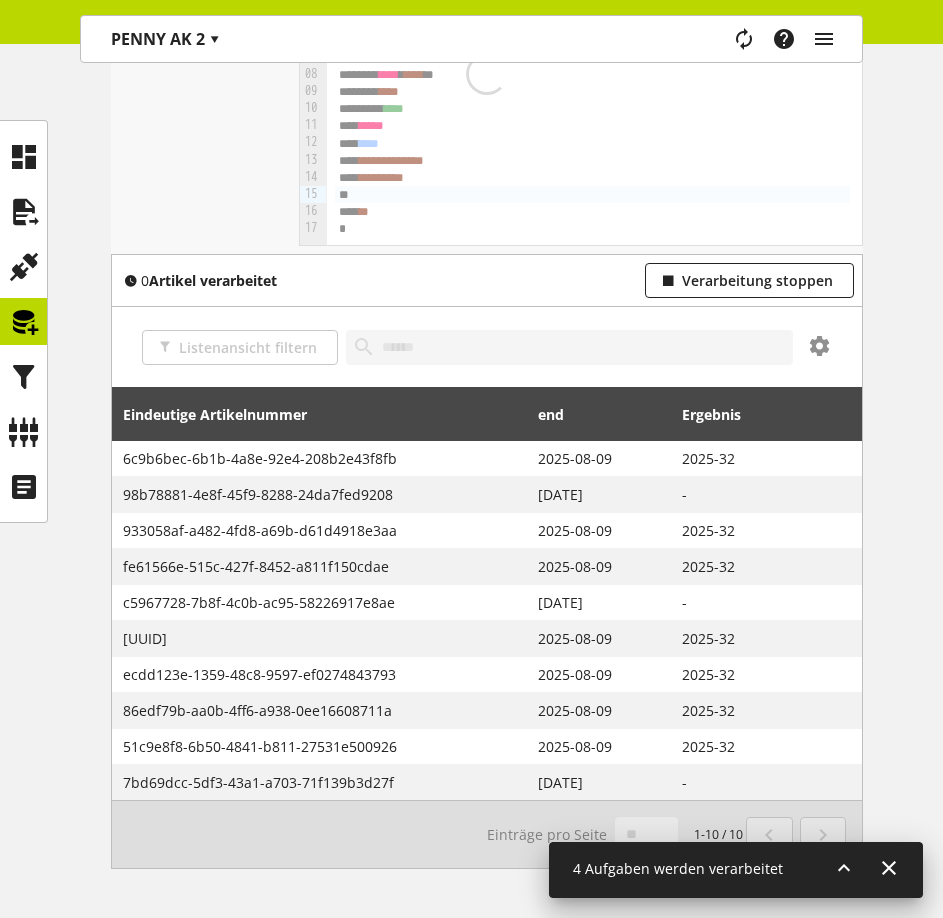 scroll, scrollTop: 454, scrollLeft: 0, axis: vertical 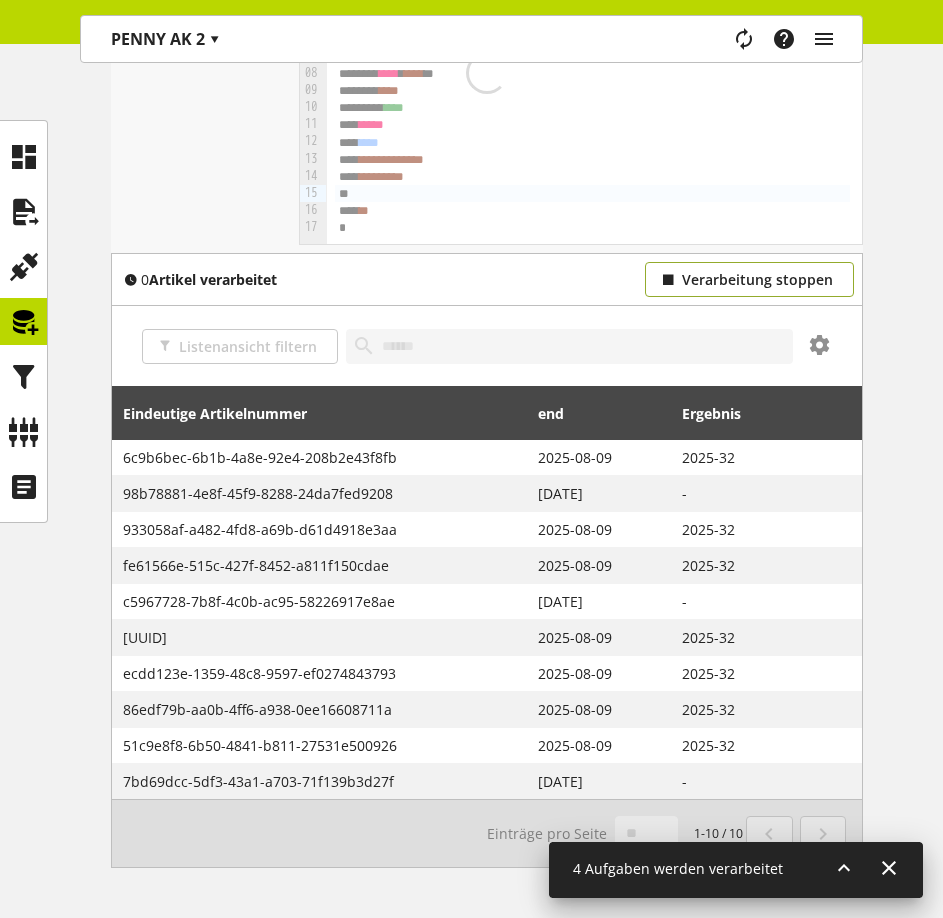click on "Verarbeitung stoppen" at bounding box center [757, 279] 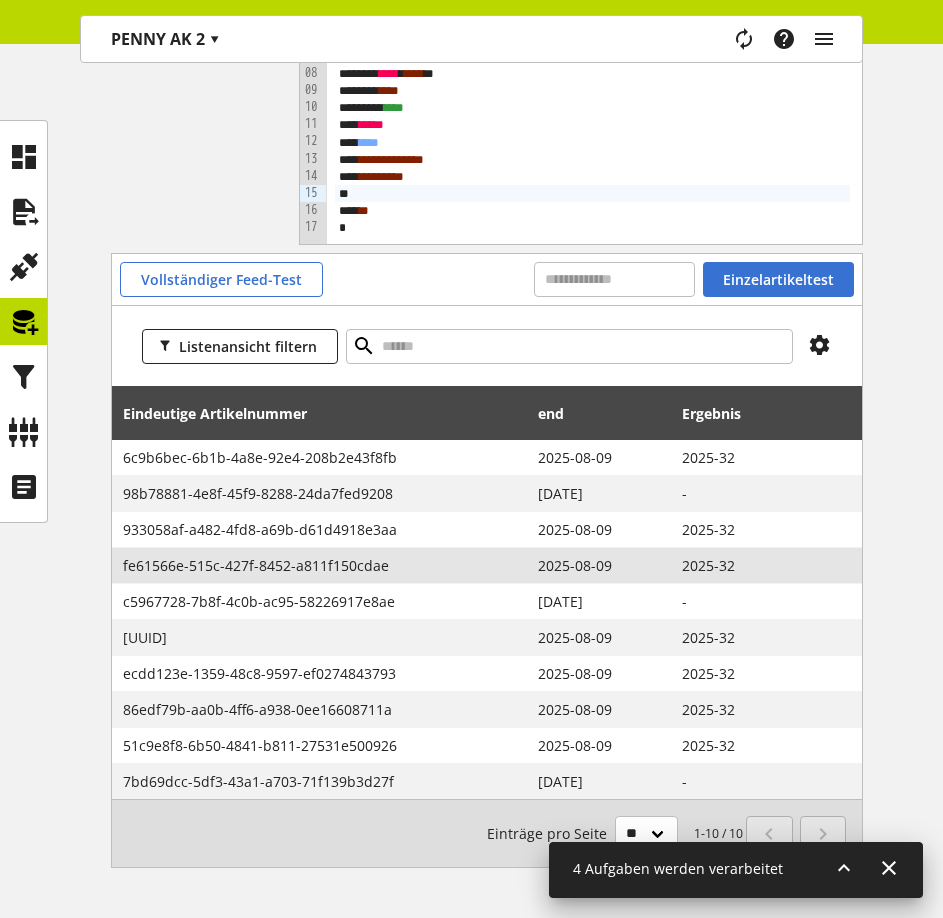scroll, scrollTop: 519, scrollLeft: 0, axis: vertical 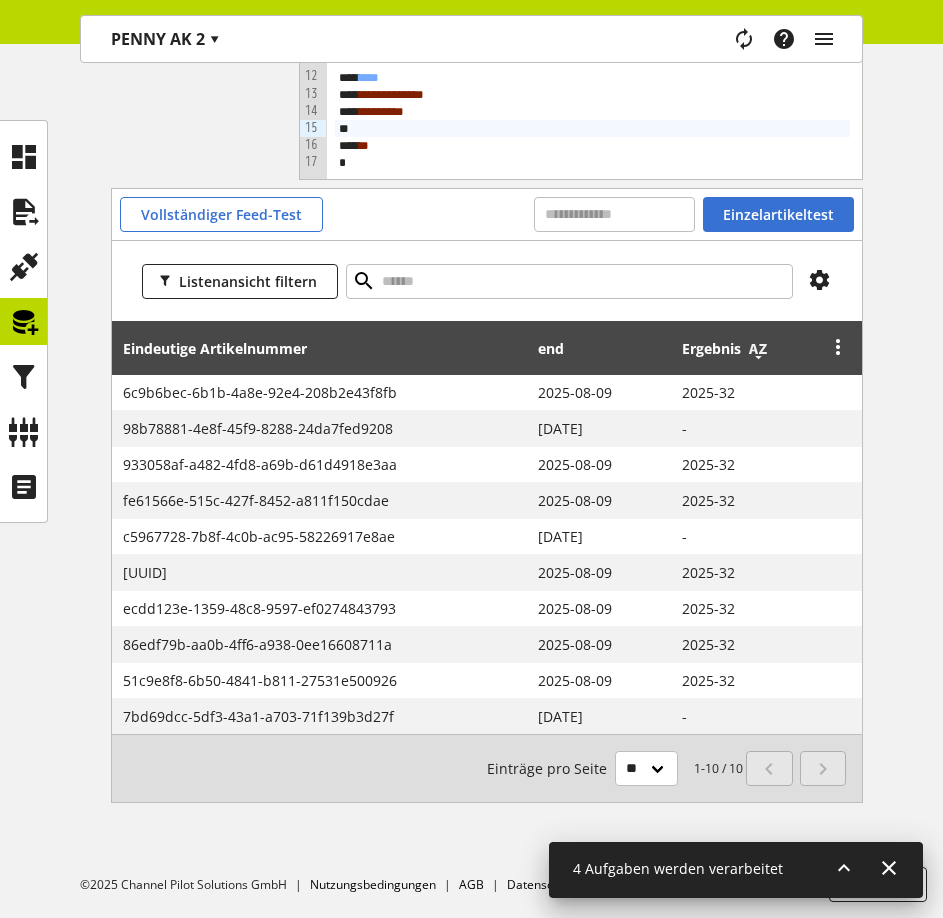 click at bounding box center (758, 349) 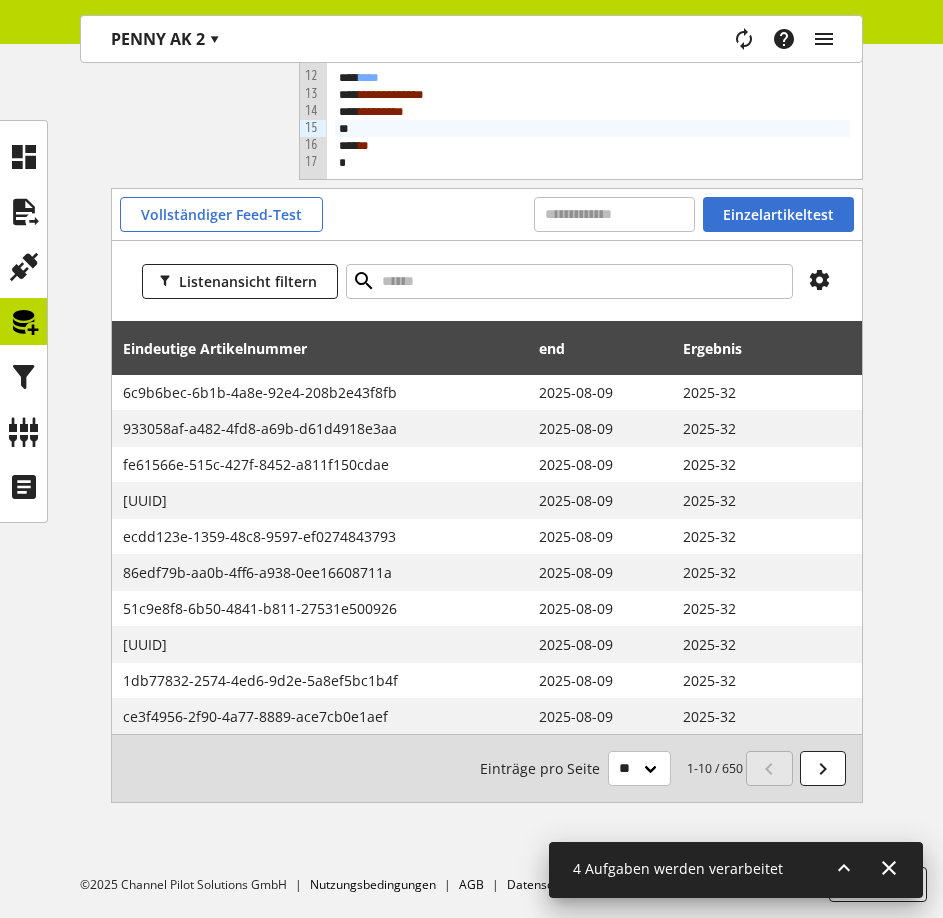 click at bounding box center [758, 349] 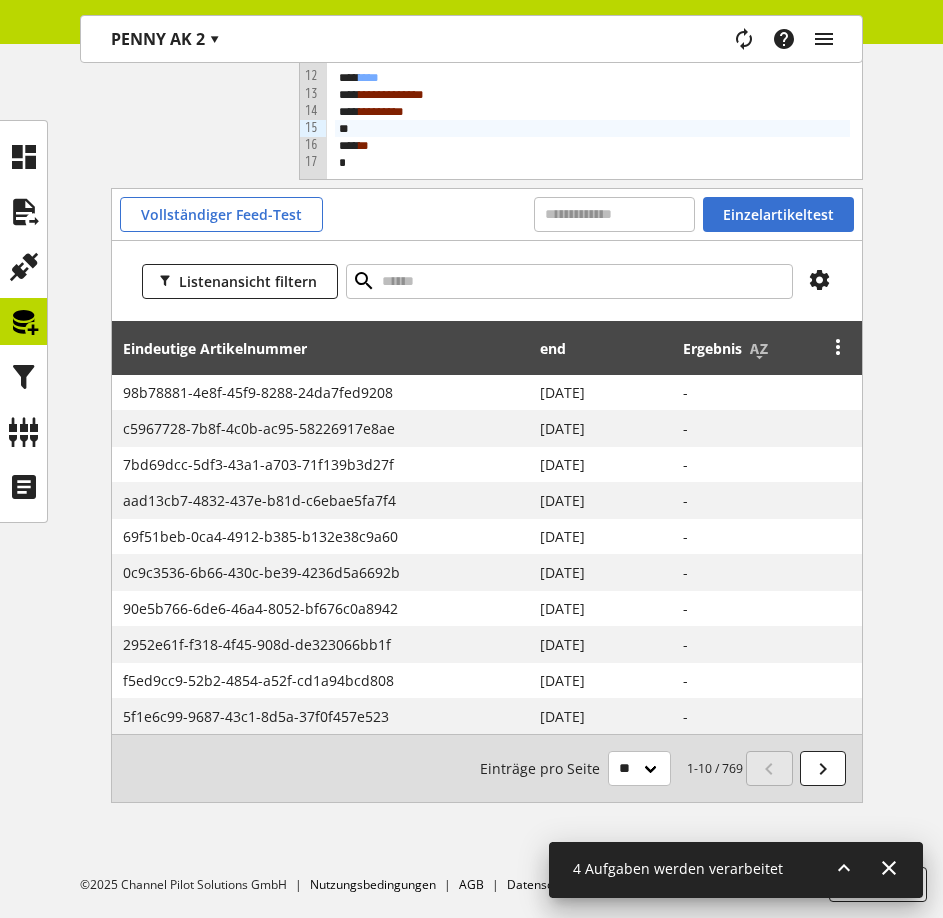 scroll, scrollTop: 0, scrollLeft: 0, axis: both 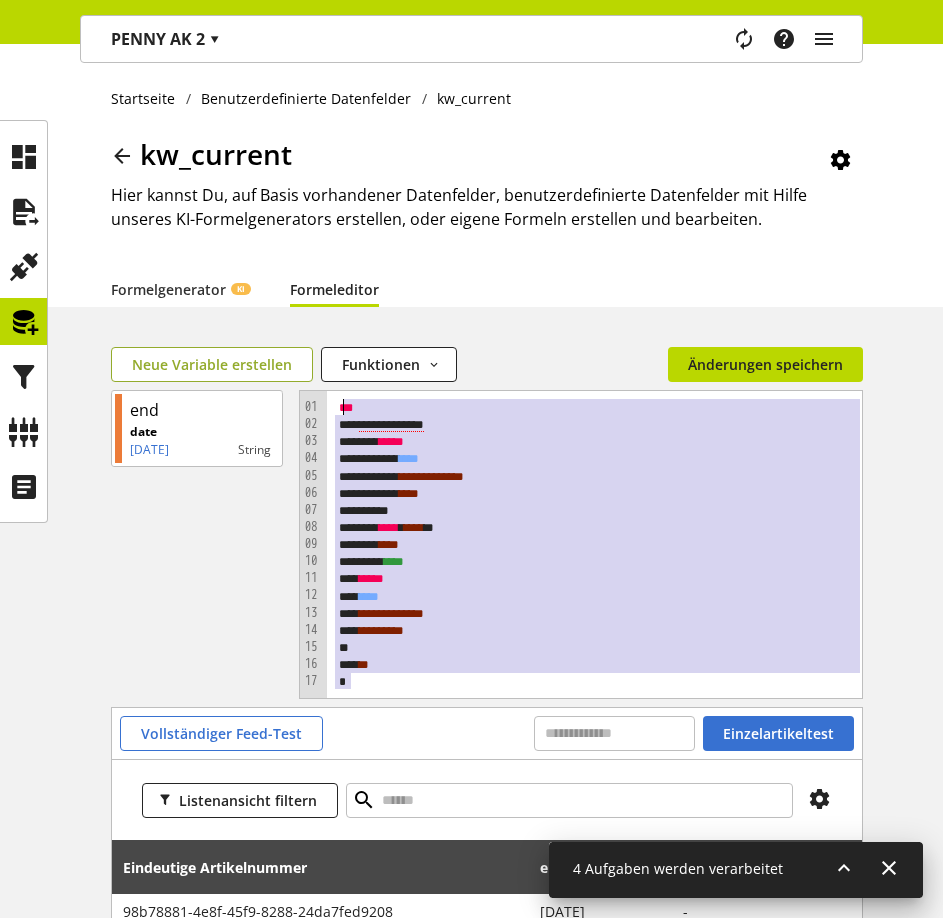 drag, startPoint x: 369, startPoint y: 689, endPoint x: 291, endPoint y: 356, distance: 342.01315 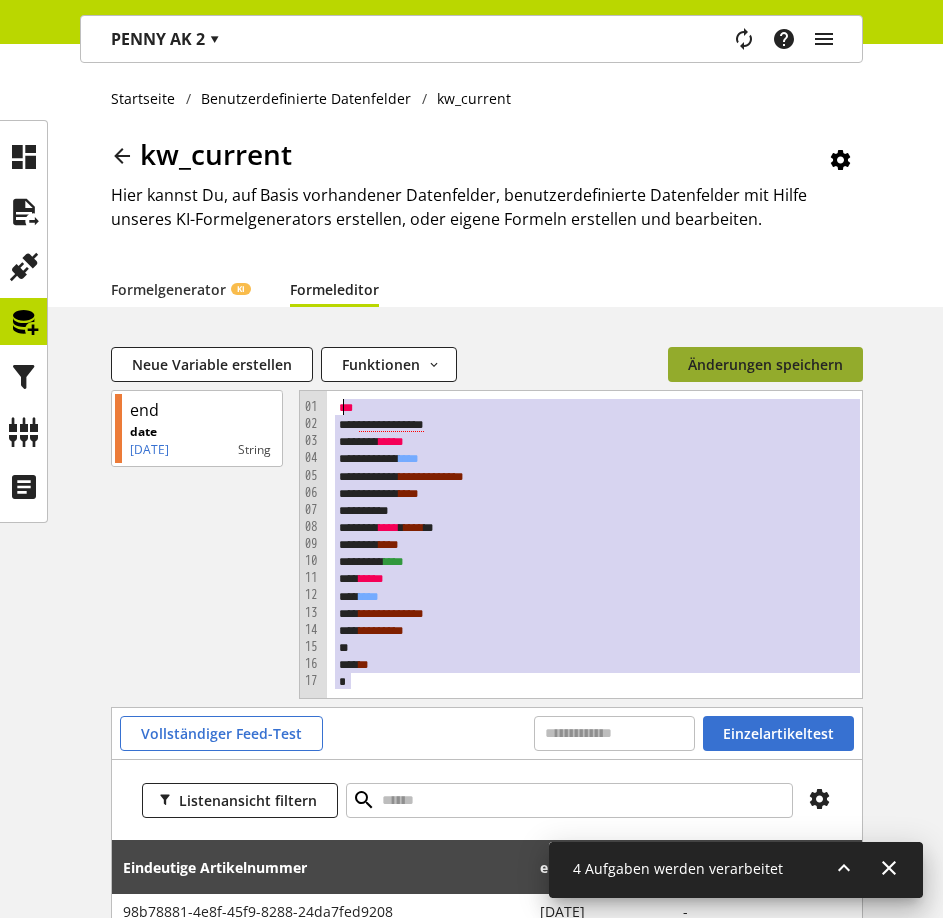 click on "Änderungen speichern" at bounding box center [765, 364] 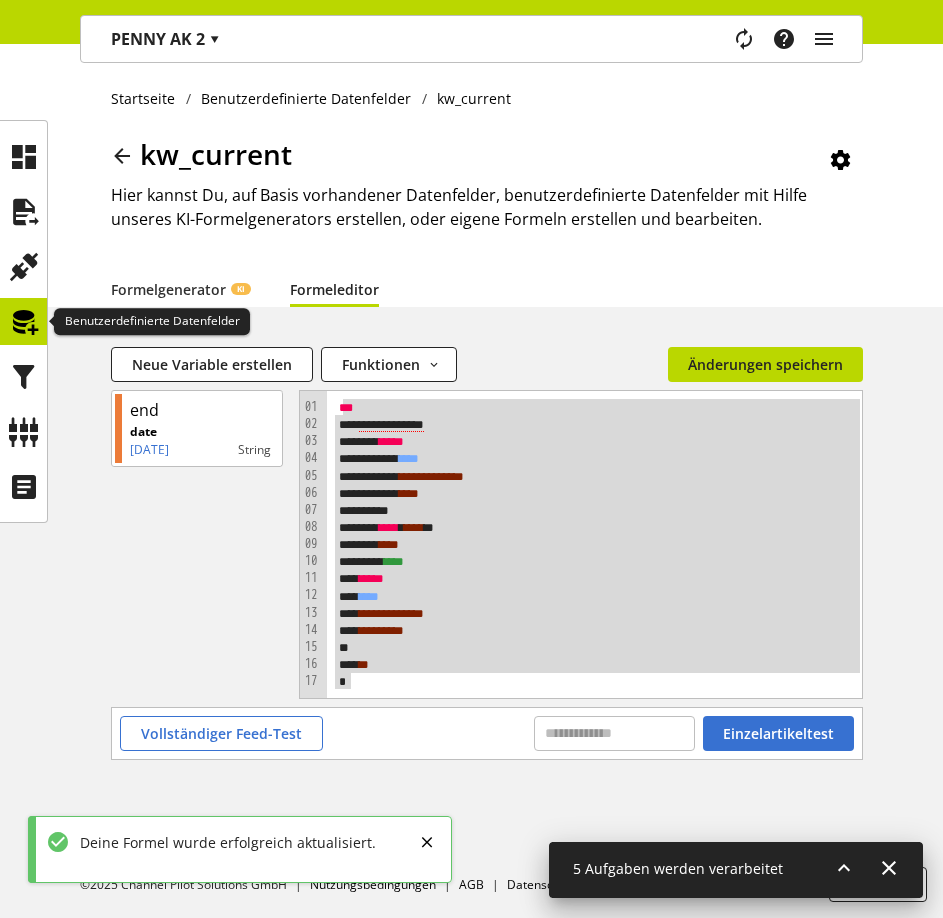 click at bounding box center (24, 322) 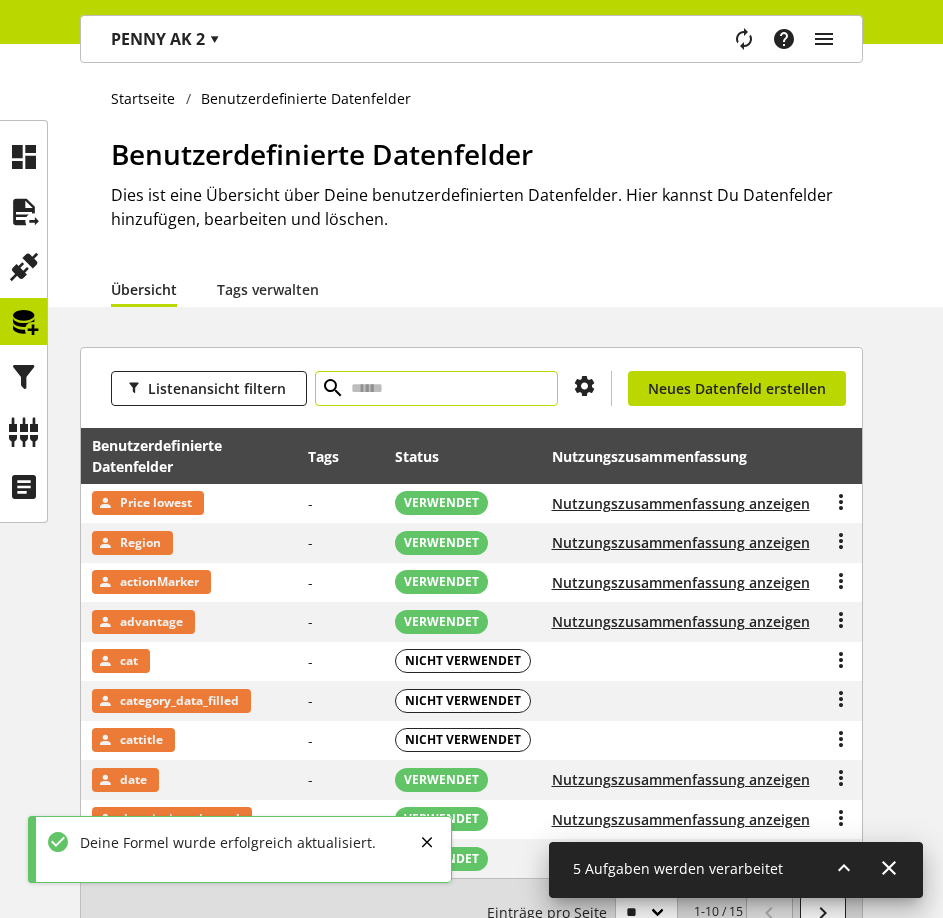 click at bounding box center (436, 388) 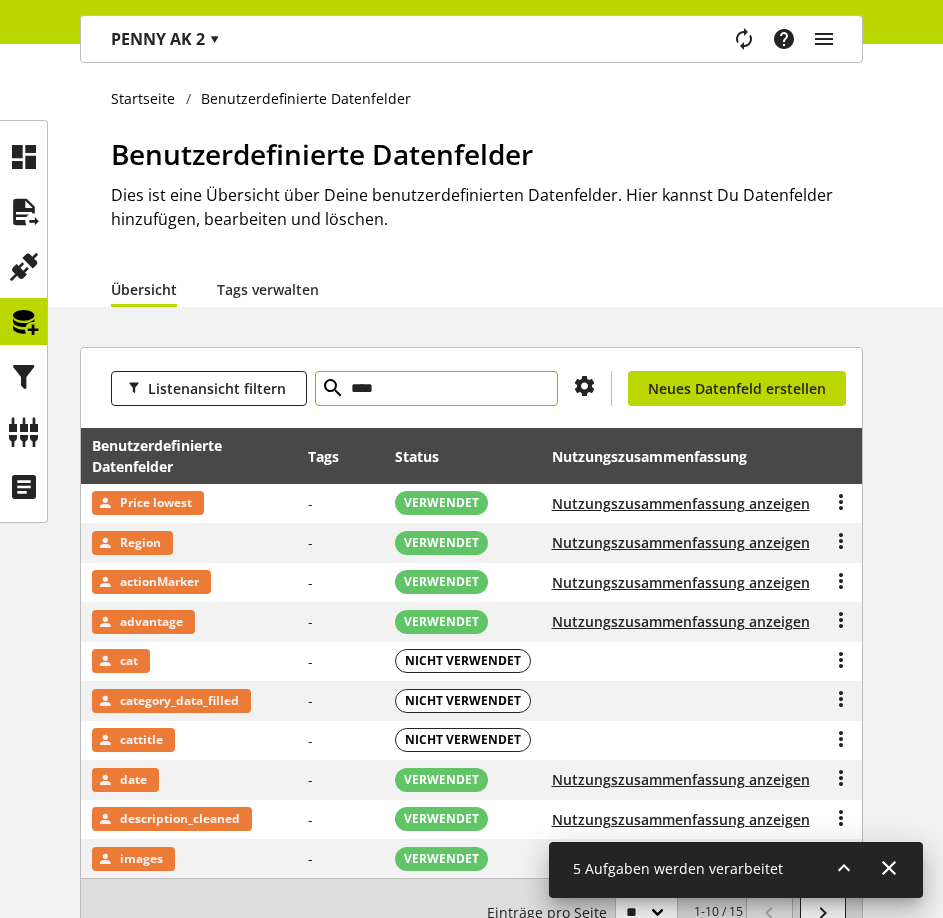 type on "****" 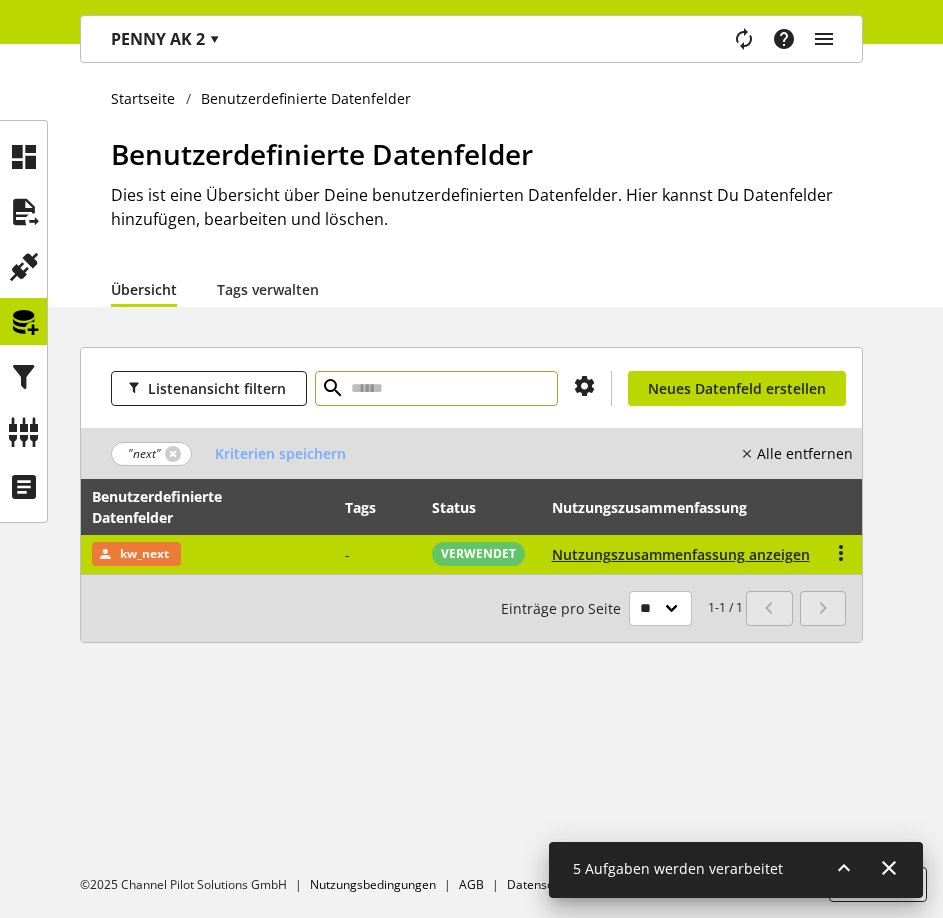 click on "kw_next" at bounding box center (207, 554) 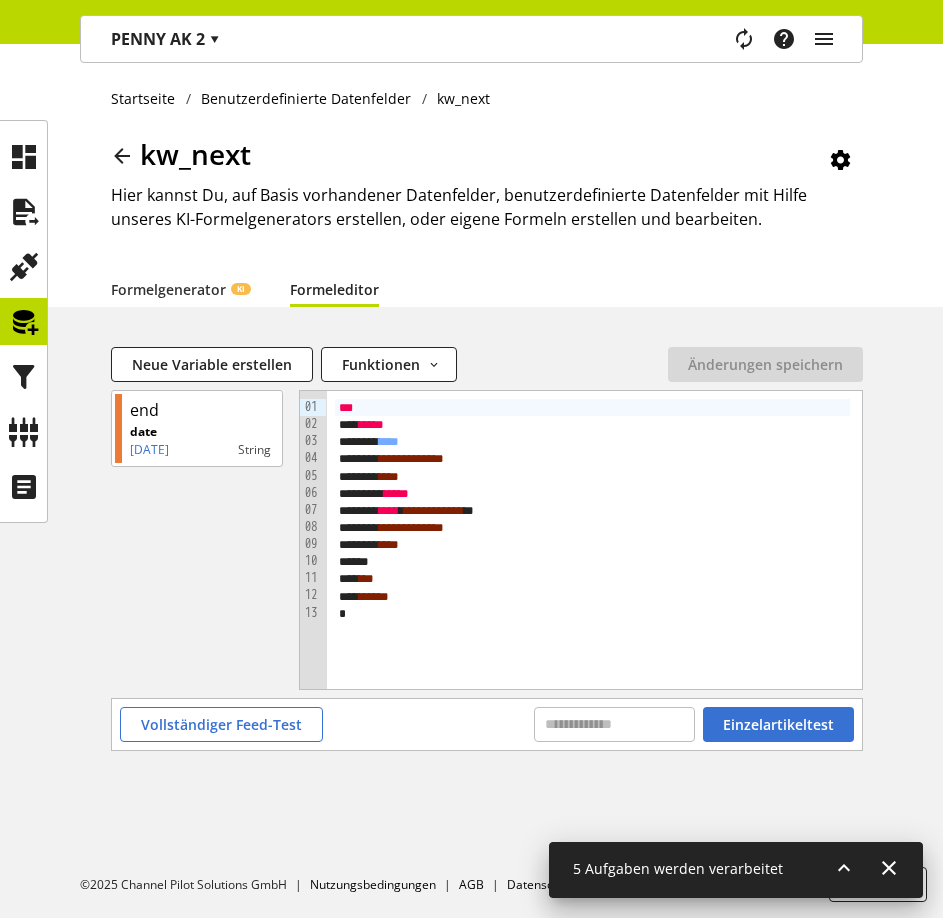 click on "Formeleditor" at bounding box center (334, 289) 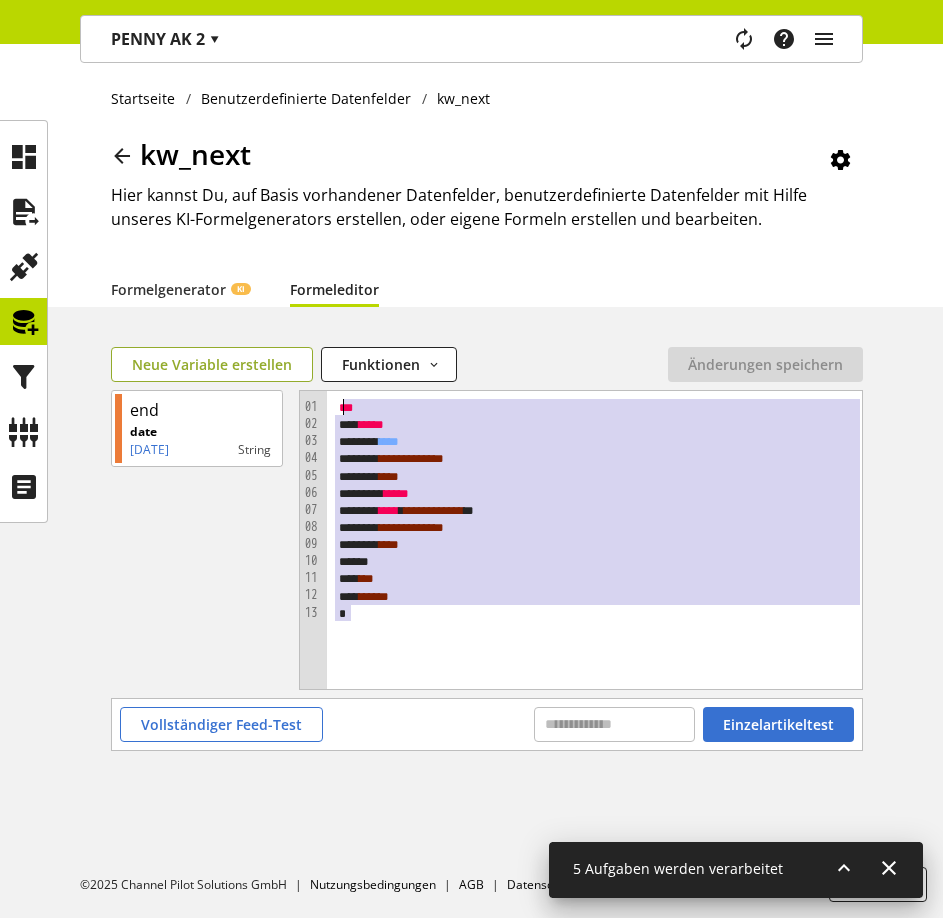 drag, startPoint x: 370, startPoint y: 612, endPoint x: 249, endPoint y: 370, distance: 270.56424 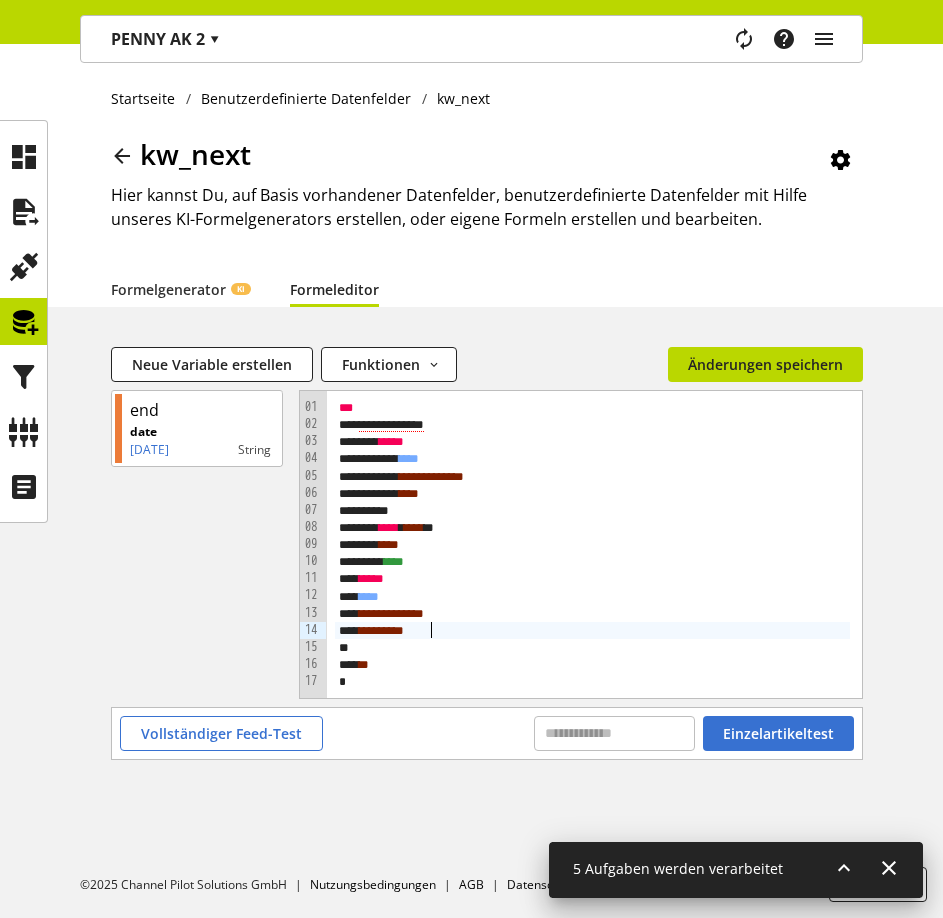 click on "*" at bounding box center [404, 630] 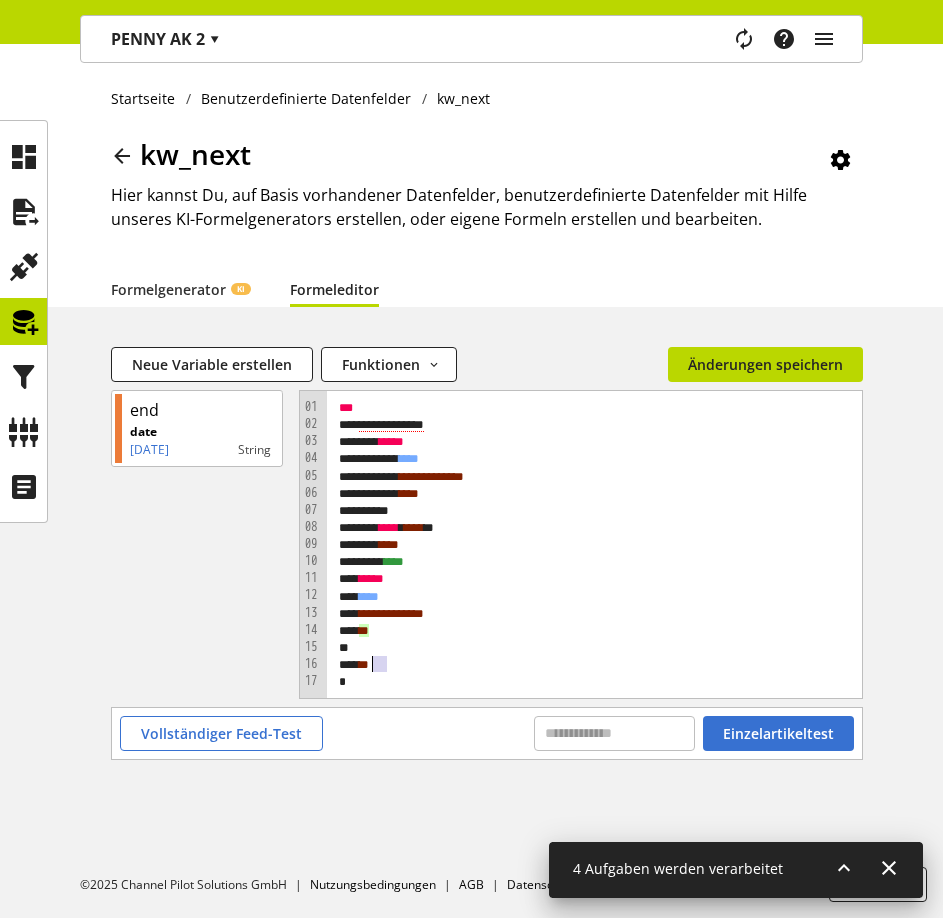 drag, startPoint x: 406, startPoint y: 656, endPoint x: 373, endPoint y: 668, distance: 35.1141 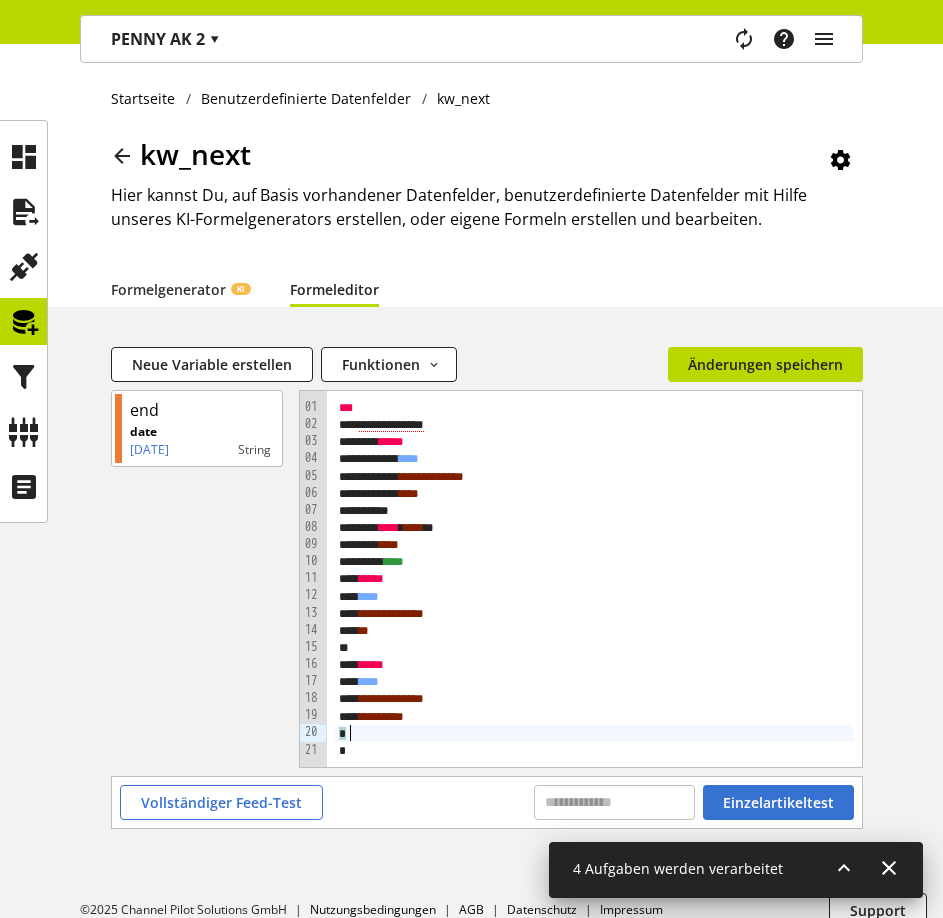 click on "*" at bounding box center [592, 750] 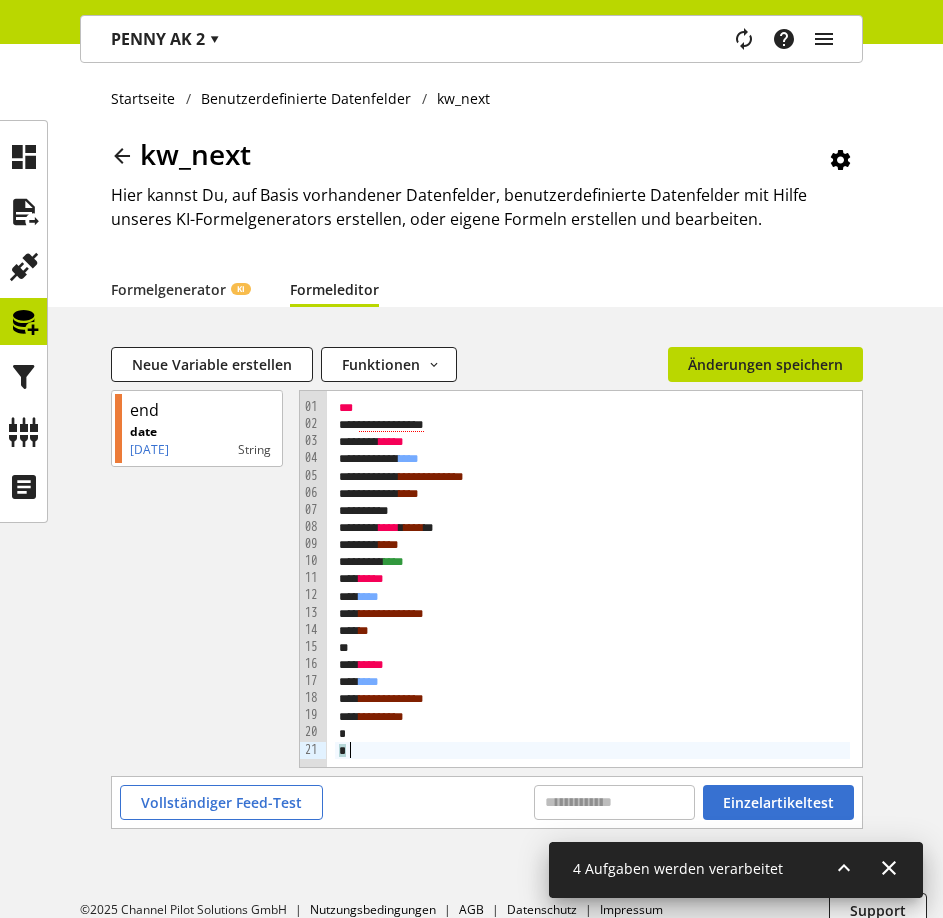 click on "*" at bounding box center [592, 733] 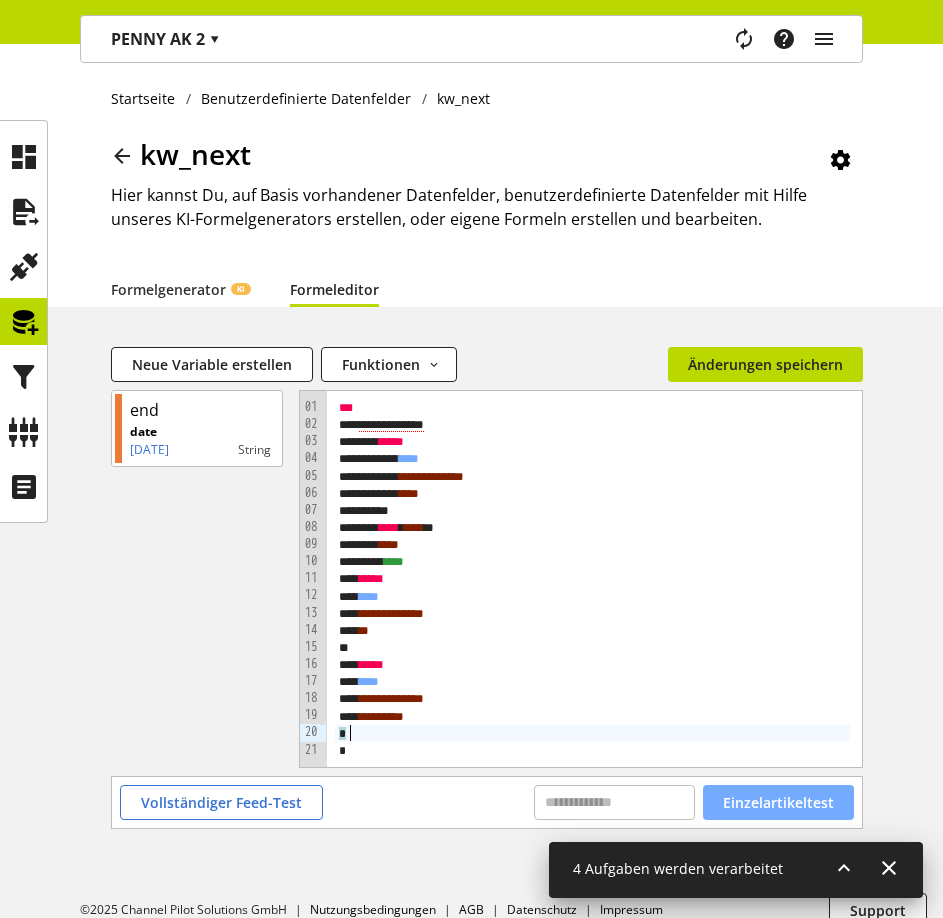 click on "Einzelartikeltest" at bounding box center [778, 802] 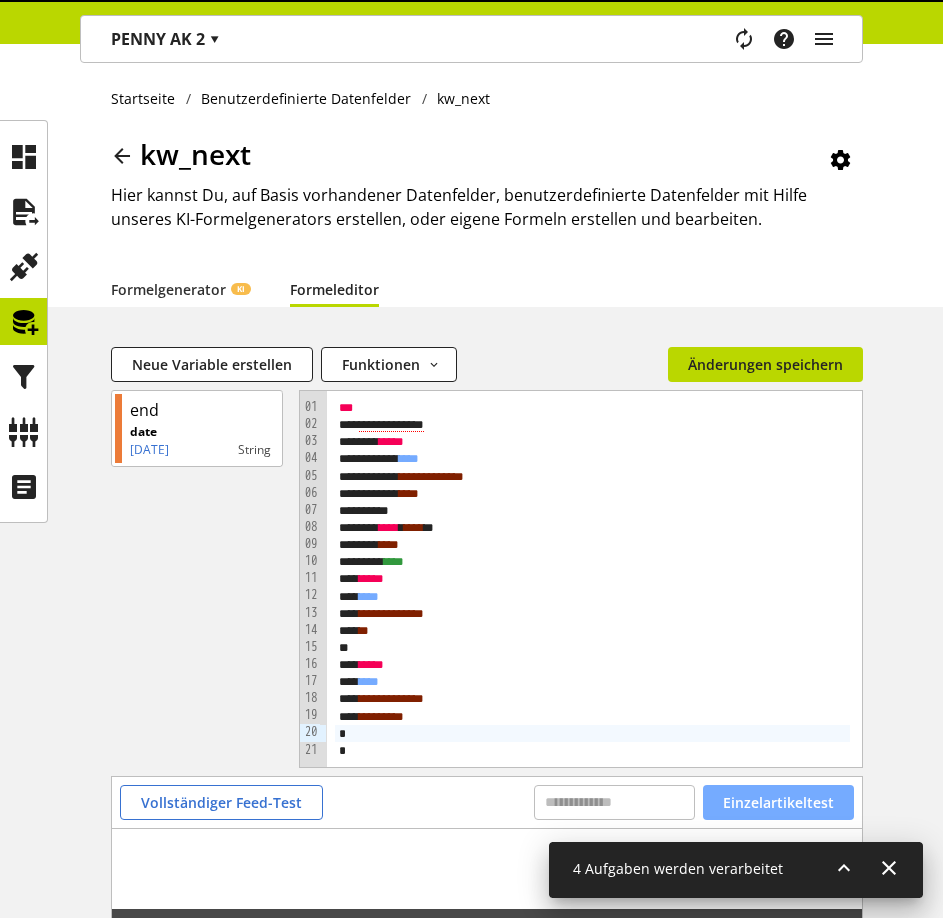 scroll, scrollTop: 196, scrollLeft: 0, axis: vertical 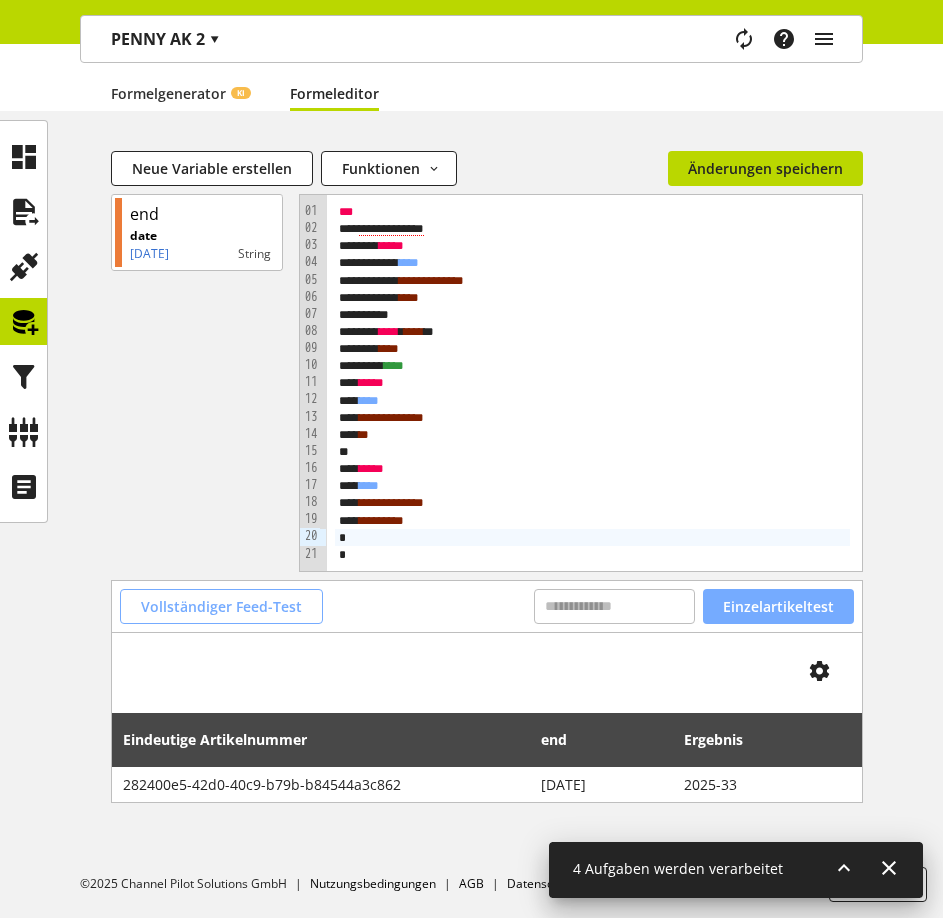 click on "Vollständiger Feed-Test" at bounding box center [221, 606] 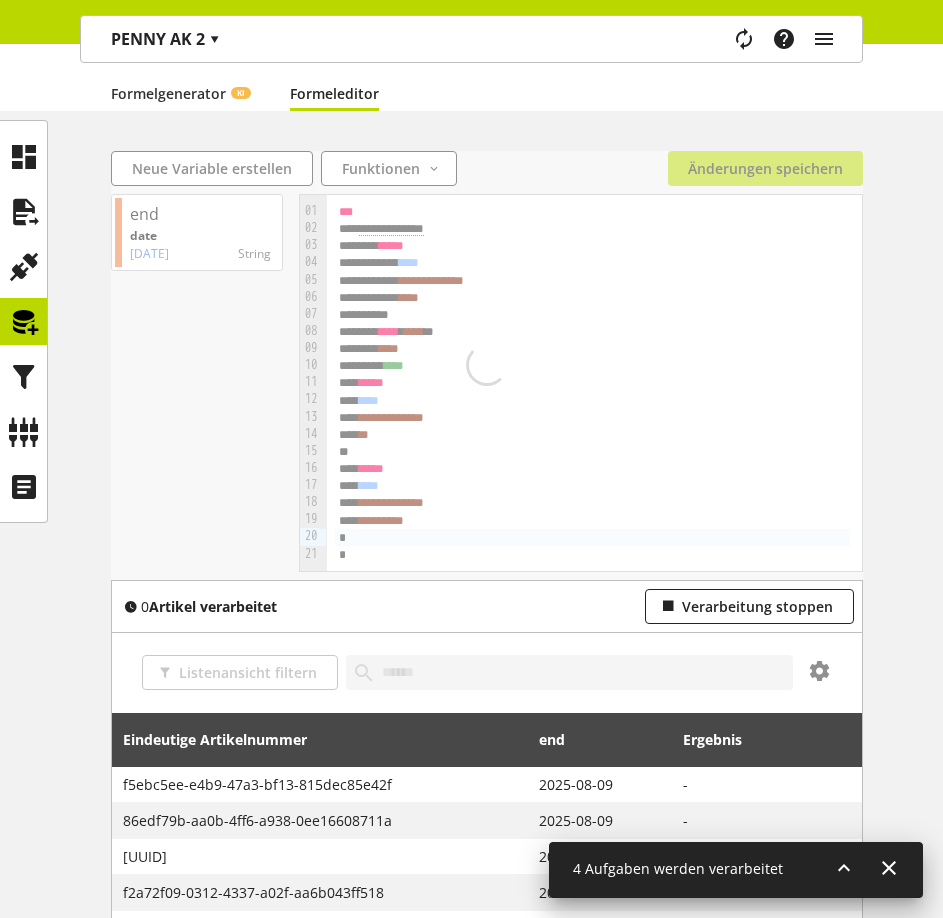 scroll, scrollTop: 588, scrollLeft: 0, axis: vertical 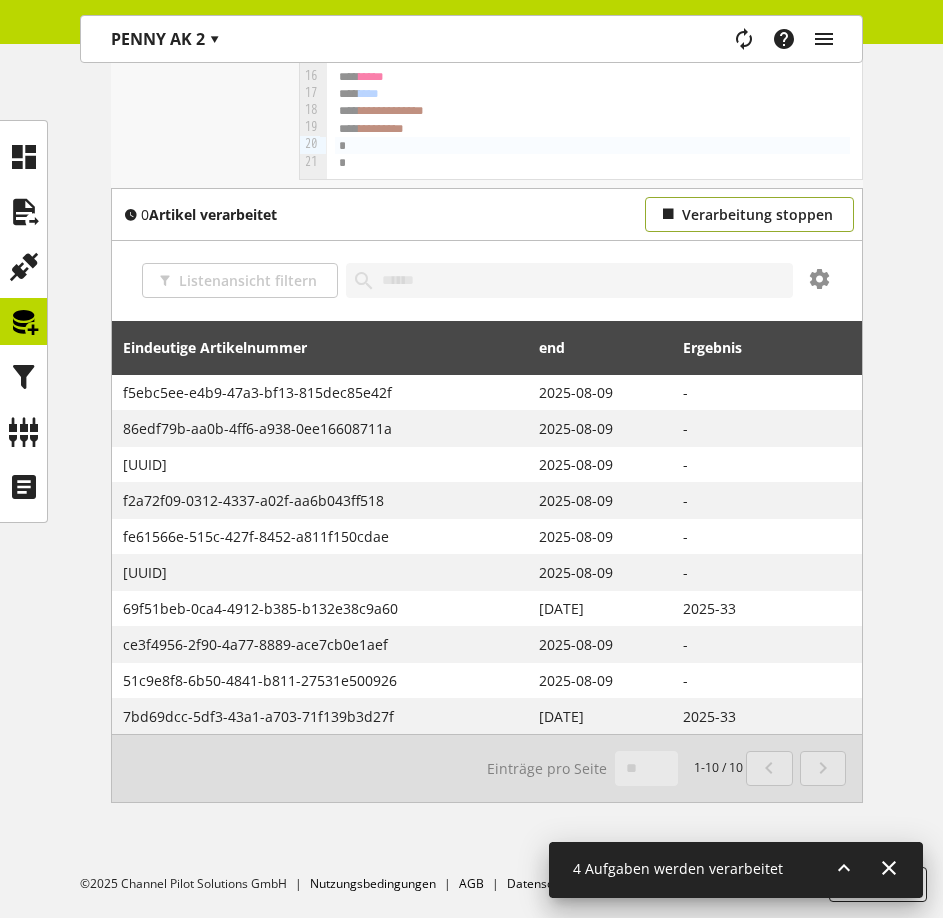click on "Verarbeitung stoppen" at bounding box center (757, 214) 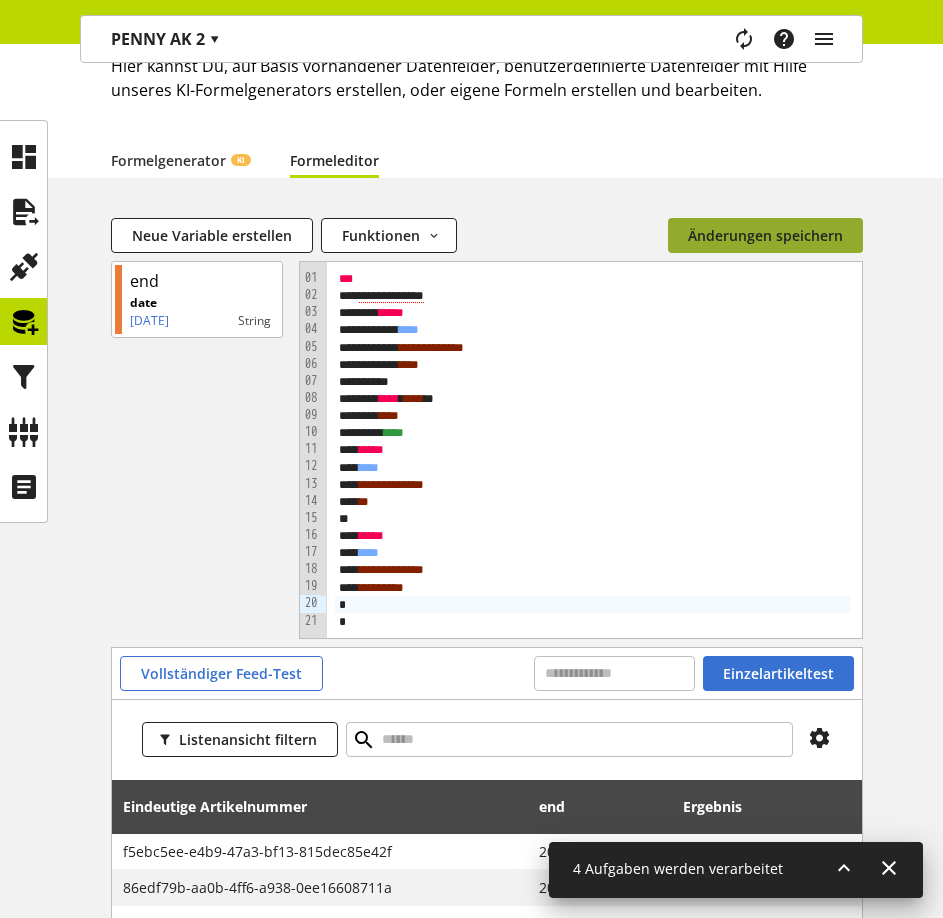 click on "Änderungen speichern" at bounding box center (765, 235) 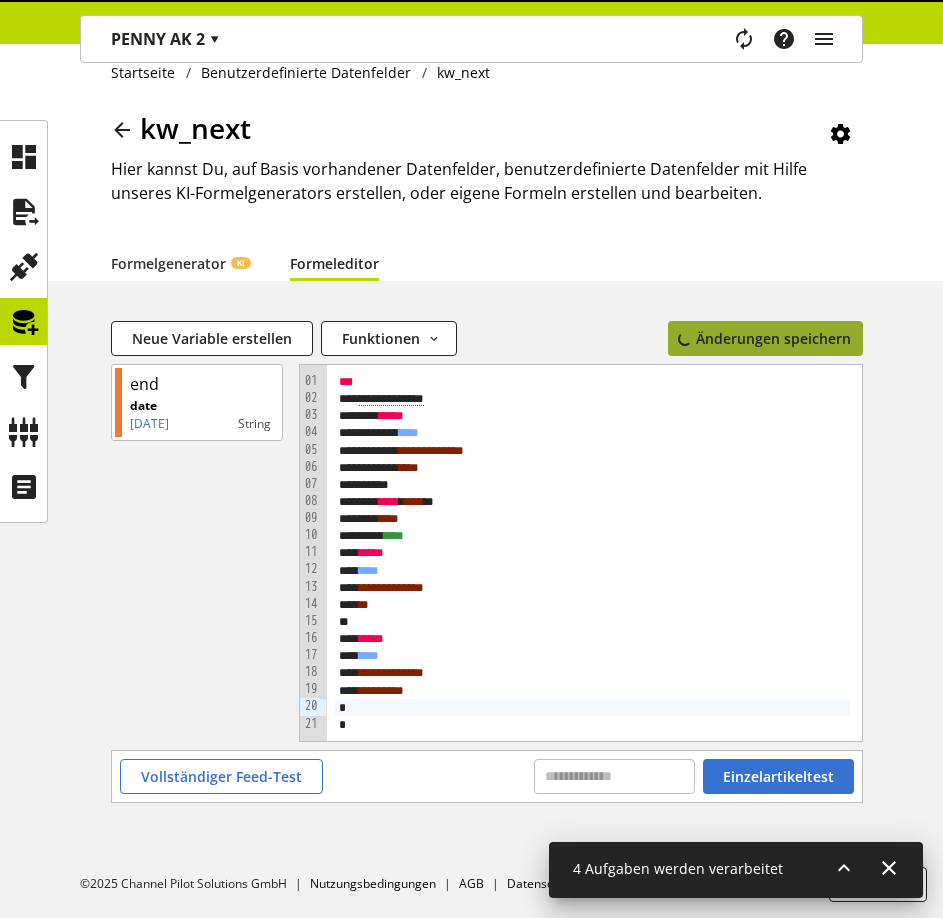 scroll, scrollTop: 26, scrollLeft: 0, axis: vertical 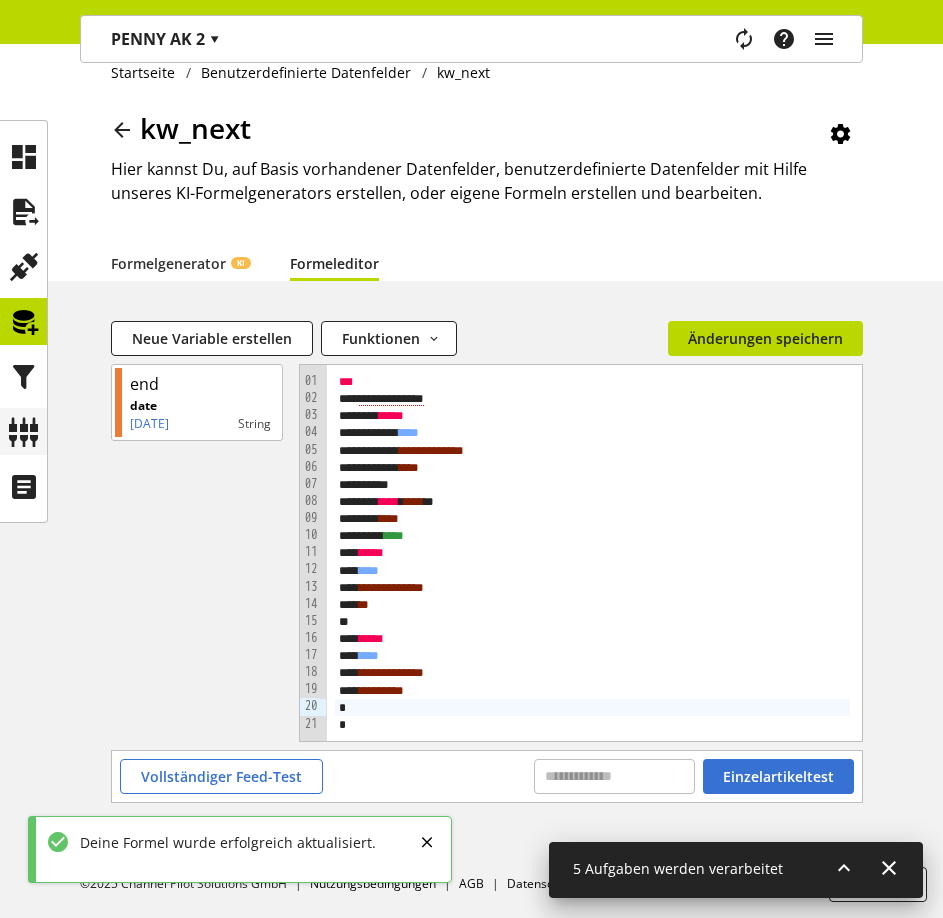 click at bounding box center [24, 432] 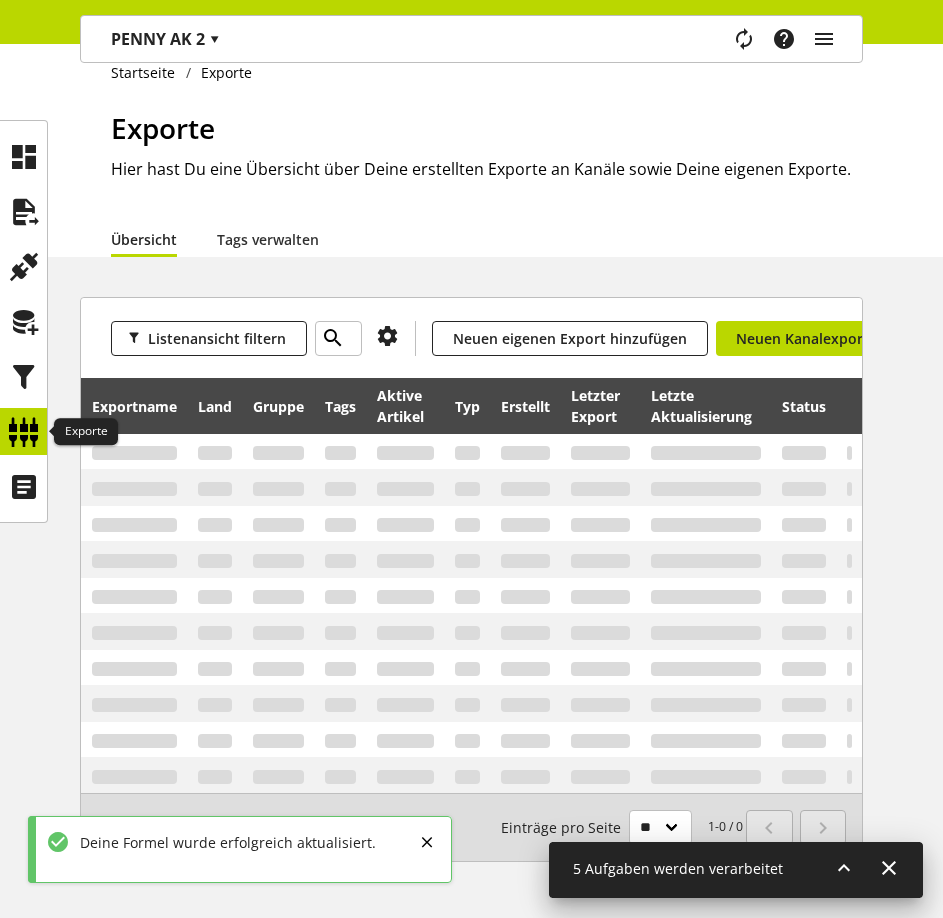scroll, scrollTop: 0, scrollLeft: 0, axis: both 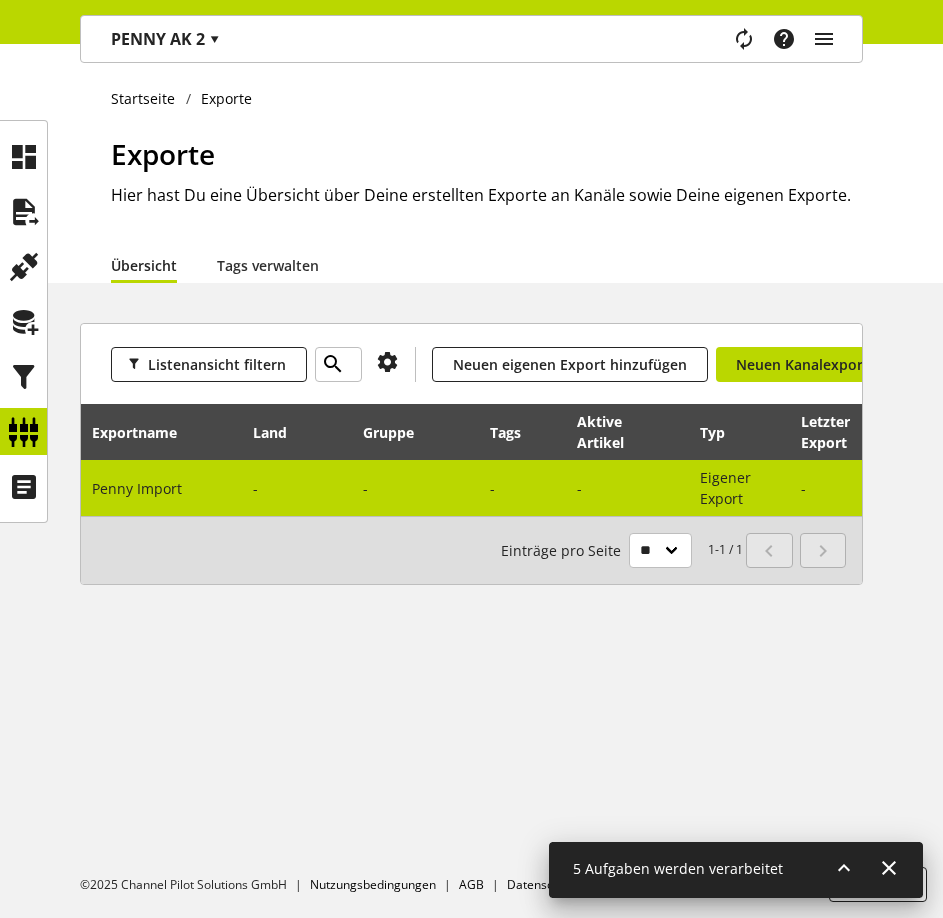 click on "Penny Import" at bounding box center [161, 488] 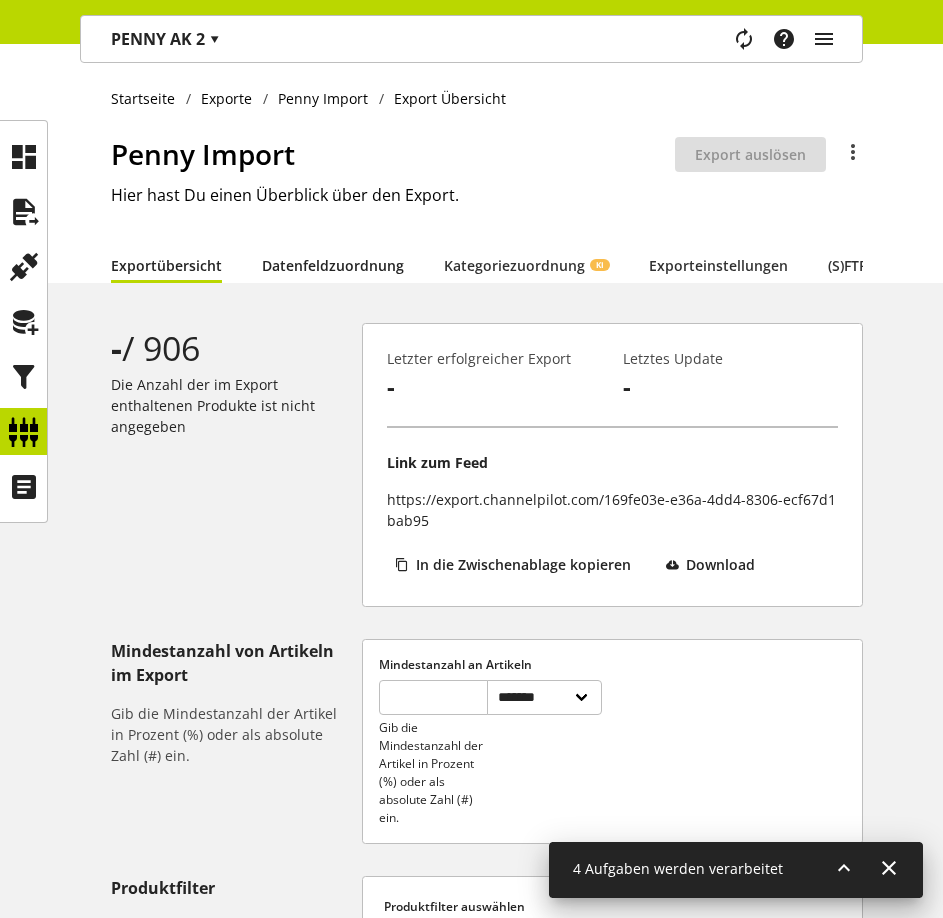 click on "Datenfeldzuordnung" at bounding box center (333, 265) 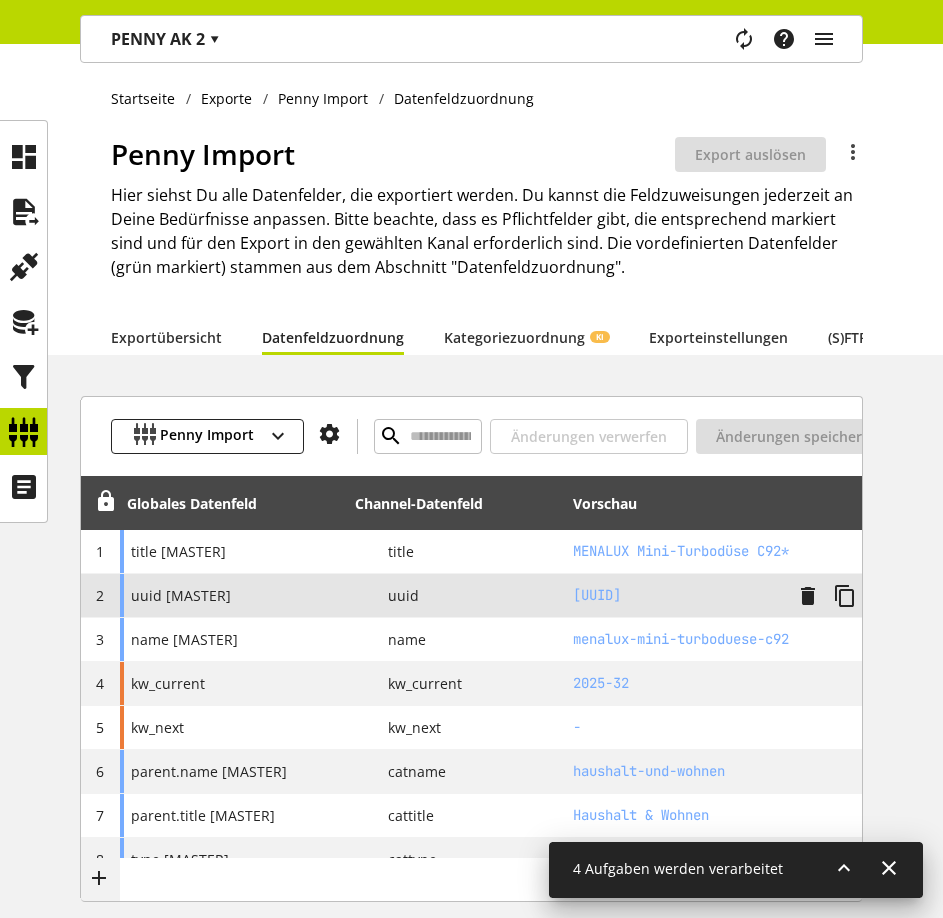 click on "[UUID]" at bounding box center (677, 595) 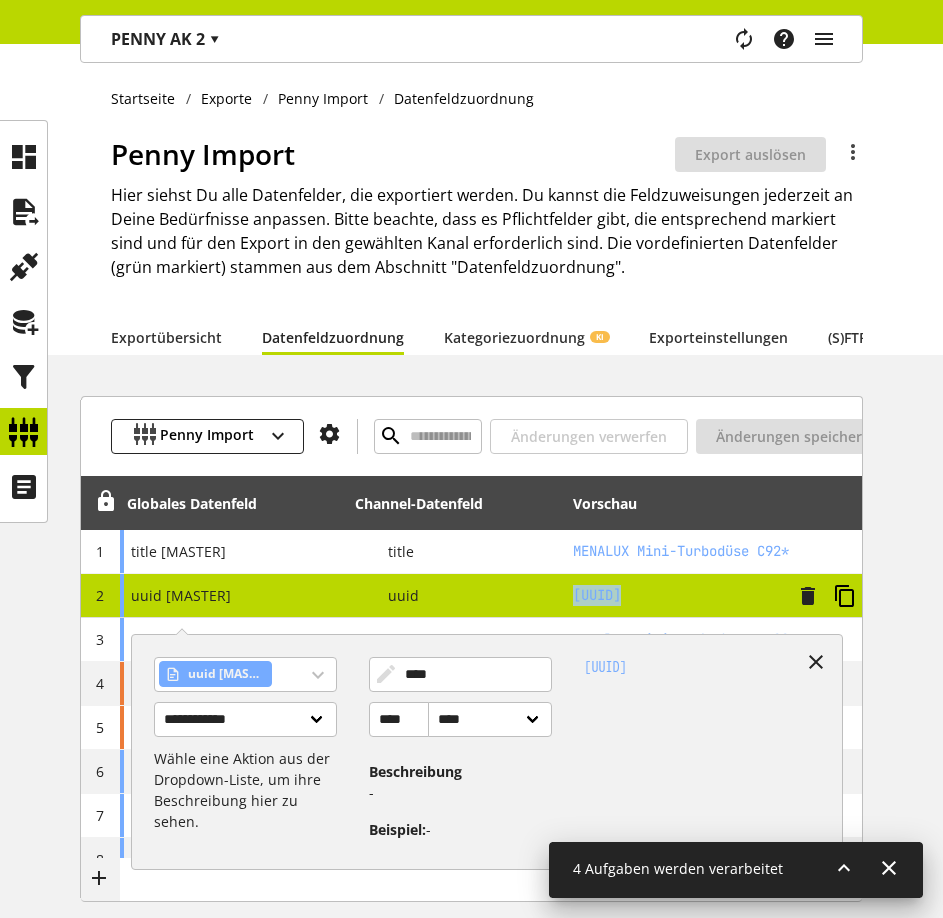 click at bounding box center (845, 596) 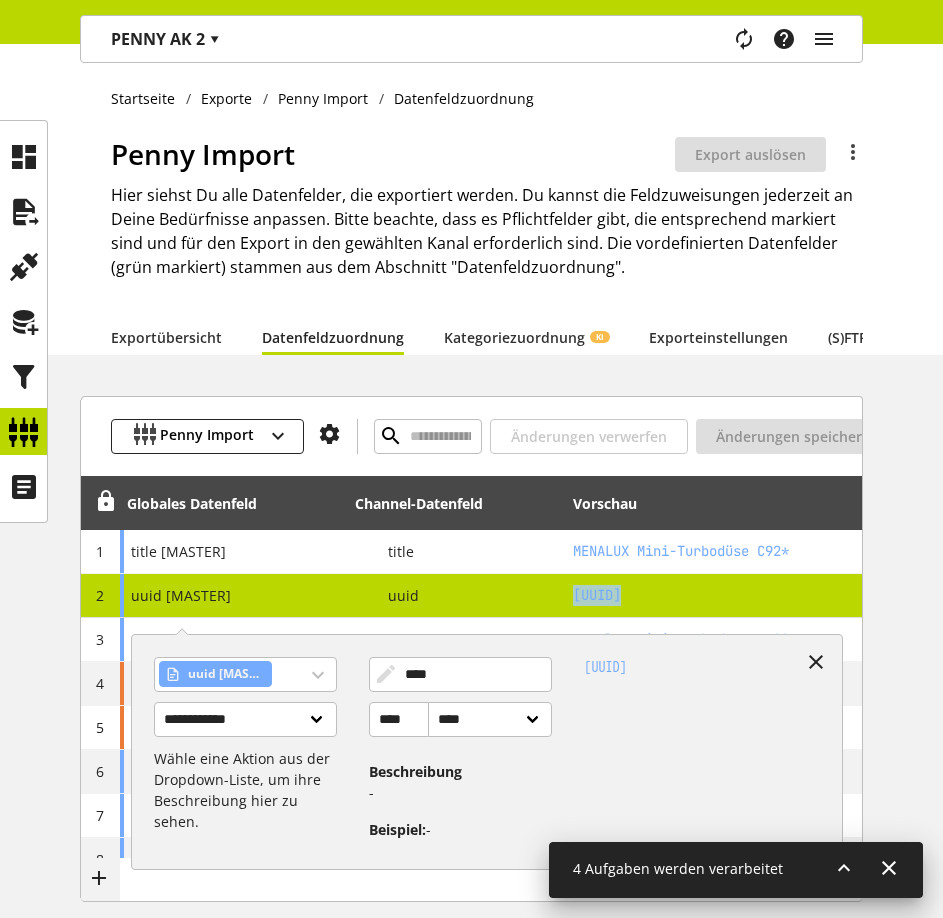 click on "**********" at bounding box center [471, 1465] 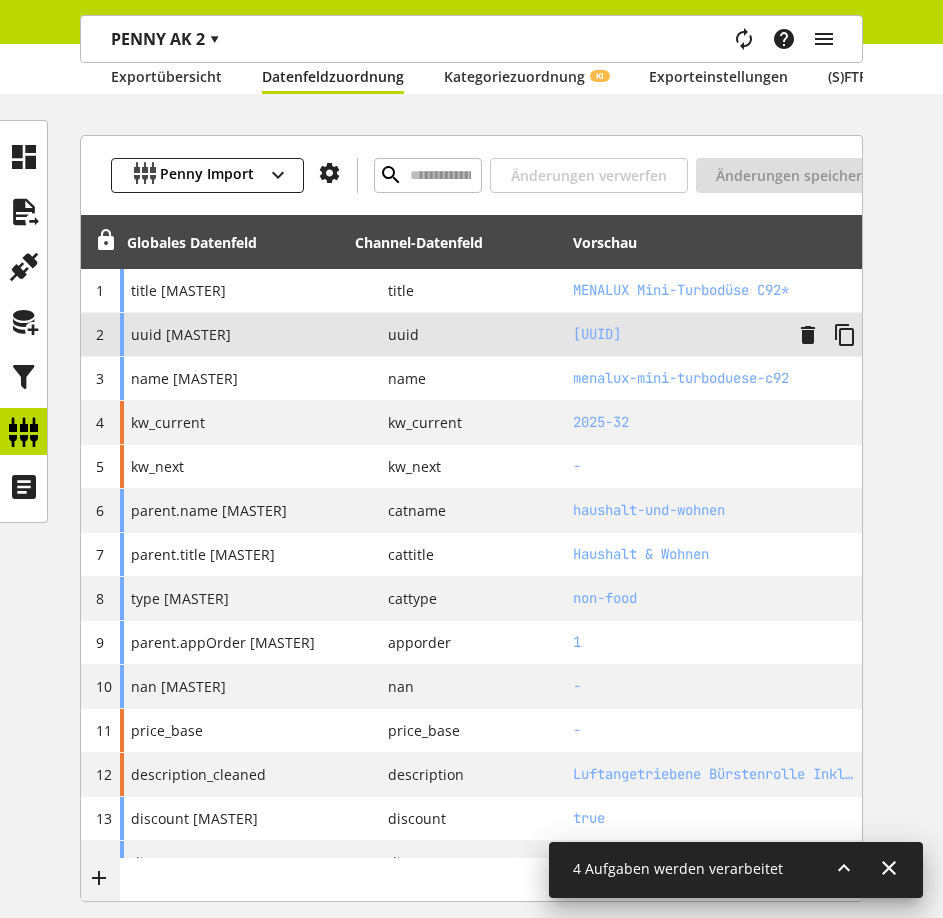 scroll, scrollTop: 262, scrollLeft: 0, axis: vertical 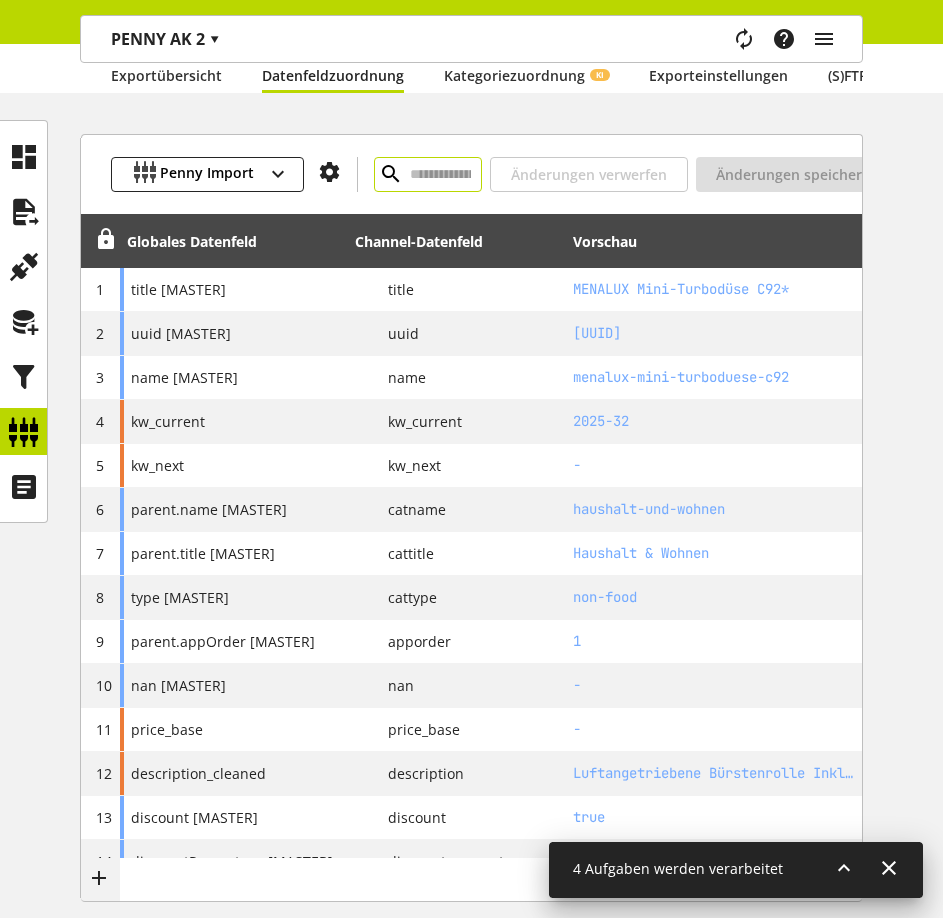 click at bounding box center (428, 174) 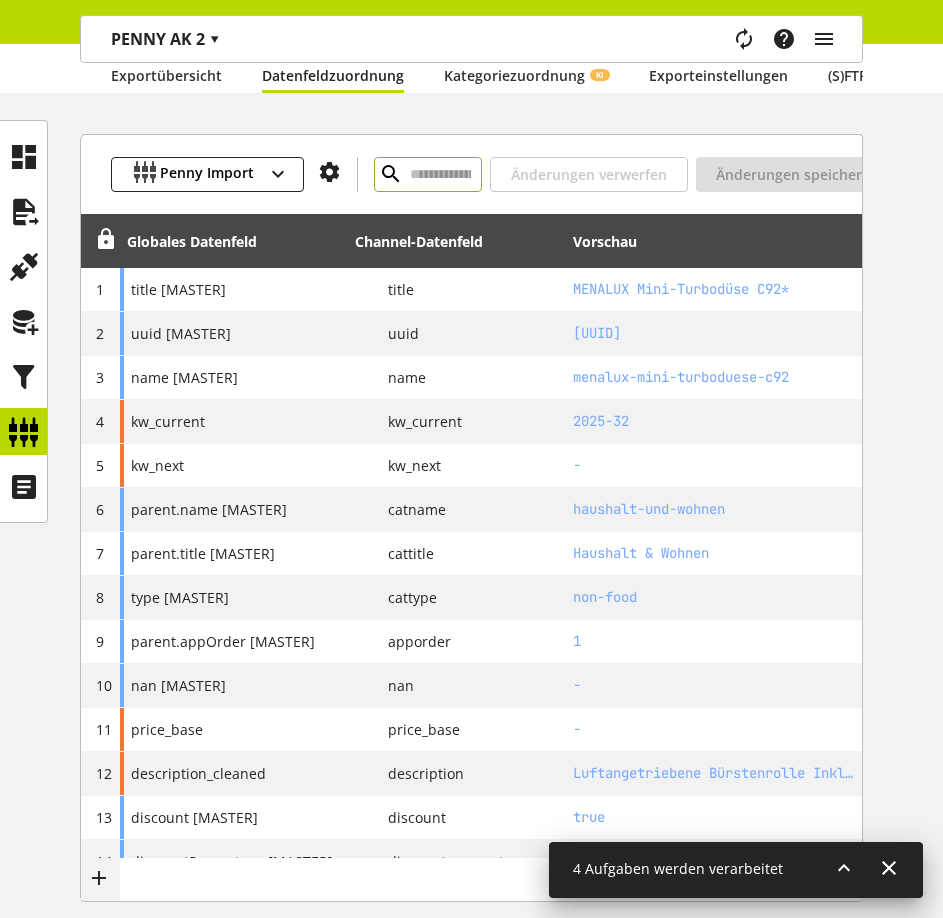 paste on "**********" 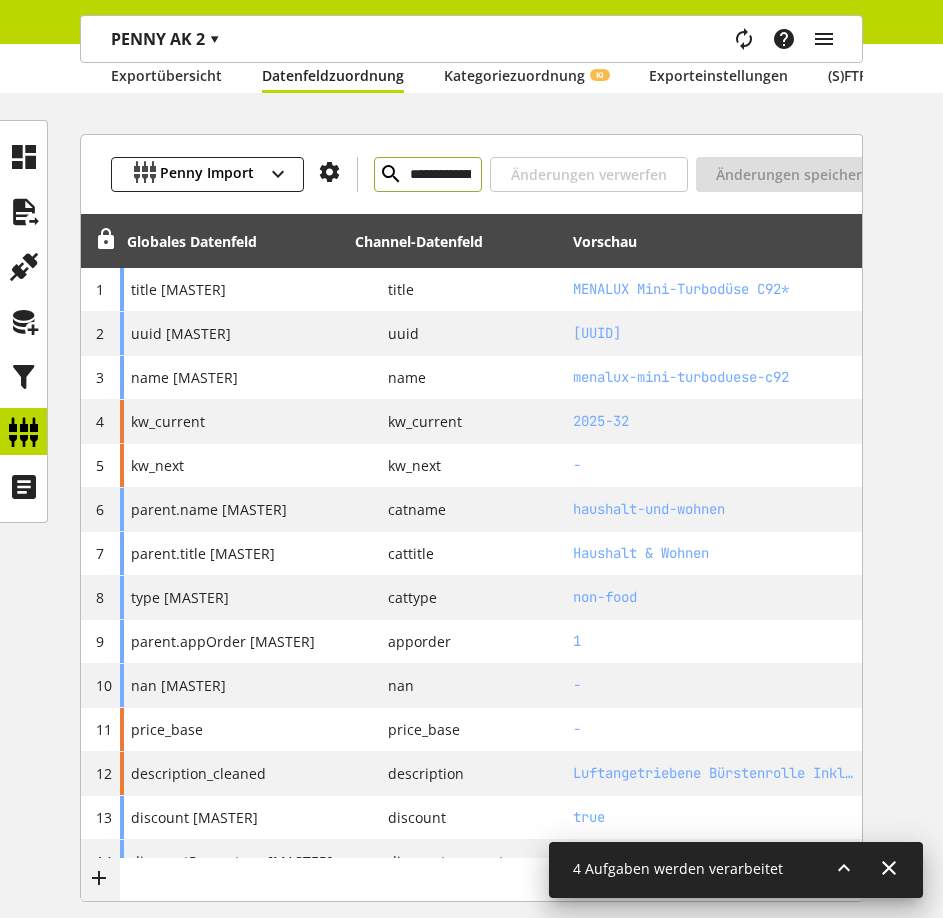 scroll, scrollTop: 0, scrollLeft: 103, axis: horizontal 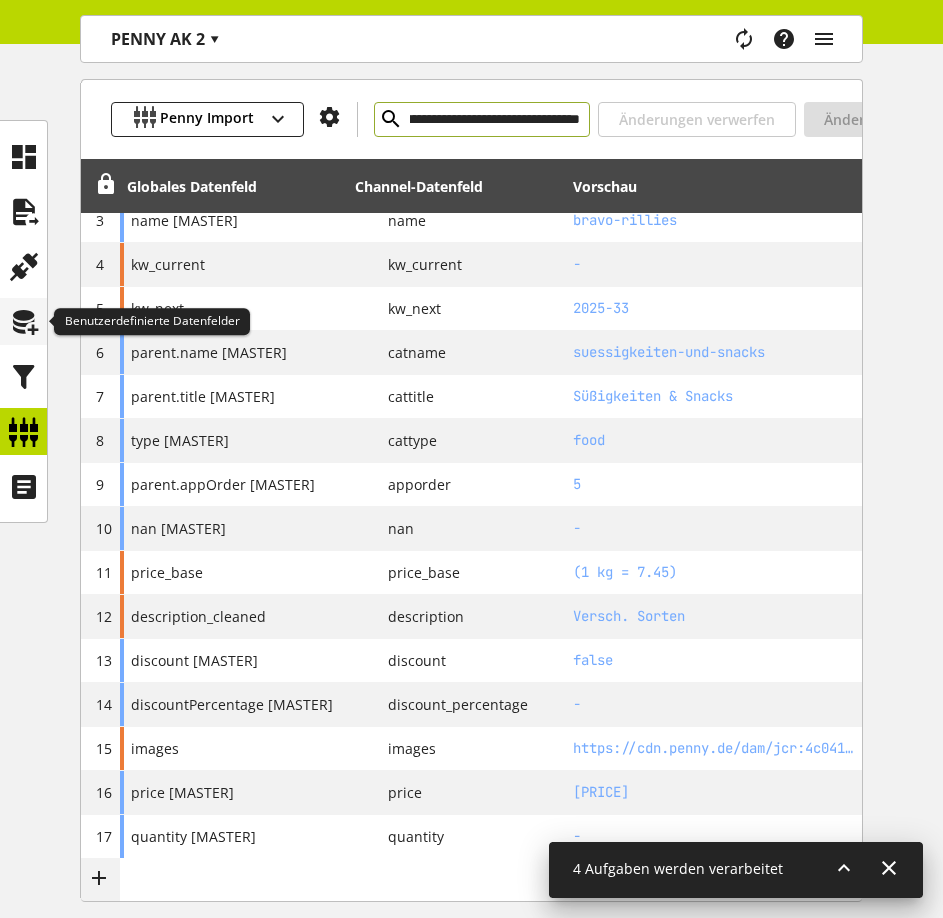 type on "**********" 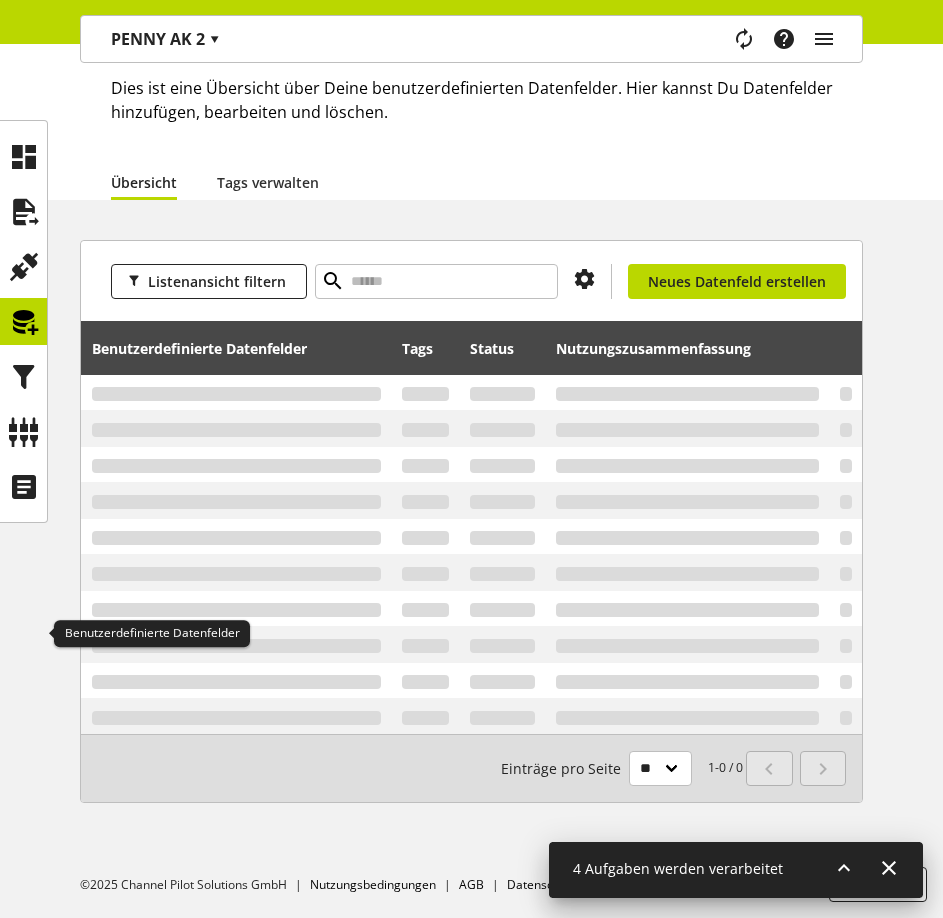 scroll, scrollTop: 0, scrollLeft: 0, axis: both 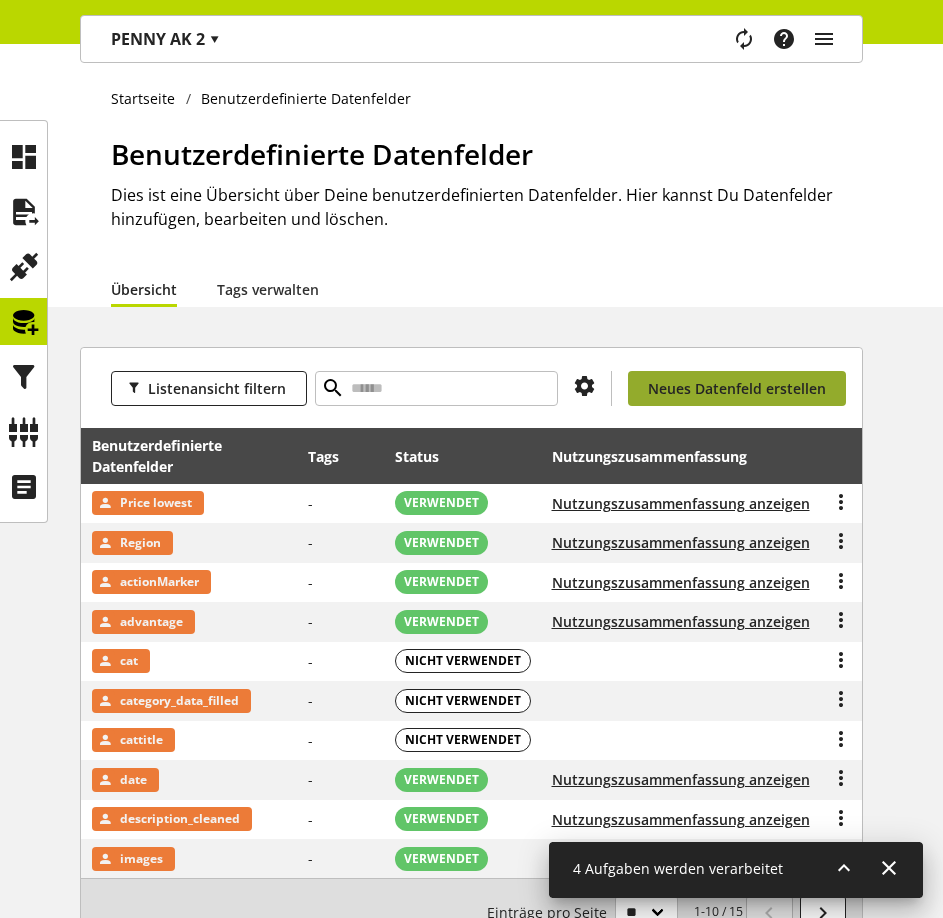click on "Neues Datenfeld erstellen" at bounding box center (737, 388) 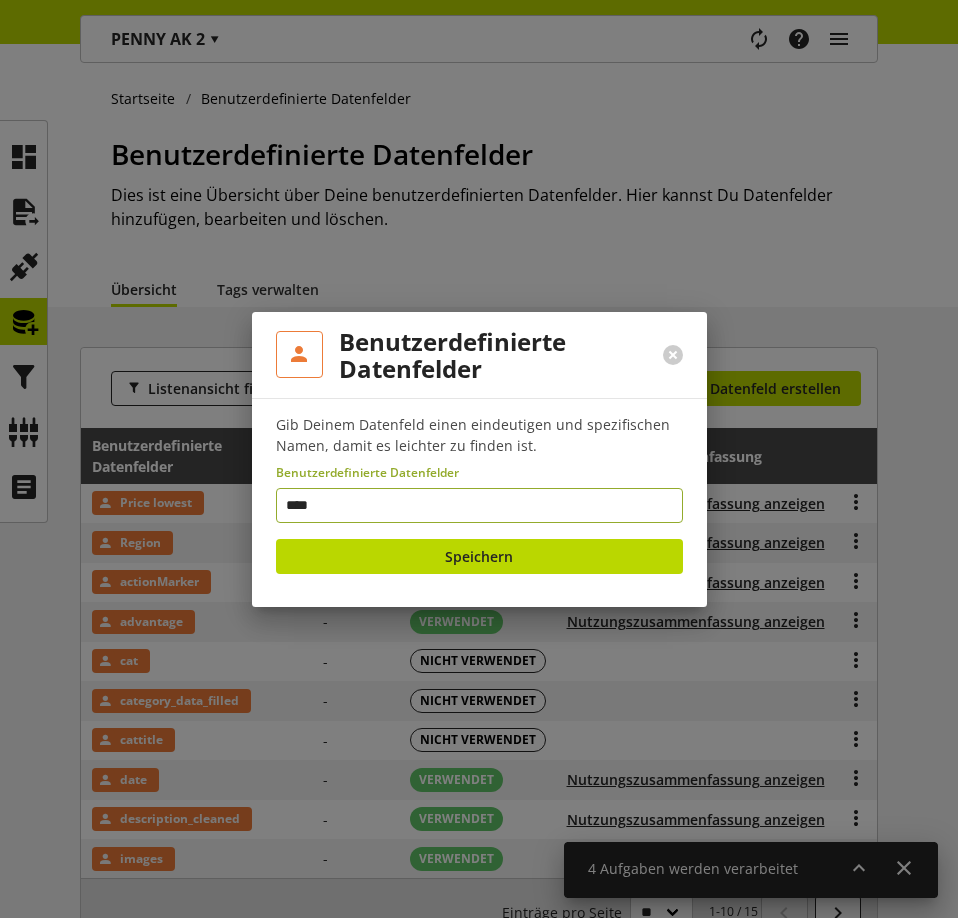 type on "***" 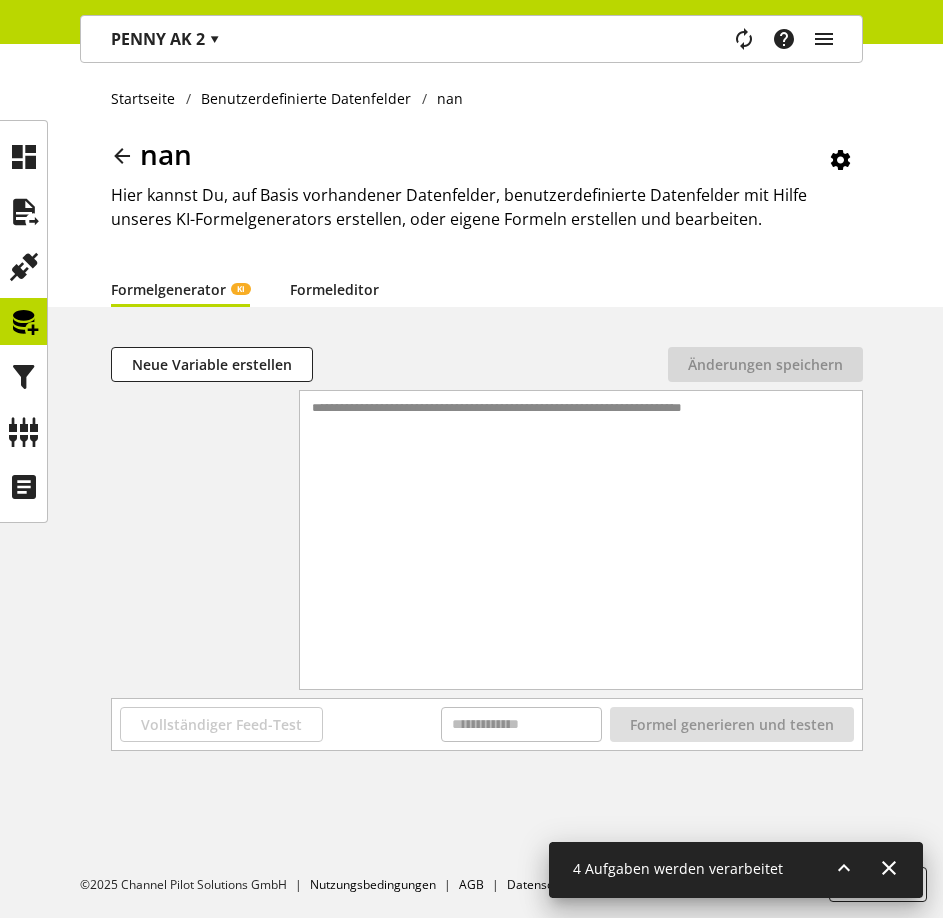 click on "Formeleditor" at bounding box center (334, 289) 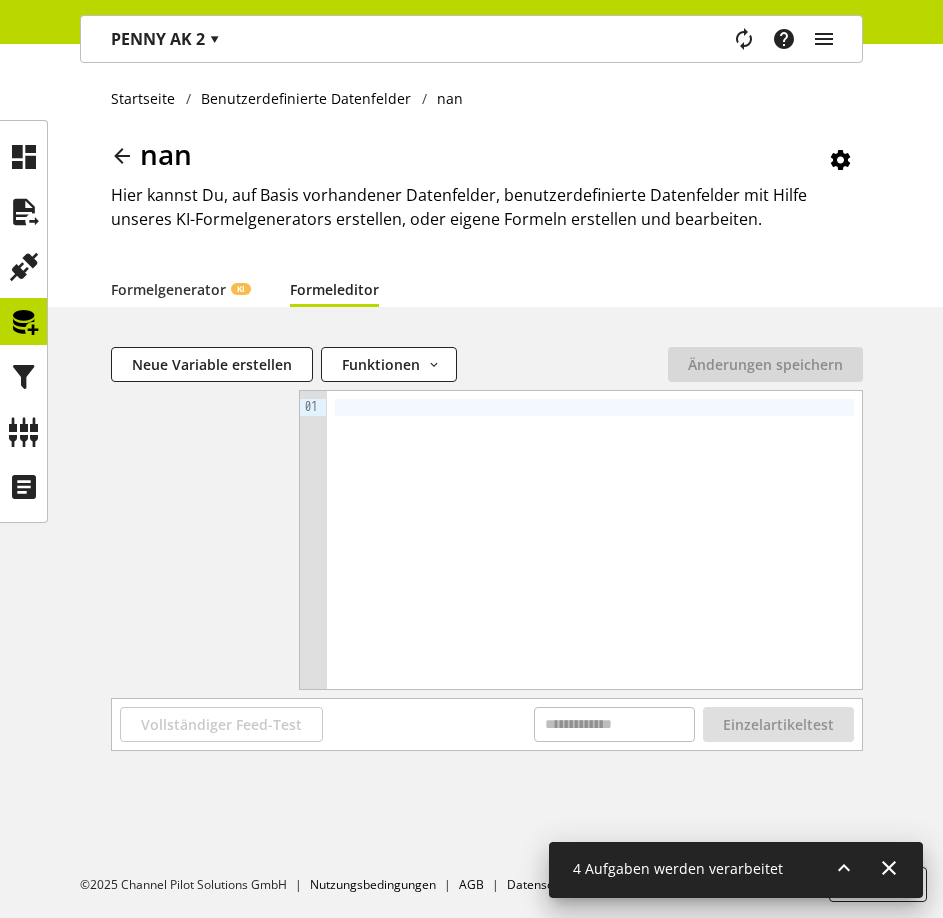 click at bounding box center [594, 540] 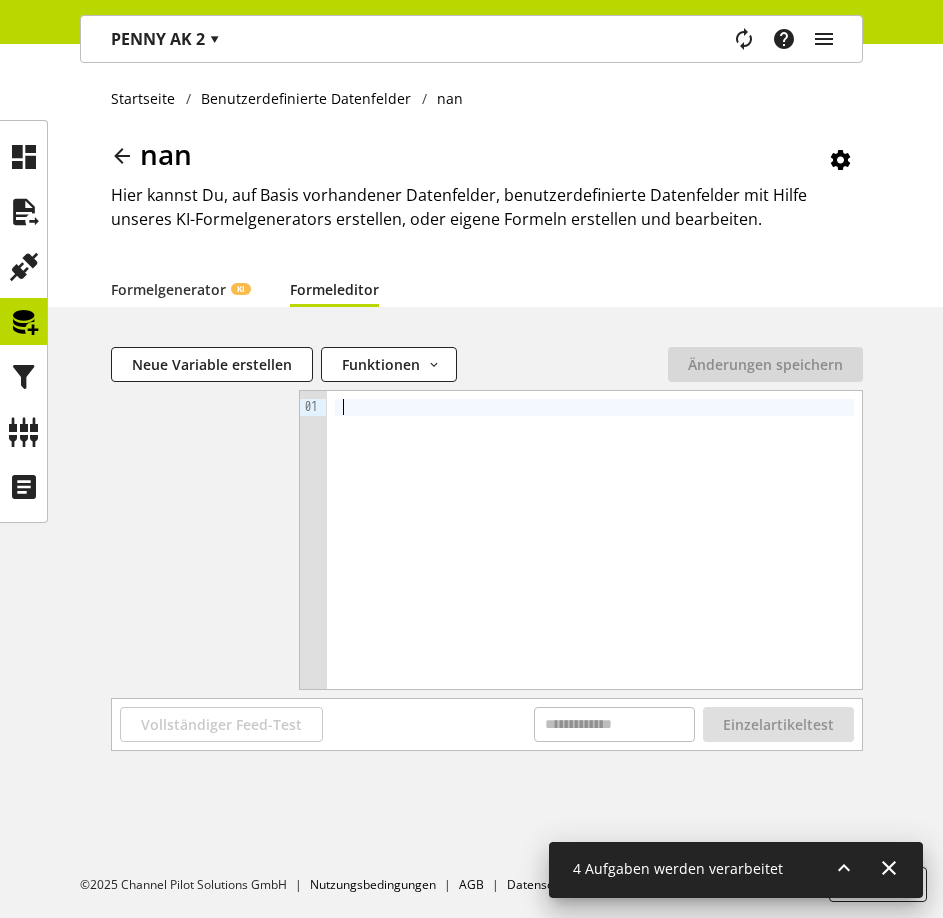 type 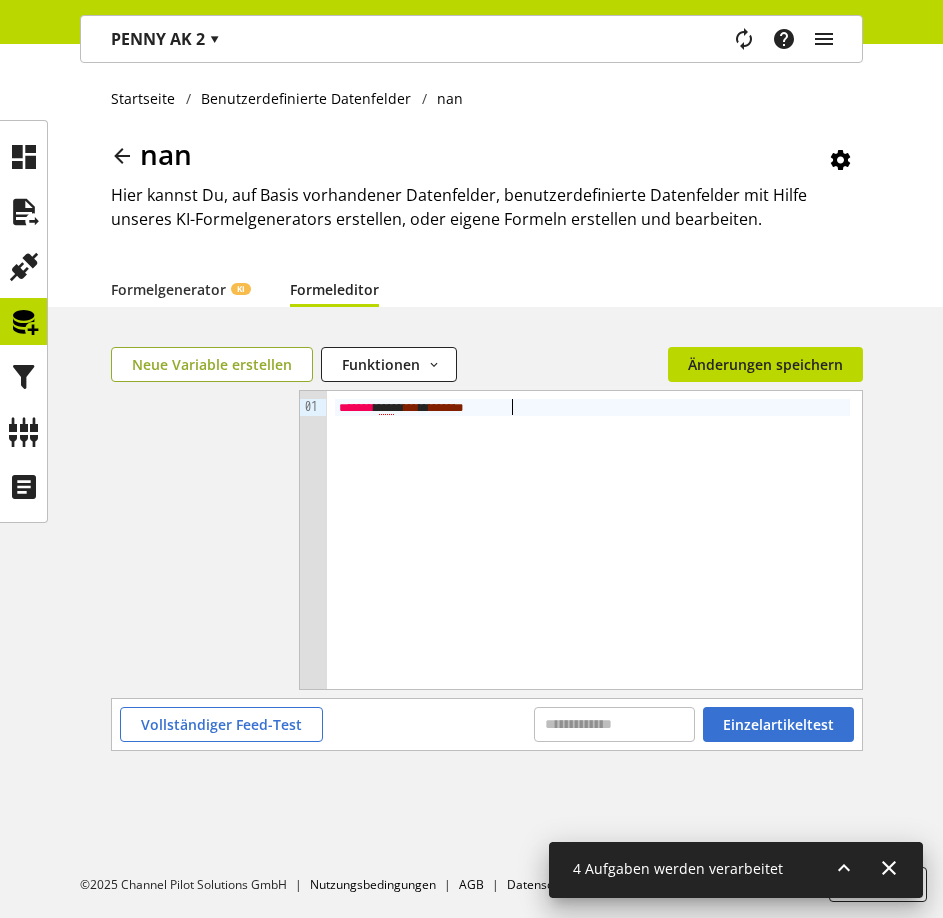 click on "Neue Variable erstellen" at bounding box center (212, 364) 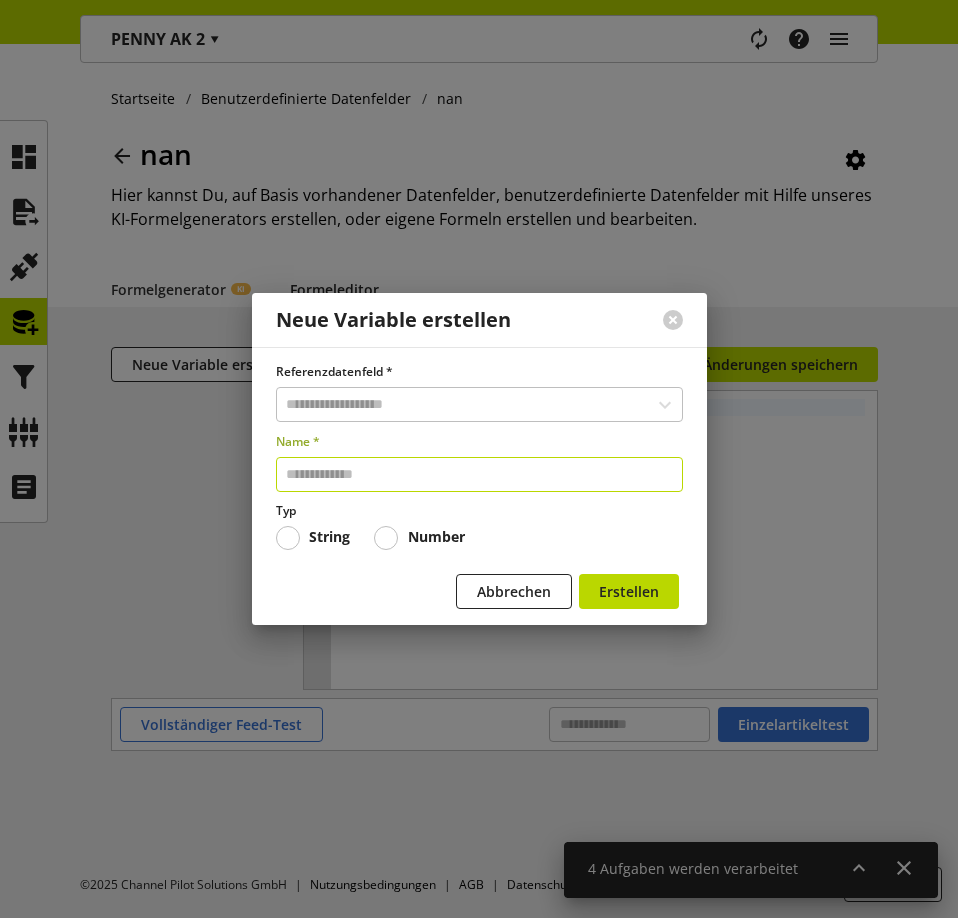 click at bounding box center [479, 474] 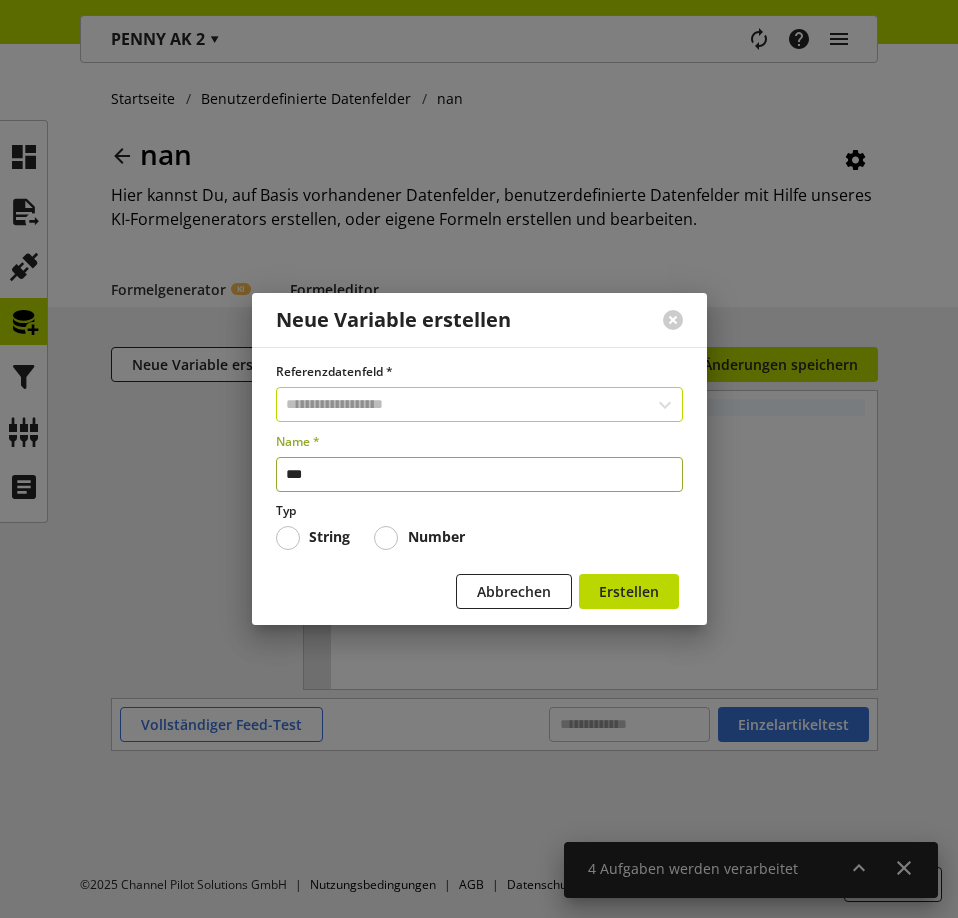 type on "***" 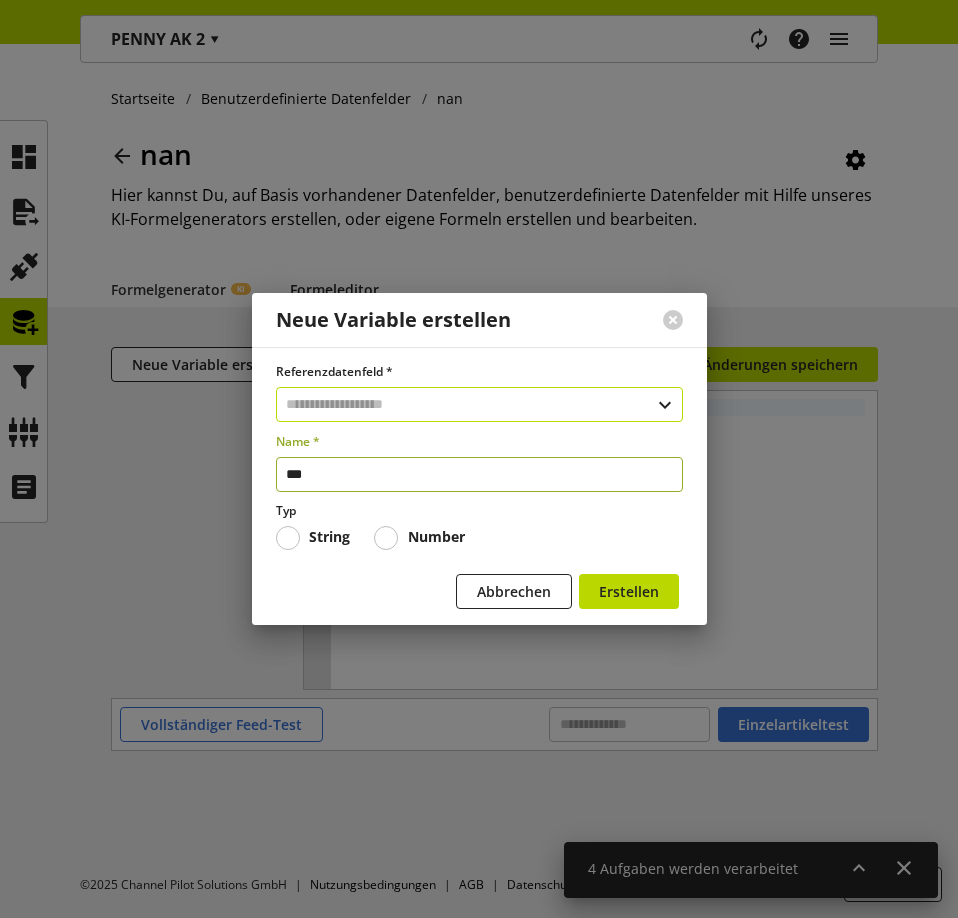 click at bounding box center (479, 404) 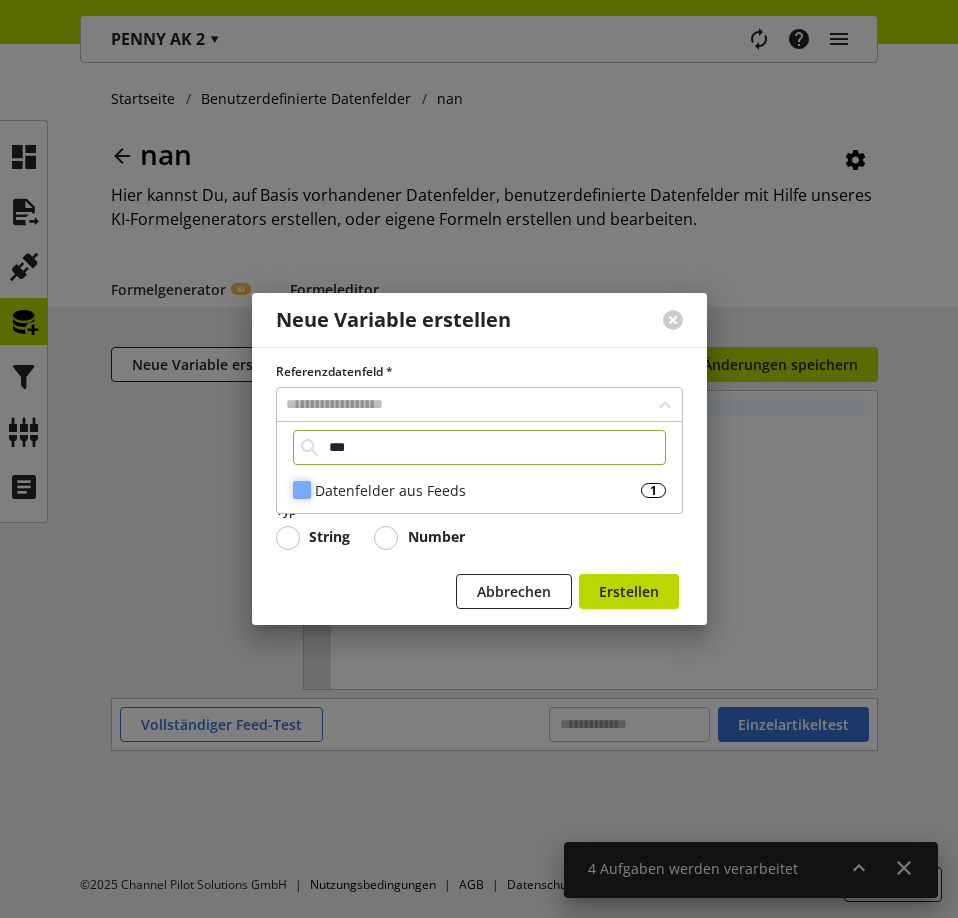 type on "***" 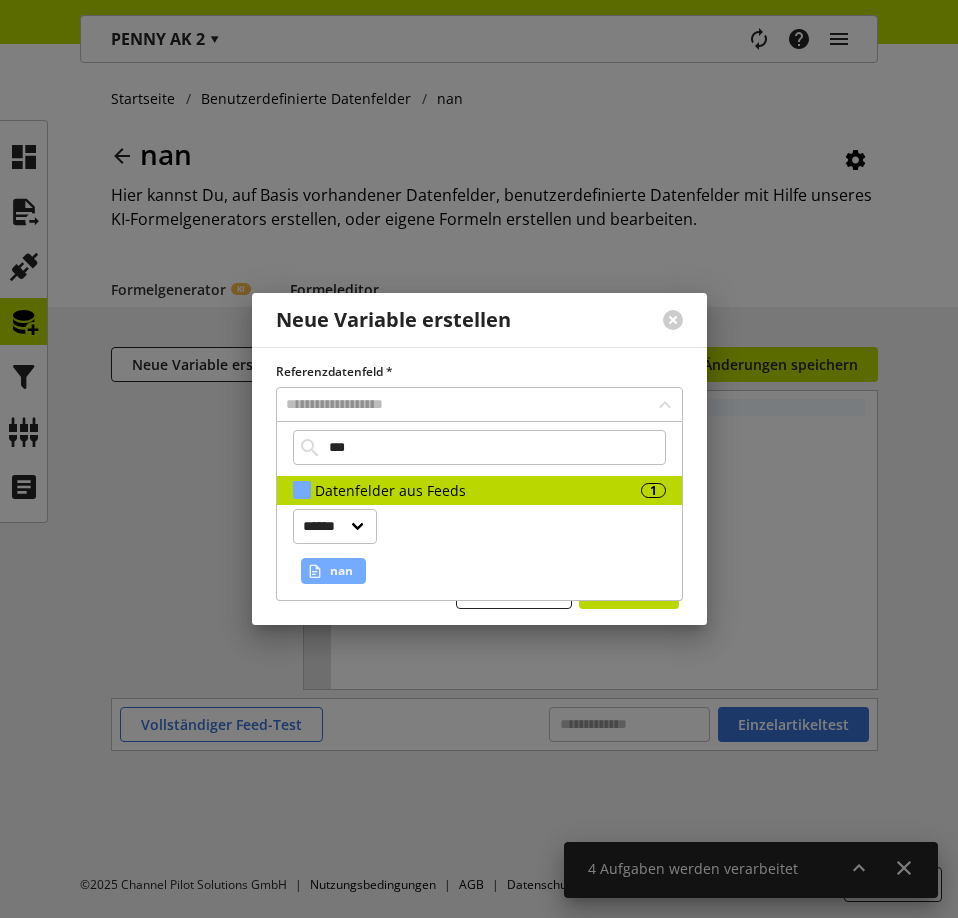 click at bounding box center [315, 571] 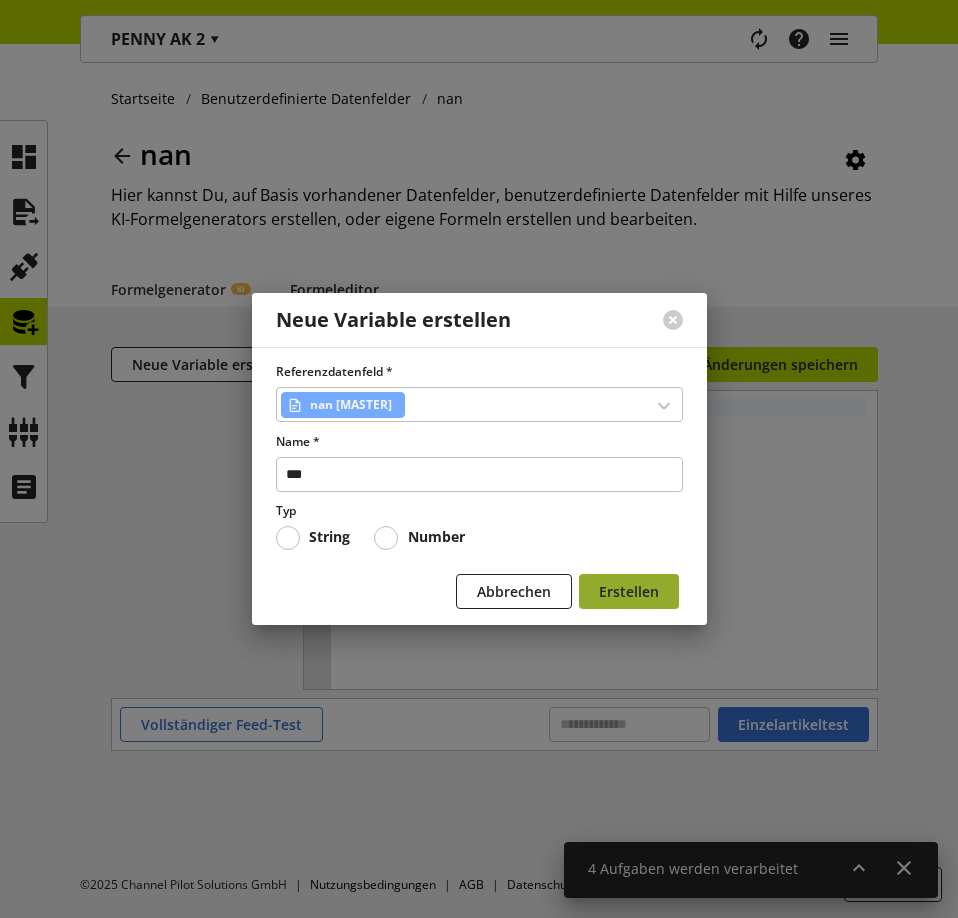 click on "Erstellen" at bounding box center [629, 591] 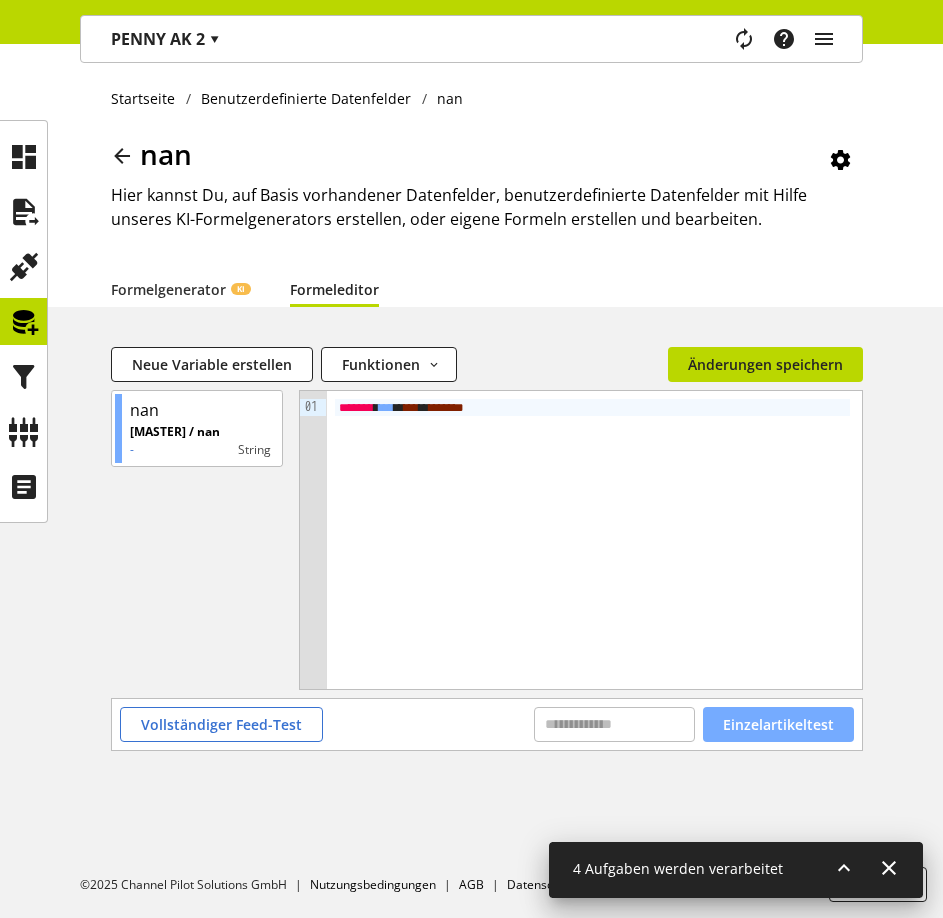 click on "Einzelartikeltest" at bounding box center (778, 724) 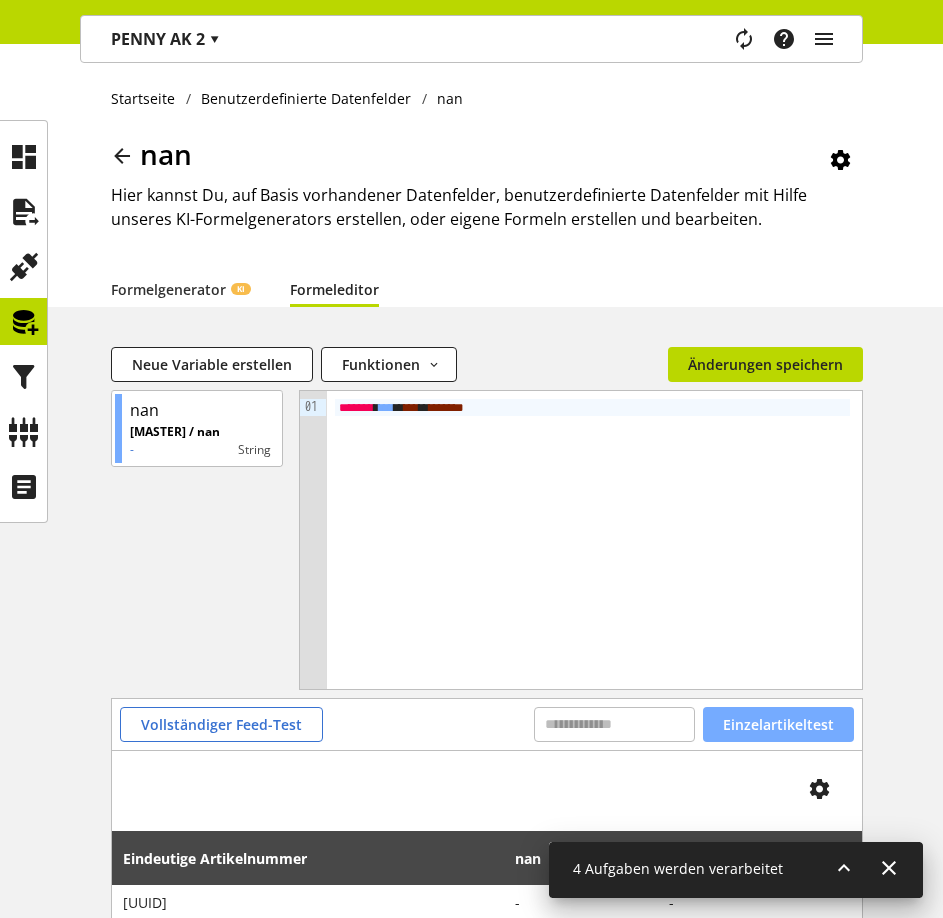 scroll, scrollTop: 118, scrollLeft: 0, axis: vertical 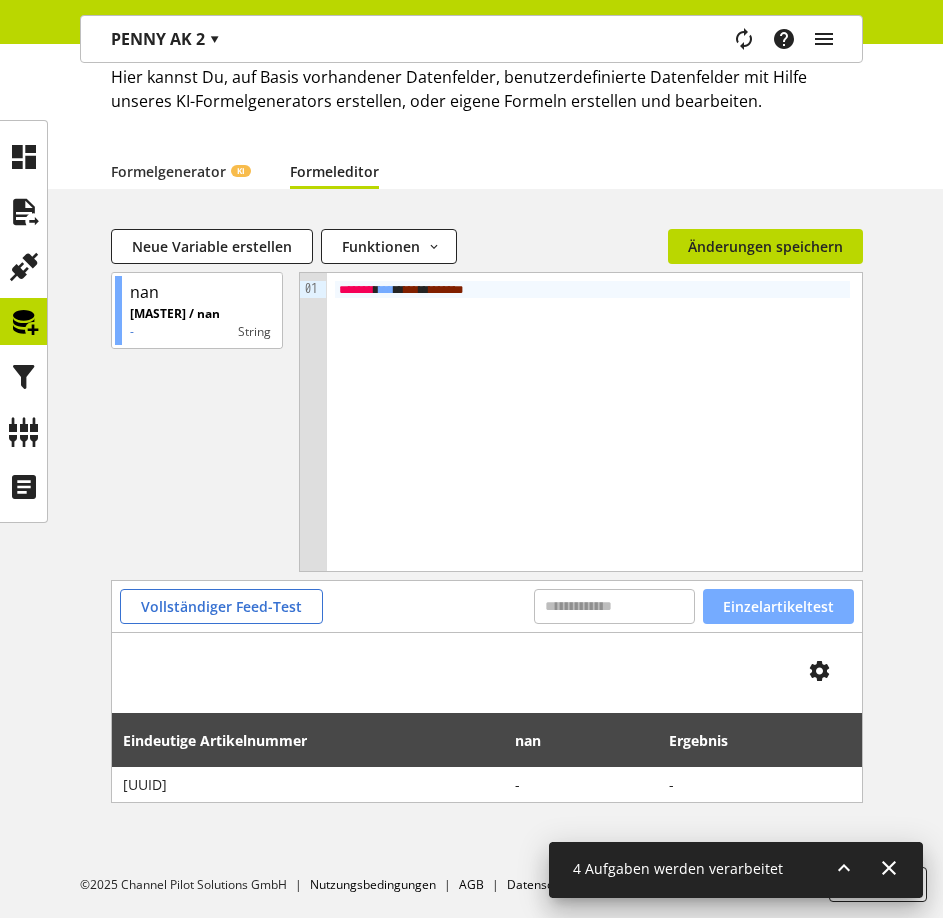 click on "Einzelartikeltest" at bounding box center (778, 606) 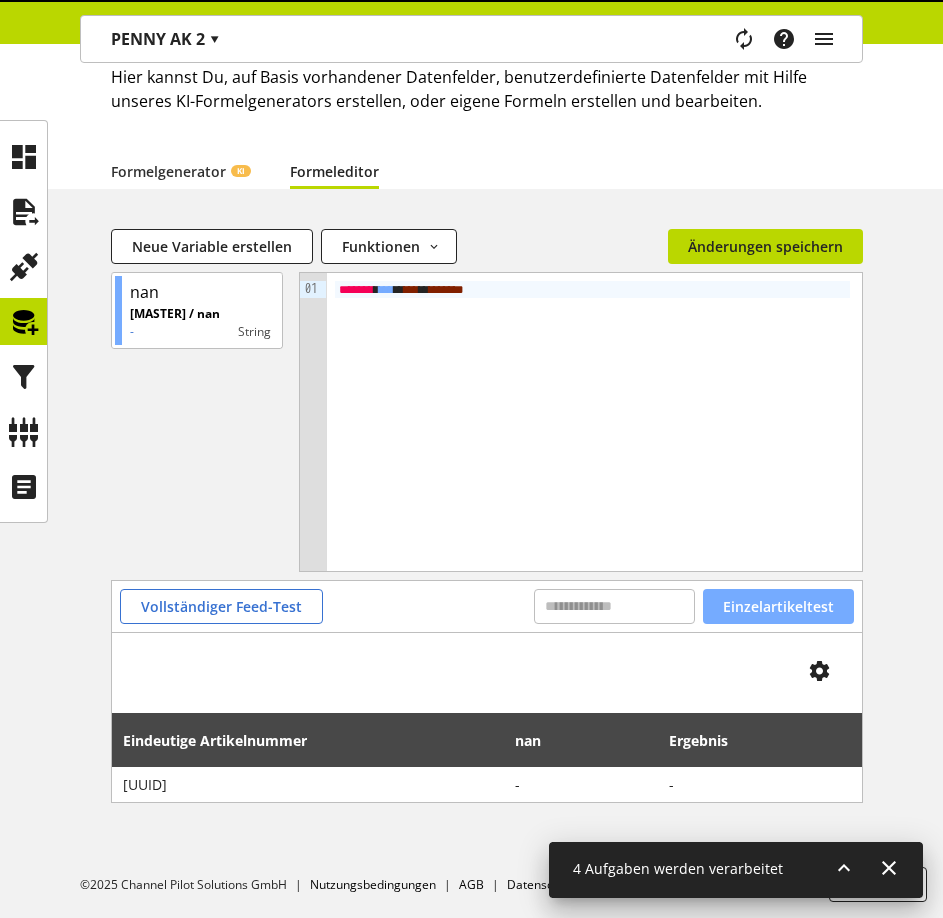 click on "Einzelartikeltest" at bounding box center (778, 606) 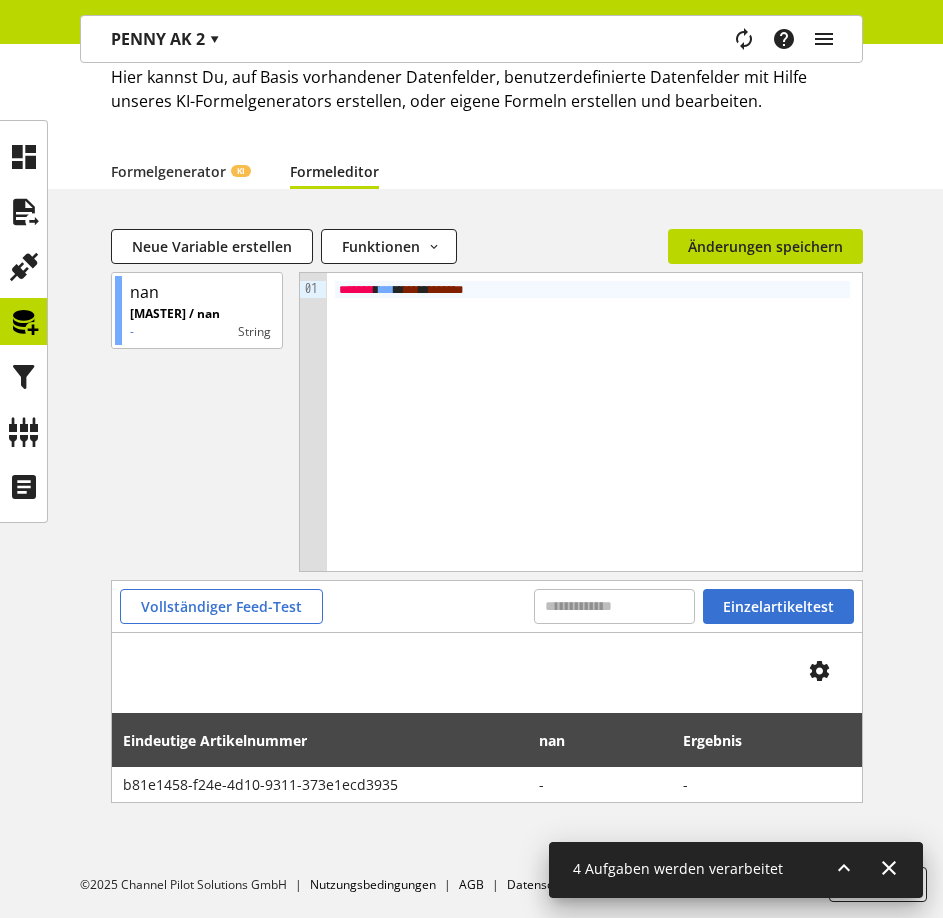 click on "******* * *** * *** * * **** * *" at bounding box center [594, 422] 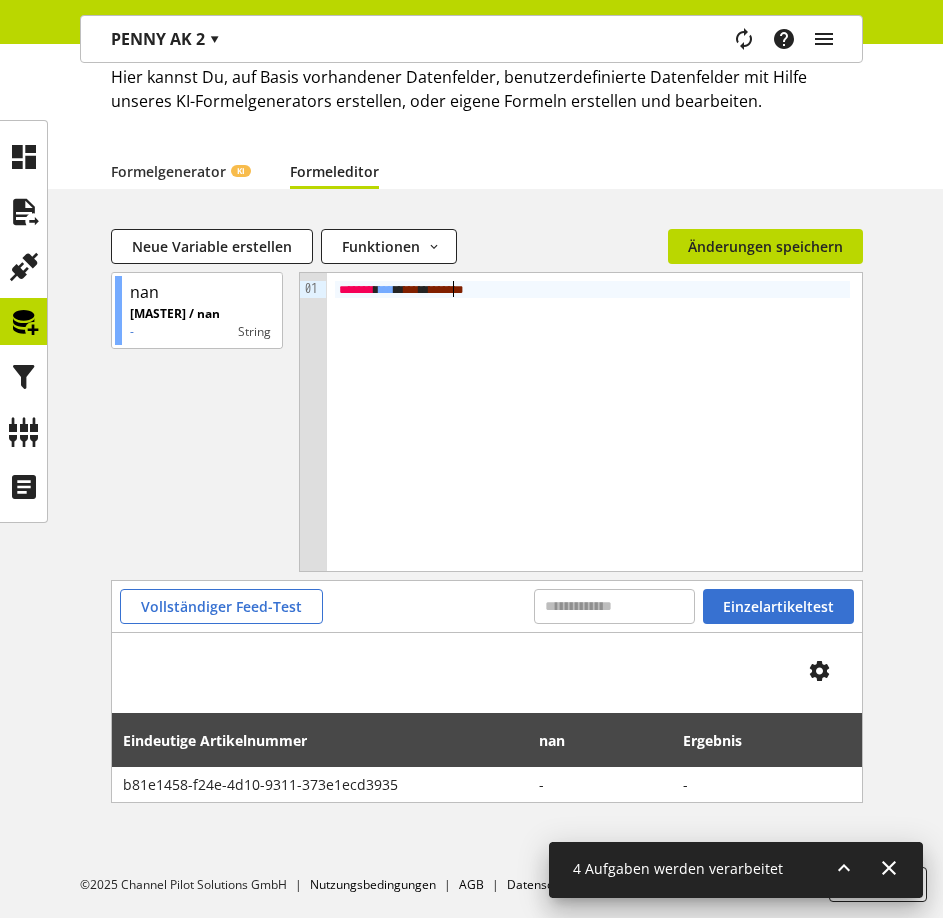 click on "***" at bounding box center [411, 289] 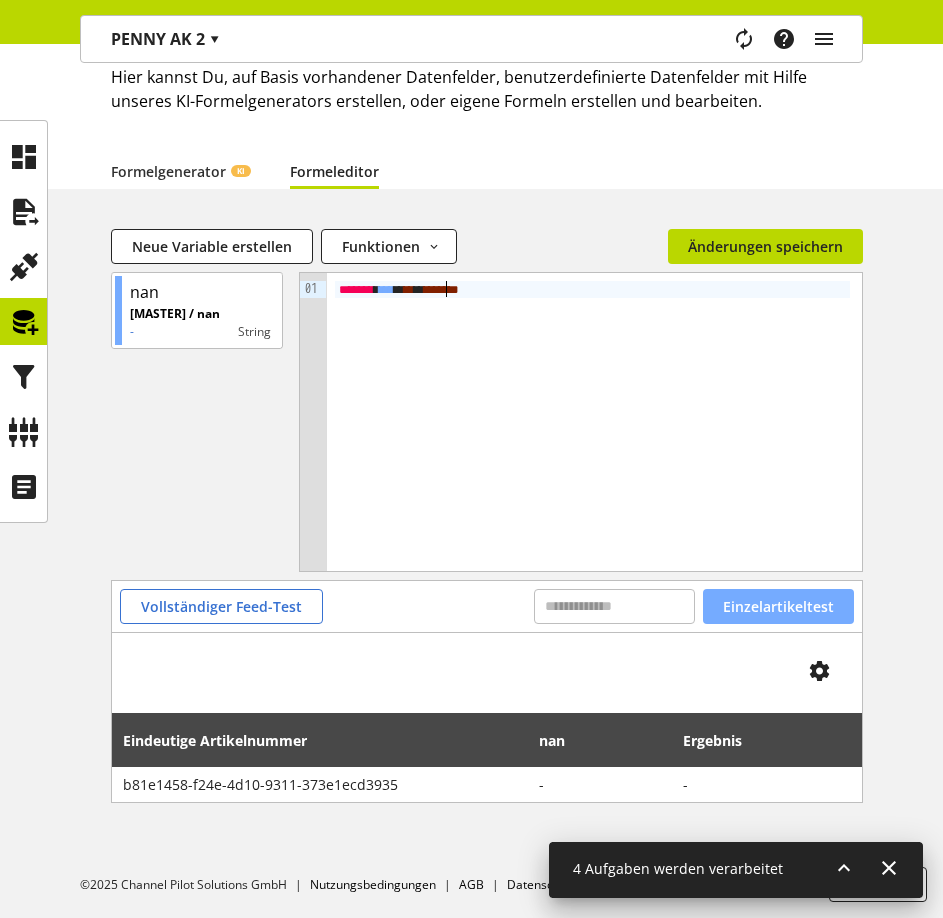 click on "Einzelartikeltest" at bounding box center [778, 606] 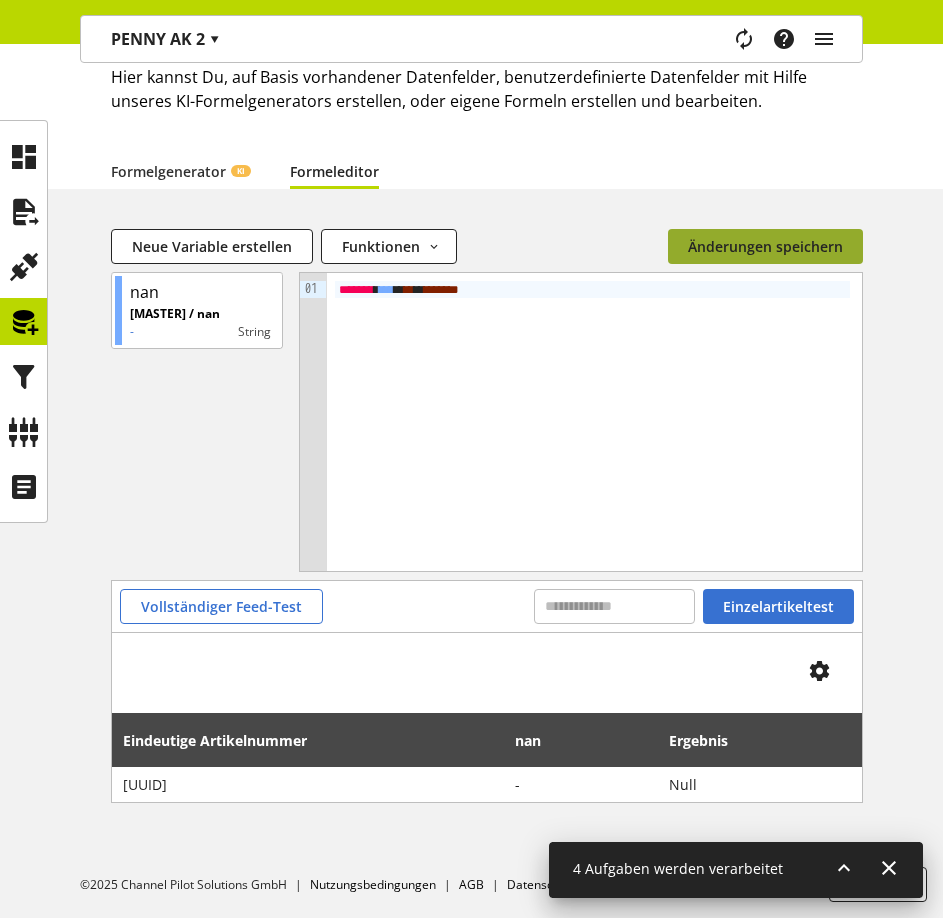 click on "Änderungen speichern" at bounding box center (765, 246) 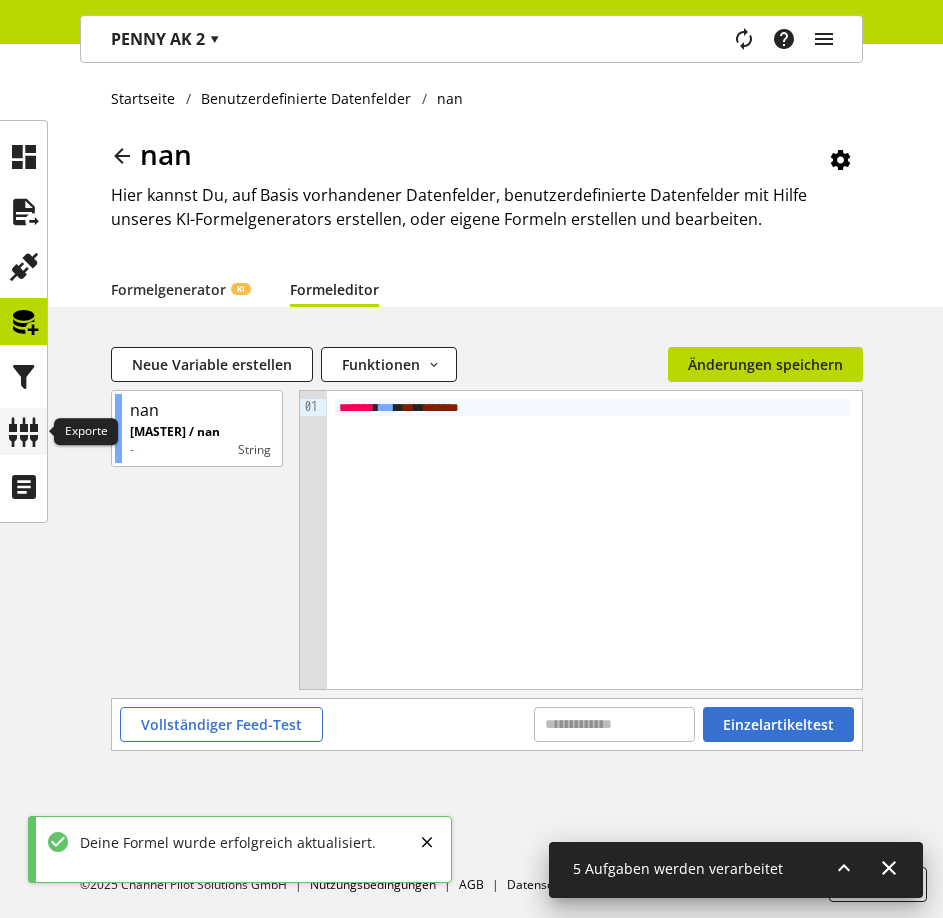 click at bounding box center (24, 432) 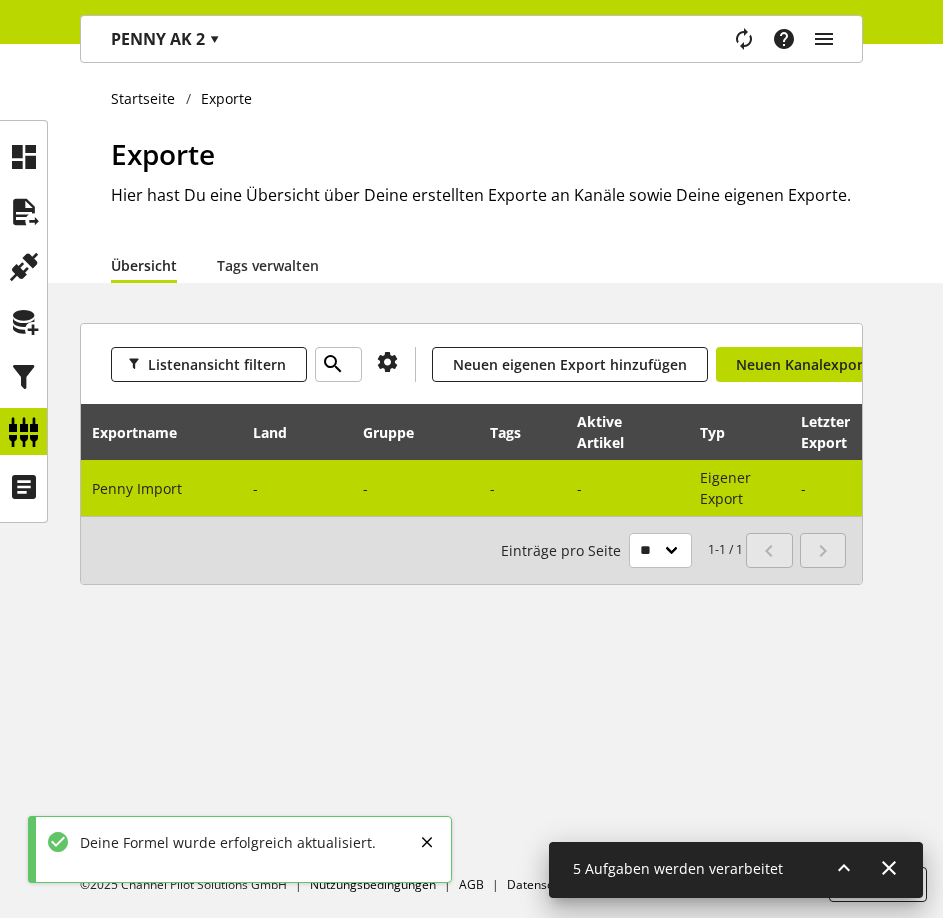 click at bounding box center (400, 488) 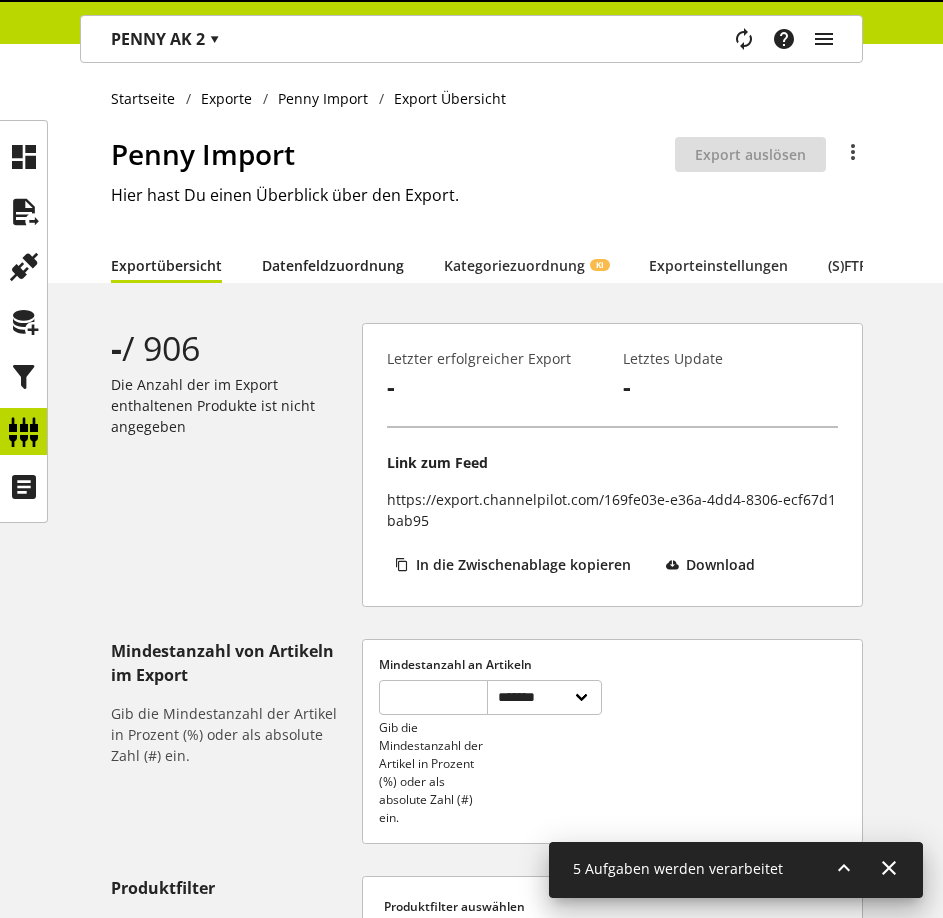click on "Datenfeldzuordnung" at bounding box center (333, 265) 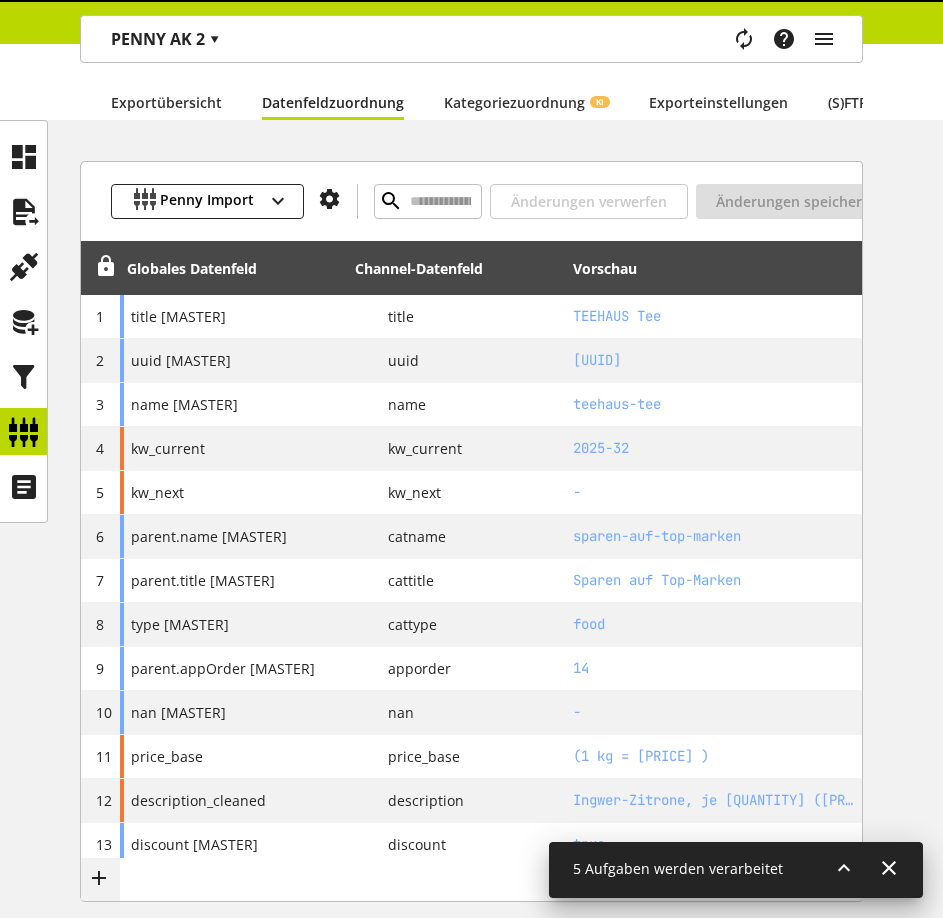 scroll, scrollTop: 245, scrollLeft: 0, axis: vertical 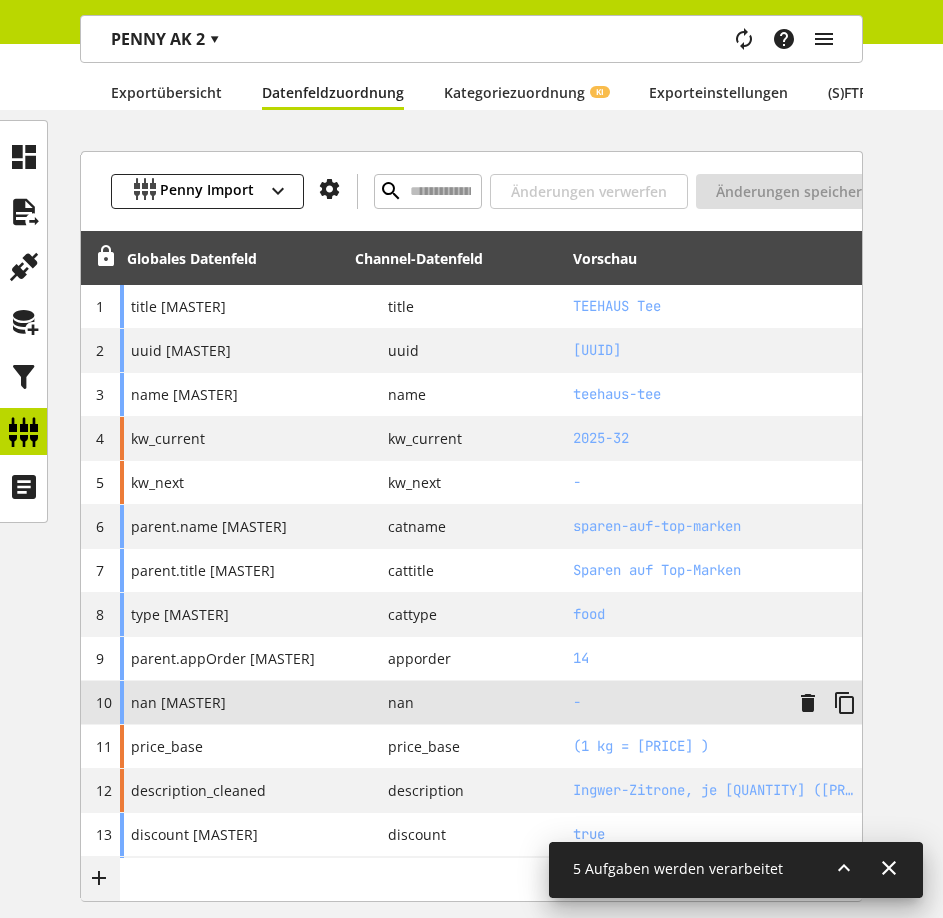 click on "nan [MASTER]" at bounding box center (234, 702) 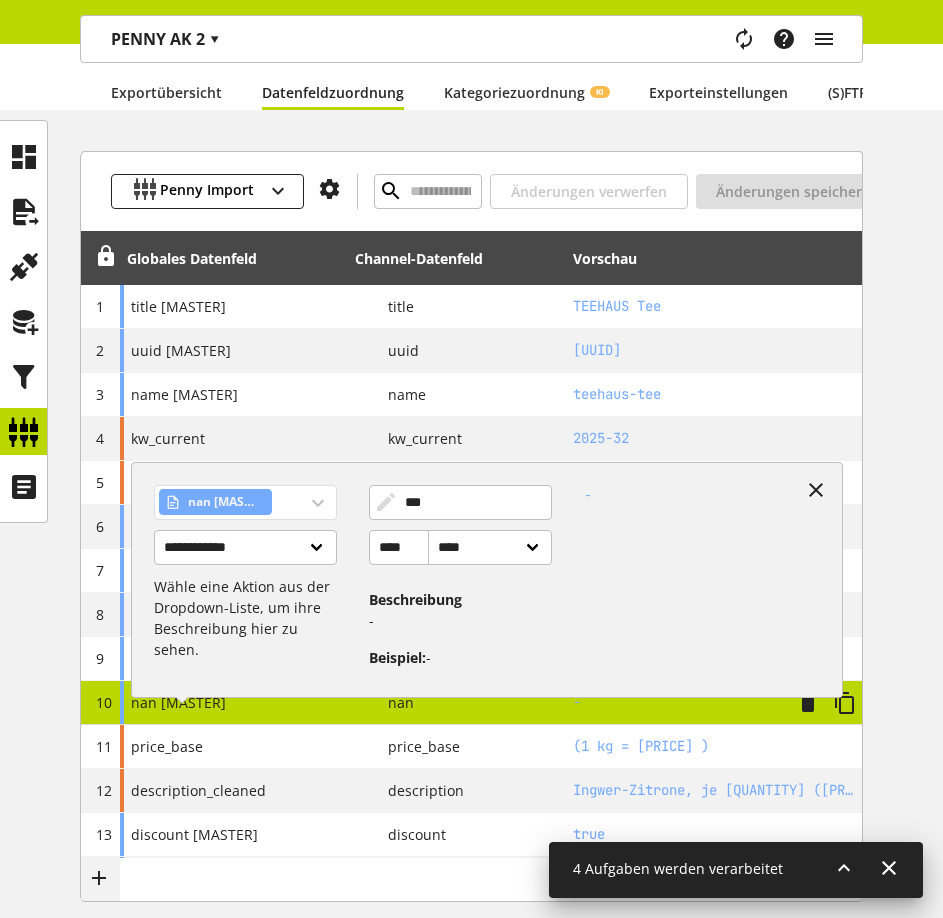 click on "nan [MASTER]" at bounding box center (245, 502) 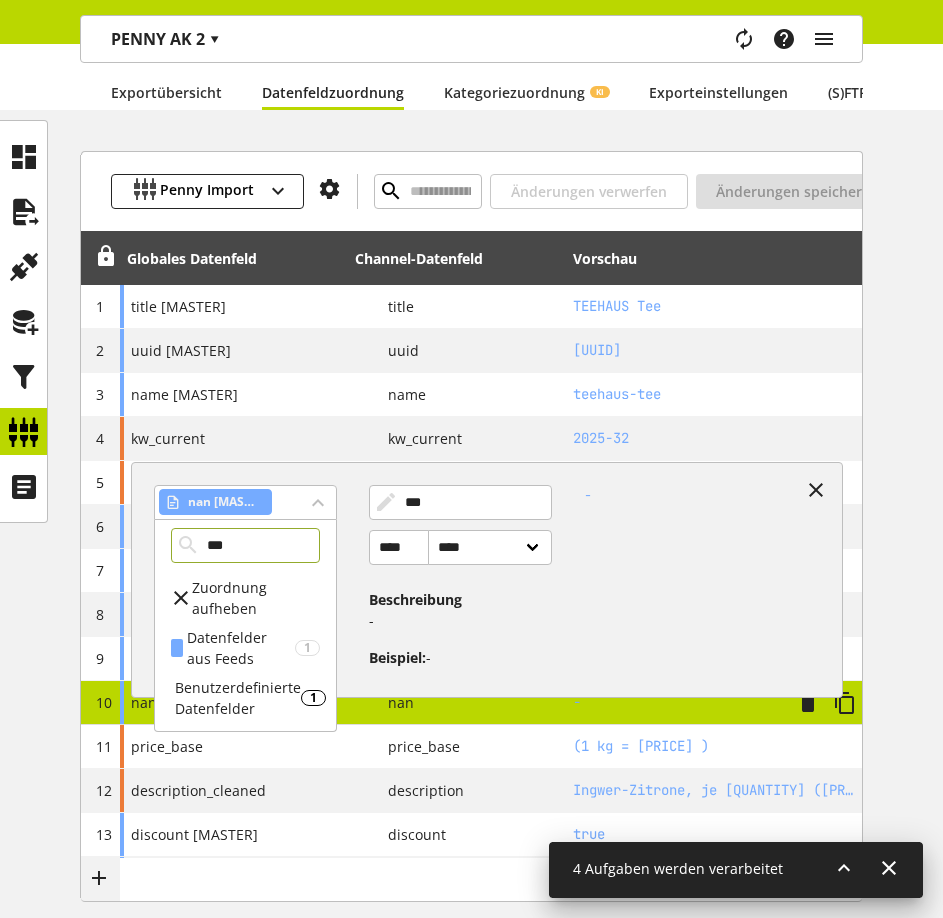 type on "***" 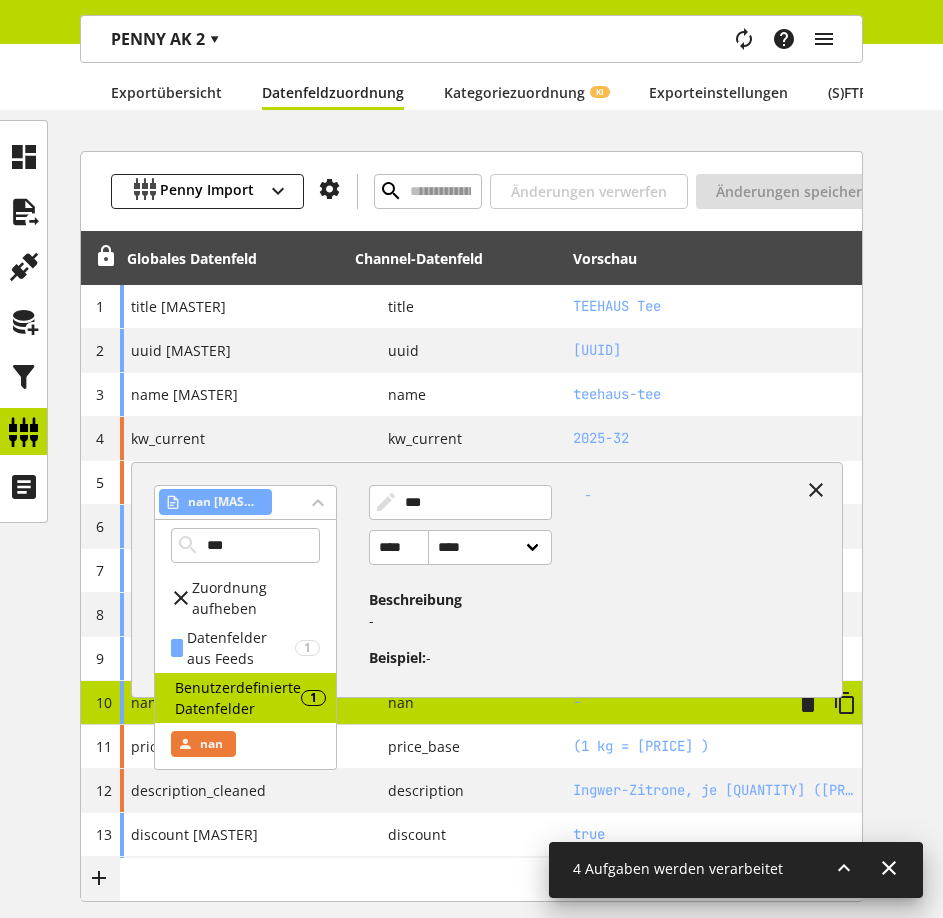 click on "nan" at bounding box center [211, 744] 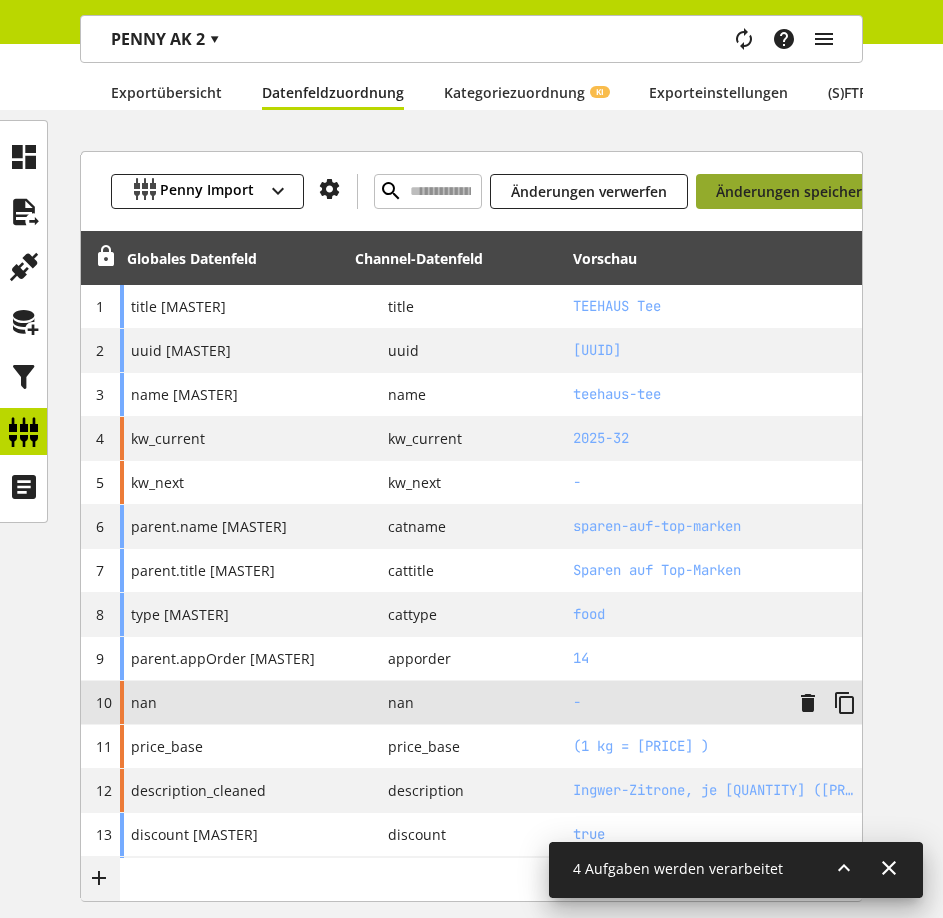 click on "Änderungen speichern" at bounding box center (793, 191) 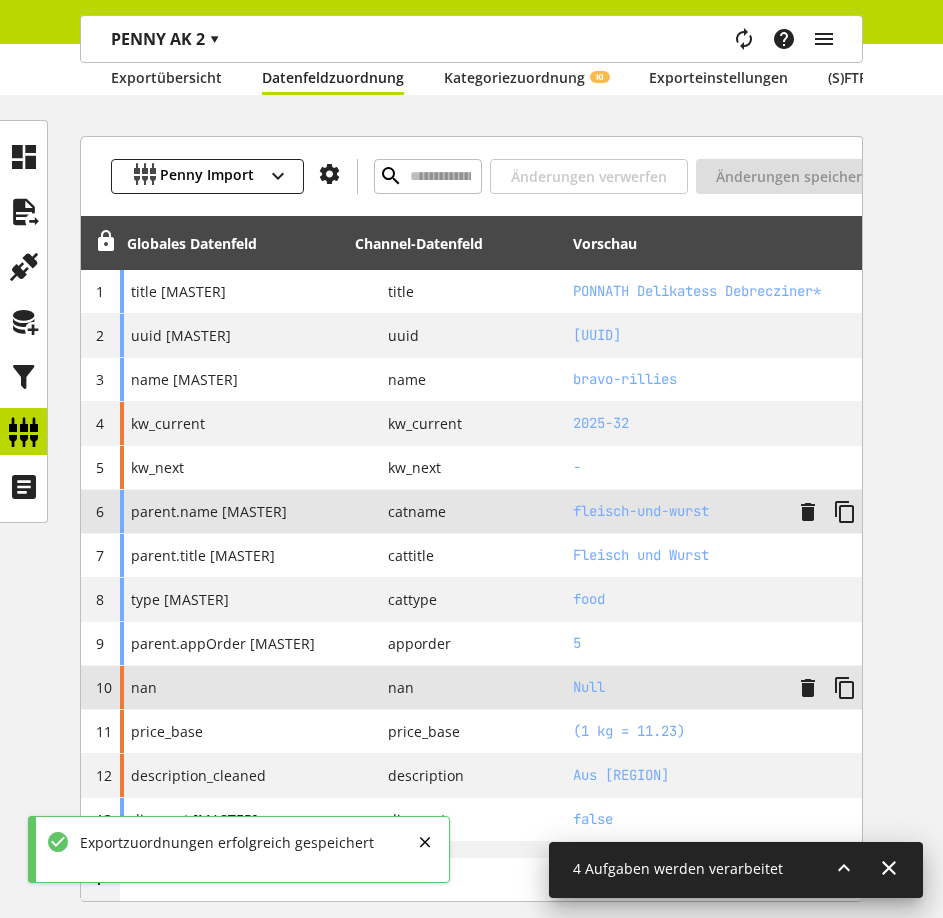 scroll, scrollTop: 261, scrollLeft: 0, axis: vertical 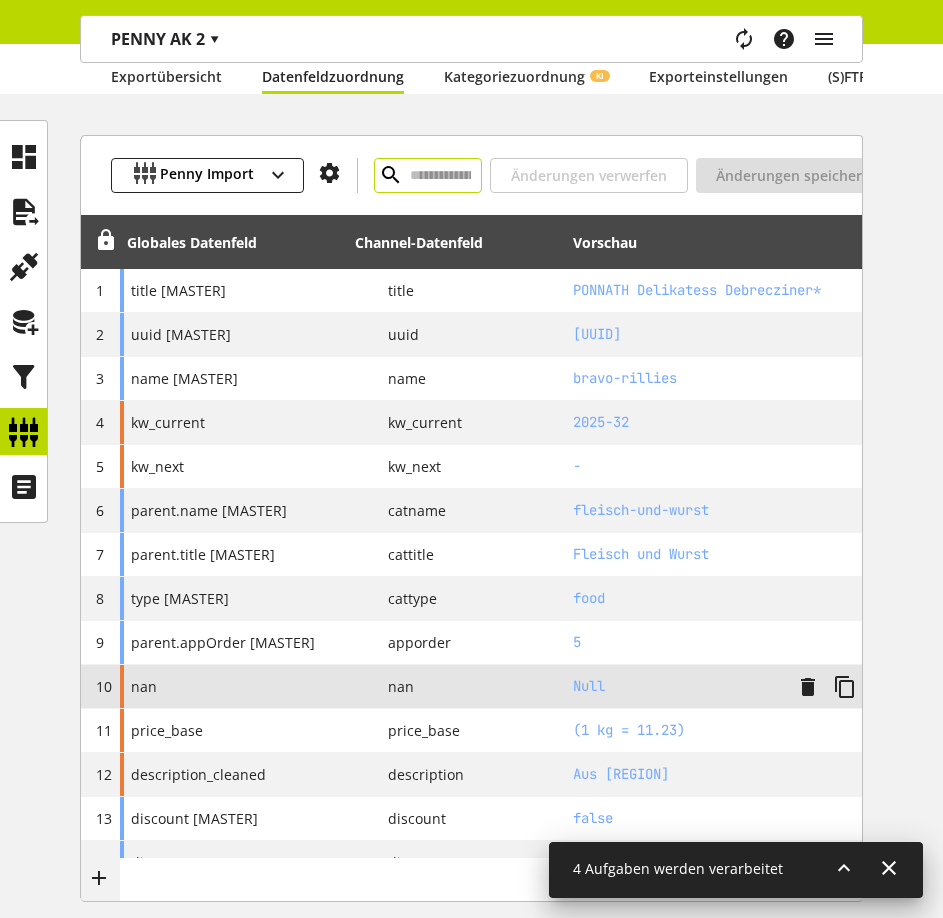 click at bounding box center [428, 175] 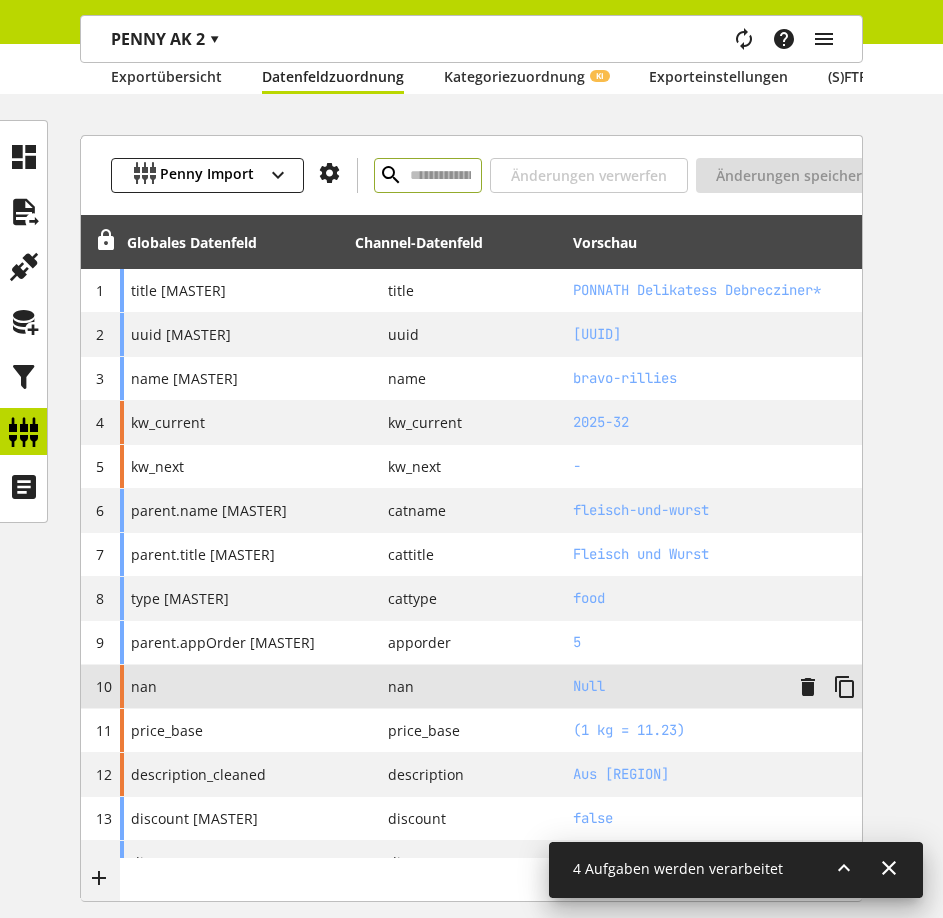 paste on "**********" 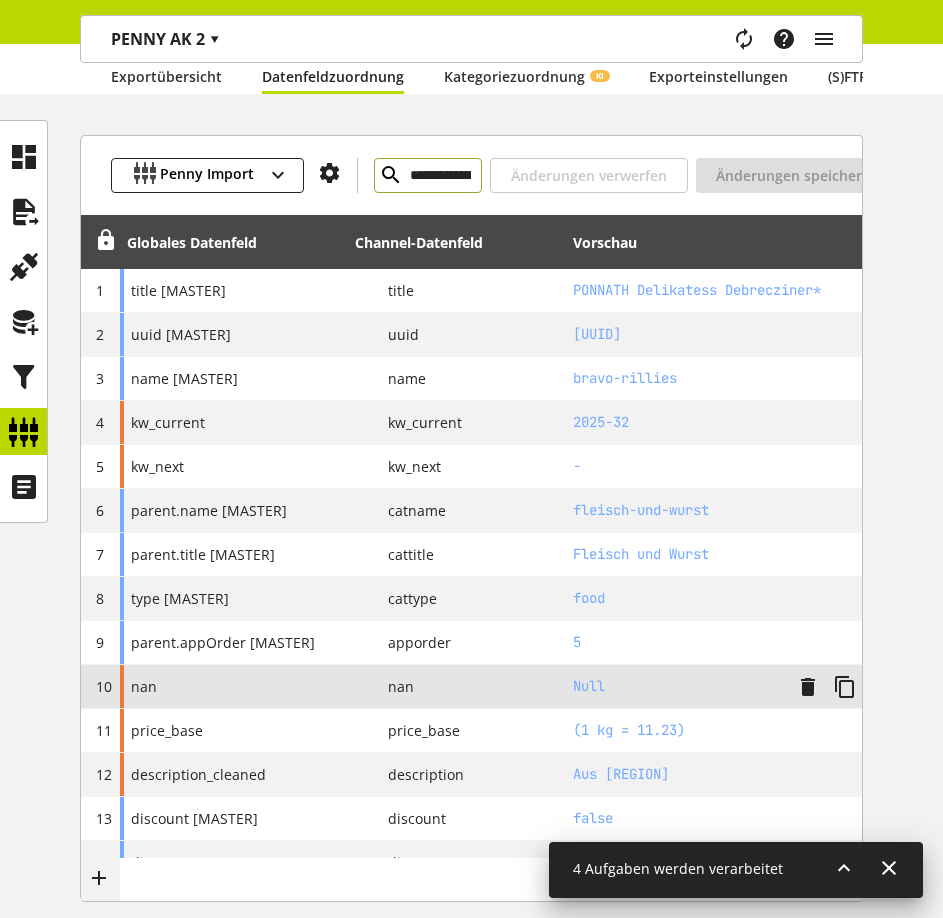 scroll, scrollTop: 0, scrollLeft: 103, axis: horizontal 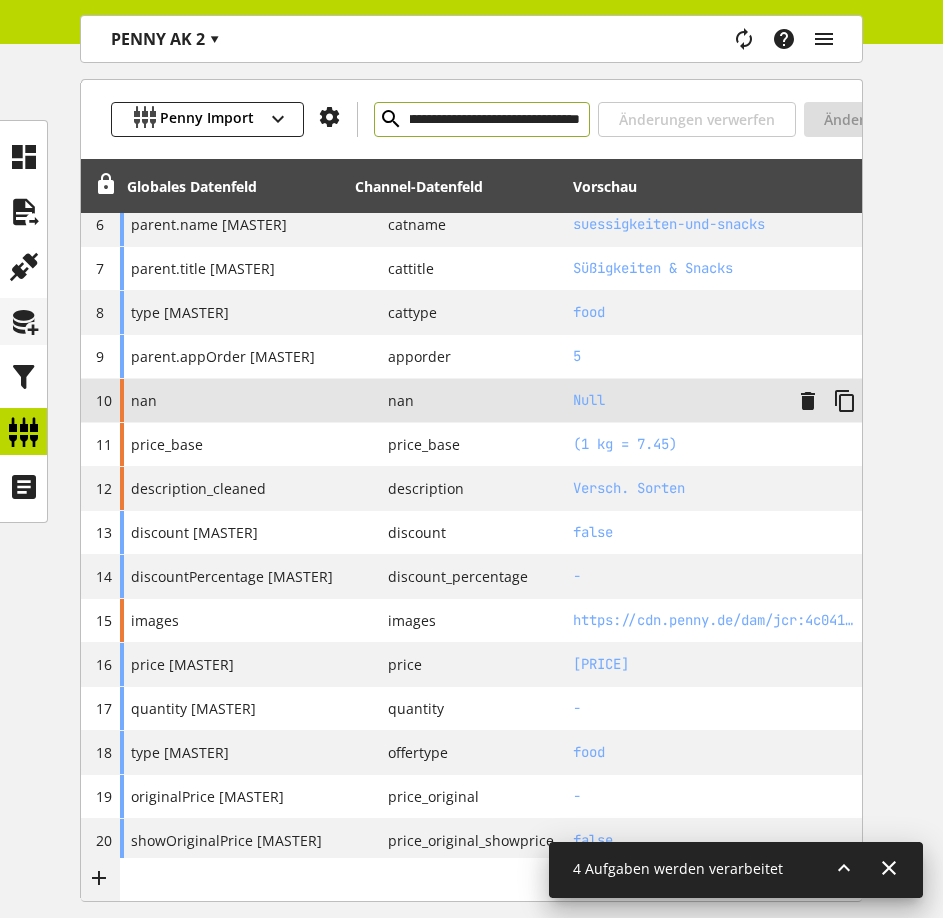 click at bounding box center (24, 322) 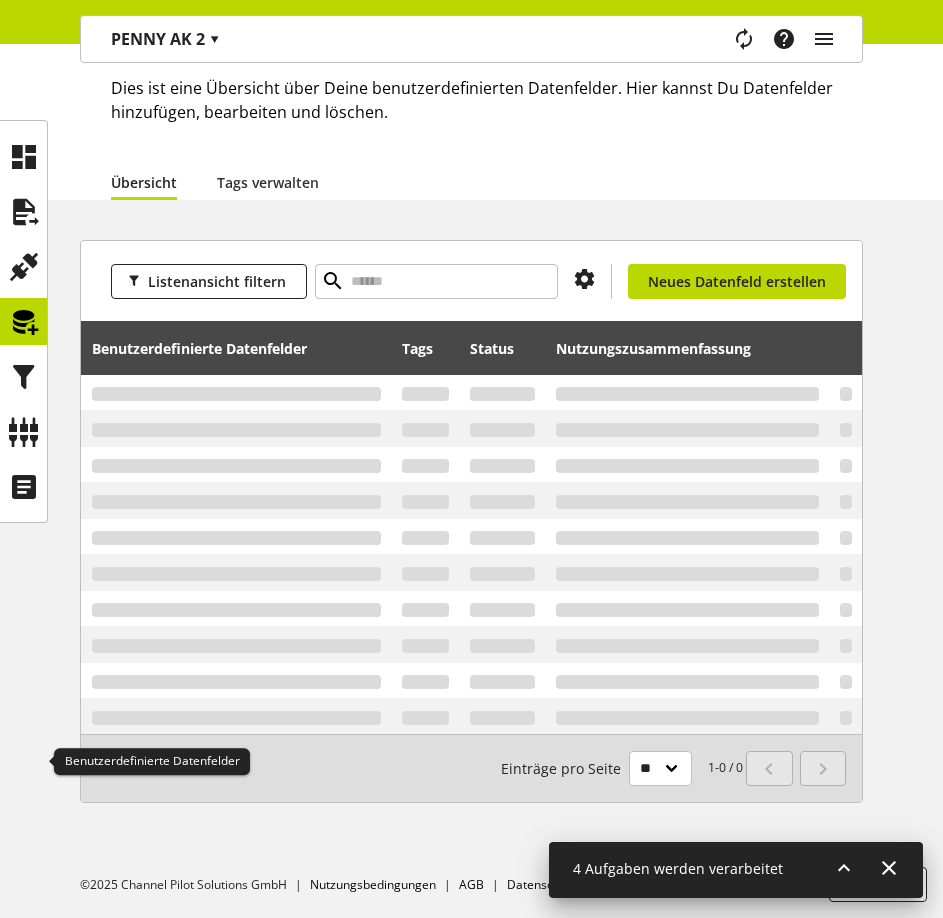 scroll, scrollTop: 0, scrollLeft: 0, axis: both 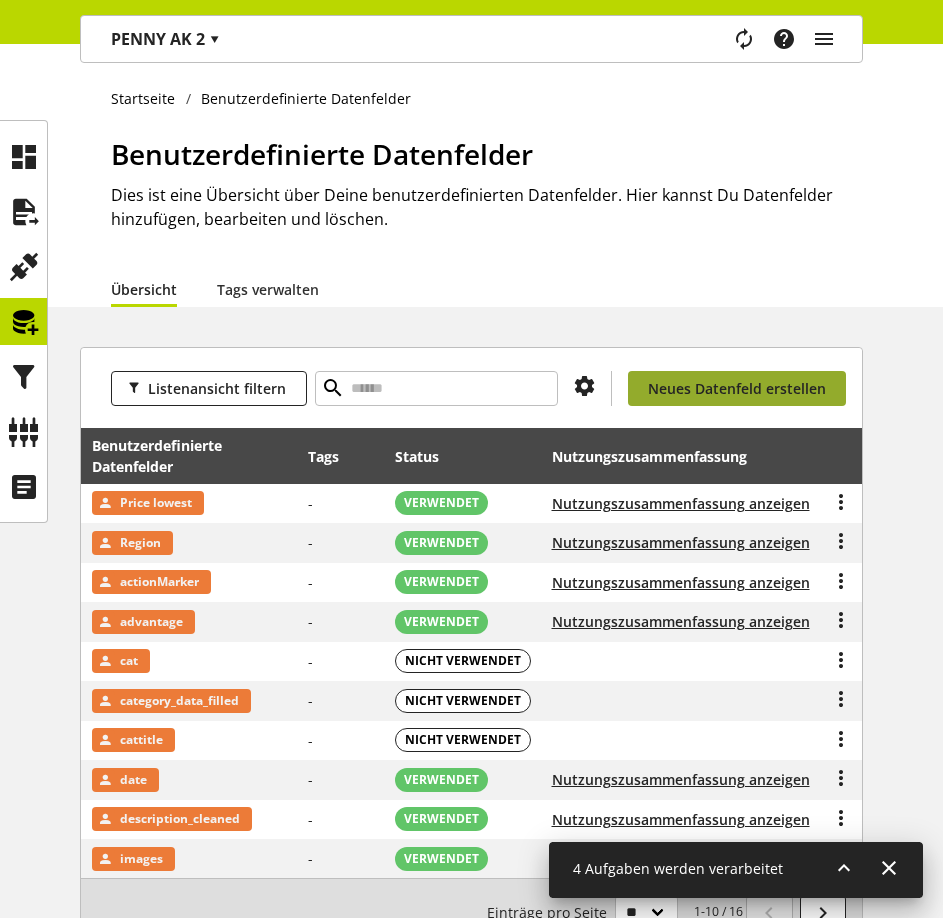 click on "Neues Datenfeld erstellen" at bounding box center [737, 388] 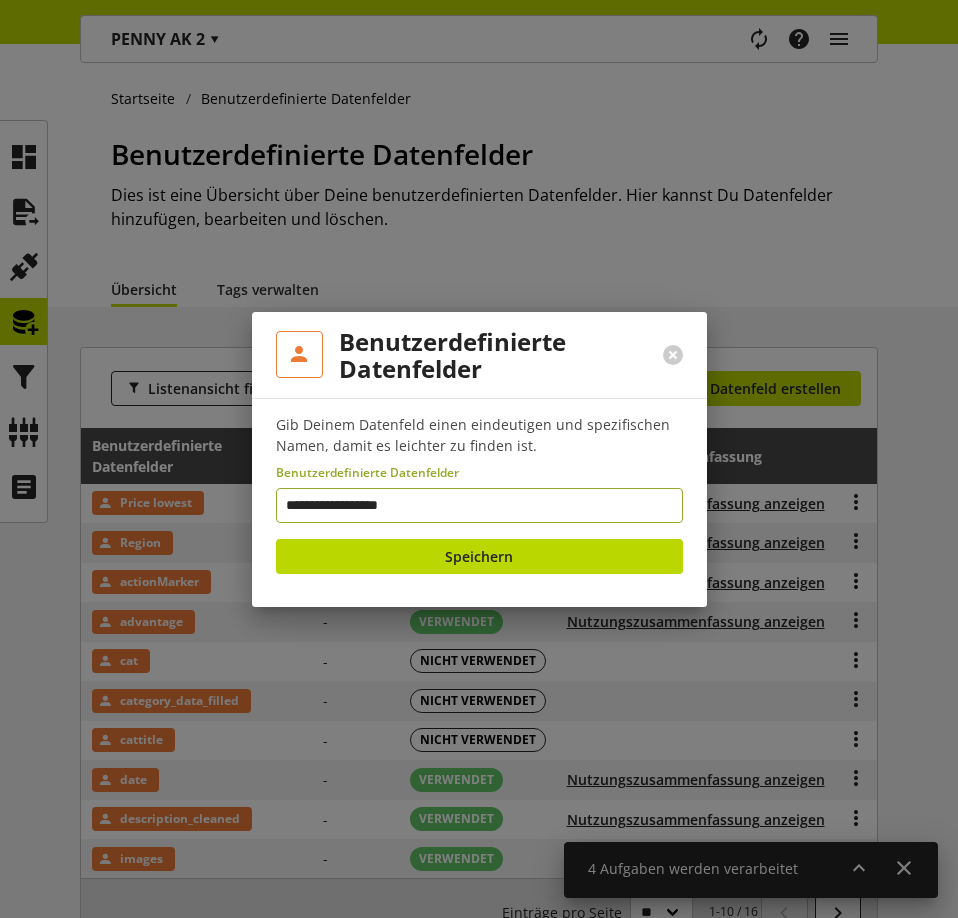 type on "**********" 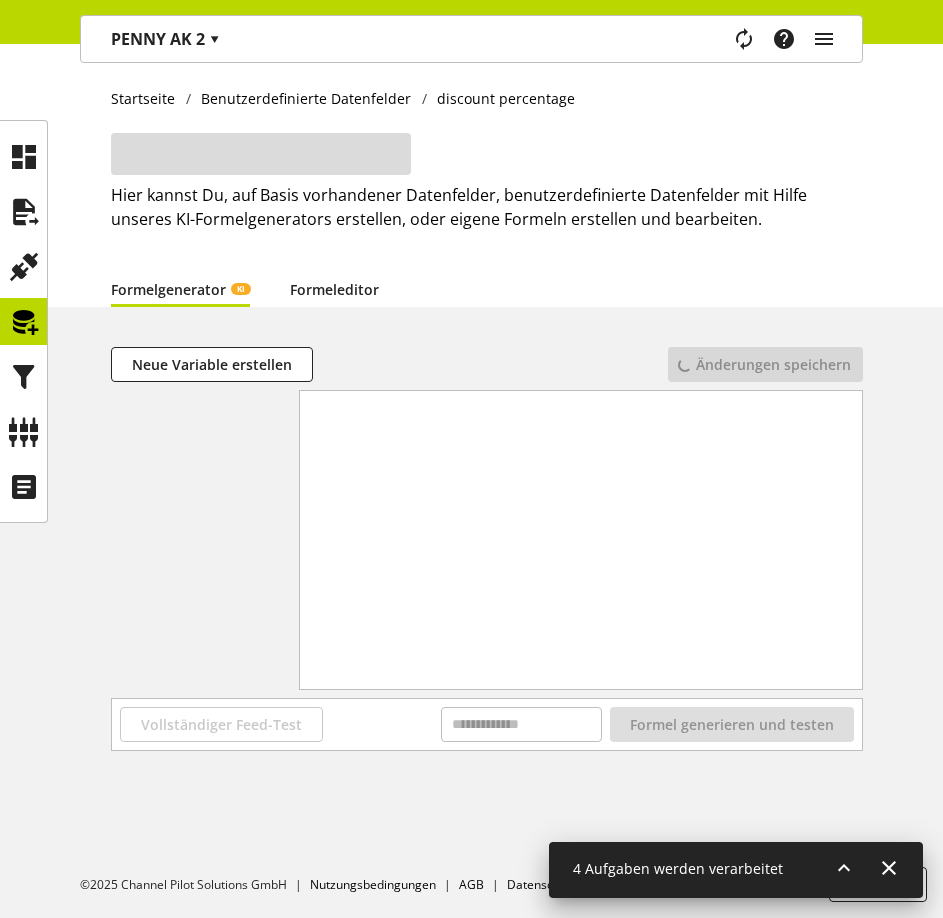 click on "Formeleditor" at bounding box center (334, 289) 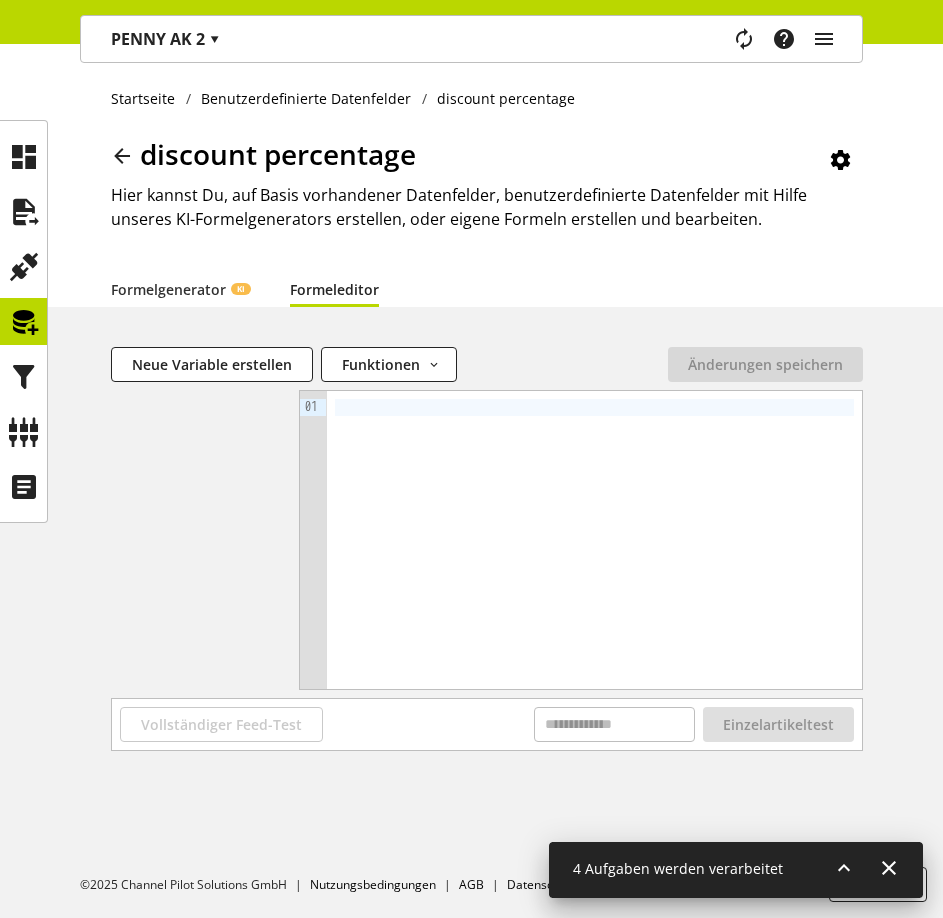 click at bounding box center (594, 540) 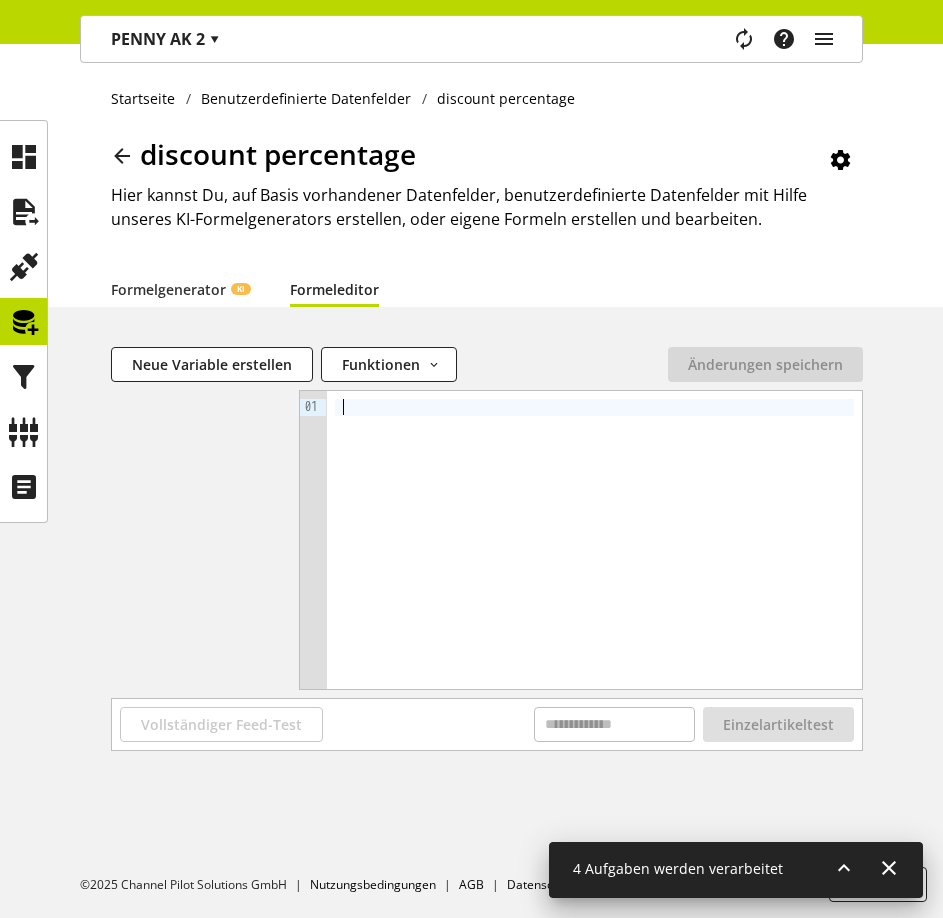 type 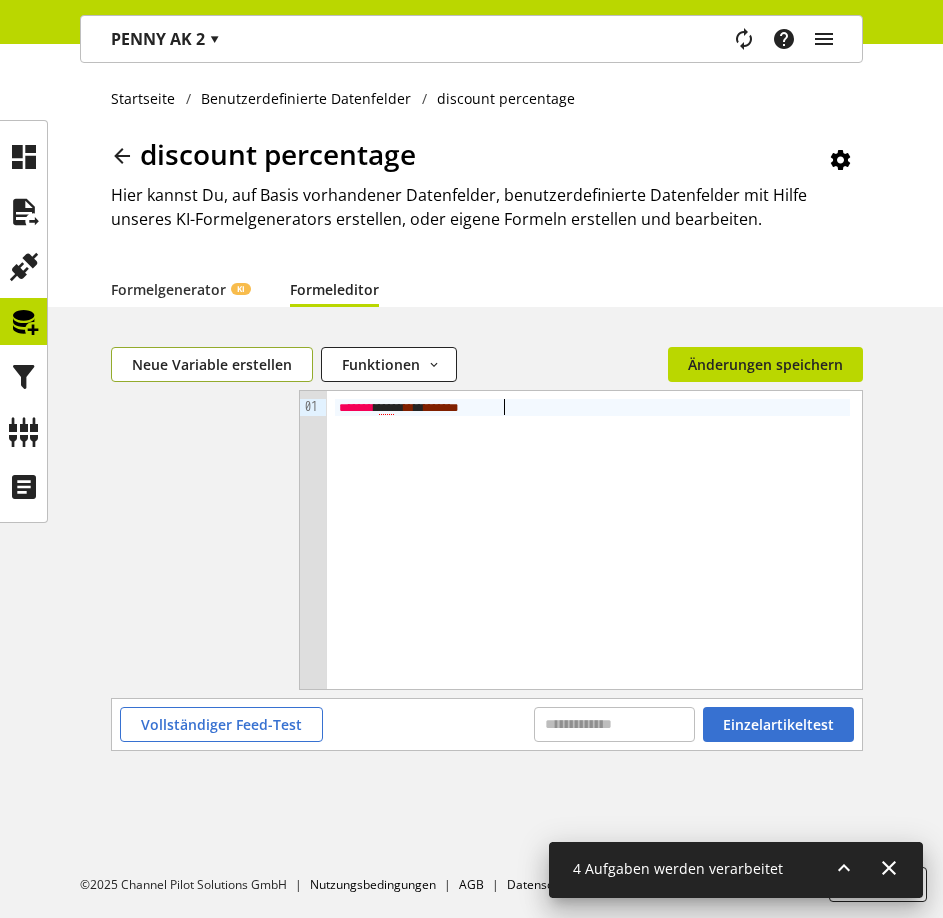 click on "Neue Variable erstellen" at bounding box center (212, 364) 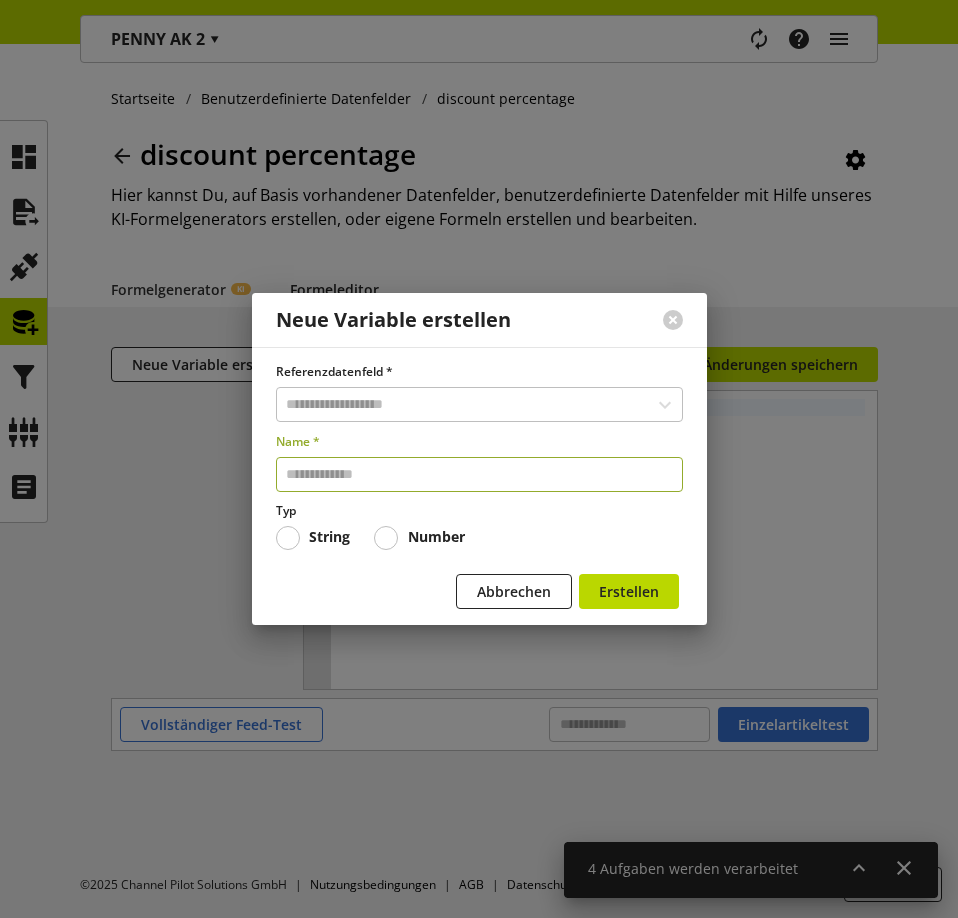 click at bounding box center (479, 474) 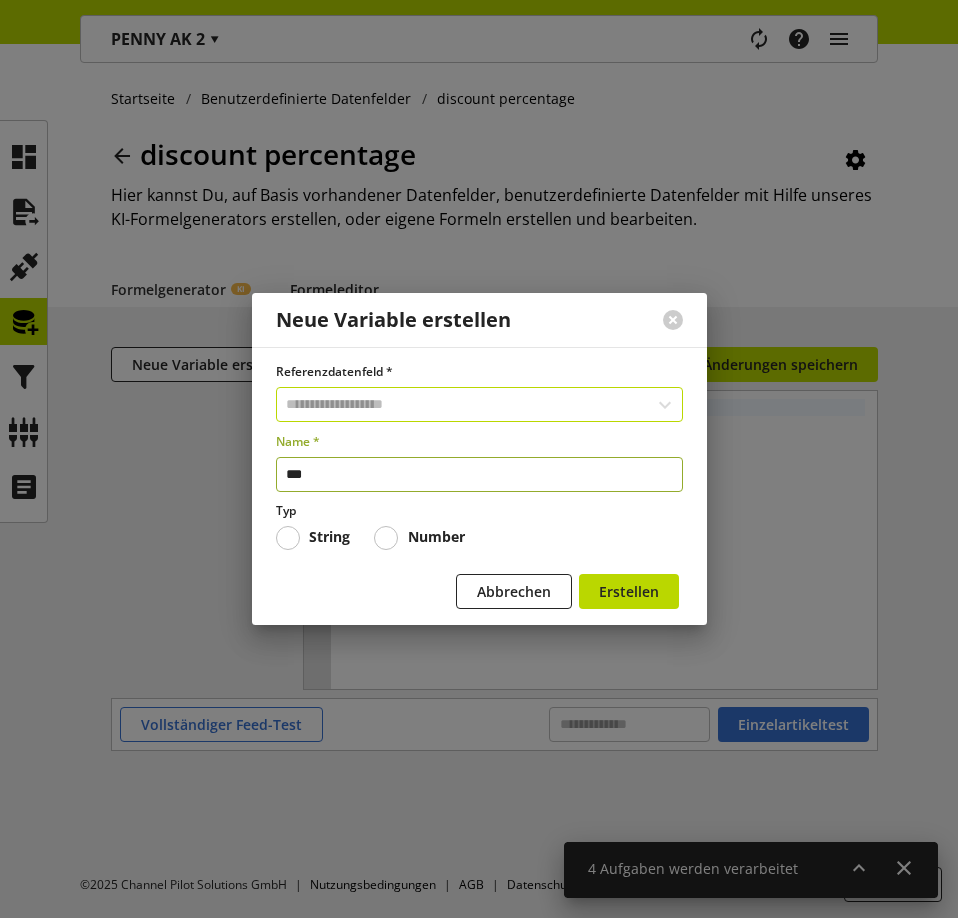 type on "***" 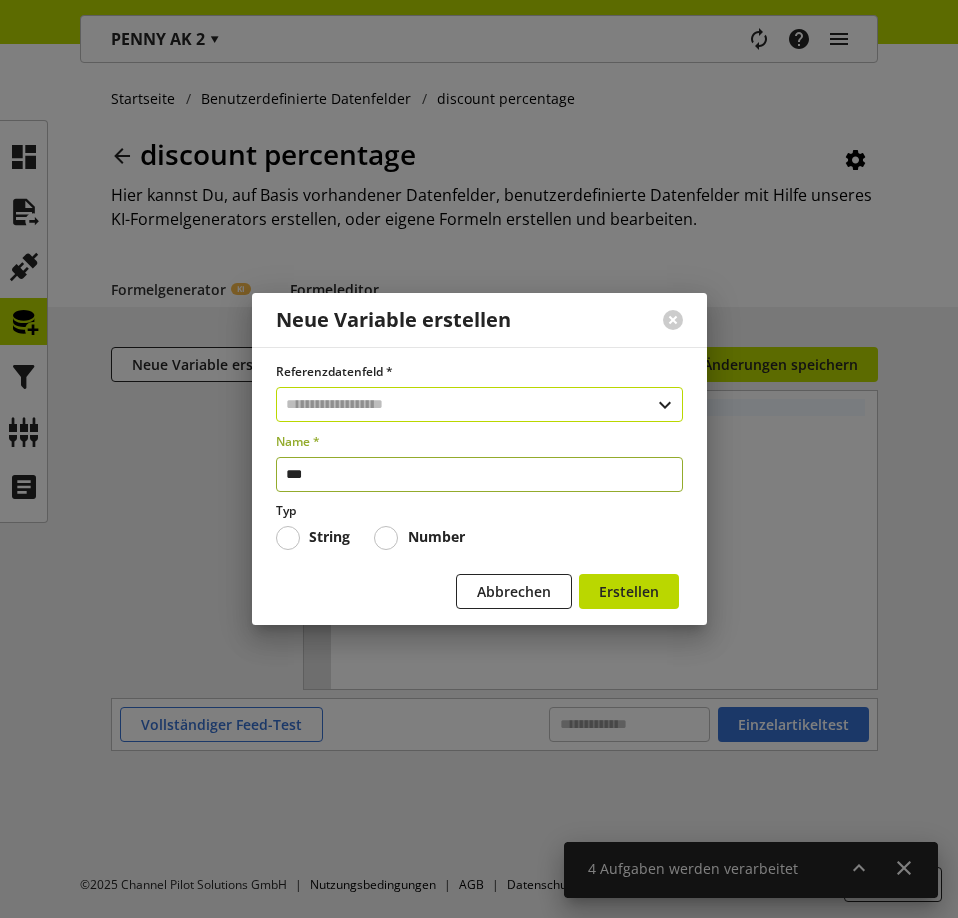 click at bounding box center [479, 404] 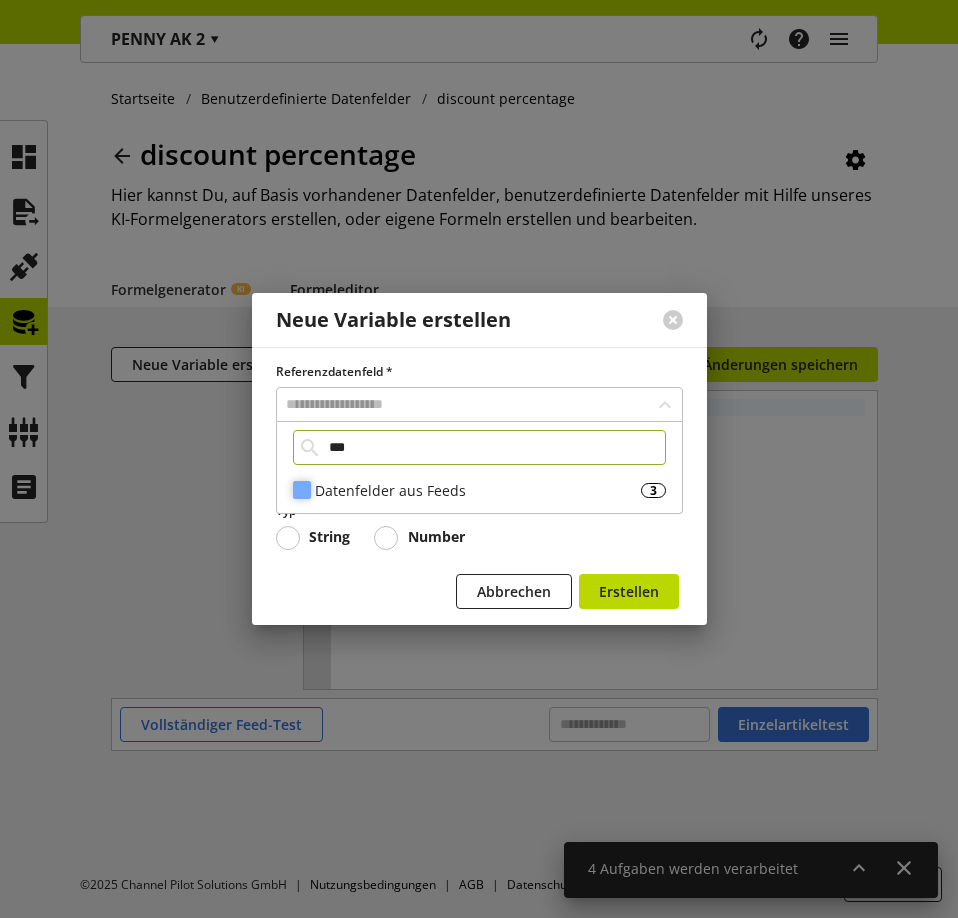 type on "***" 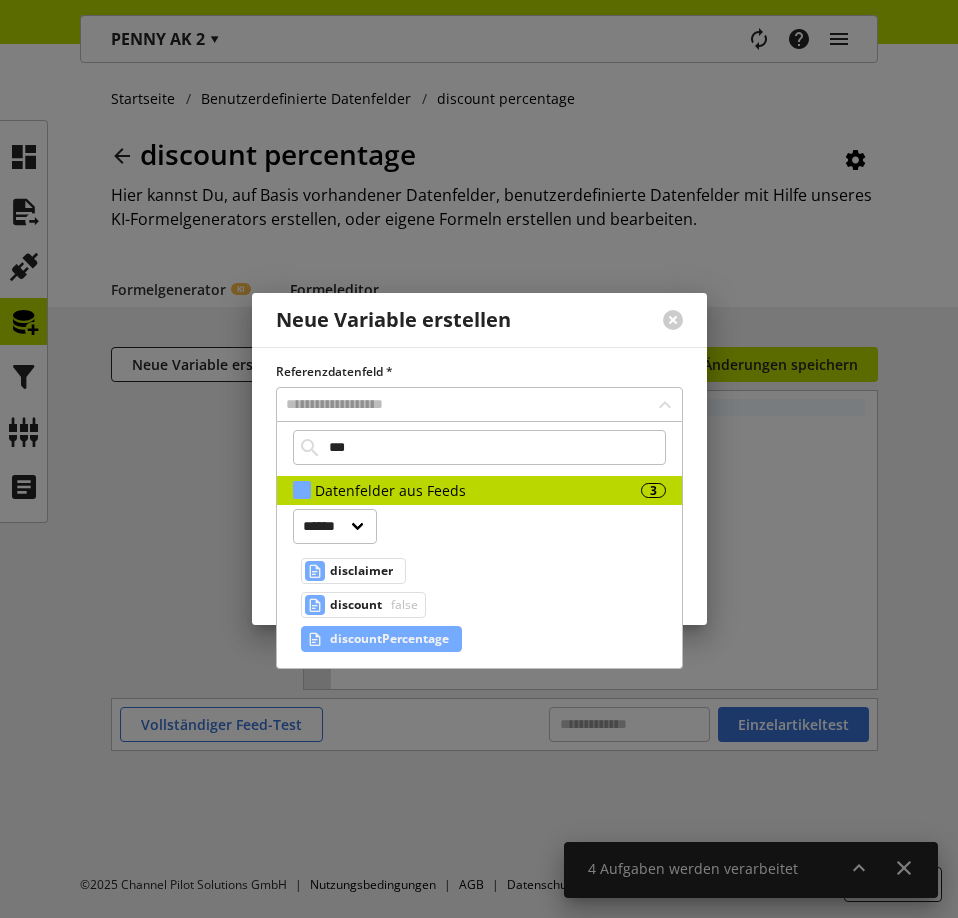 click on "discountPercentage" at bounding box center (389, 639) 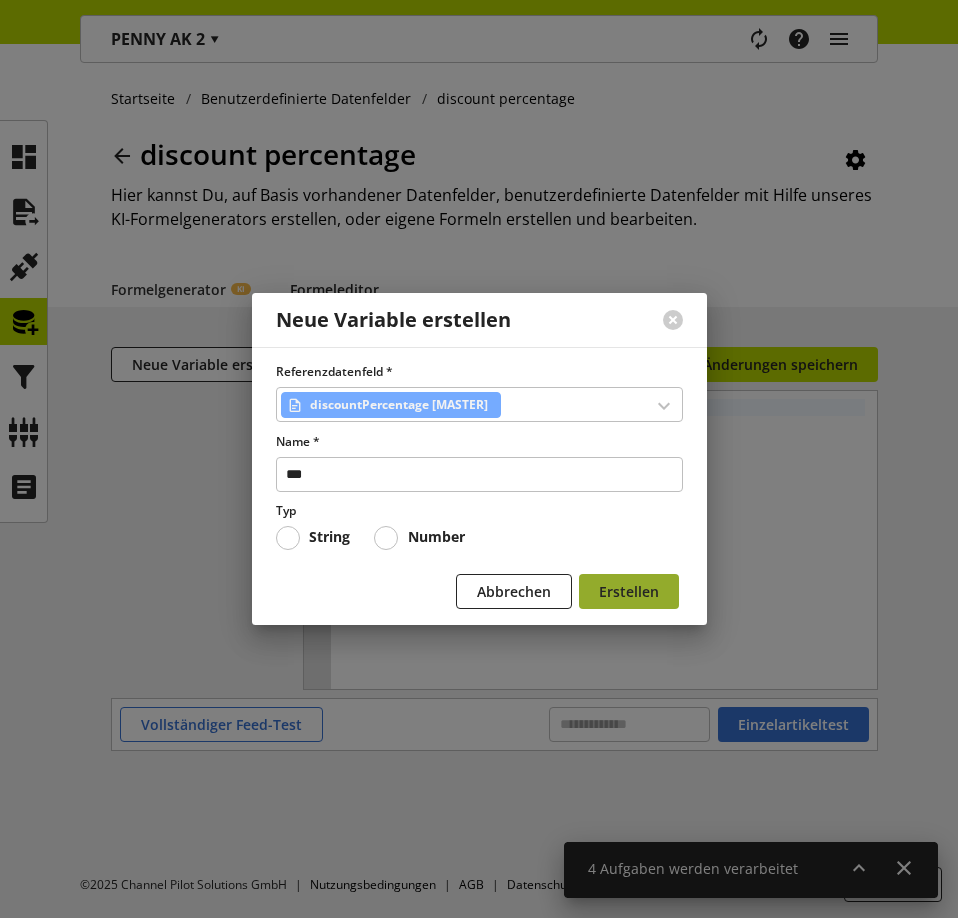 click on "Erstellen" at bounding box center (629, 591) 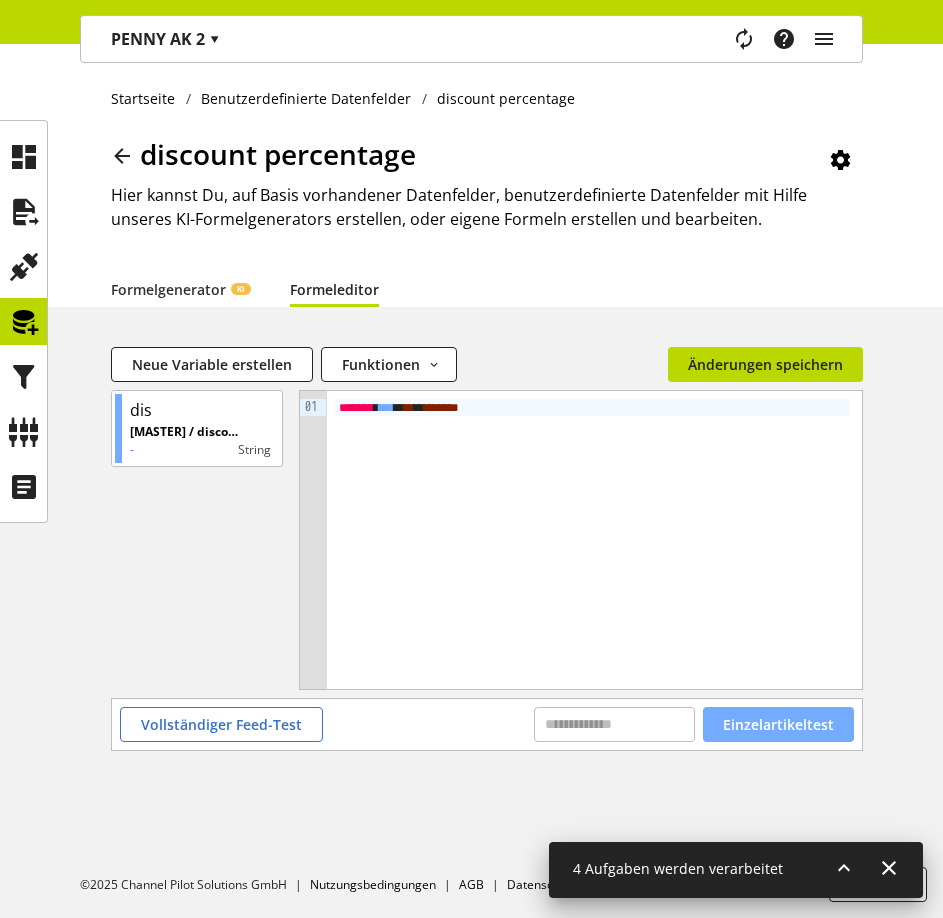 click on "Einzelartikeltest" at bounding box center [778, 724] 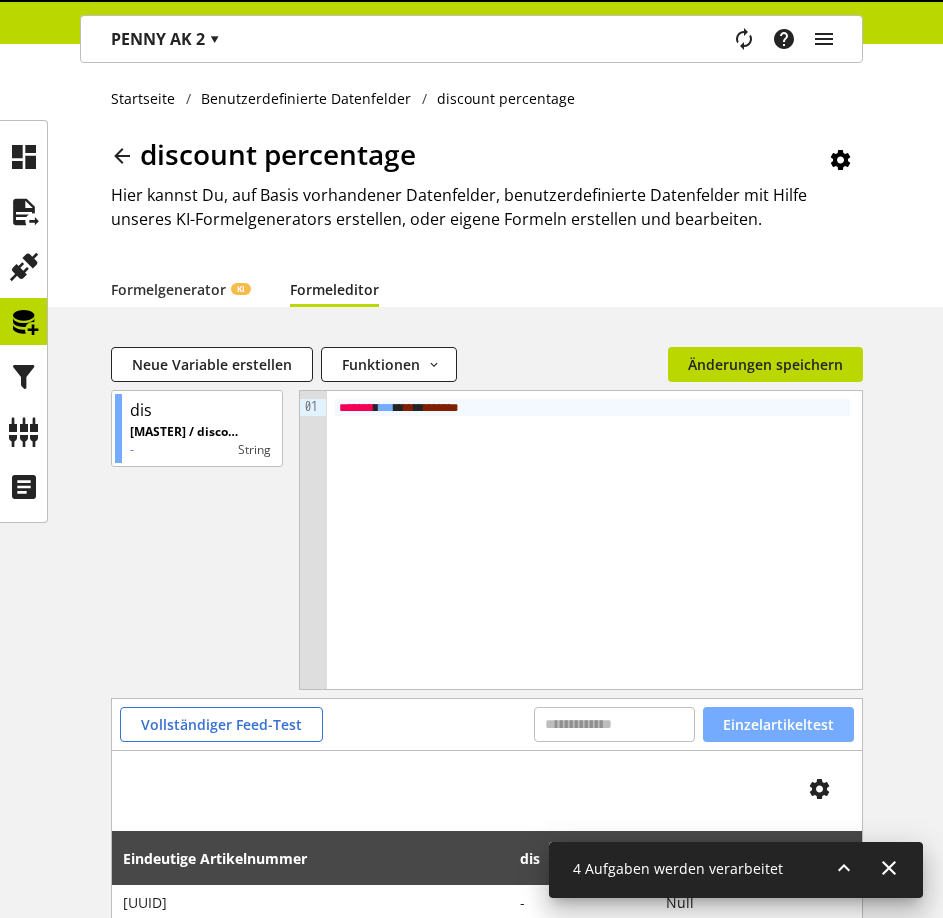 scroll, scrollTop: 118, scrollLeft: 0, axis: vertical 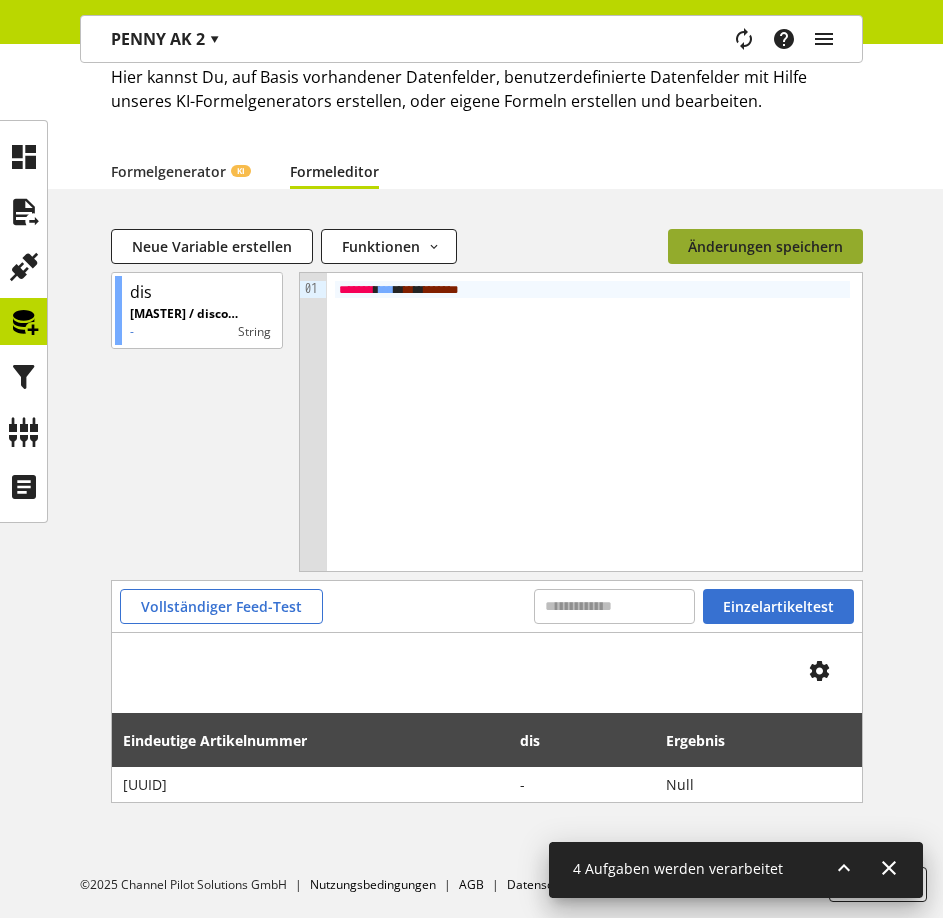 click on "Änderungen speichern" at bounding box center [765, 246] 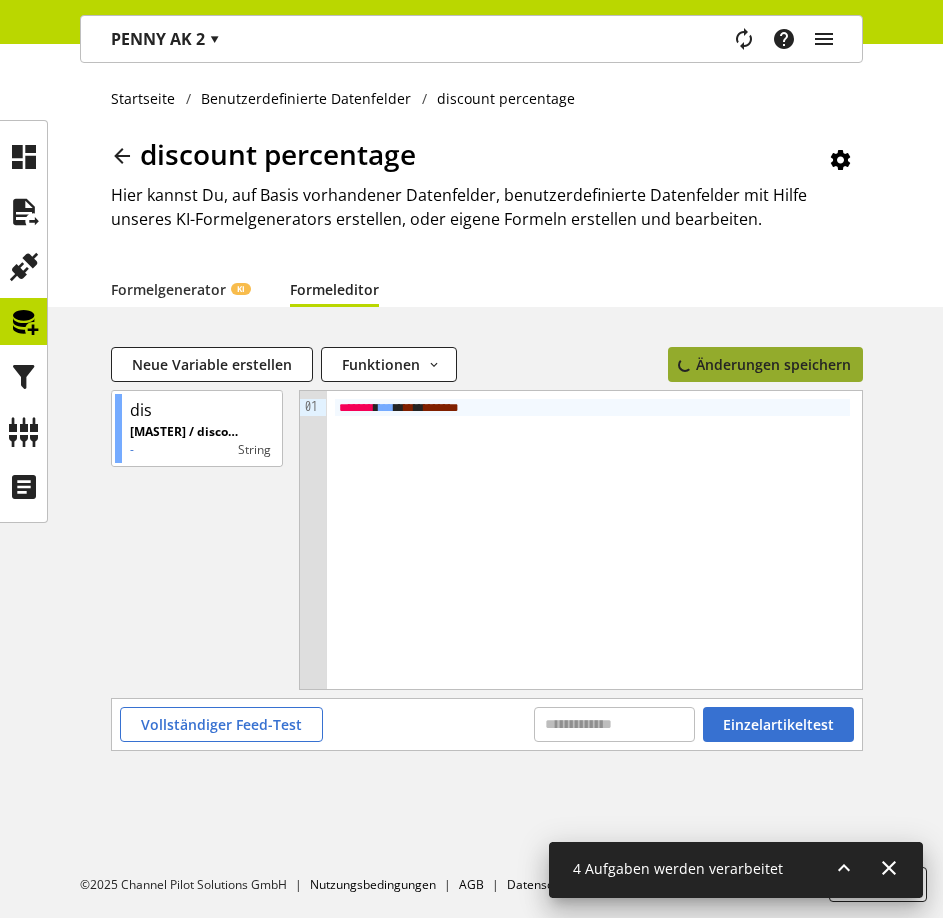 scroll, scrollTop: 0, scrollLeft: 0, axis: both 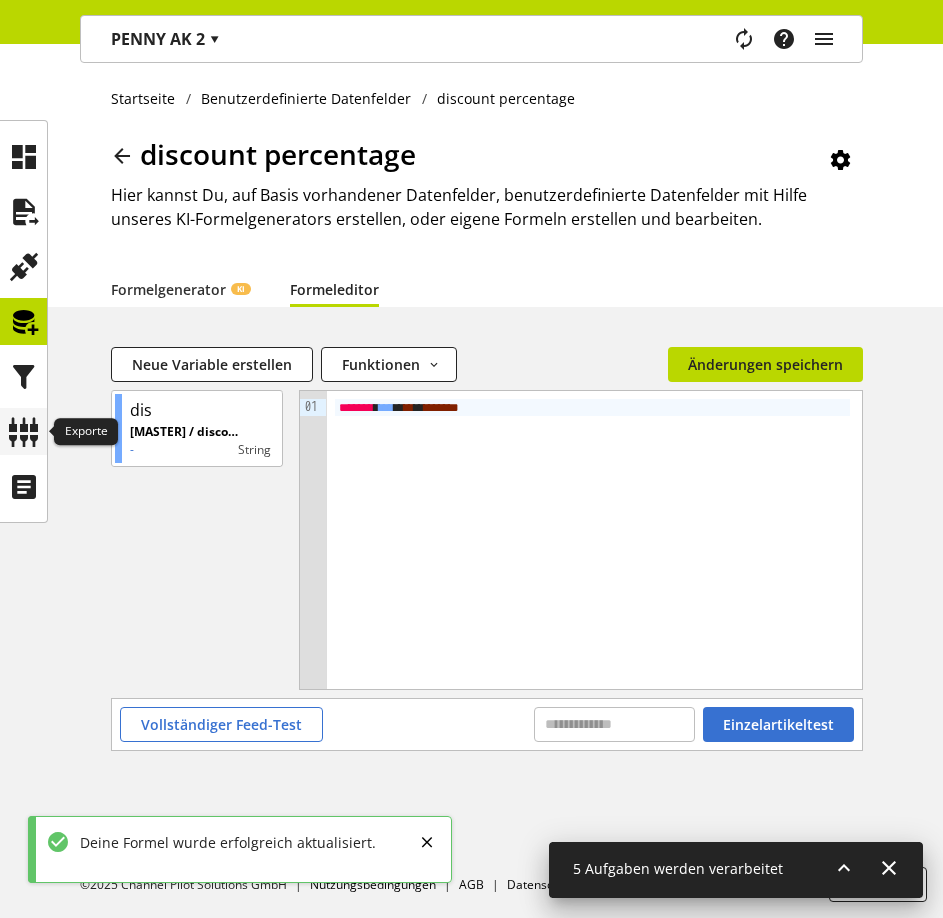 click at bounding box center (24, 432) 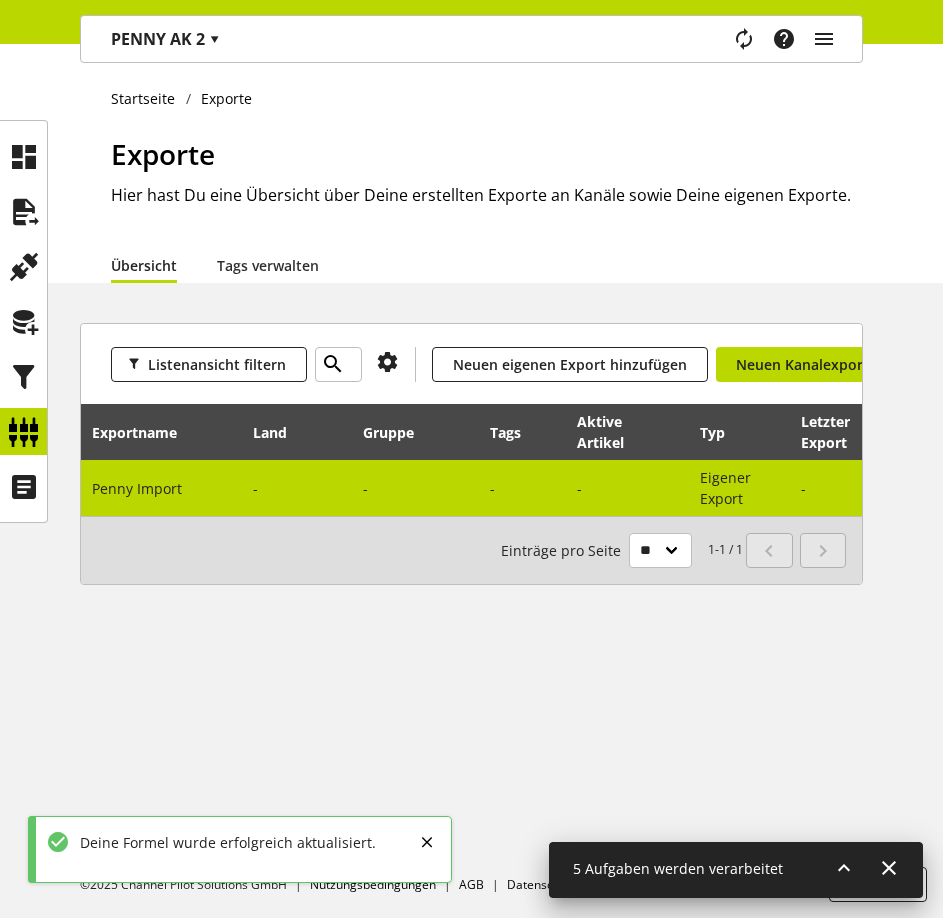 click on "Penny Import" at bounding box center [161, 488] 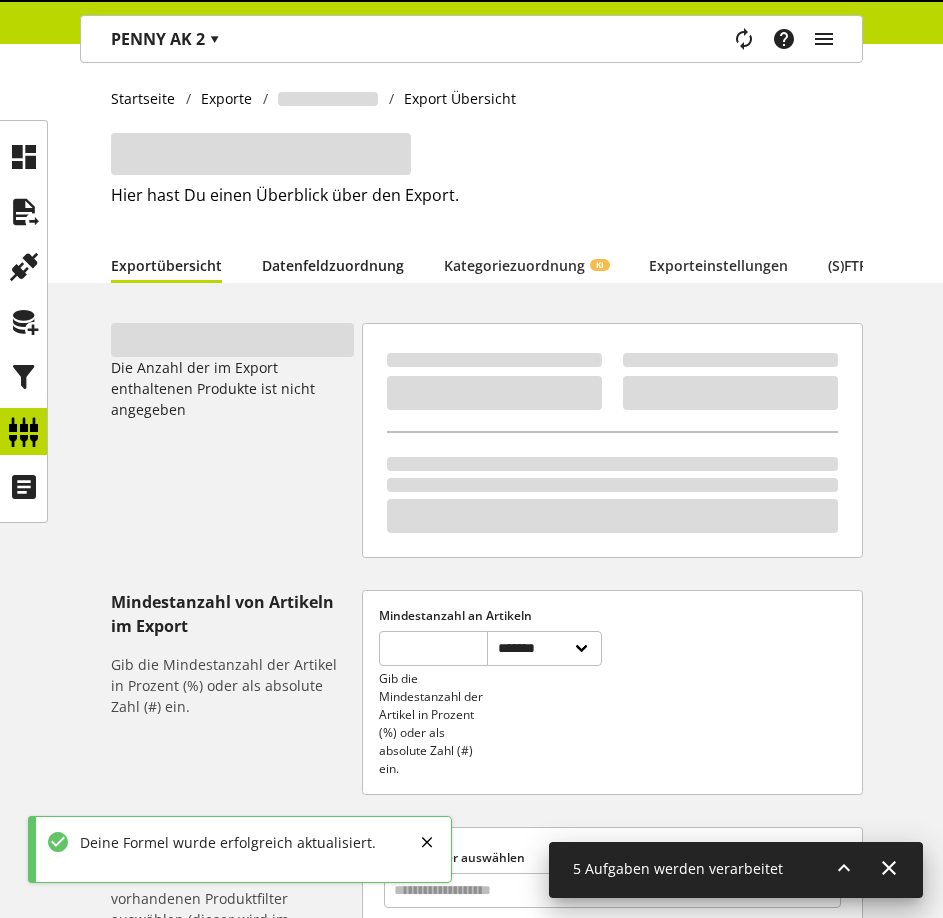 click on "Datenfeldzuordnung" at bounding box center (333, 265) 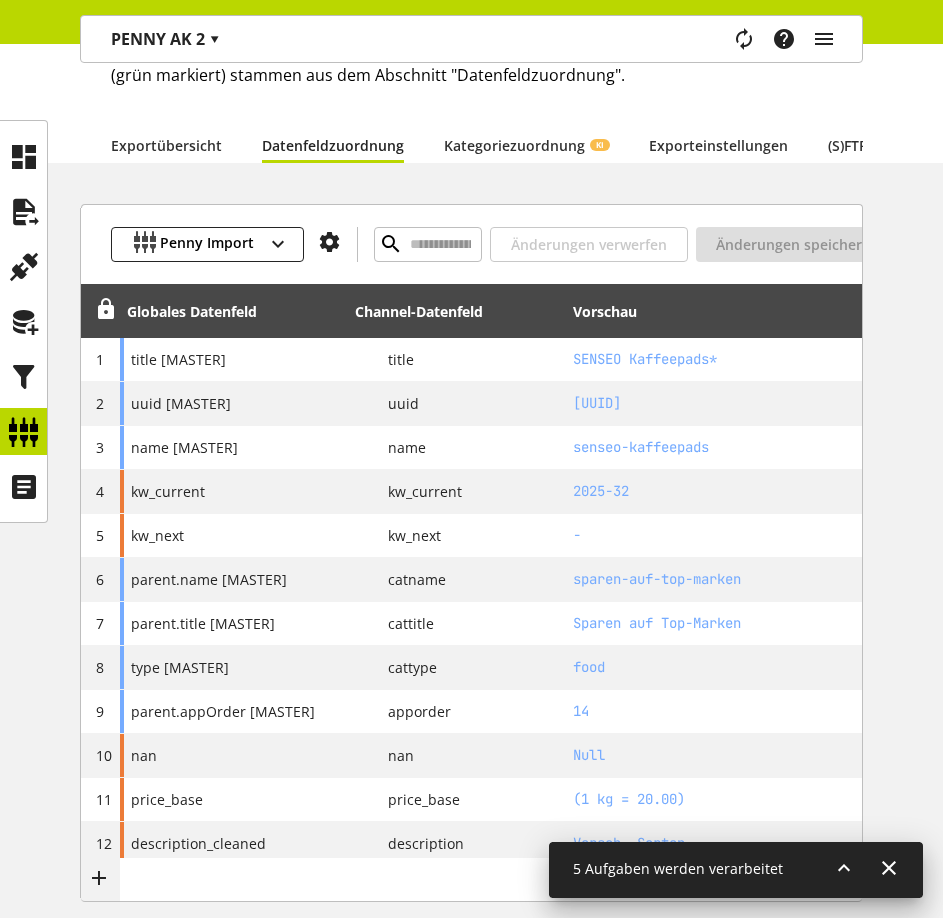 scroll, scrollTop: 191, scrollLeft: 0, axis: vertical 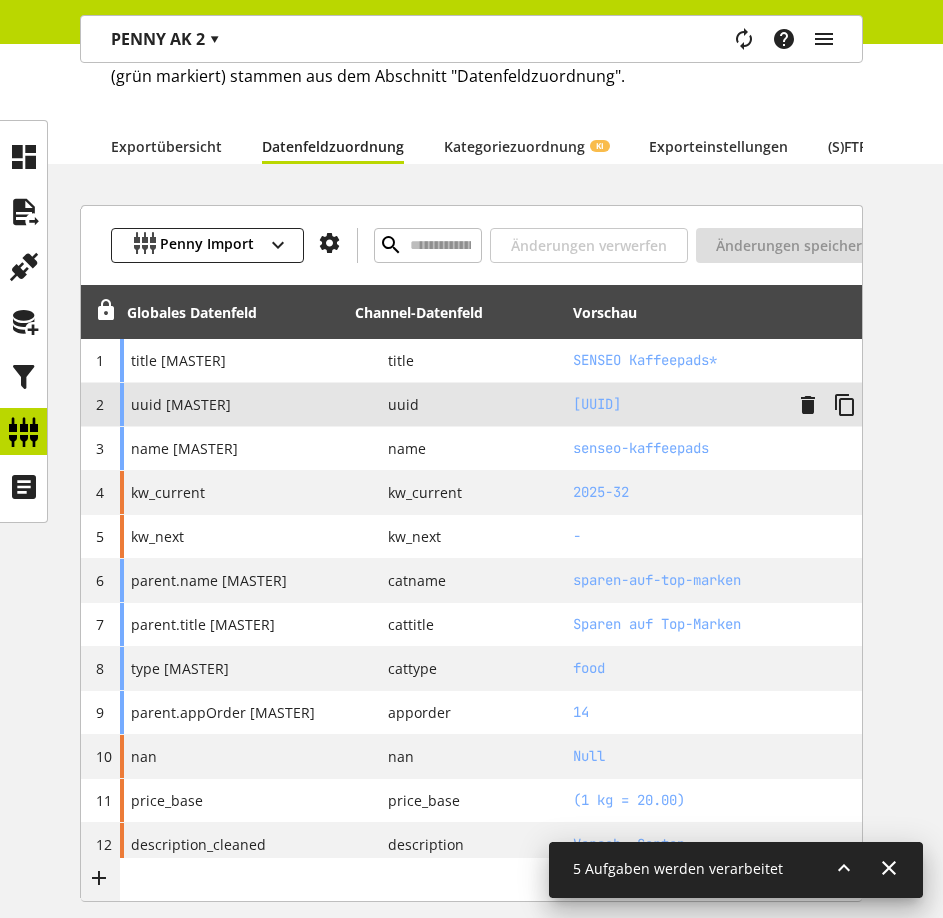 click on "[UUID]" at bounding box center [677, 404] 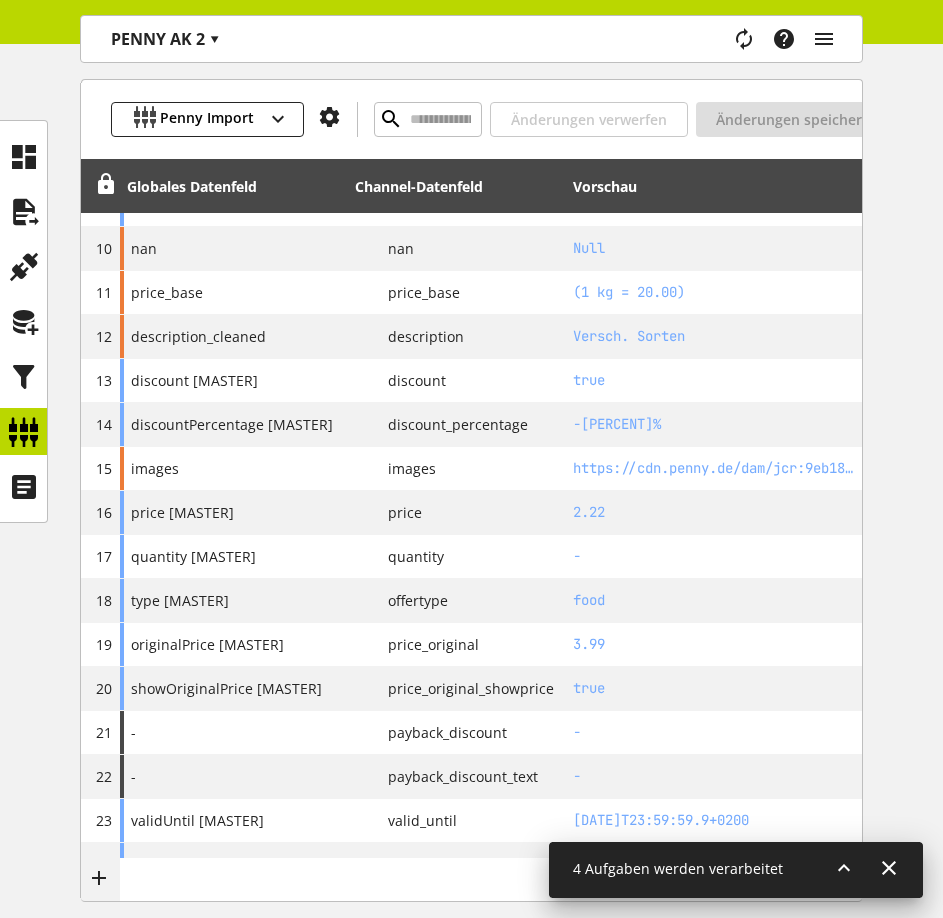 scroll, scrollTop: 572, scrollLeft: 0, axis: vertical 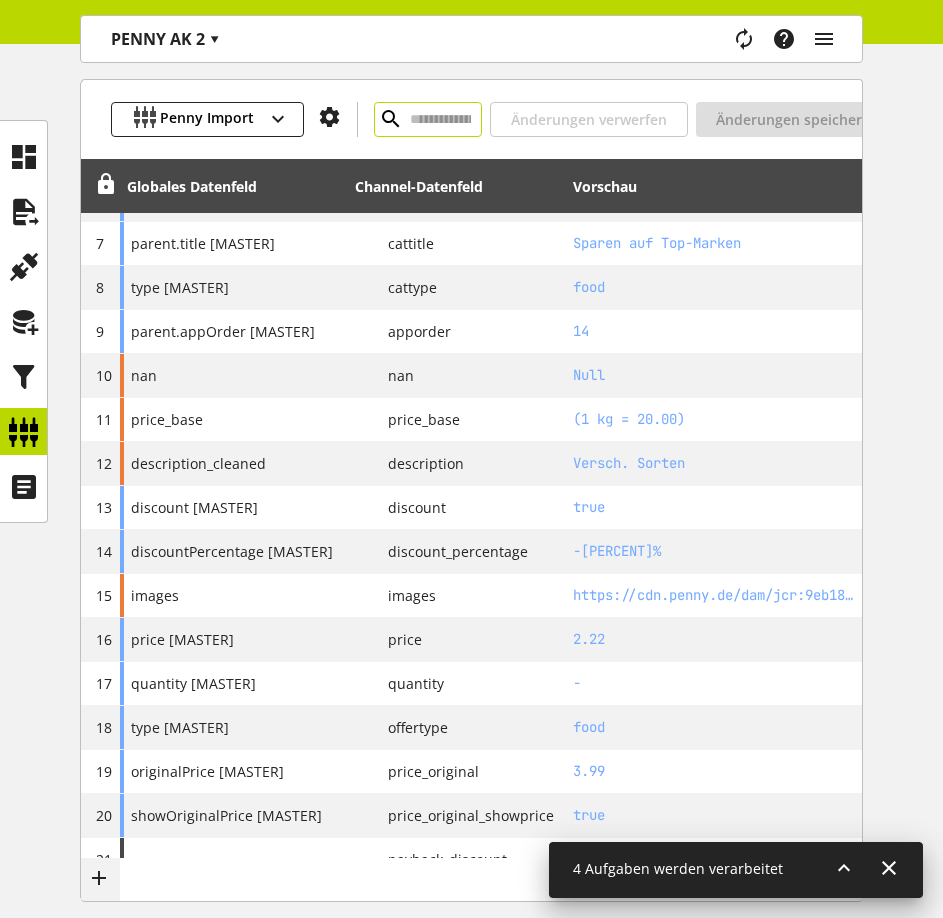 click at bounding box center [428, 119] 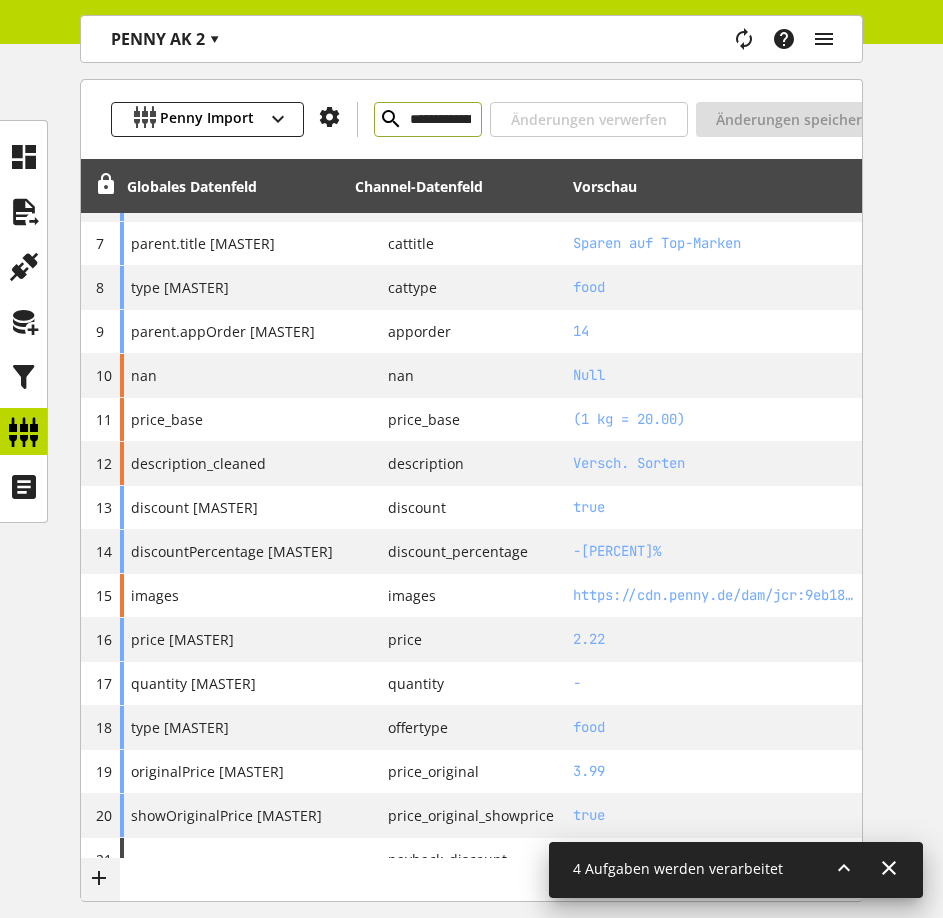 scroll, scrollTop: 0, scrollLeft: 103, axis: horizontal 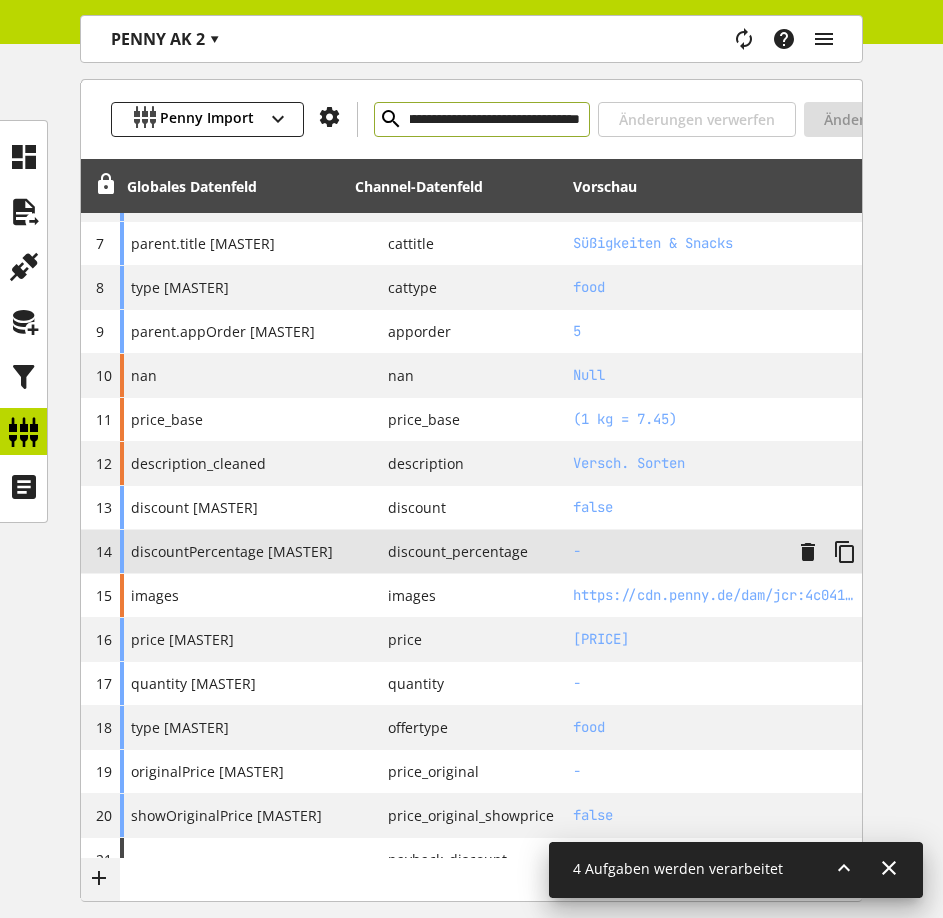 type on "**********" 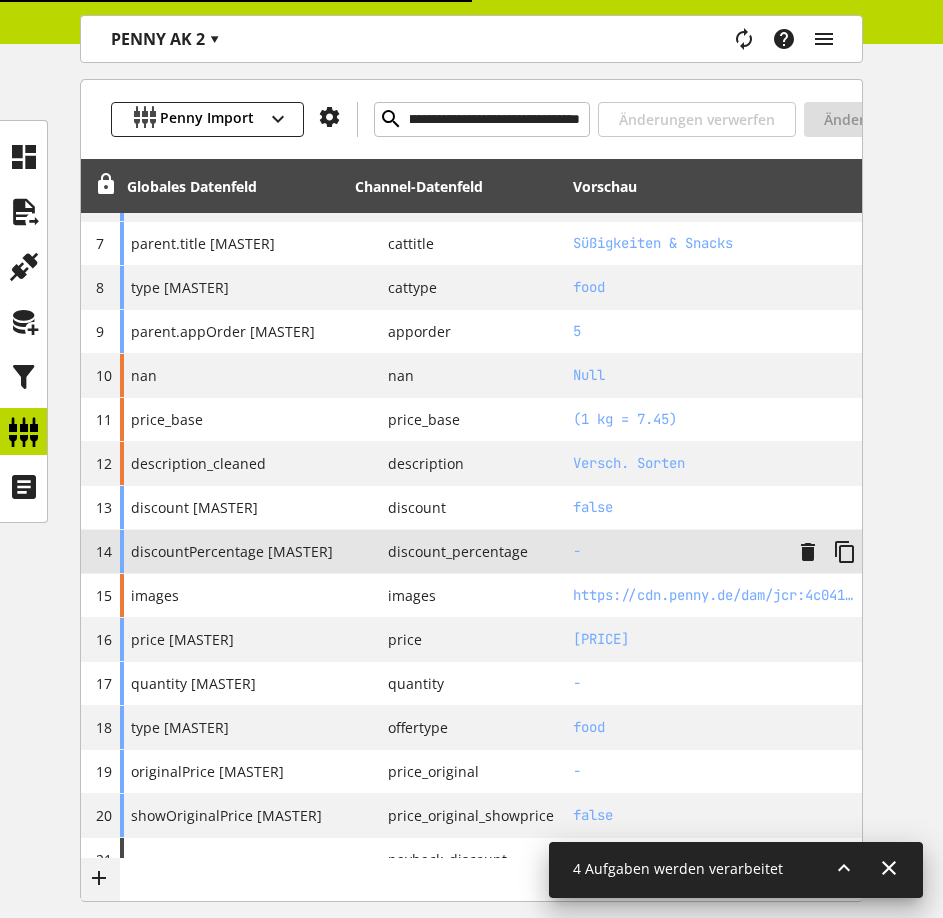 scroll, scrollTop: 0, scrollLeft: 0, axis: both 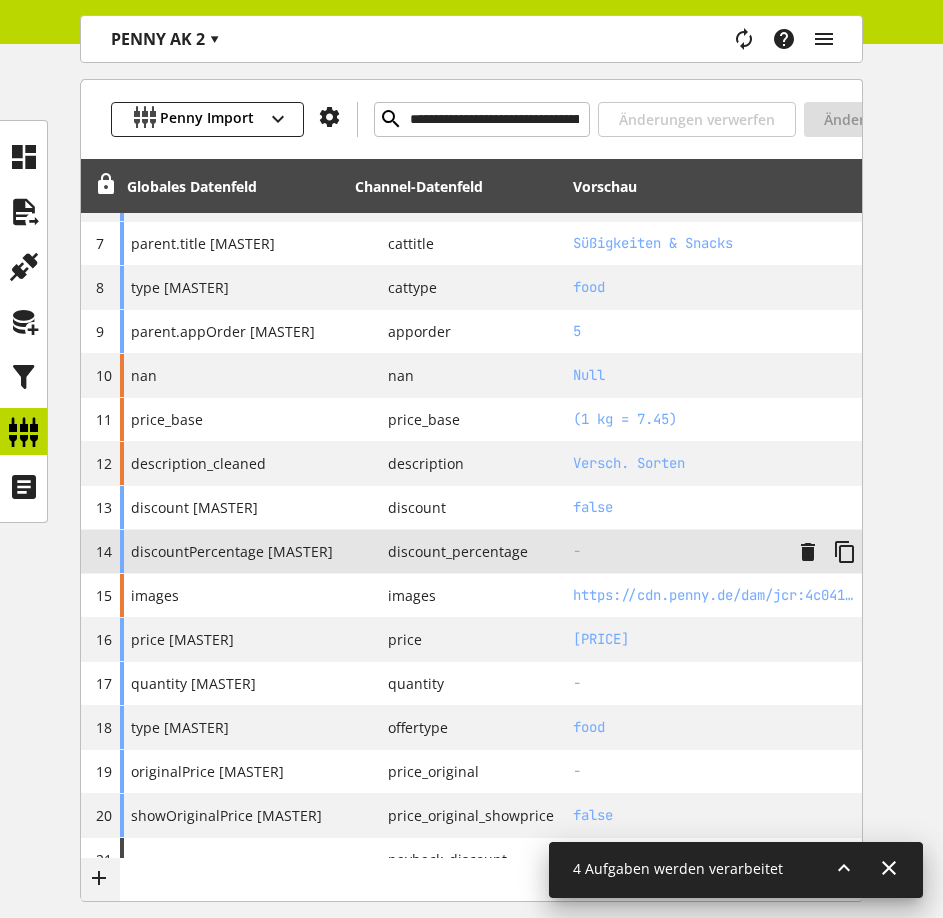 click on "discountPercentage [MASTER]" at bounding box center [232, 551] 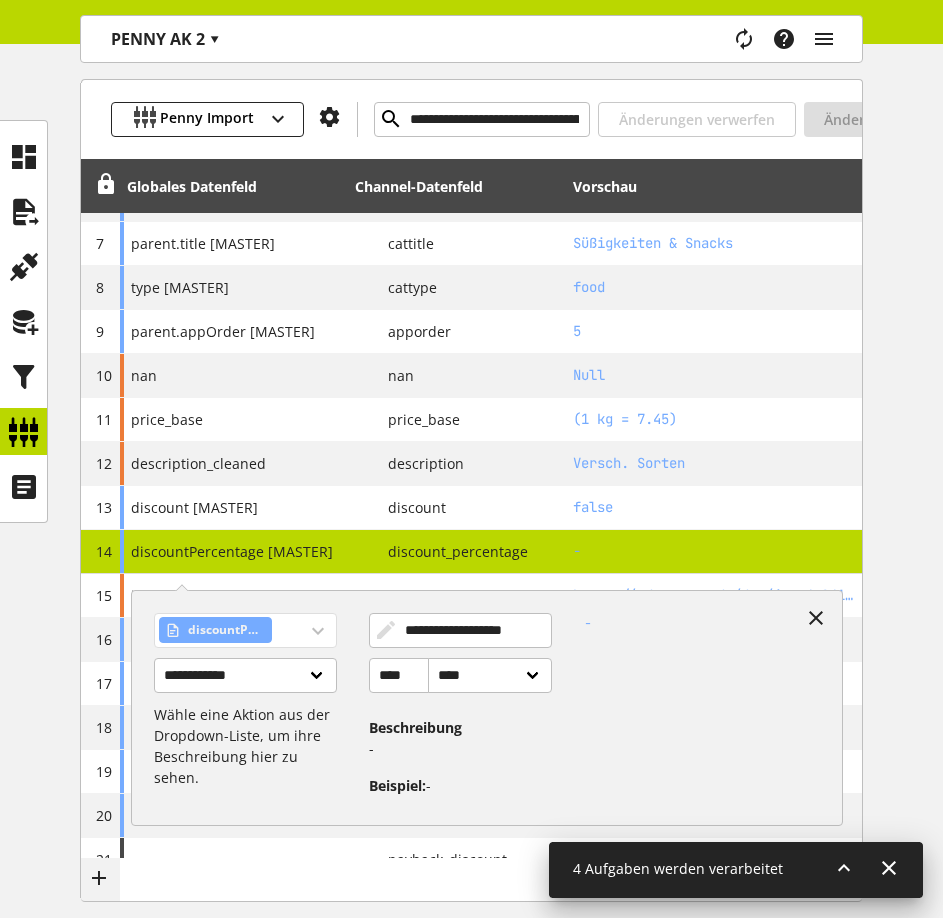 click on "discountPercentage [MASTER]" at bounding box center (245, 630) 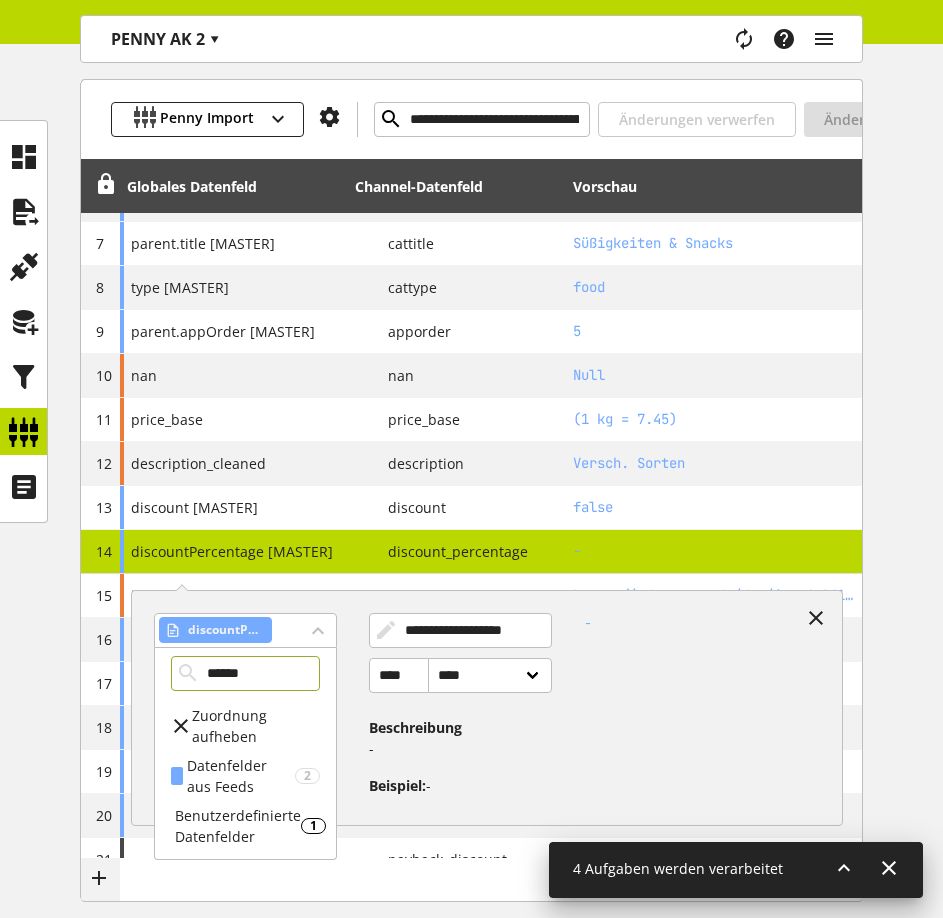 type on "******" 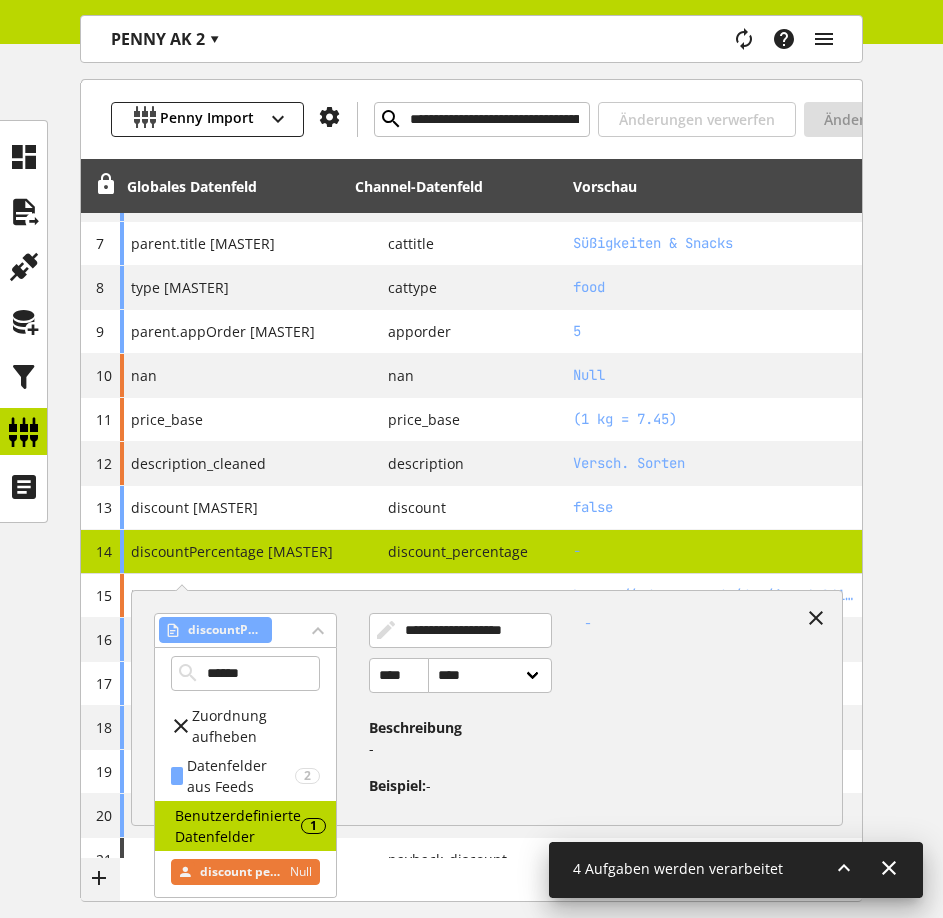 click on "discount percentage" at bounding box center [240, 872] 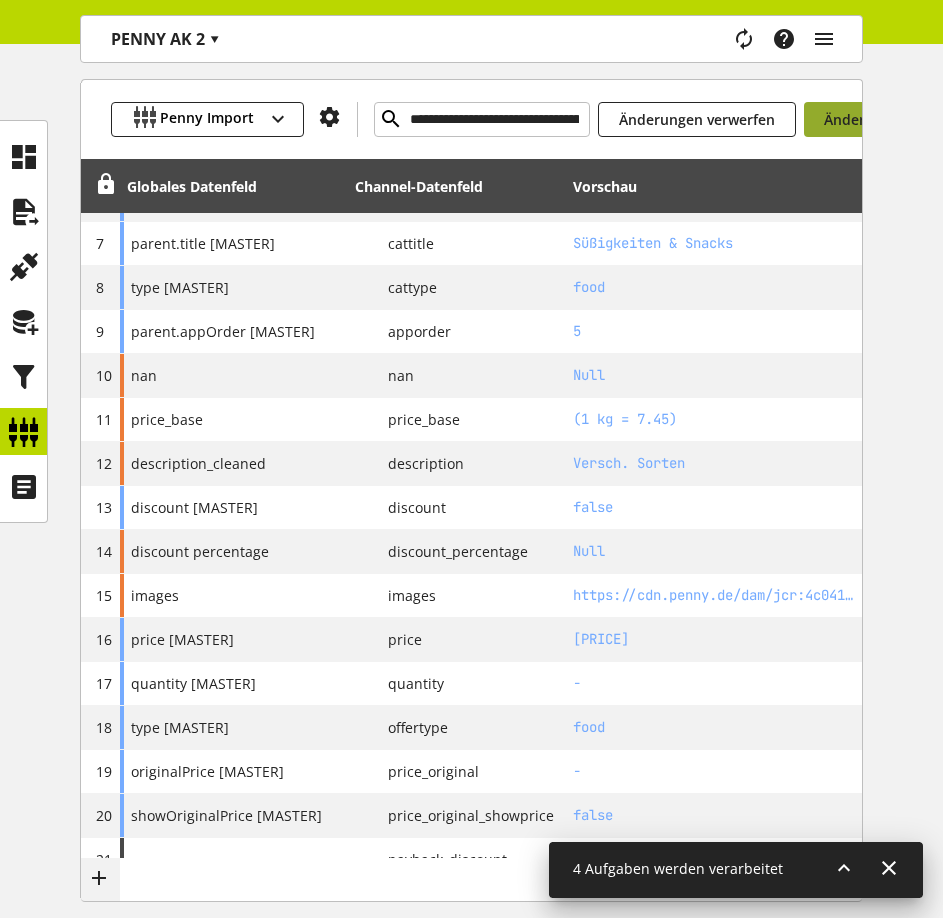 click on "Änderungen speichern" at bounding box center (901, 119) 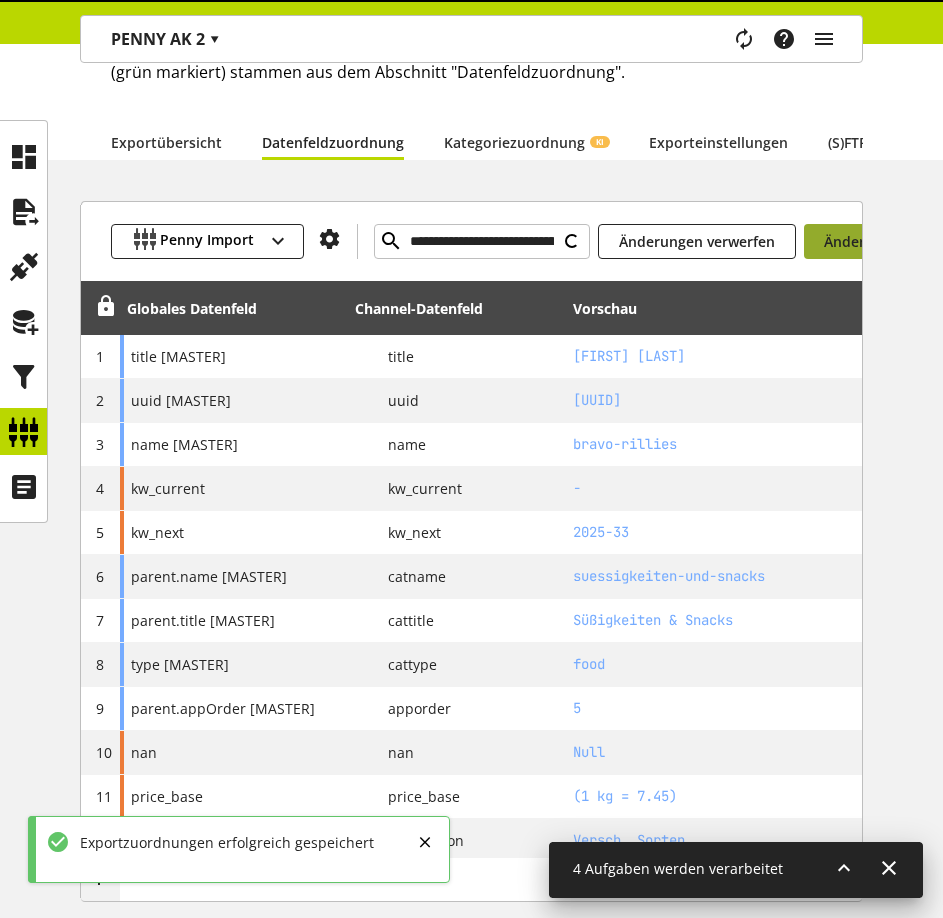 scroll, scrollTop: 572, scrollLeft: 0, axis: vertical 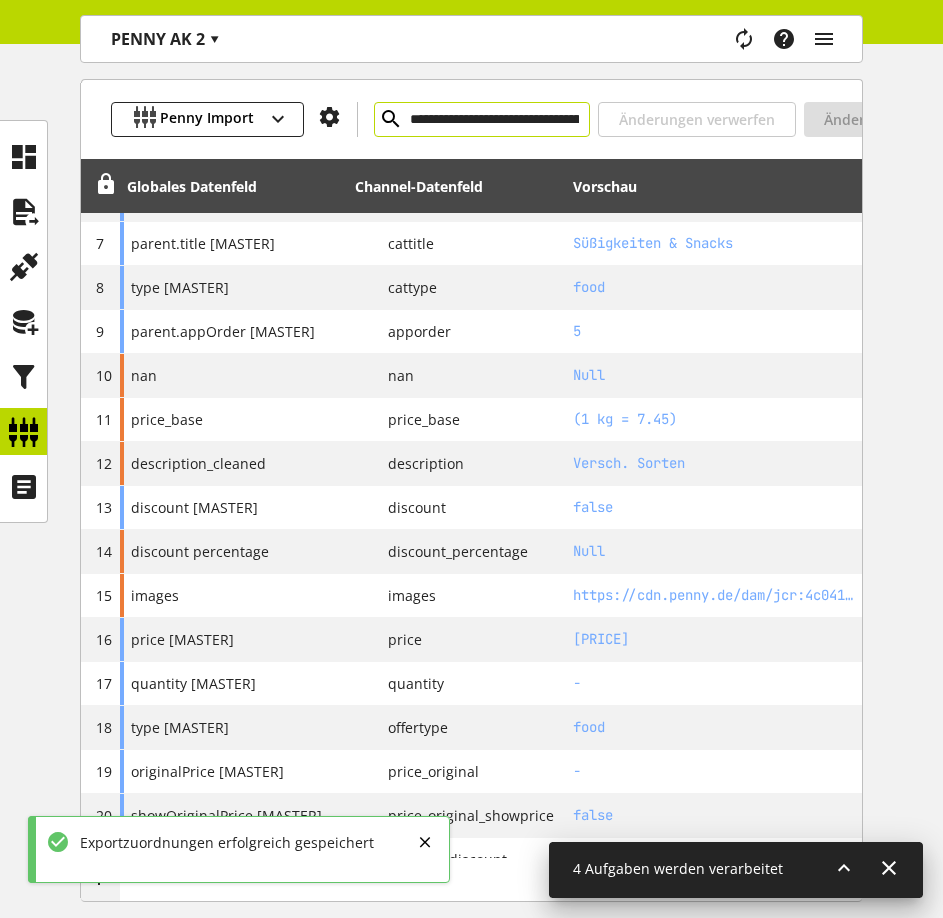 click on "**********" at bounding box center (482, 119) 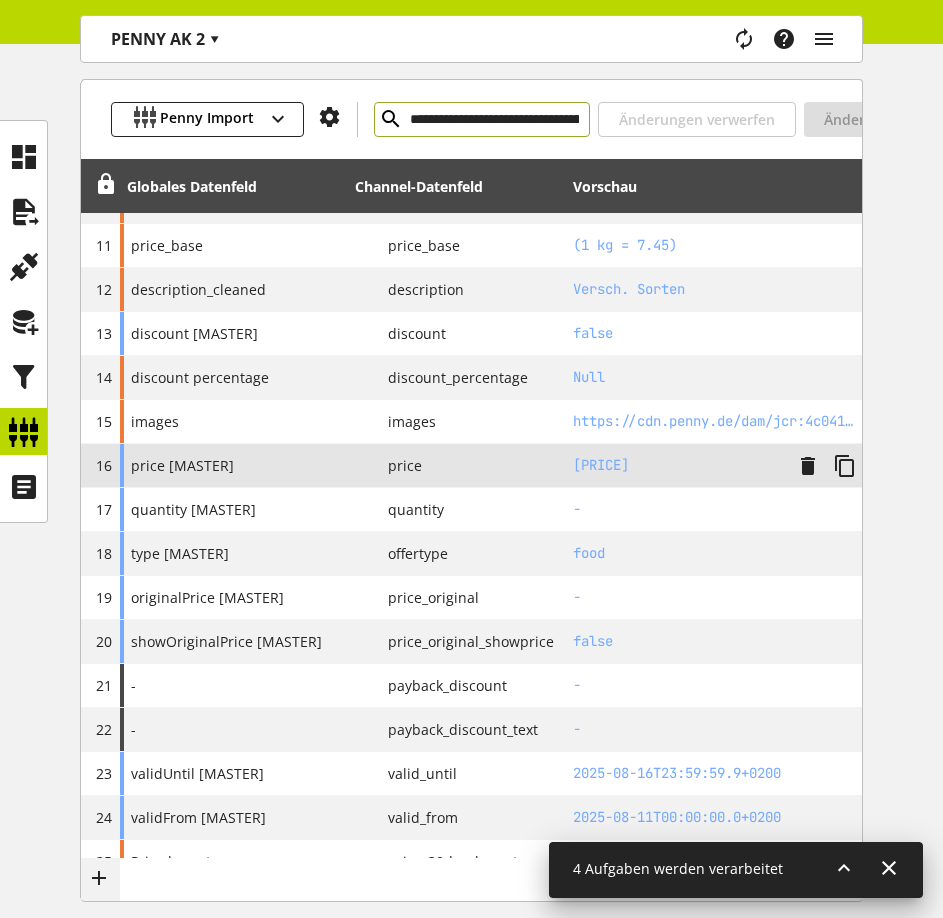scroll, scrollTop: 747, scrollLeft: 0, axis: vertical 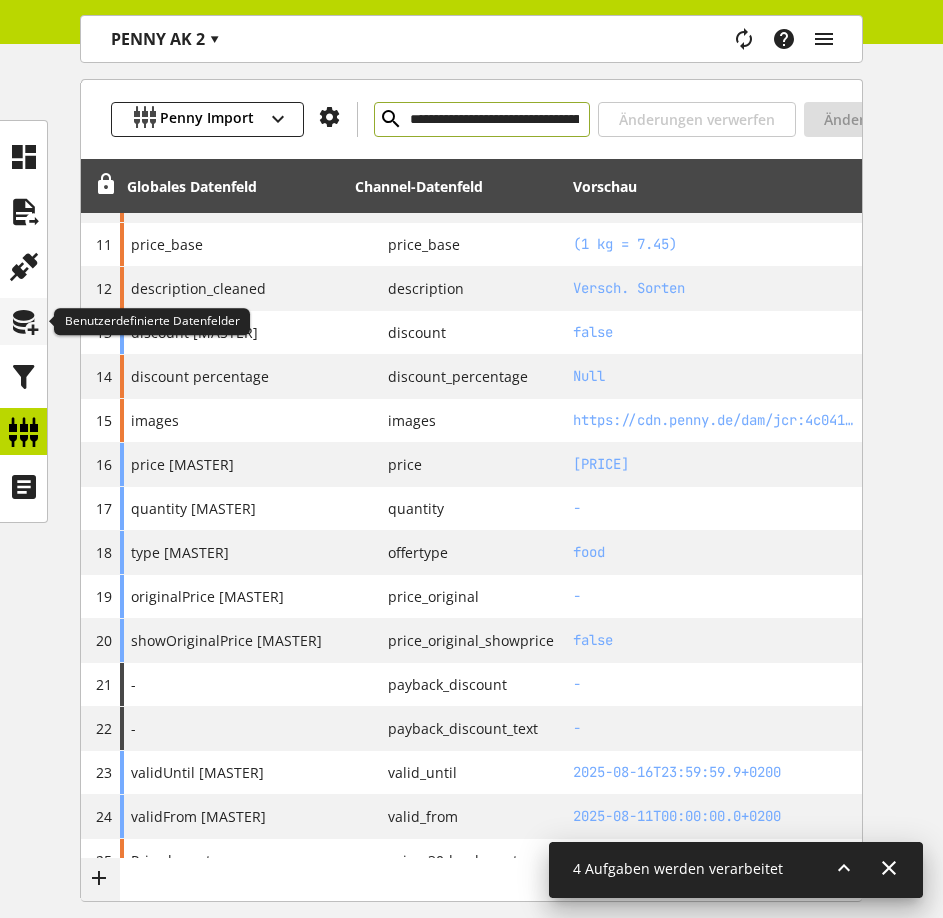 click at bounding box center (24, 322) 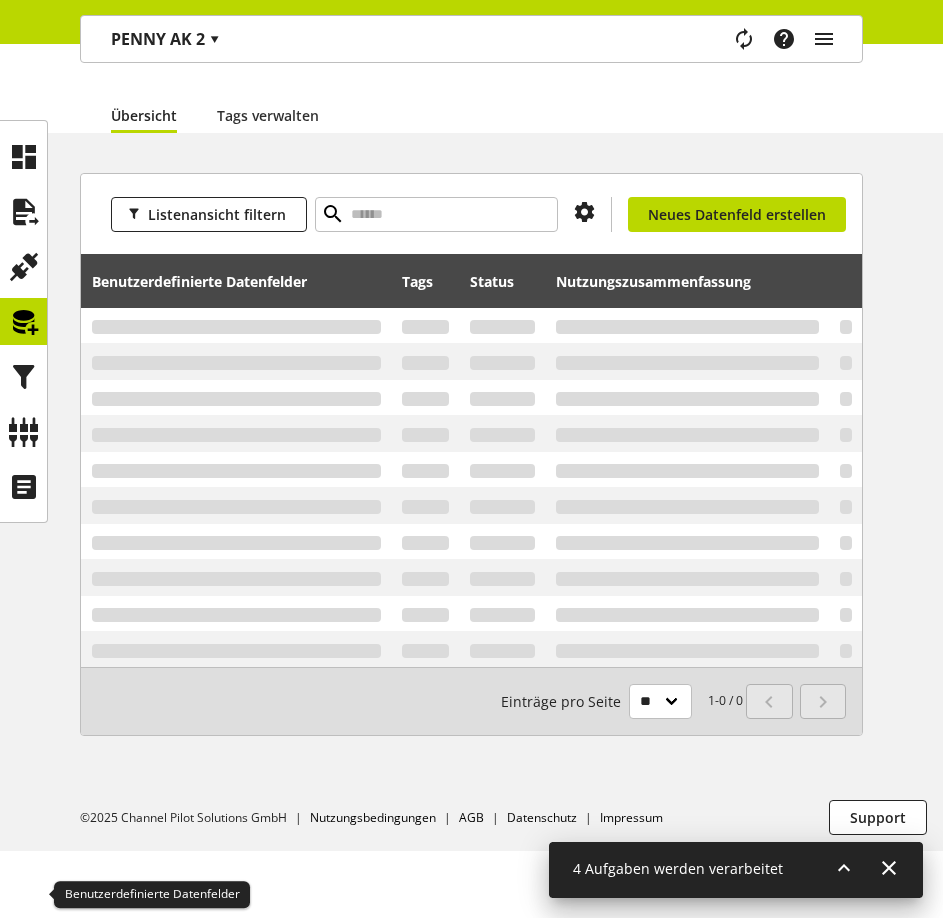 scroll, scrollTop: 0, scrollLeft: 0, axis: both 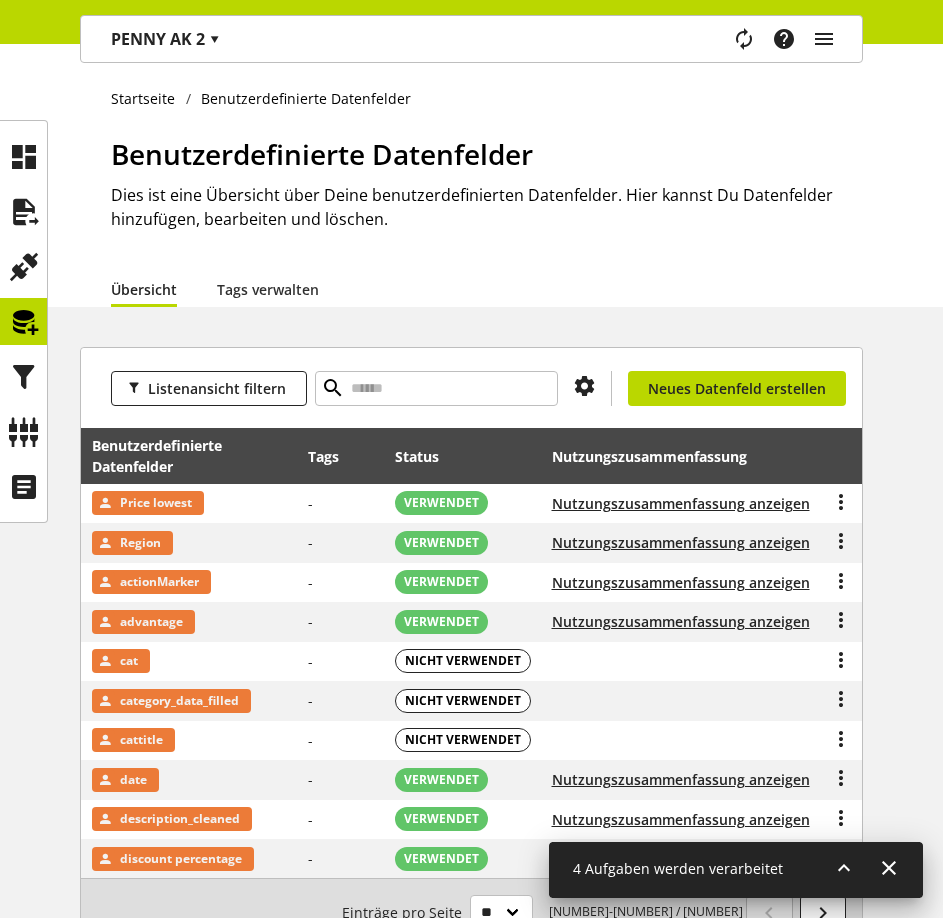 click on "Listenansicht filtern Du bist nicht berechtigt, ein Datenfeld zu erstellen. Neues Datenfeld erstellen" at bounding box center (471, 388) 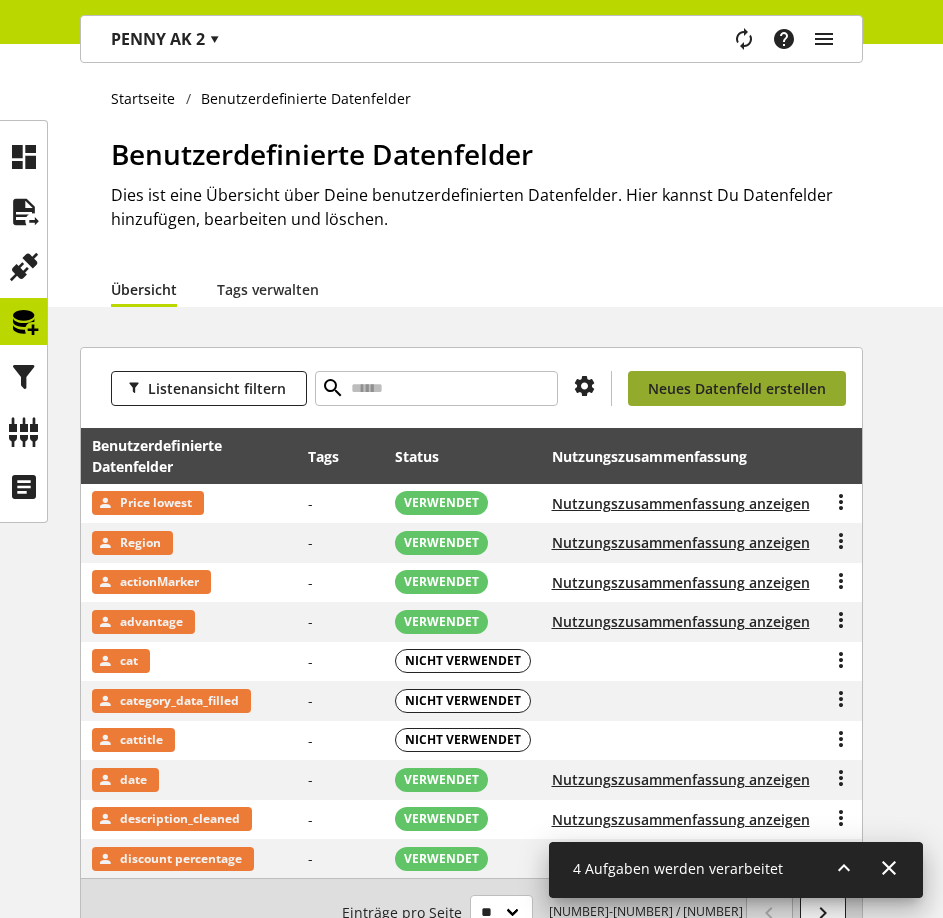 click on "Neues Datenfeld erstellen" at bounding box center [737, 388] 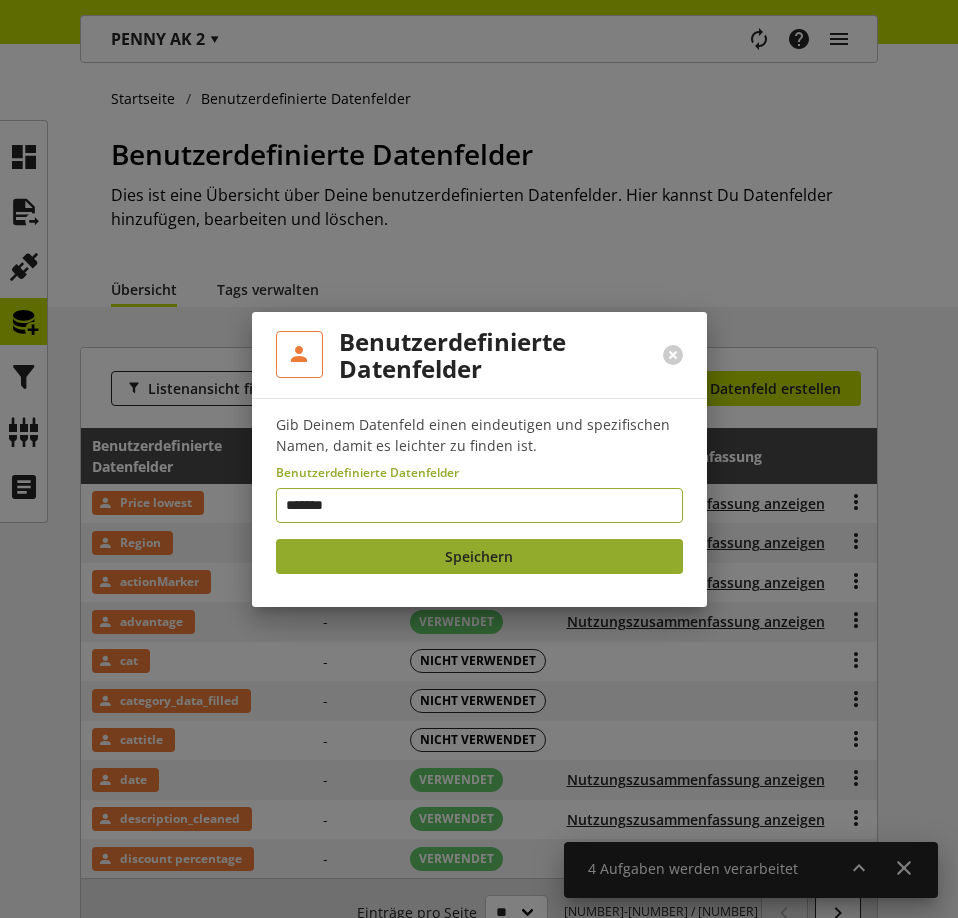 type on "********" 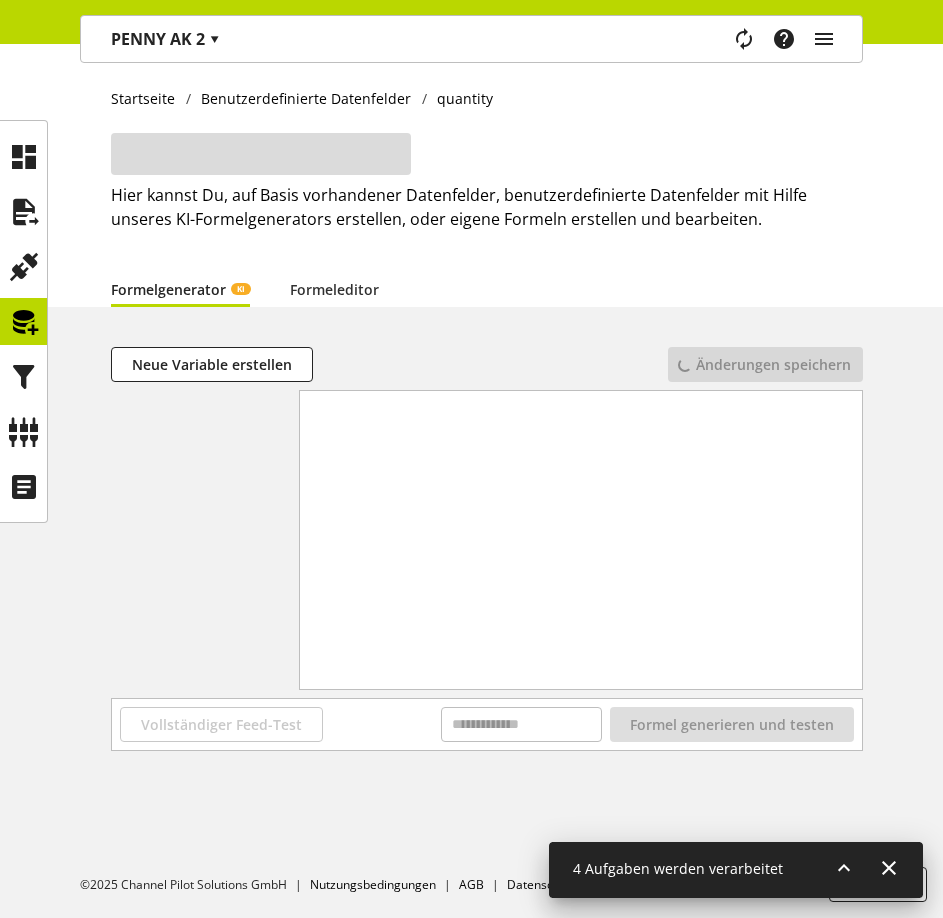 click on "**********" at bounding box center (471, 481) 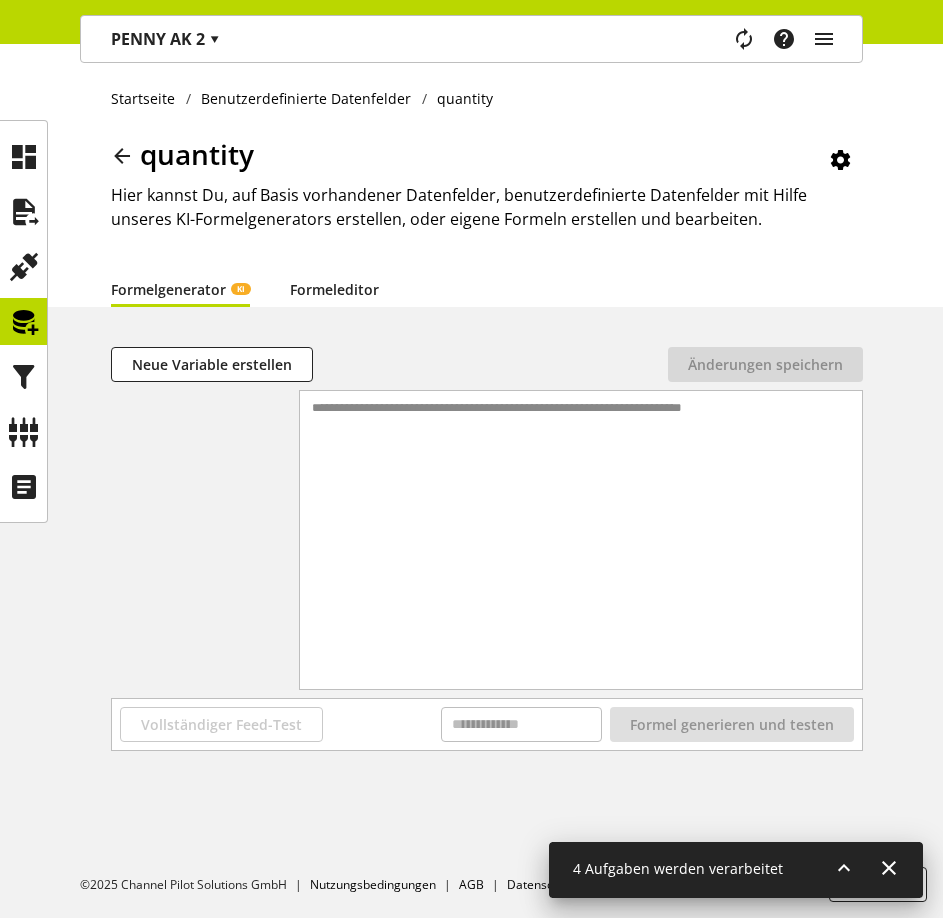 click on "Formeleditor" at bounding box center (334, 289) 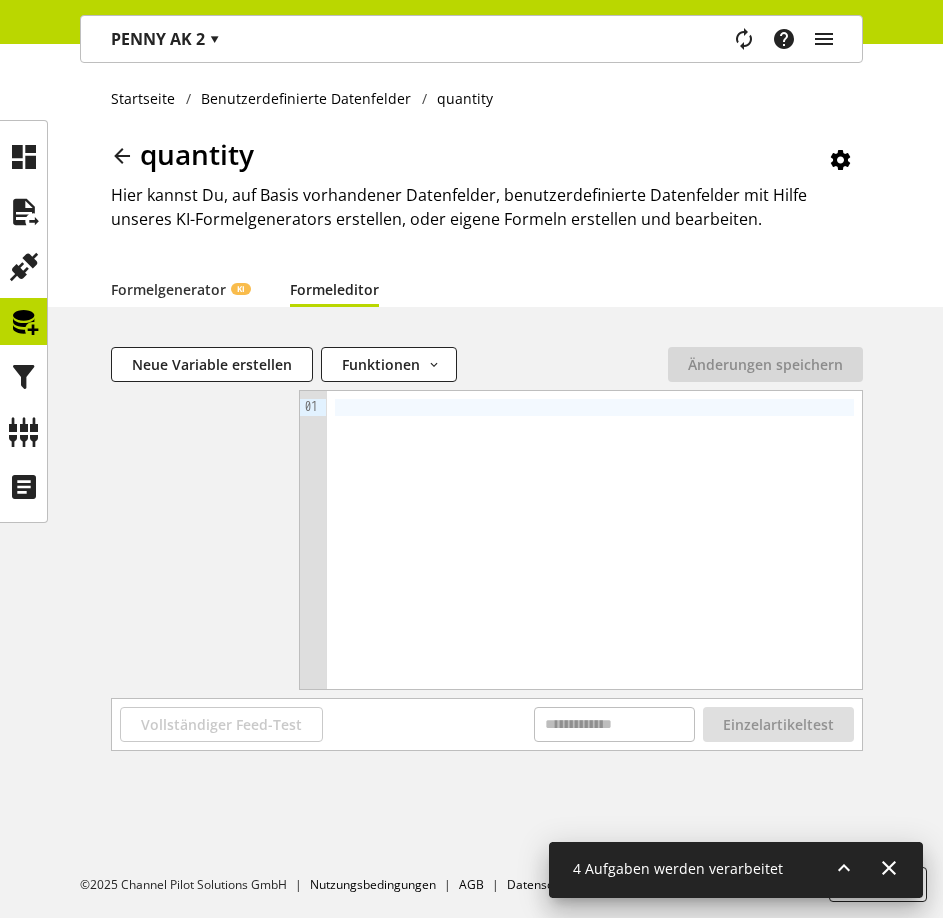 click at bounding box center [594, 540] 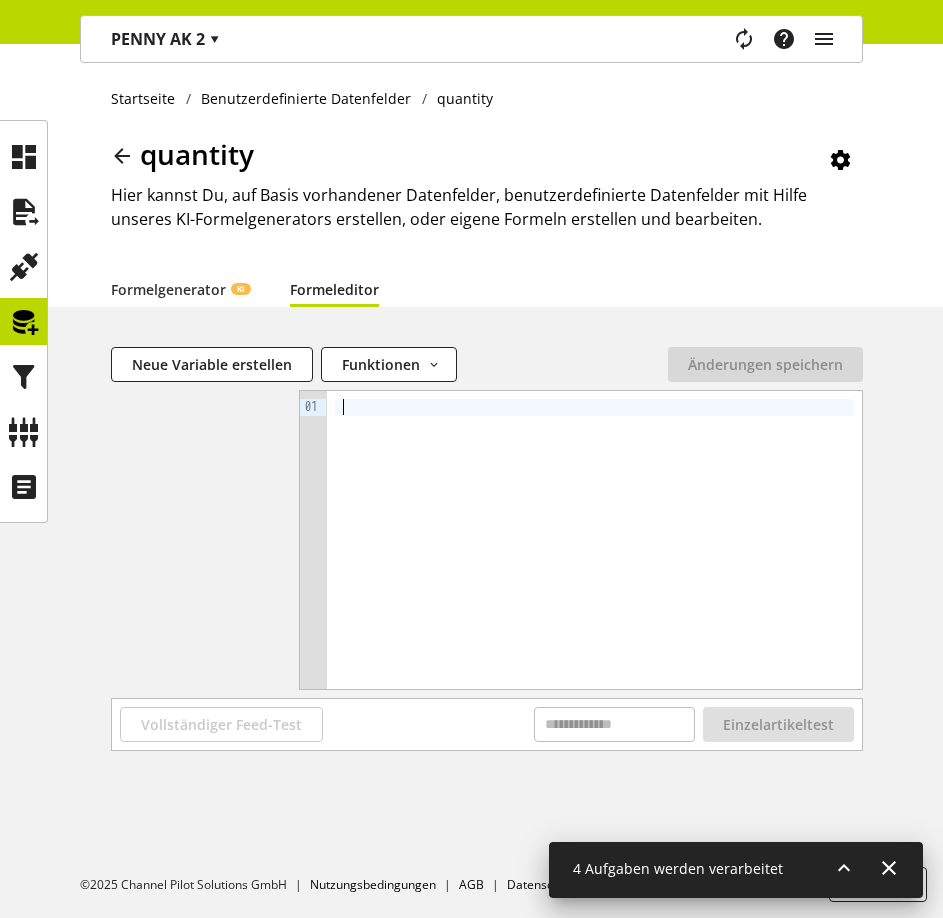 type 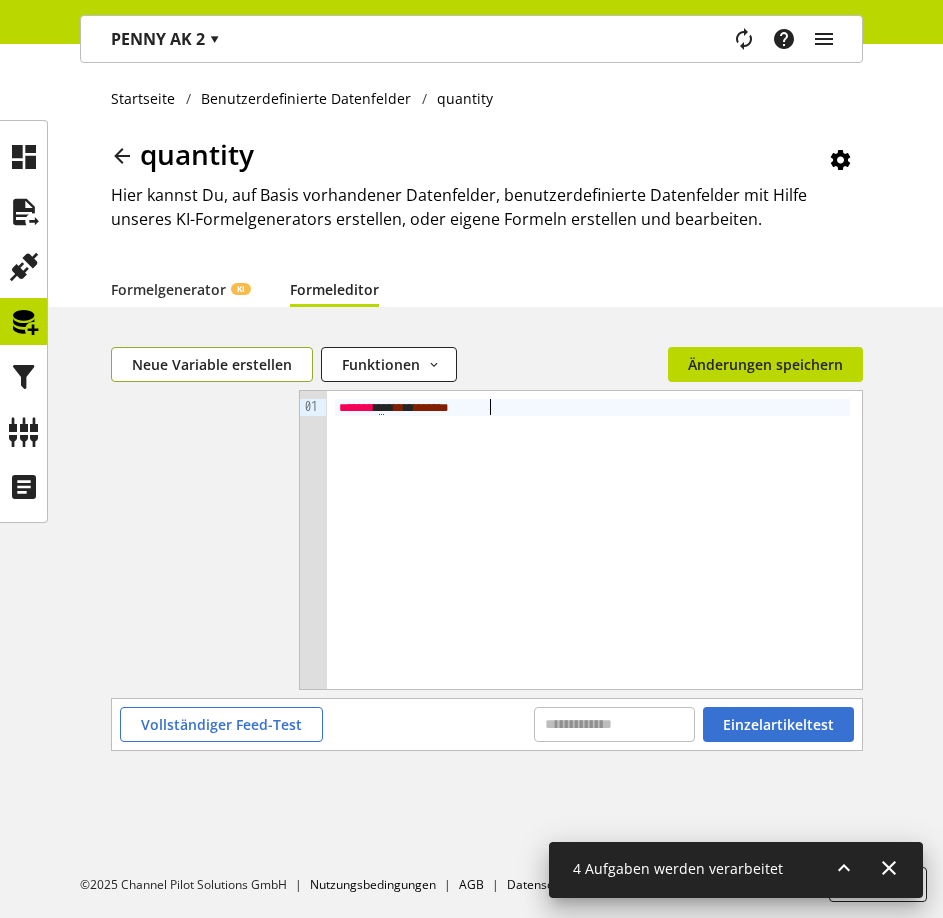click on "Neue Variable erstellen" at bounding box center [212, 364] 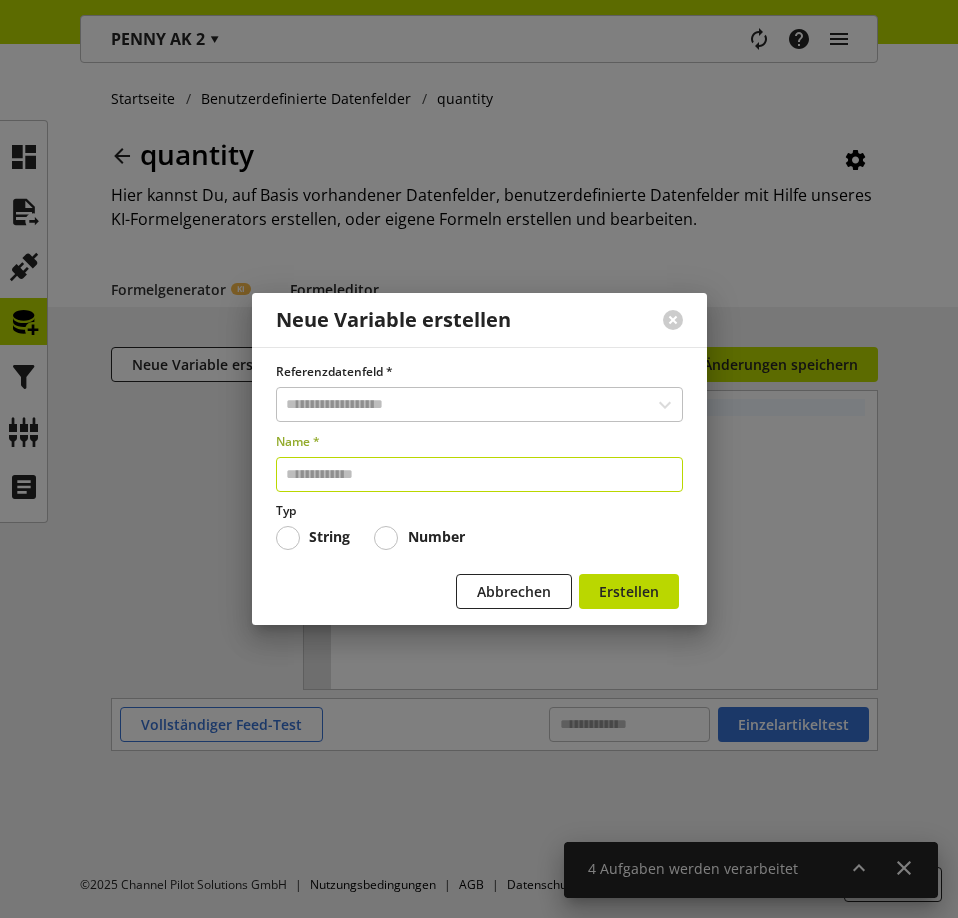 click at bounding box center (479, 474) 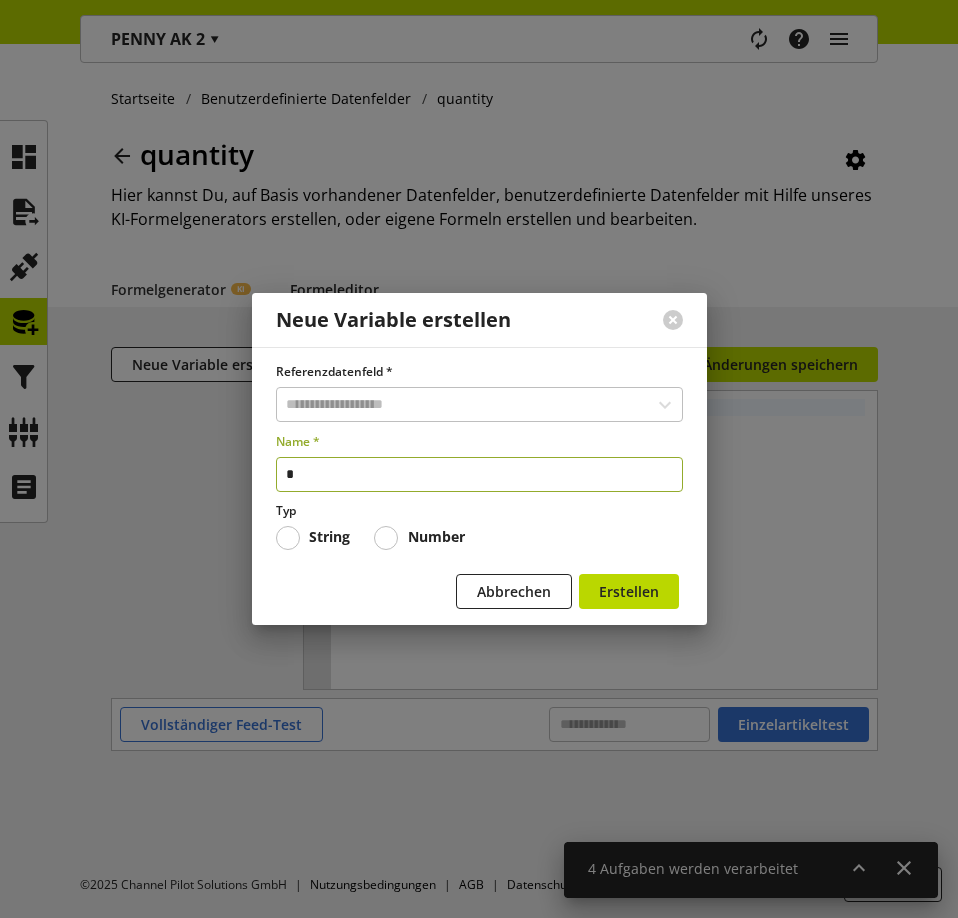 type on "*" 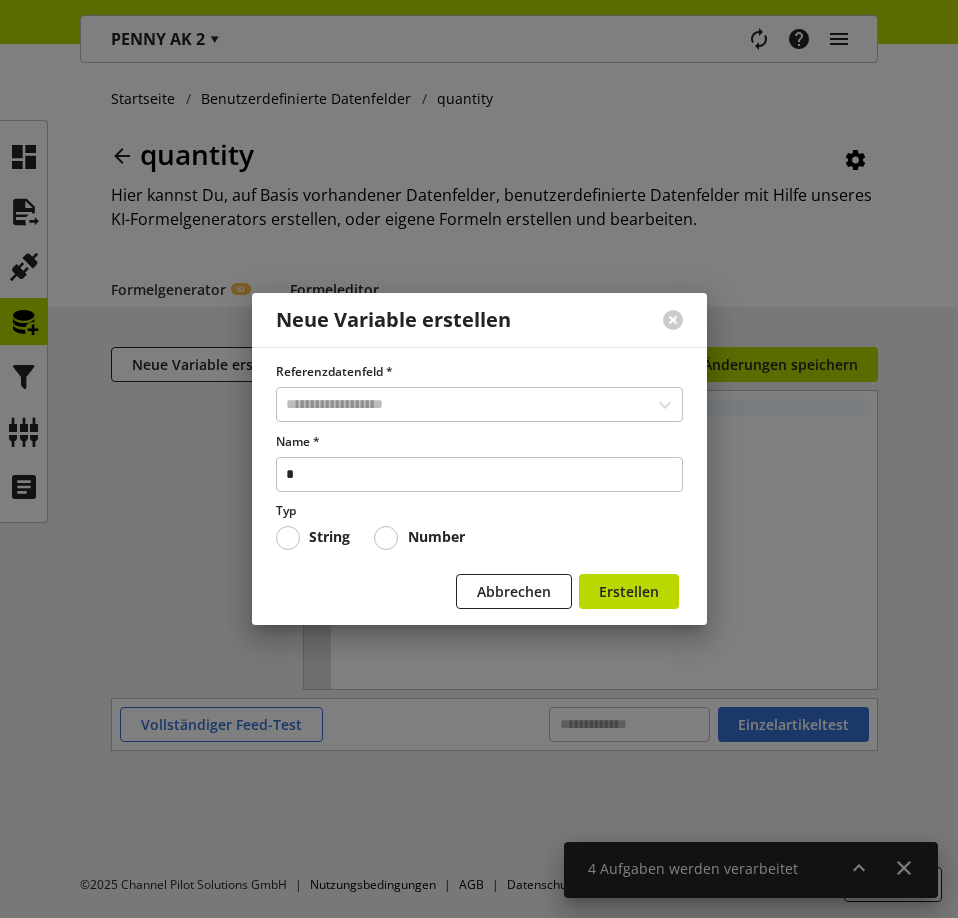 click on "Referenzdatenfeld *" at bounding box center (479, 392) 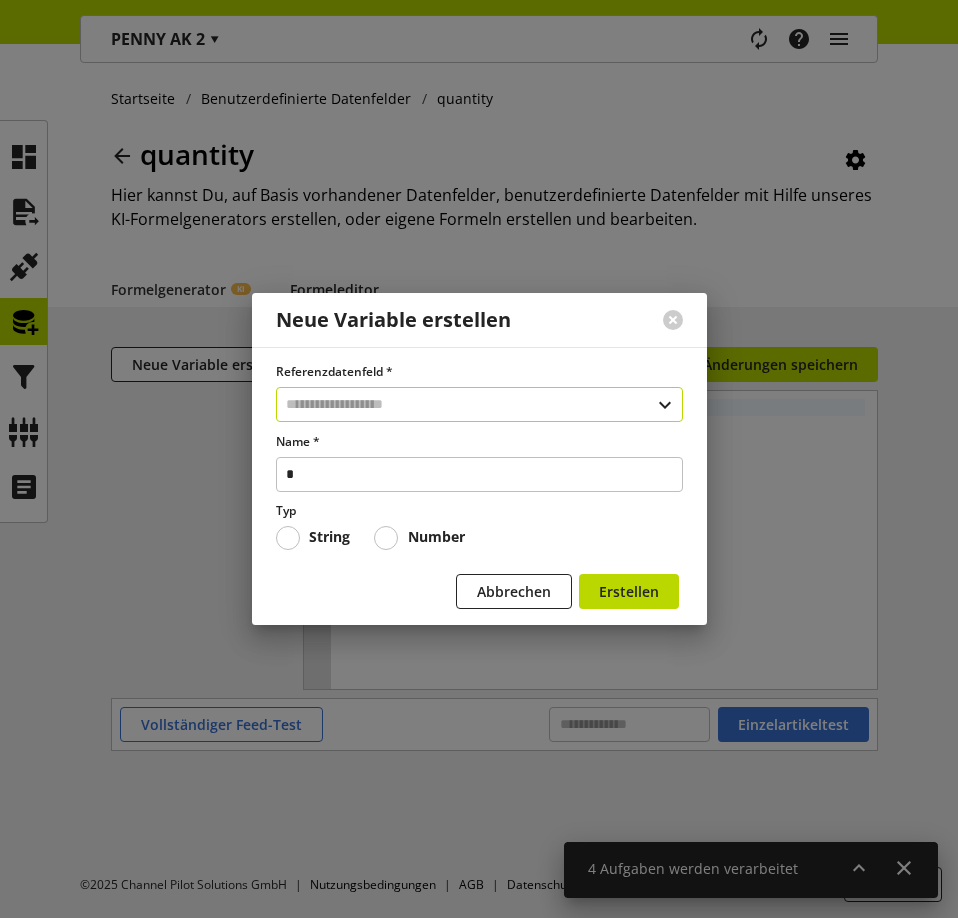 click at bounding box center (479, 404) 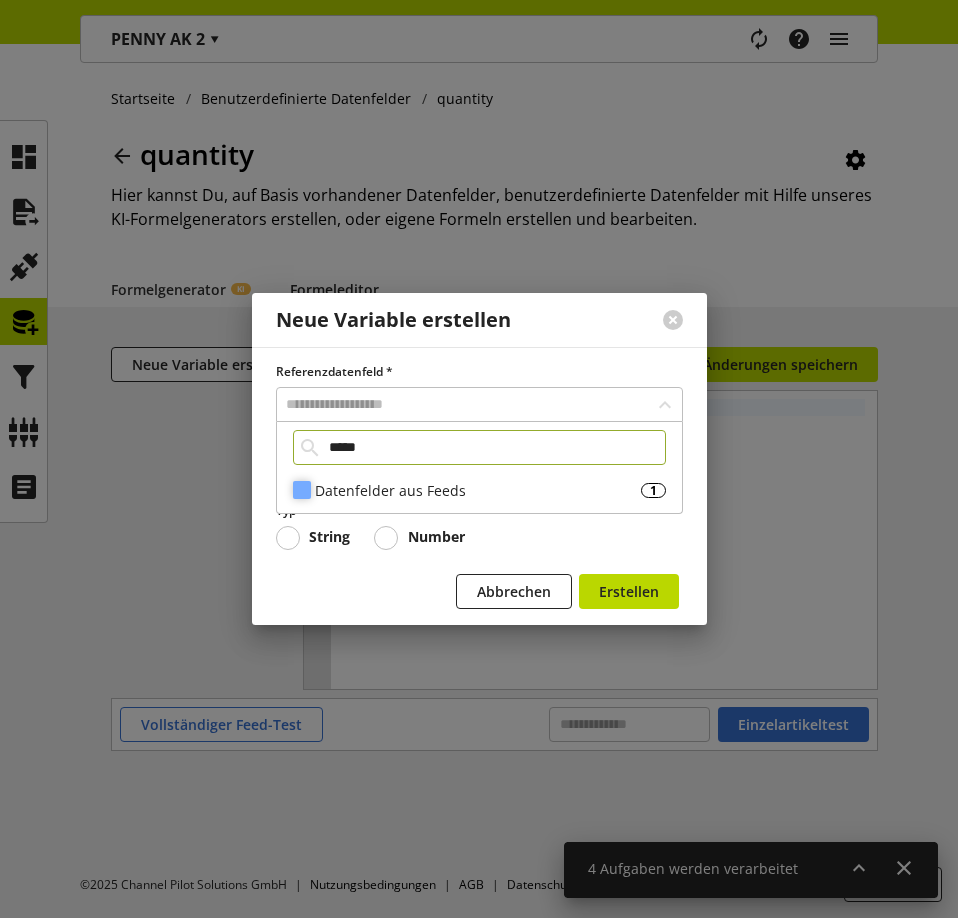 type on "*****" 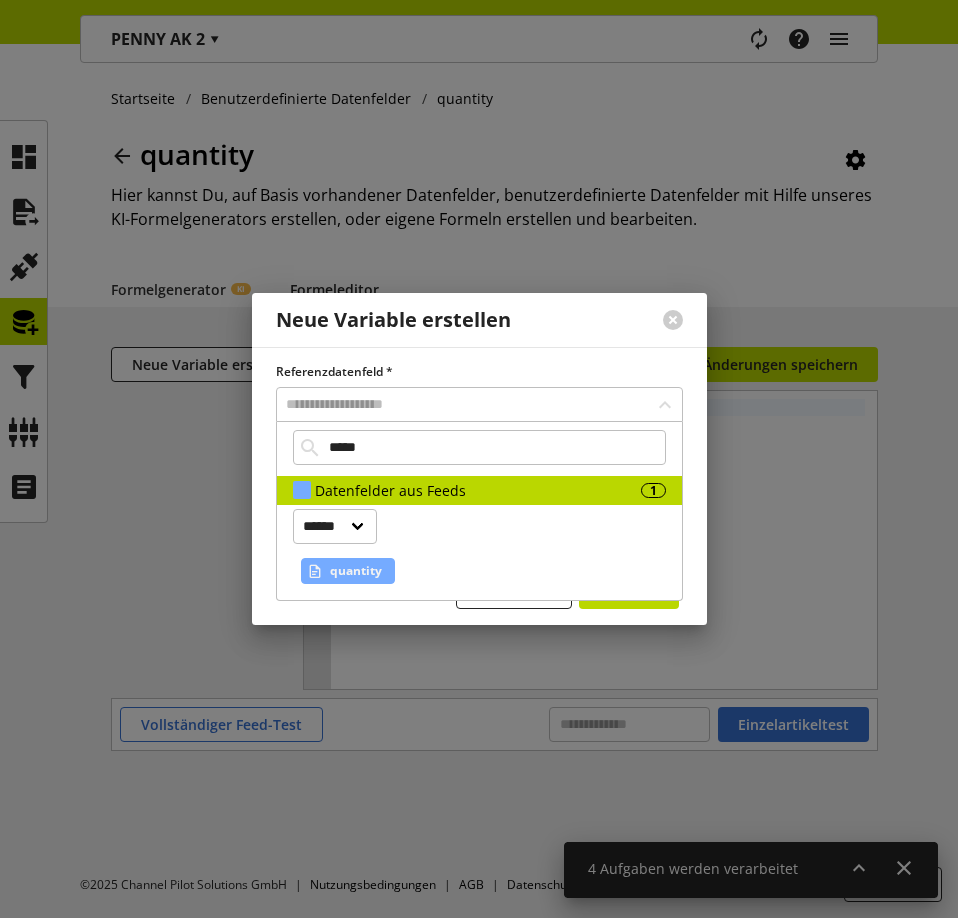 click on "quantity" at bounding box center (356, 571) 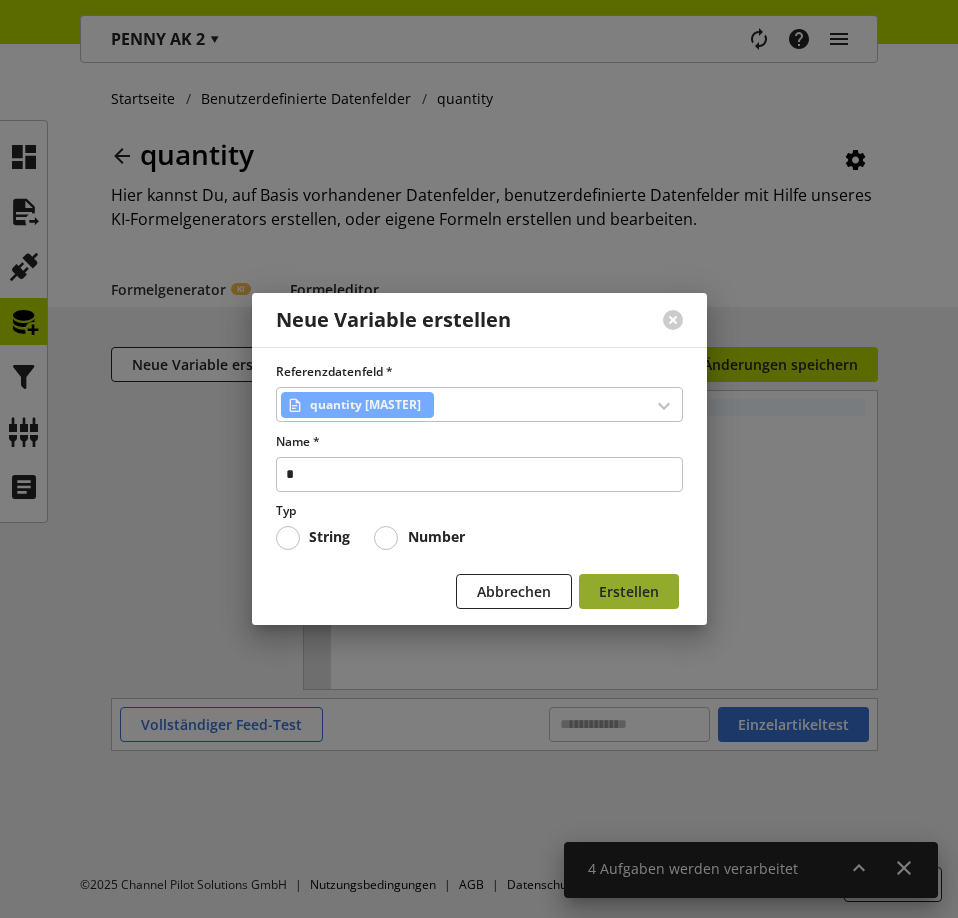 click on "Erstellen" at bounding box center (629, 591) 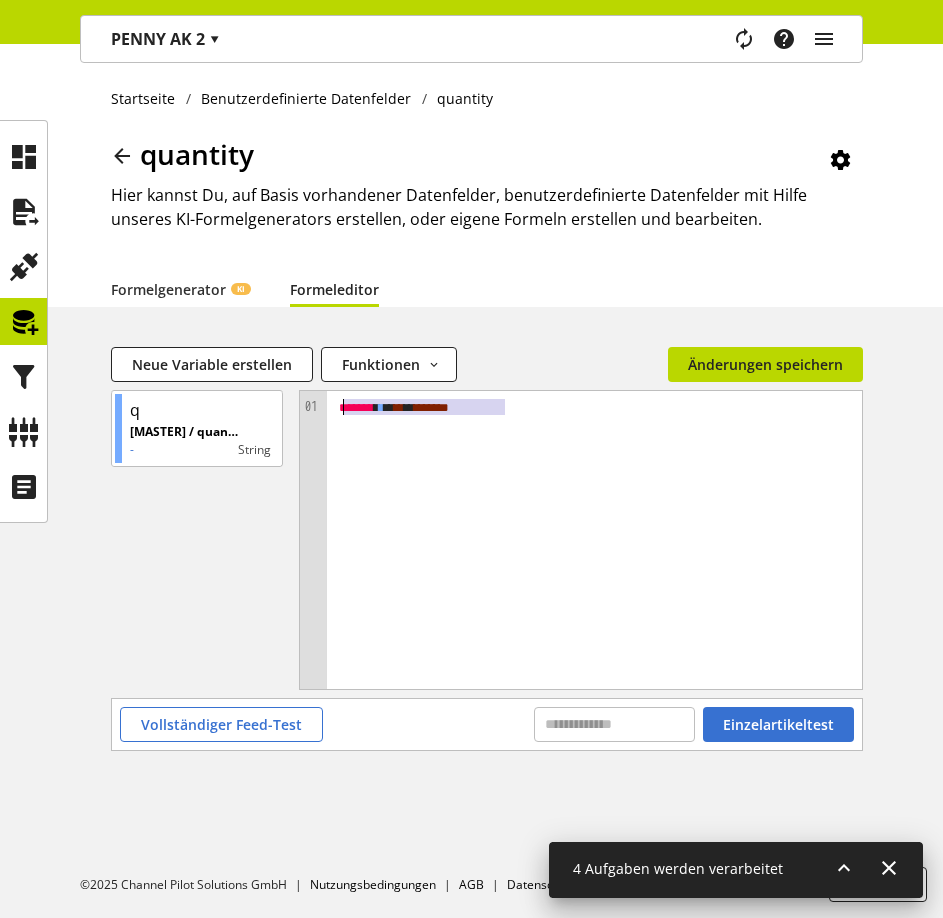 drag, startPoint x: 554, startPoint y: 446, endPoint x: 63, endPoint y: 267, distance: 522.6108 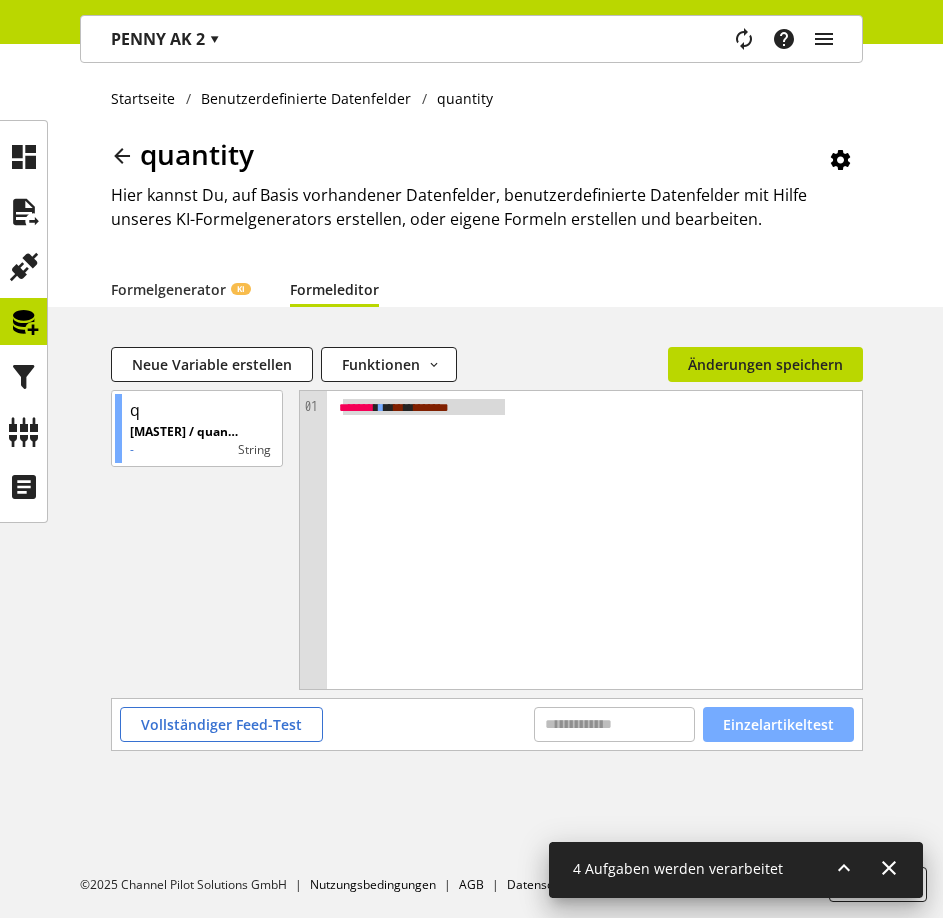 click on "Einzelartikeltest" at bounding box center [778, 724] 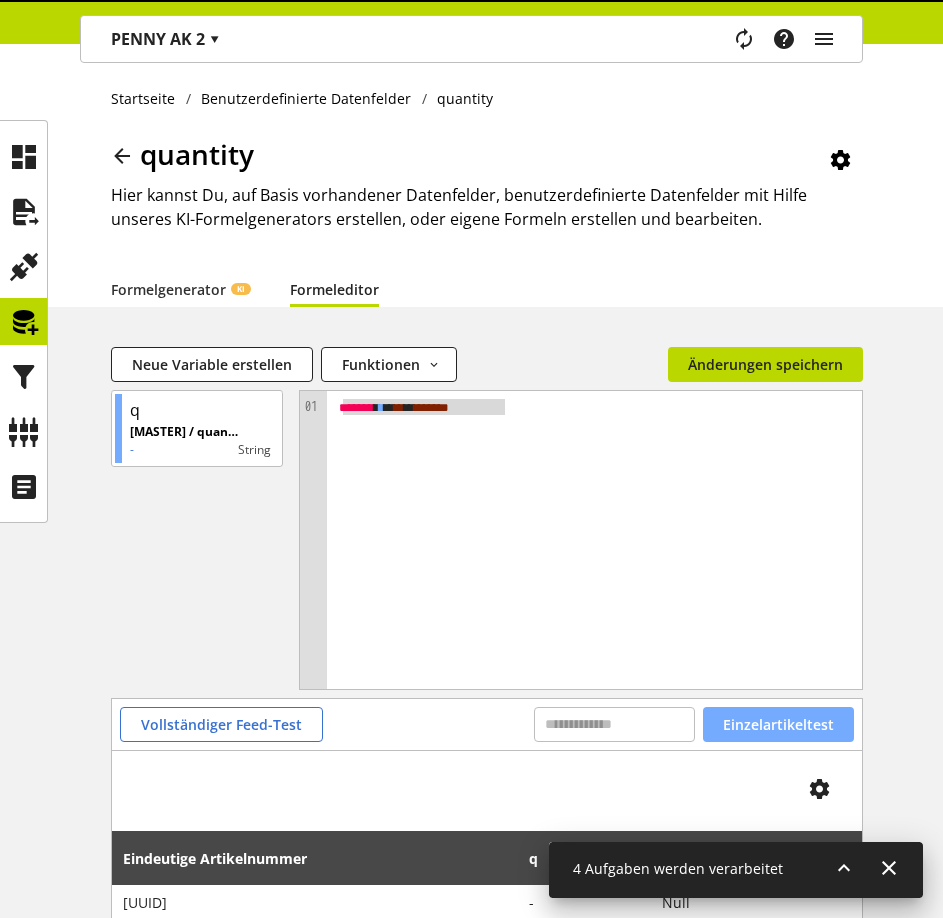 scroll, scrollTop: 118, scrollLeft: 0, axis: vertical 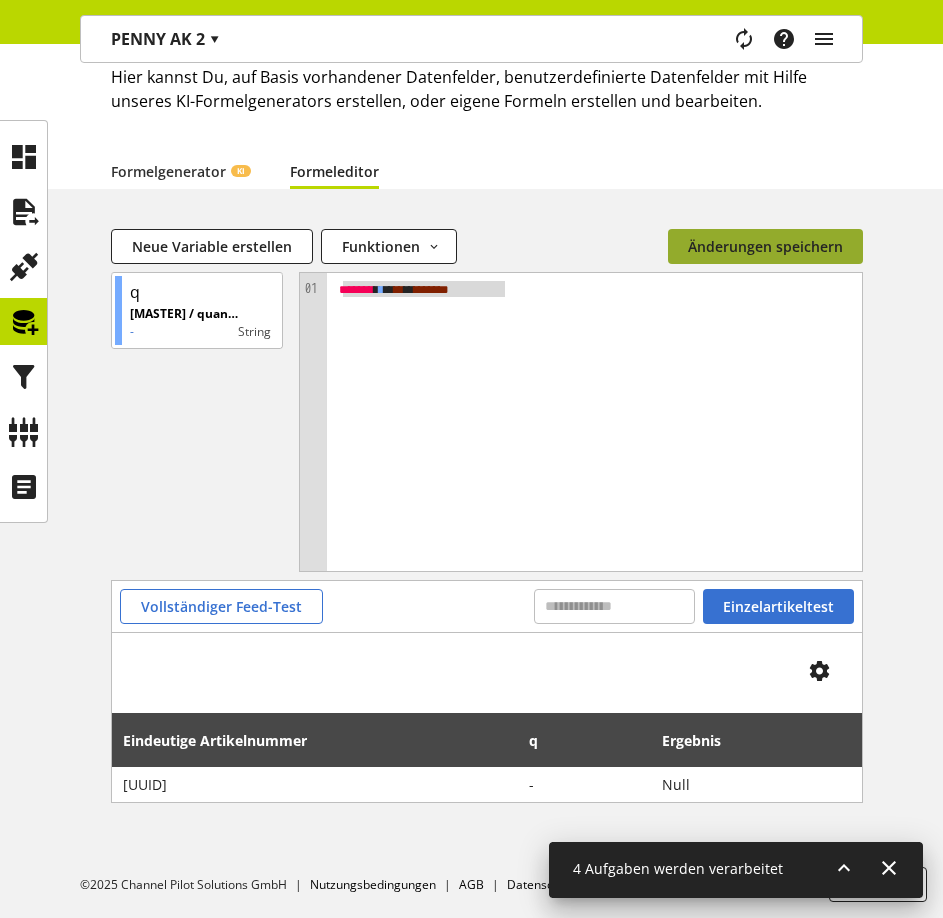click on "Änderungen speichern" at bounding box center [765, 246] 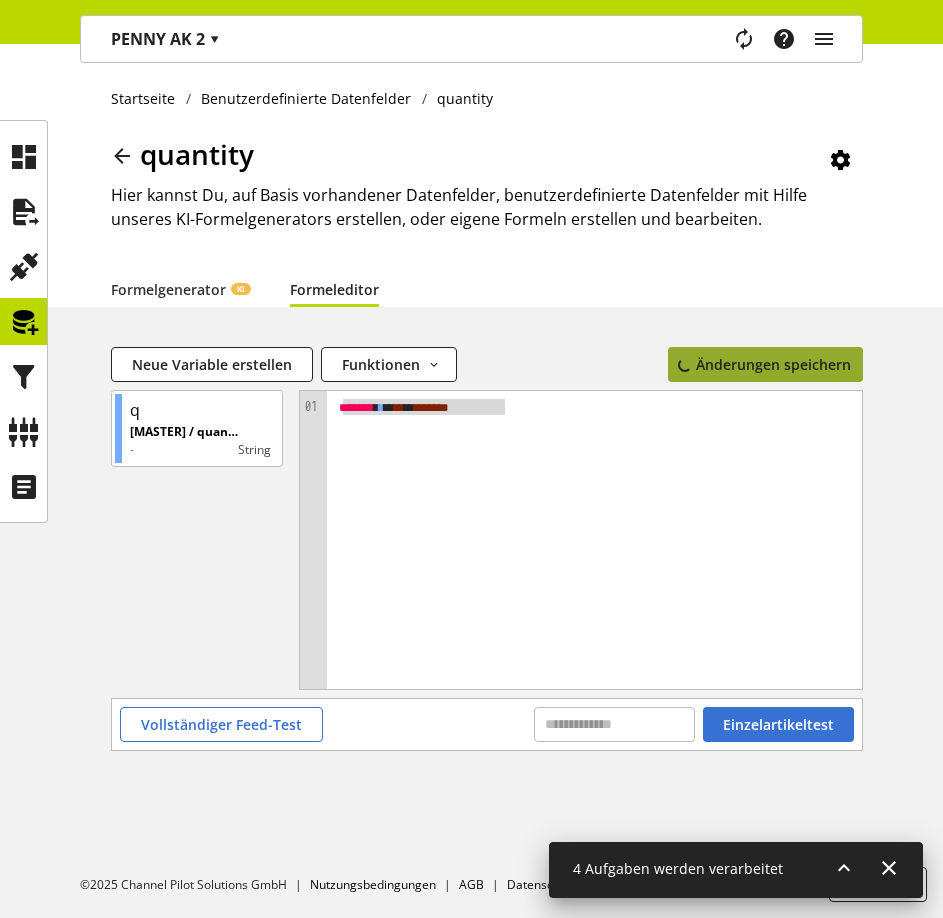 scroll, scrollTop: 0, scrollLeft: 0, axis: both 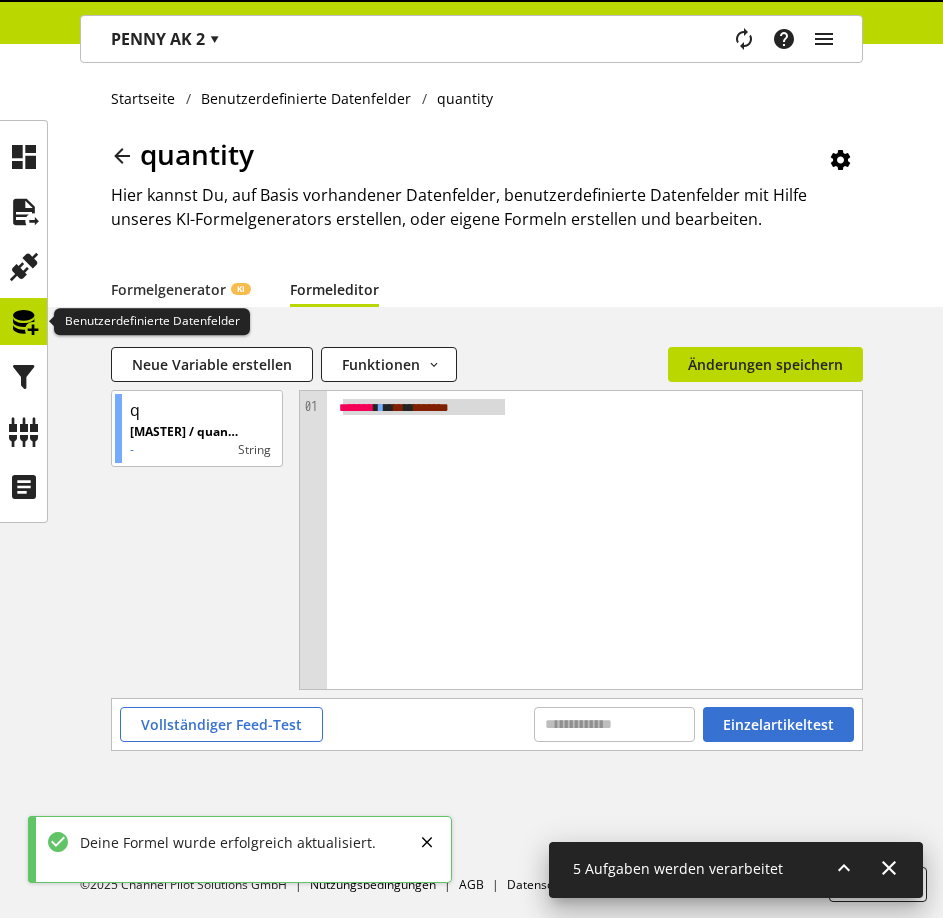 click at bounding box center [23, 321] 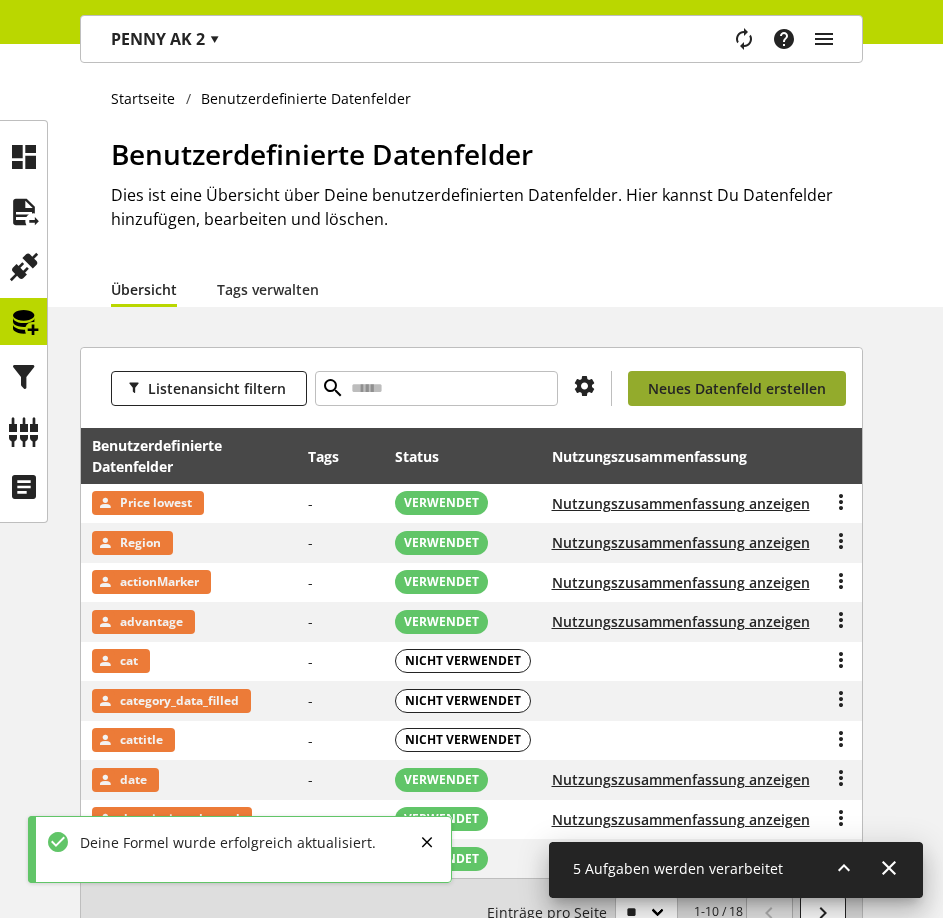 click on "Neues Datenfeld erstellen" at bounding box center (737, 388) 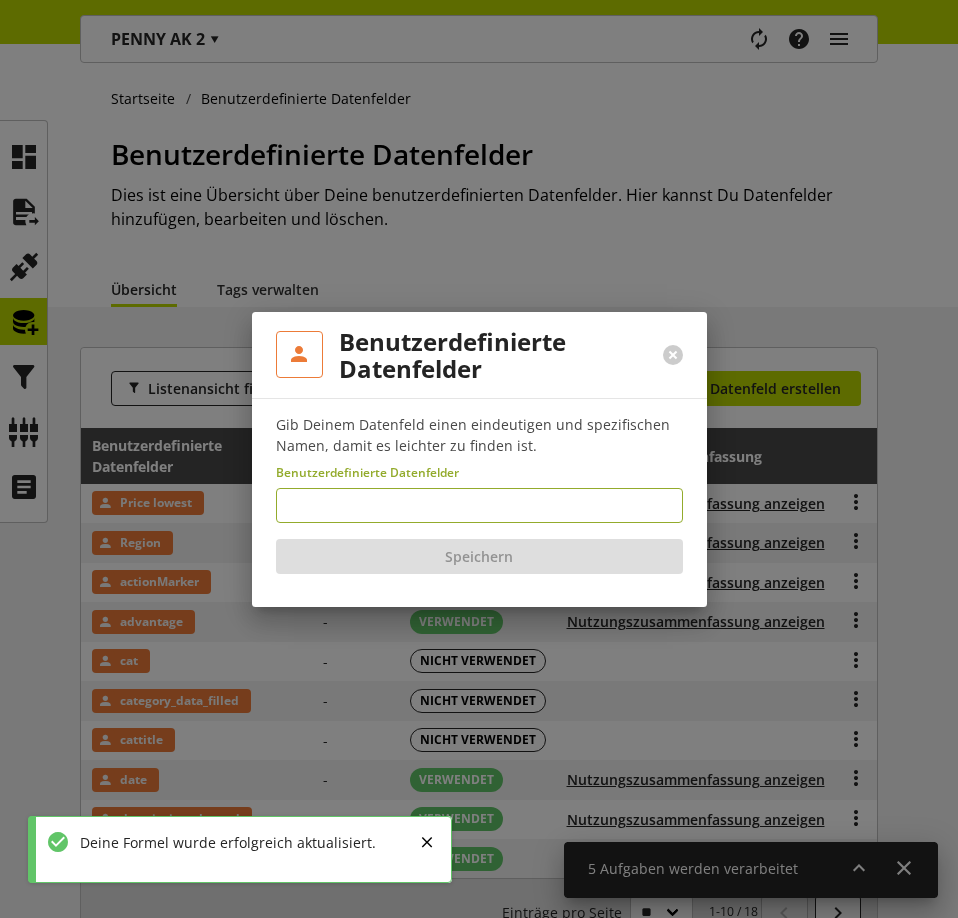 click at bounding box center (479, 505) 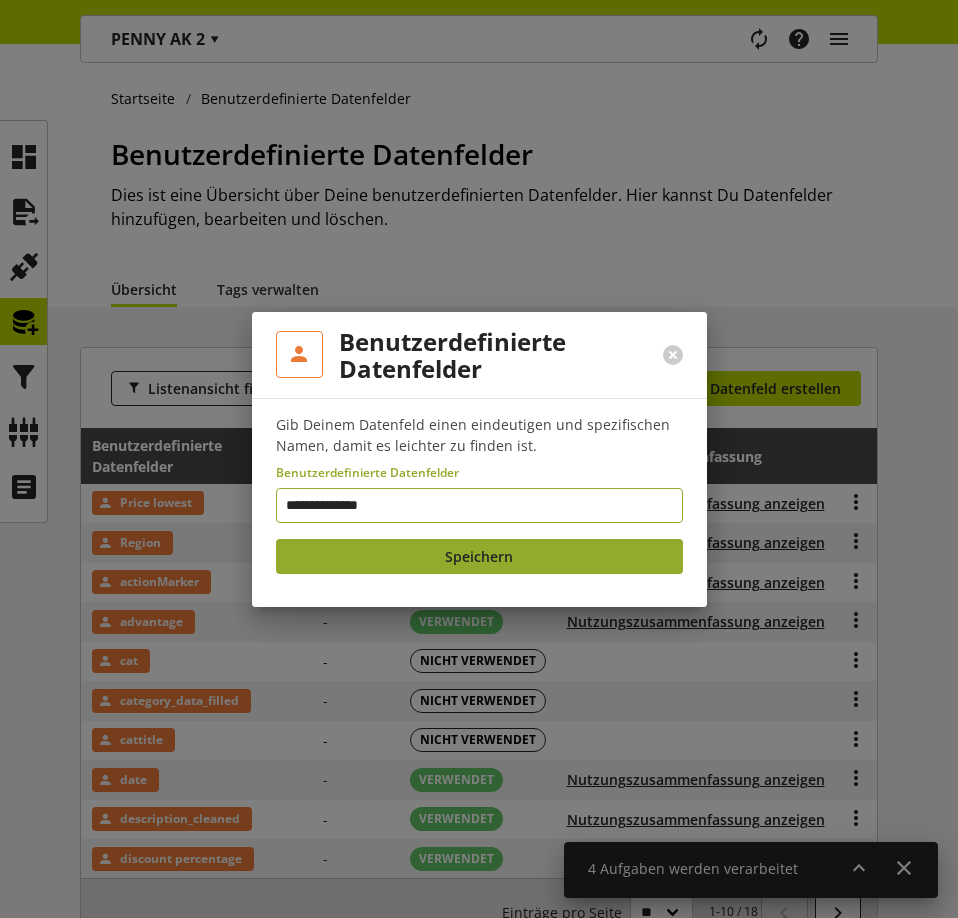 type on "**********" 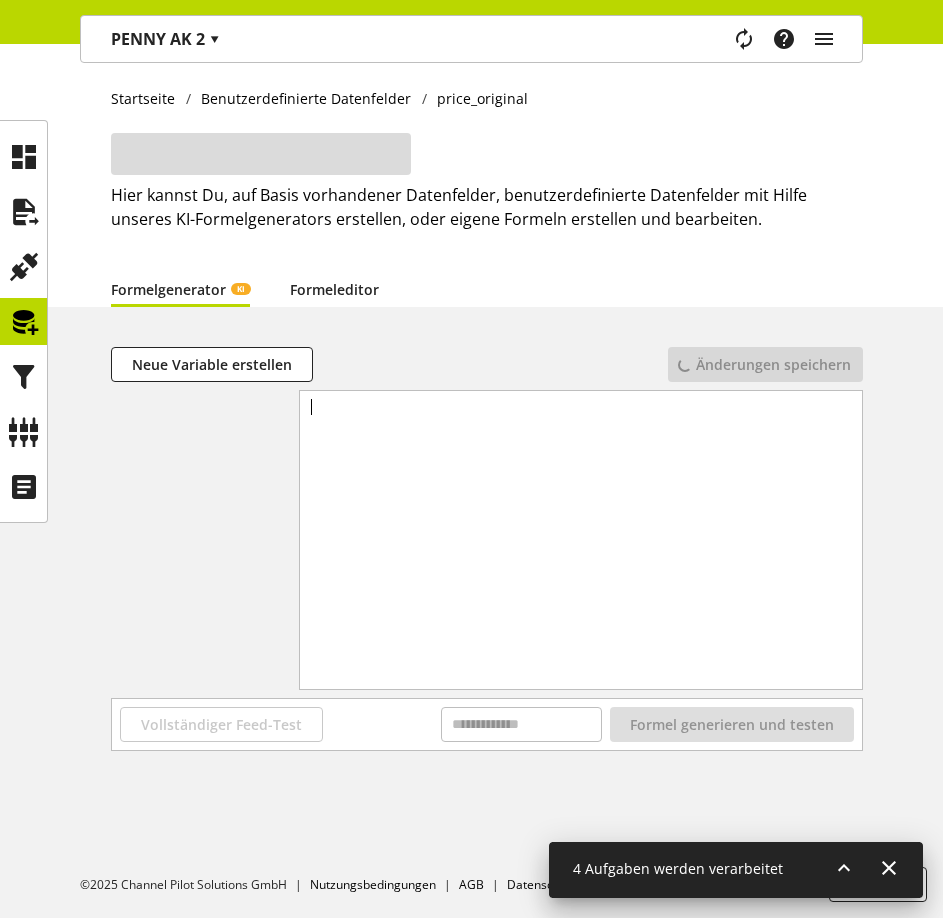 drag, startPoint x: 408, startPoint y: 554, endPoint x: 336, endPoint y: 280, distance: 283.30197 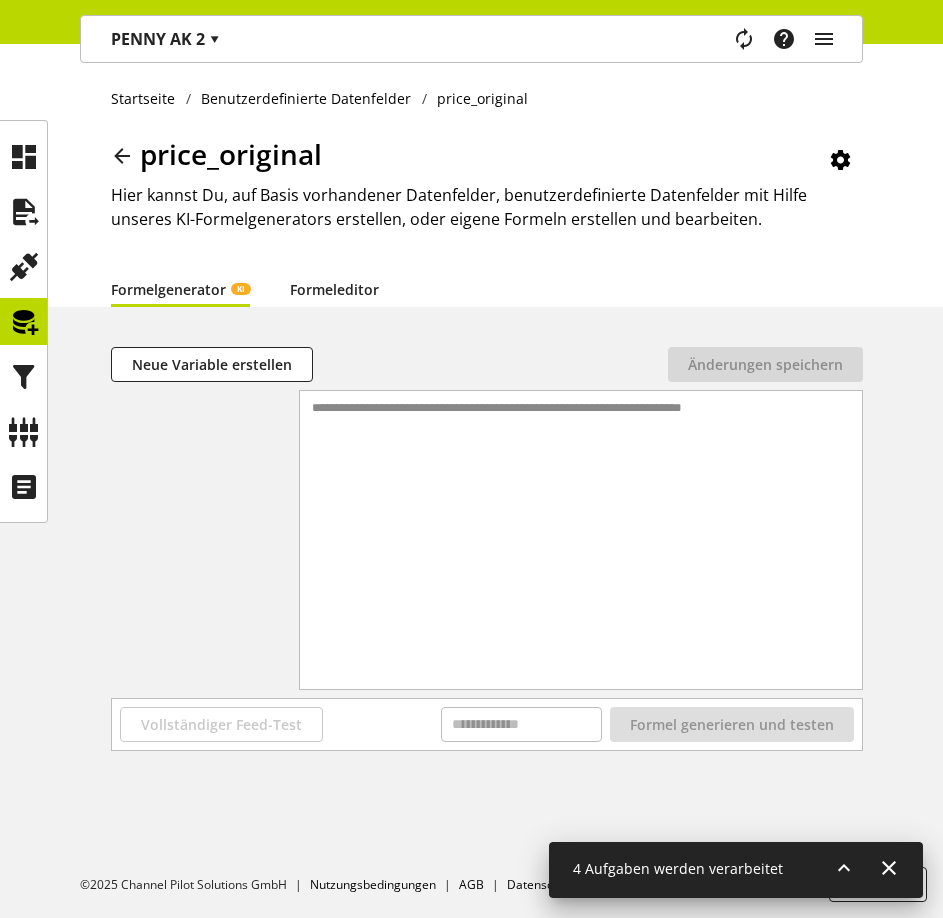 click on "Formeleditor" at bounding box center (334, 289) 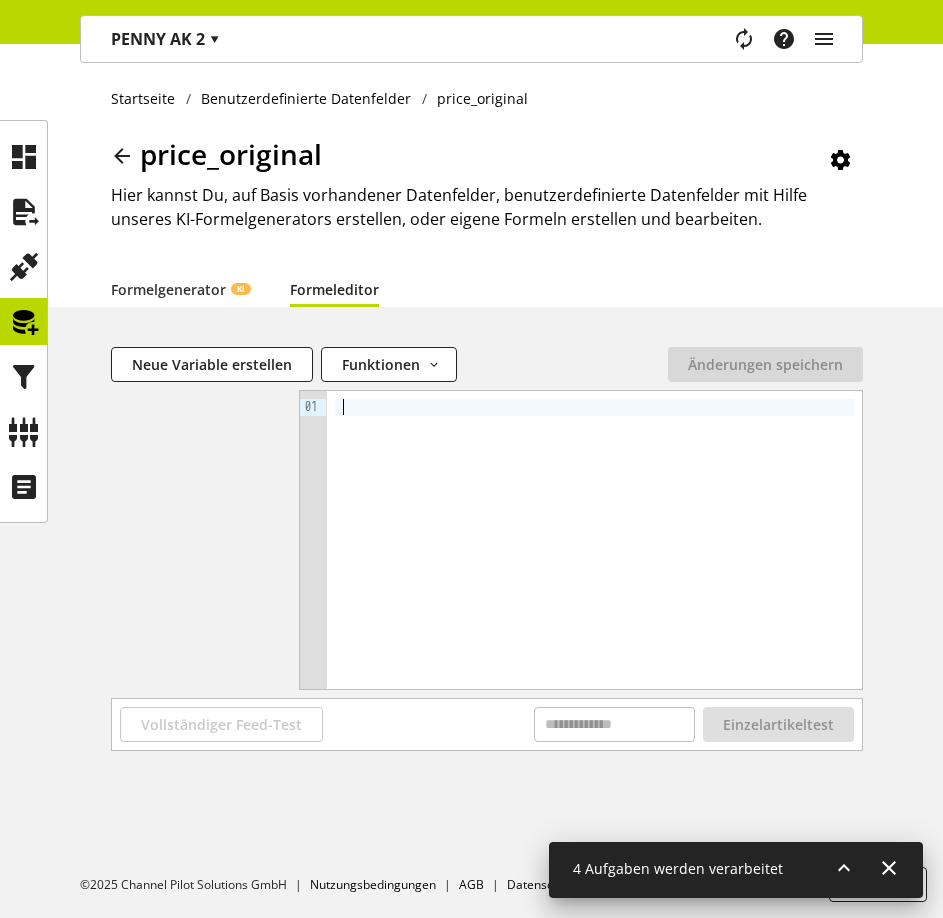 click at bounding box center [594, 540] 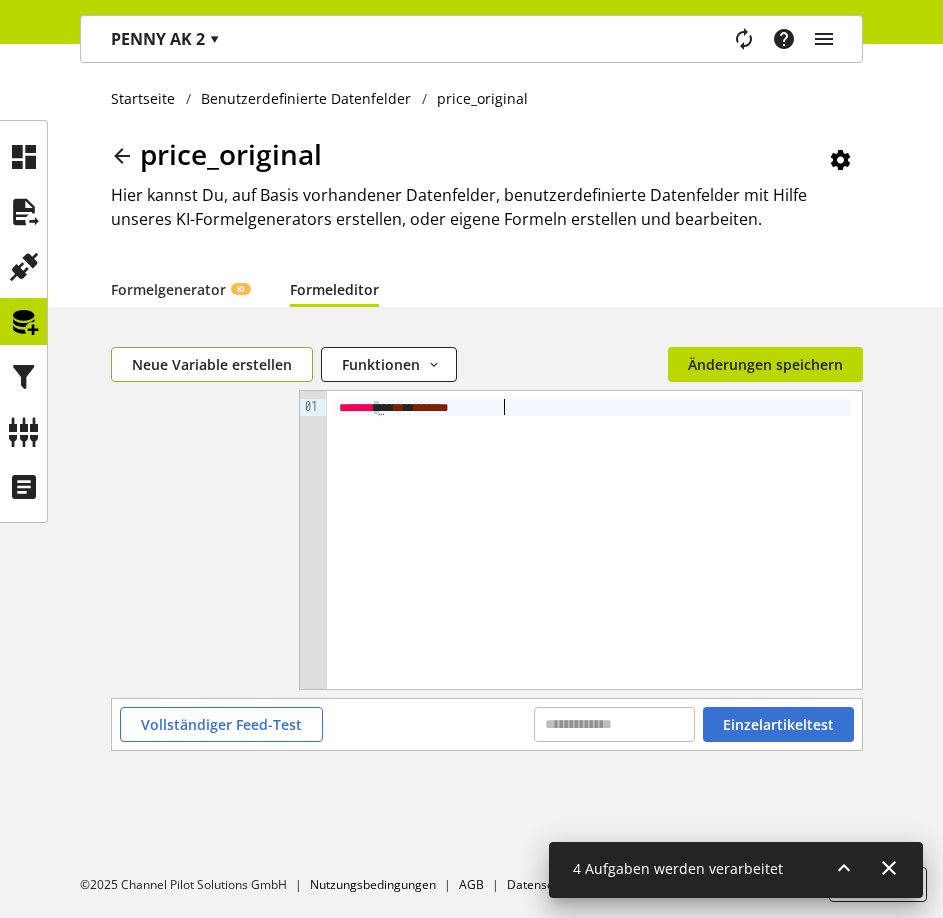 click on "Neue Variable erstellen" at bounding box center [212, 364] 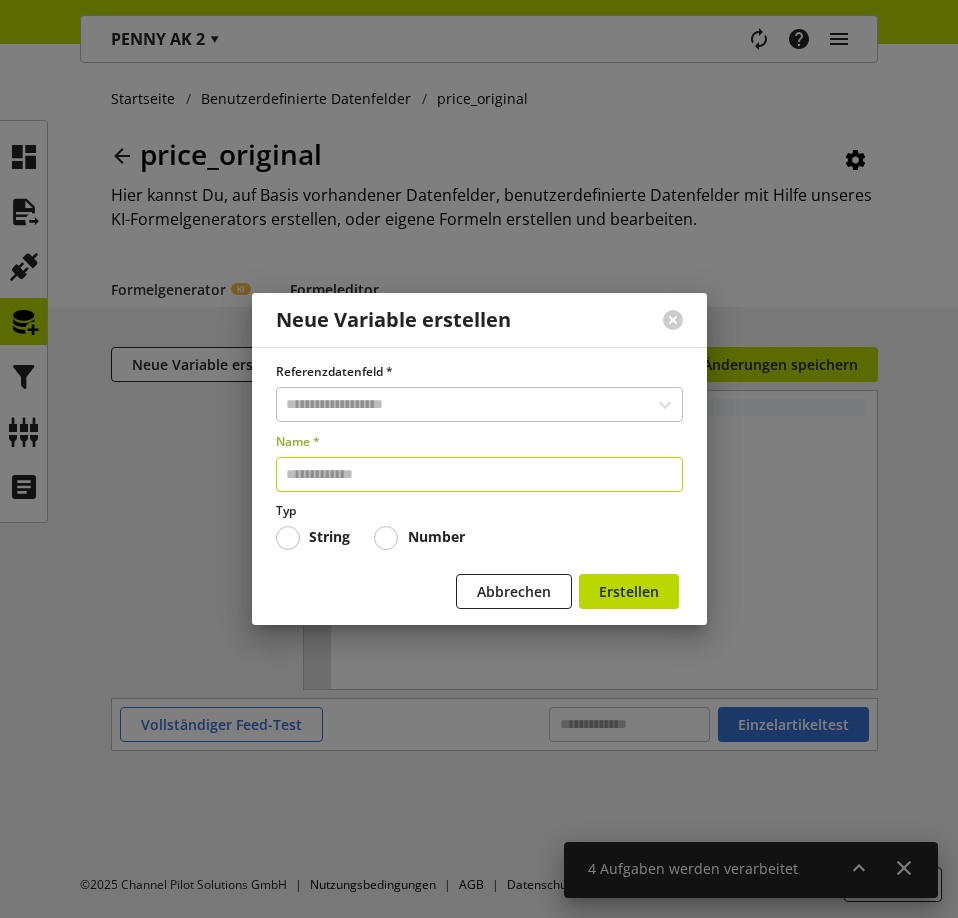 click at bounding box center [479, 474] 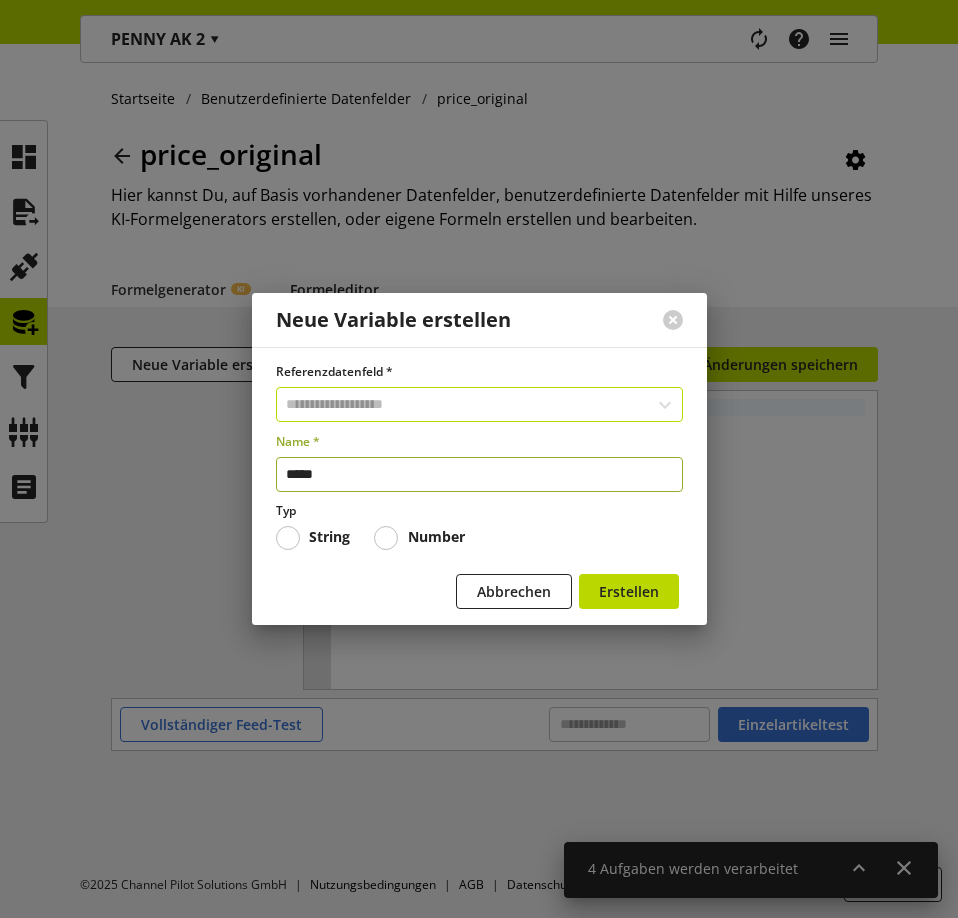 type on "*****" 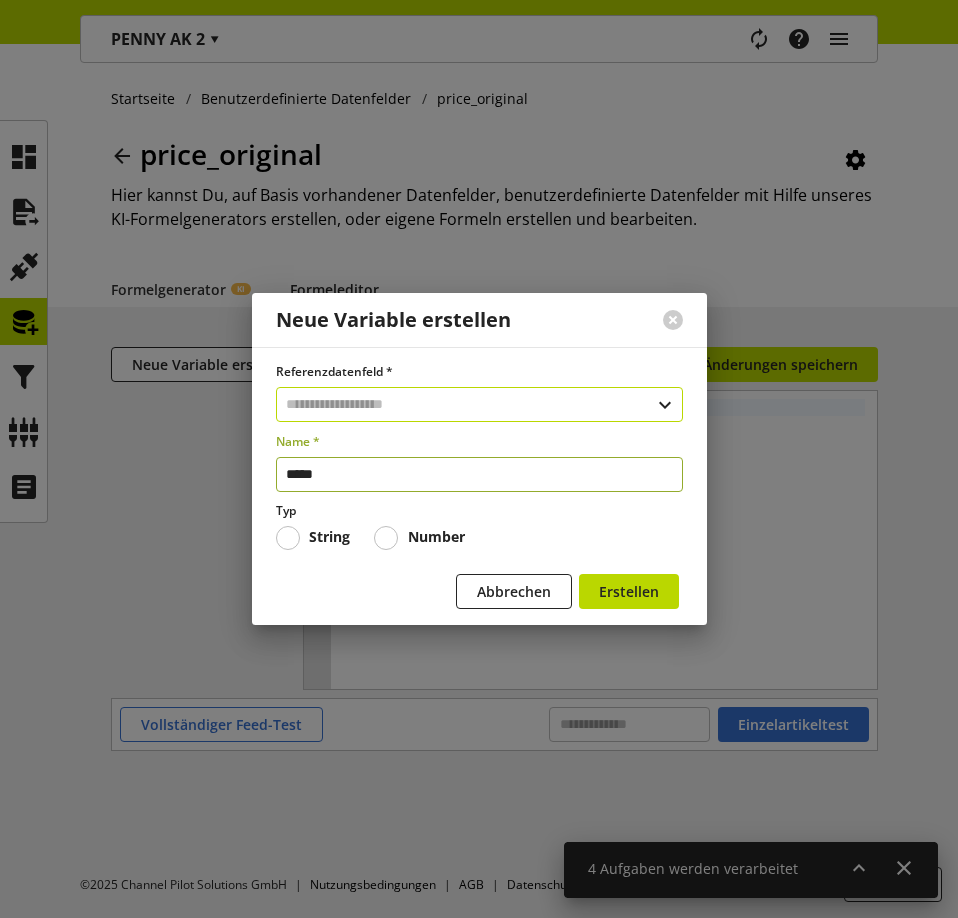 click at bounding box center (479, 404) 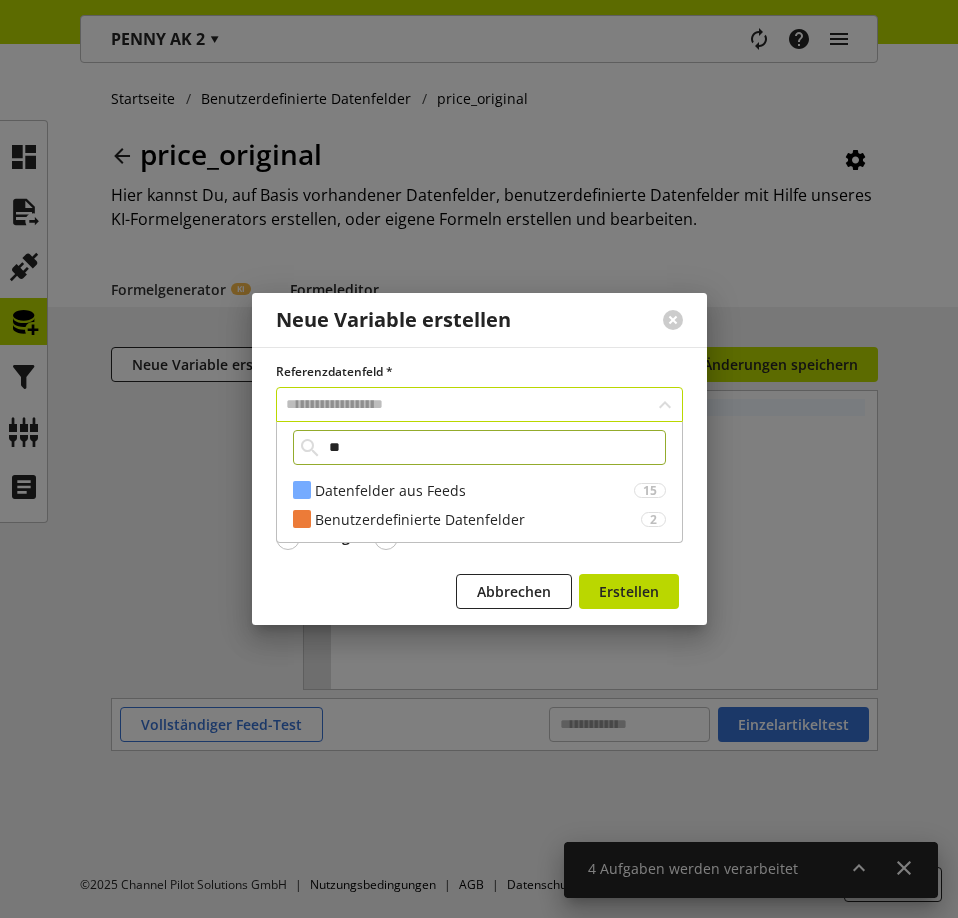 type on "*" 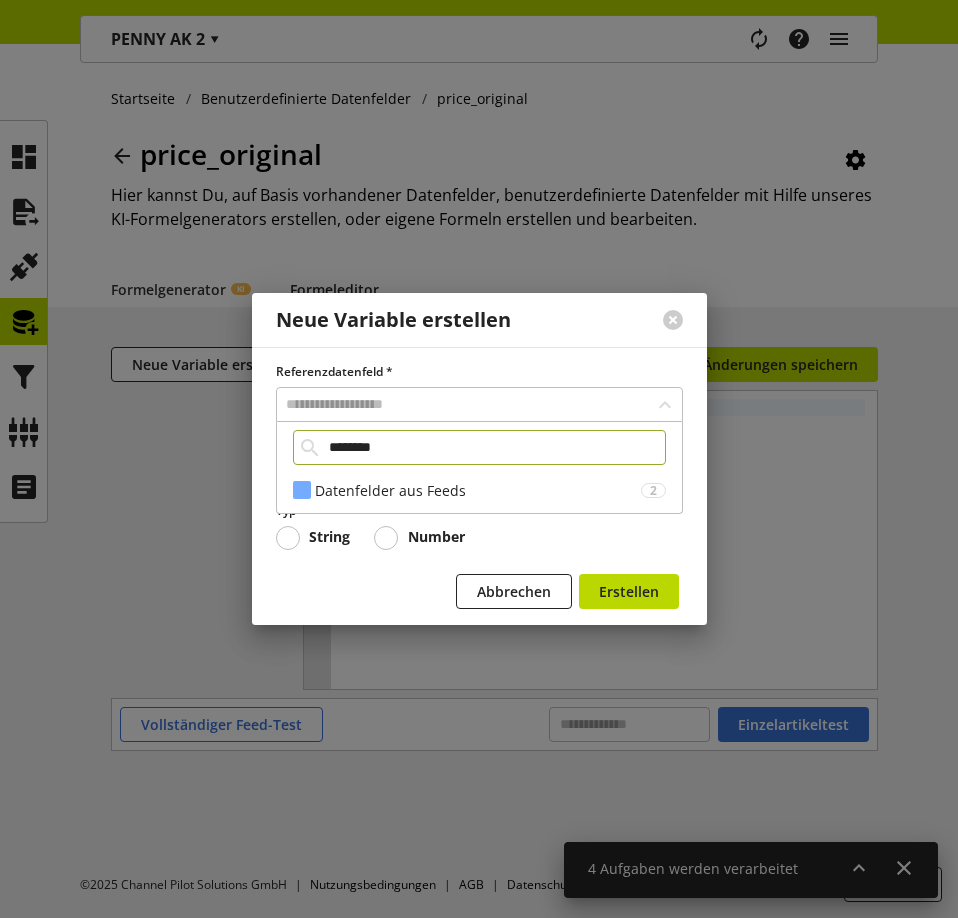 type on "********" 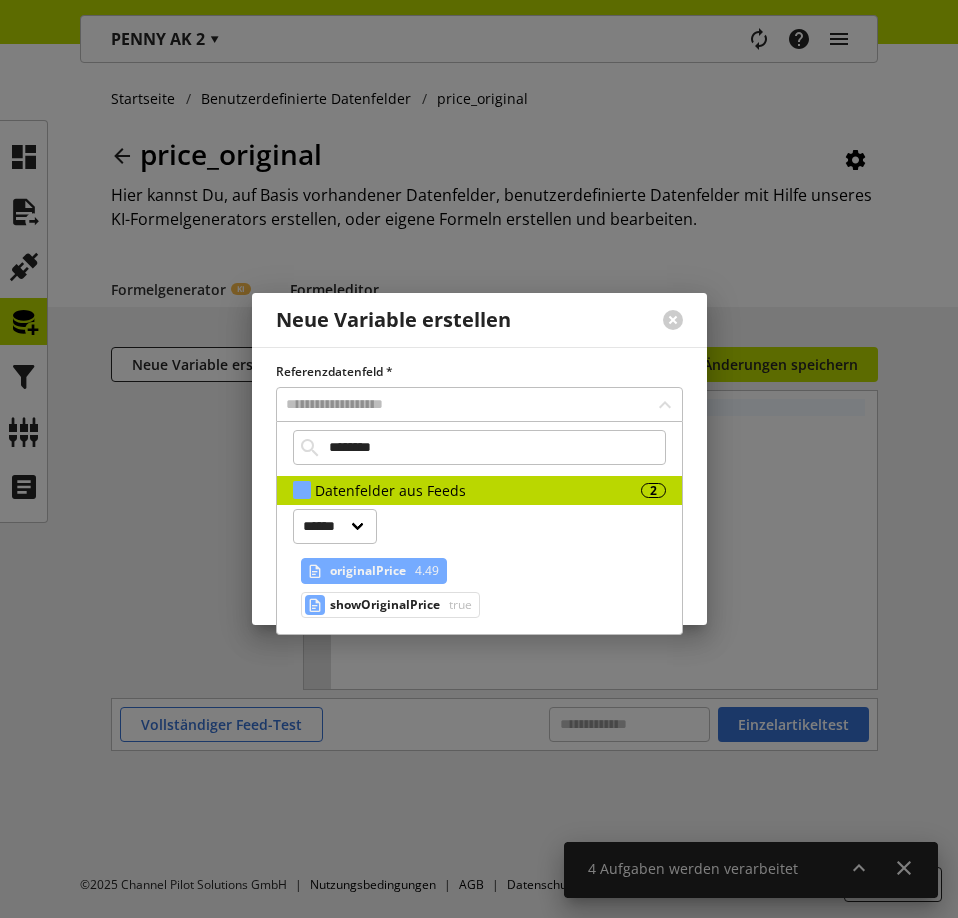 click on "originalPrice" at bounding box center (368, 571) 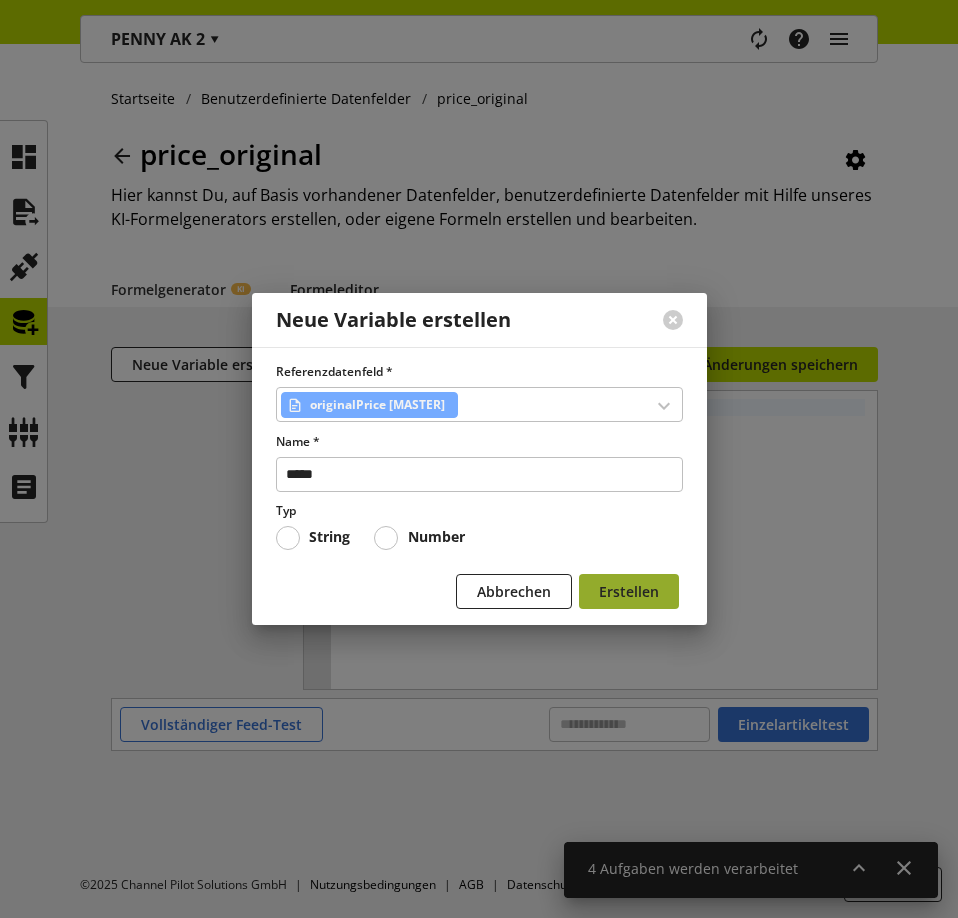 click on "Erstellen" at bounding box center [629, 591] 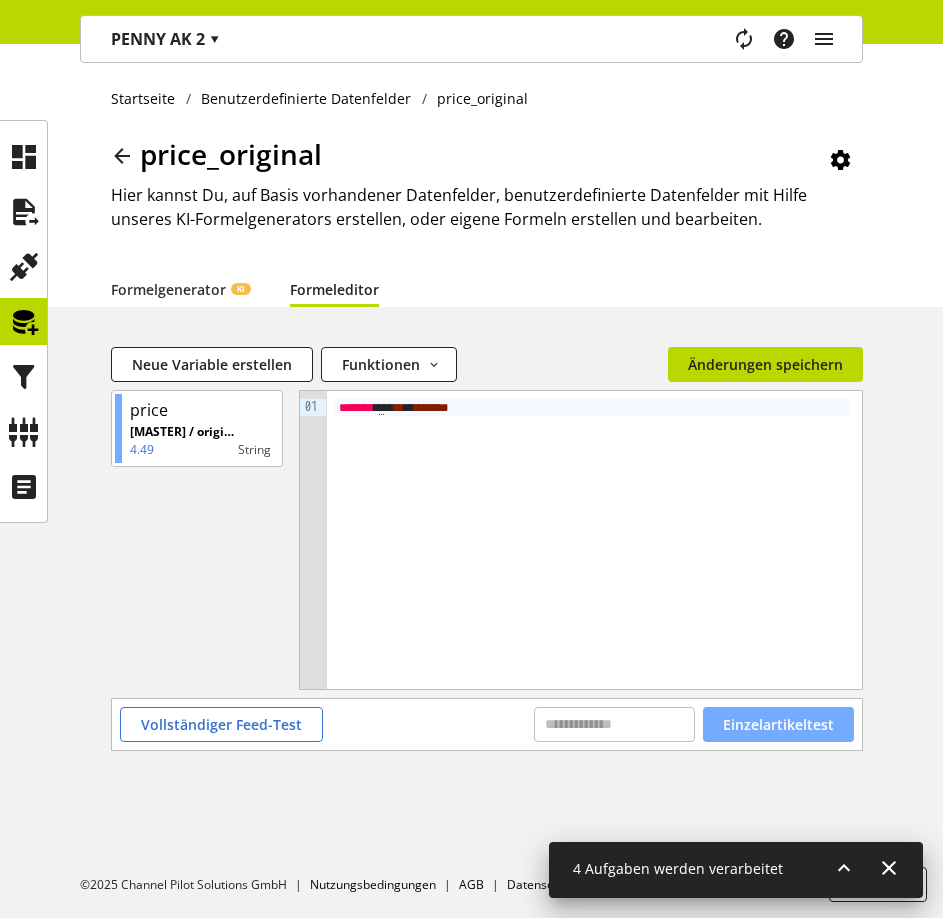 click on "Einzelartikeltest" at bounding box center (778, 724) 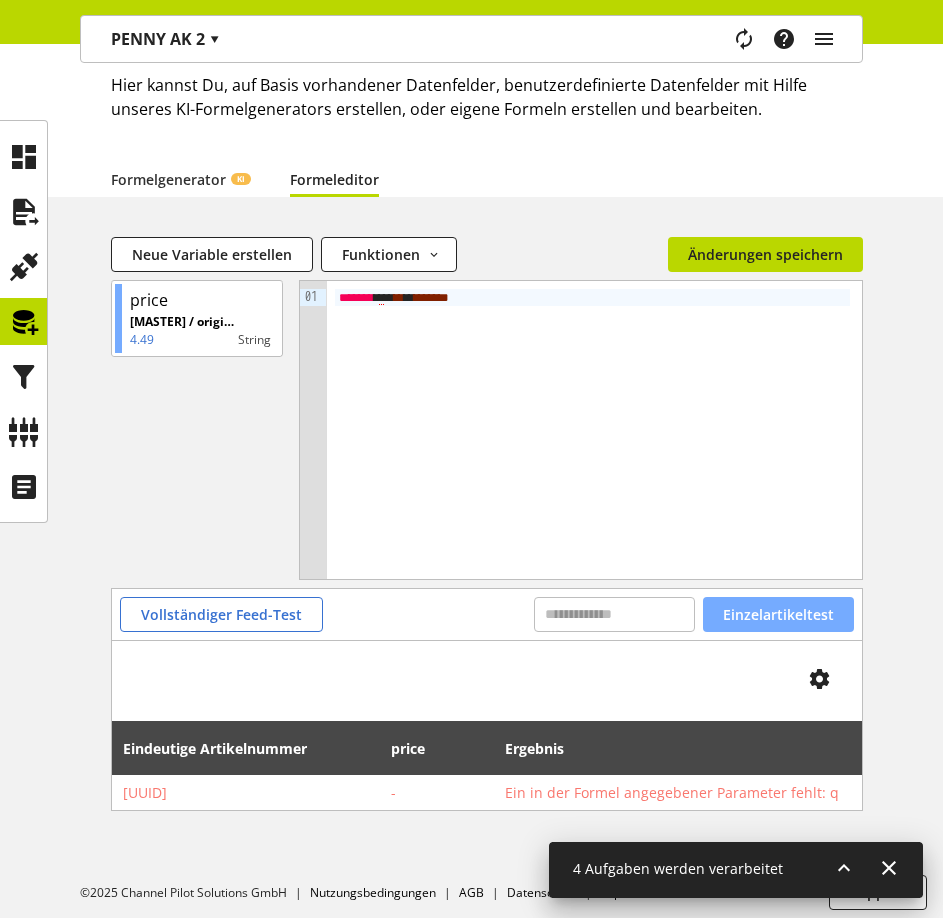 scroll, scrollTop: 111, scrollLeft: 0, axis: vertical 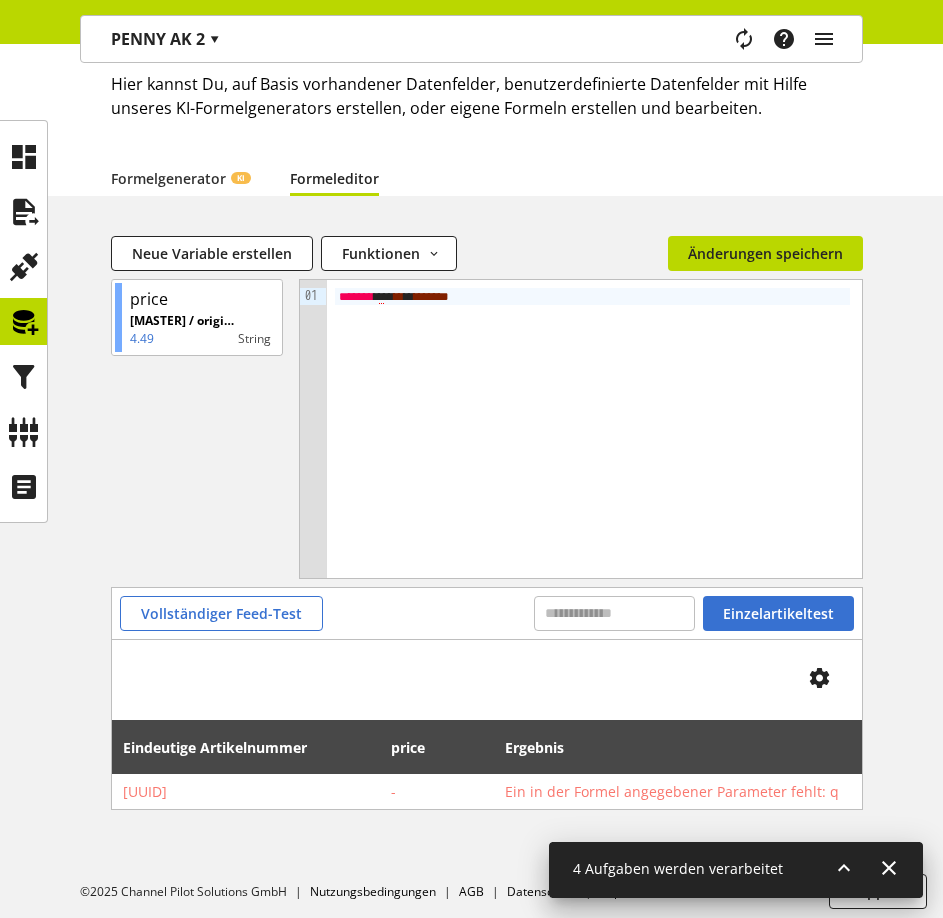 click on "******* * * * ** * * **** * *" at bounding box center [592, 296] 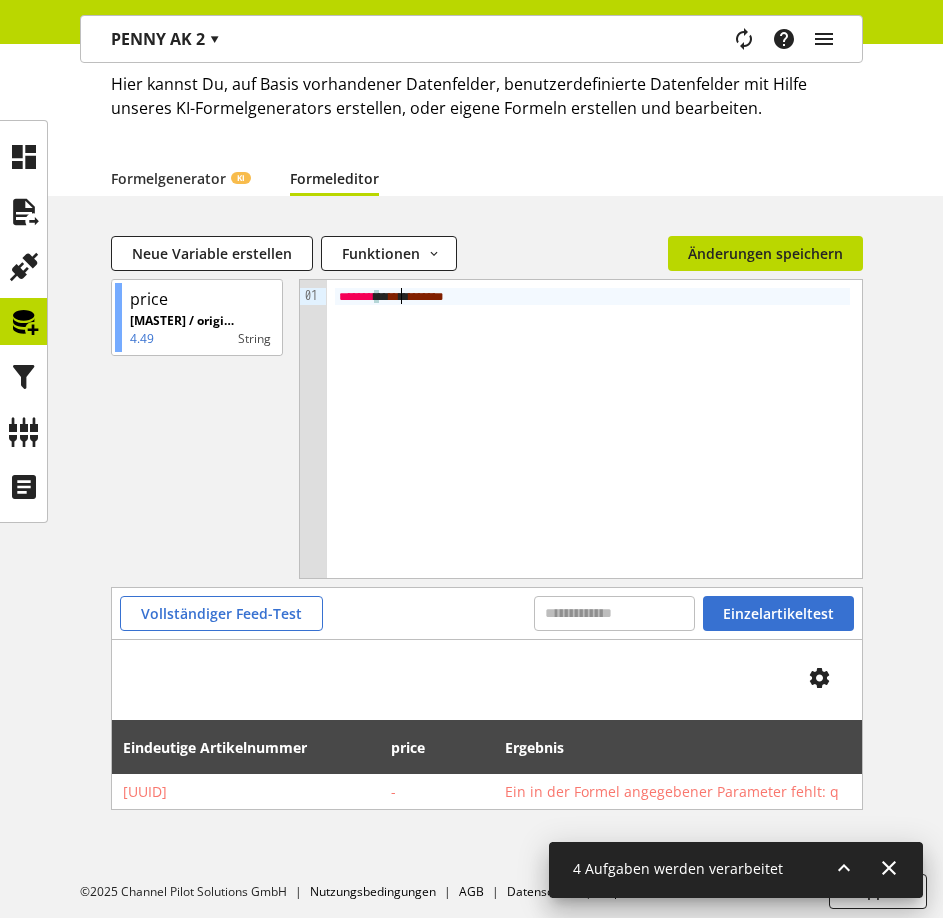 type 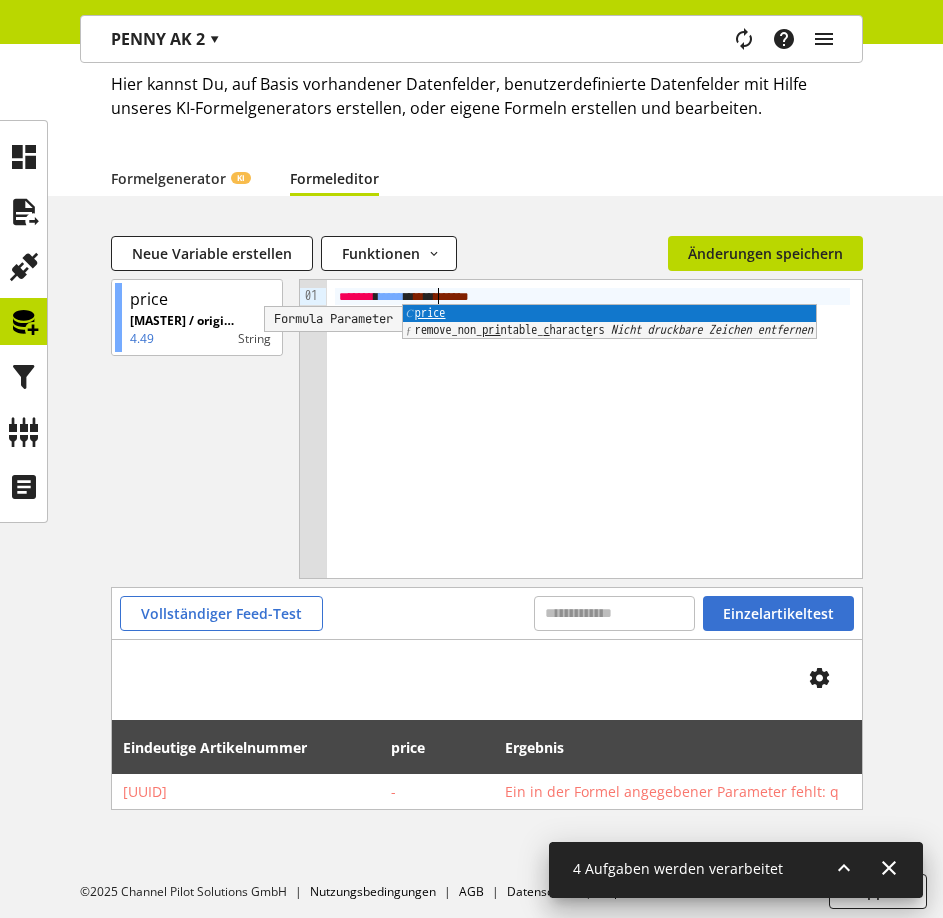 click on "Vollständiger Feed-Test Einzelartikeltest" at bounding box center (487, 613) 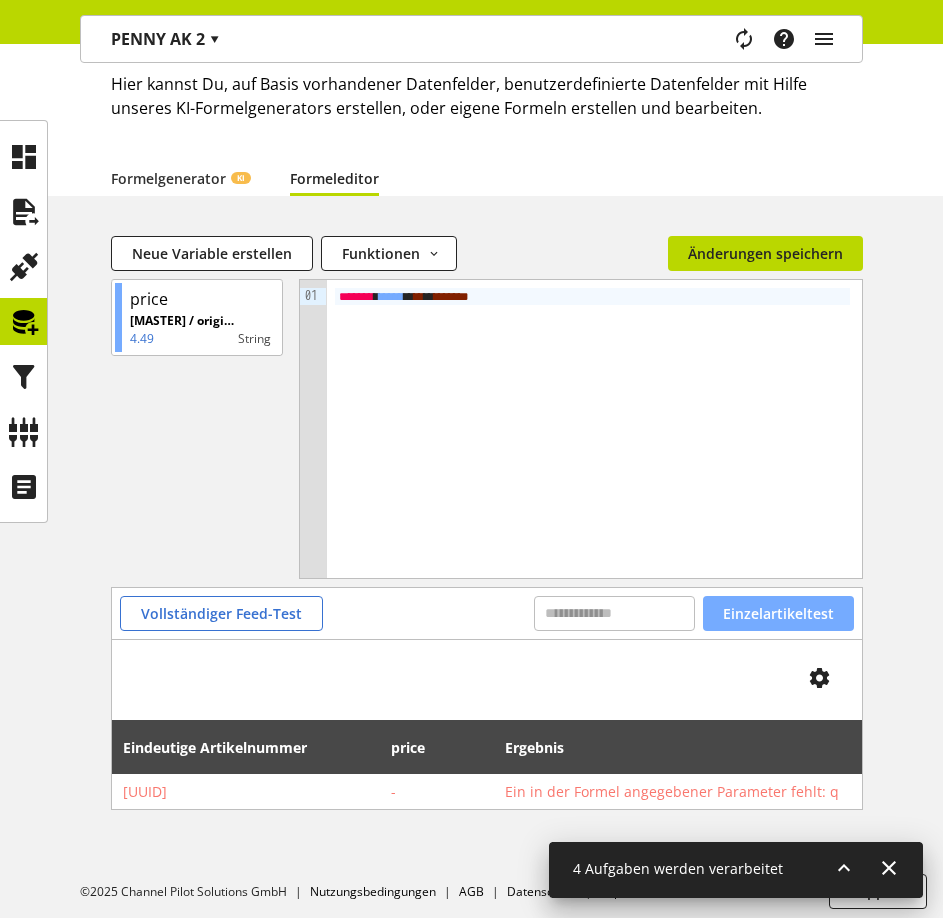 click on "Einzelartikeltest" at bounding box center [778, 613] 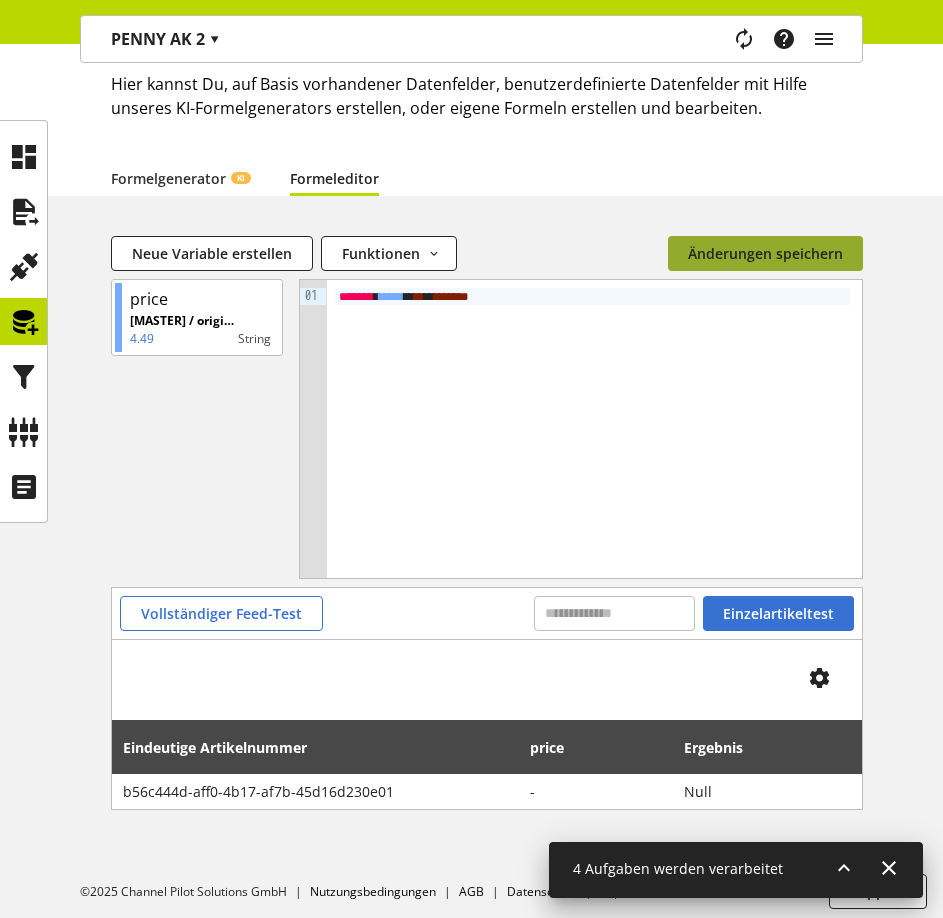 click on "Änderungen speichern" at bounding box center (765, 253) 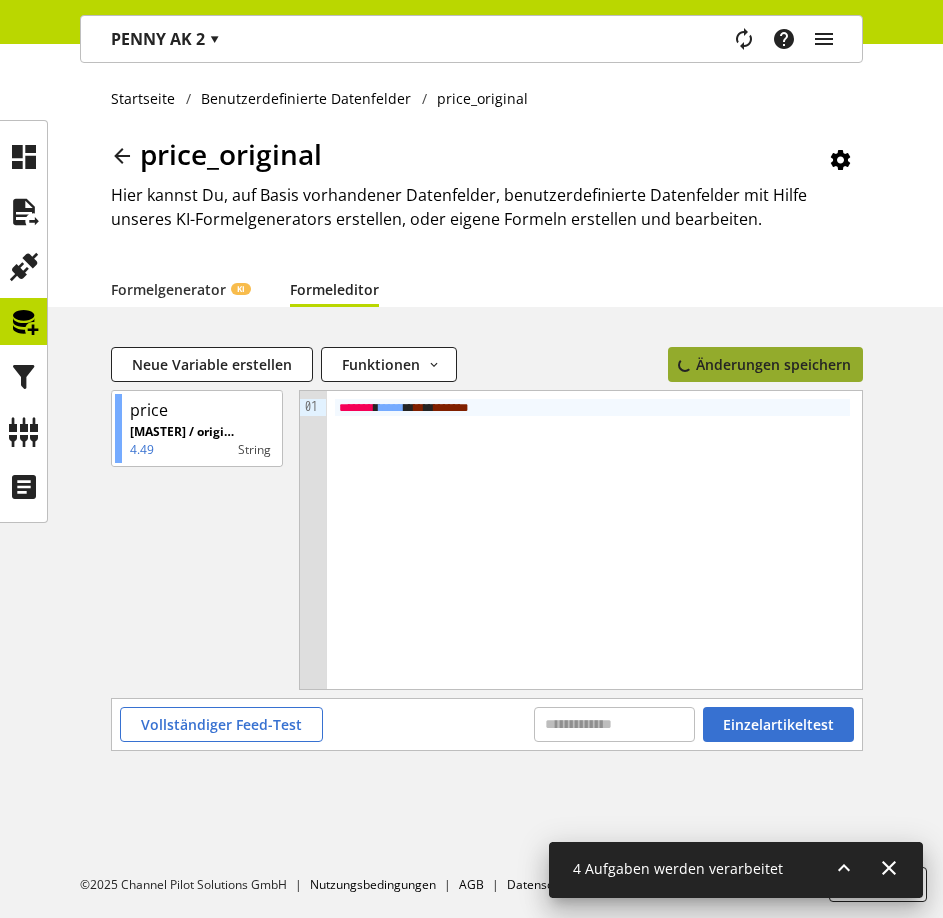 scroll, scrollTop: 0, scrollLeft: 0, axis: both 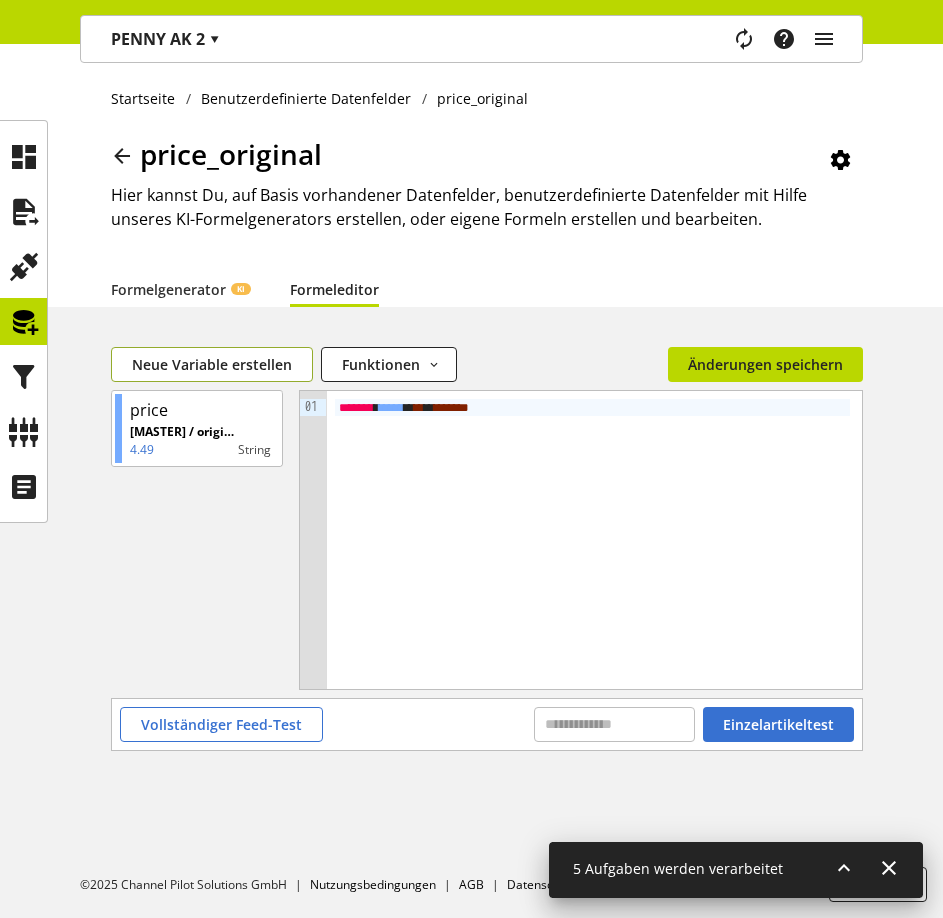 click on "Neue Variable erstellen" at bounding box center (212, 364) 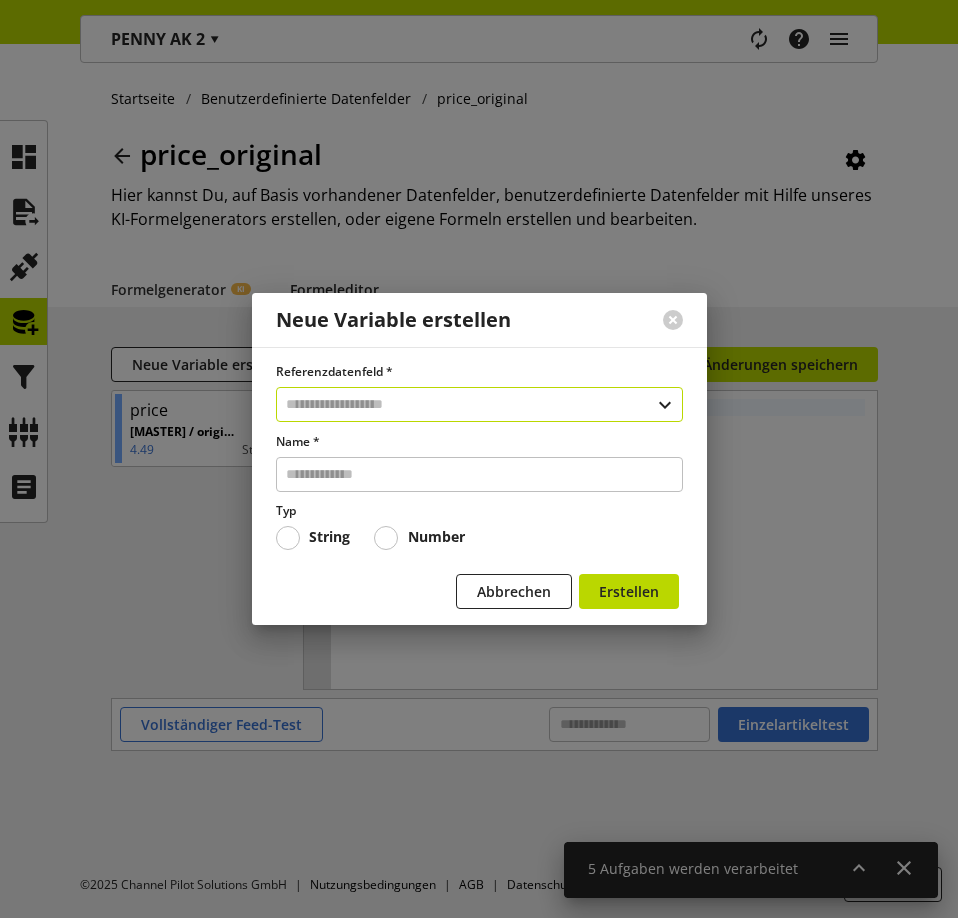 click at bounding box center (479, 404) 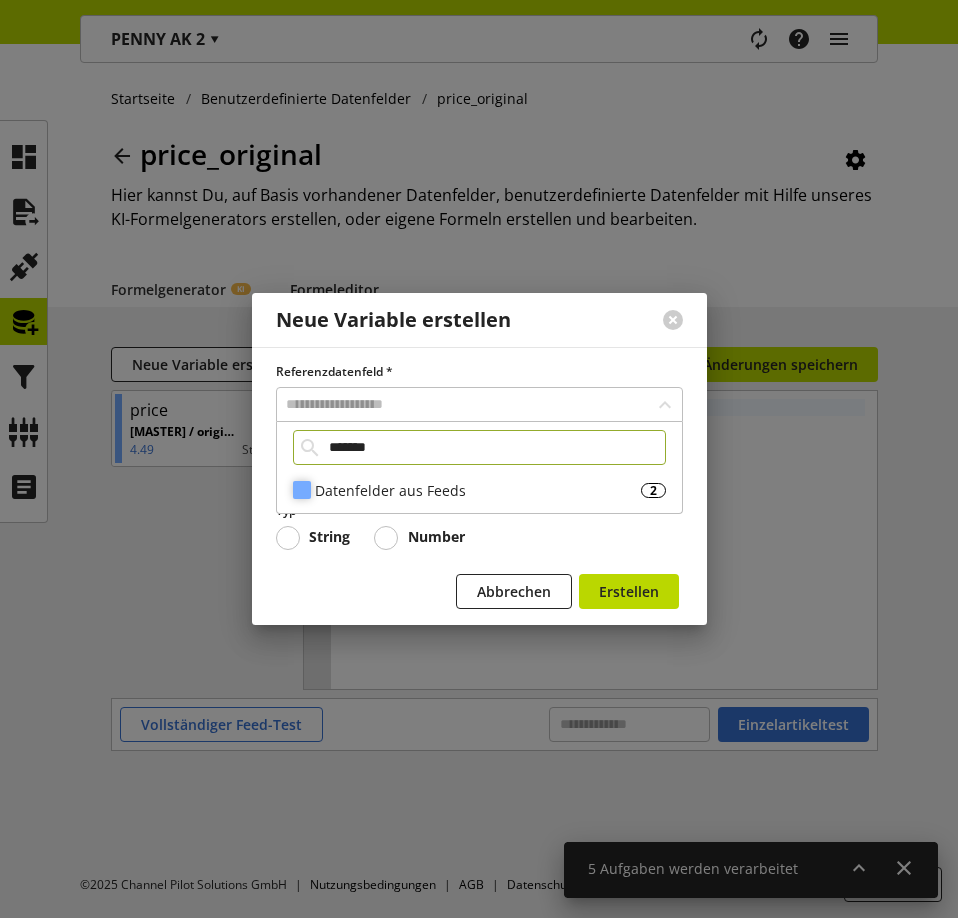 type on "*******" 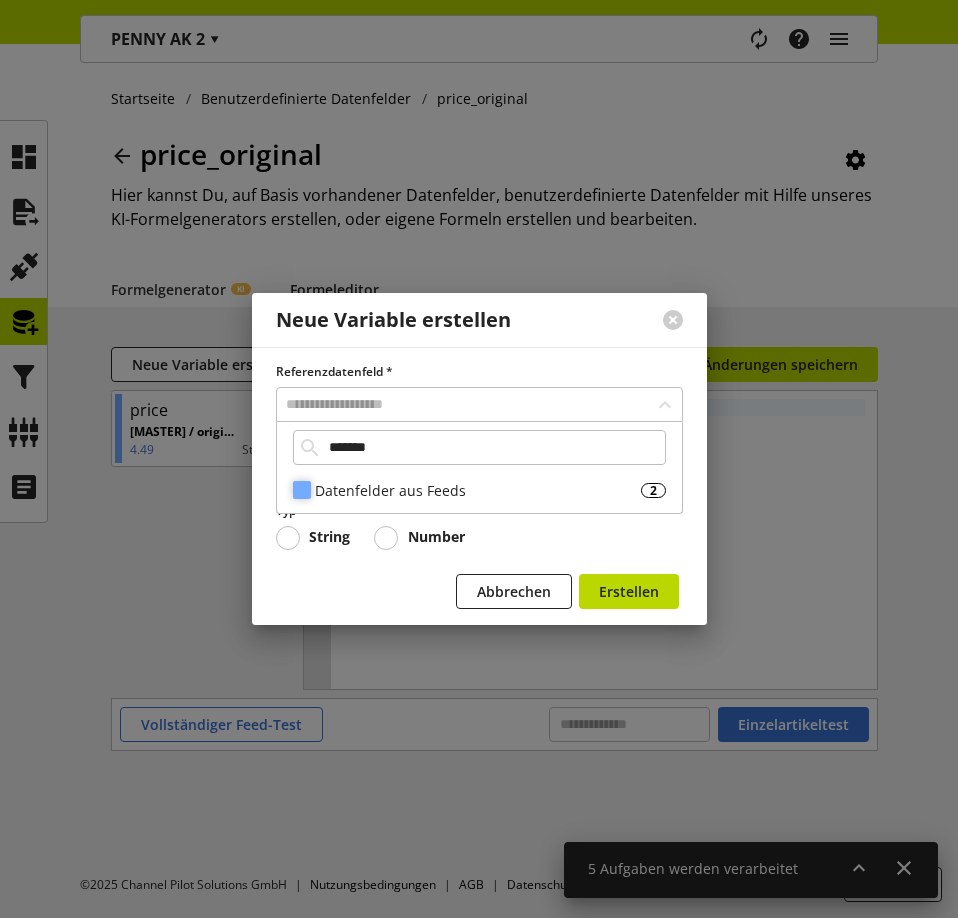 click on "Datenfelder aus Feeds 2" at bounding box center (479, 490) 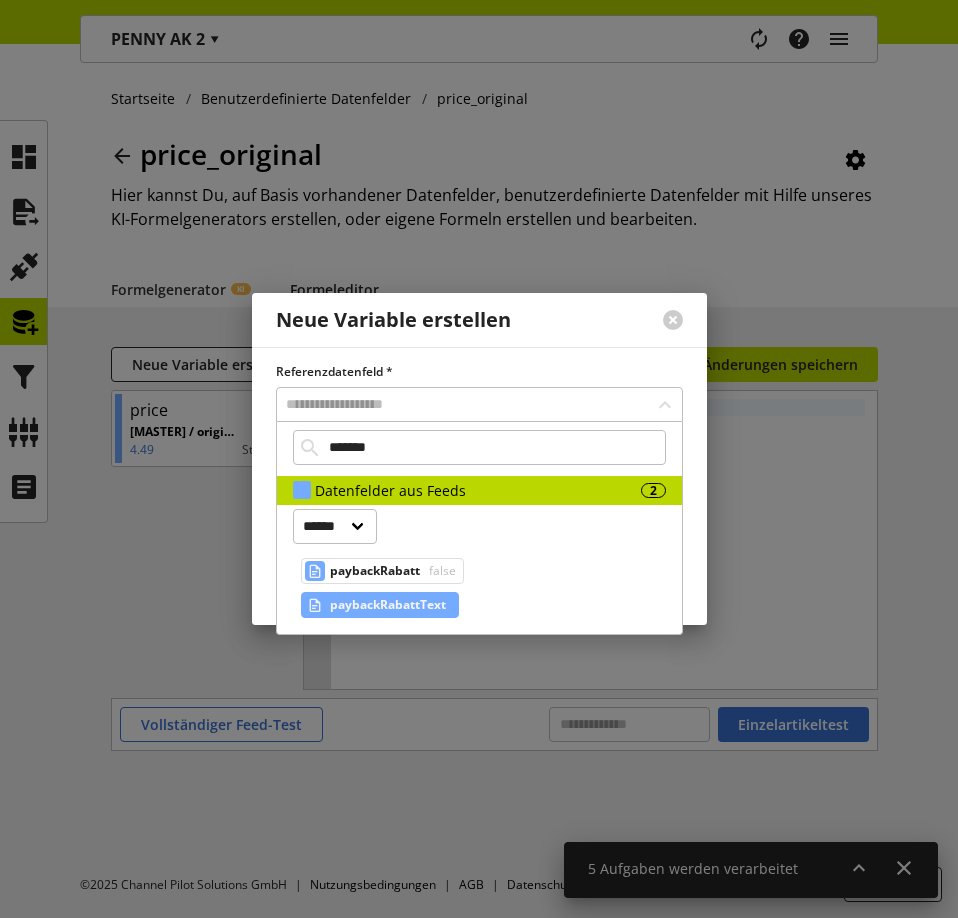 click on "paybackRabattText" at bounding box center [388, 605] 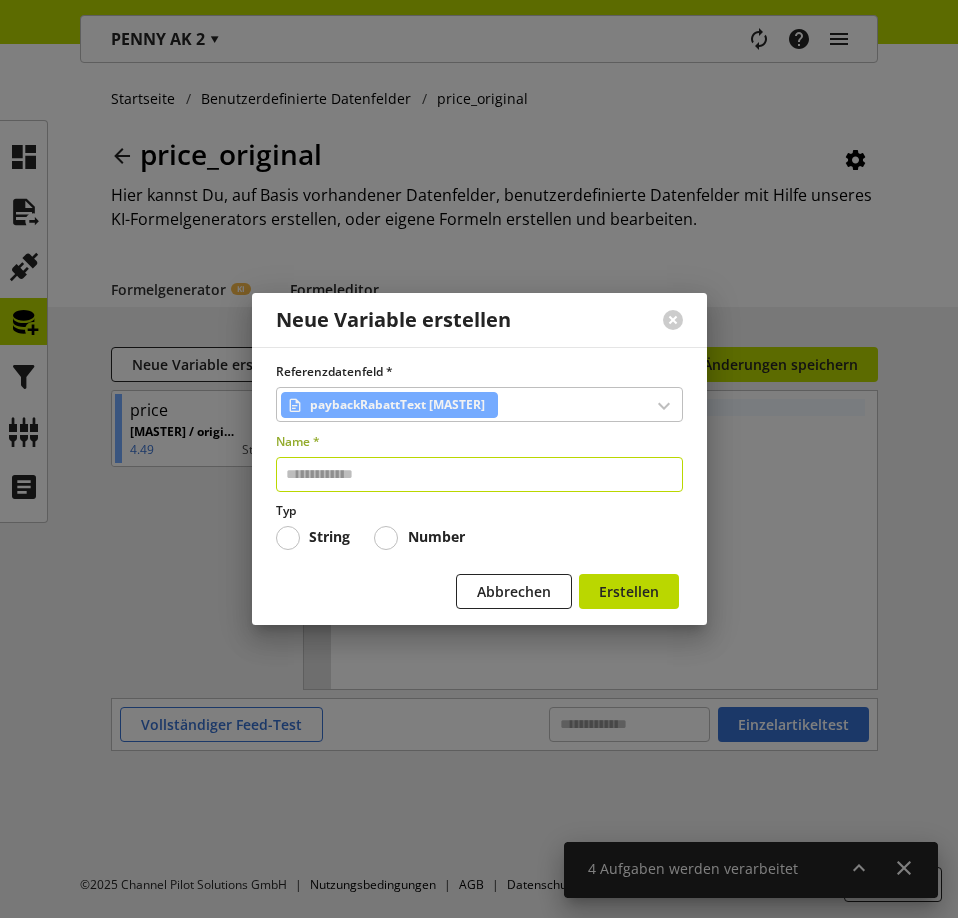 click at bounding box center [479, 474] 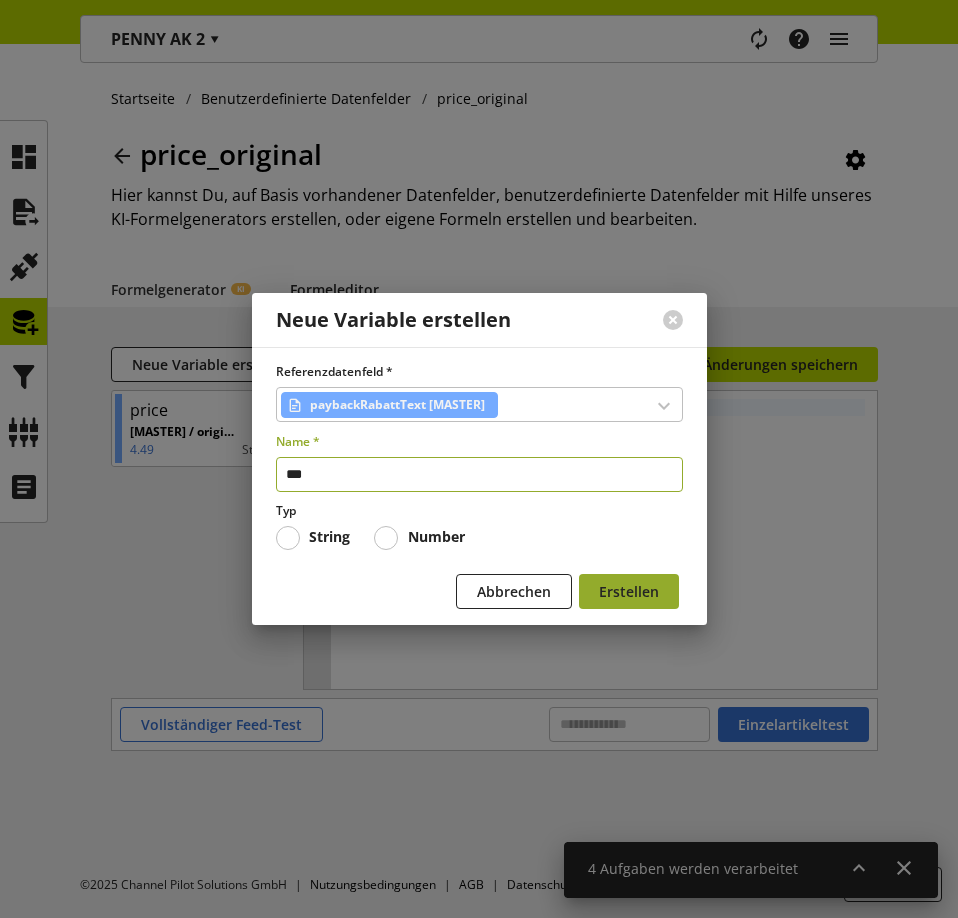 type on "***" 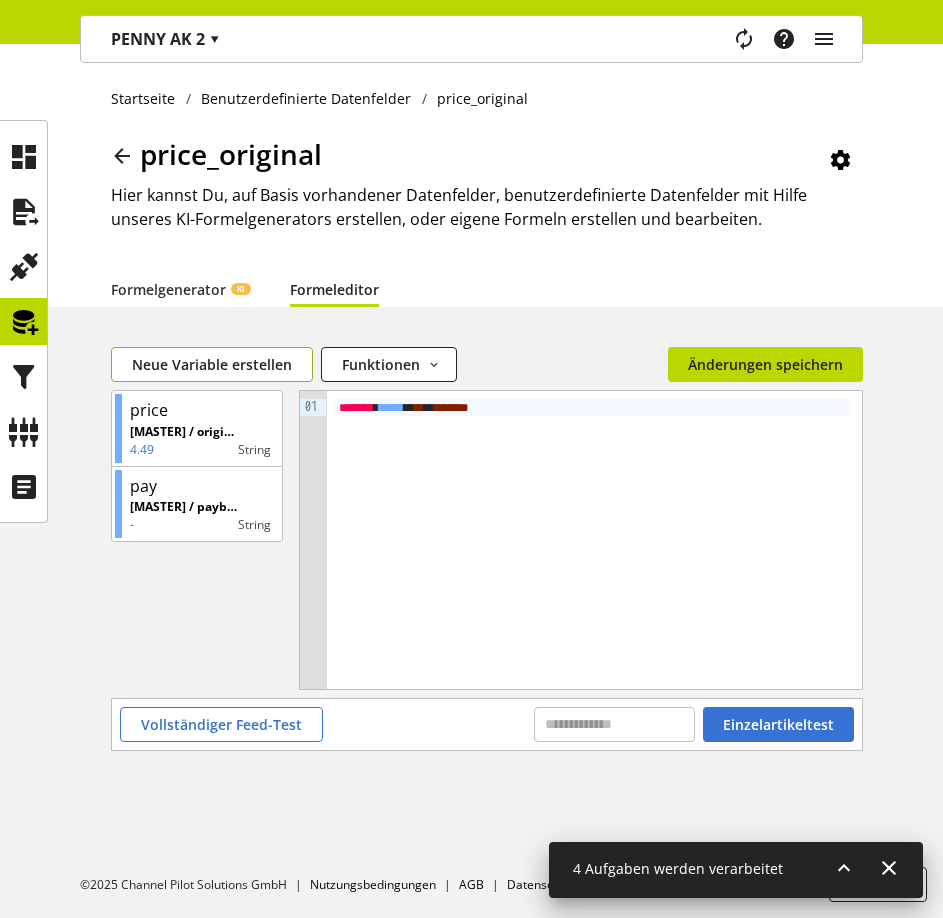 click on "Neue Variable erstellen" at bounding box center (212, 364) 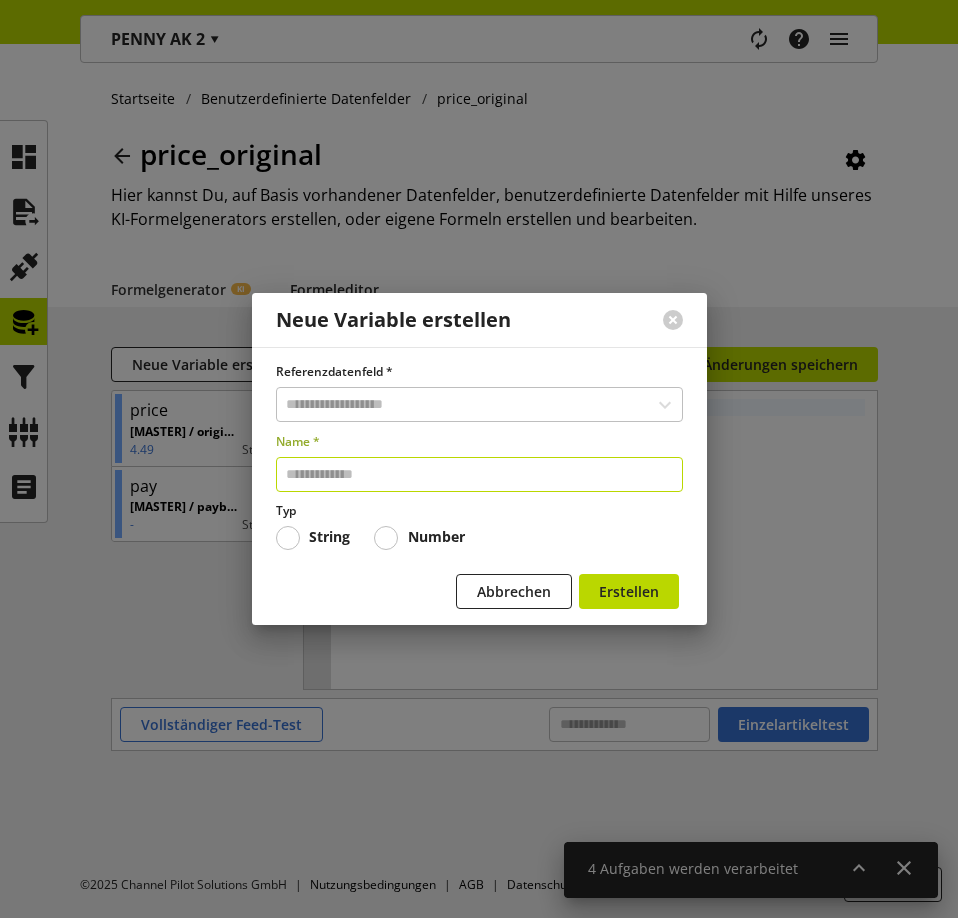 click at bounding box center (479, 474) 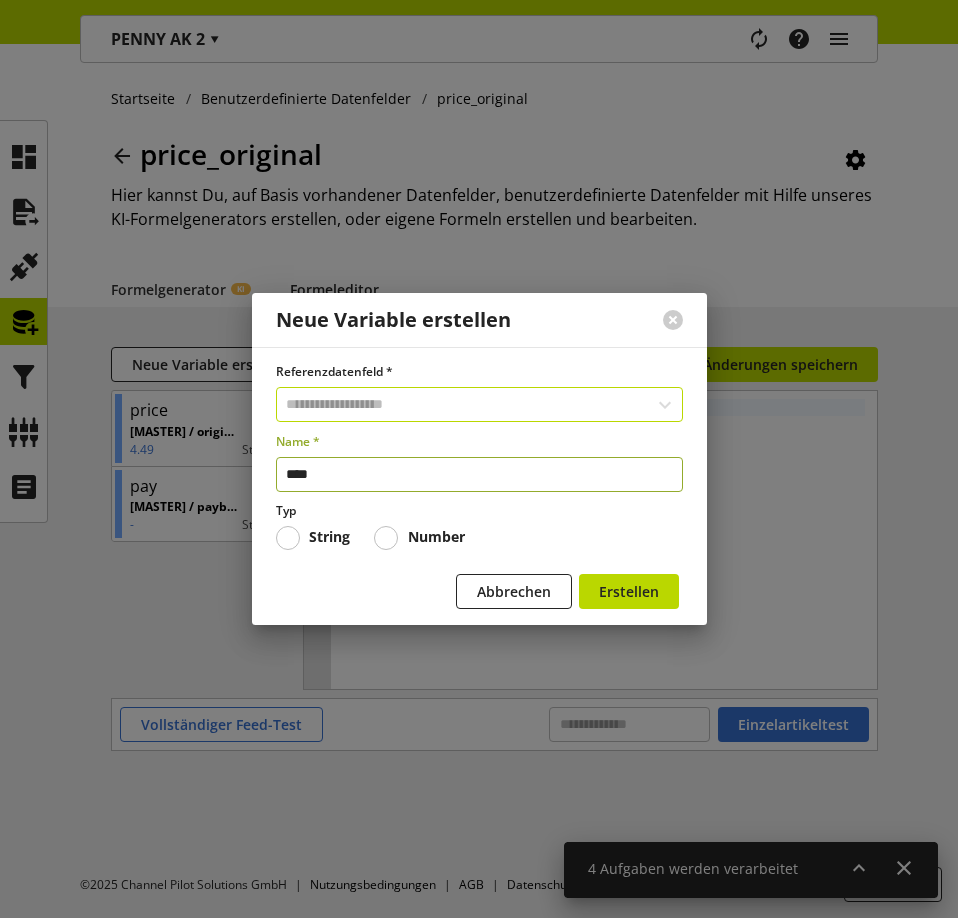 type on "****" 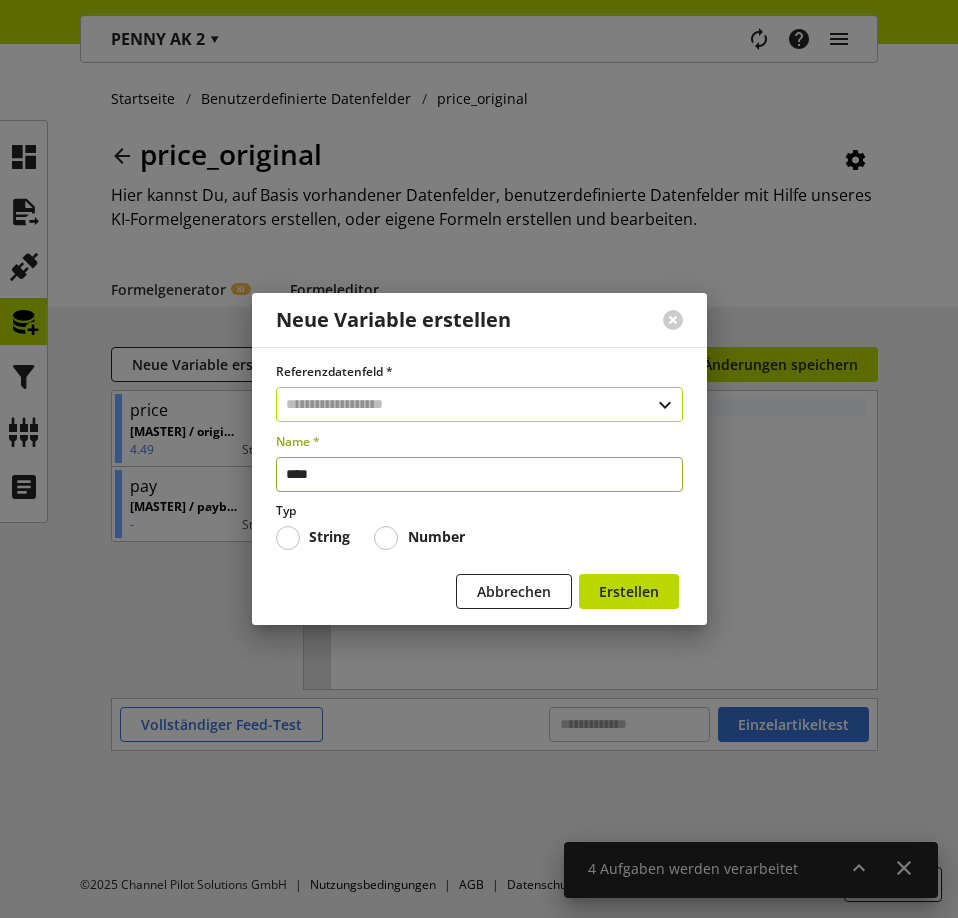 click at bounding box center [479, 404] 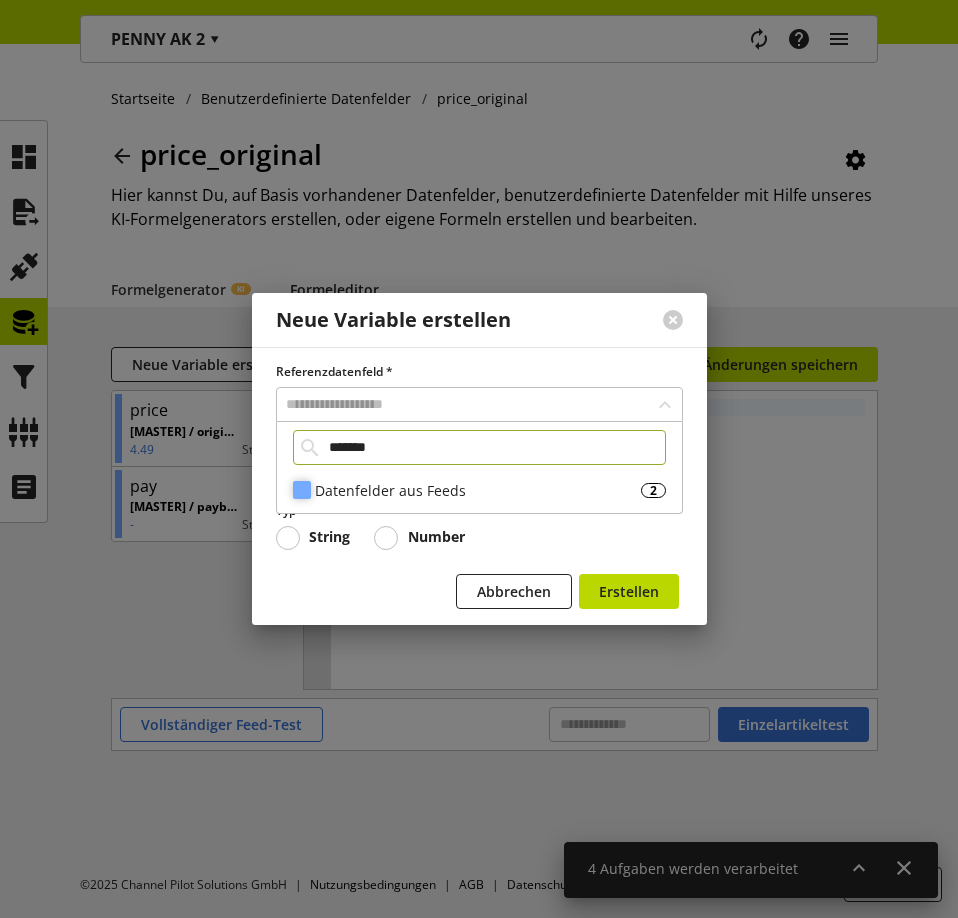 type on "*******" 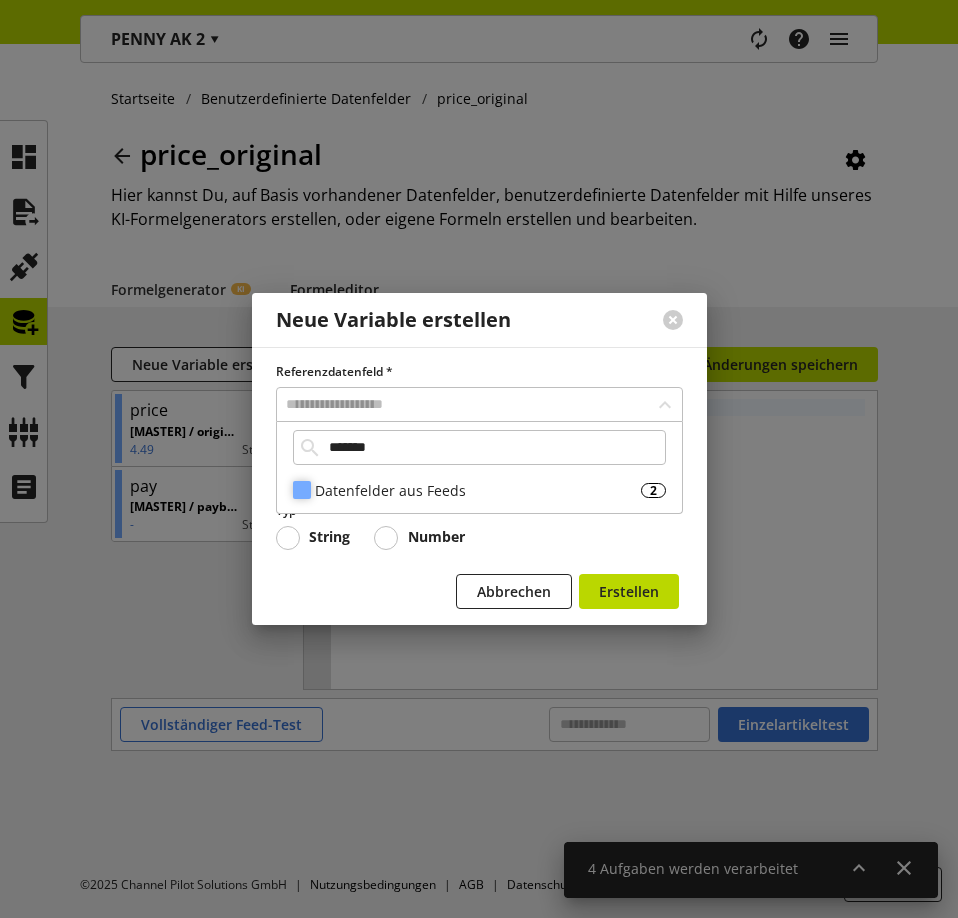 click on "Datenfelder aus Feeds" at bounding box center [478, 490] 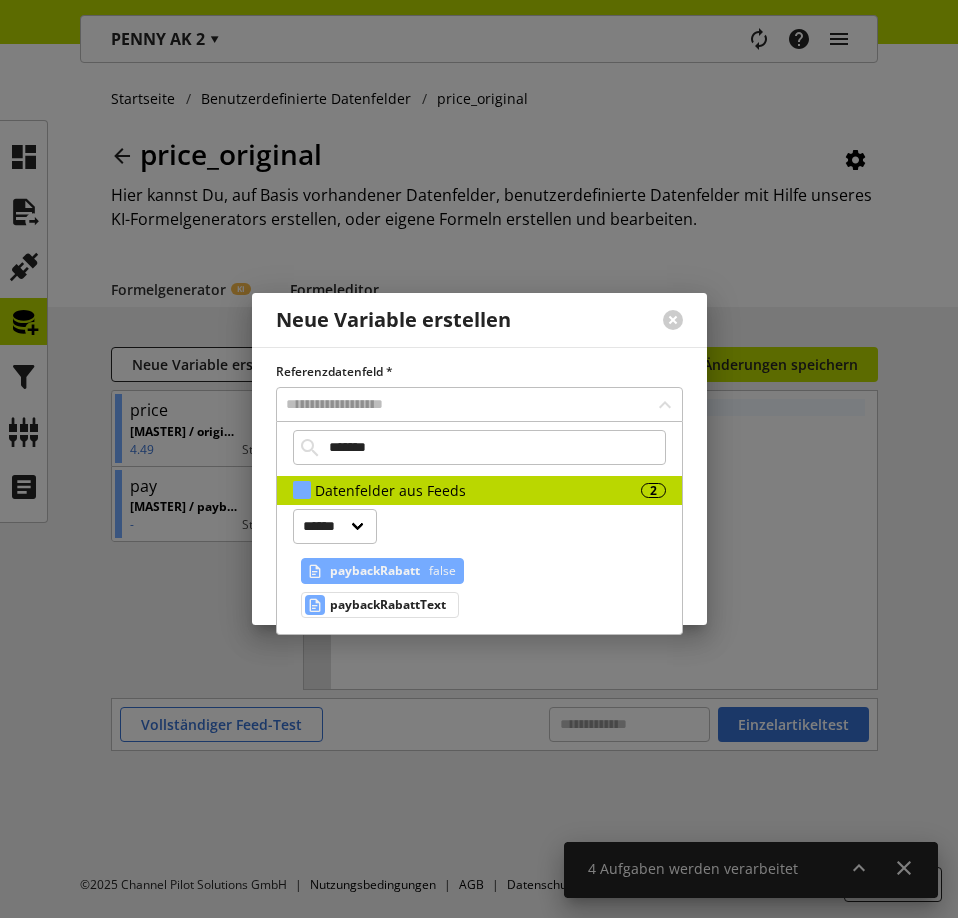 click on "paybackRabatt" at bounding box center (375, 571) 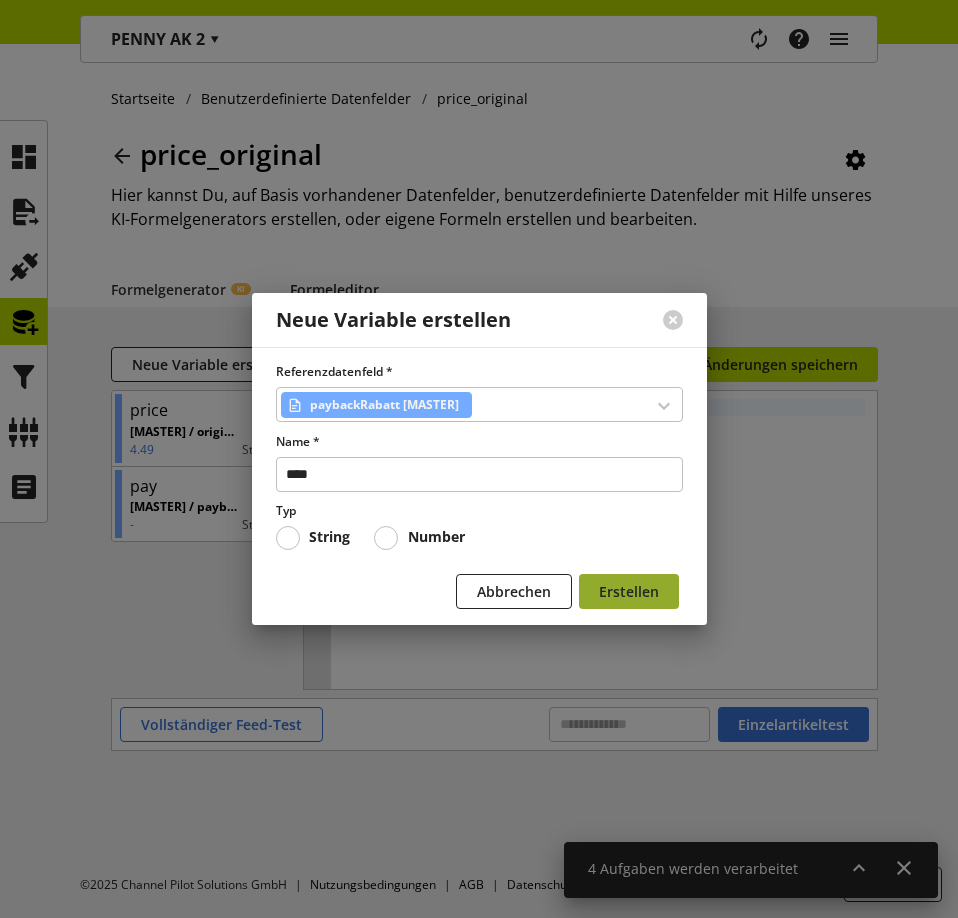 click on "Erstellen" at bounding box center [629, 591] 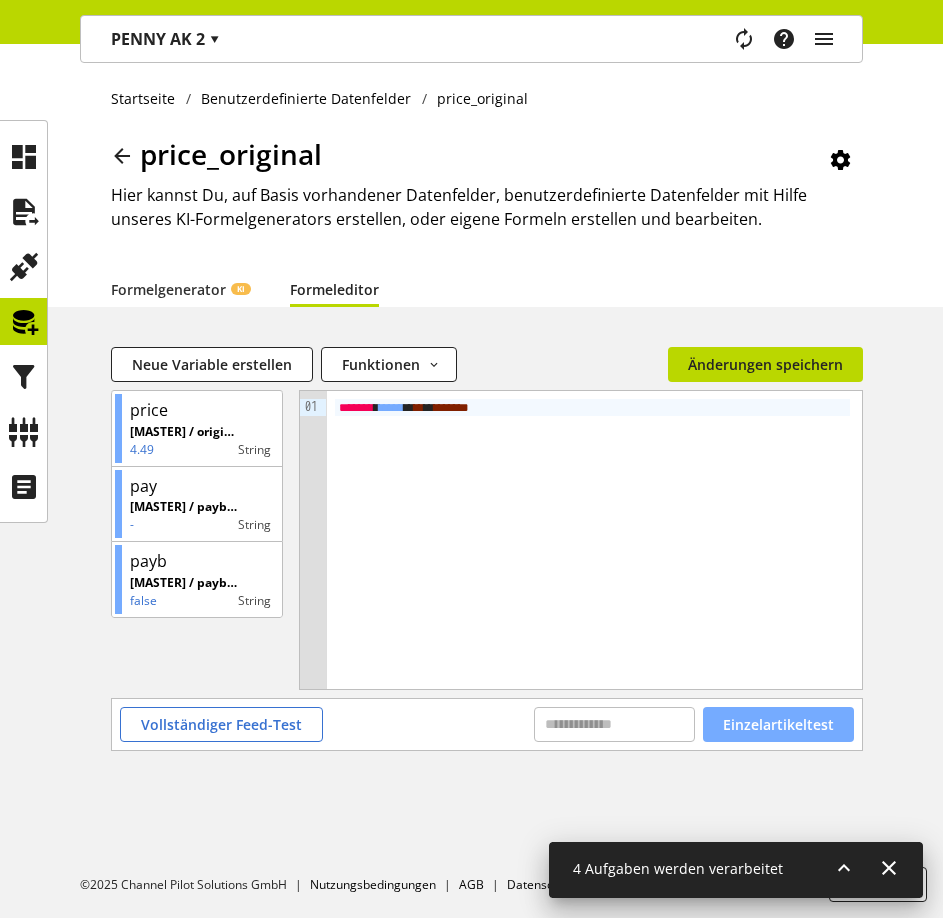 click on "Einzelartikeltest" at bounding box center (778, 724) 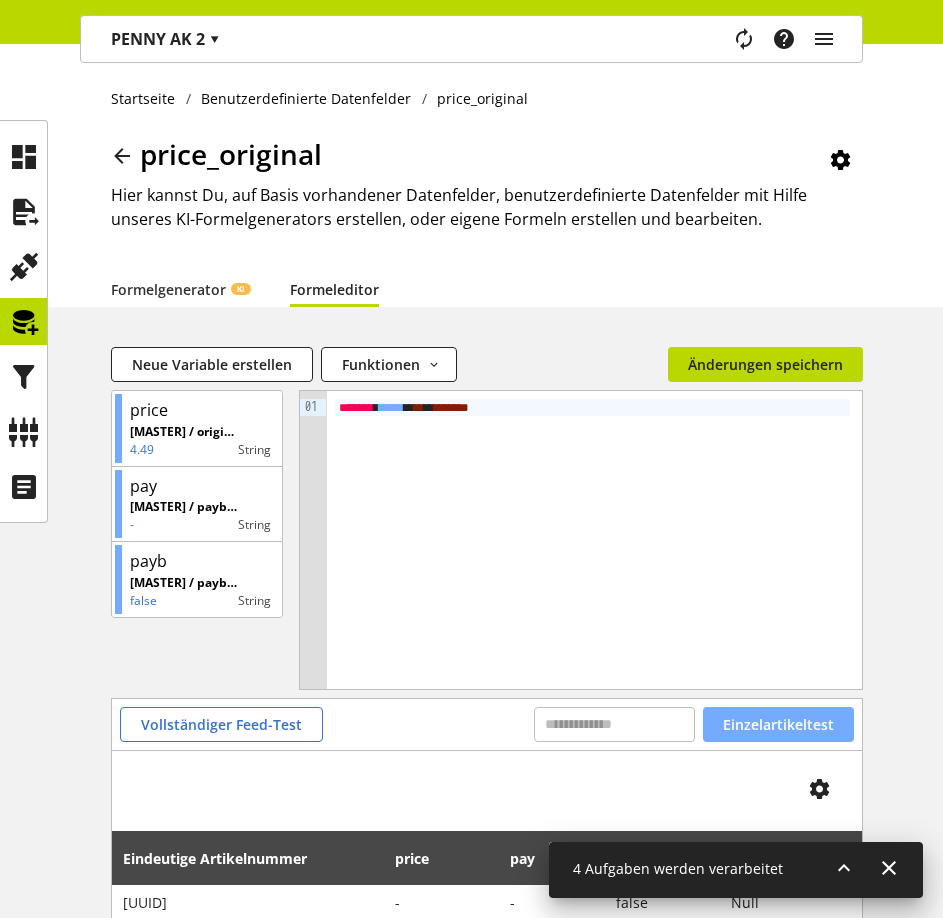 scroll, scrollTop: 118, scrollLeft: 0, axis: vertical 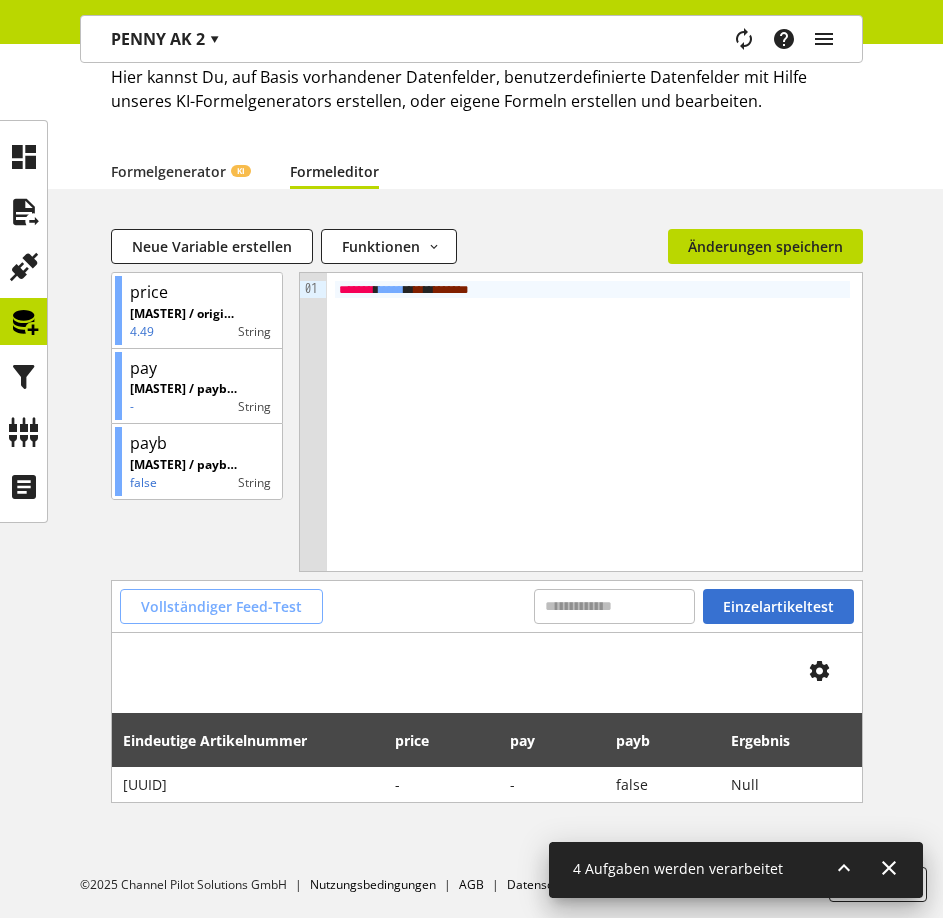 click on "Vollständiger Feed-Test" at bounding box center [221, 606] 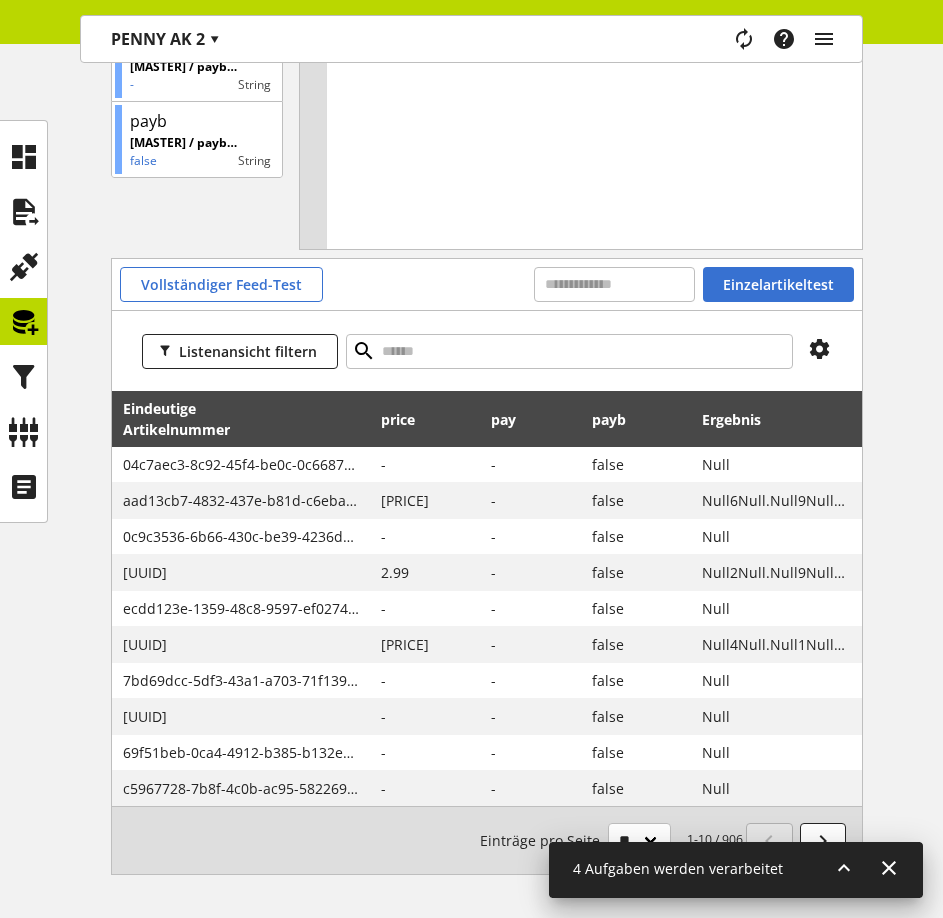 scroll, scrollTop: 441, scrollLeft: 0, axis: vertical 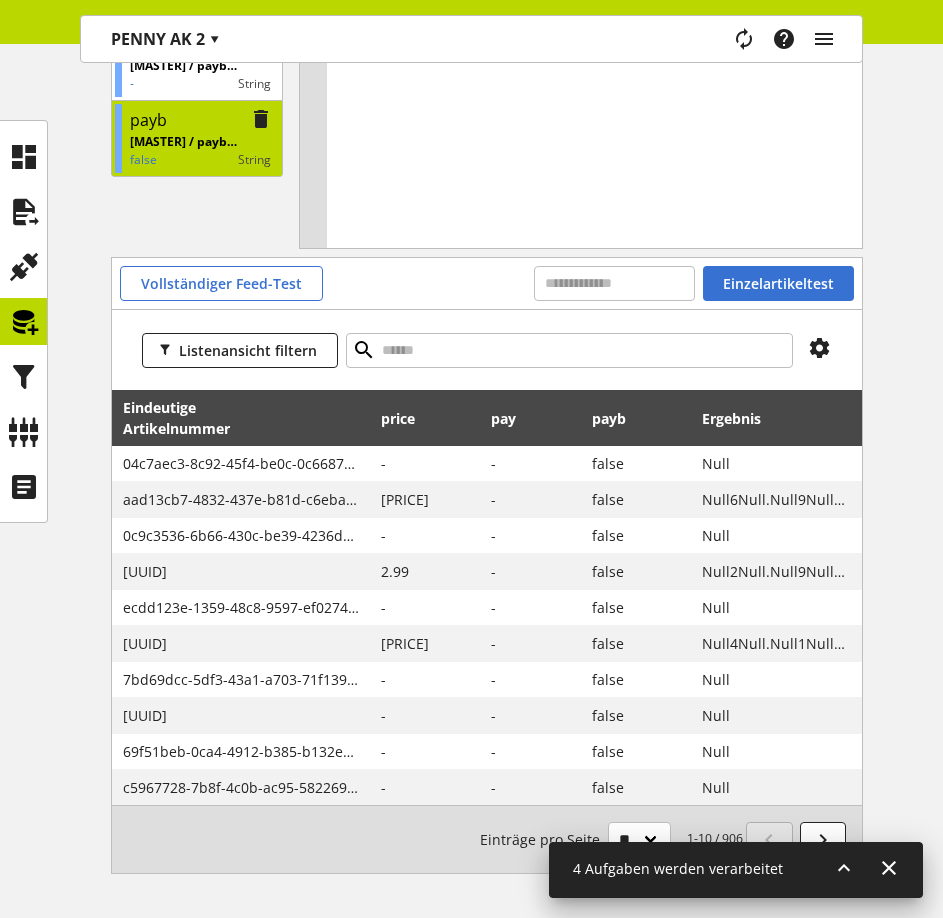 click on "[MASTER] / paybackRabatt" at bounding box center (184, 142) 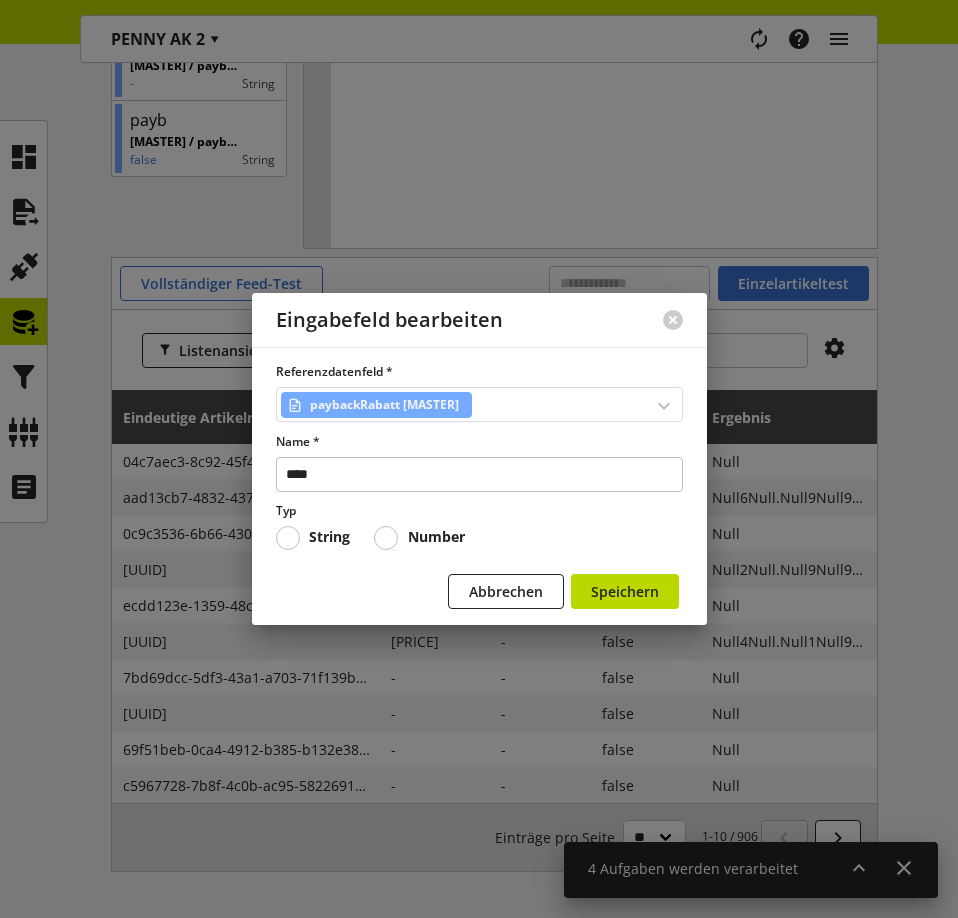 click on "paybackRabatt [MASTER]" at bounding box center [479, 404] 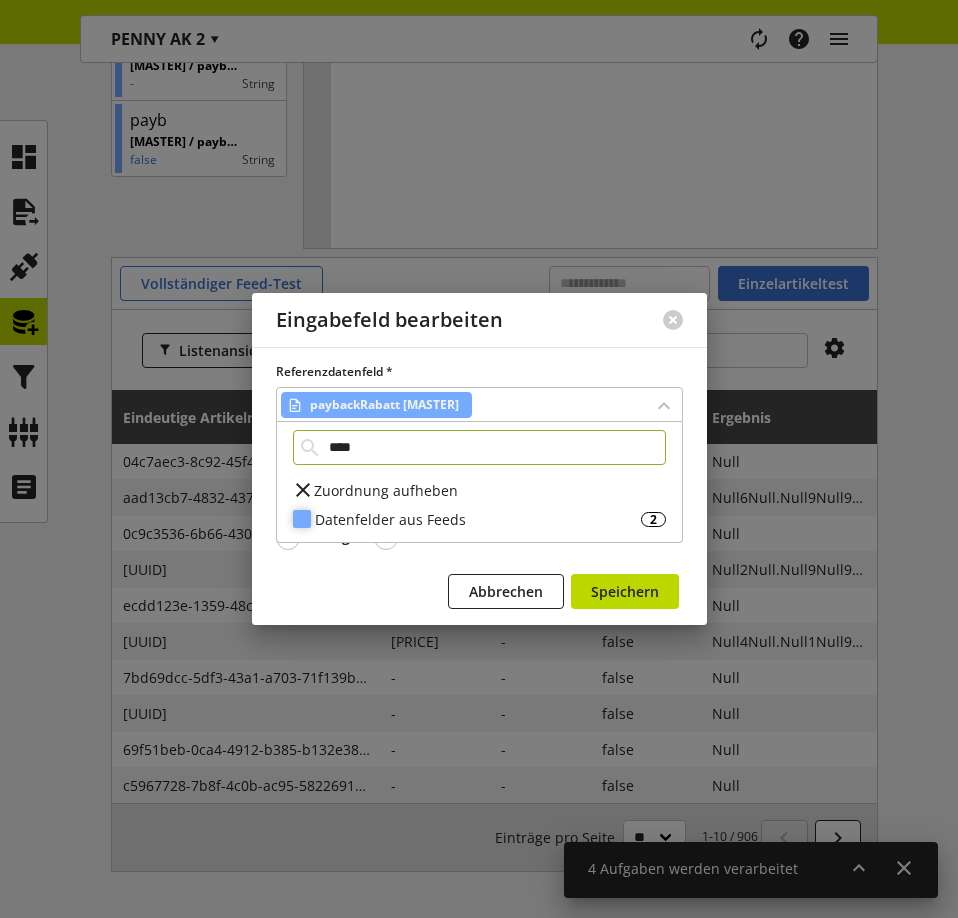 type on "****" 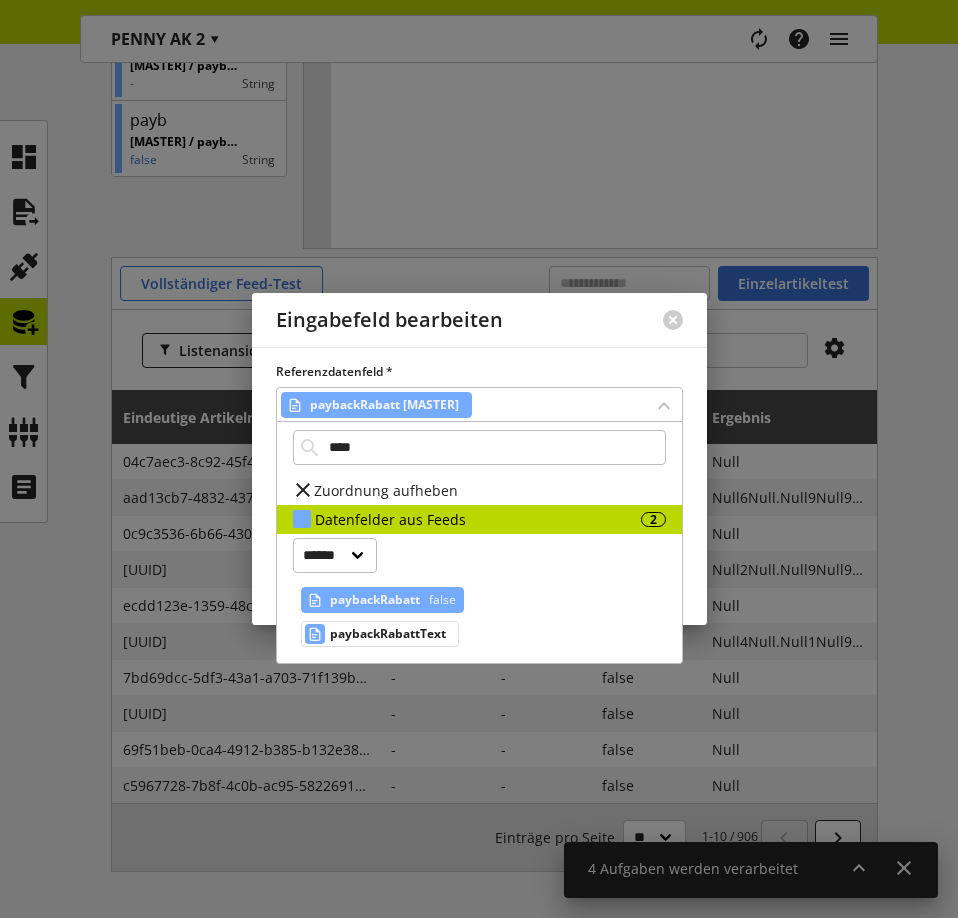 click at bounding box center [479, 459] 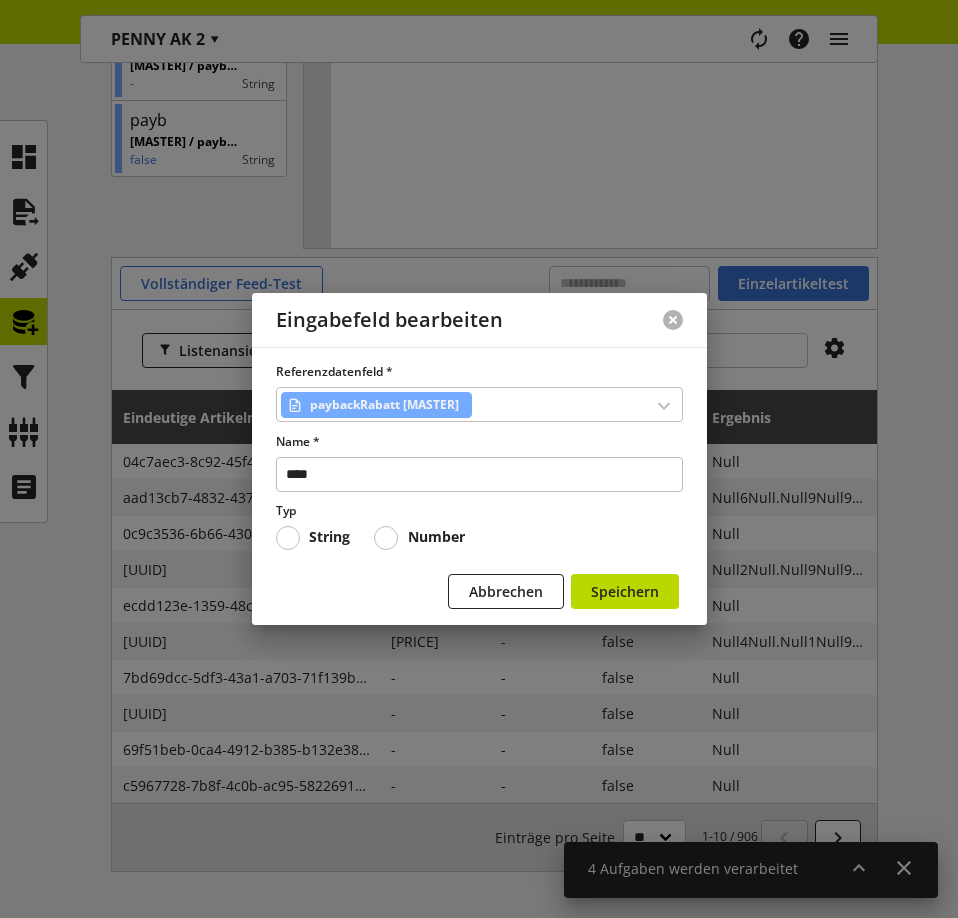 click at bounding box center [673, 320] 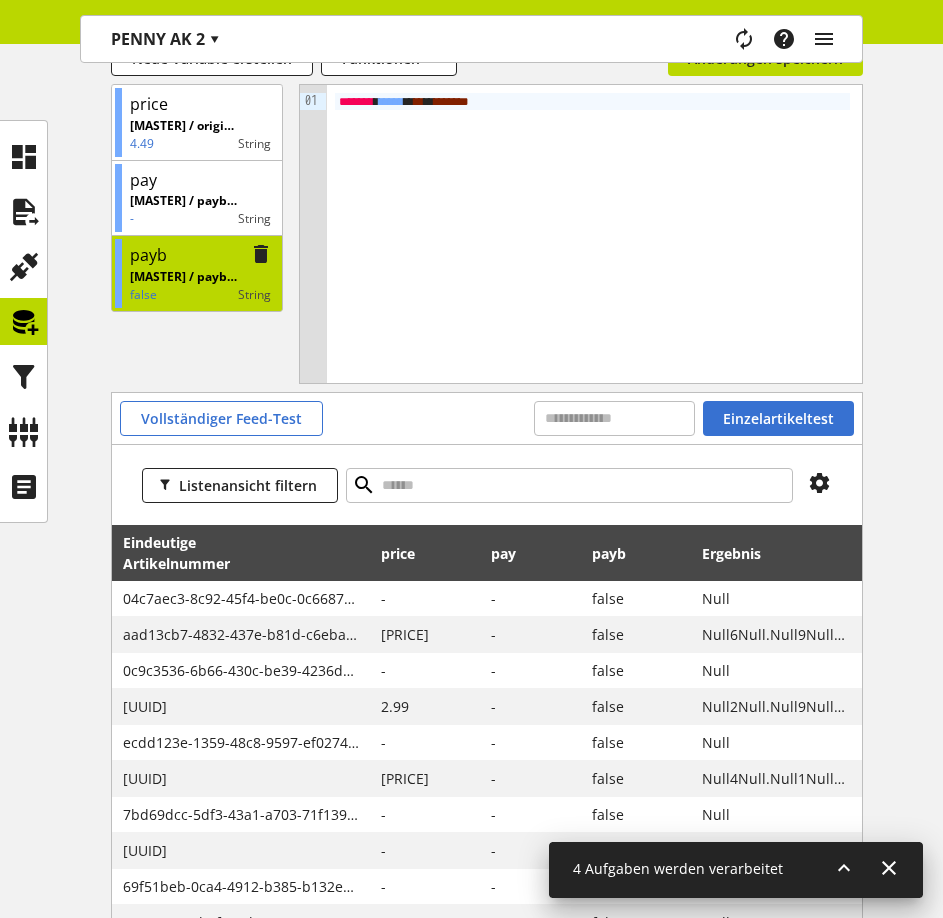 scroll, scrollTop: 295, scrollLeft: 0, axis: vertical 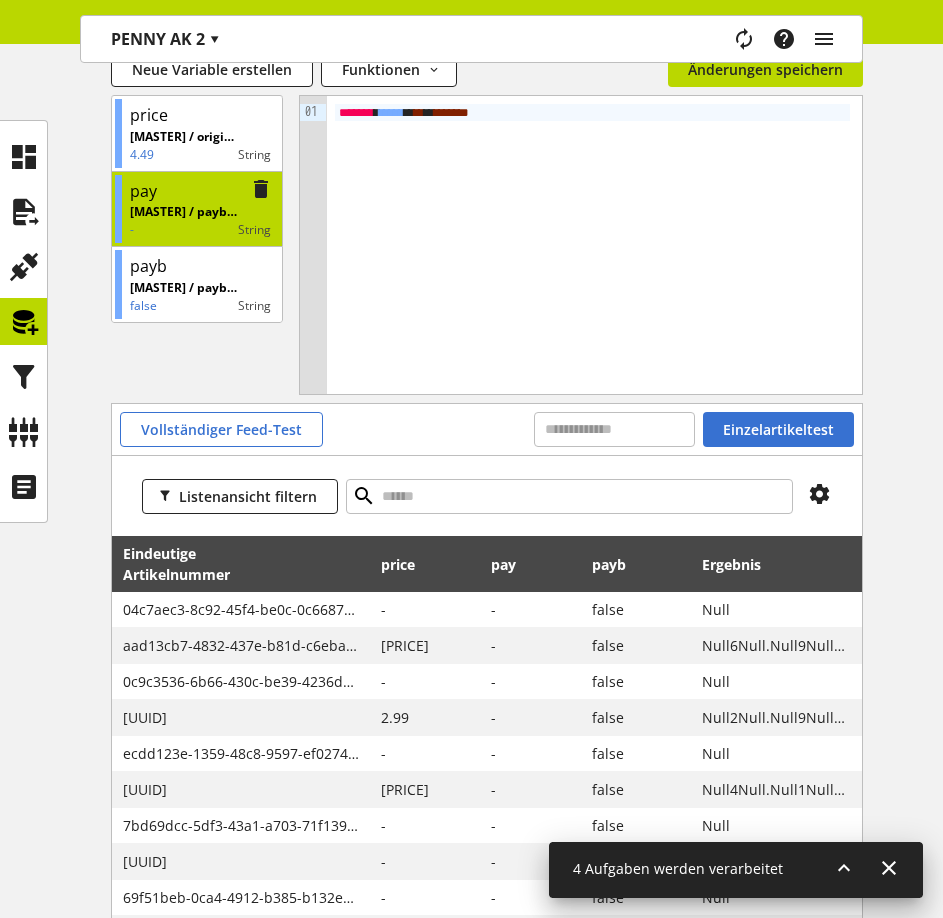 click on "[MASTER] / paybackRabattText" at bounding box center [184, 212] 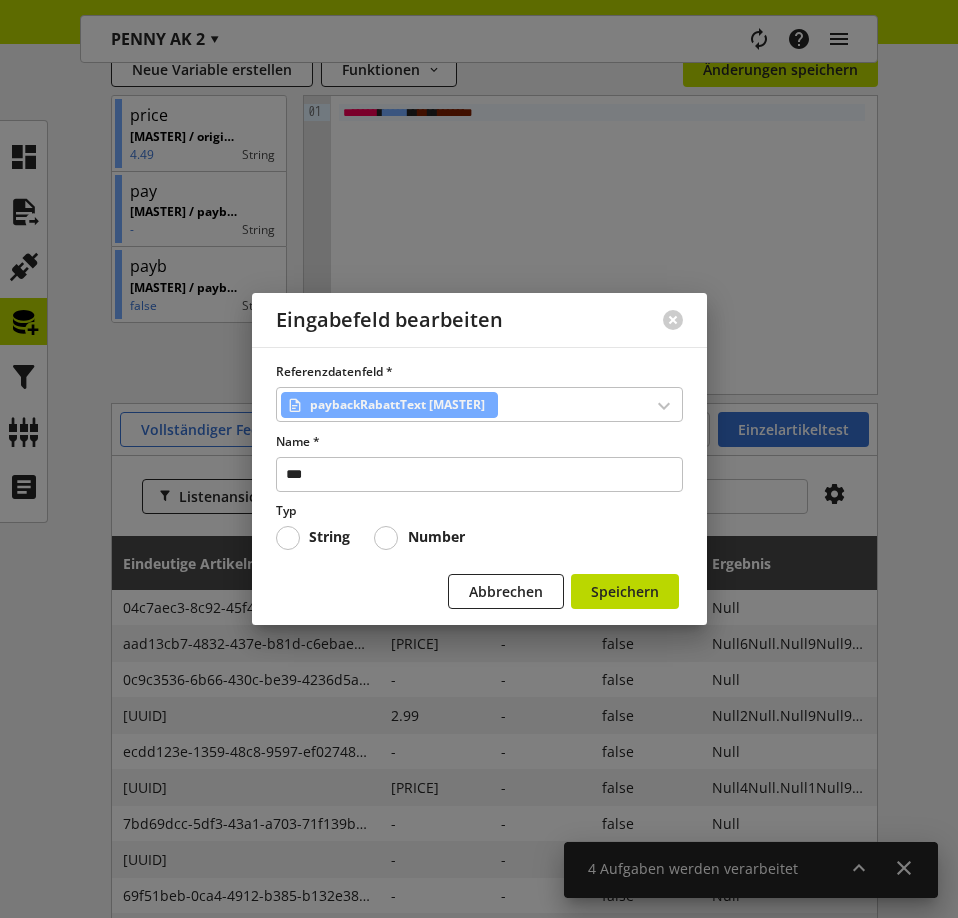 click at bounding box center (673, 320) 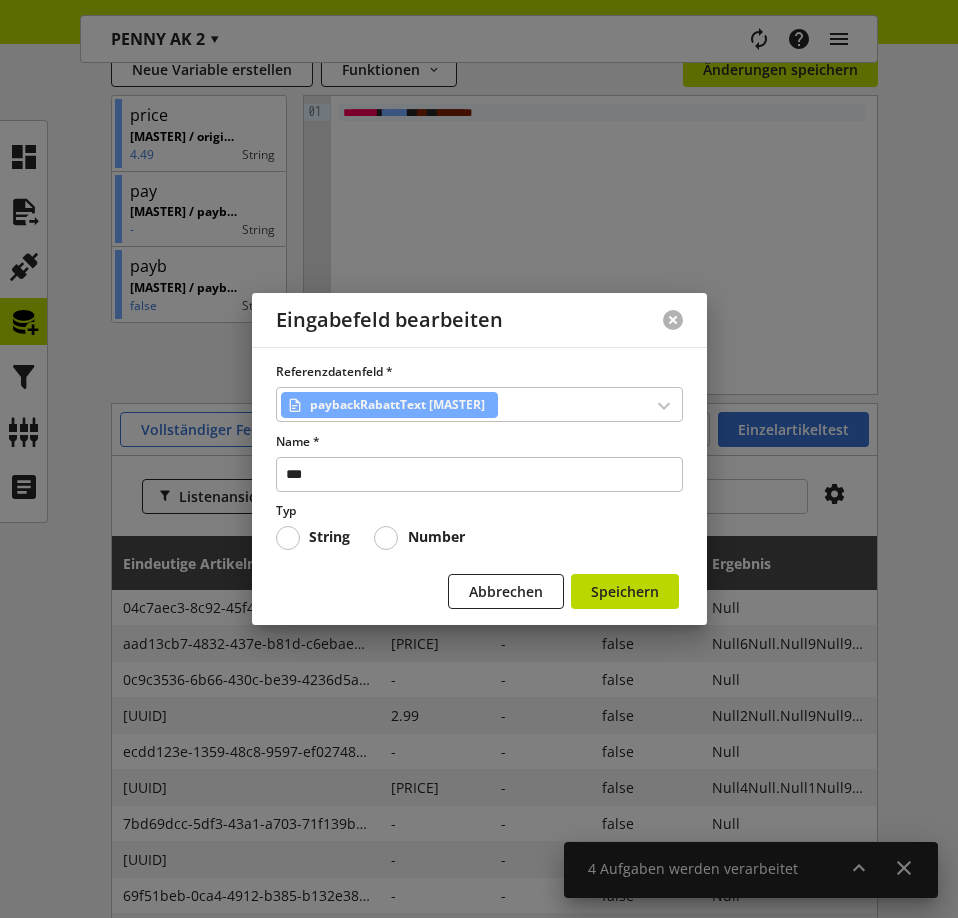 click at bounding box center [673, 320] 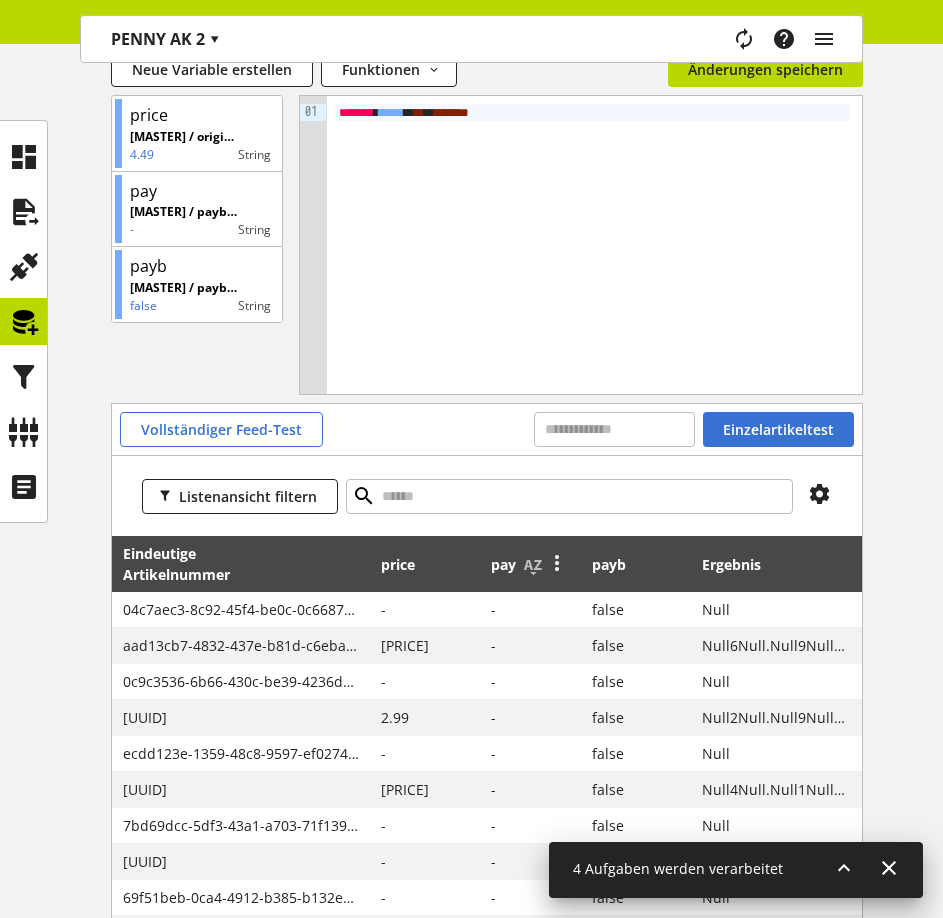 click at bounding box center (557, 562) 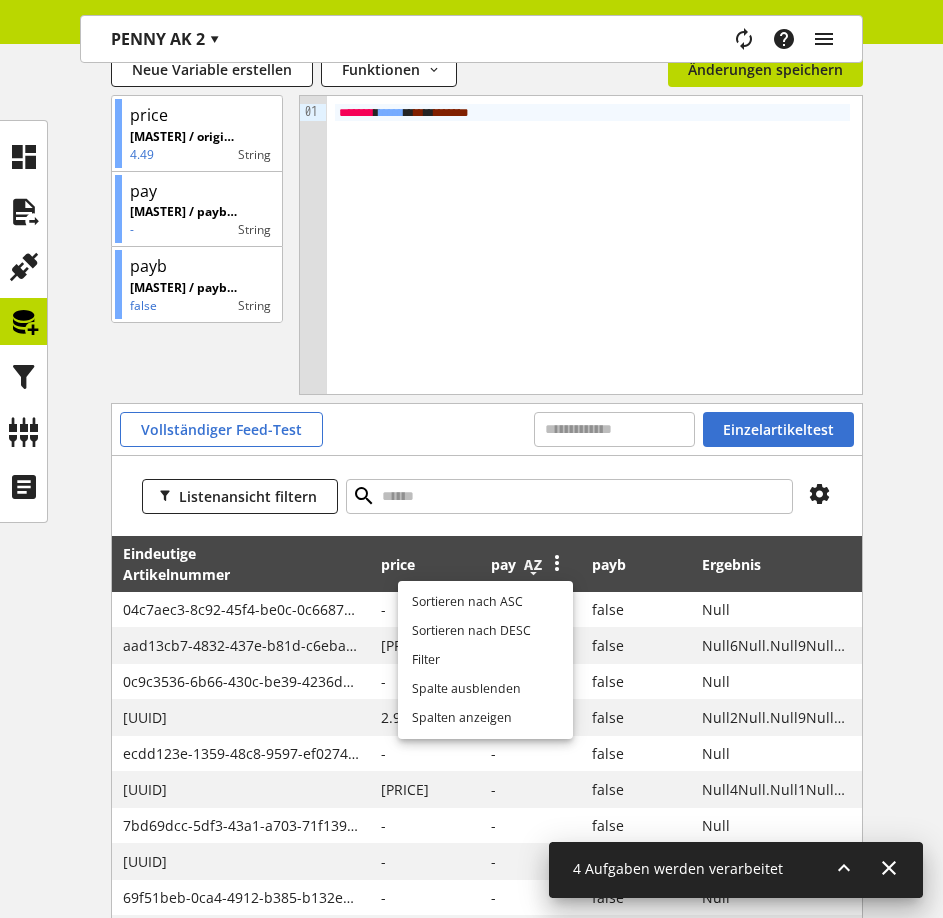 click at bounding box center [533, 565] 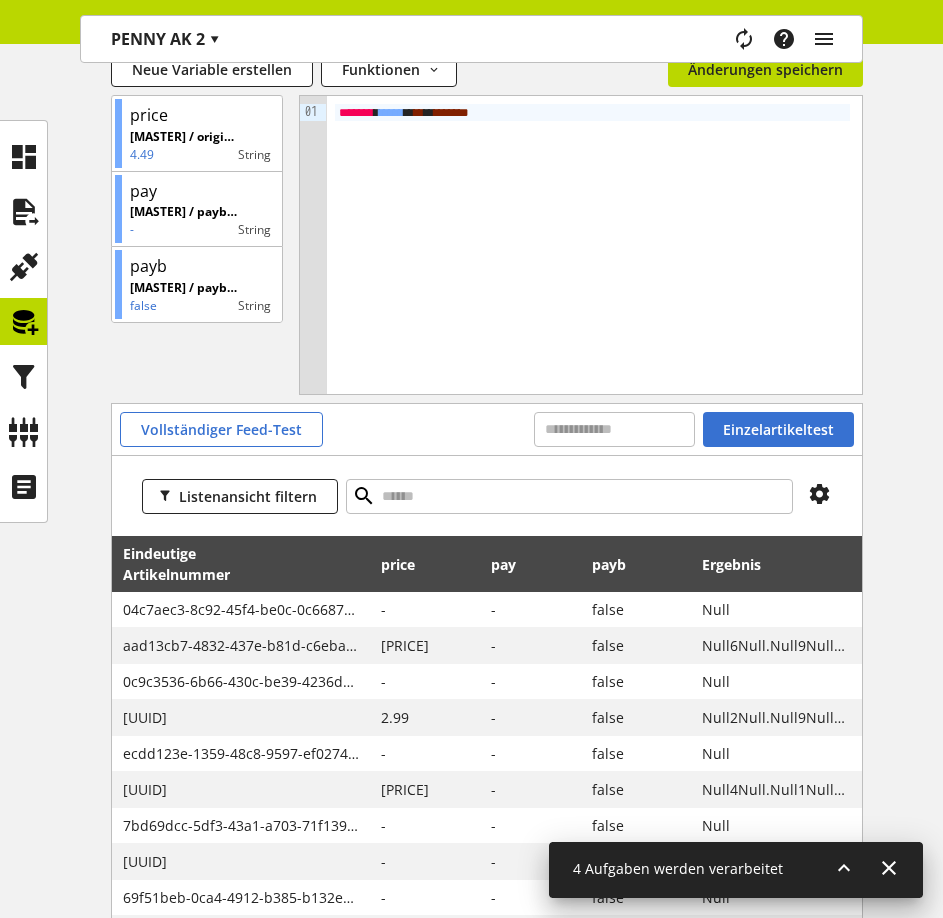 click at bounding box center (533, 565) 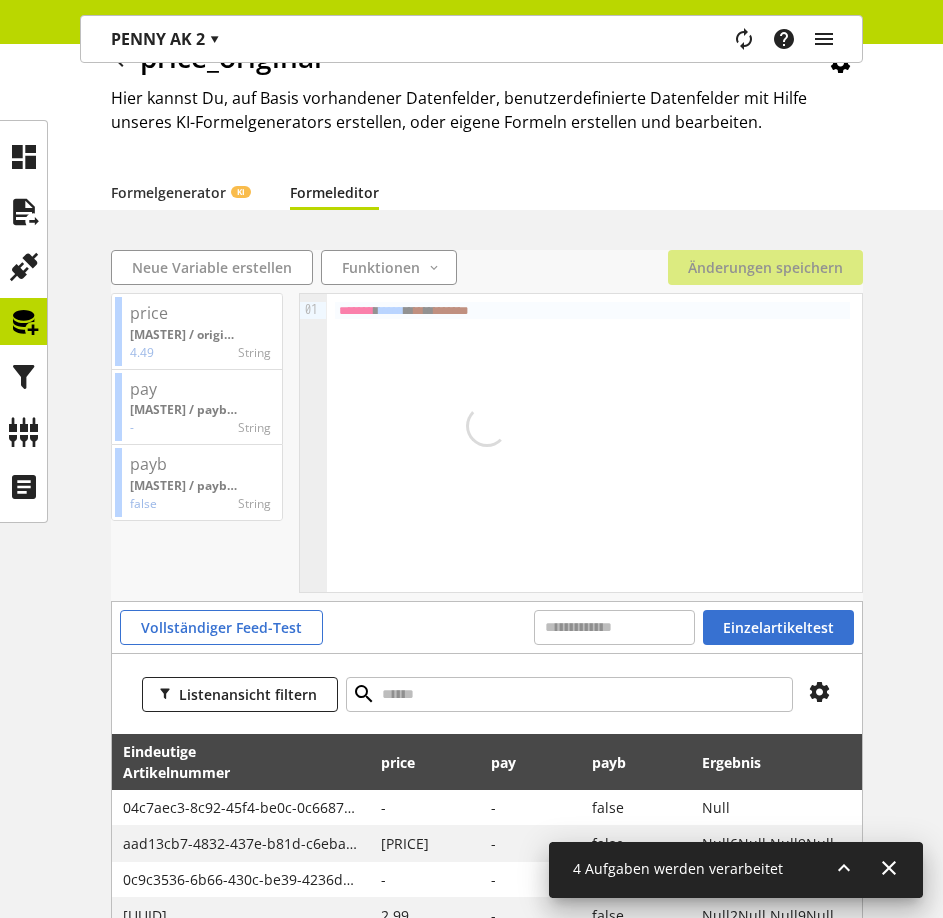 scroll, scrollTop: 295, scrollLeft: 0, axis: vertical 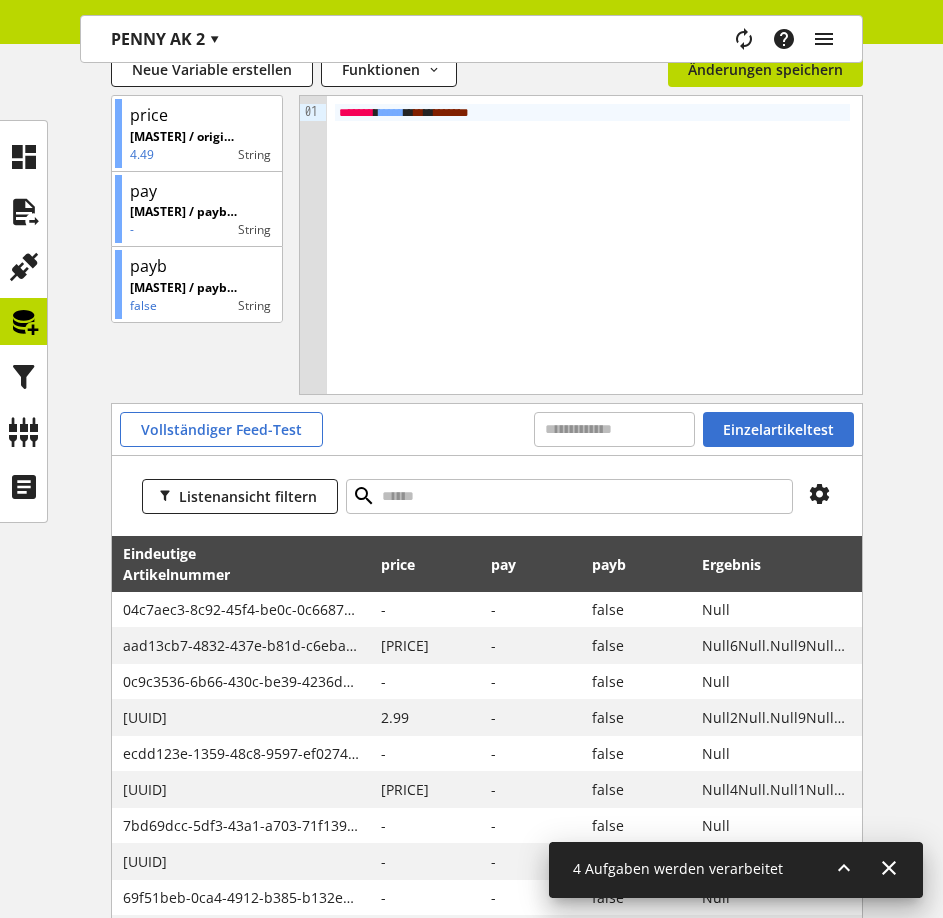 click at bounding box center (533, 565) 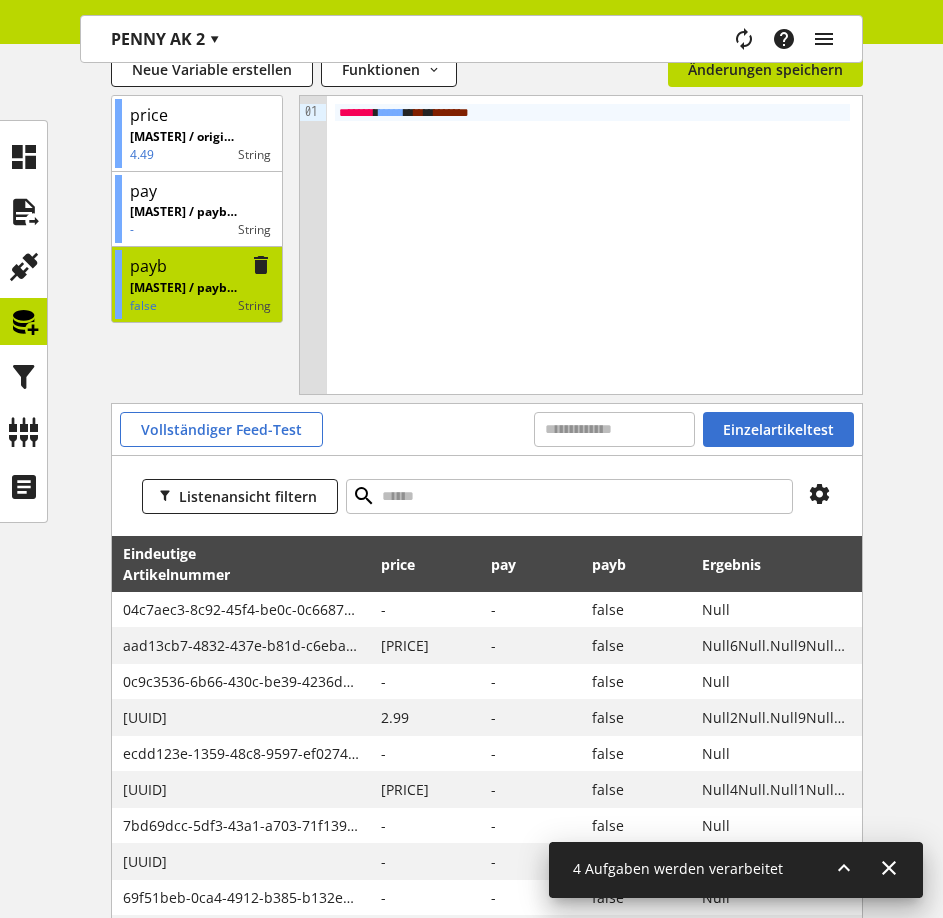 click on "payb" at bounding box center (148, 266) 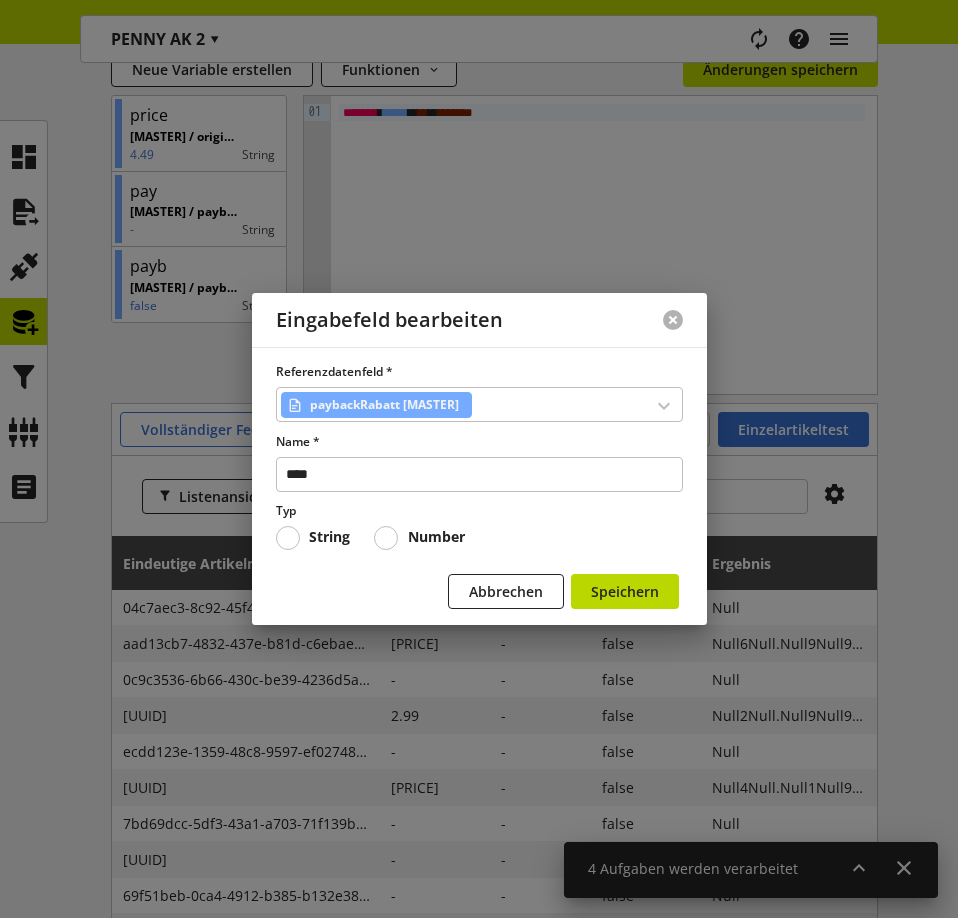 click at bounding box center [673, 320] 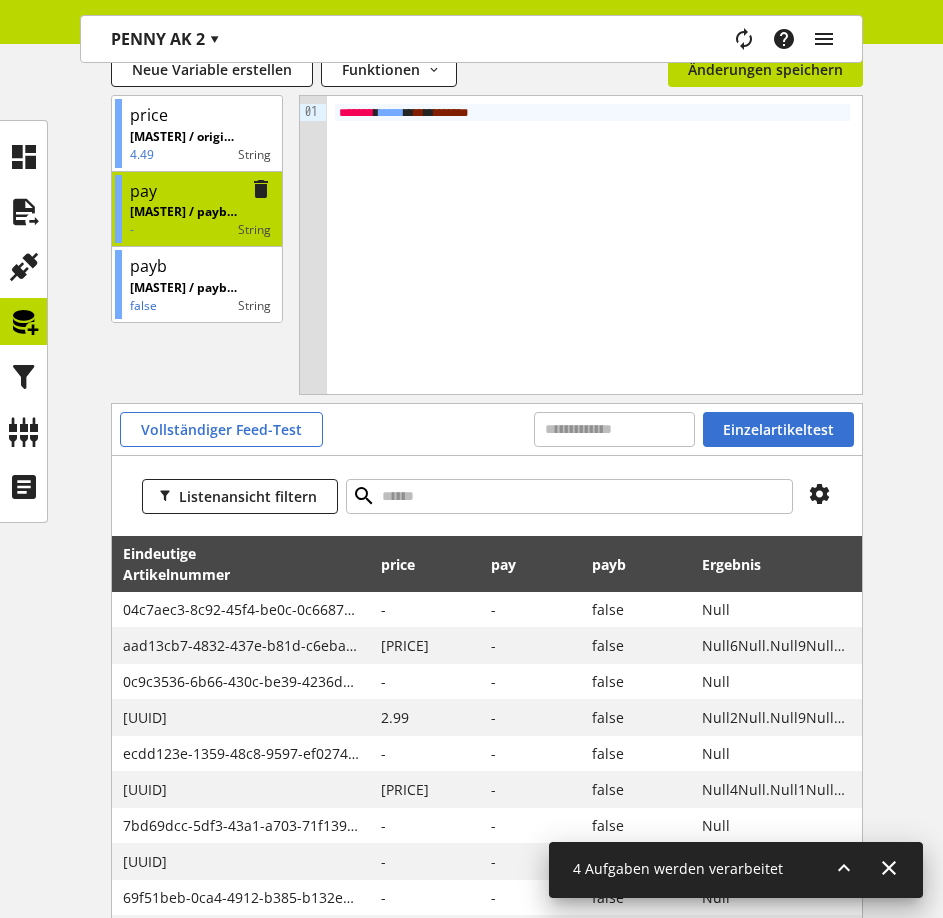click on "-" at bounding box center [184, 230] 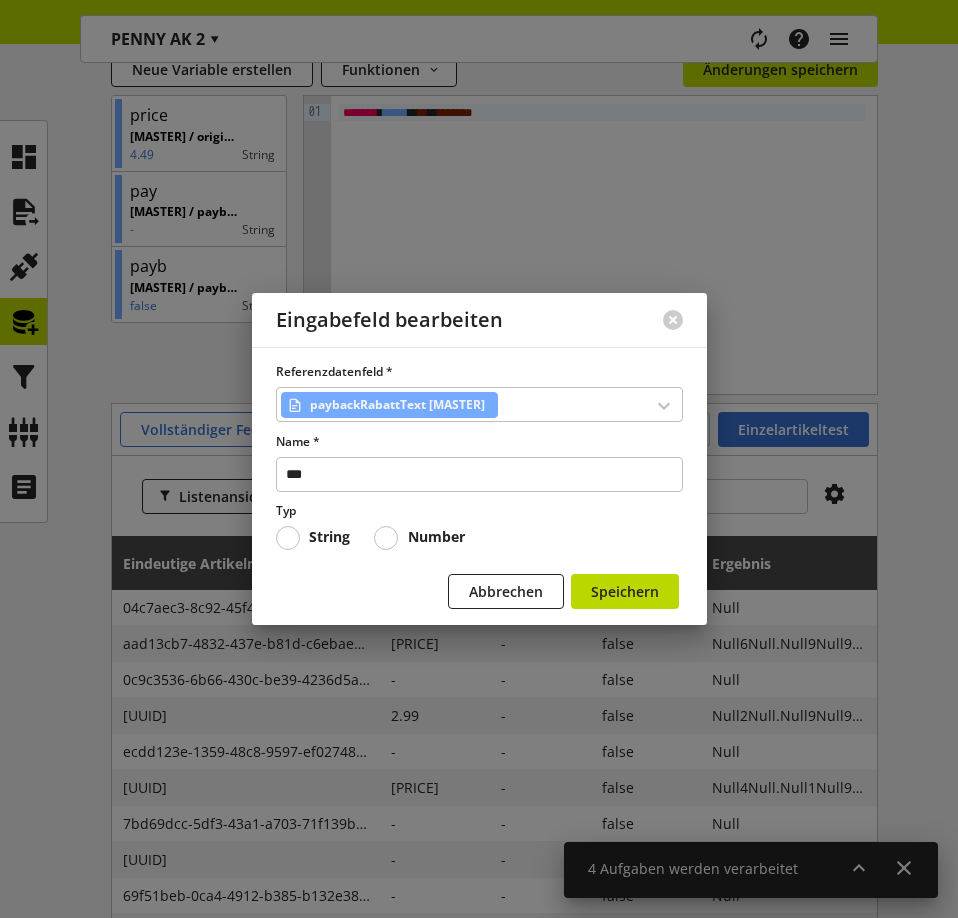 click at bounding box center (673, 320) 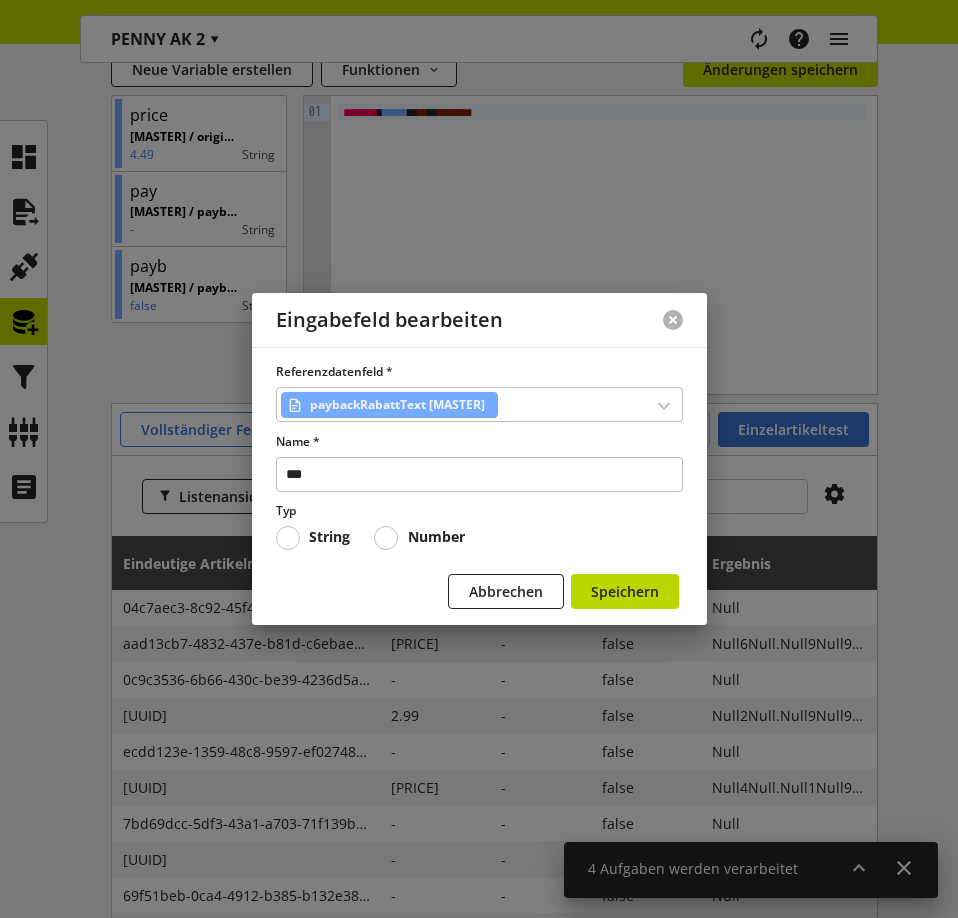 click at bounding box center (673, 320) 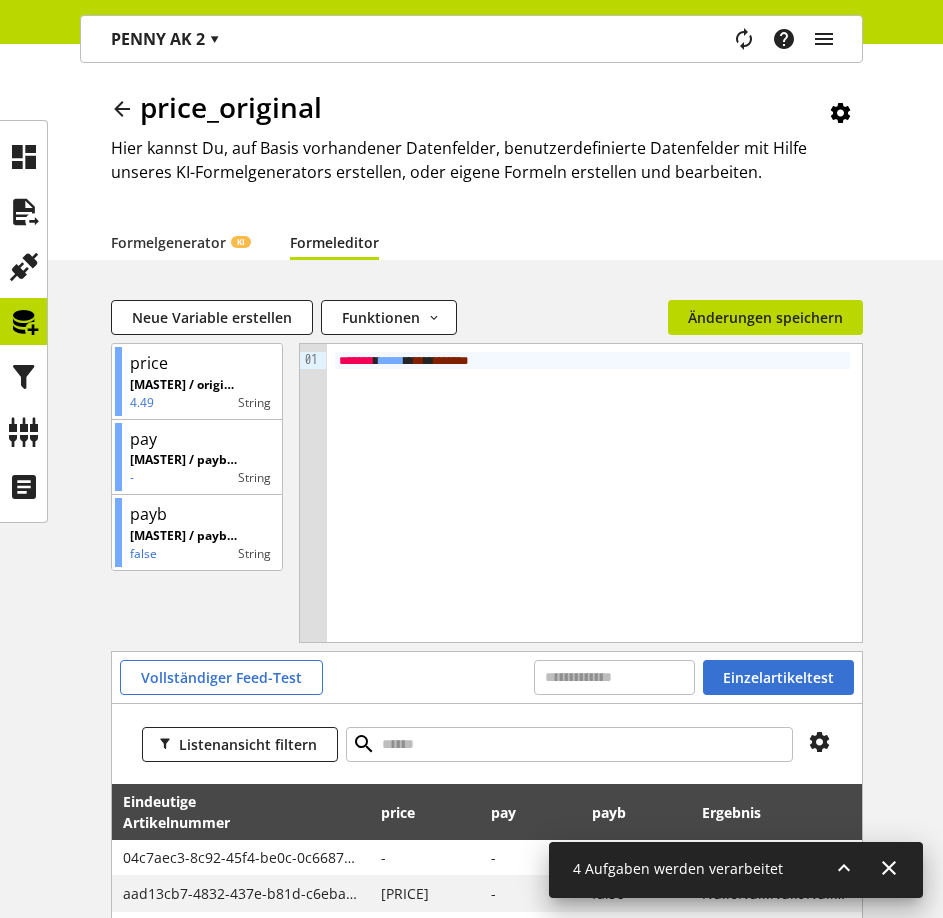 scroll, scrollTop: 45, scrollLeft: 0, axis: vertical 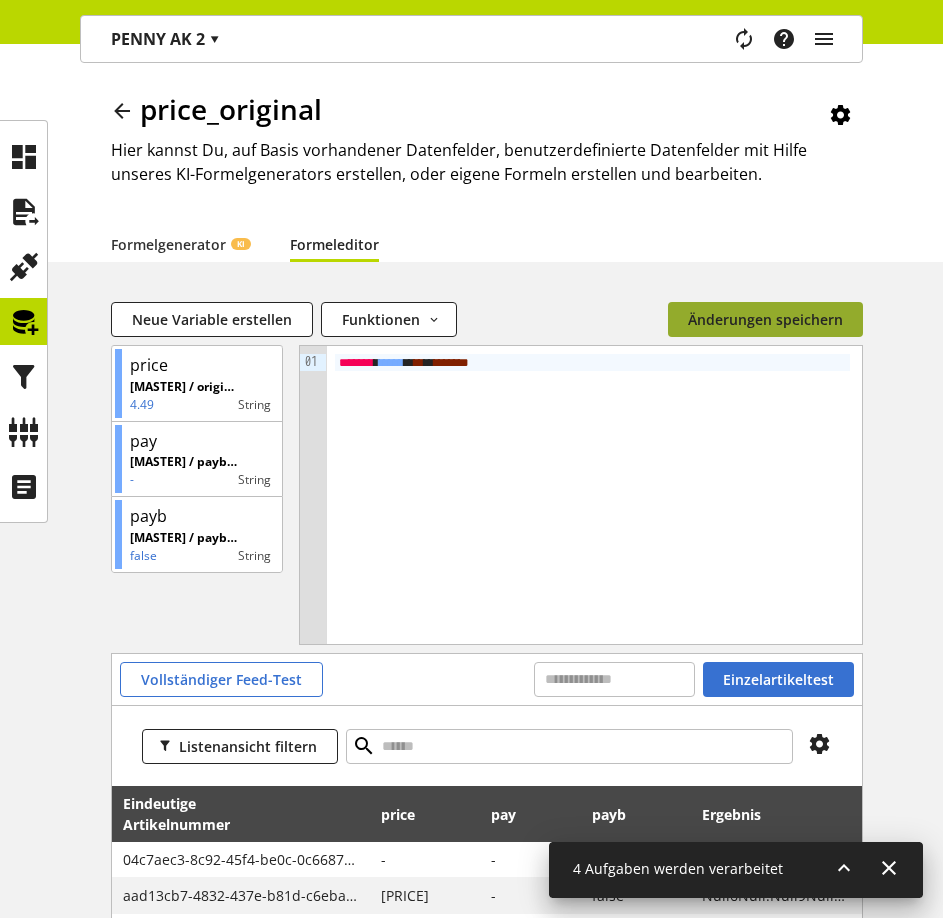 click on "Änderungen speichern" at bounding box center (765, 319) 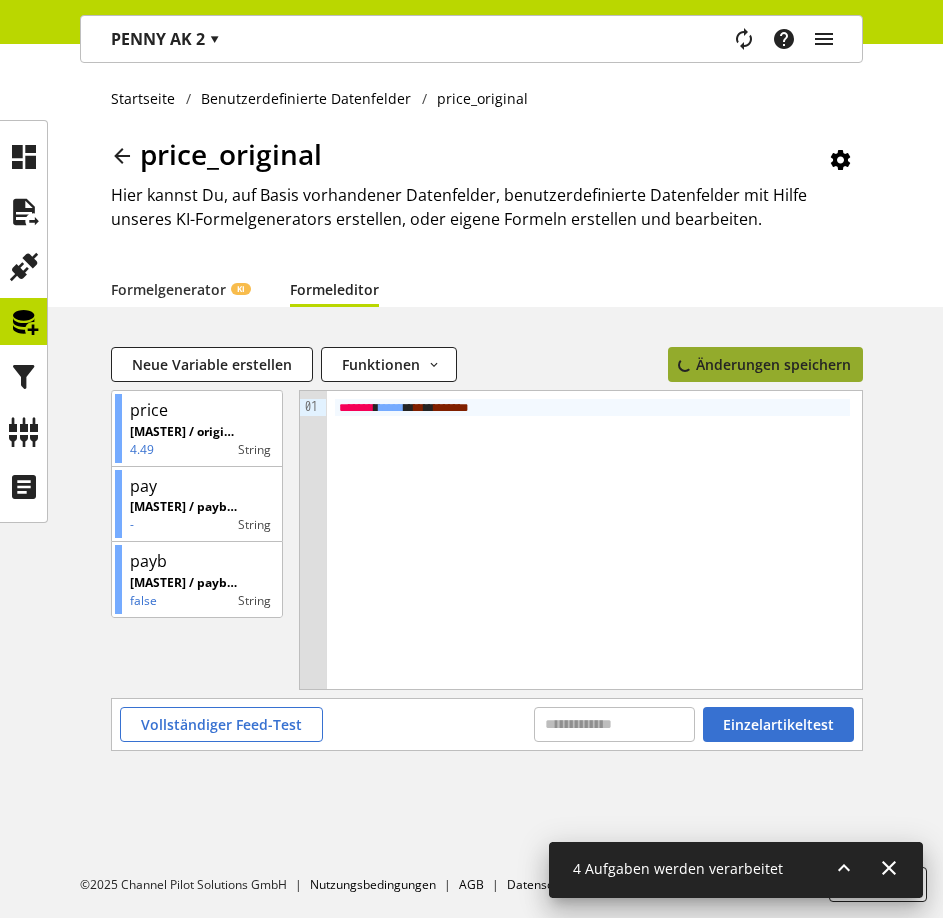 scroll, scrollTop: 0, scrollLeft: 0, axis: both 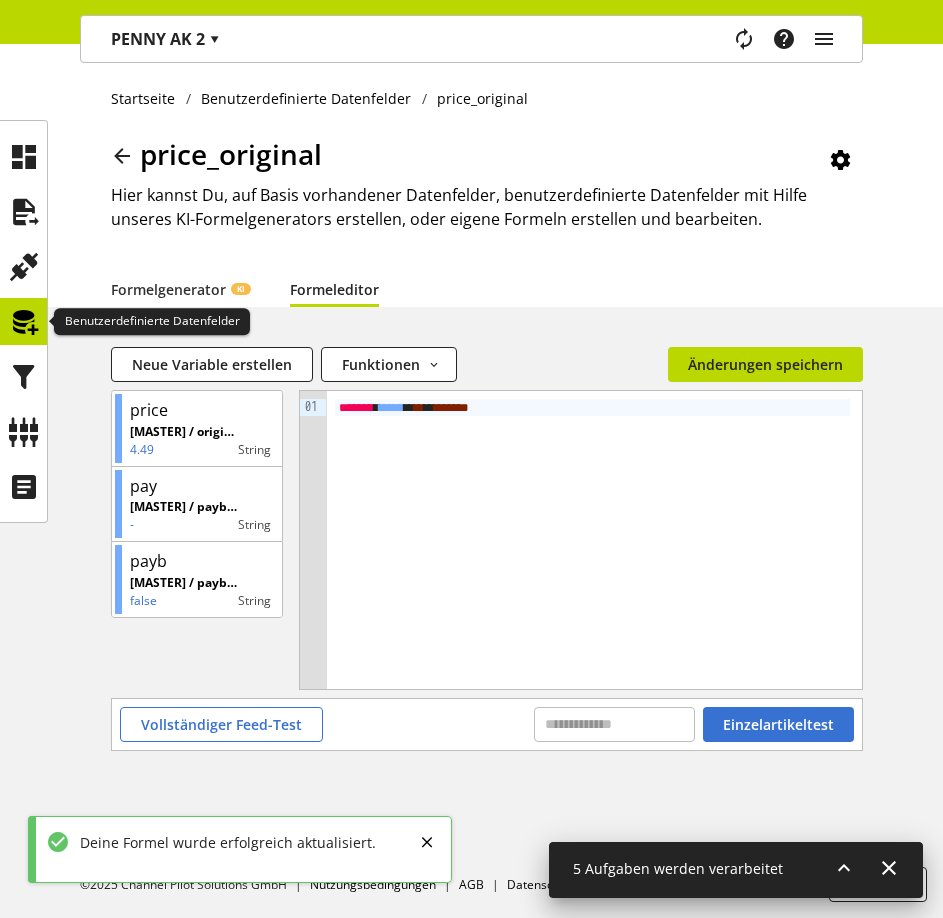 click at bounding box center [24, 322] 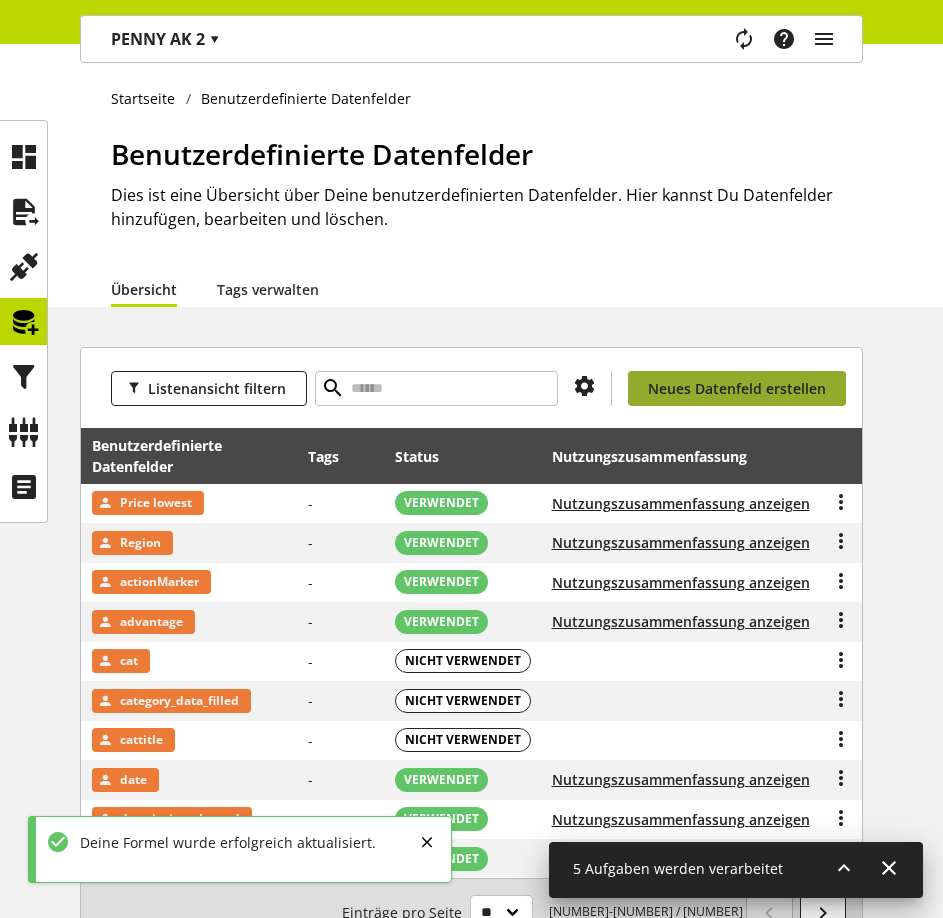 click on "Neues Datenfeld erstellen" at bounding box center (737, 388) 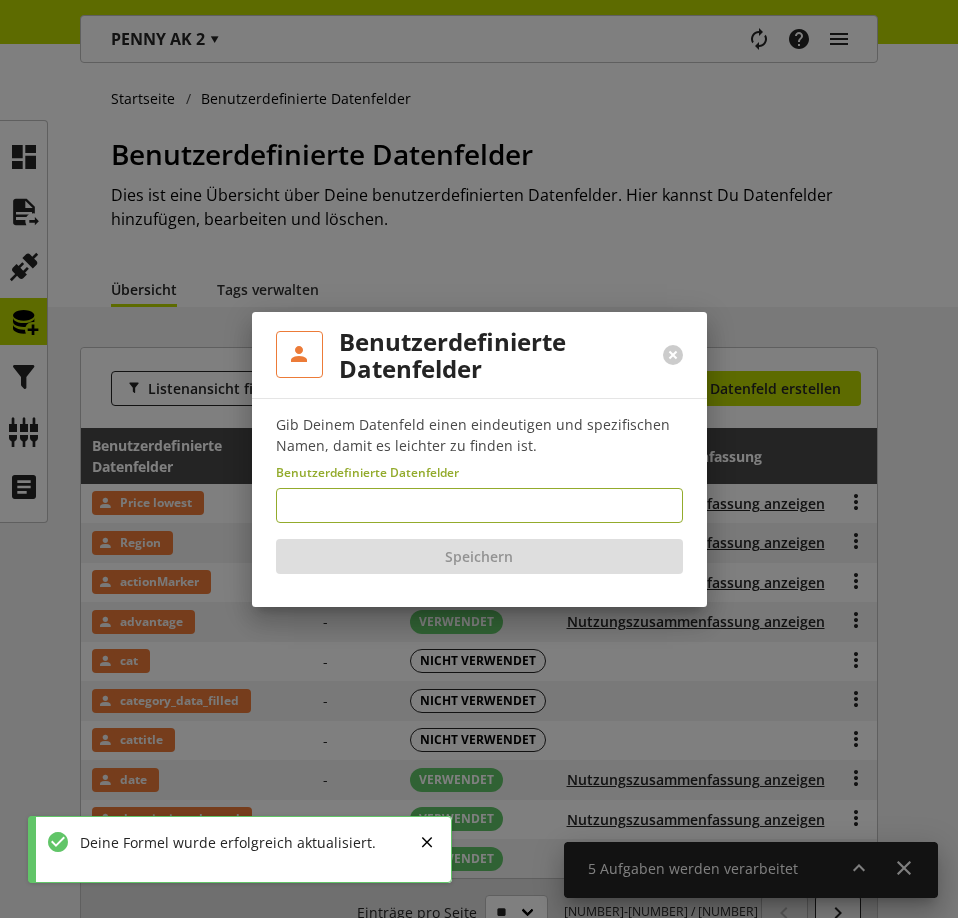 type on "**********" 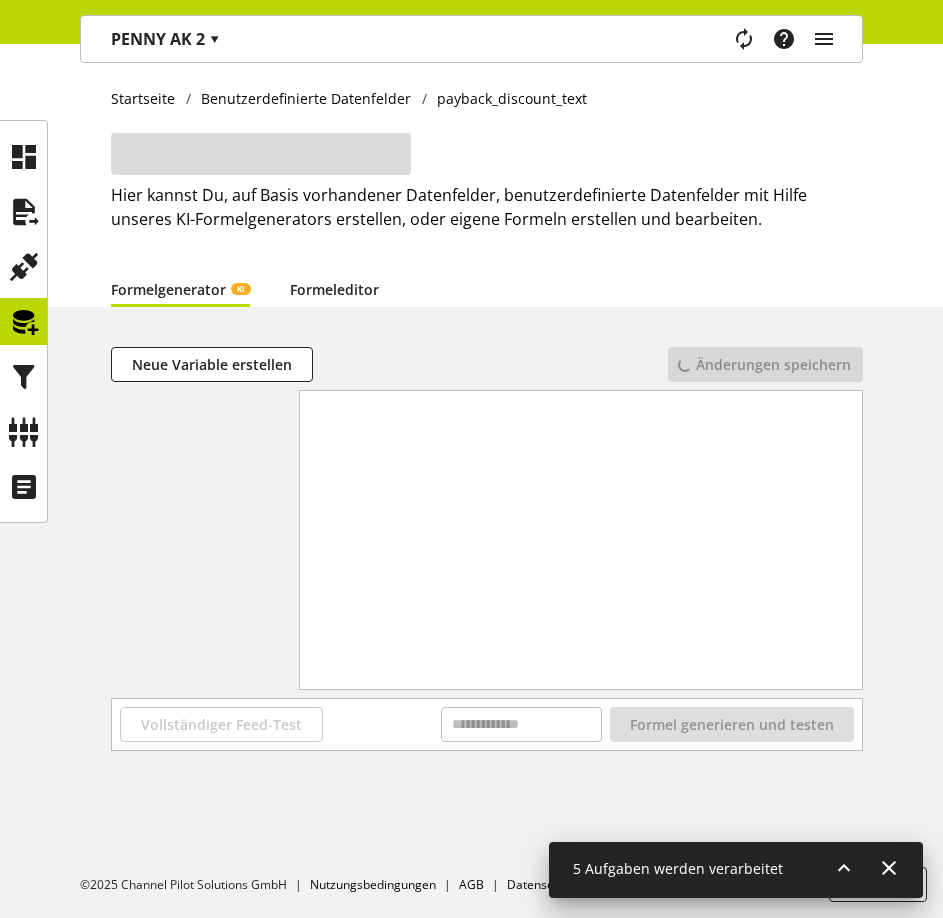 click on "Formeleditor" at bounding box center [334, 289] 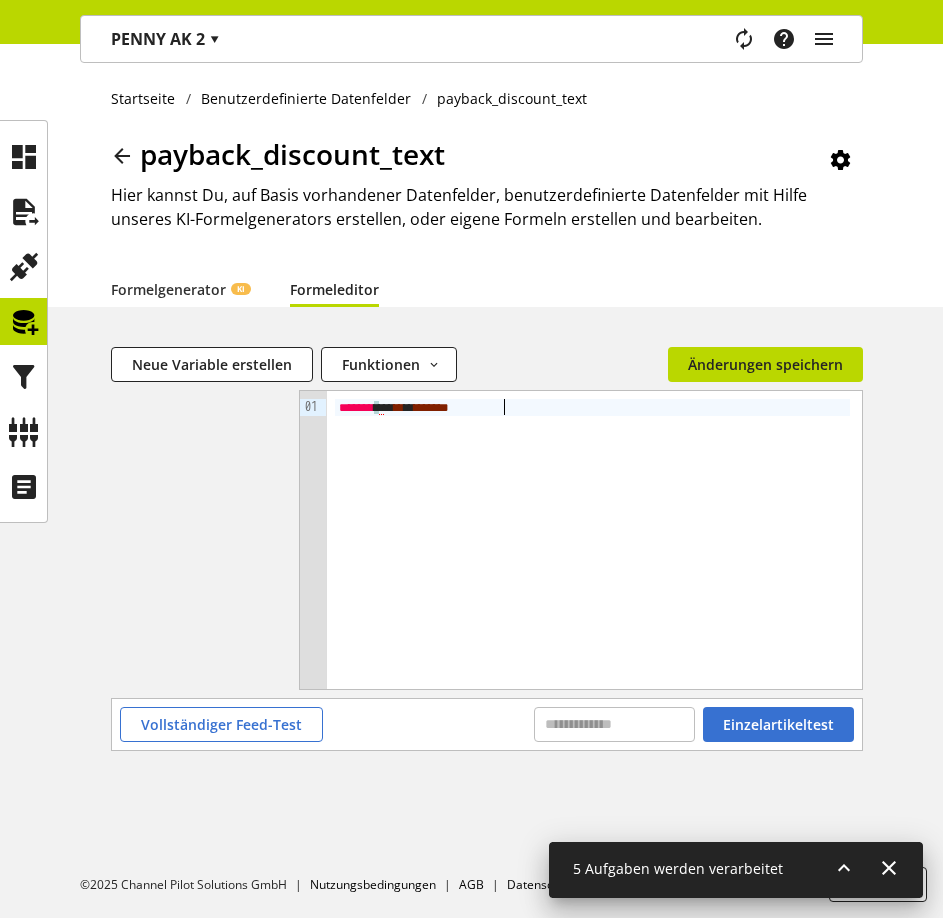 click on "Startseite Benutzerdefinierte Datenfelder payback_discount_text payback_discount_text Hier kannst Du, auf Basis vorhandener Datenfelder, benutzerdefinierte Datenfelder mit Hilfe unseres KI-Formelgenerators erstellen, oder eigene Formeln erstellen und bearbeiten. Formelgenerator KI Formeleditor Neue Variable erstellen Funktionen abs avg base64_decode base64_encode capitalize case case_in_string case_in_string_concat category ceil clean_html compare_dates convert_currency count count_regexp currency_rate date date (current) decrypt encrypt escape_html extract_json_value floor get_deepest_cat_tree if in_list in_string in_string_regexp is_empty is_number left len lookup lower max md5 mid min rand remove_duplicates remove_non_printable_characters replace replace_regexp replace_regexp_list right round round_mode search search_and_cut search_and_cut_back_v2 search_and_replace split str substr sum switch switch_default to_currency to_currency (a,b,c,d) to_number to_text trim unescape_html upper url_encode 09 01 › *" at bounding box center (471, 481) 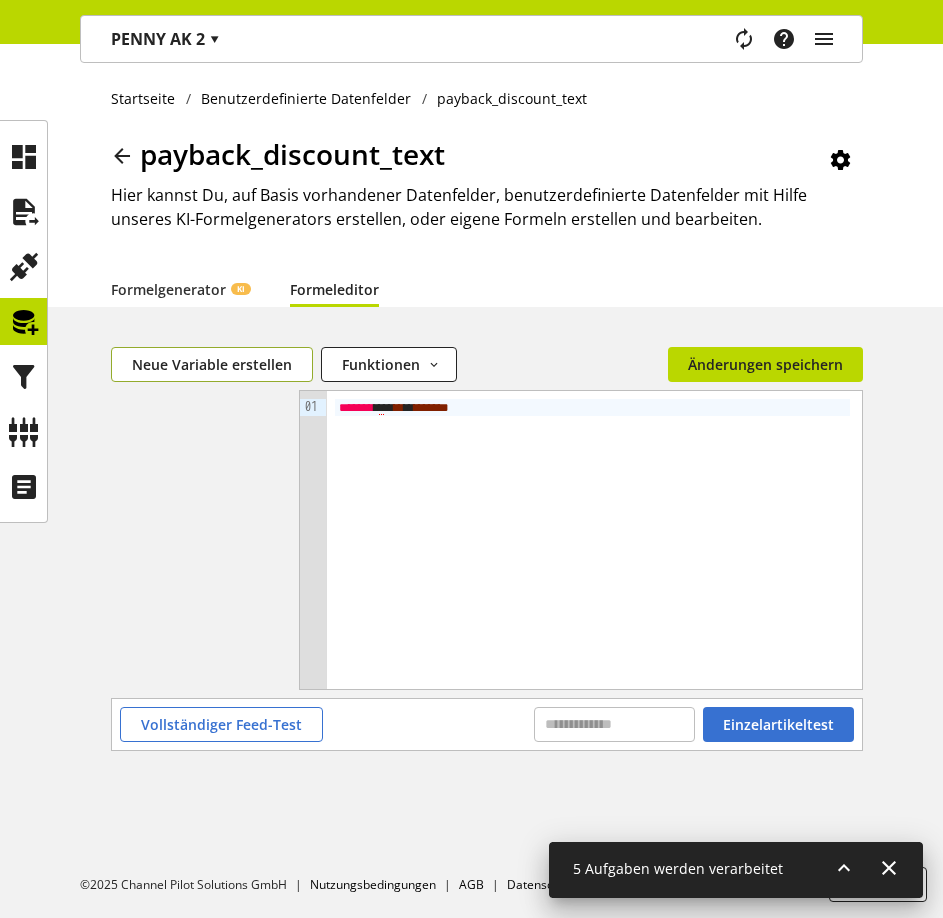 click on "Neue Variable erstellen" at bounding box center [212, 364] 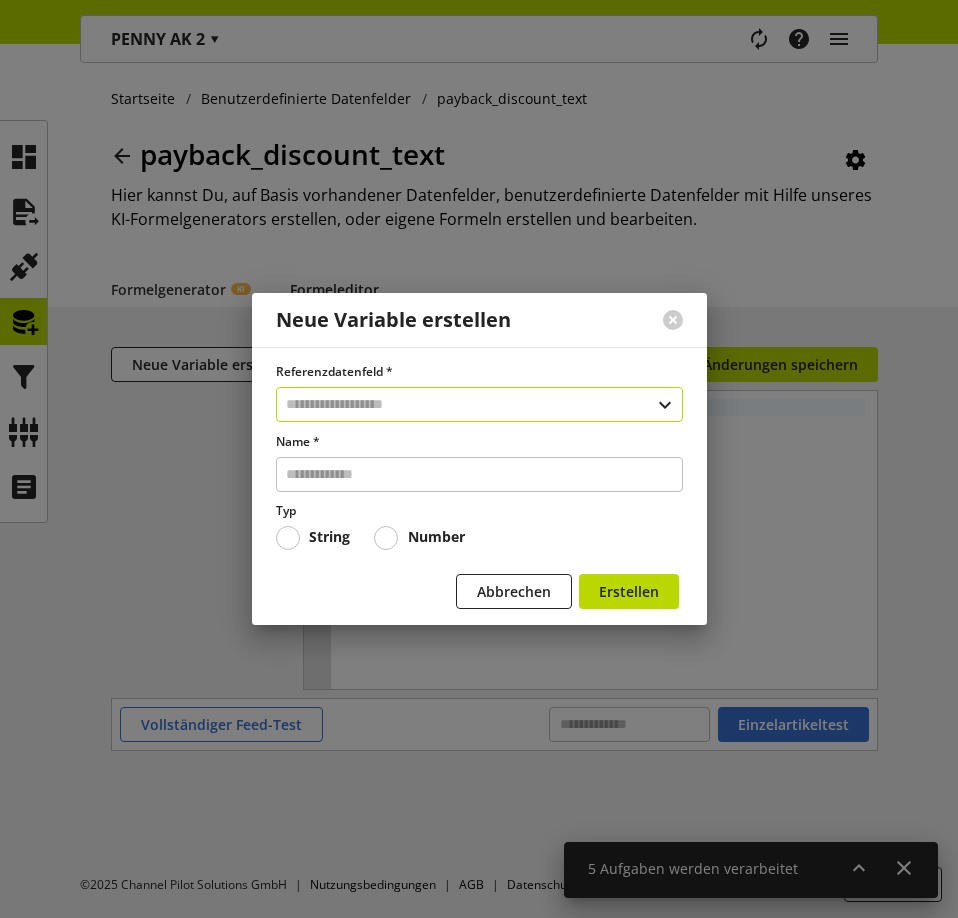 click at bounding box center [479, 404] 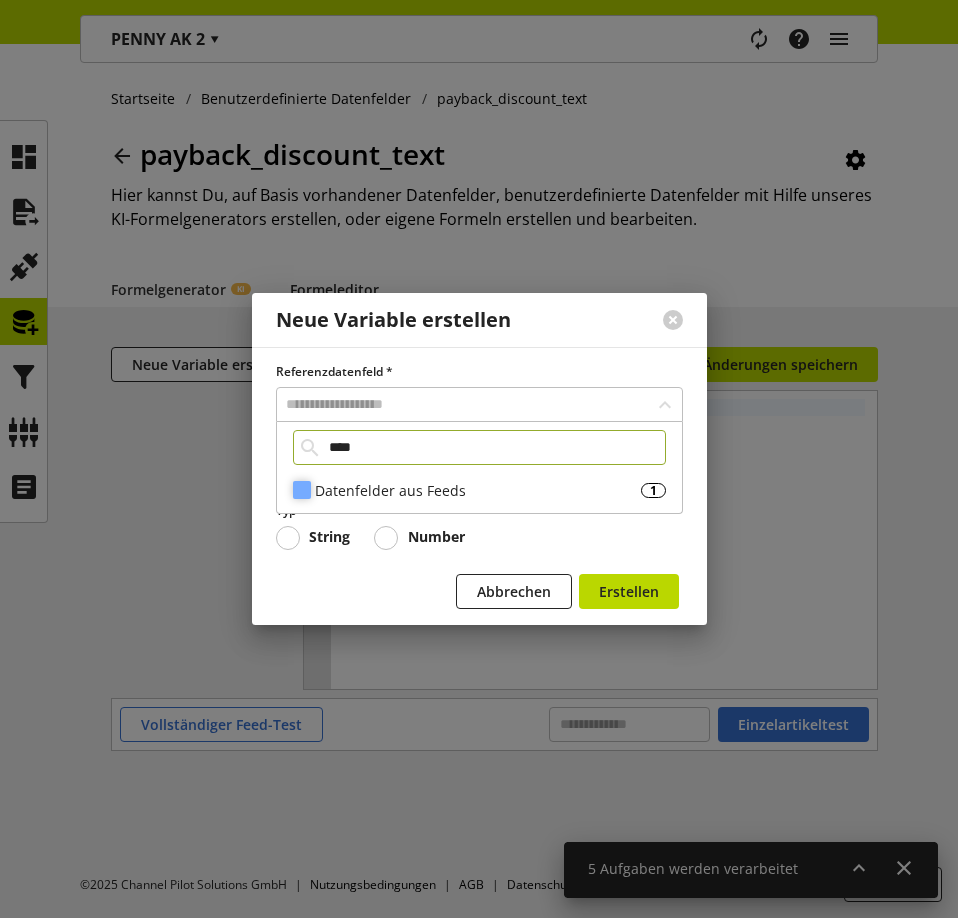 type on "****" 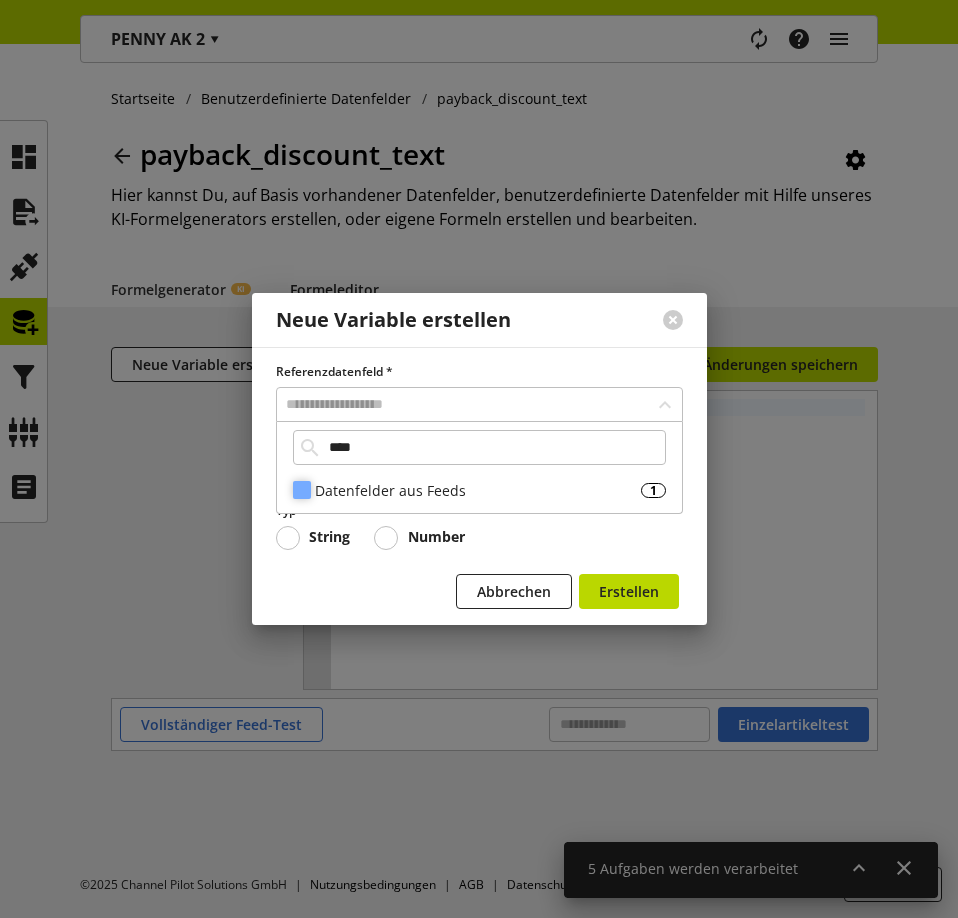 click on "Datenfelder aus Feeds 1" at bounding box center (479, 490) 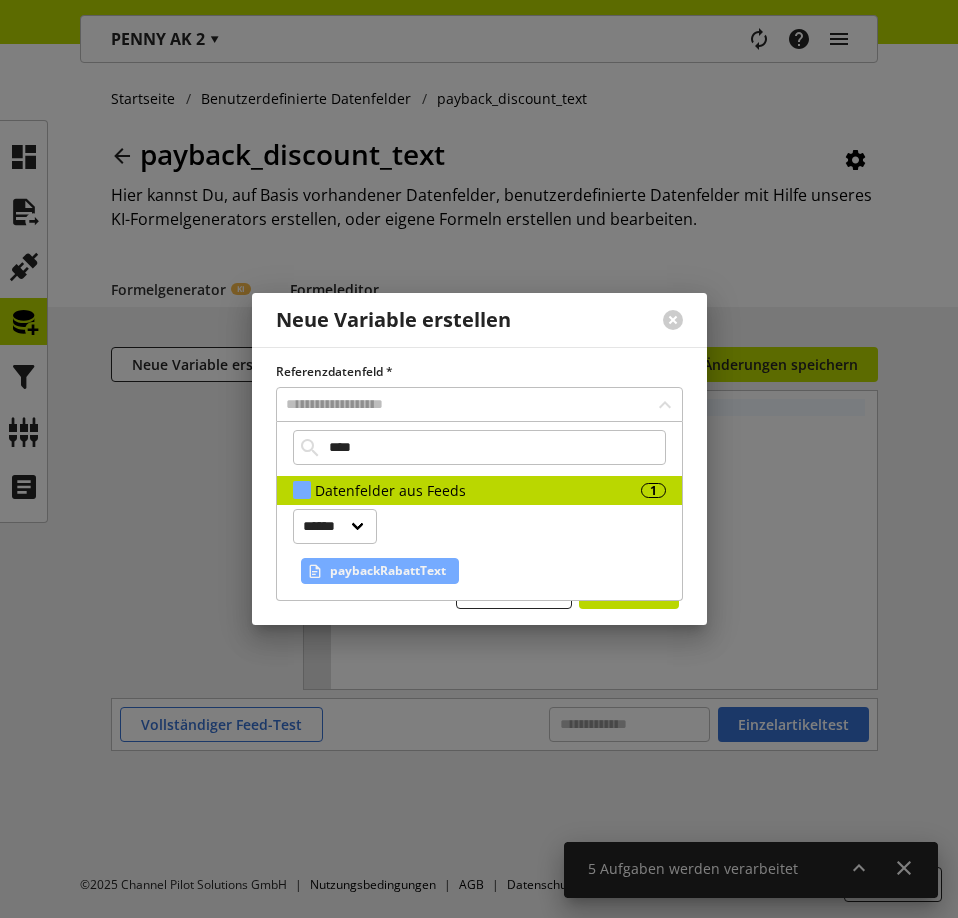 click on "paybackRabattText" at bounding box center [388, 571] 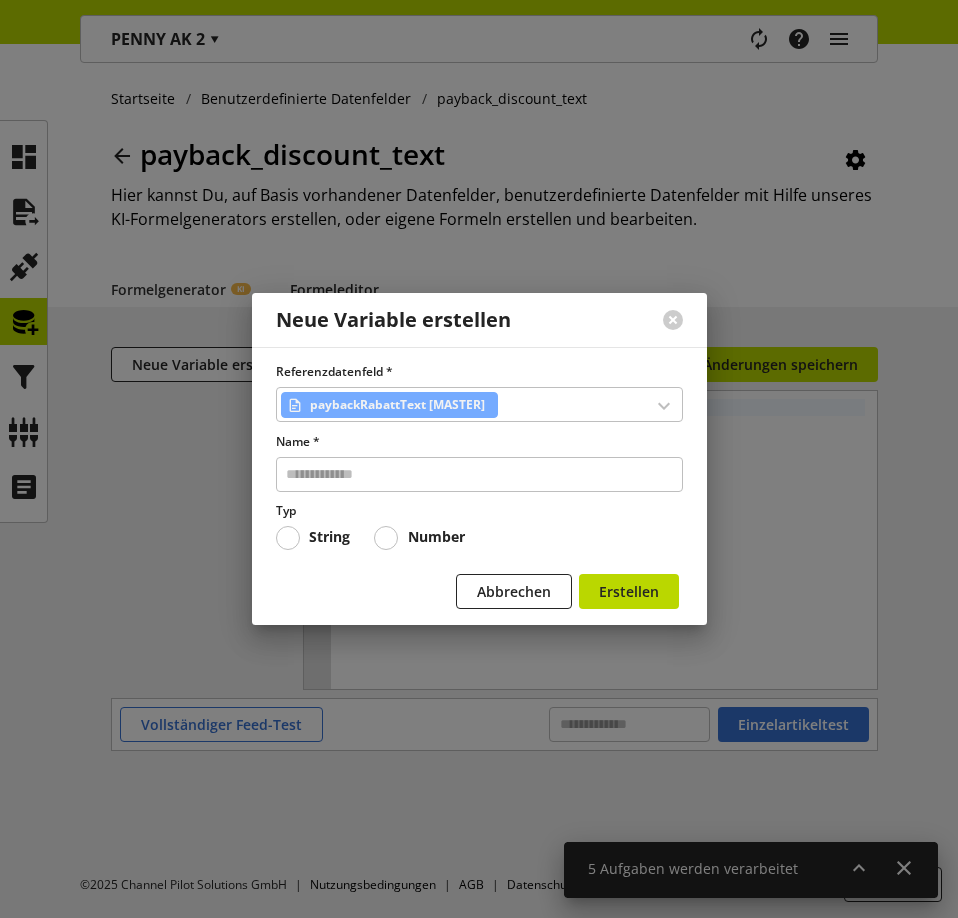 click on "Referenzdatenfeld * paybackRabattText [MASTER] Name * Typ String Number" at bounding box center [479, 456] 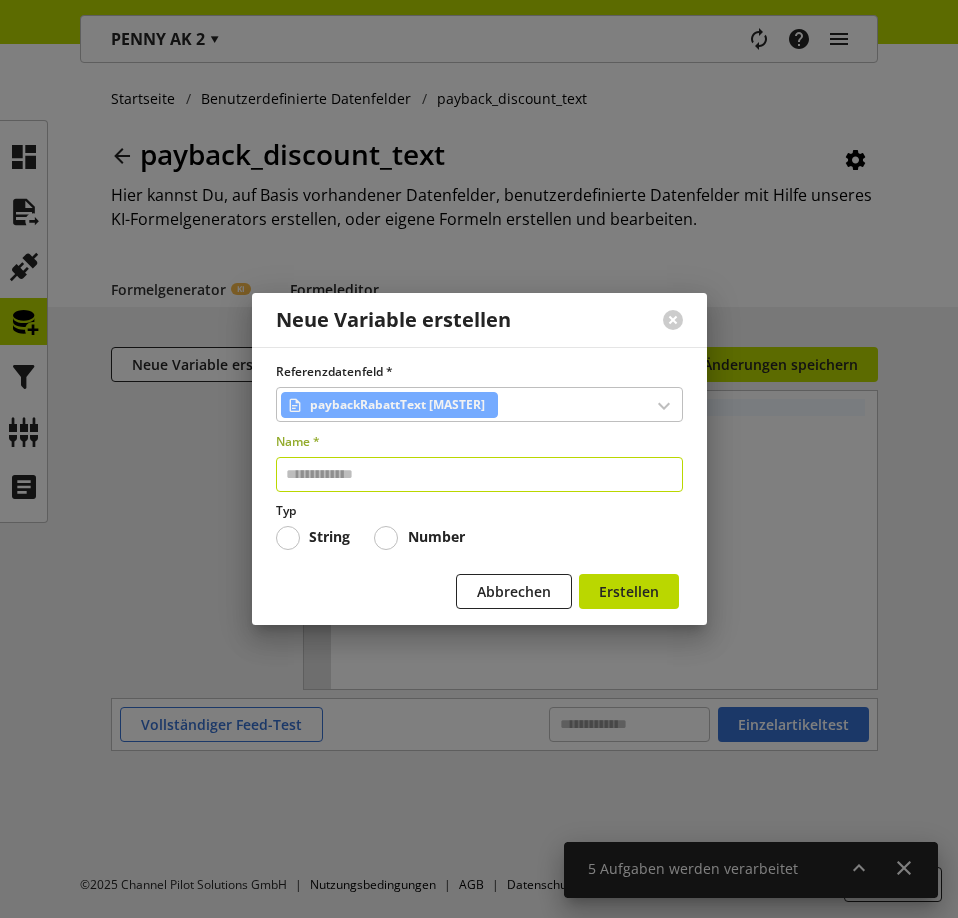 click at bounding box center (479, 474) 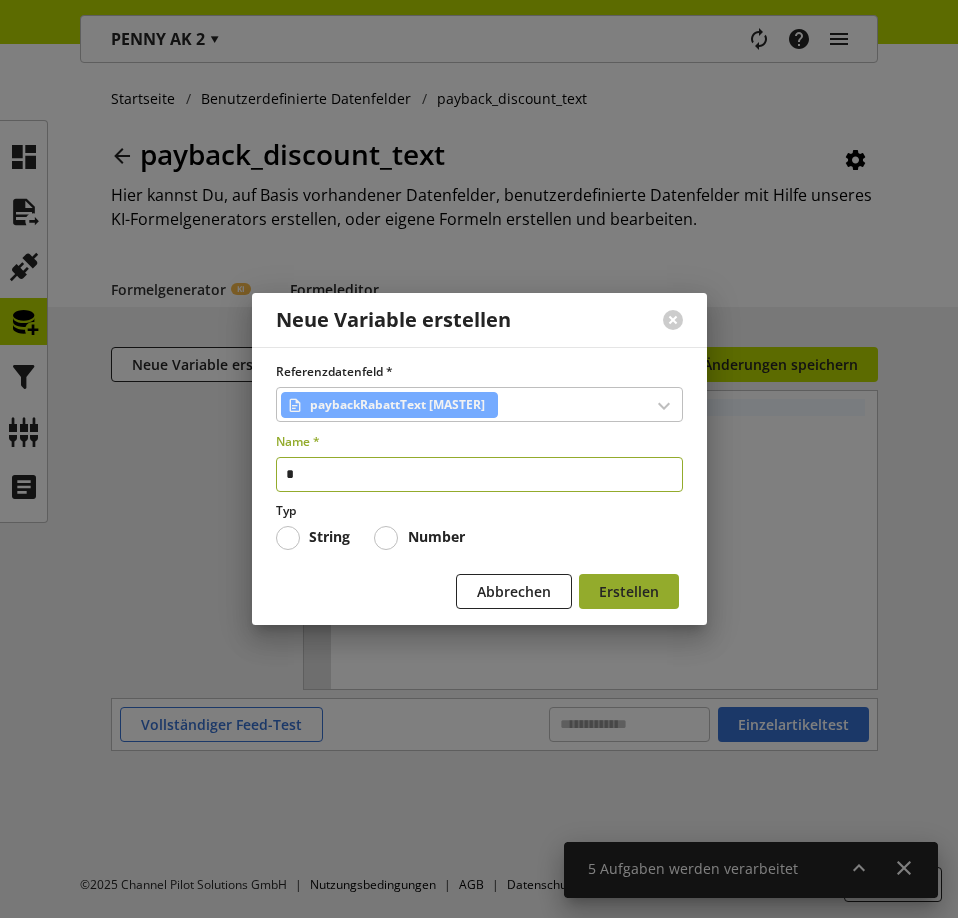 type on "*" 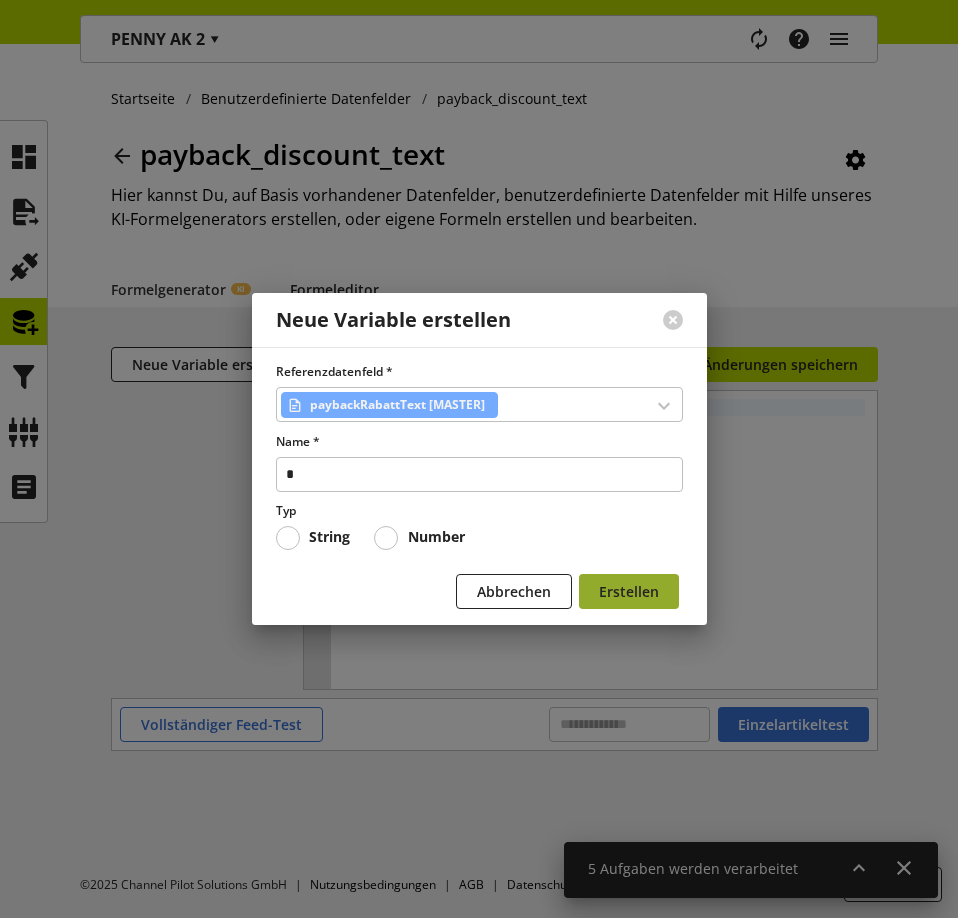 click on "Erstellen" at bounding box center (629, 591) 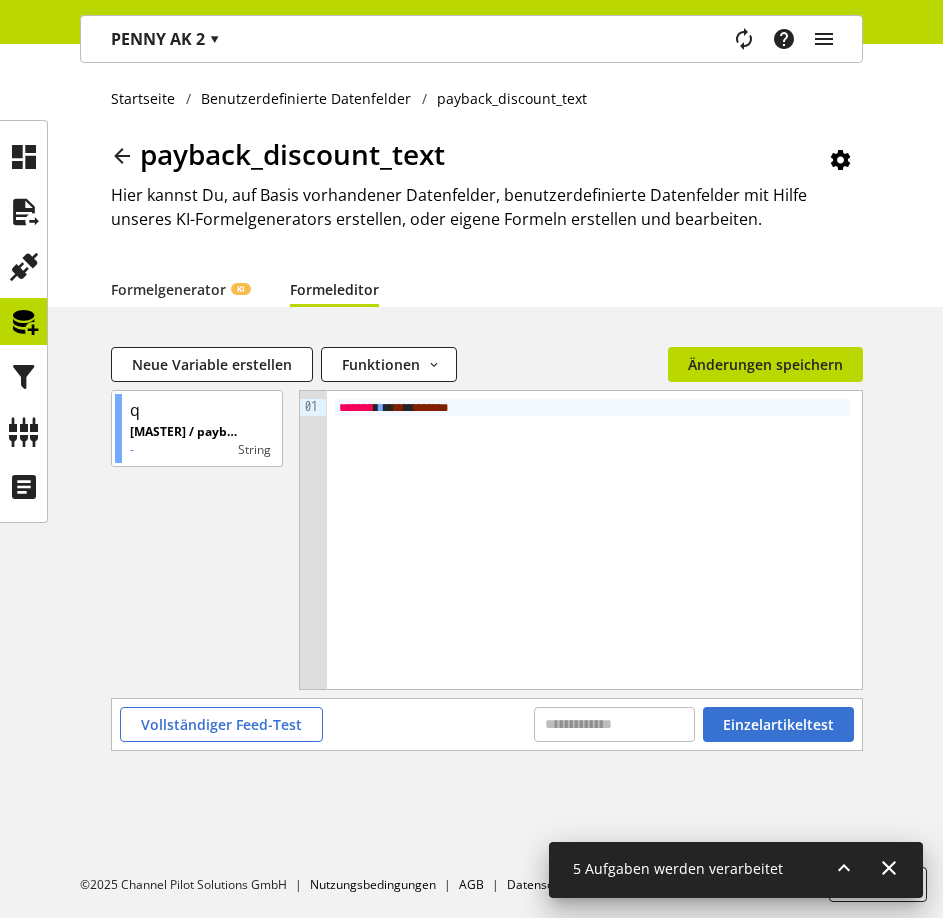 click on "q [MASTER] / paybackRabattText - String 09 01 › ******* * * * ** * * **** * *" at bounding box center (487, 544) 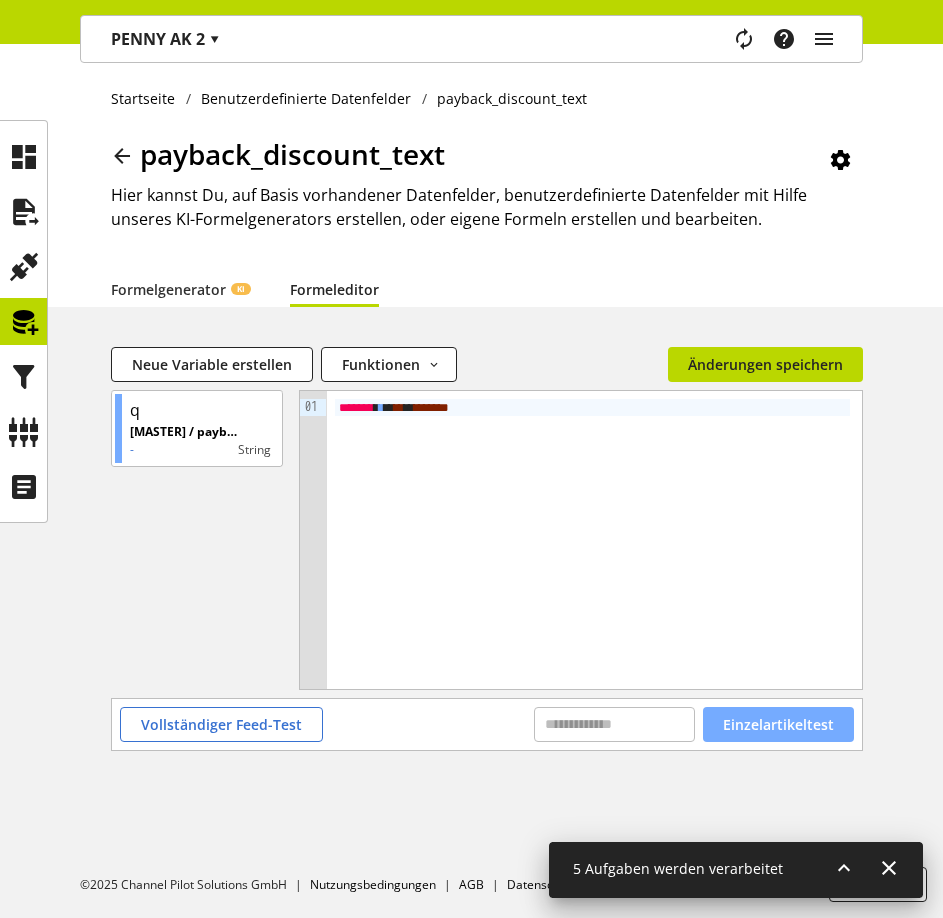click on "Einzelartikeltest" at bounding box center (778, 724) 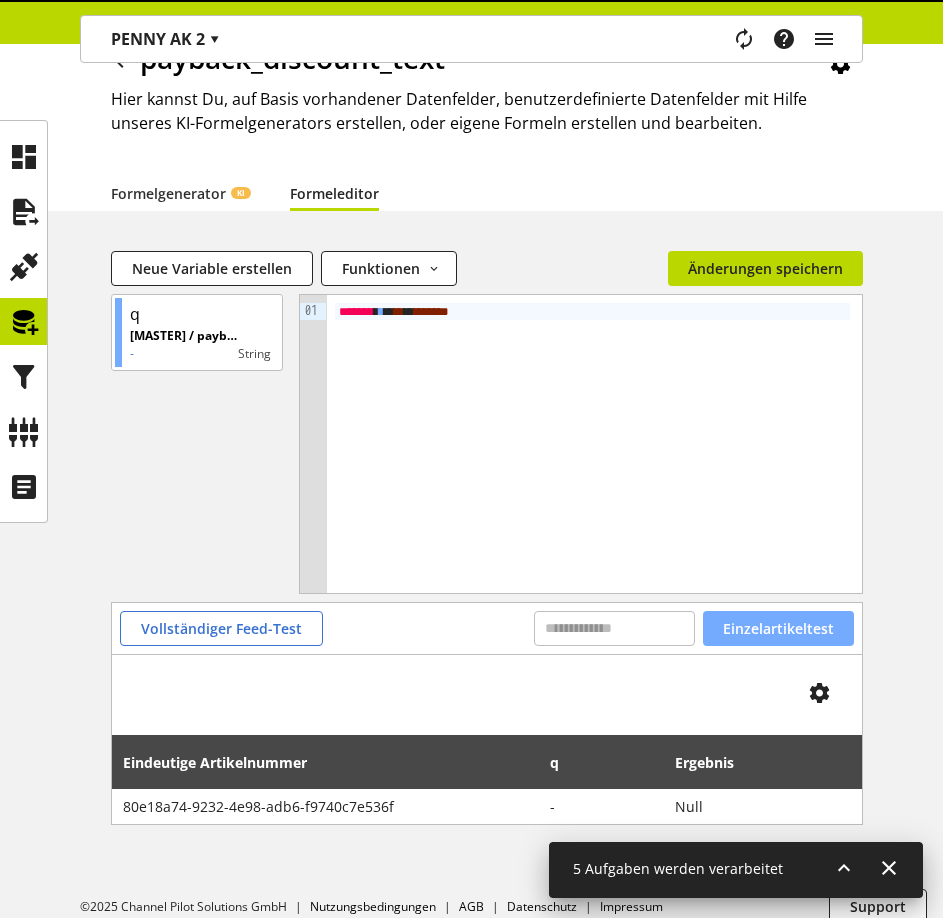 scroll, scrollTop: 118, scrollLeft: 0, axis: vertical 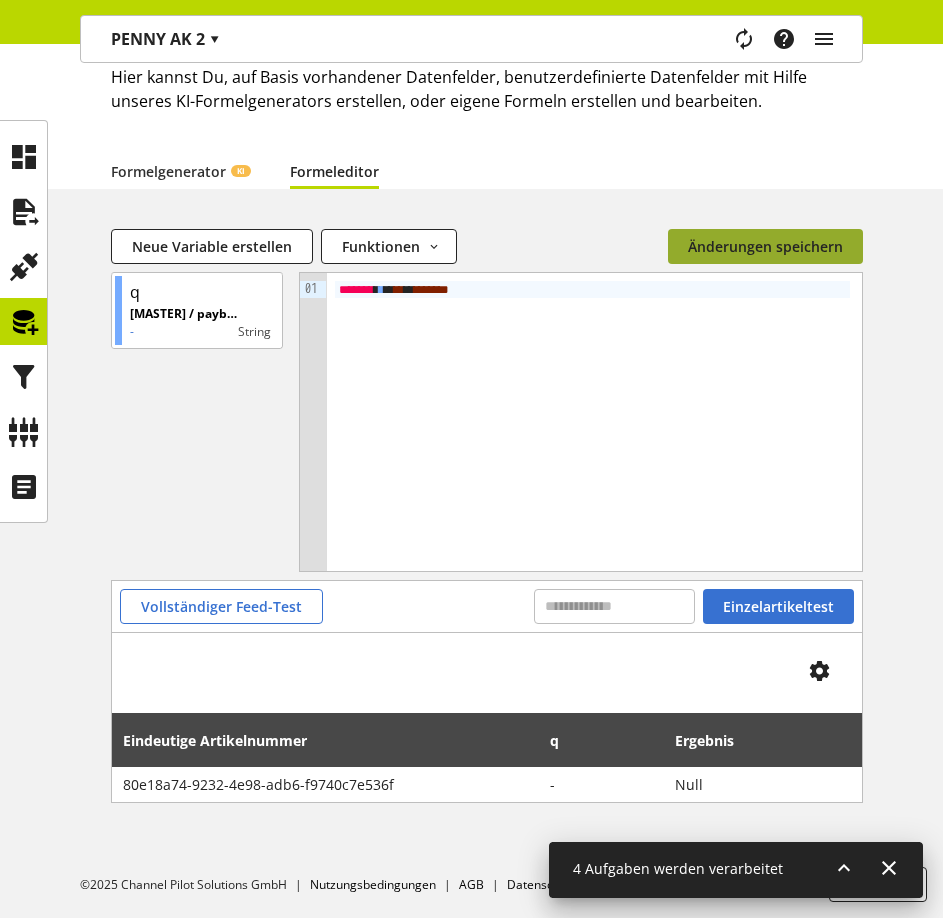 click on "Änderungen speichern" at bounding box center [765, 246] 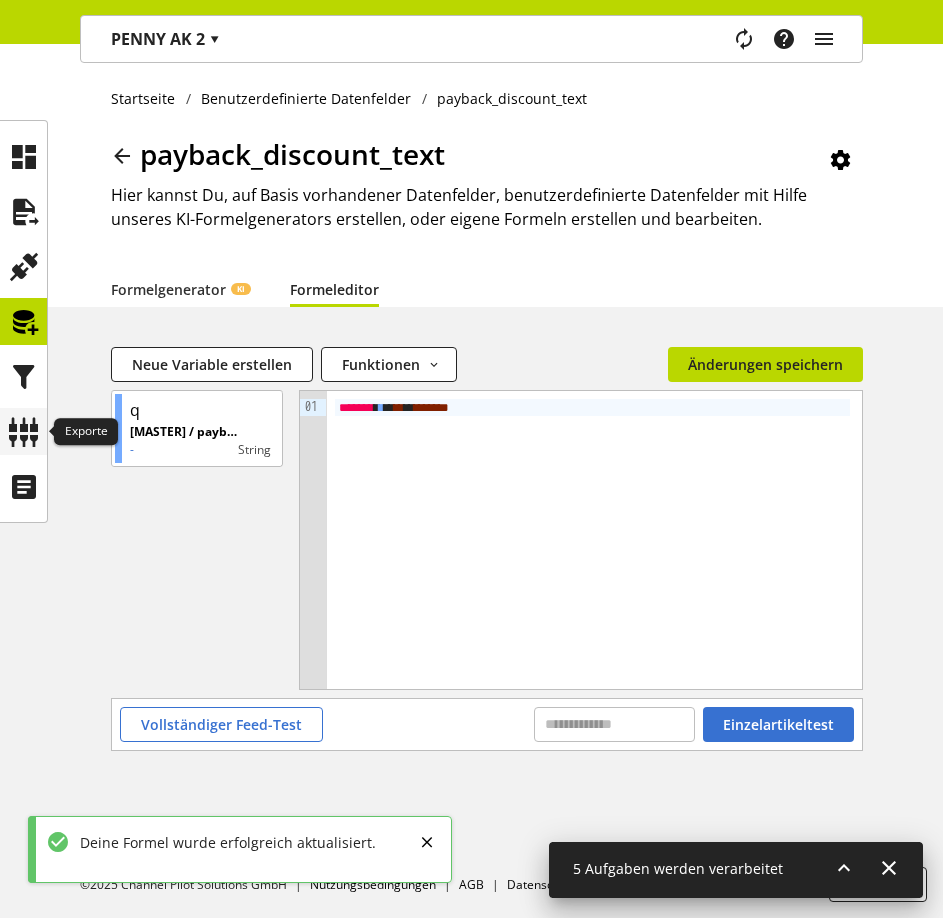 click at bounding box center [24, 432] 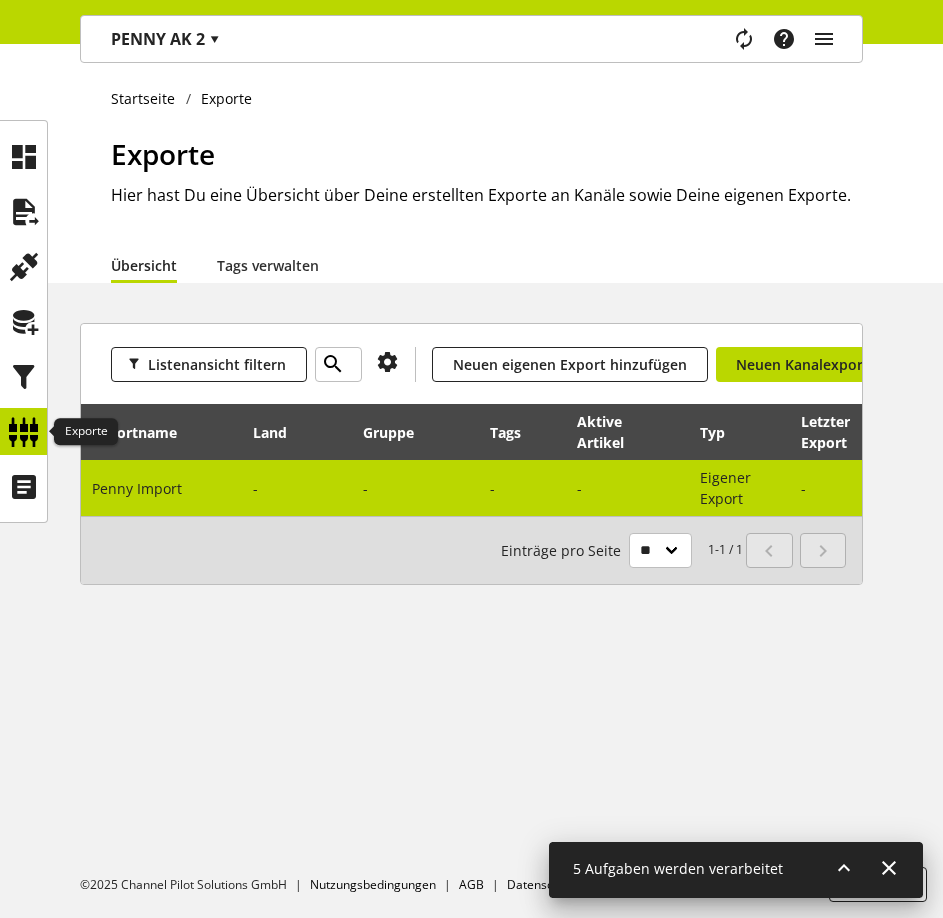 click on "Penny Import" at bounding box center [137, 488] 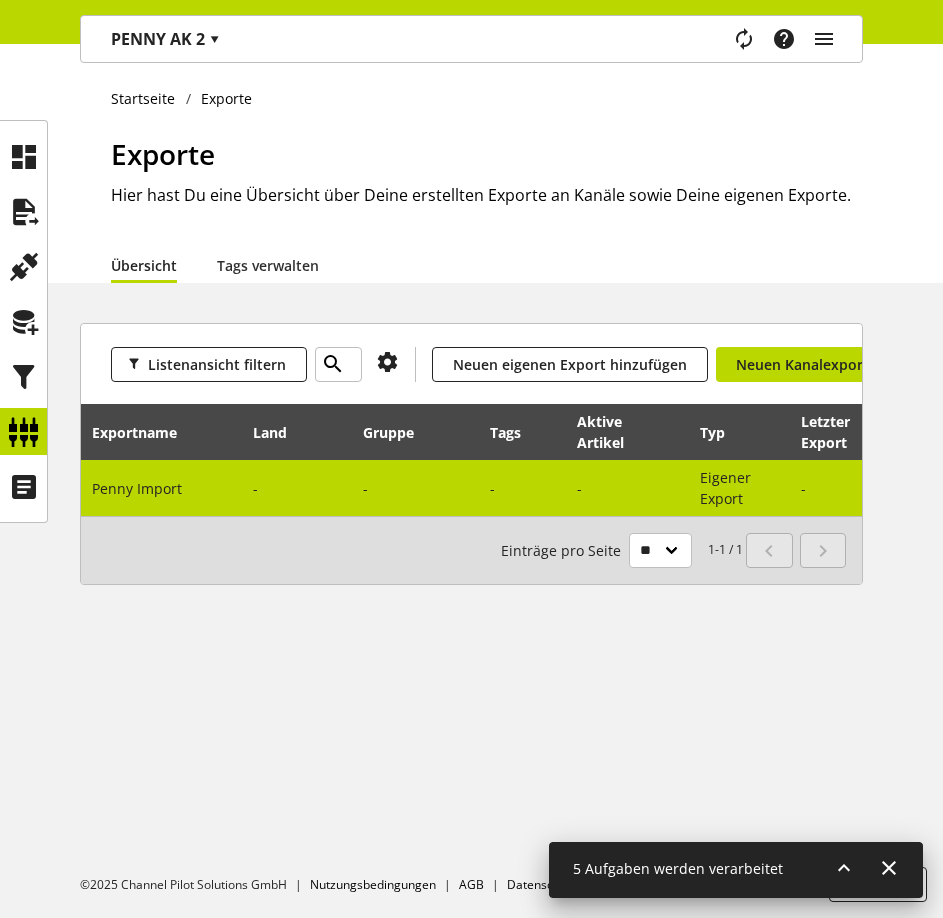select on "********" 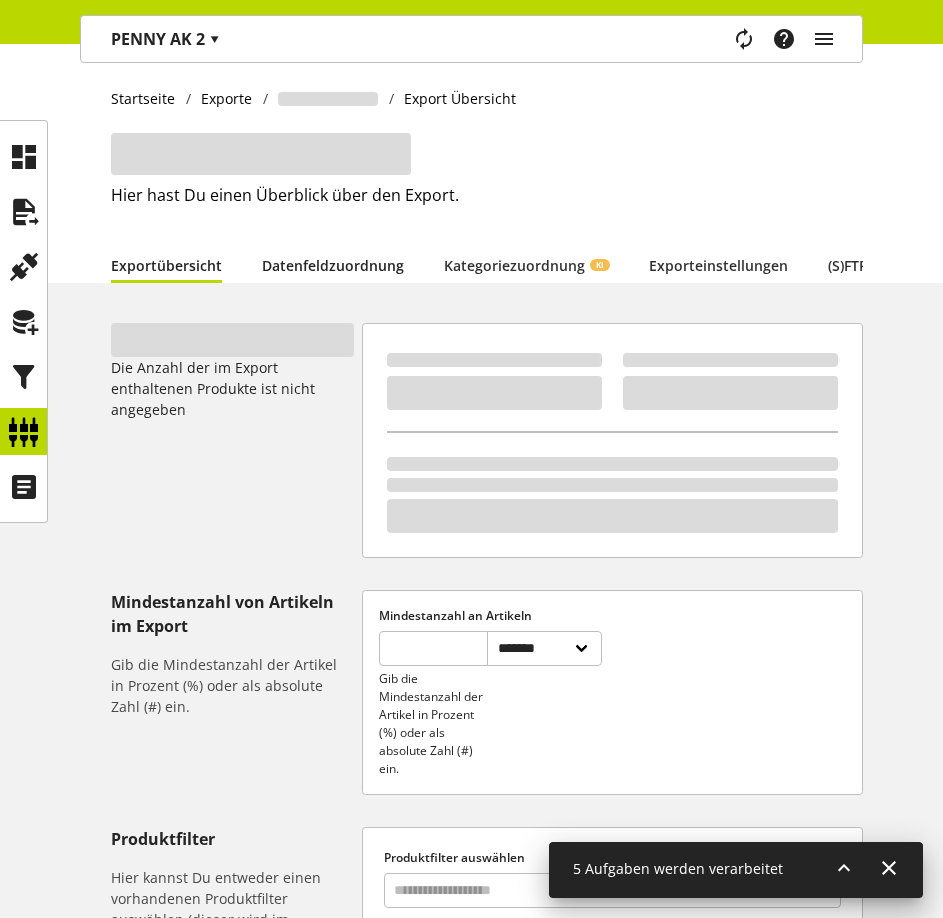 click on "Datenfeldzuordnung" at bounding box center (333, 265) 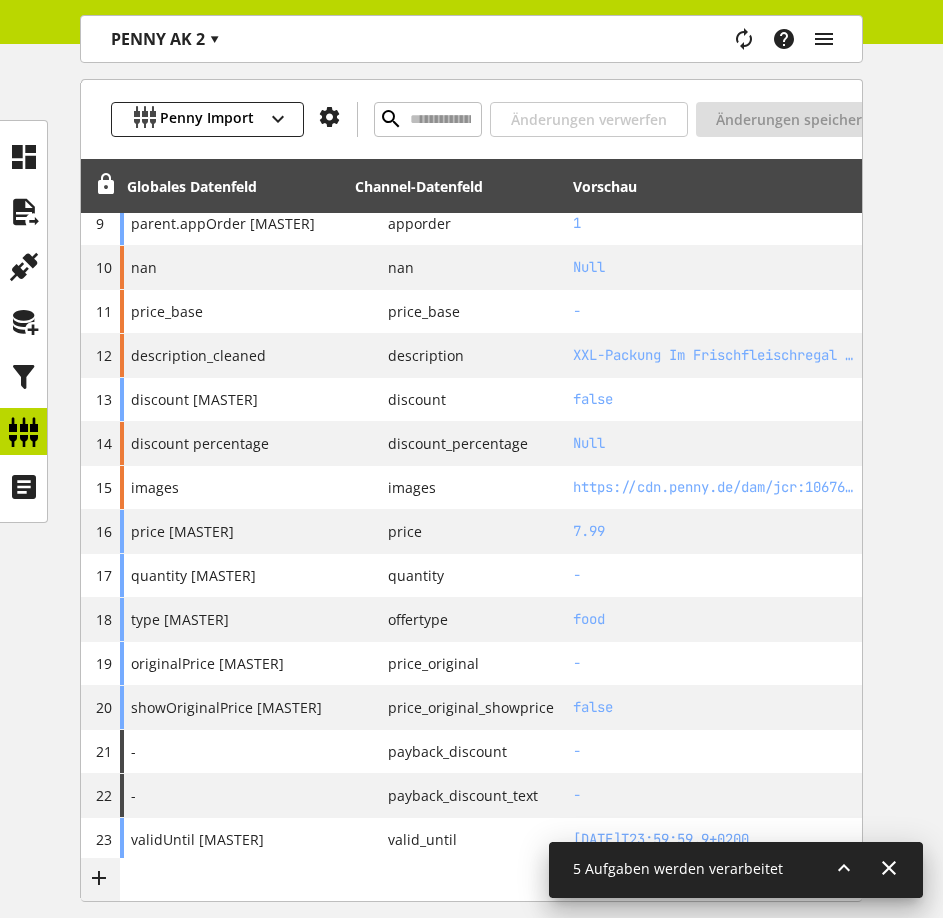 scroll, scrollTop: 681, scrollLeft: 0, axis: vertical 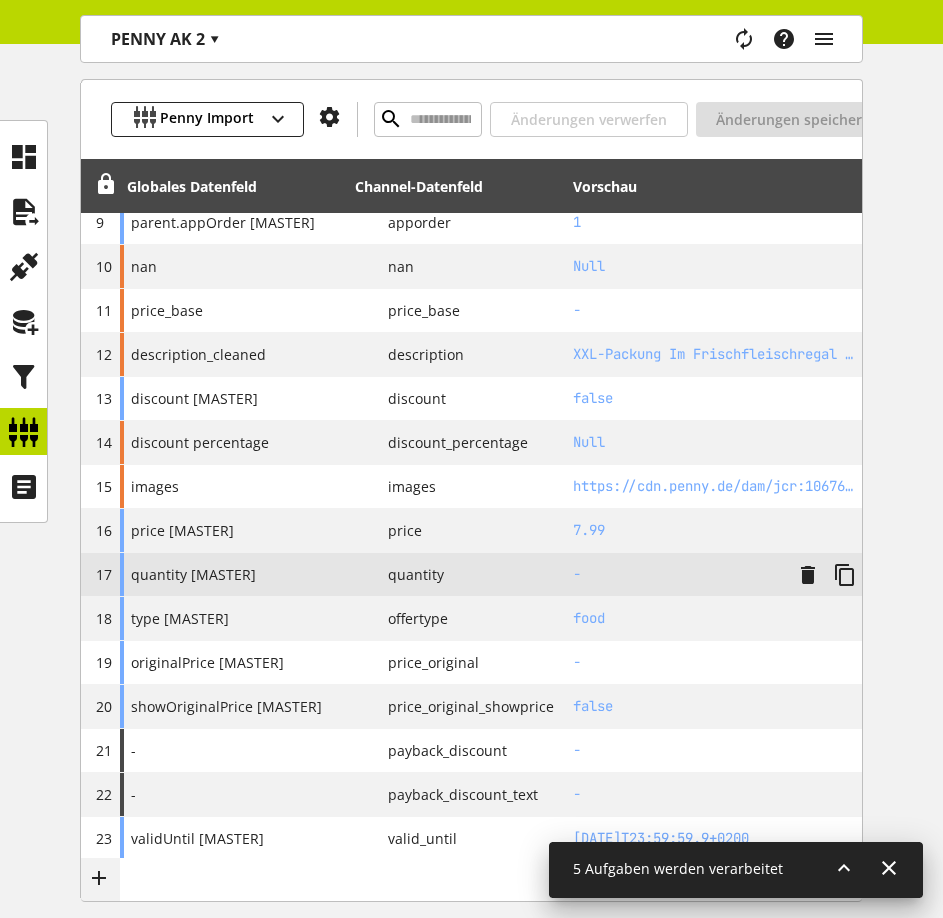 click on "P quantity" at bounding box center (457, 574) 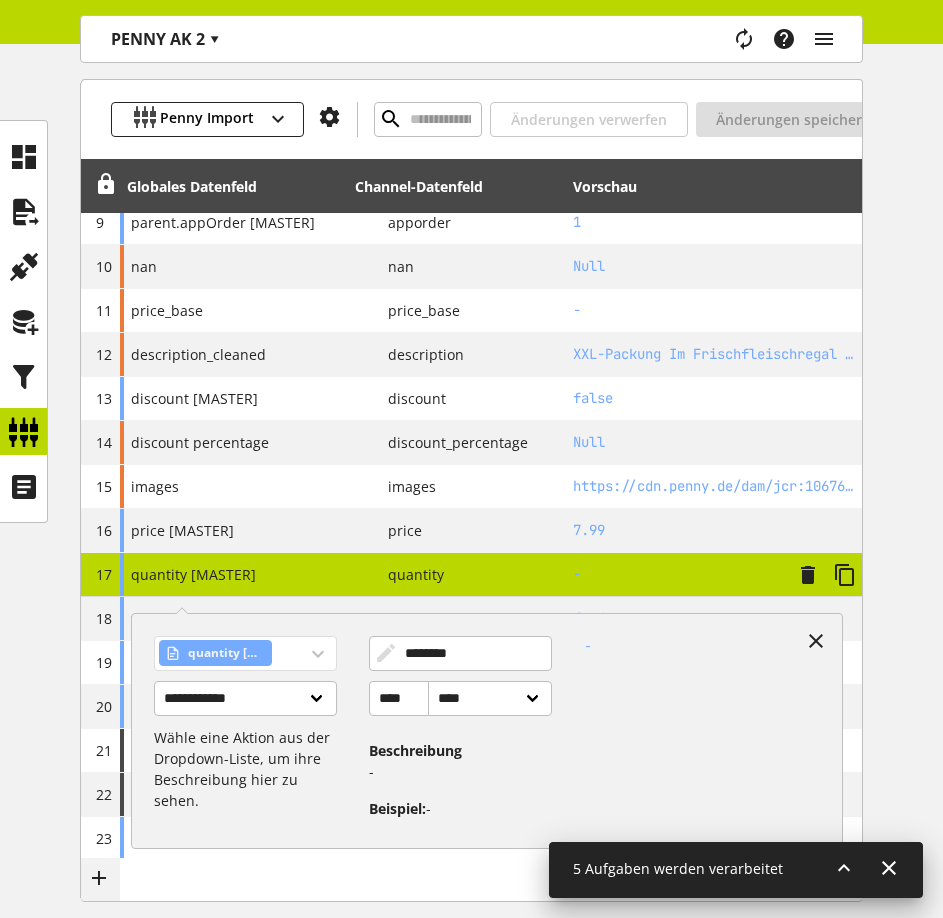 click on "quantity [MASTER]" at bounding box center [245, 653] 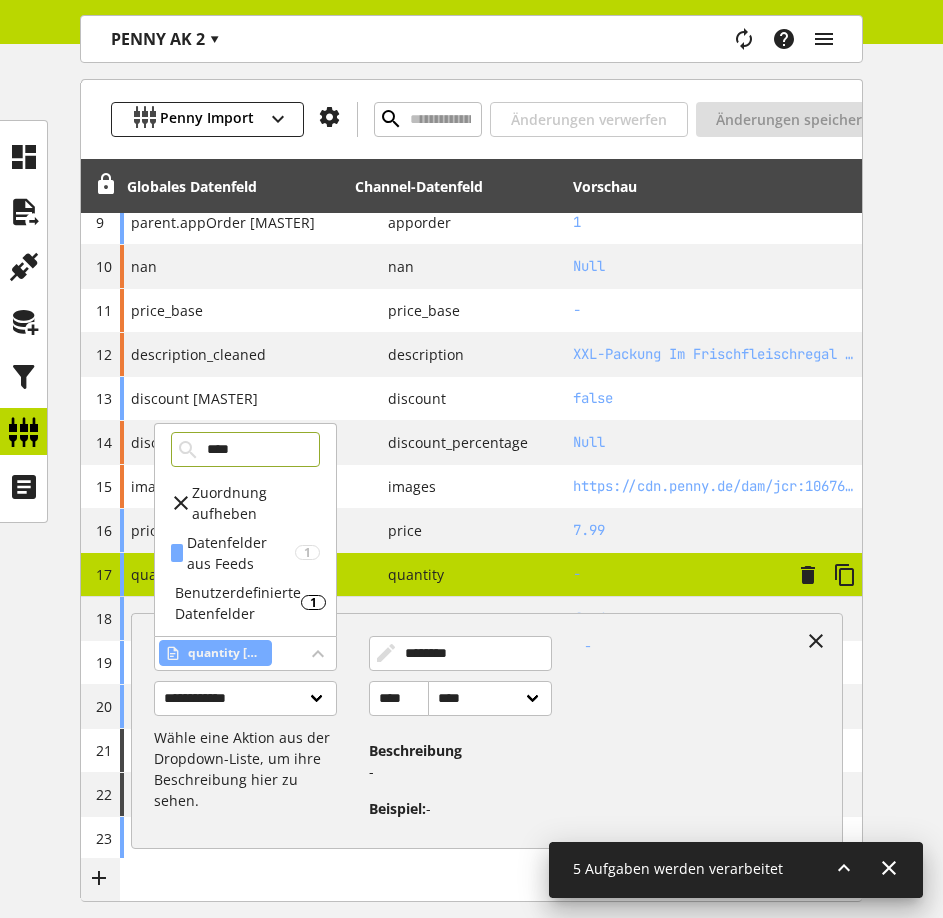 type on "****" 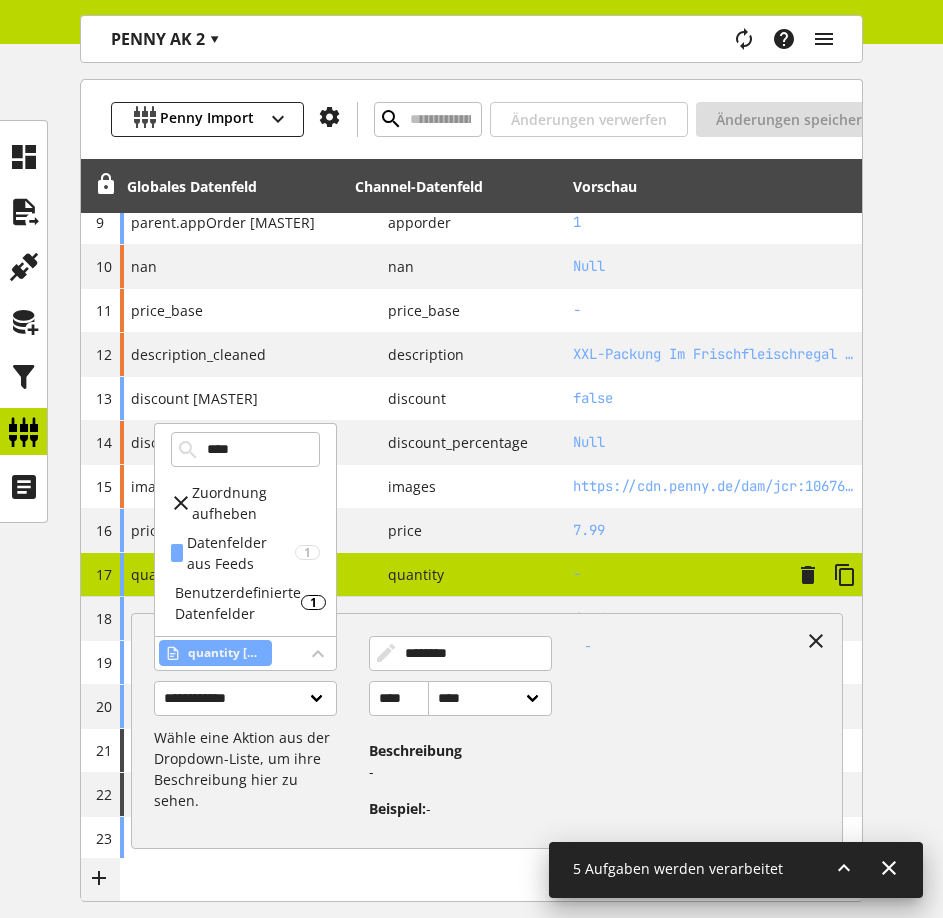 click on "Benutzerdefinierte Datenfelder" at bounding box center (238, 603) 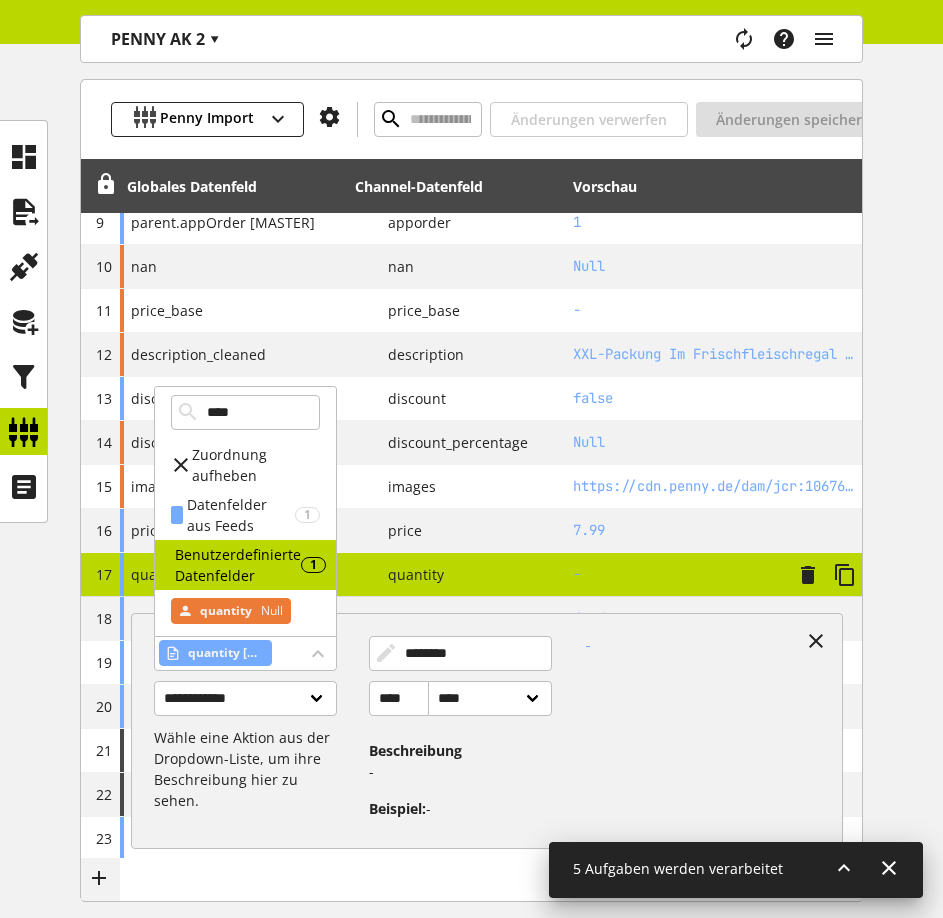 click on "quantity" at bounding box center [226, 611] 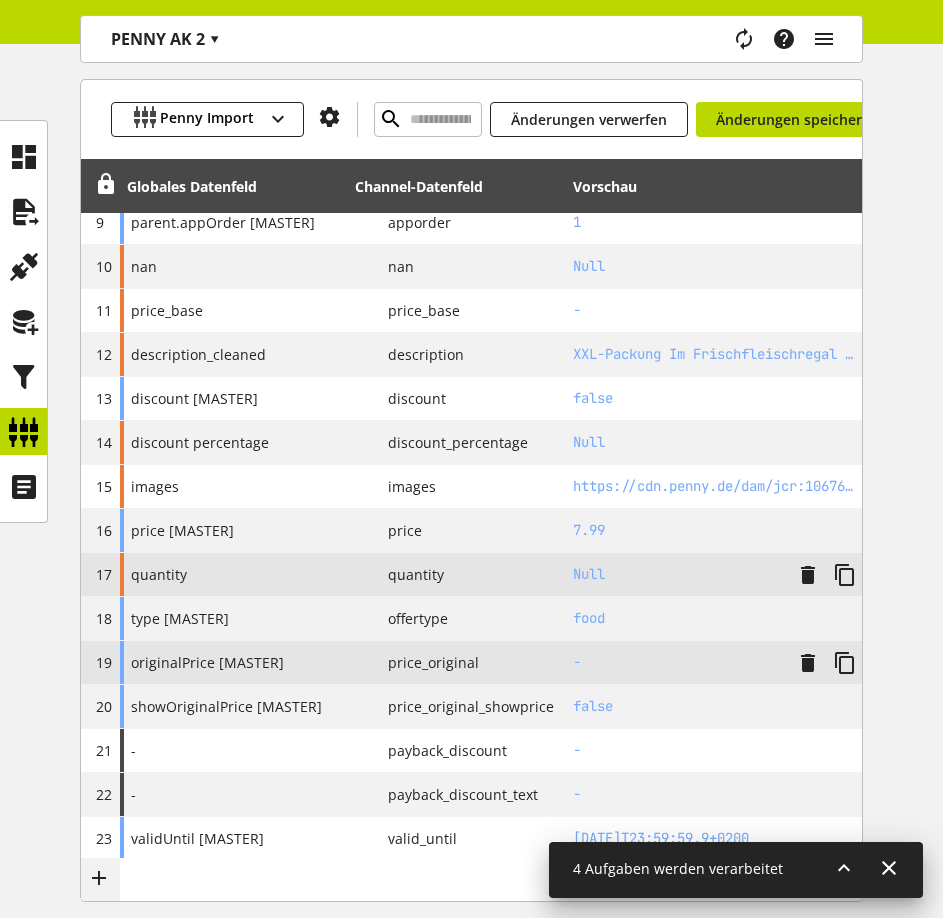 click on "originalPrice [MASTER]" at bounding box center (207, 662) 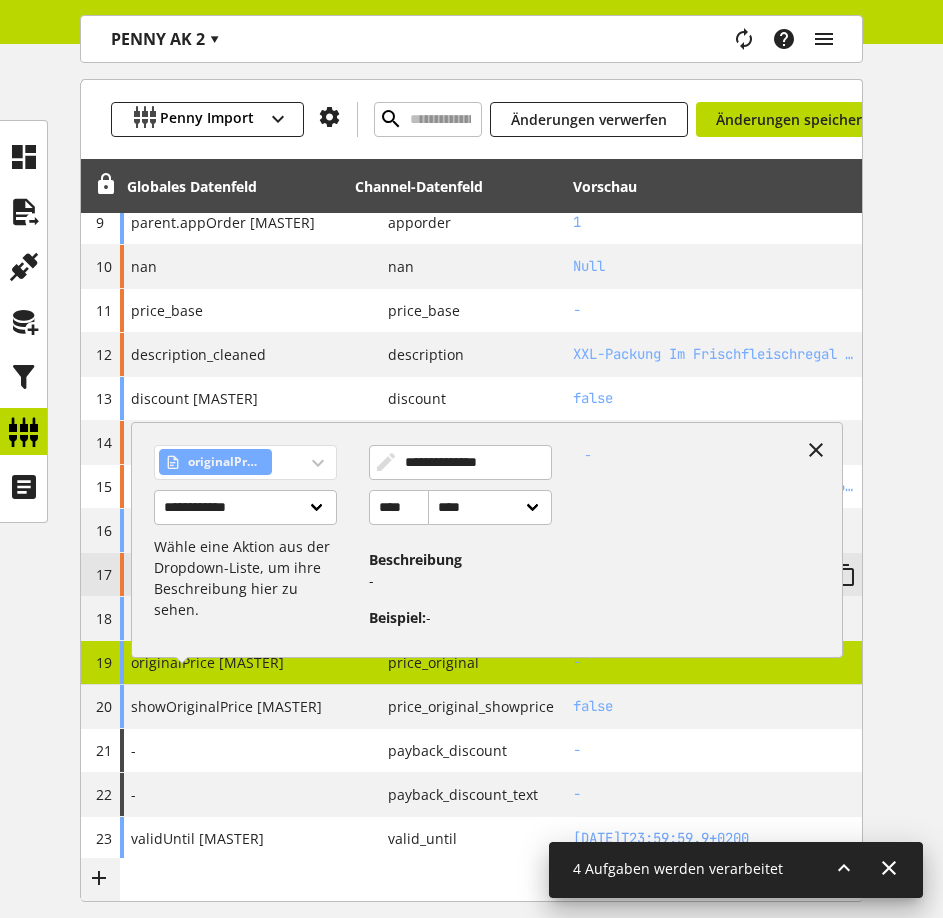 click on "originalPrice [MASTER]" at bounding box center (245, 462) 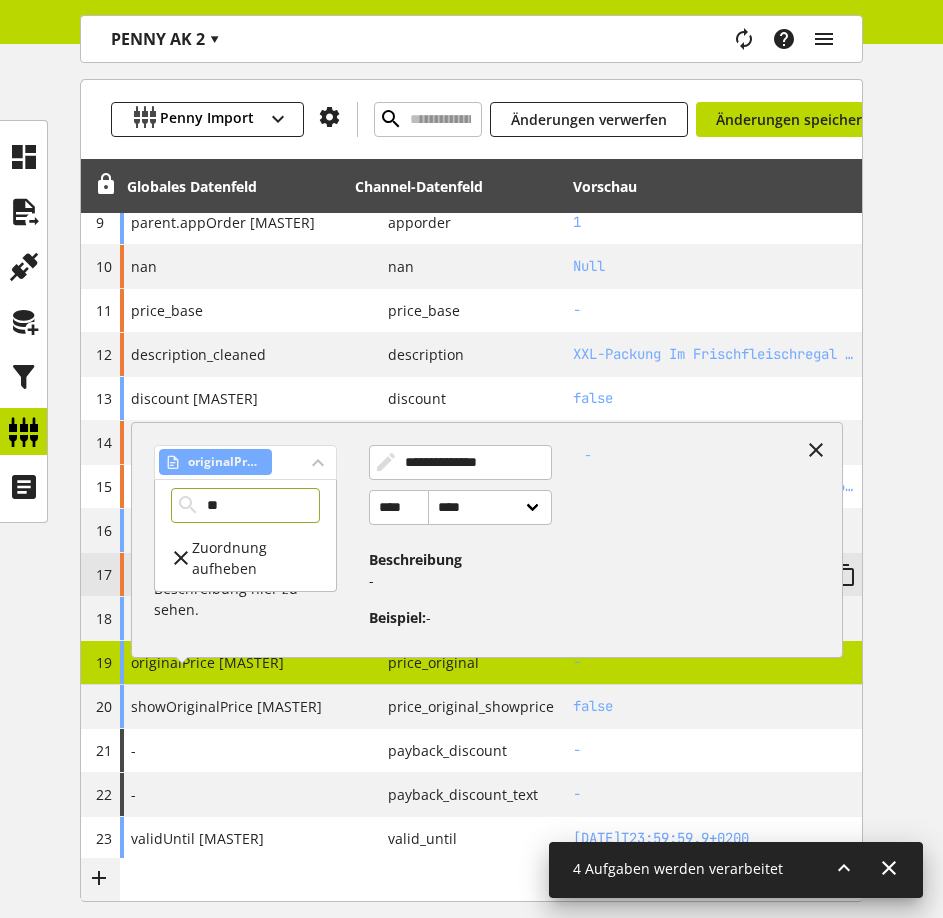 type on "*" 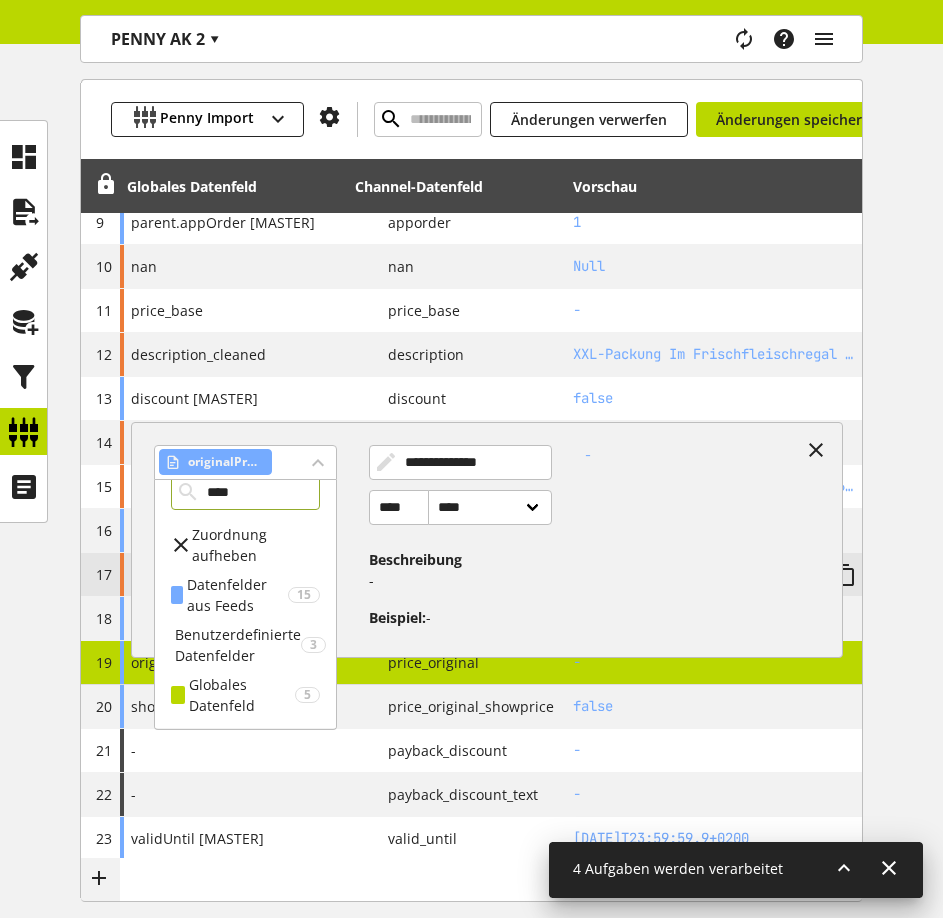 scroll, scrollTop: 16, scrollLeft: 0, axis: vertical 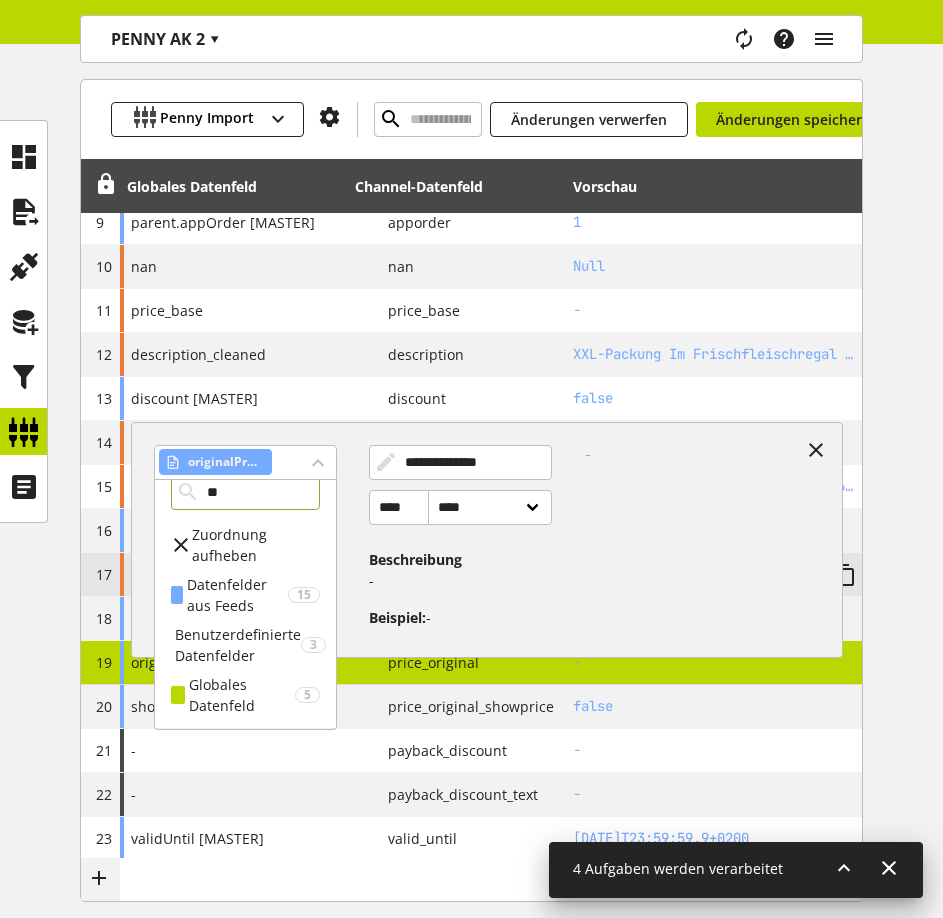 type on "*" 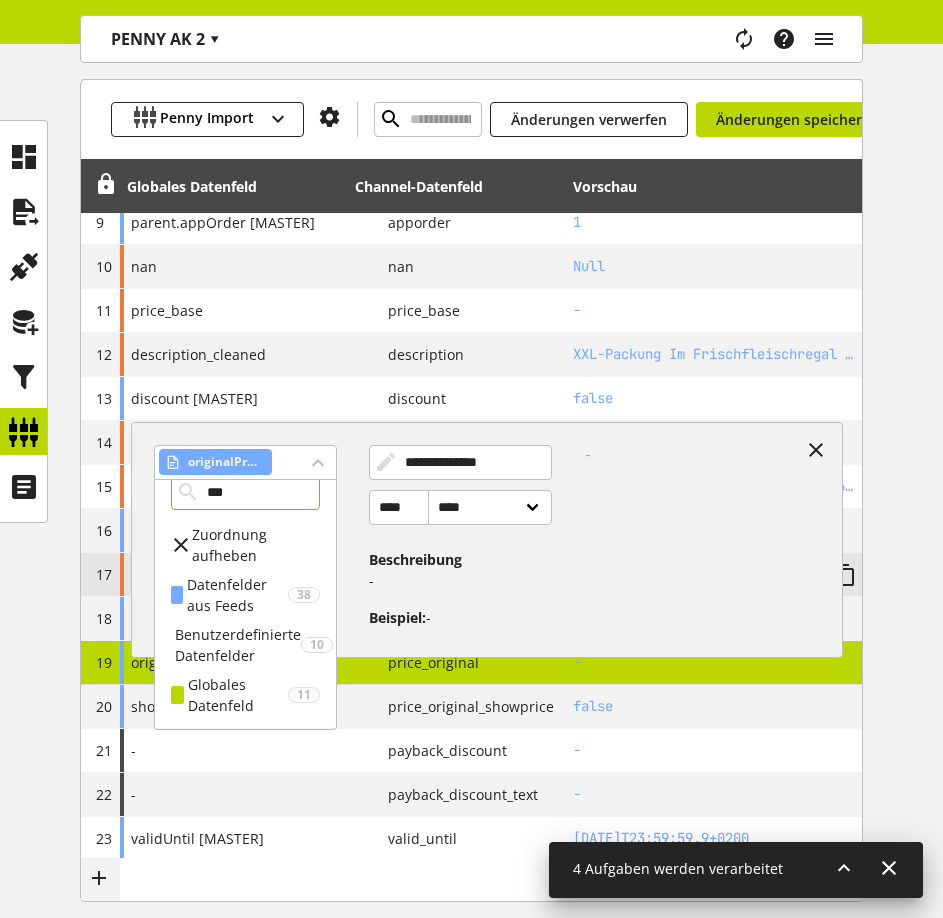 scroll, scrollTop: 0, scrollLeft: 0, axis: both 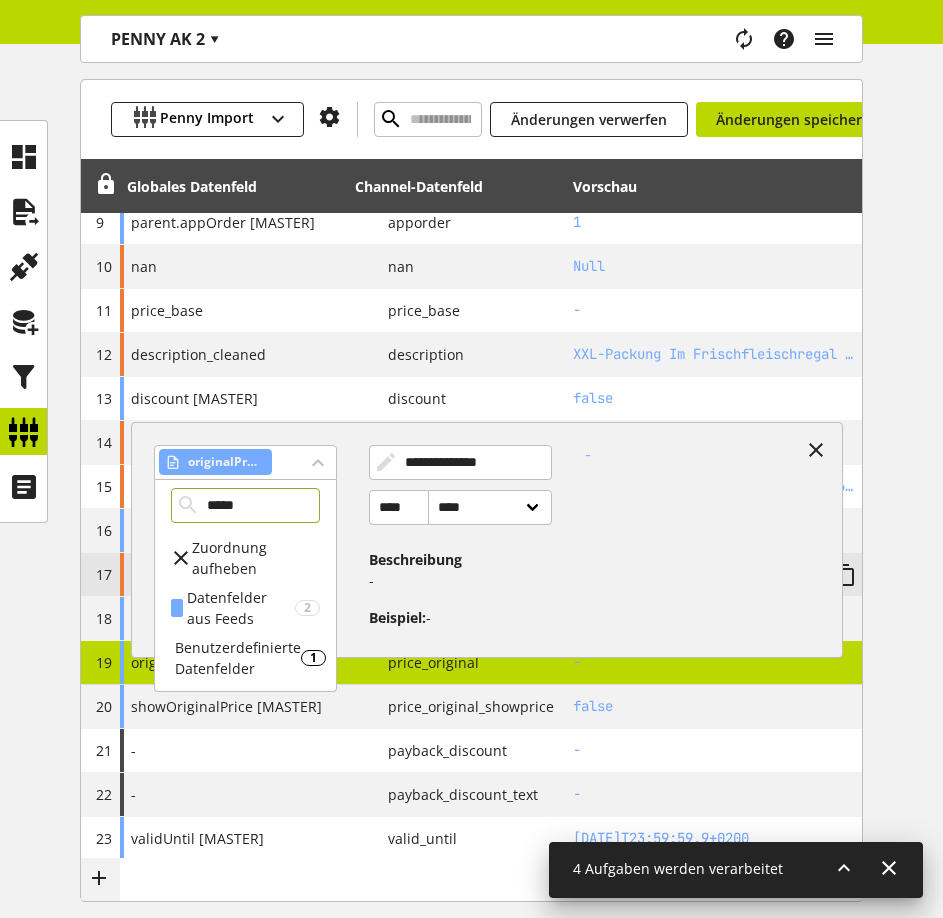 type on "*****" 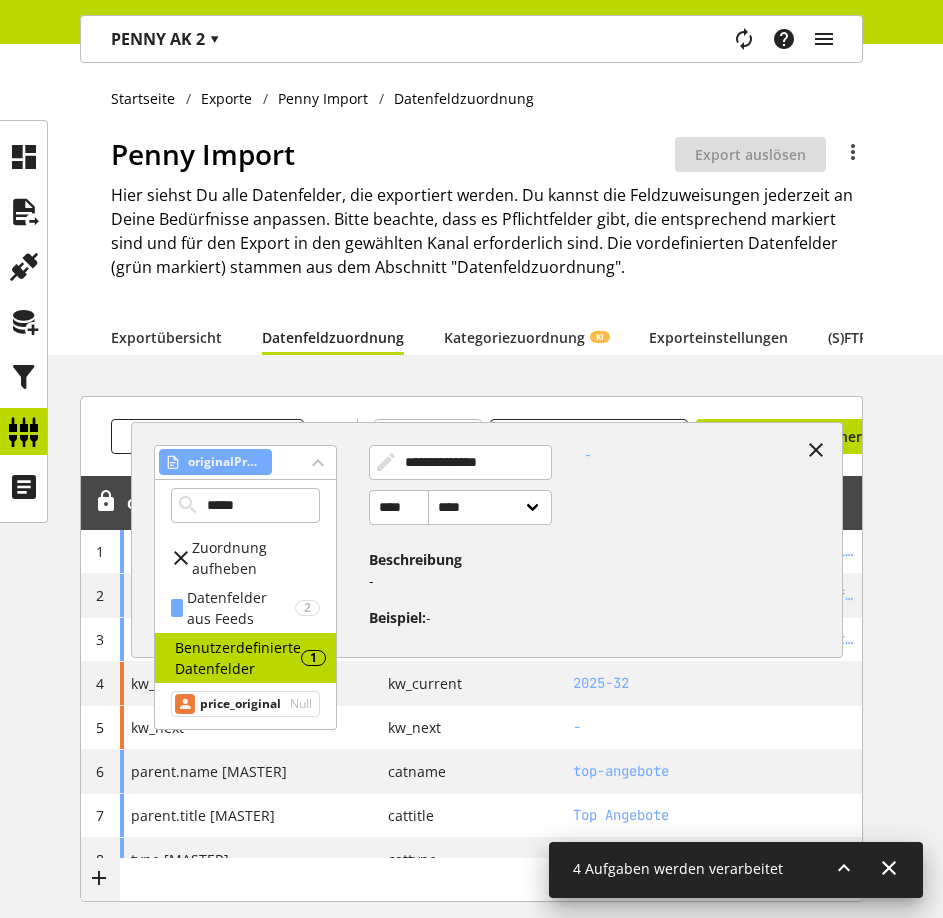 click on "price_original" at bounding box center (240, 704) 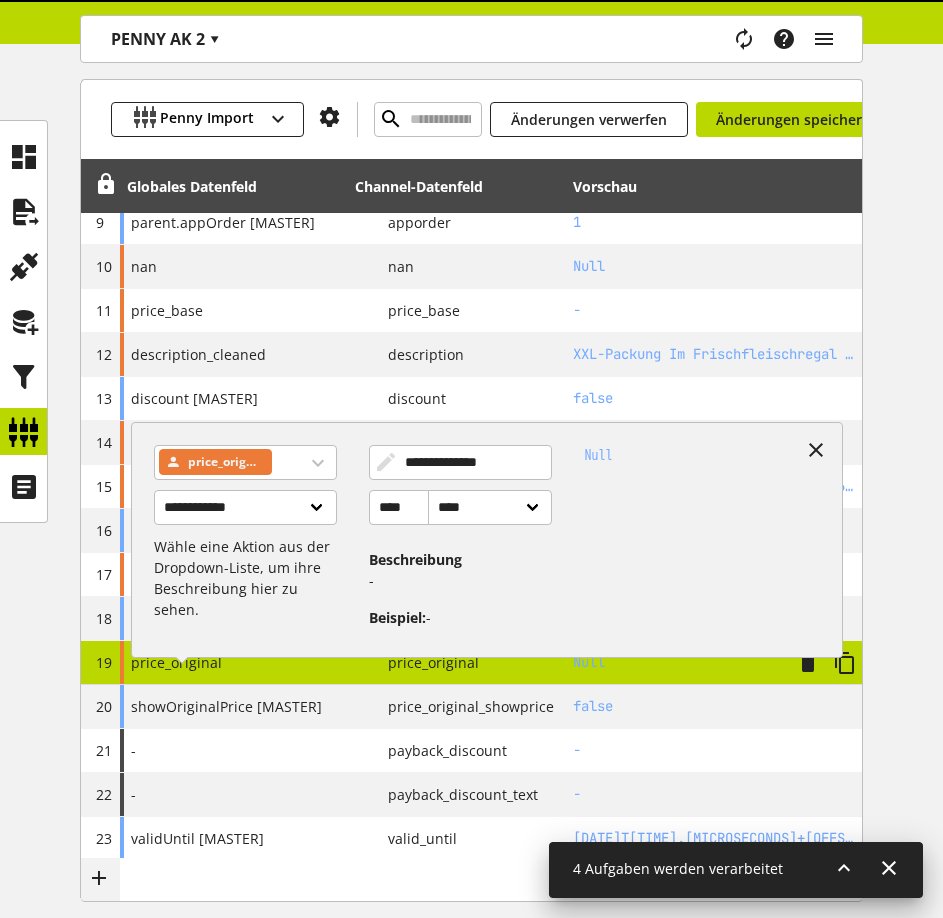 scroll, scrollTop: 681, scrollLeft: 0, axis: vertical 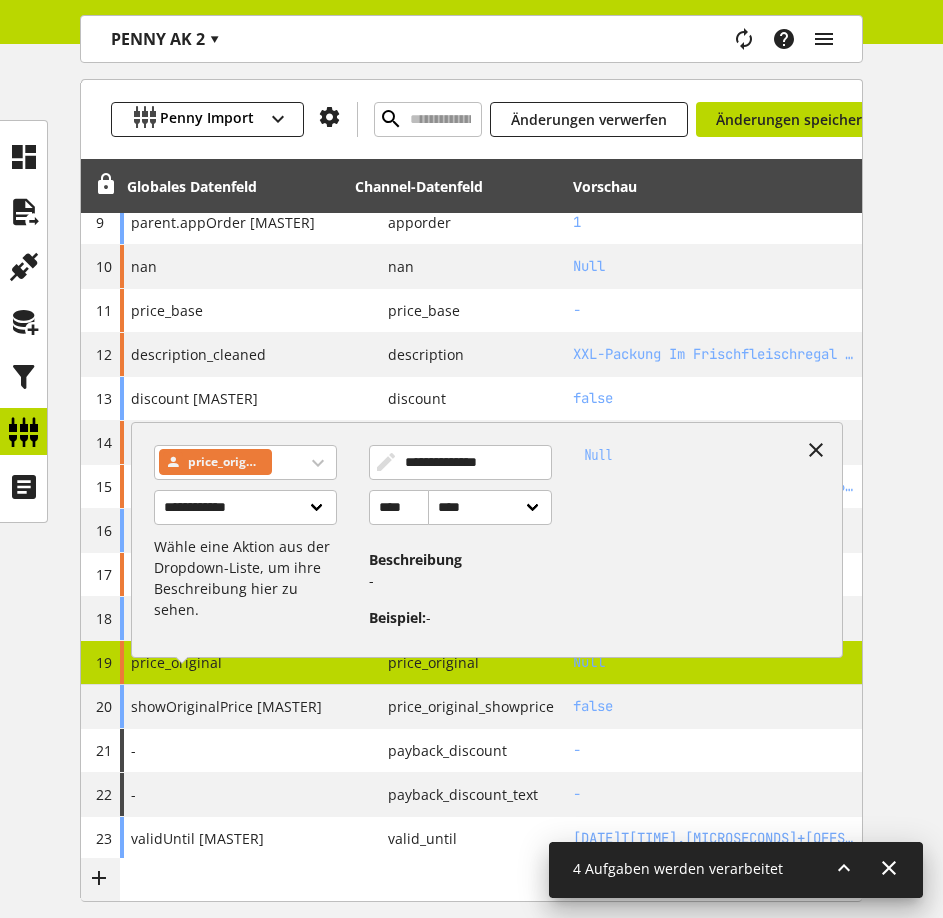 click on "**********" at bounding box center [471, 784] 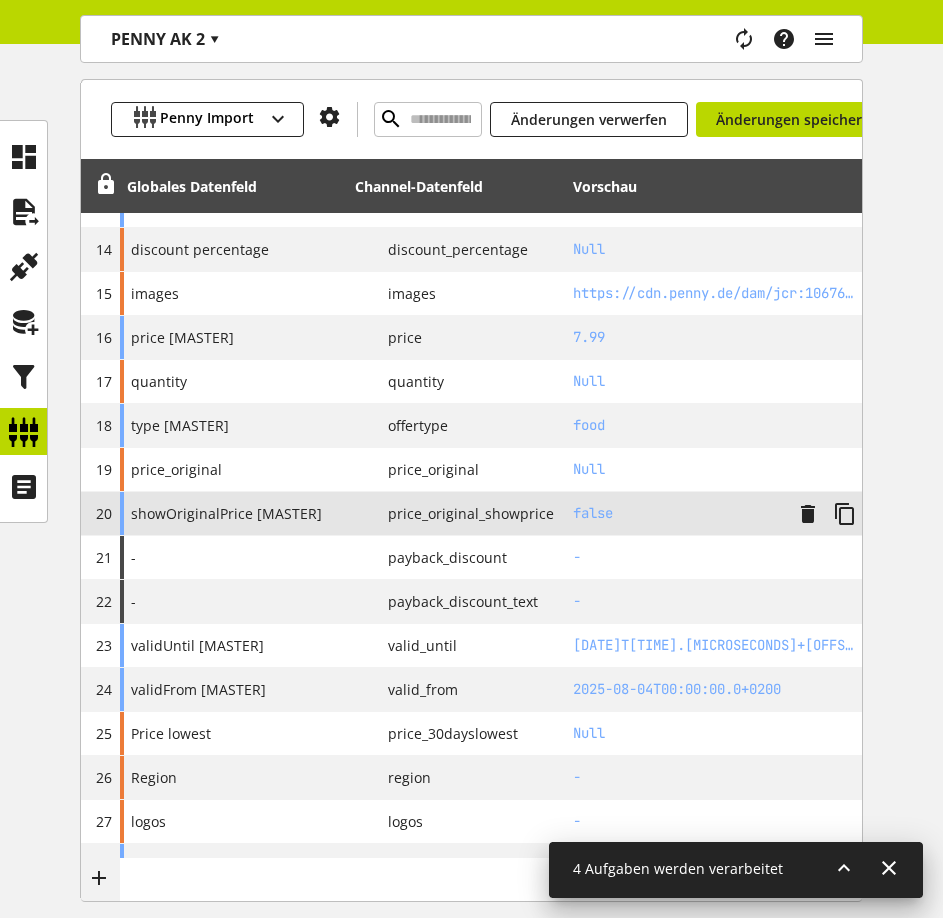 scroll, scrollTop: 875, scrollLeft: 0, axis: vertical 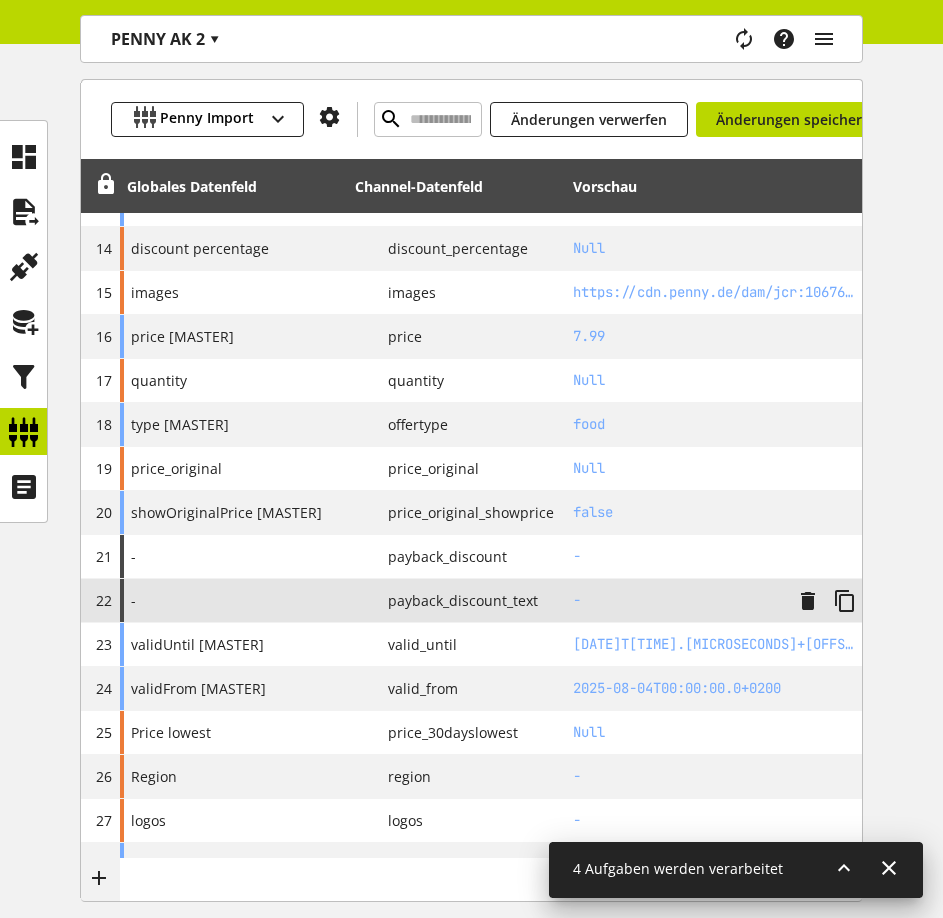 click on "-" at bounding box center [677, 600] 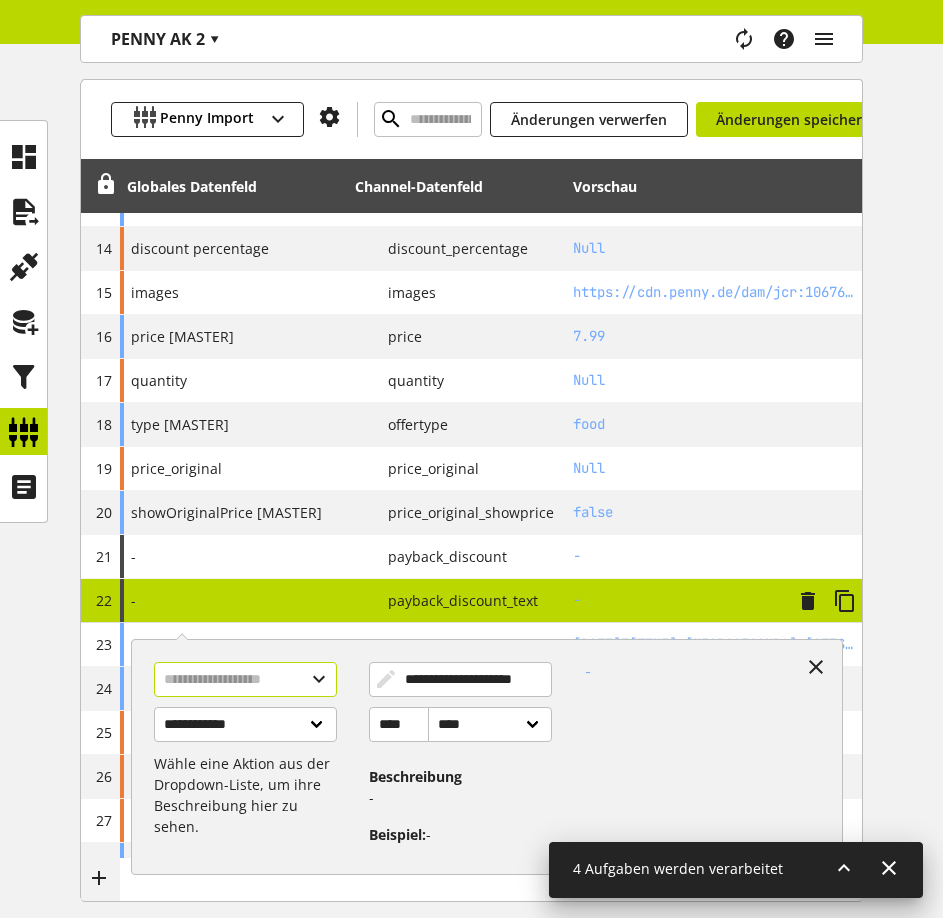 click at bounding box center [245, 679] 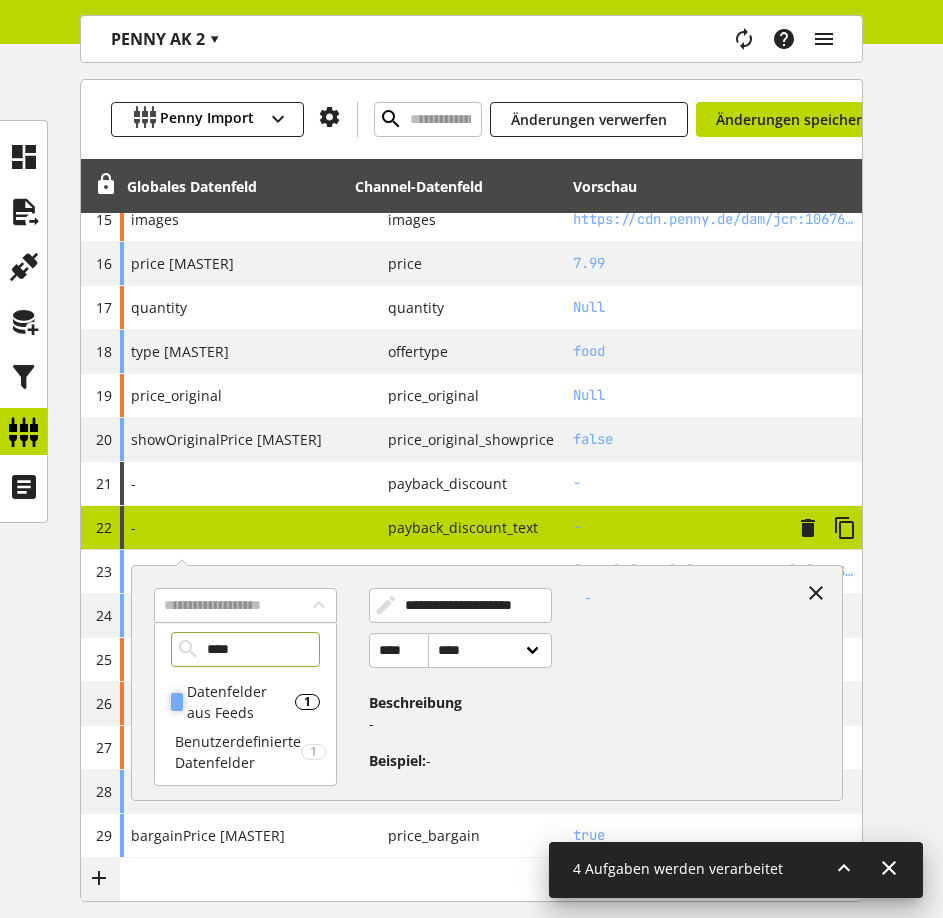 scroll, scrollTop: 949, scrollLeft: 0, axis: vertical 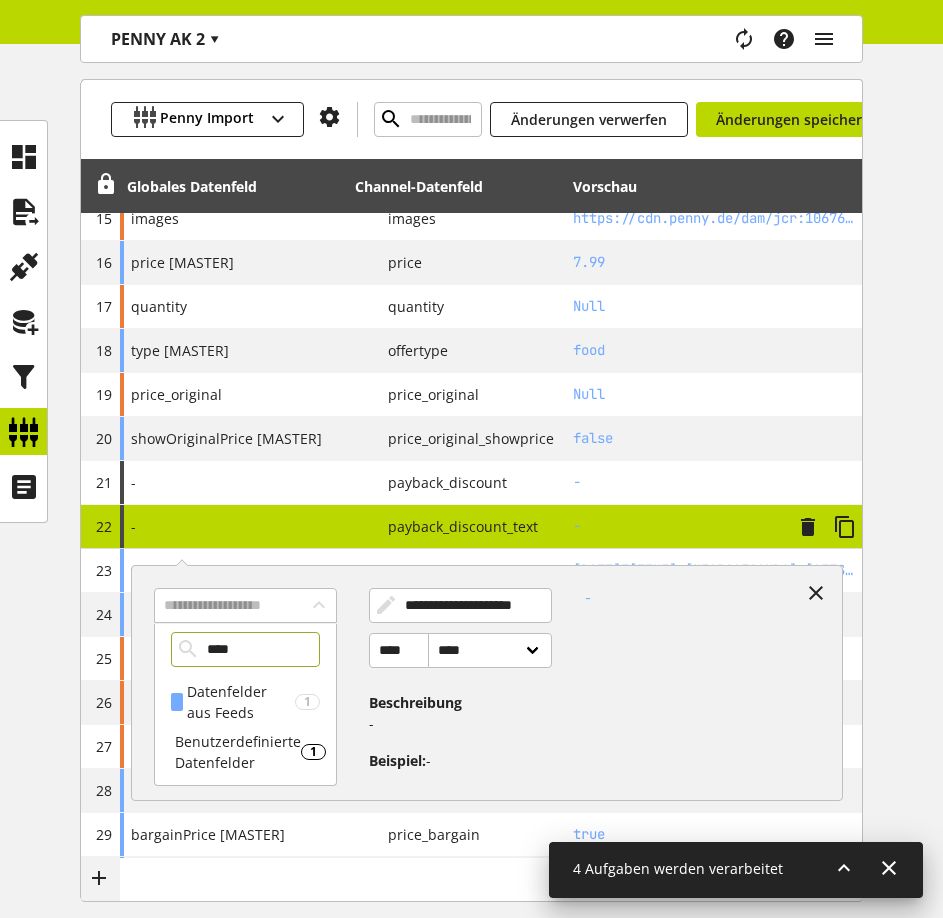type on "****" 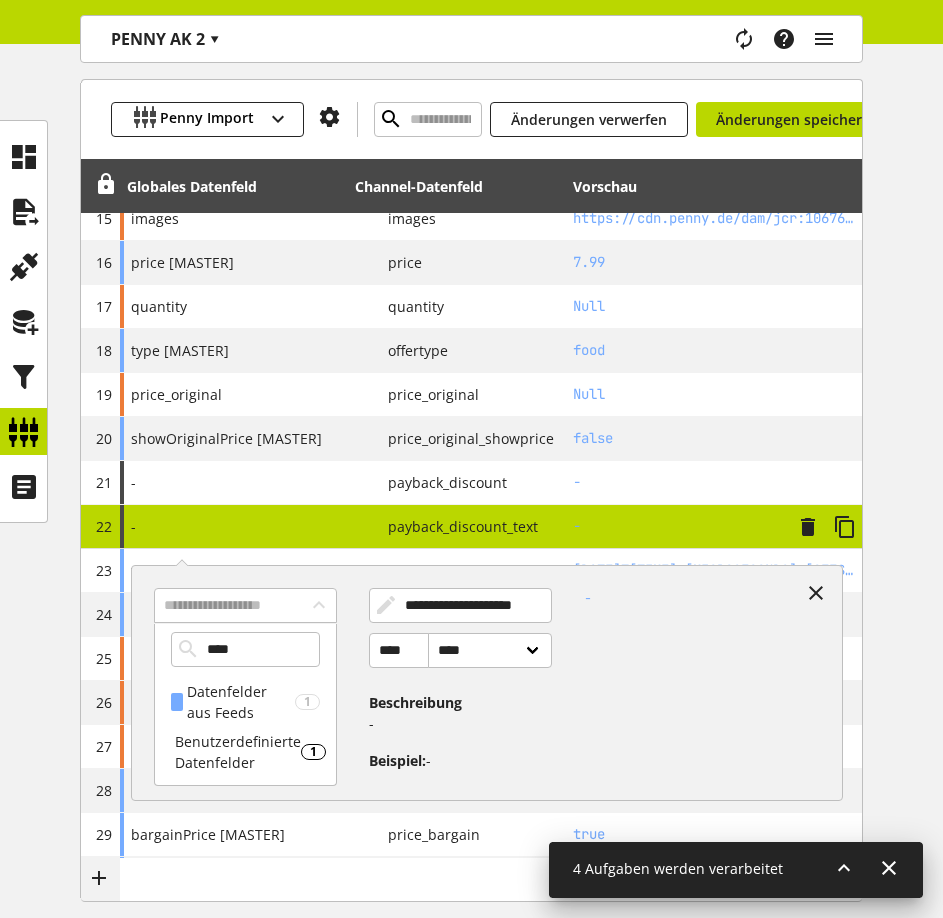click on "Benutzerdefinierte Datenfelder" at bounding box center (238, 752) 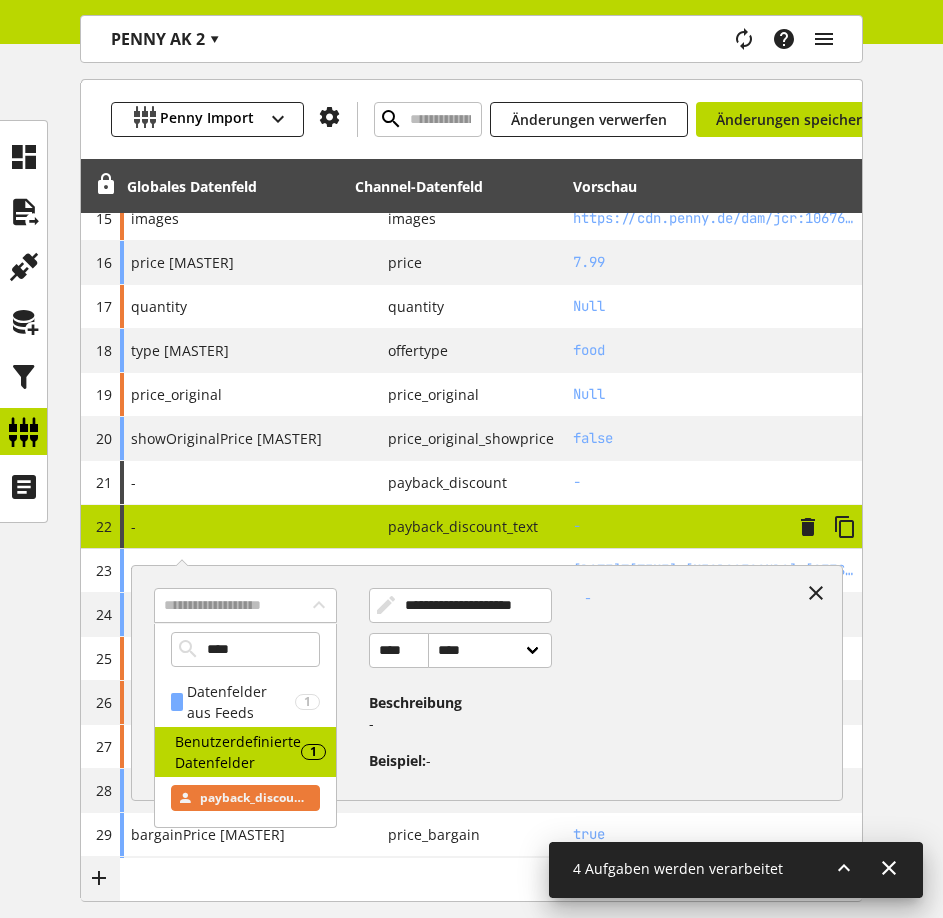 click on "payback_discount_text" at bounding box center [253, 798] 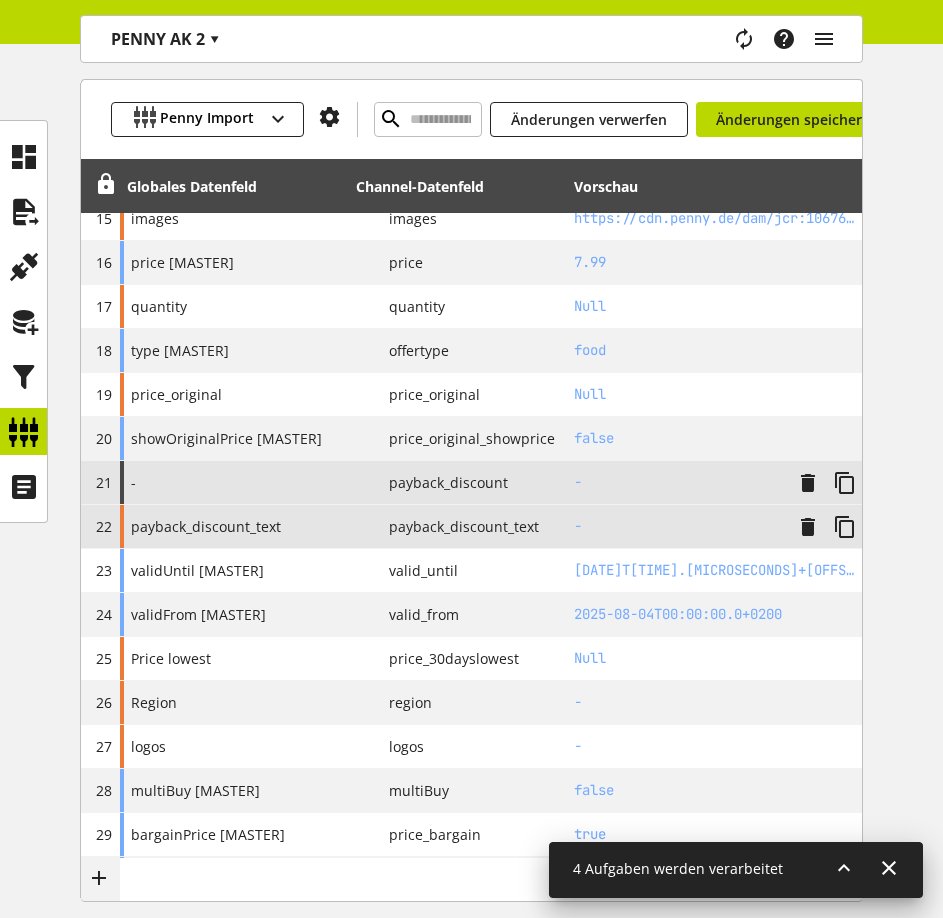 click on "-" at bounding box center [234, 482] 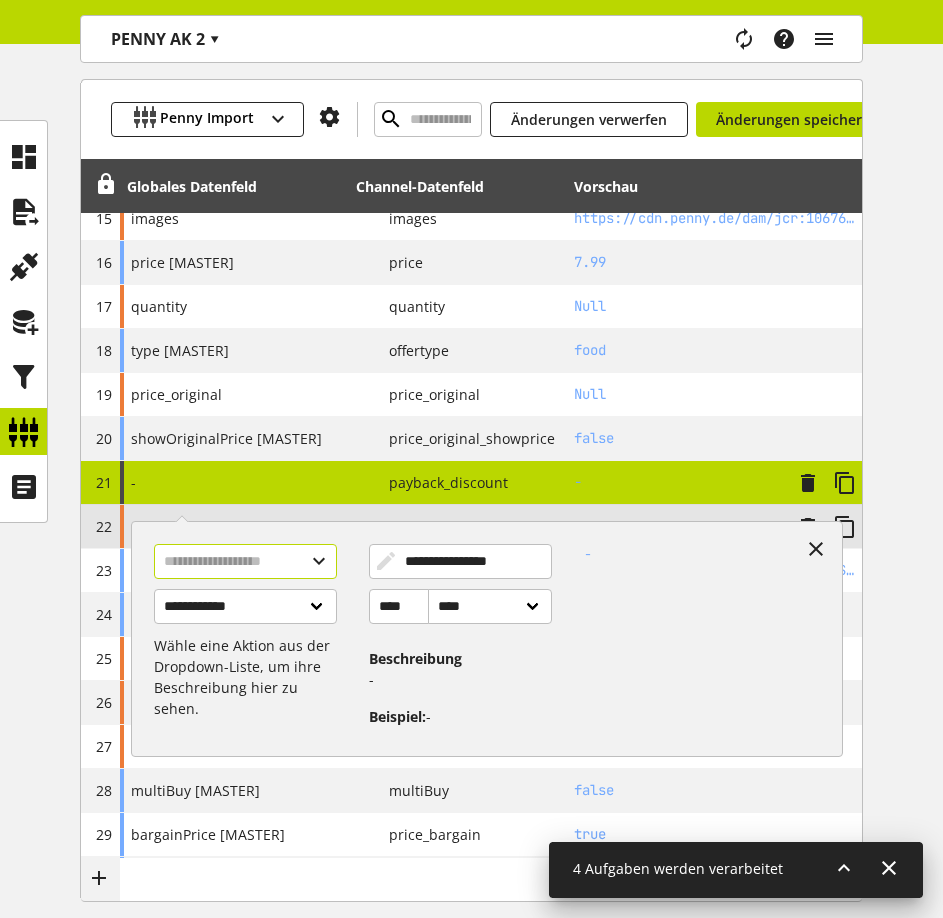 click at bounding box center [245, 561] 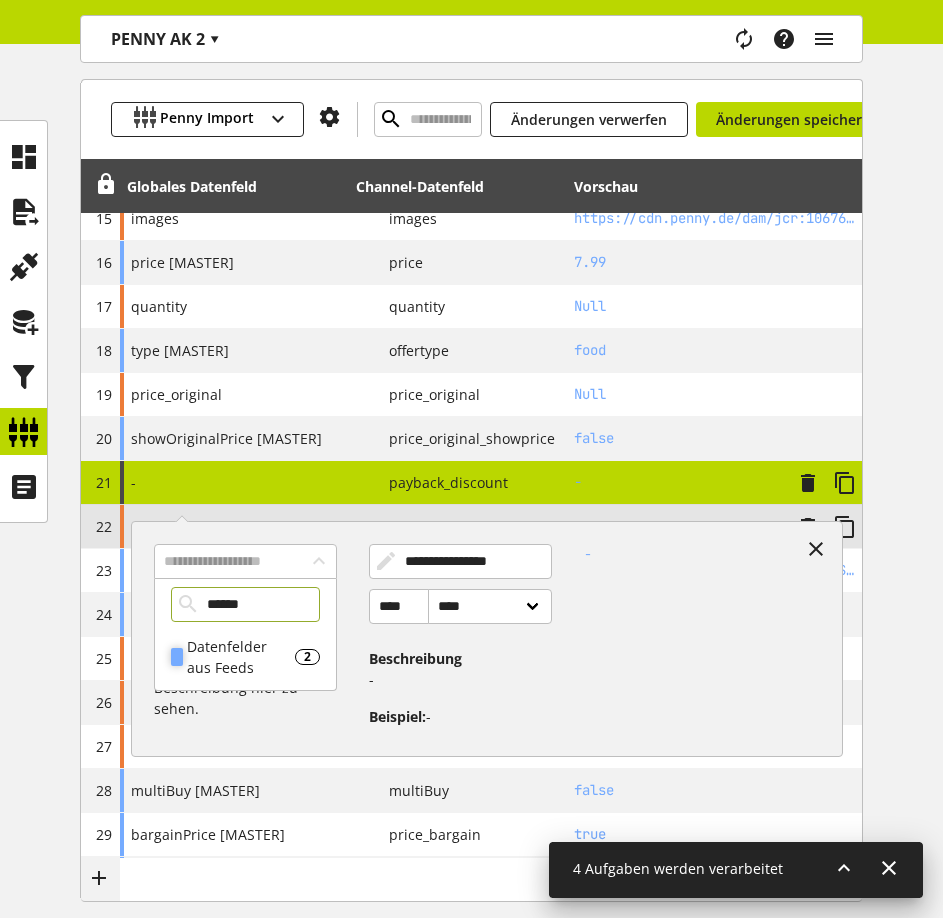 type on "******" 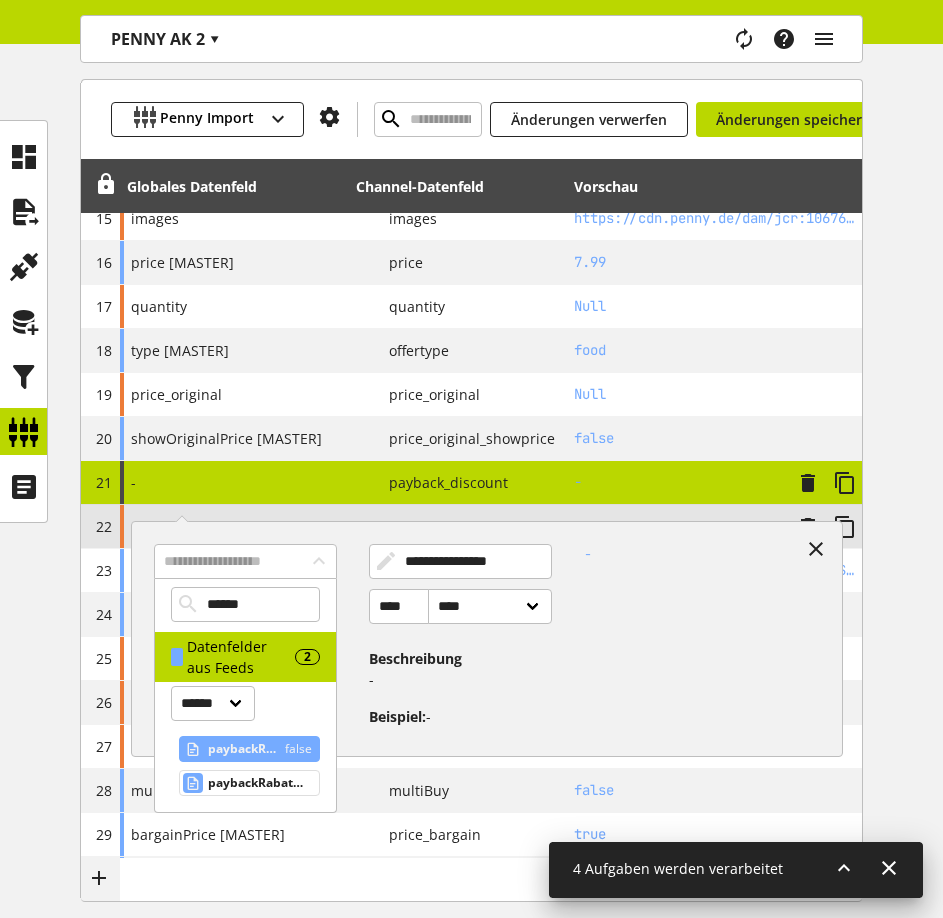 click on "paybackRabatt" at bounding box center (242, 749) 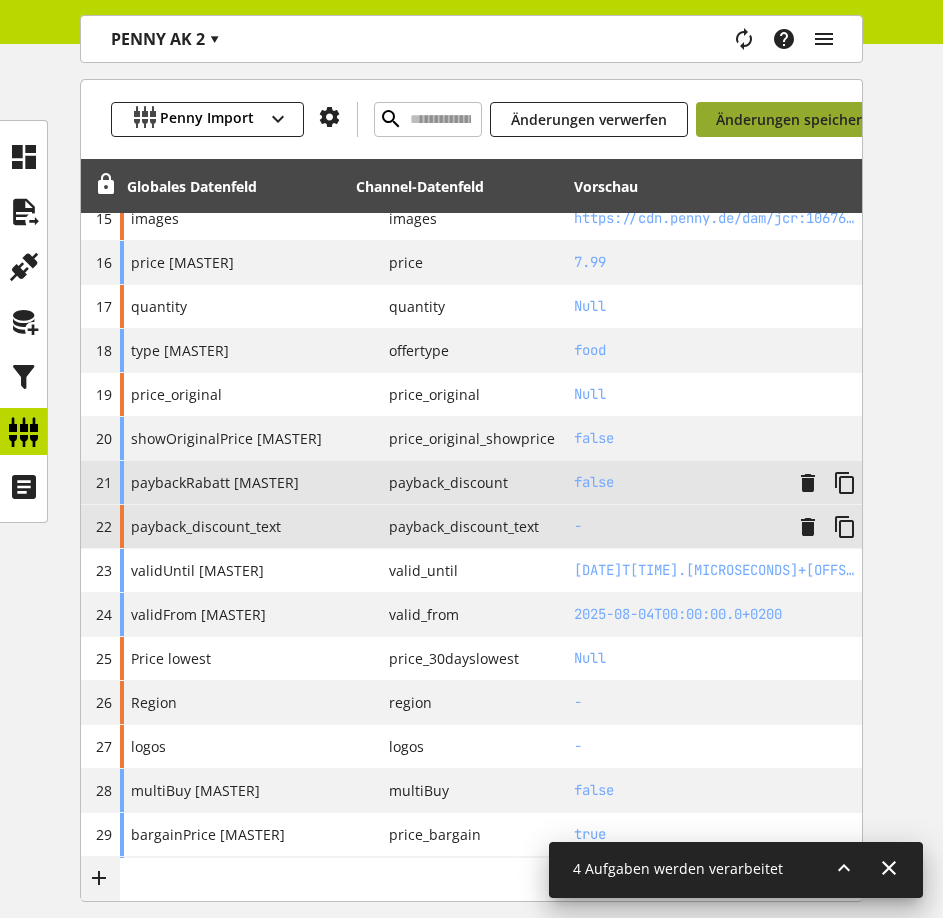 click on "Änderungen speichern" at bounding box center (793, 119) 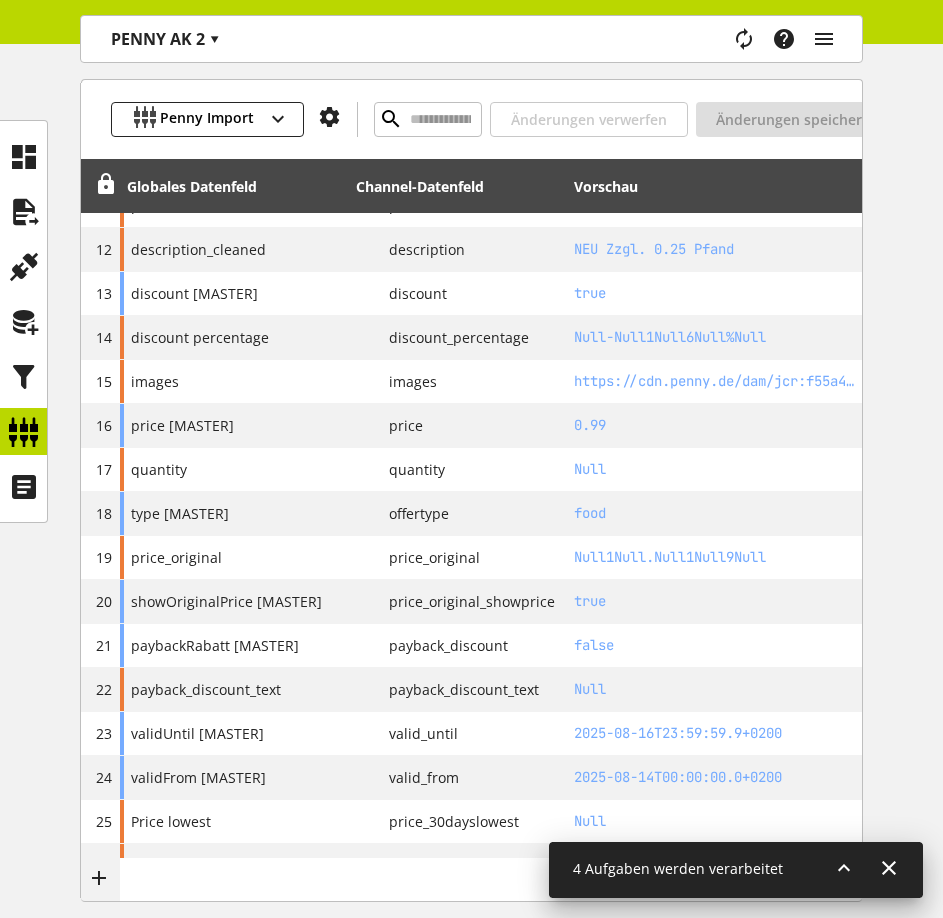 scroll, scrollTop: 788, scrollLeft: 0, axis: vertical 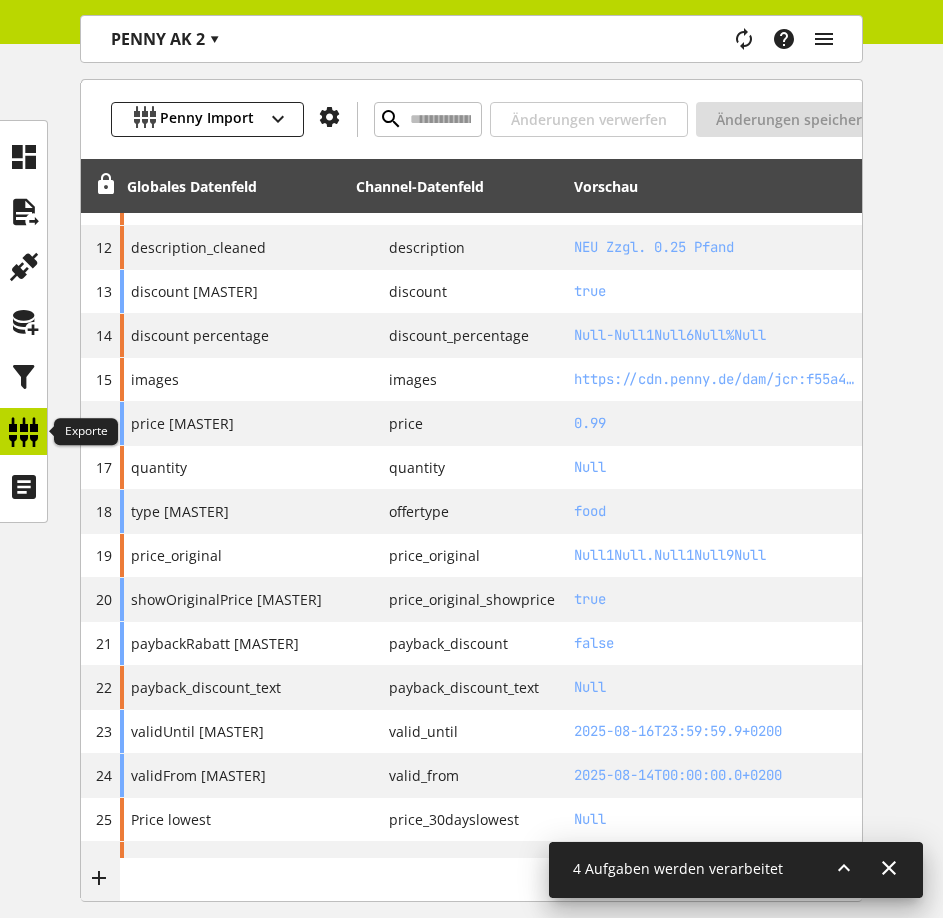 click at bounding box center (24, 432) 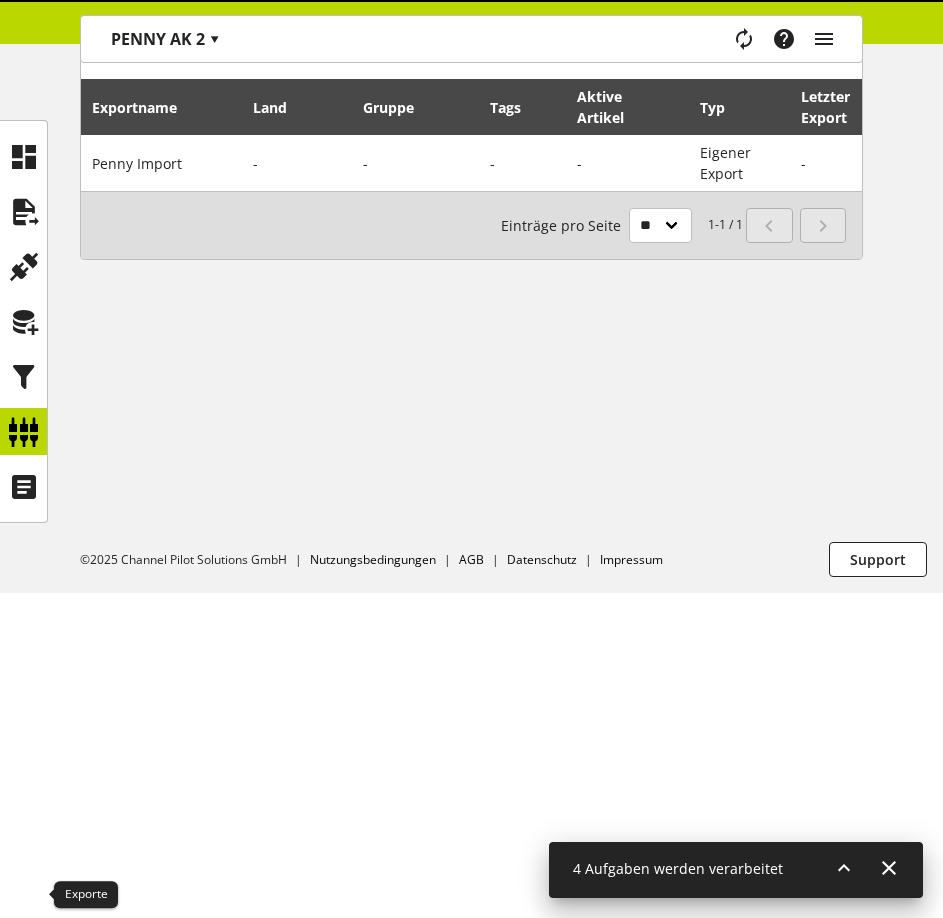 scroll, scrollTop: 0, scrollLeft: 0, axis: both 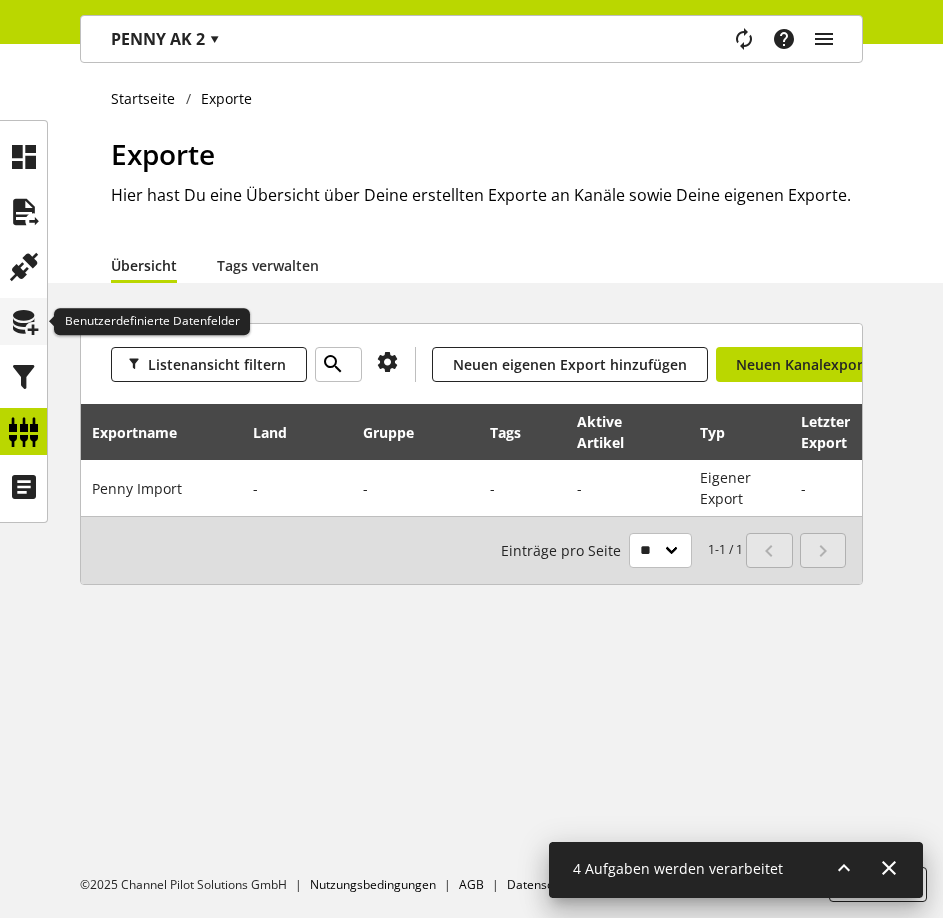 click at bounding box center [24, 322] 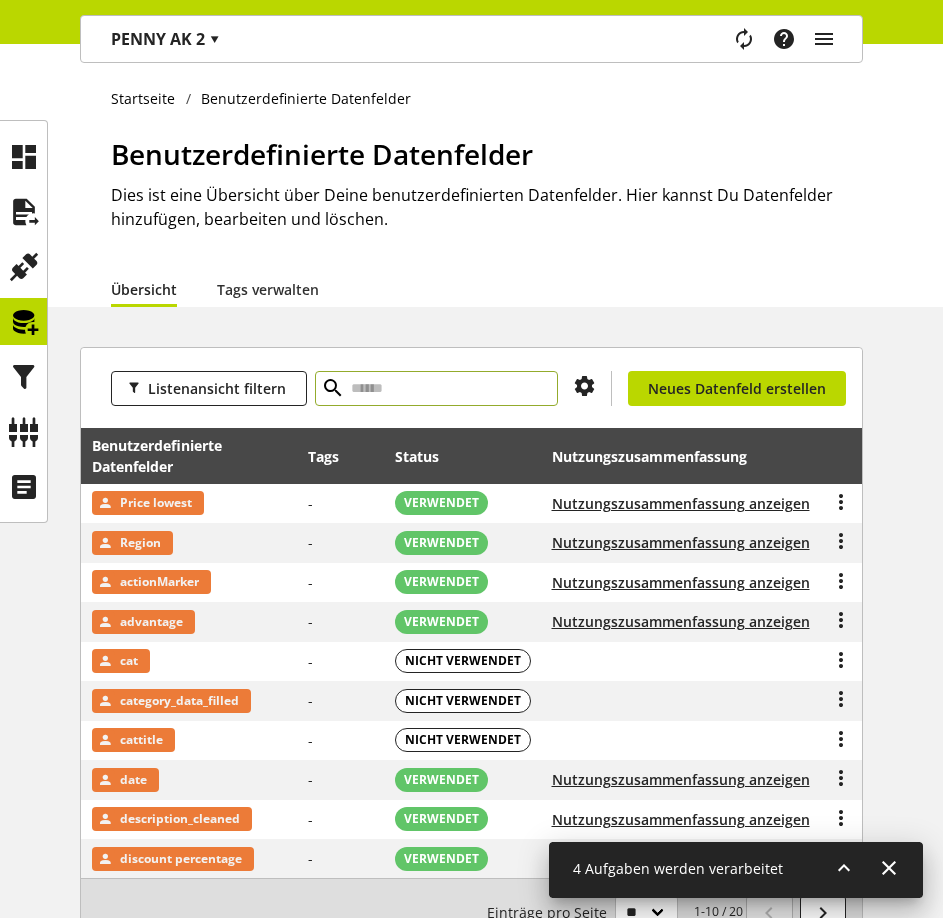 click at bounding box center [436, 388] 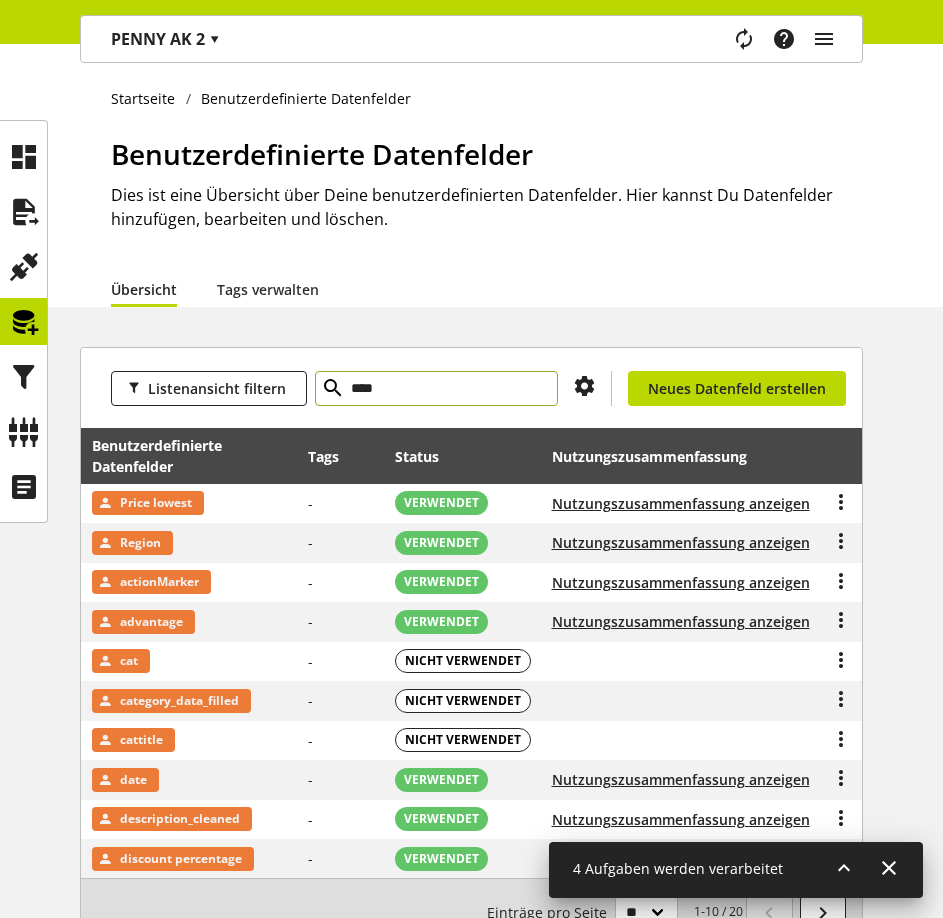 type on "****" 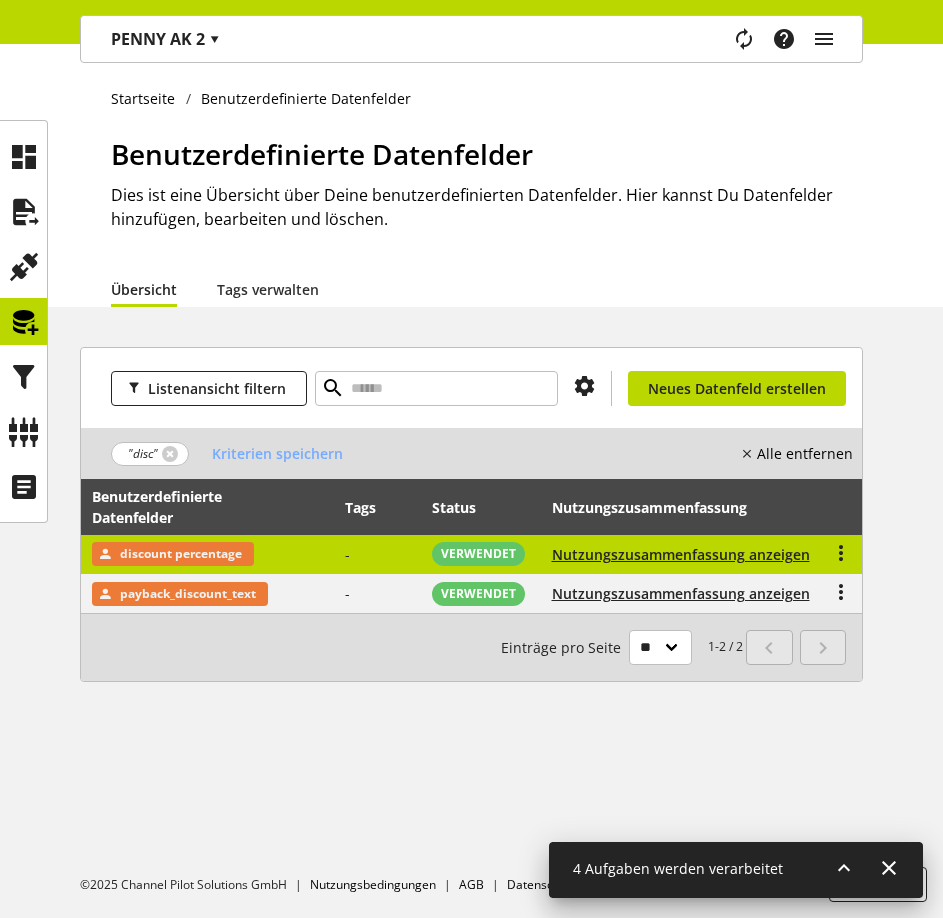 click on "discount percentage" at bounding box center [207, 555] 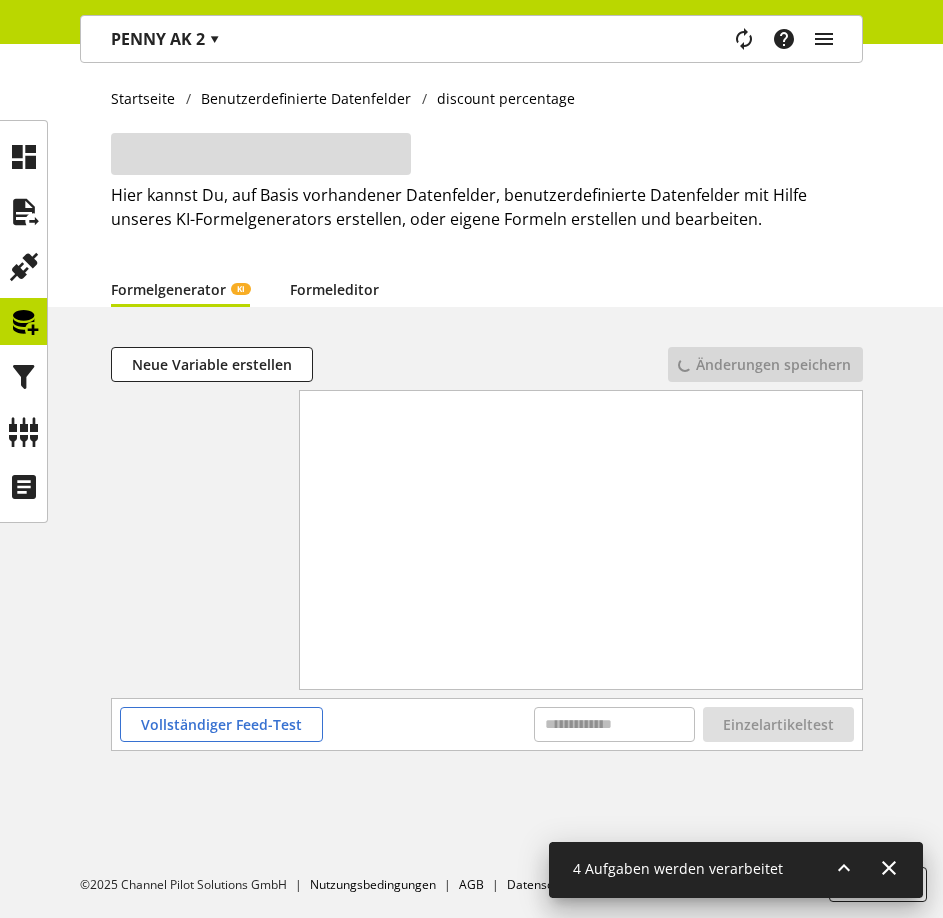 click on "Formeleditor" at bounding box center (334, 289) 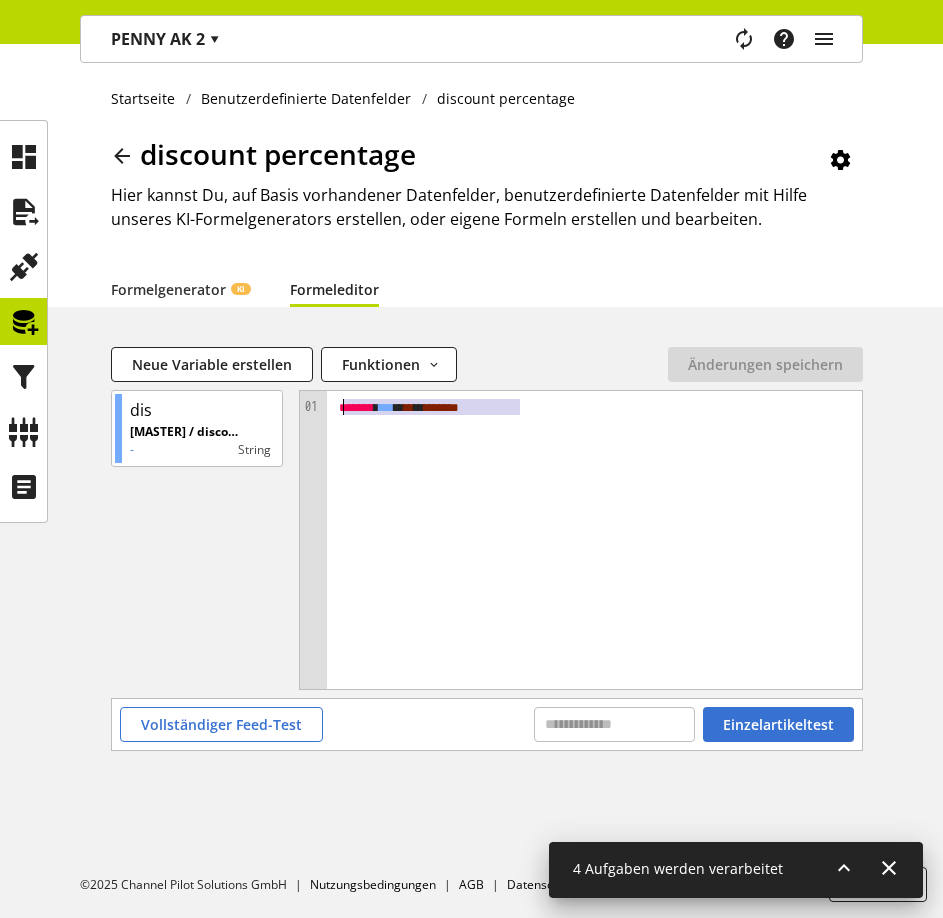 drag, startPoint x: 538, startPoint y: 405, endPoint x: 330, endPoint y: 402, distance: 208.02164 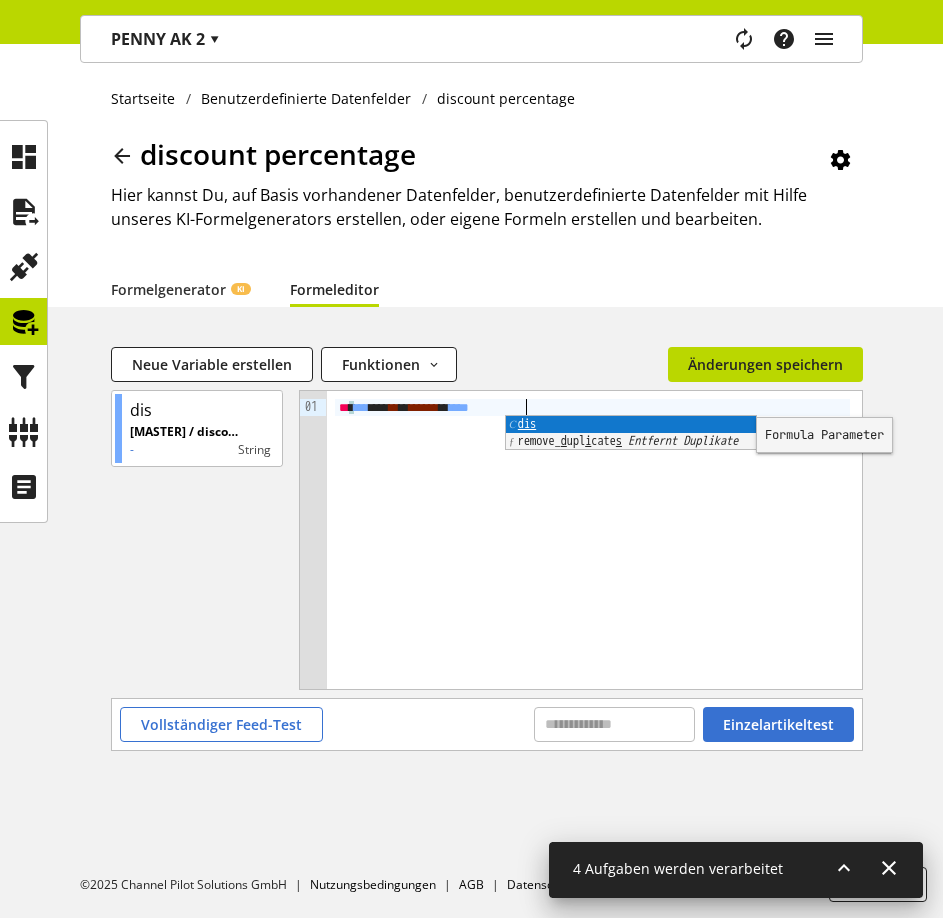click on "Vollständiger Feed-Test Einzelartikeltest" at bounding box center (487, 724) 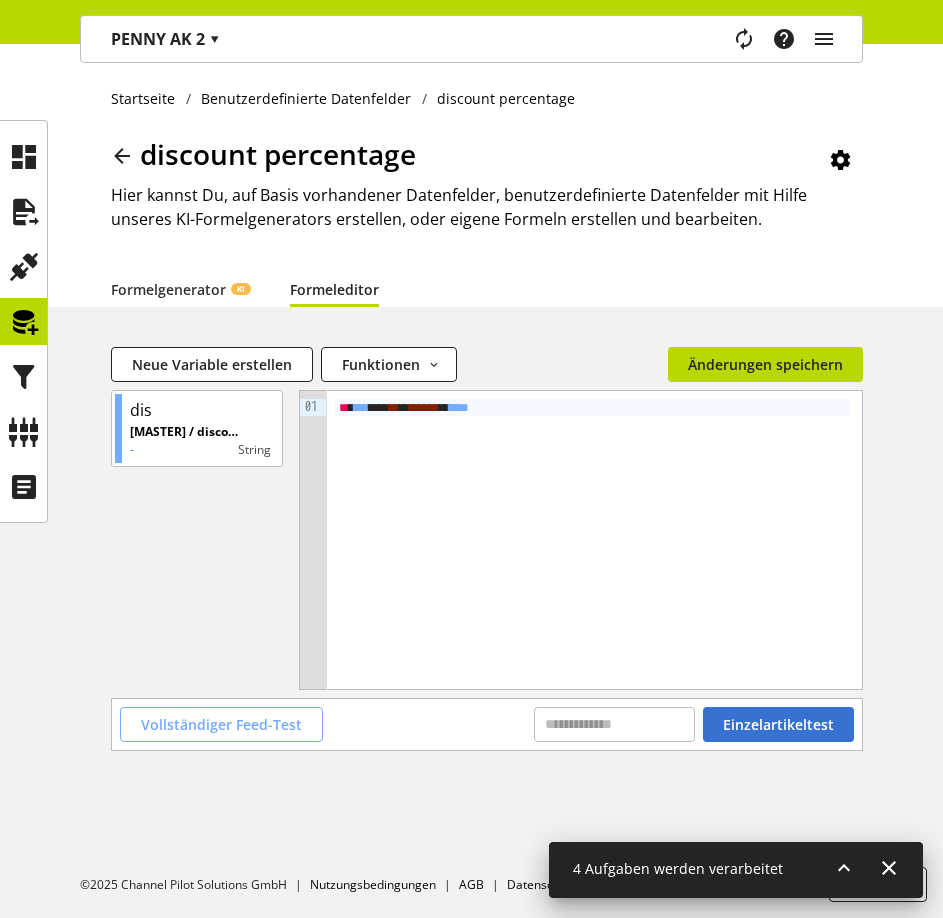 click on "Vollständiger Feed-Test" at bounding box center (221, 724) 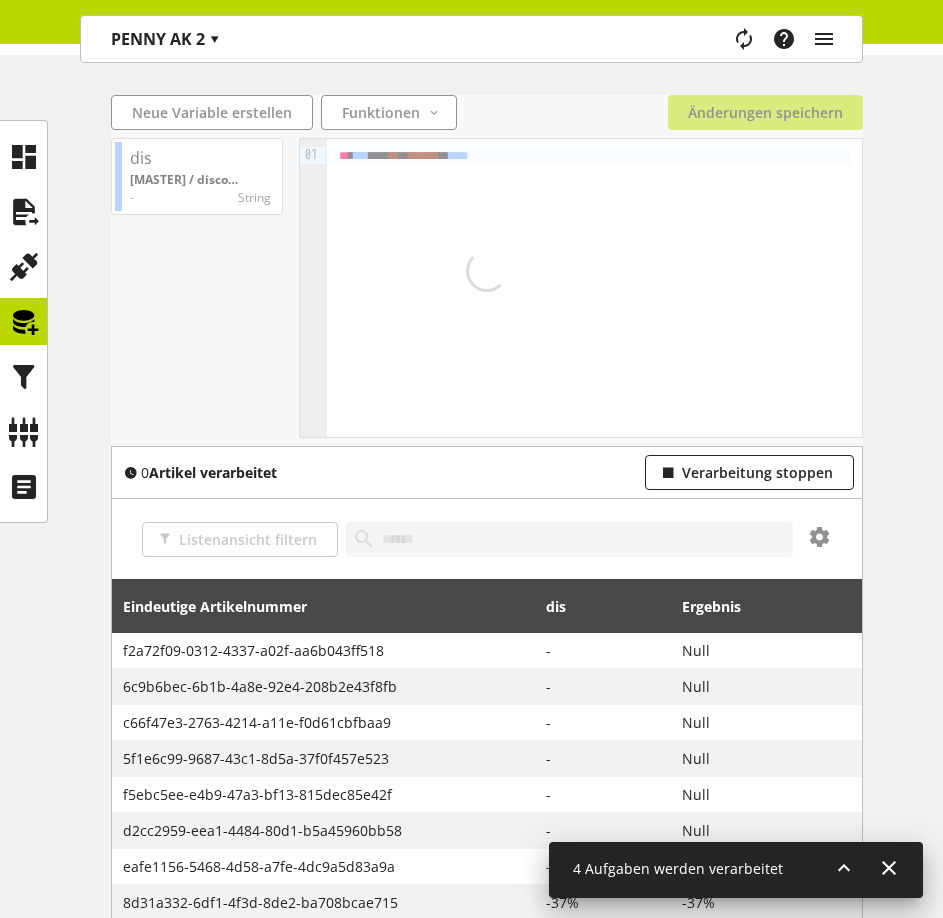 scroll, scrollTop: 510, scrollLeft: 0, axis: vertical 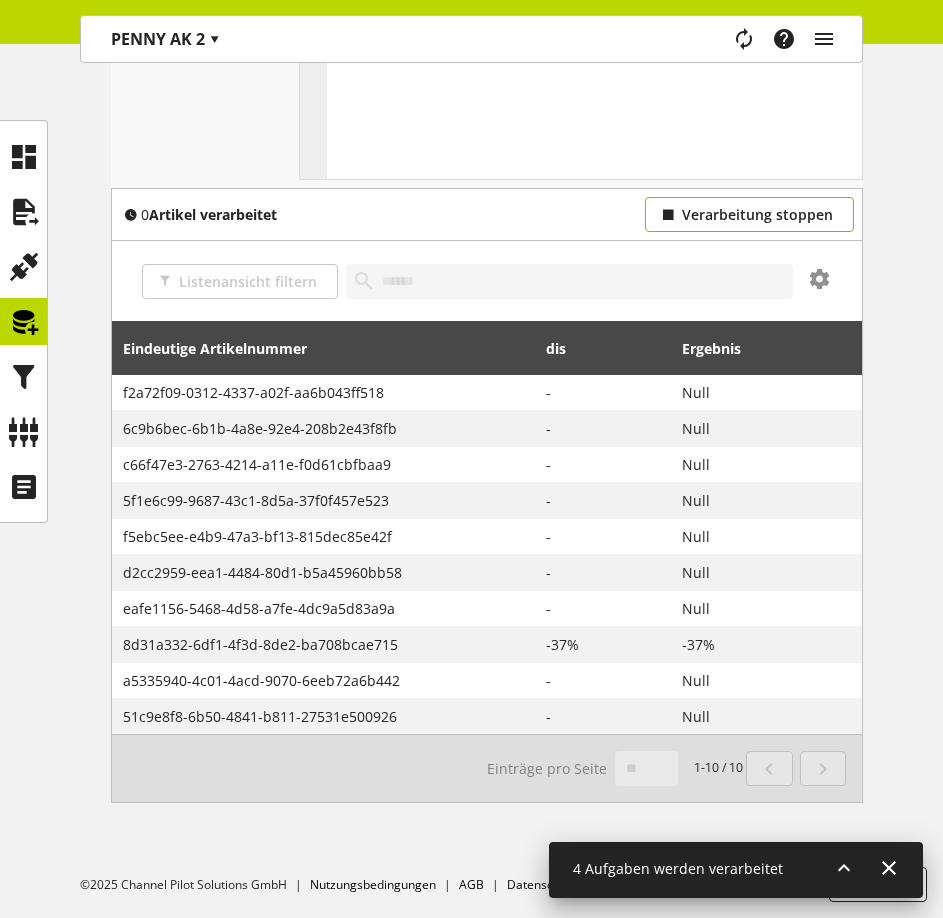 click on "Verarbeitung stoppen" at bounding box center [757, 214] 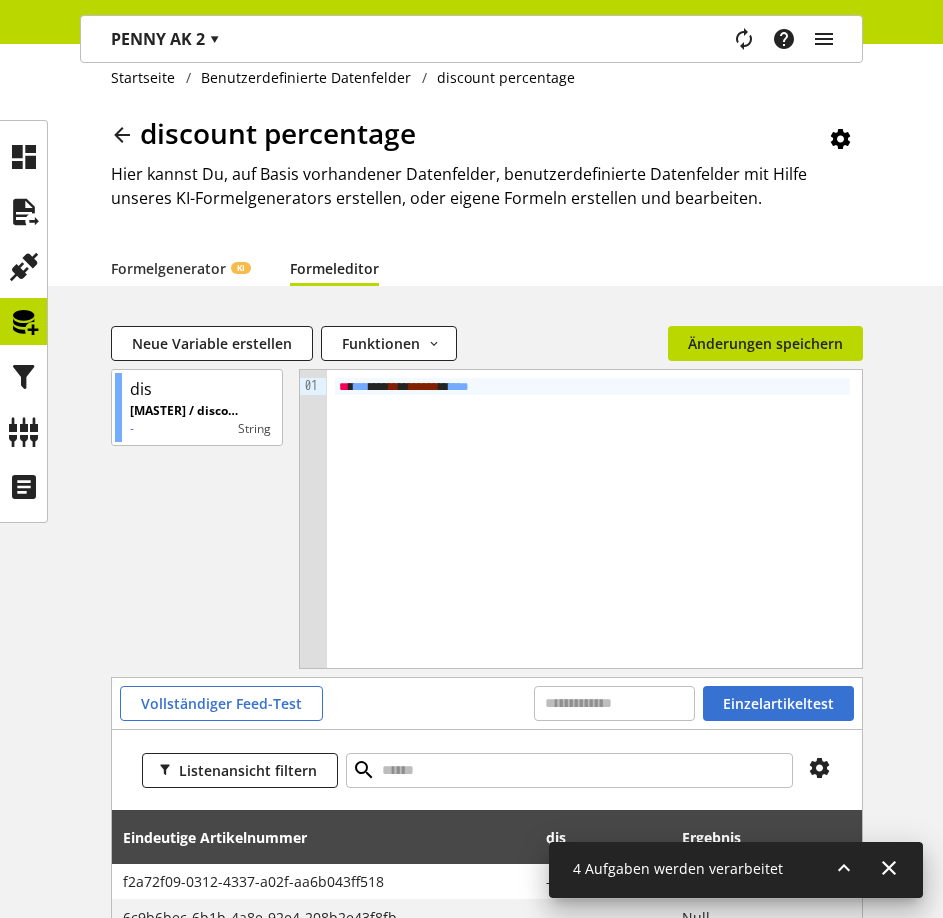 scroll, scrollTop: 20, scrollLeft: 0, axis: vertical 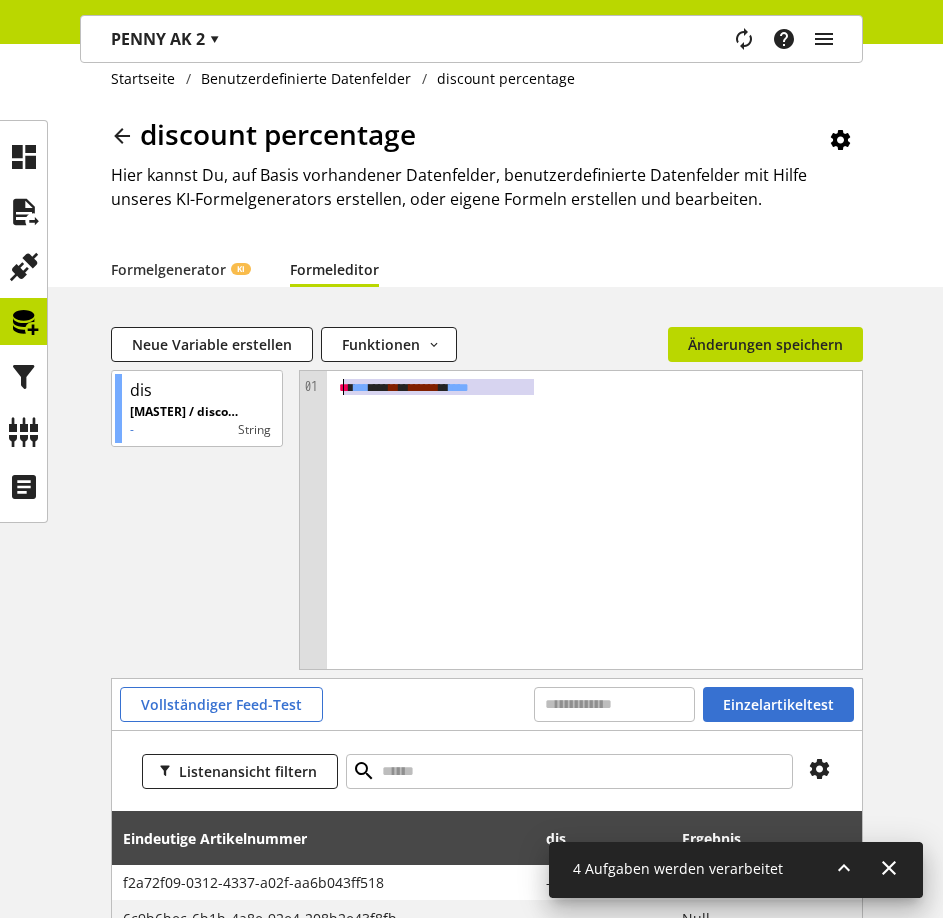 drag, startPoint x: 547, startPoint y: 385, endPoint x: 313, endPoint y: 368, distance: 234.61671 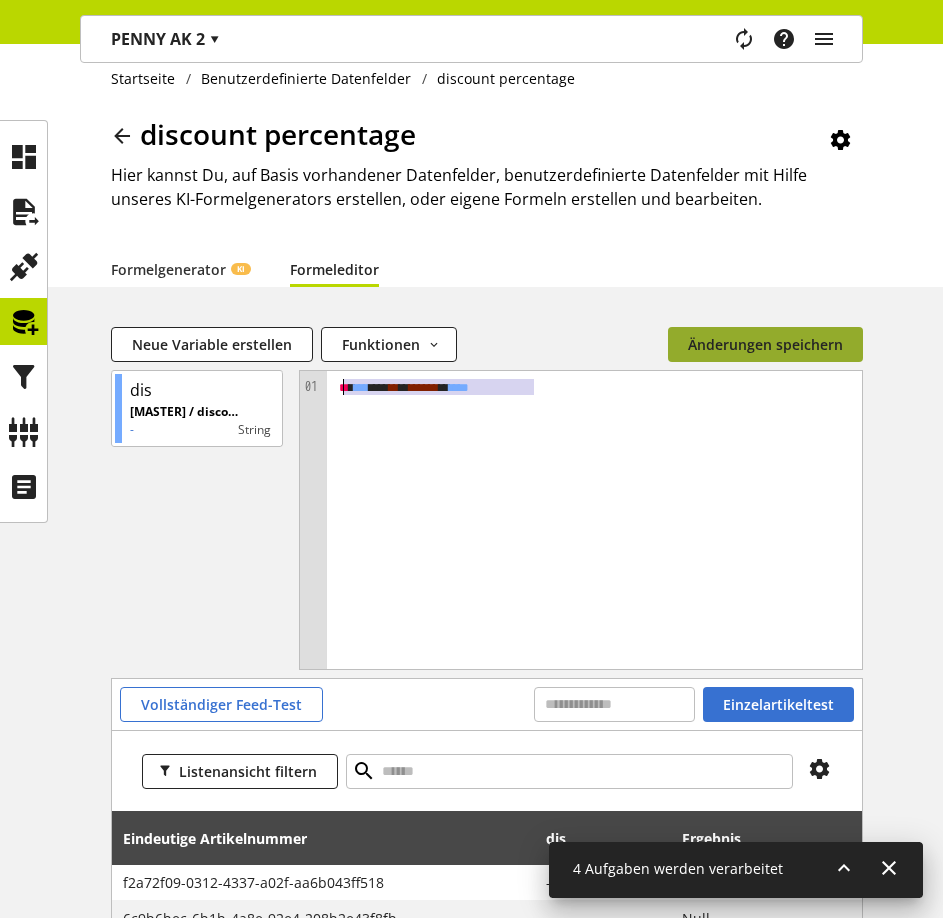 click on "Änderungen speichern" at bounding box center (765, 344) 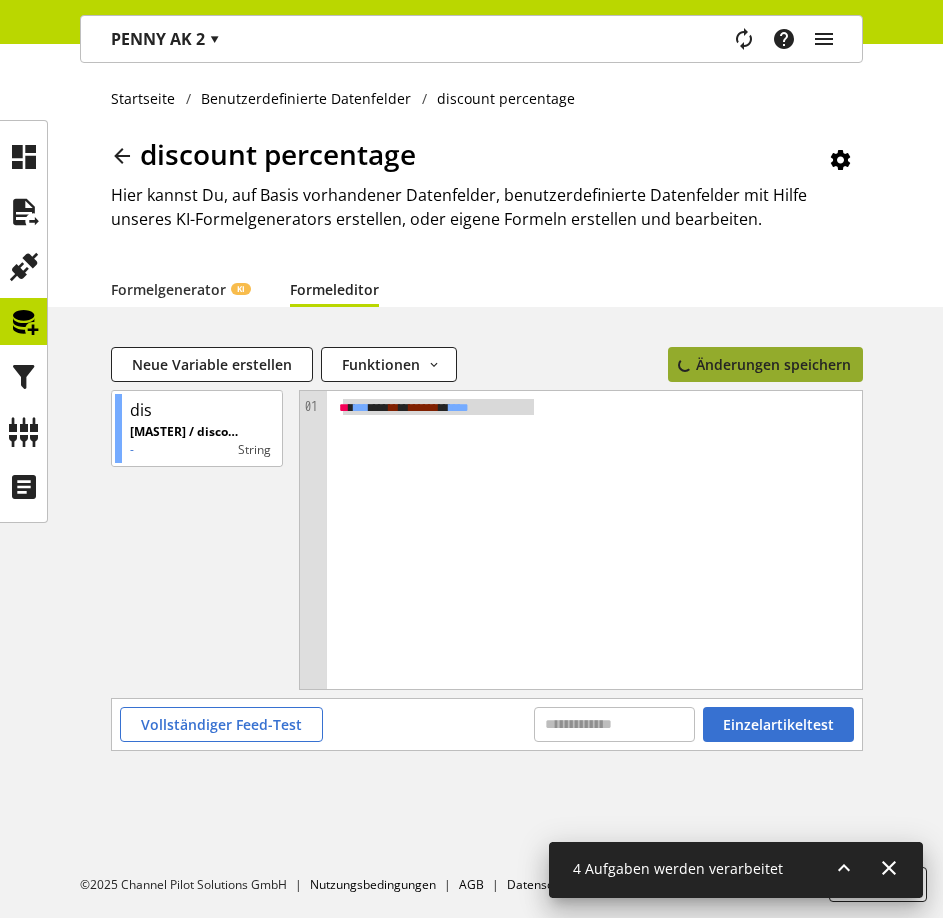 scroll, scrollTop: 0, scrollLeft: 0, axis: both 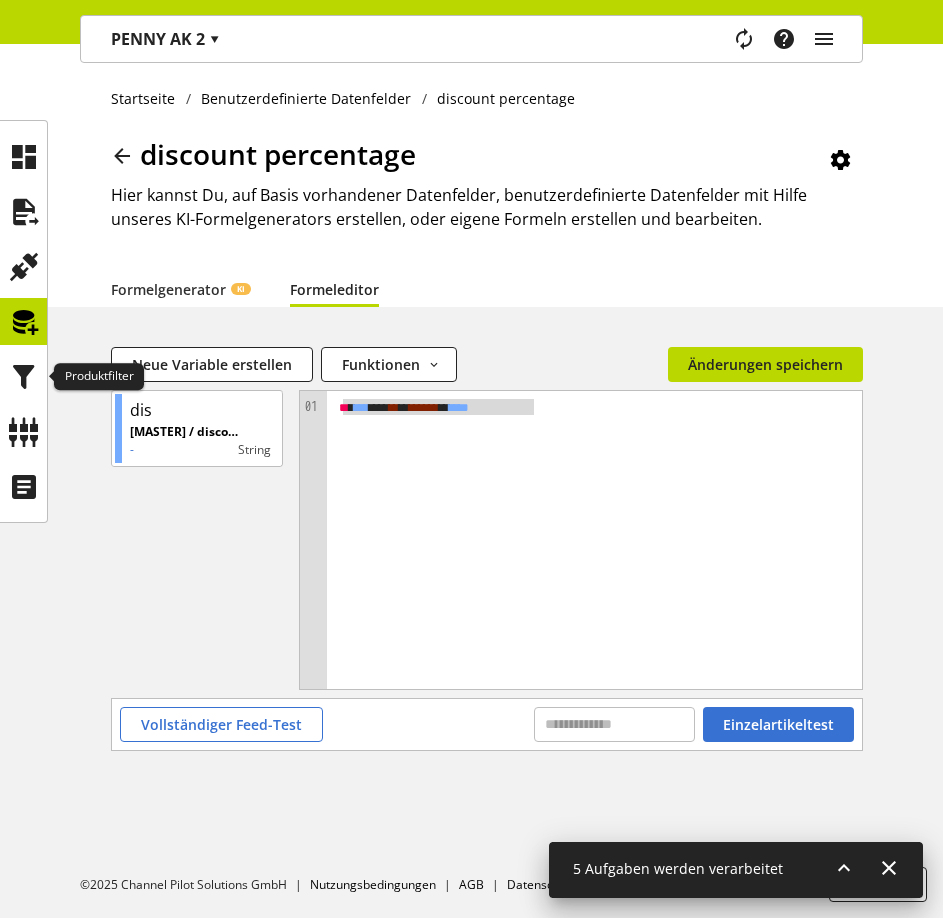 click at bounding box center [24, 322] 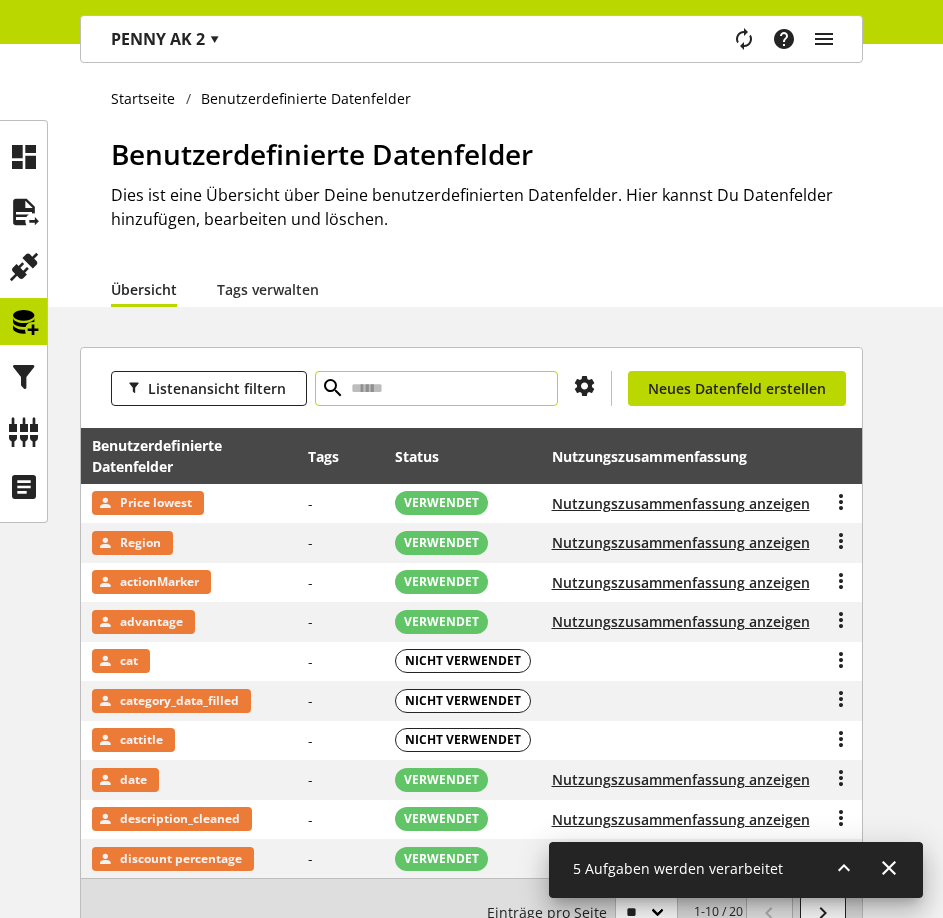 click at bounding box center (436, 388) 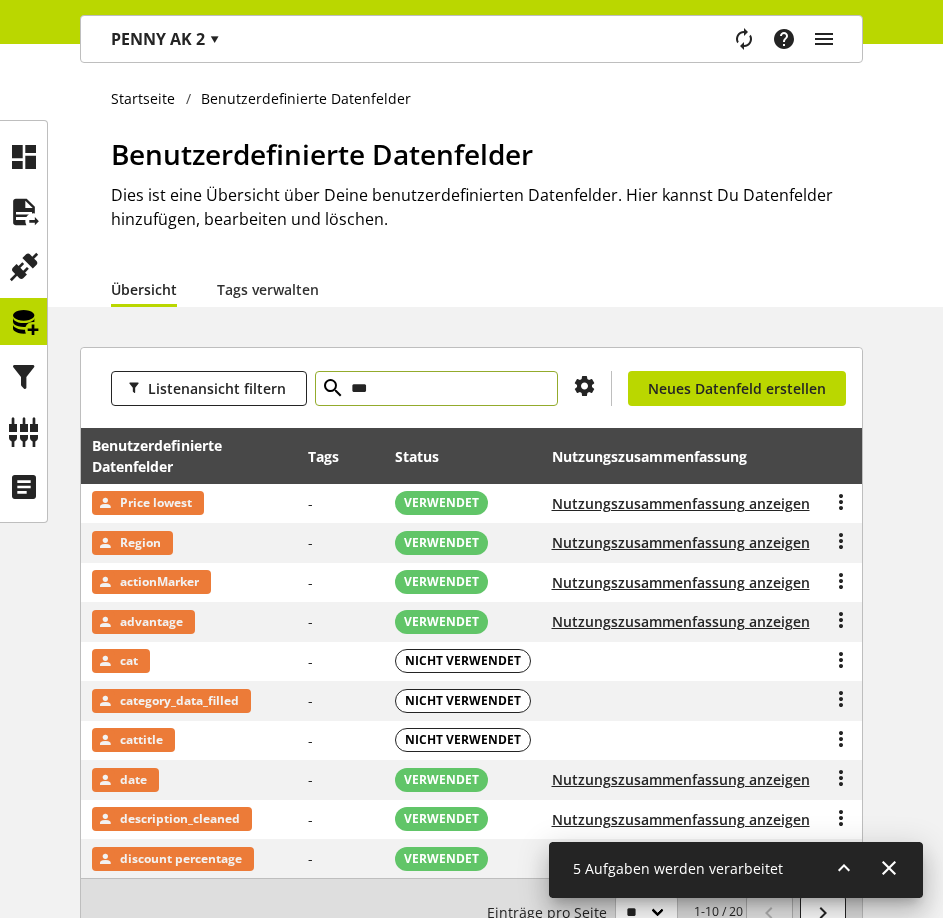 type on "***" 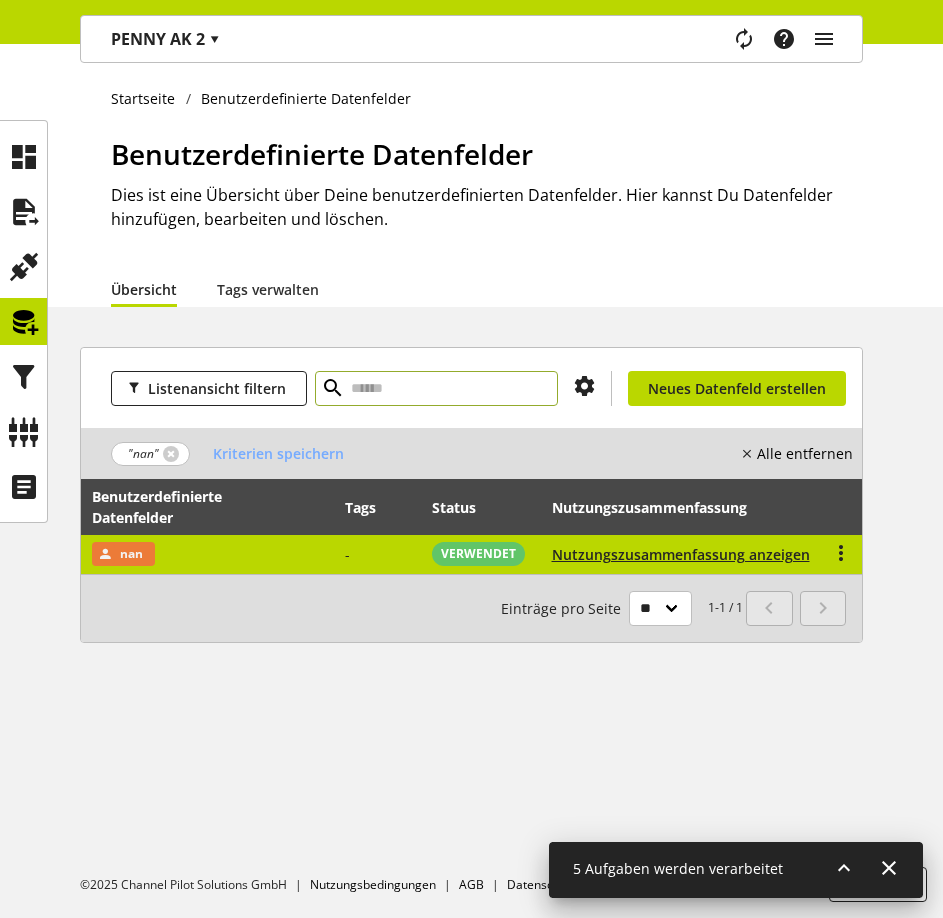 click on "nan" at bounding box center [207, 554] 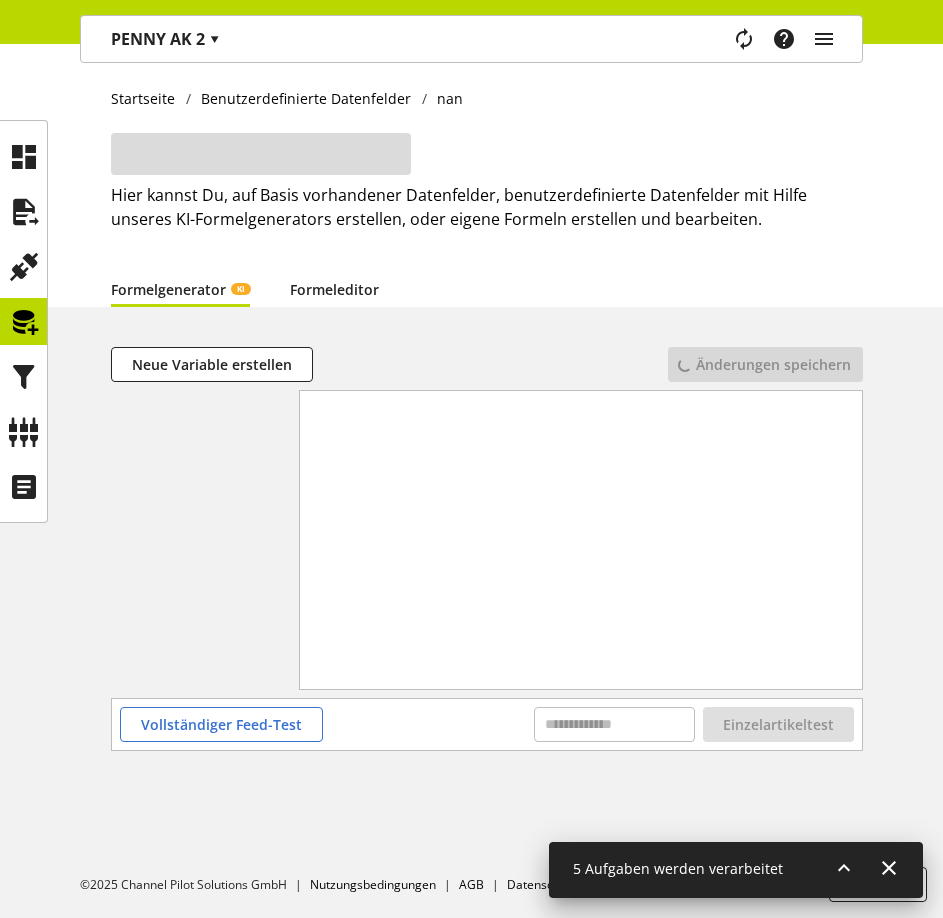click on "Formeleditor" at bounding box center (334, 289) 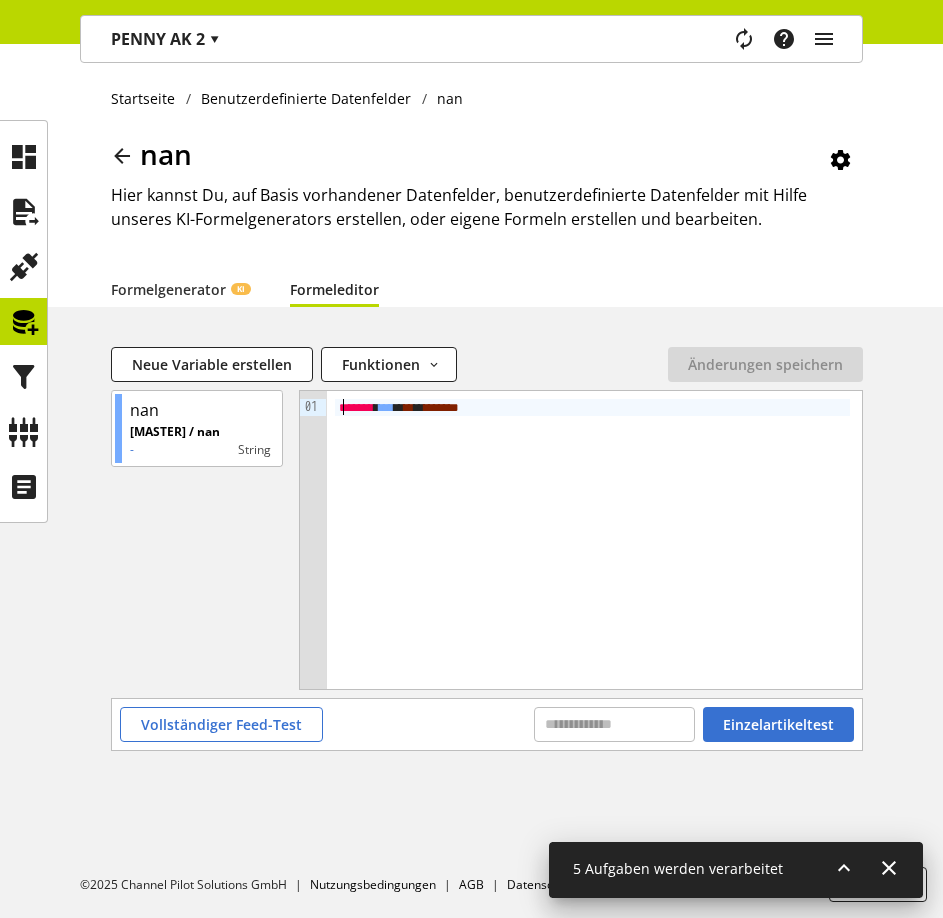 drag, startPoint x: 535, startPoint y: 398, endPoint x: 337, endPoint y: 401, distance: 198.02272 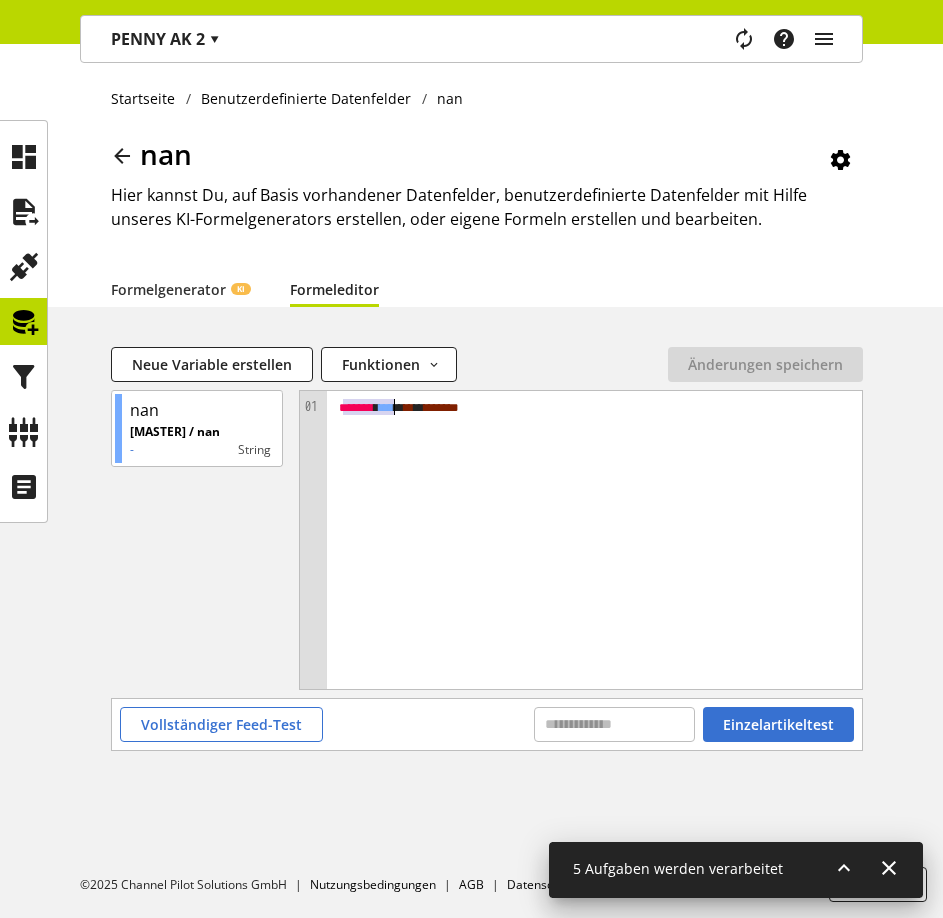 click on "******* * *** * ** * * **** * *" at bounding box center [592, 407] 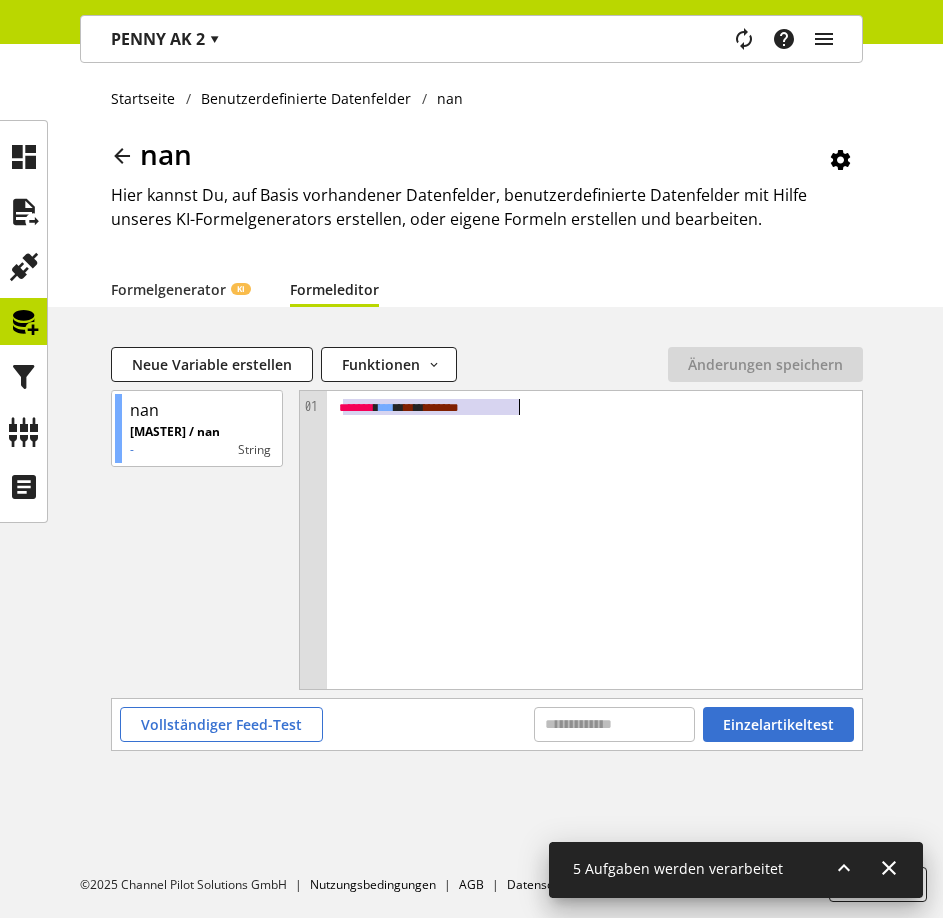paste 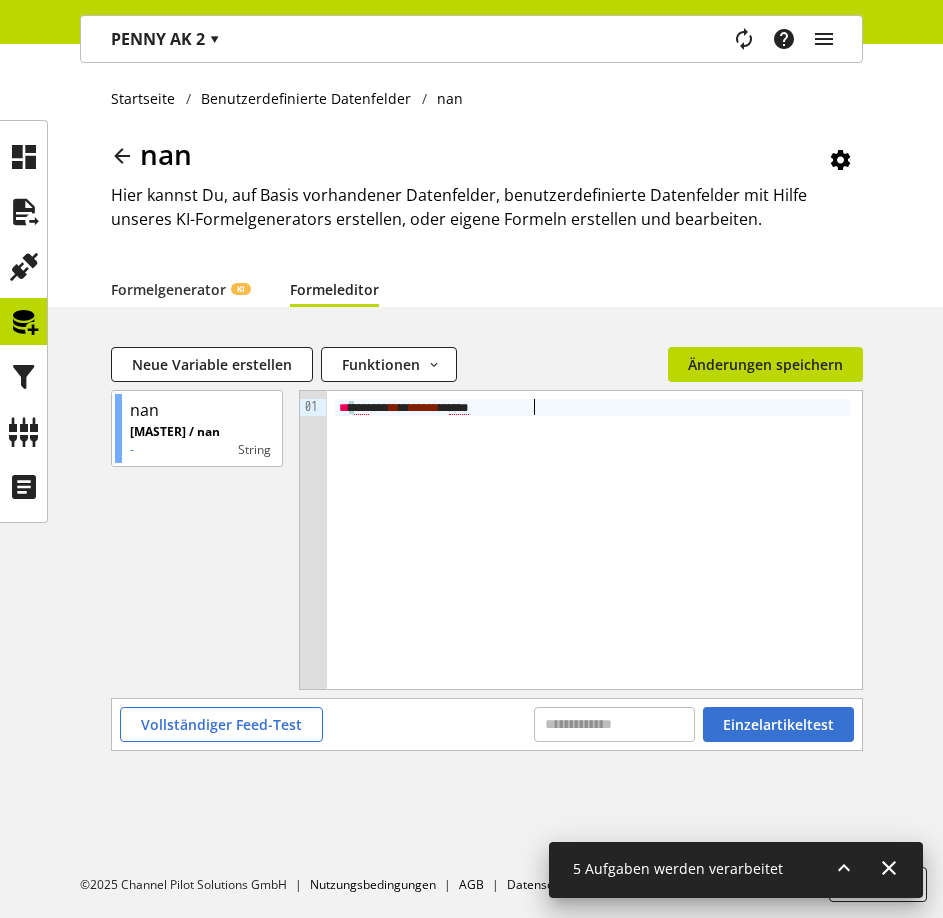 click on "***" at bounding box center [361, 408] 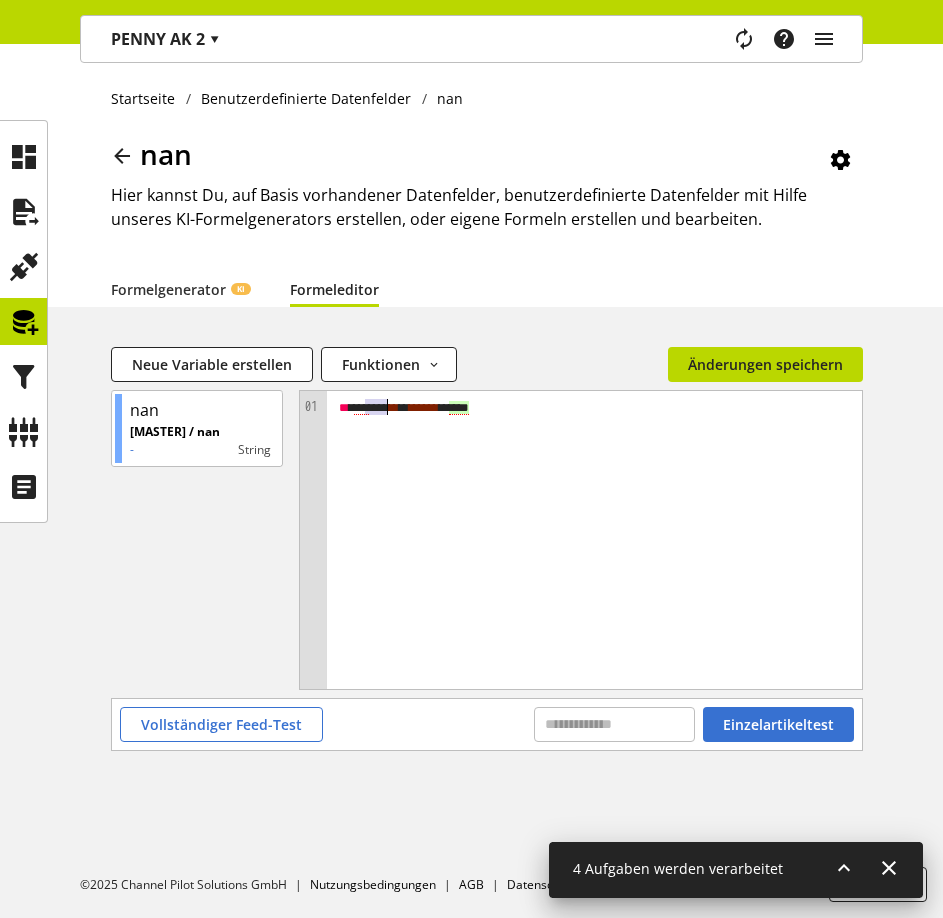 type 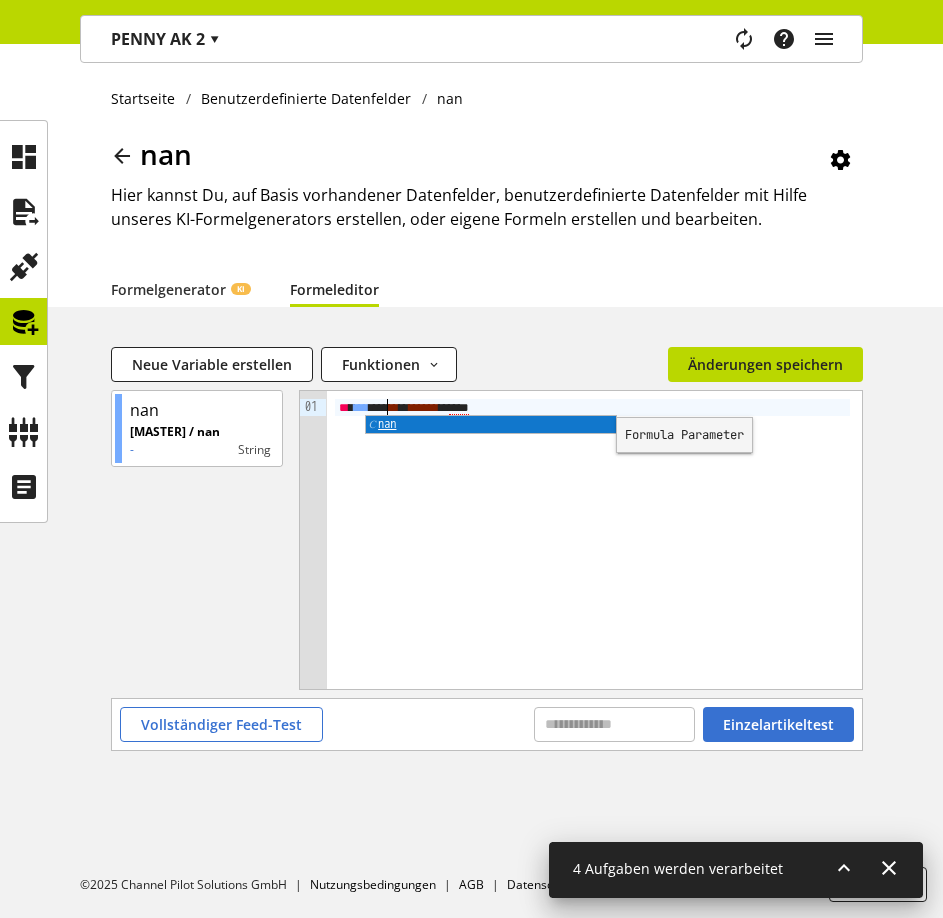 click on "***" at bounding box center [459, 408] 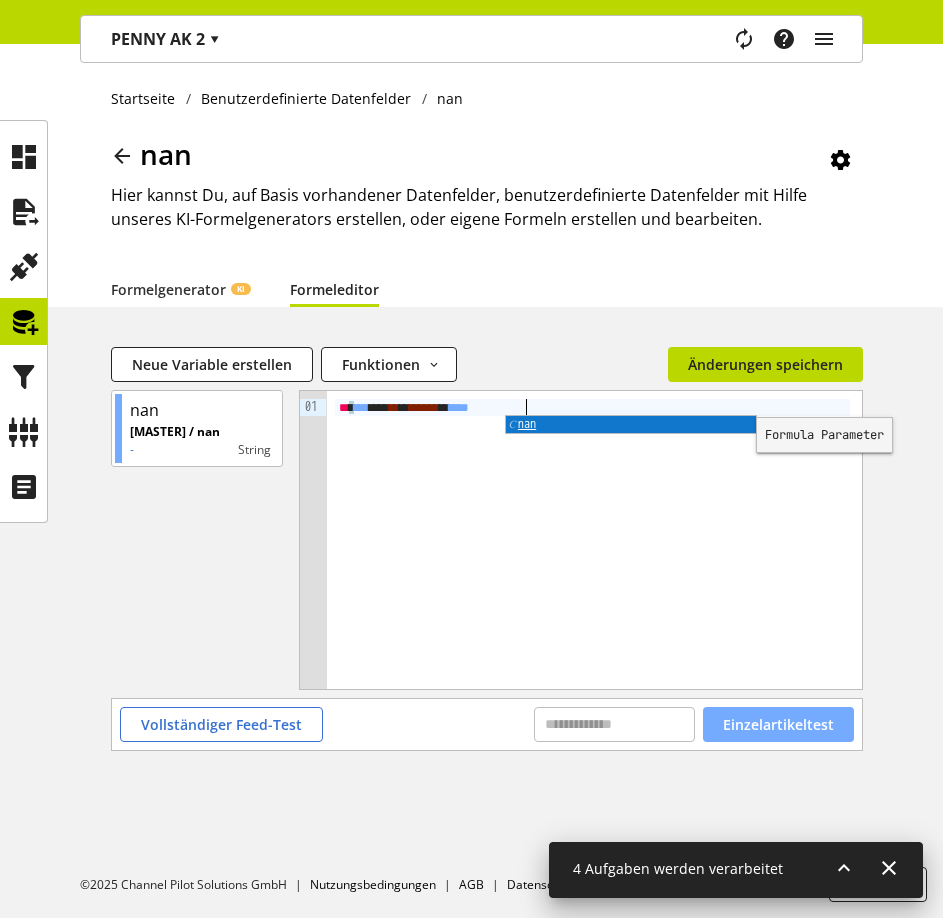 click on "Einzelartikeltest" at bounding box center (778, 724) 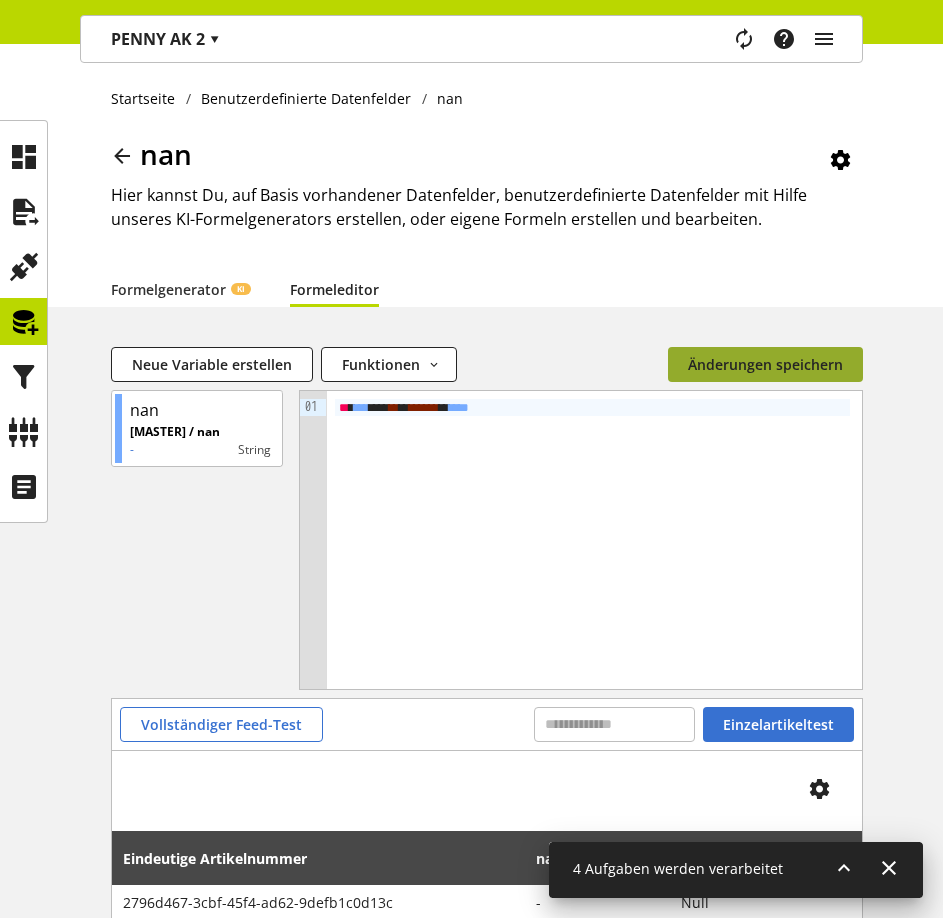 click on "Änderungen speichern" at bounding box center [765, 364] 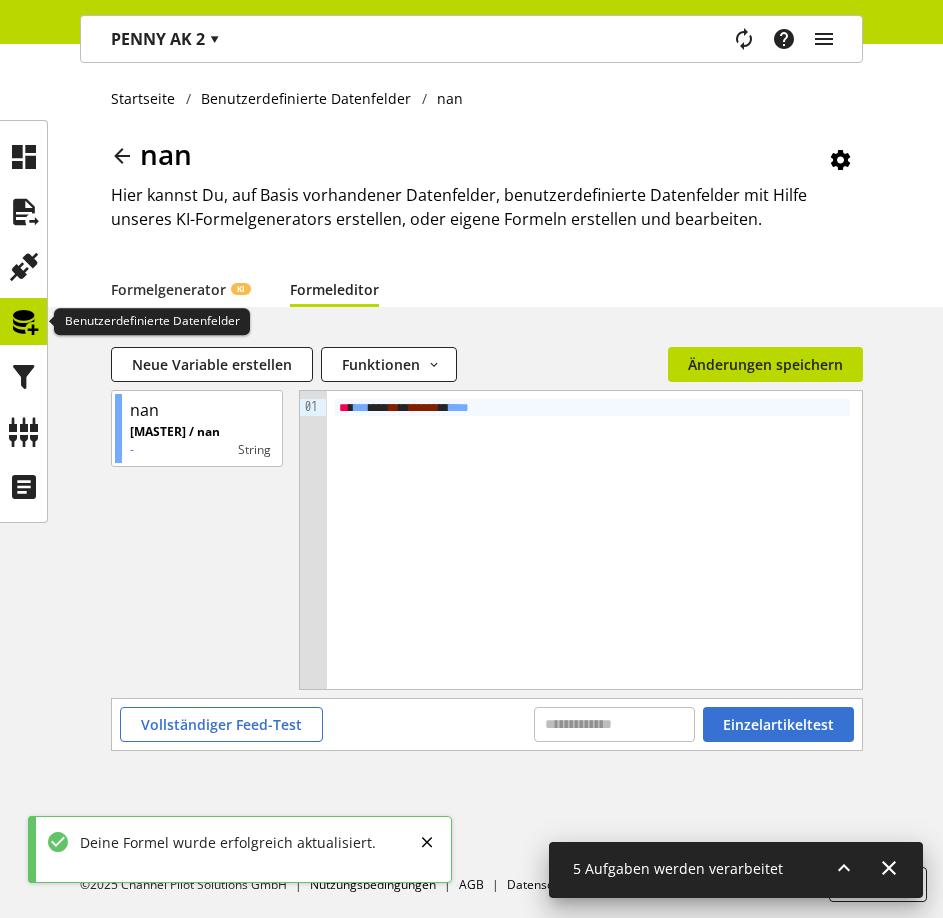 click at bounding box center [24, 322] 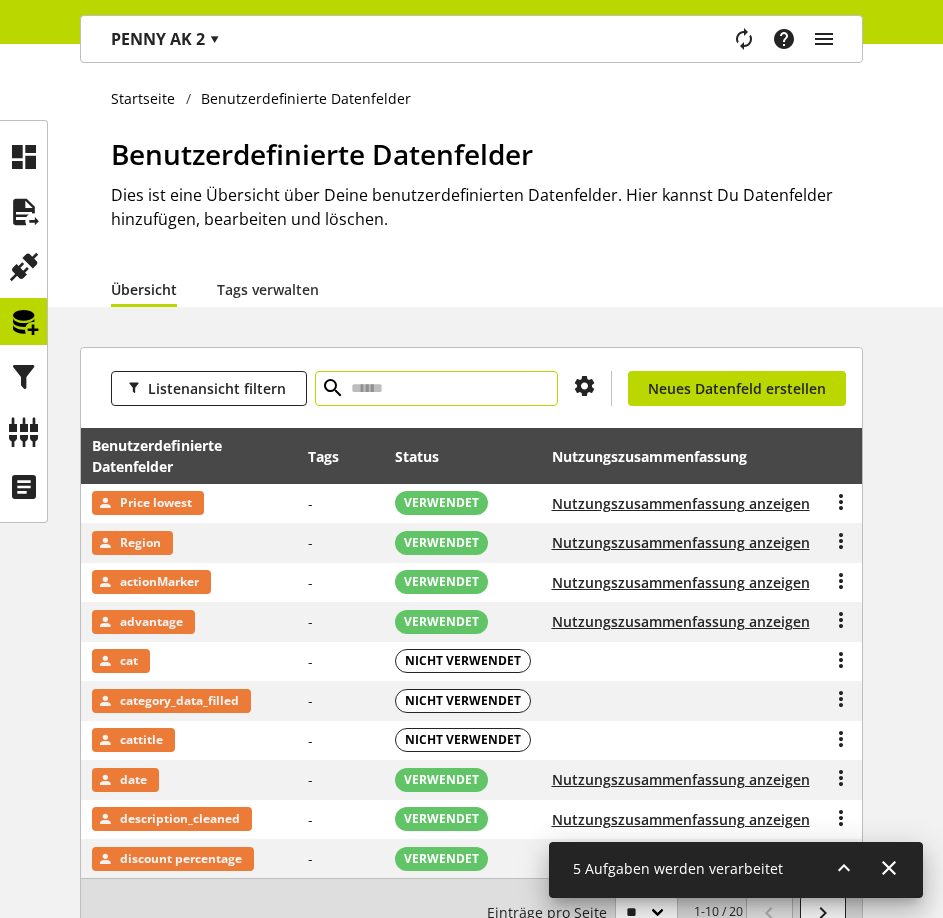 click at bounding box center (436, 388) 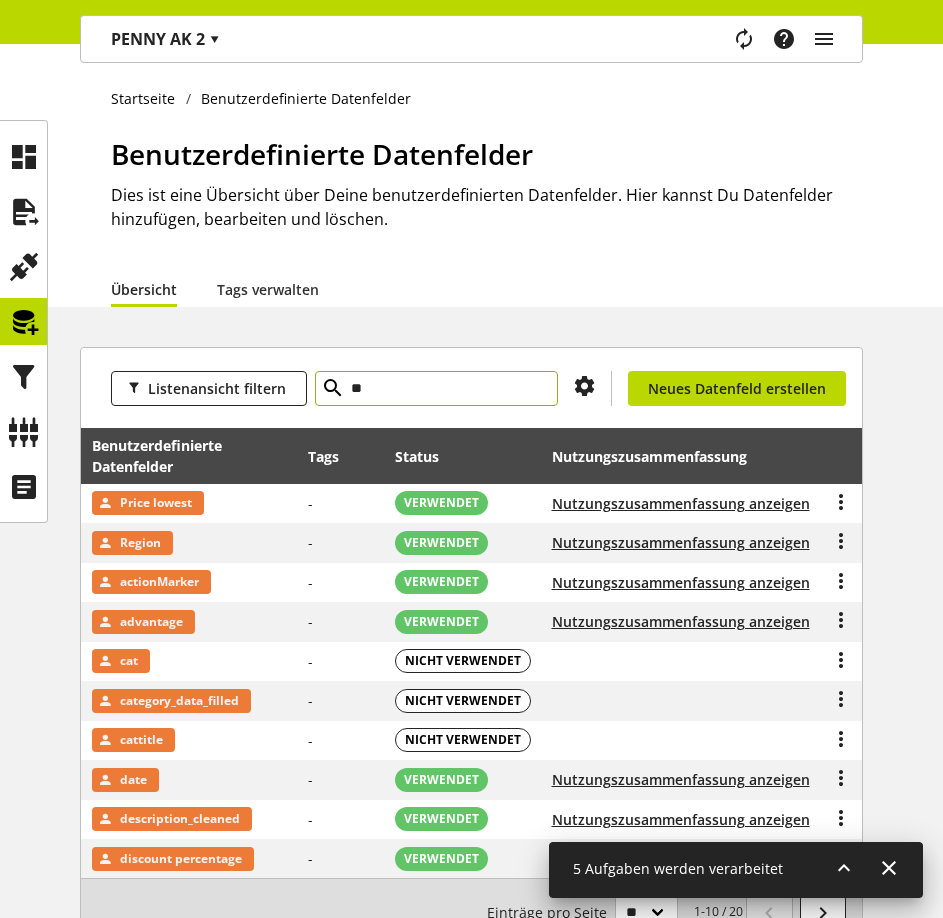type on "**" 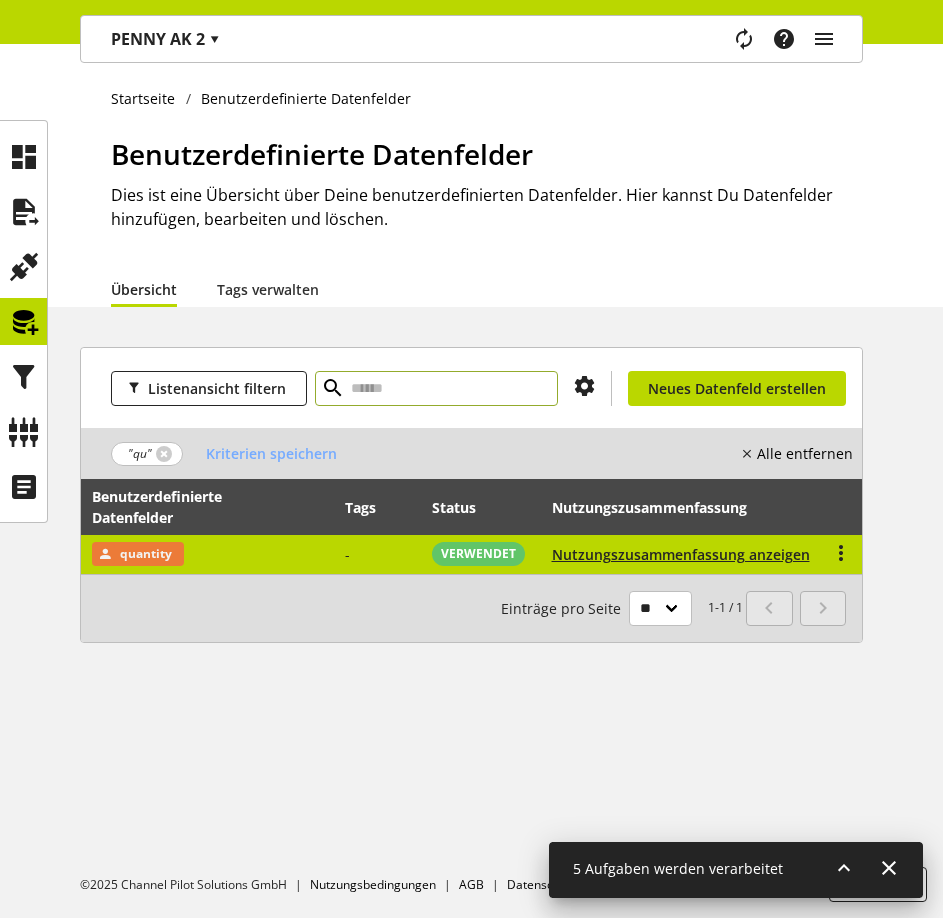 click on "quantity" at bounding box center (207, 554) 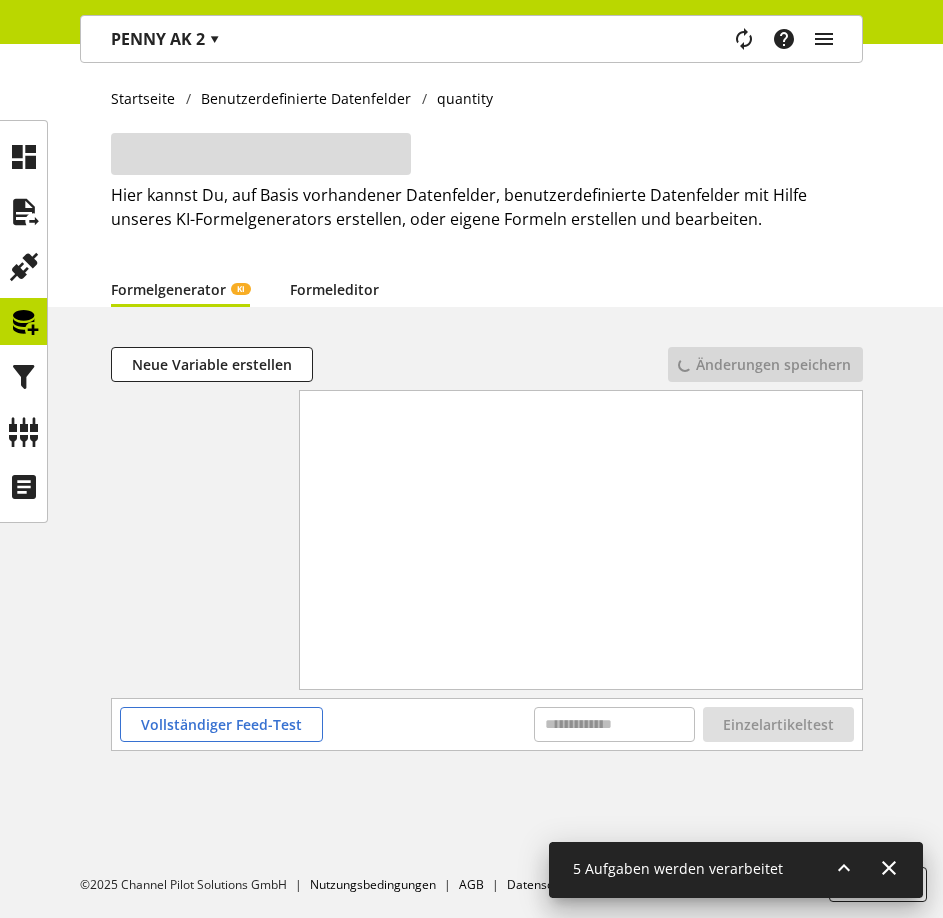 click on "Formeleditor" at bounding box center [334, 289] 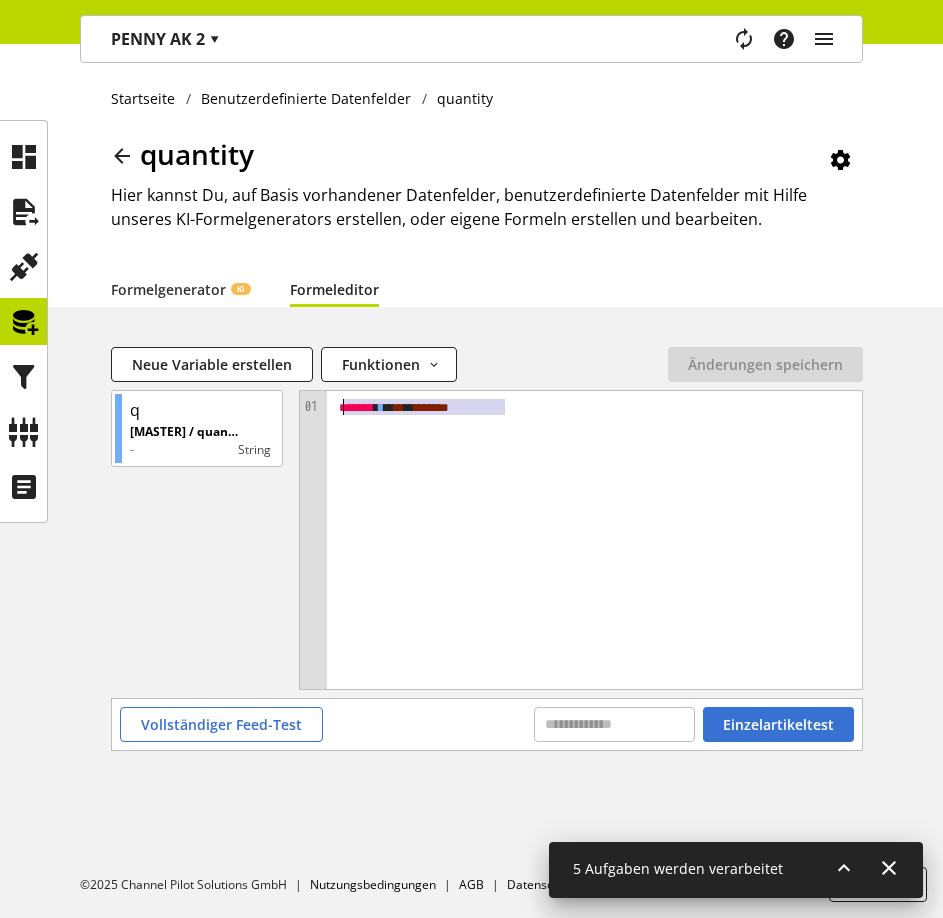 drag, startPoint x: 392, startPoint y: 393, endPoint x: 330, endPoint y: 391, distance: 62.03225 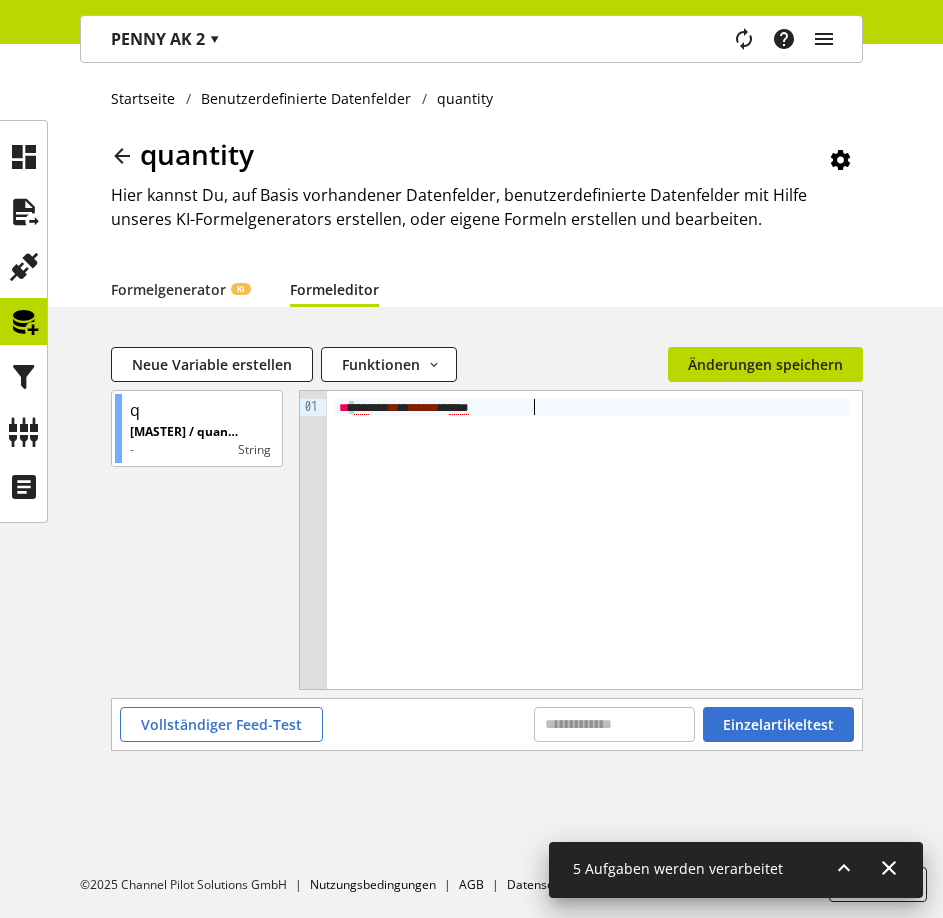 click on "***" at bounding box center [361, 408] 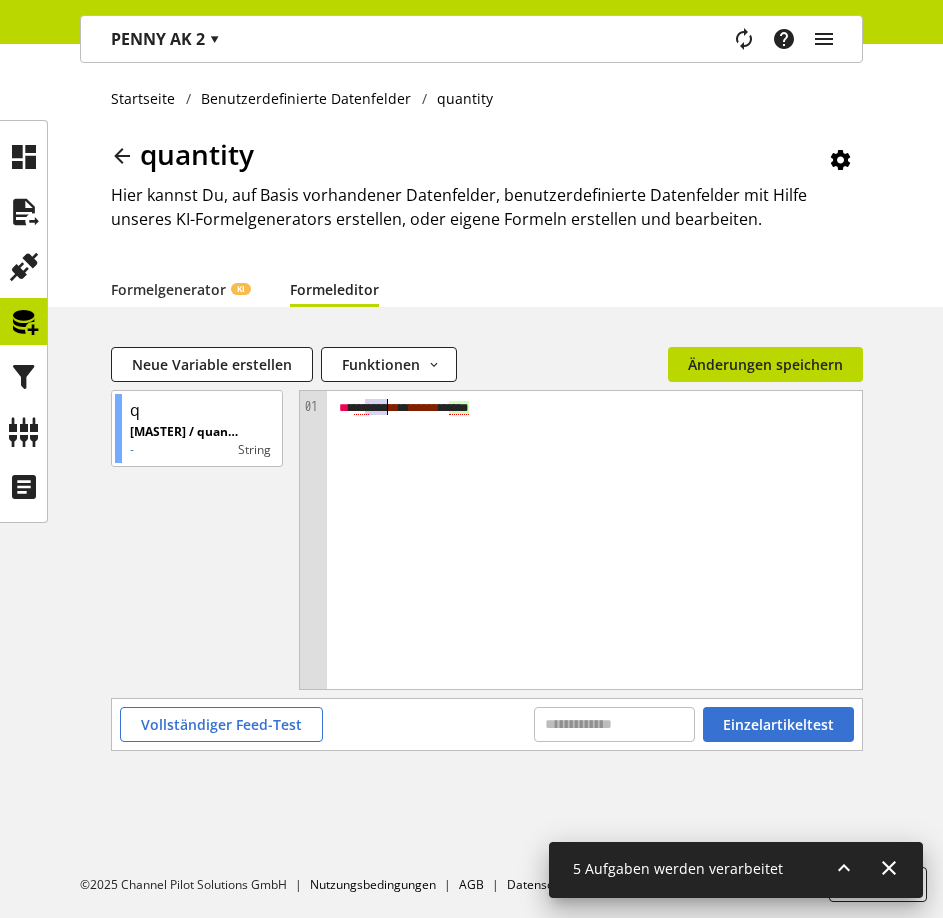 click on "***" at bounding box center [361, 408] 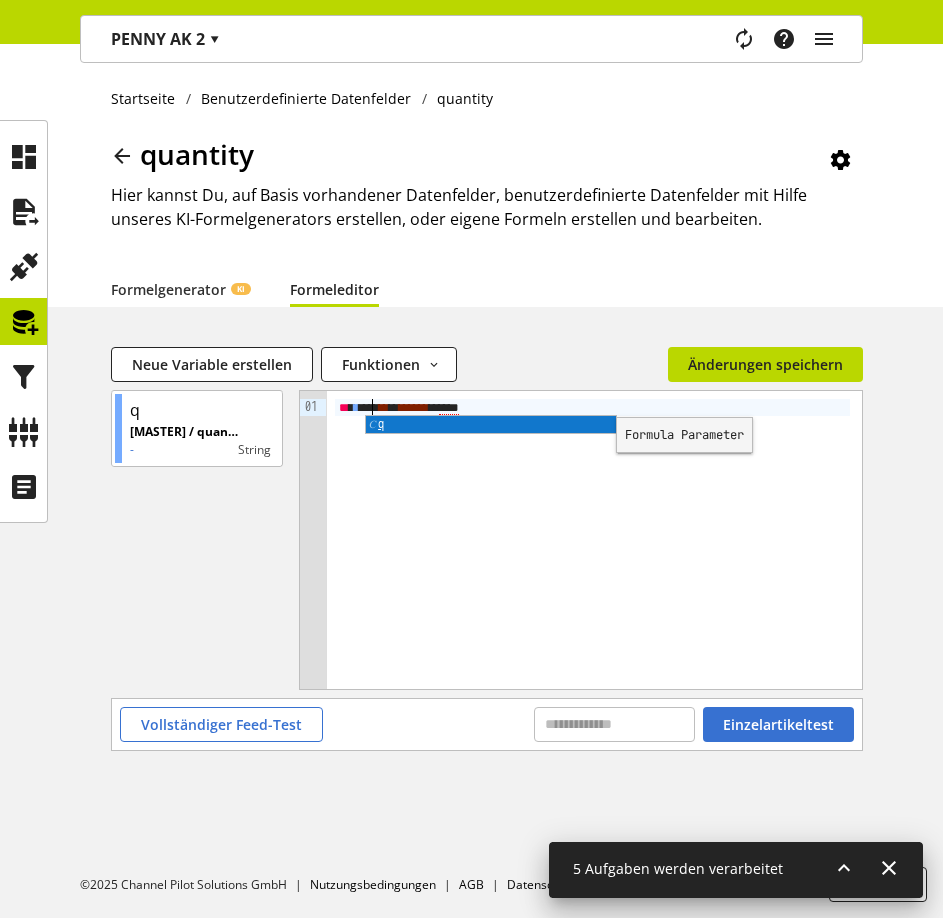 click on "***" at bounding box center [449, 408] 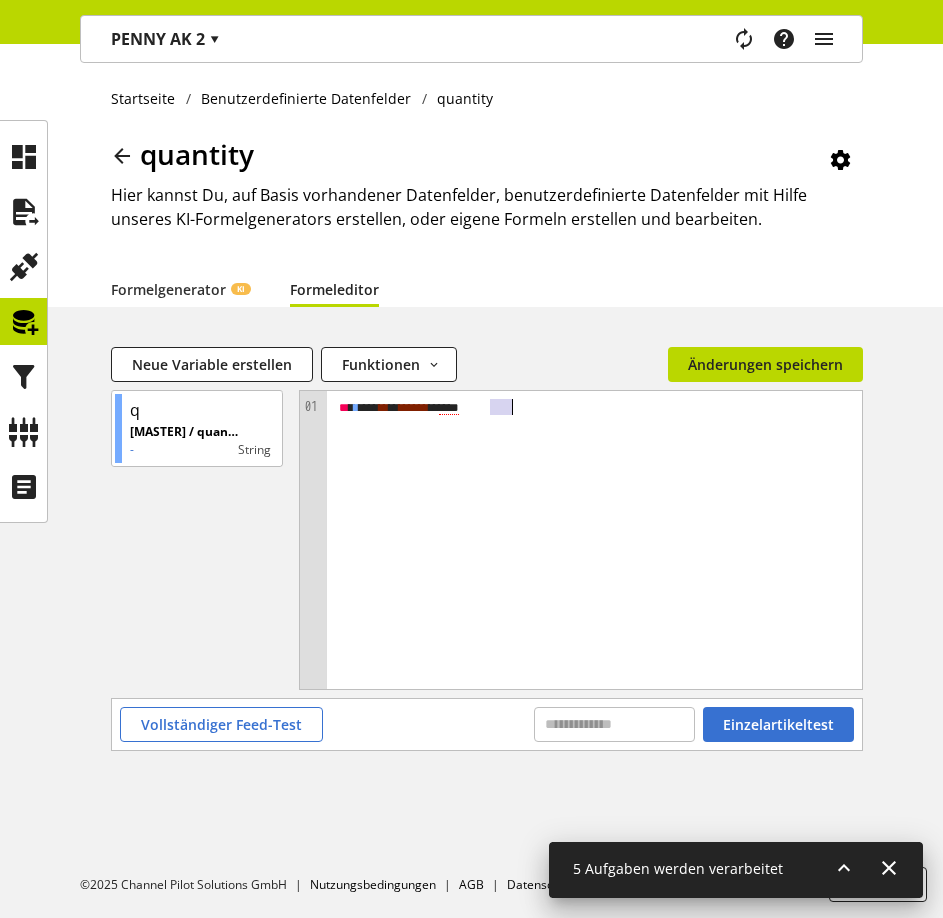 click on "***" at bounding box center (449, 408) 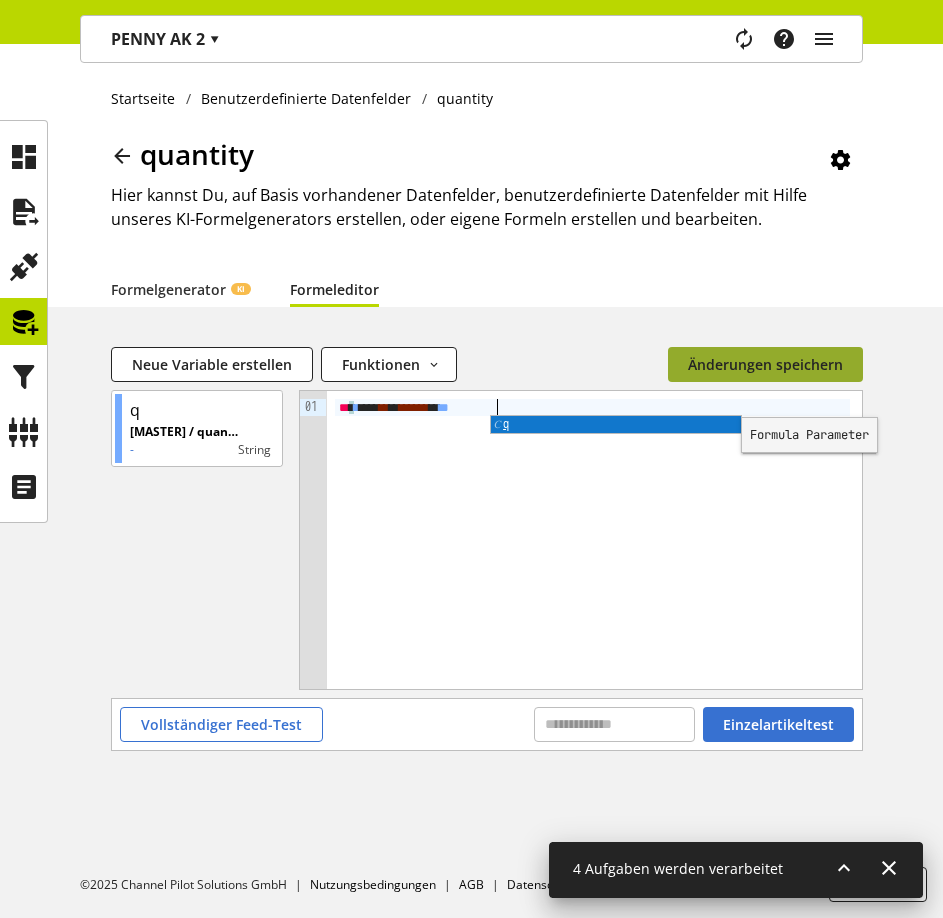 click on "Änderungen speichern" at bounding box center [765, 364] 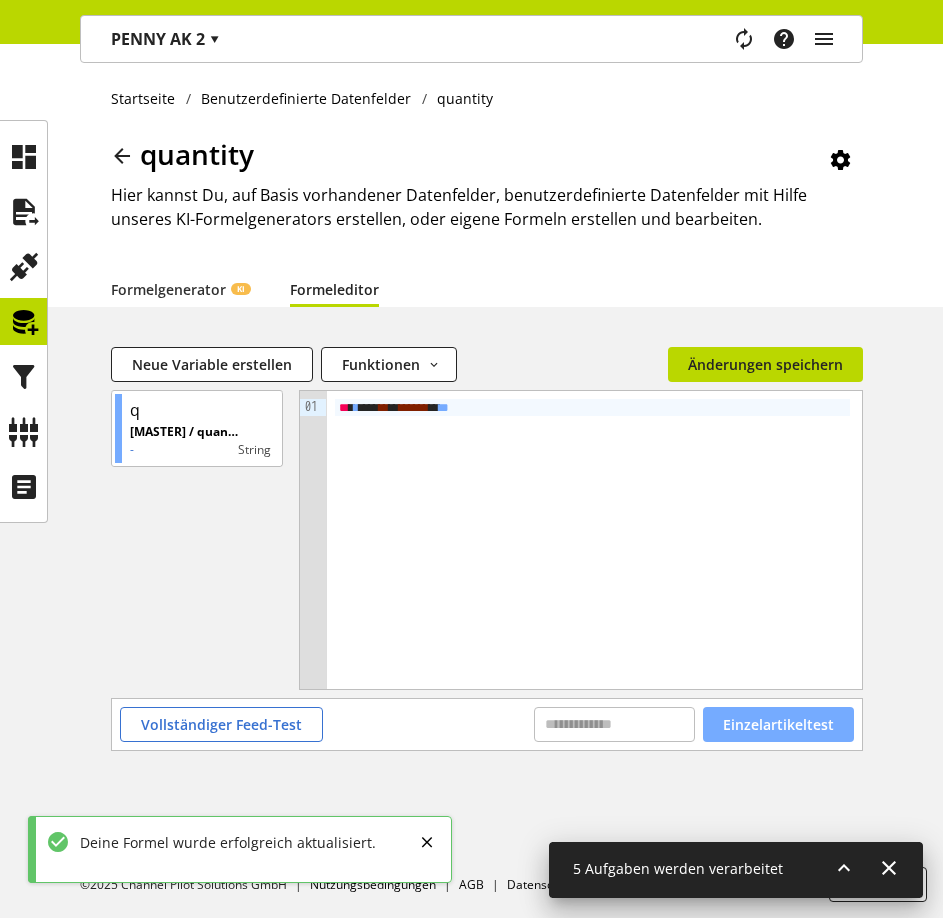 click on "Einzelartikeltest" at bounding box center (778, 724) 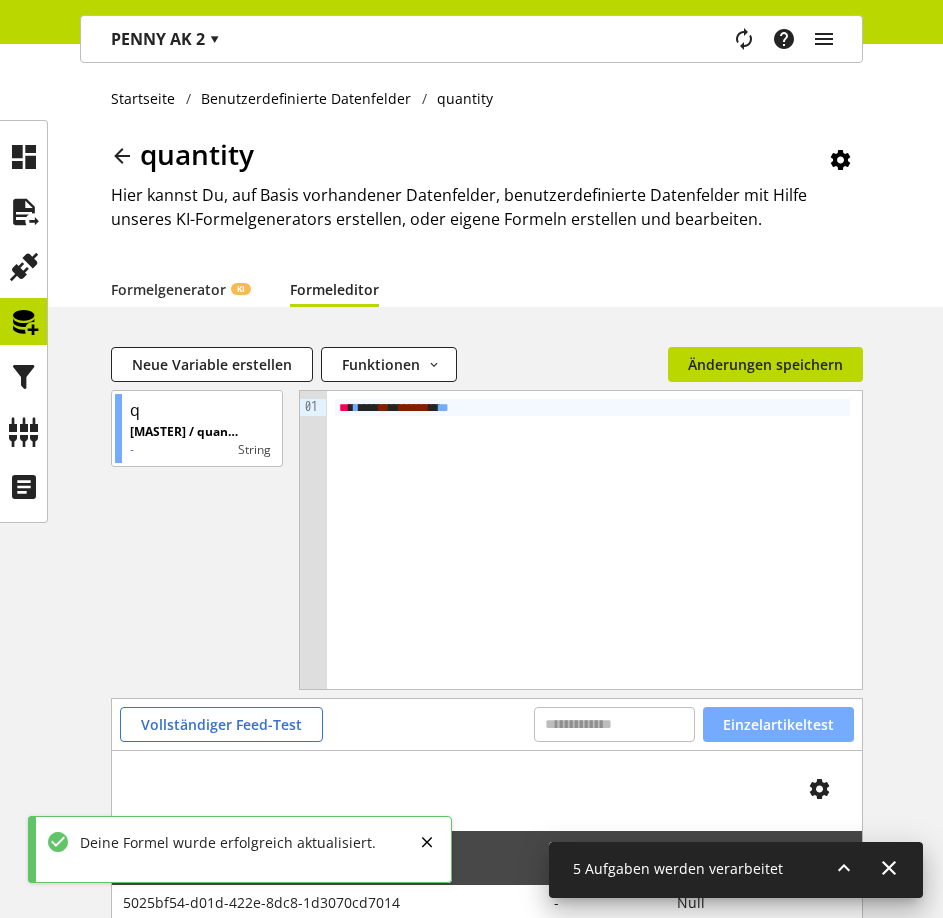 scroll, scrollTop: 118, scrollLeft: 0, axis: vertical 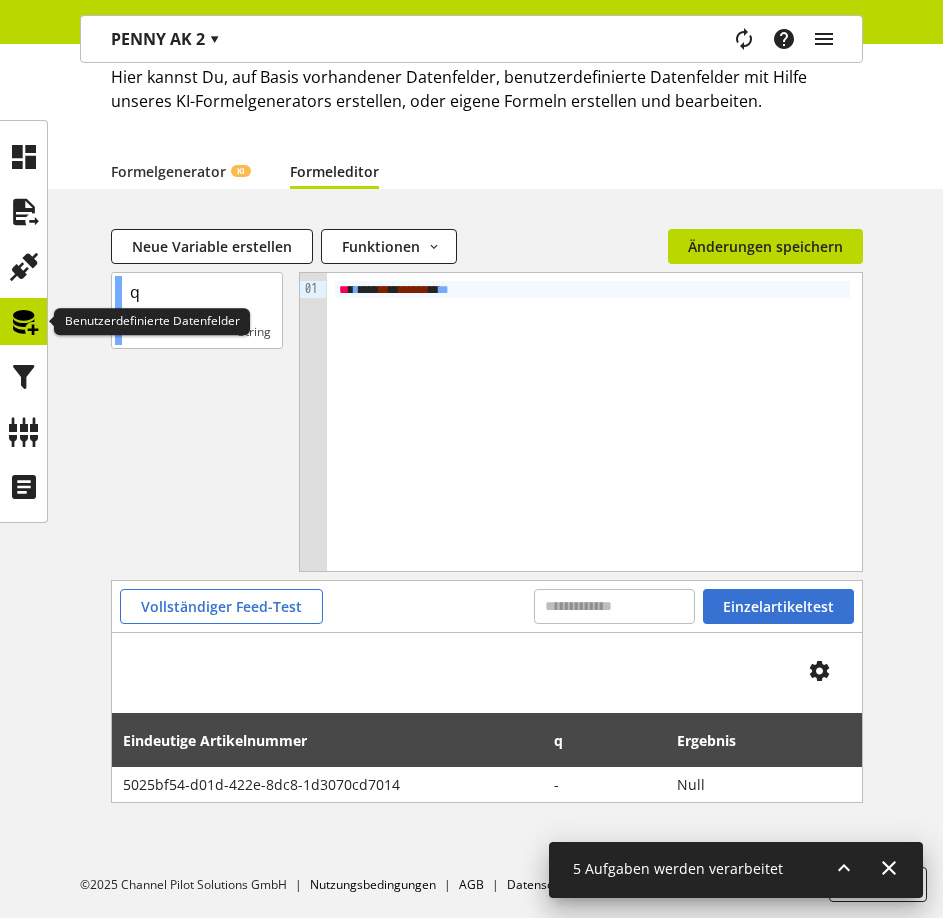 click at bounding box center [24, 322] 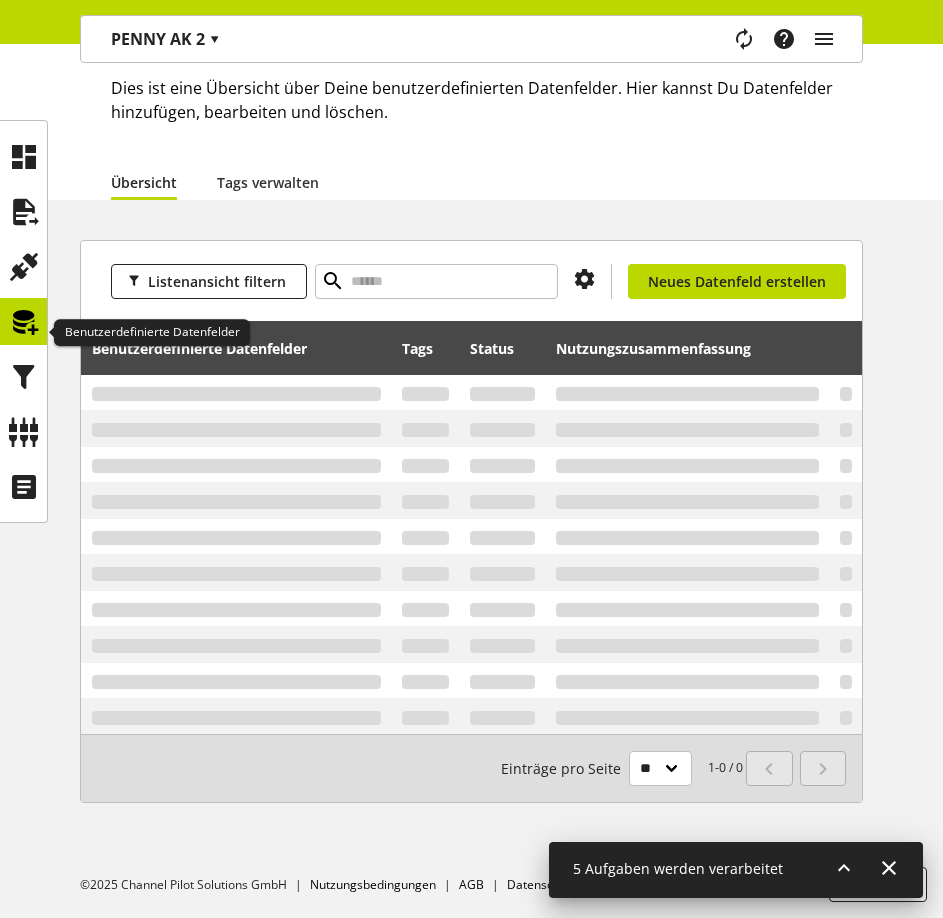 scroll, scrollTop: 0, scrollLeft: 0, axis: both 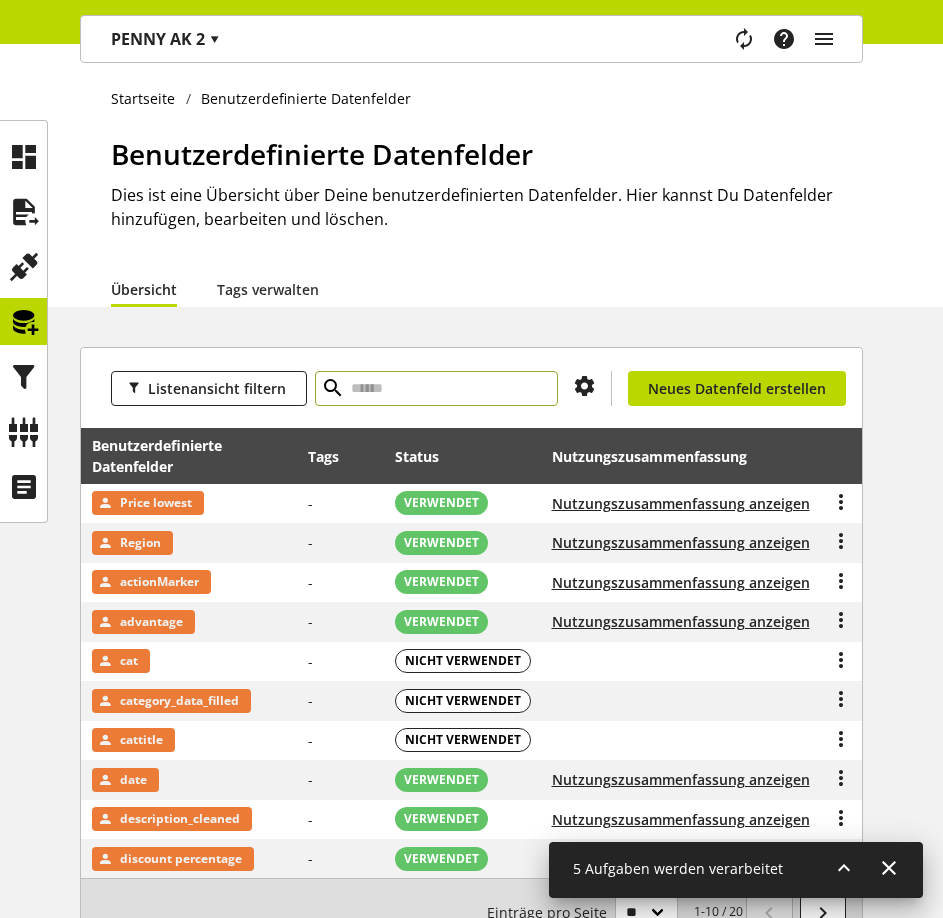 click at bounding box center [436, 388] 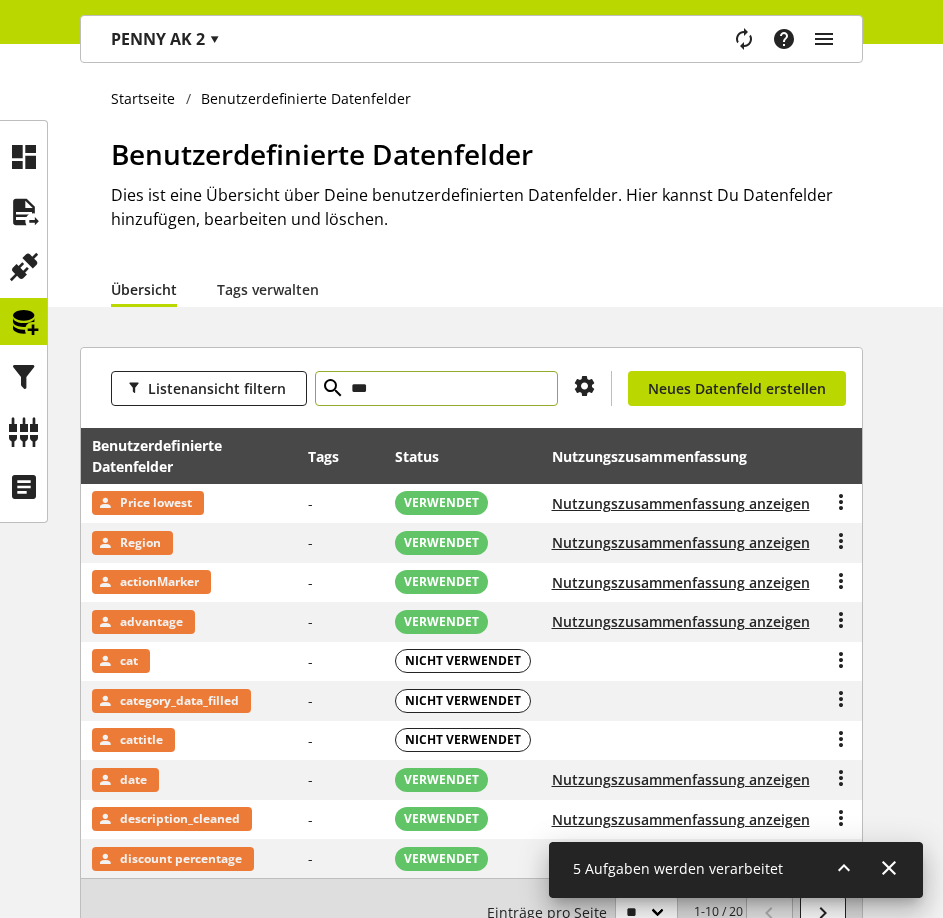 type on "***" 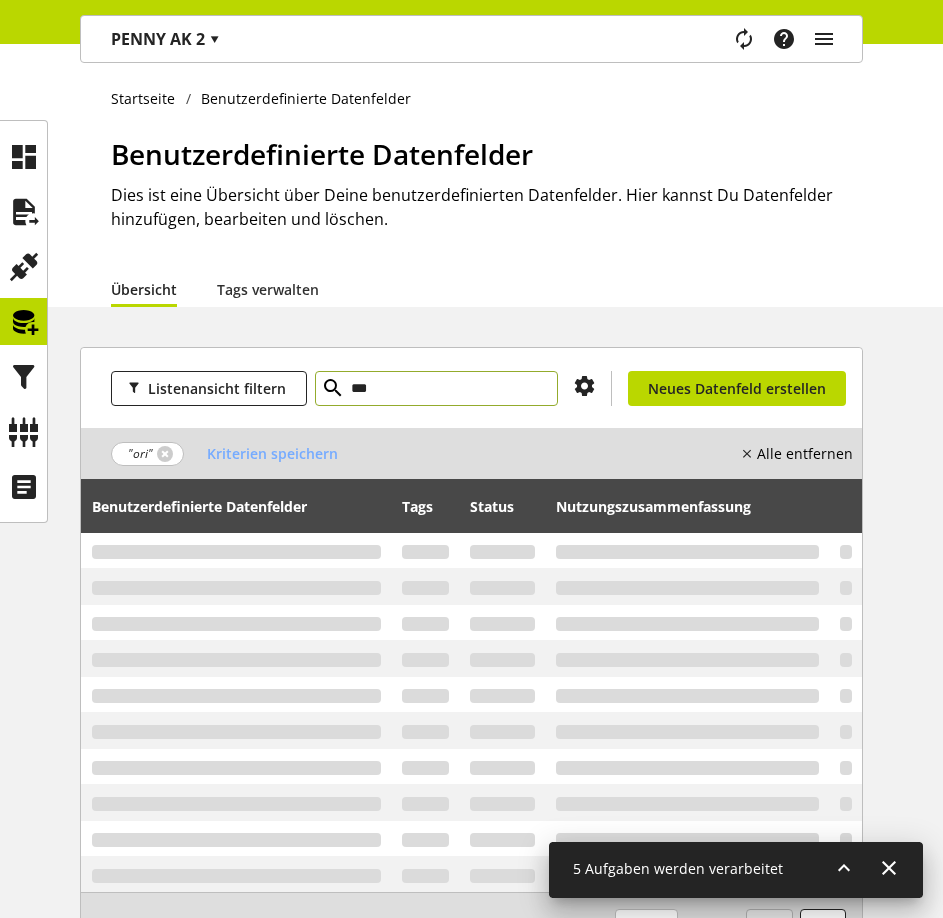 type 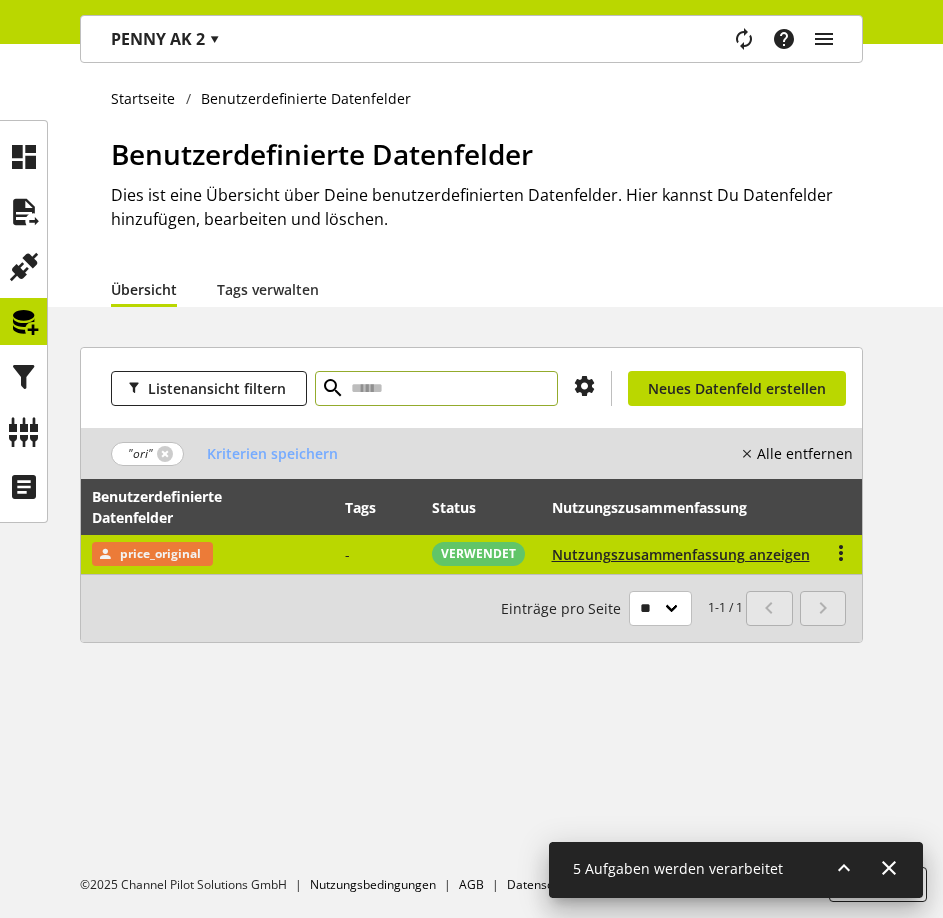click on "price_original" at bounding box center (207, 554) 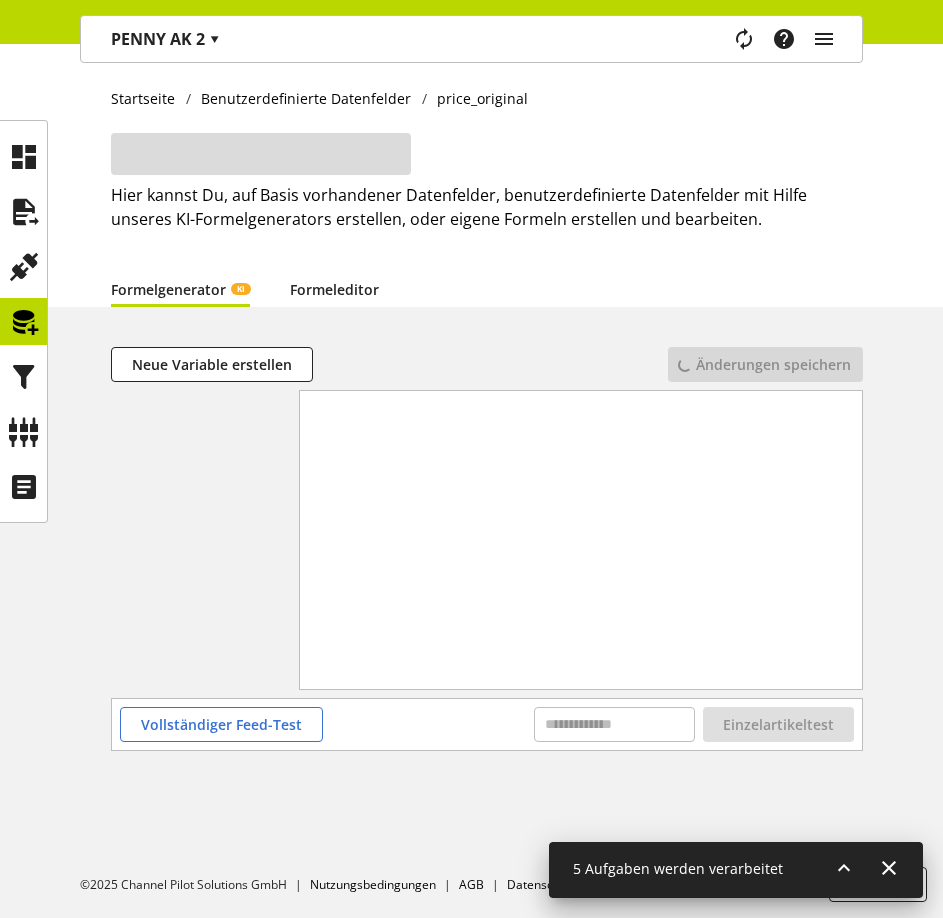 click on "Formeleditor" at bounding box center [334, 289] 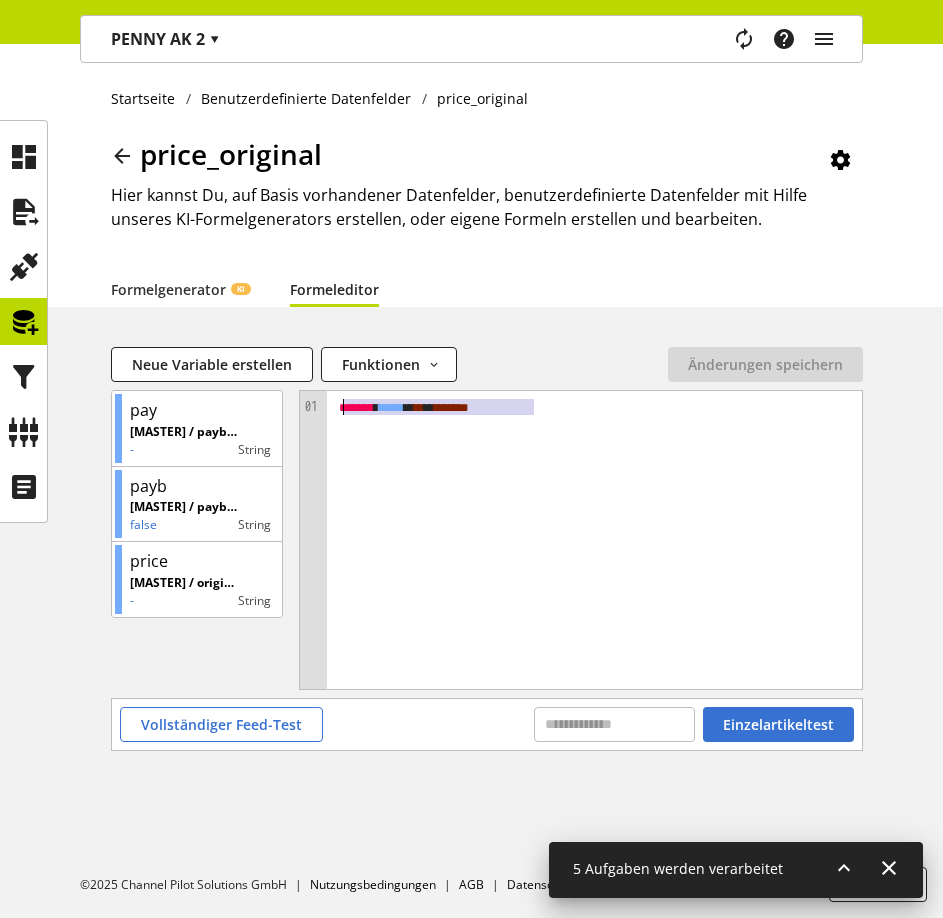 drag, startPoint x: 574, startPoint y: 407, endPoint x: 364, endPoint y: 396, distance: 210.2879 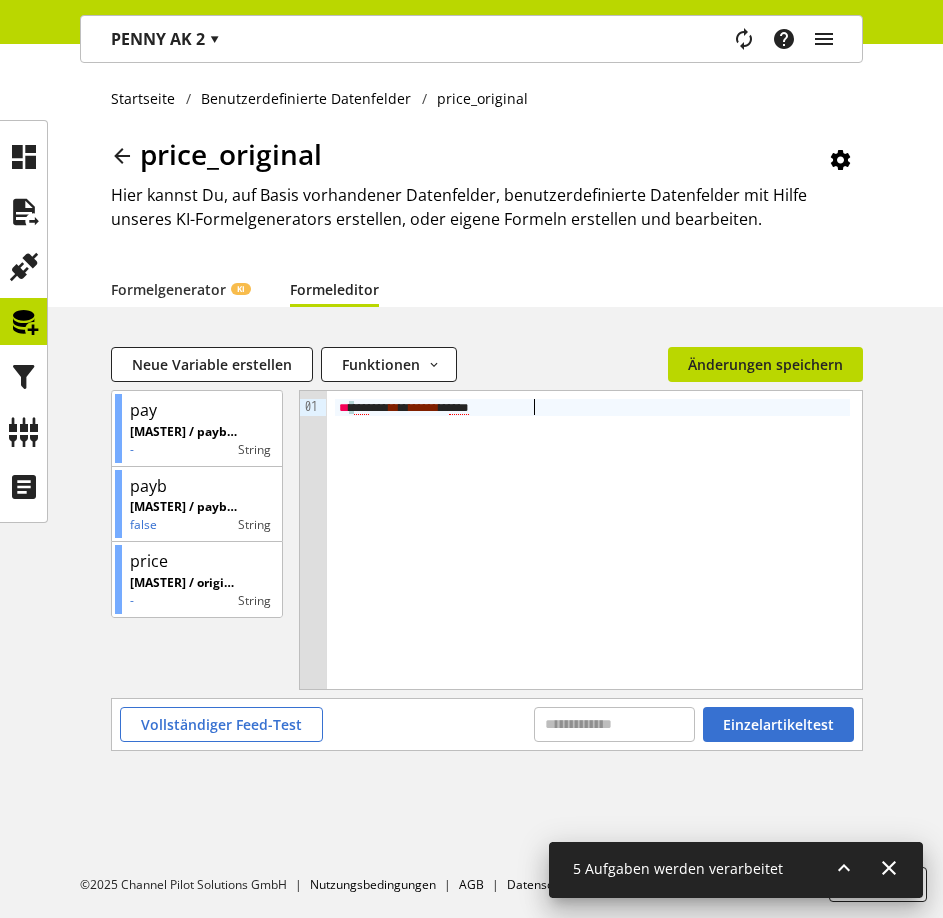 click on "***" at bounding box center (361, 408) 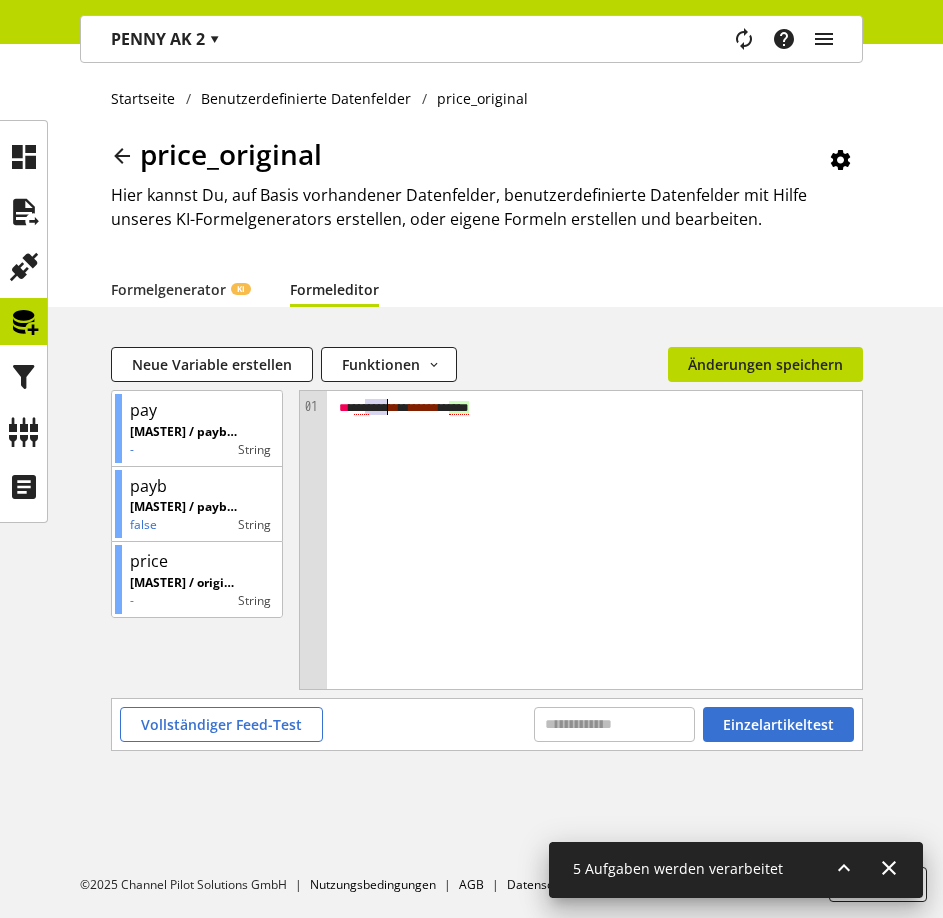 click on "***" at bounding box center (361, 408) 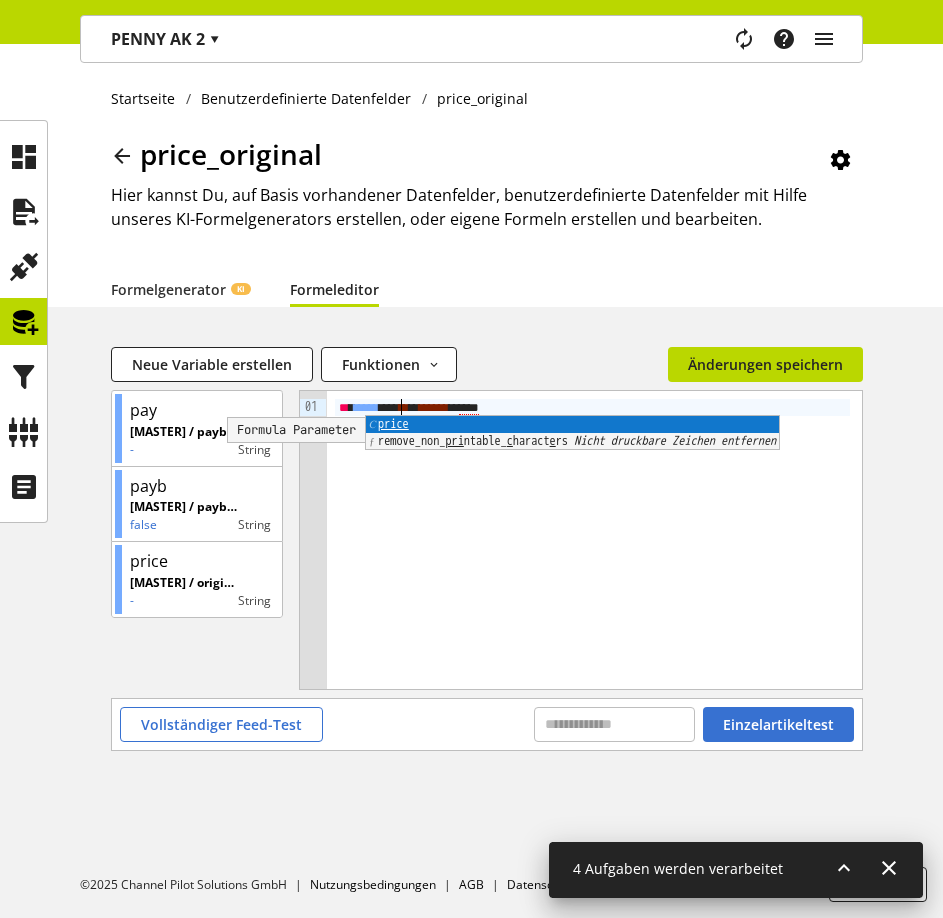 click on "***" at bounding box center [469, 408] 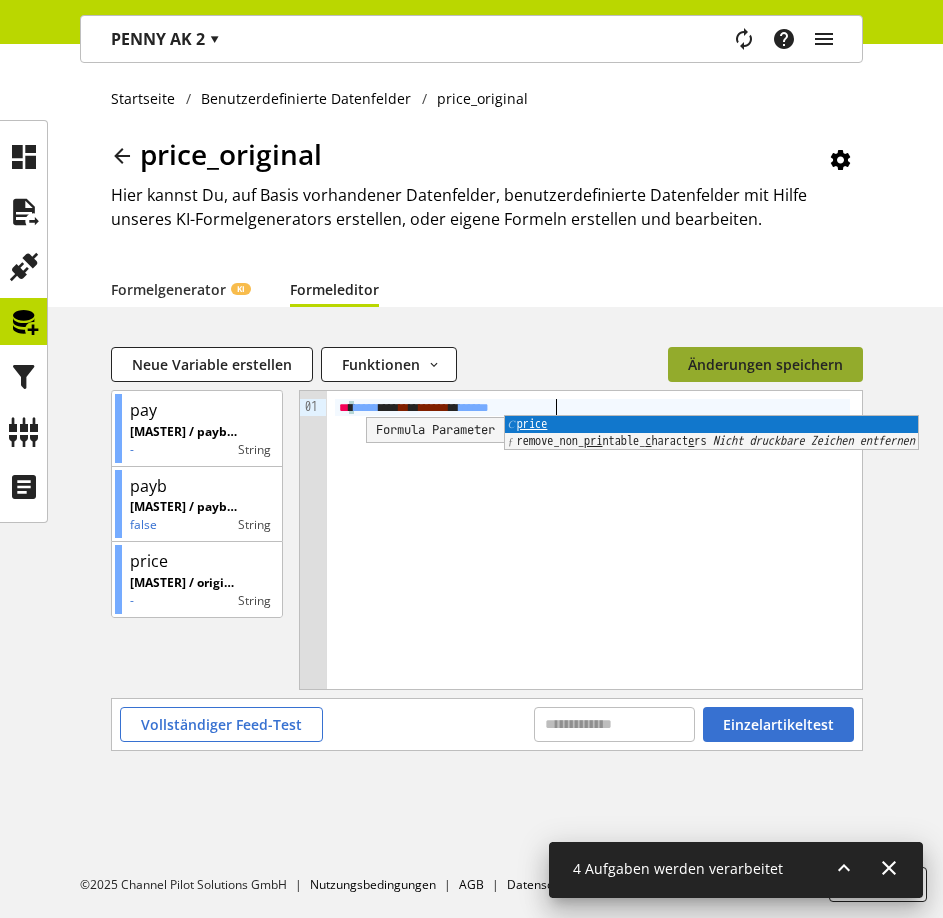 click on "Änderungen speichern" at bounding box center [765, 364] 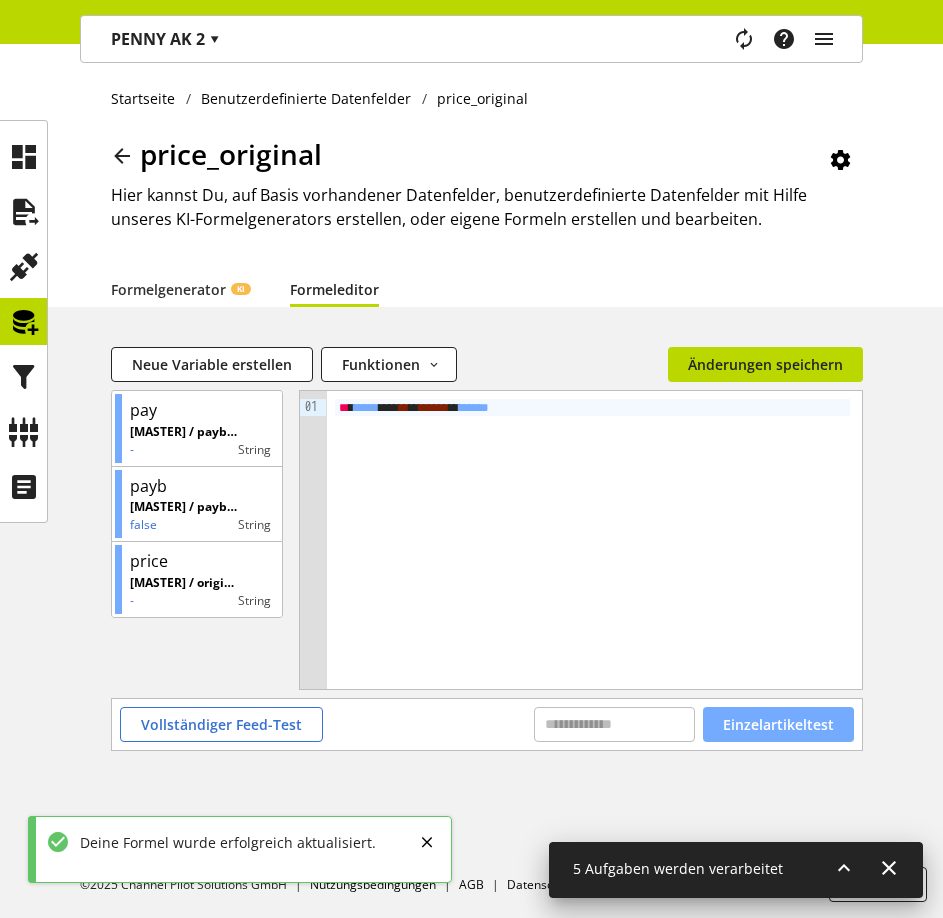 click on "Einzelartikeltest" at bounding box center [778, 724] 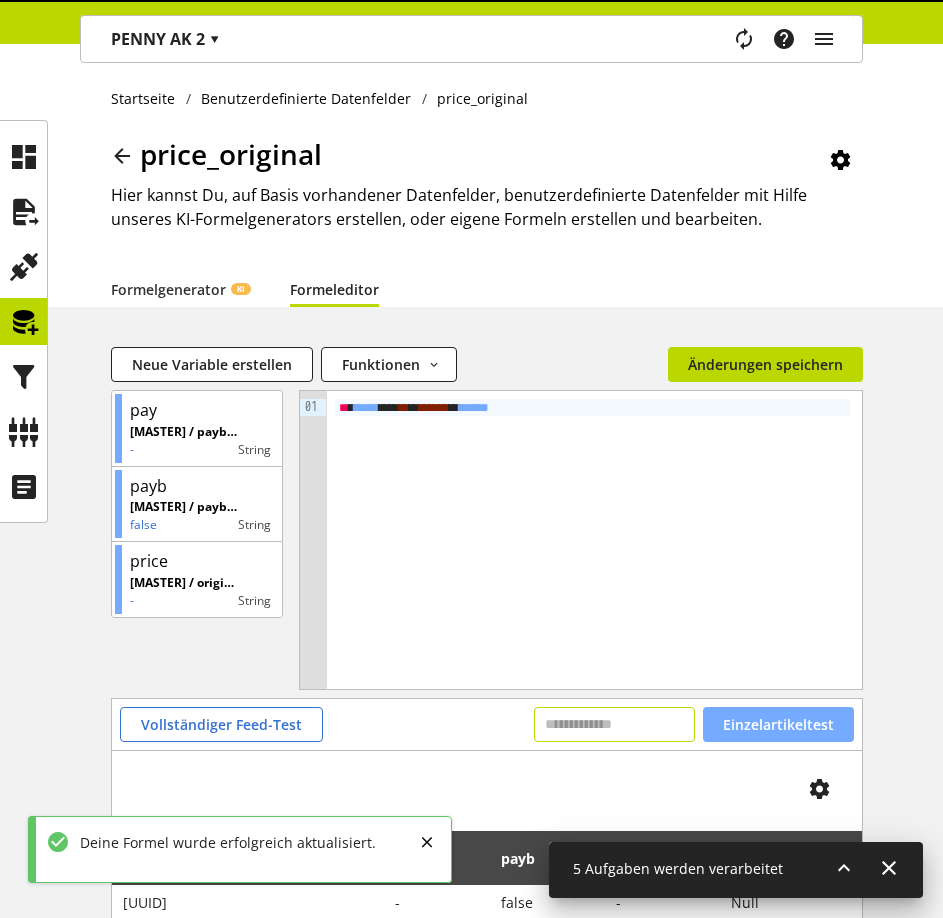 scroll, scrollTop: 118, scrollLeft: 0, axis: vertical 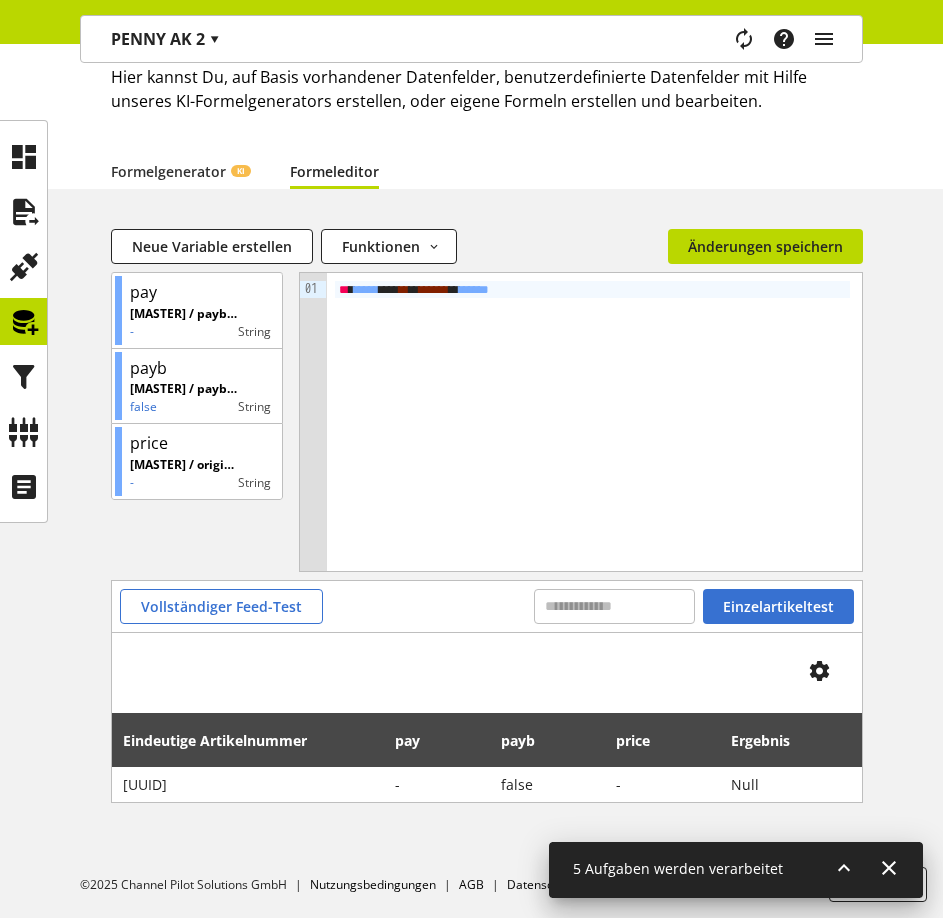 click at bounding box center [24, 321] 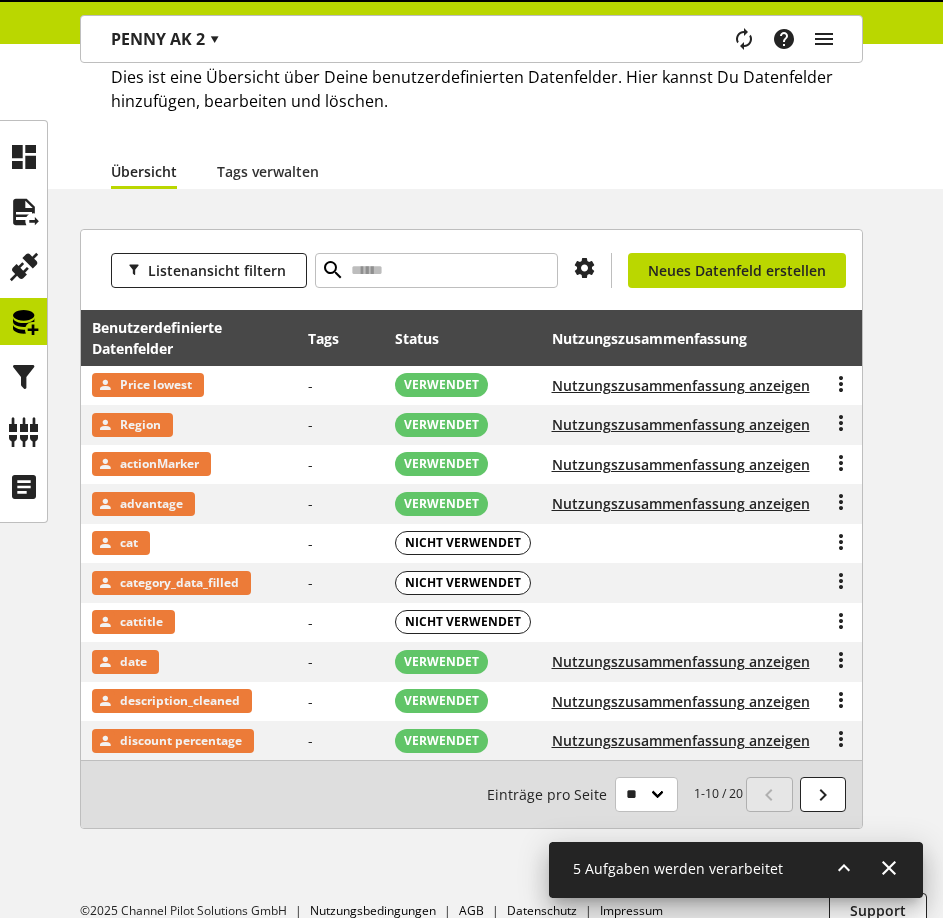 scroll, scrollTop: 0, scrollLeft: 0, axis: both 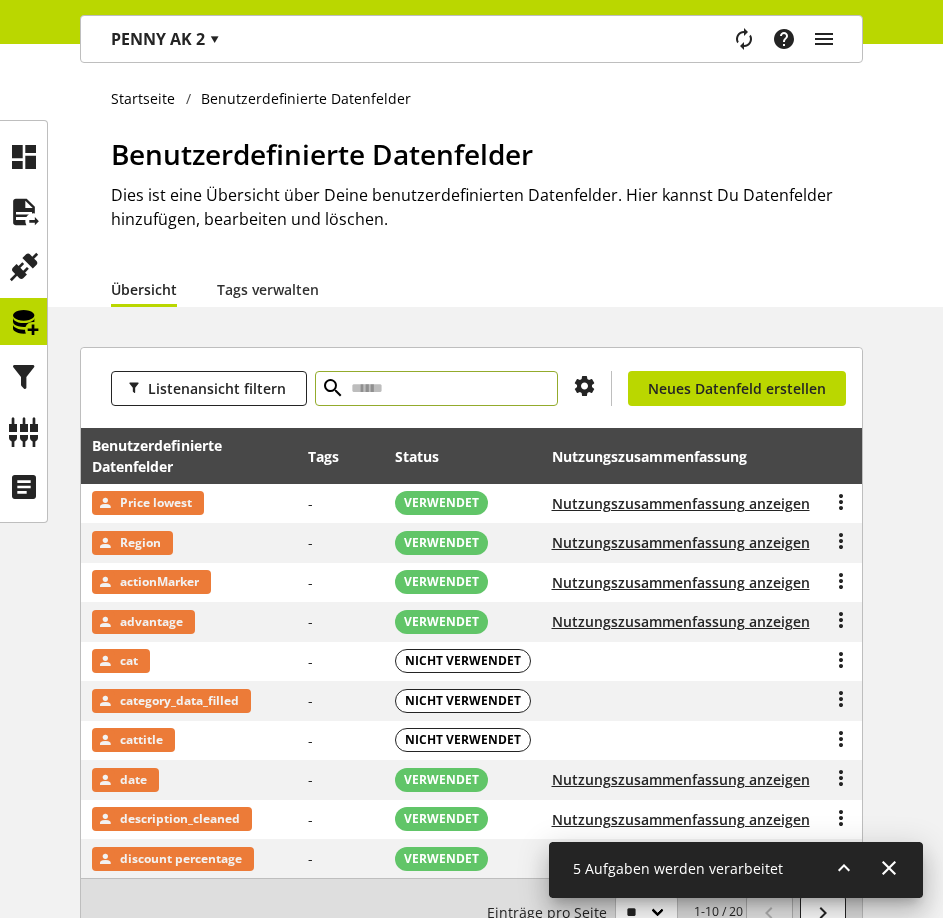 click at bounding box center (436, 388) 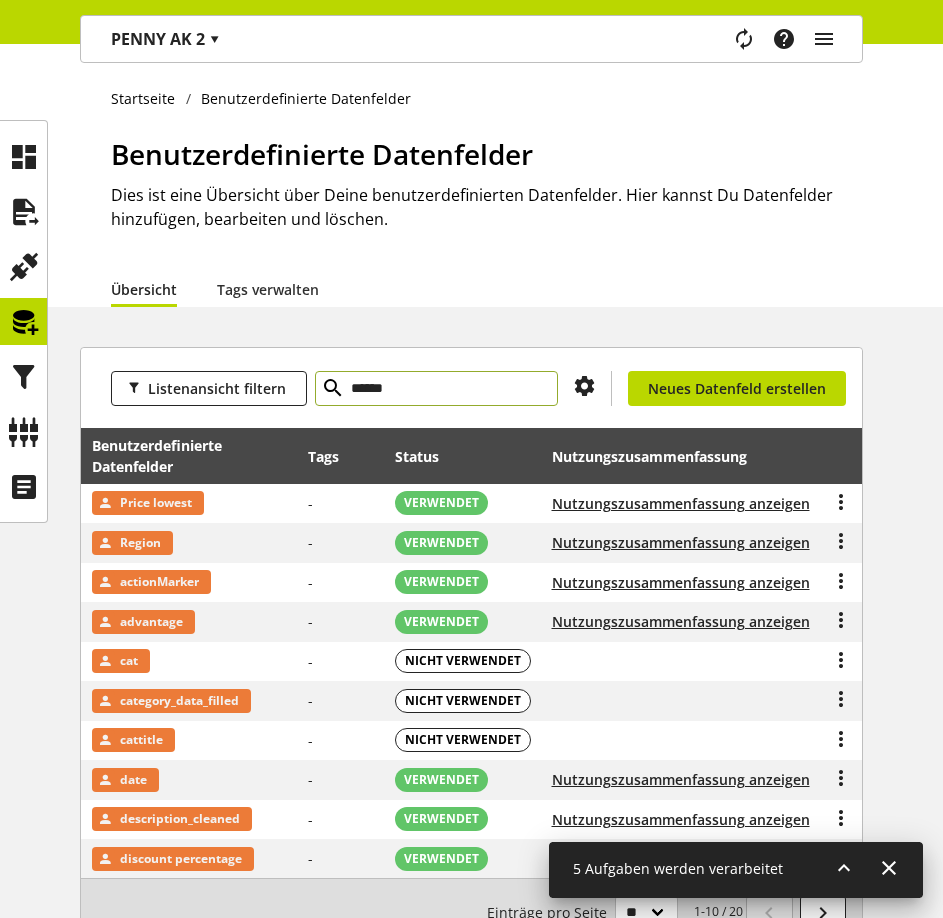 type on "******" 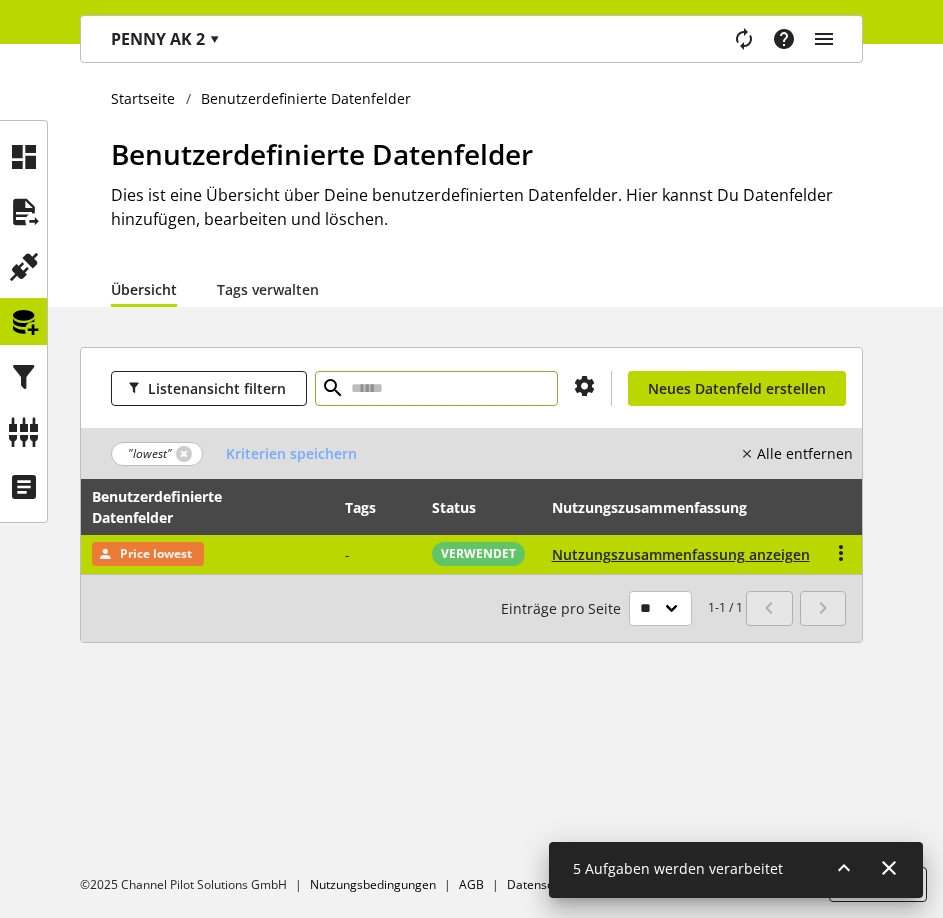 click on "Price lowest" at bounding box center (207, 554) 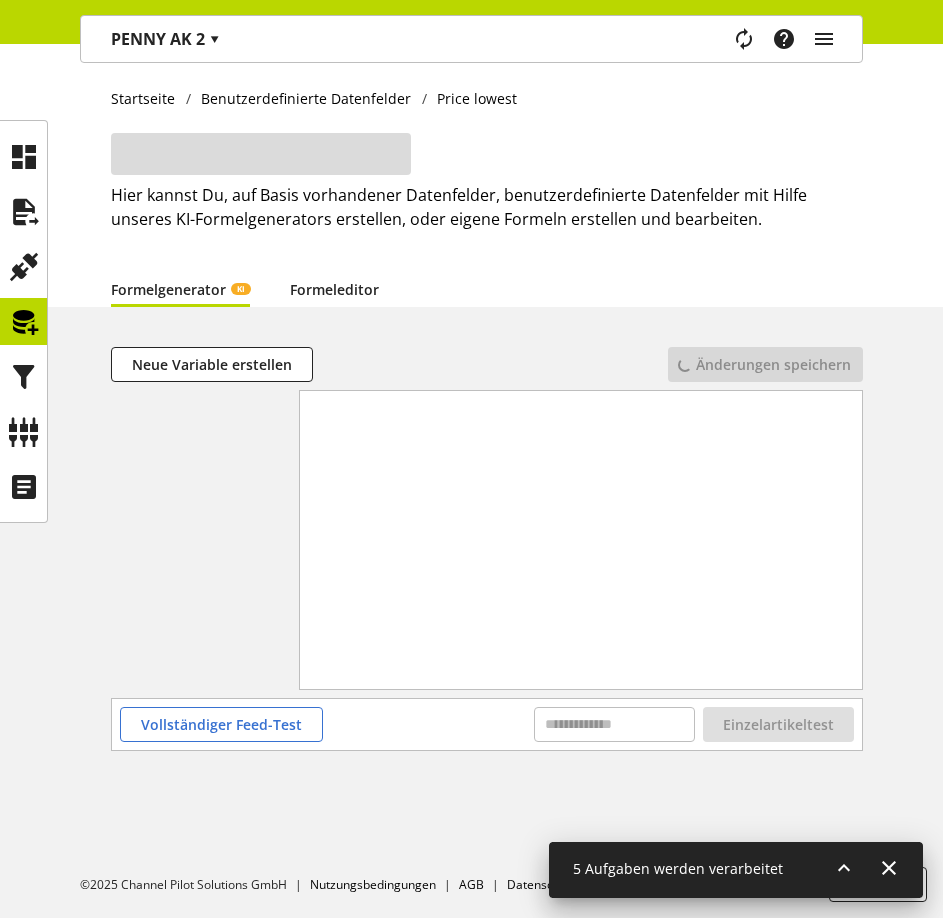 click on "Formeleditor" at bounding box center [334, 289] 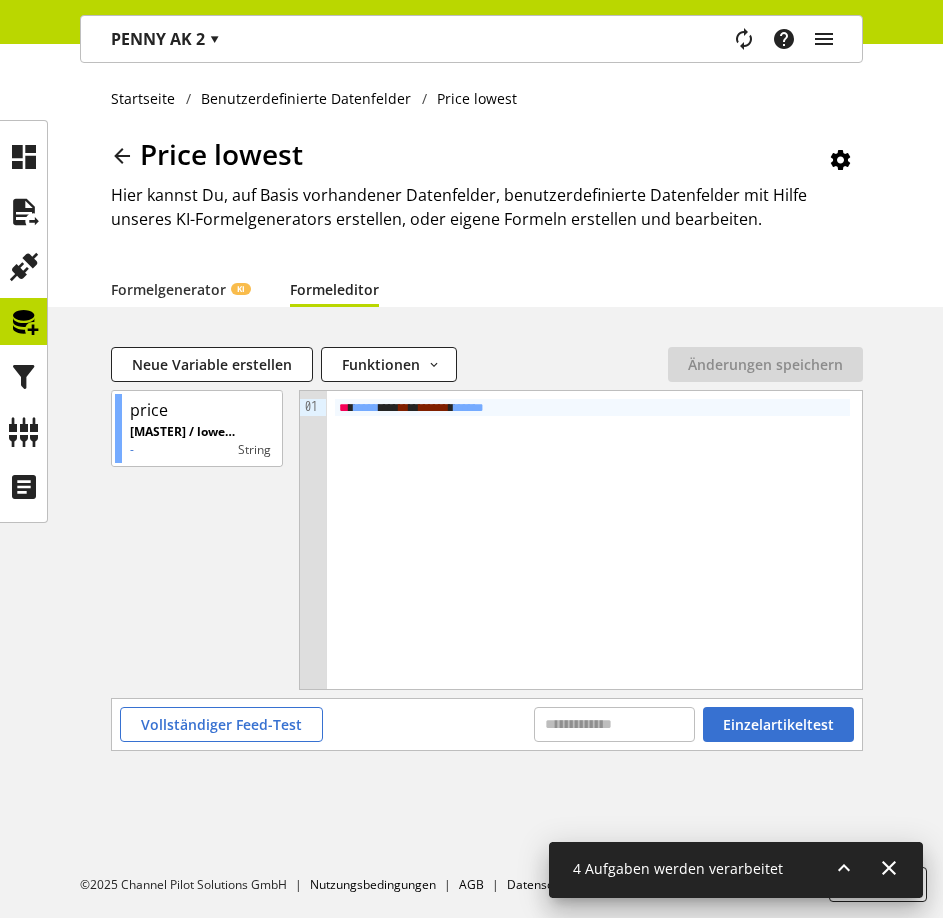 click at bounding box center (24, 322) 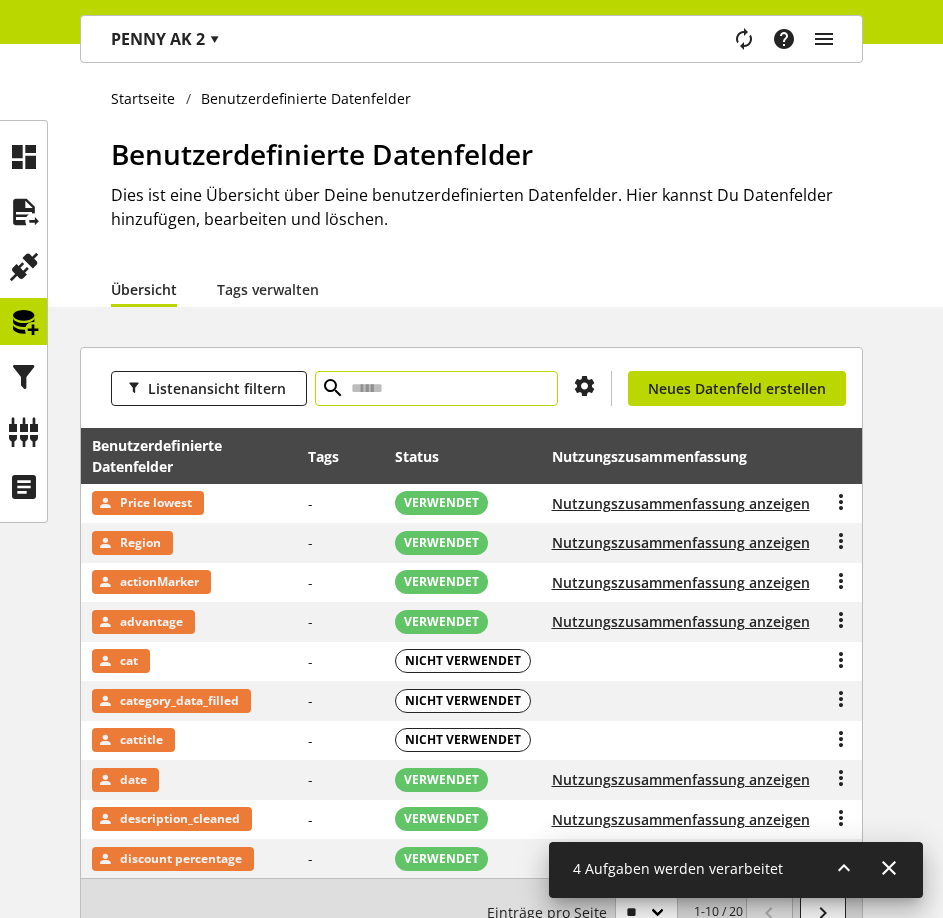 click at bounding box center (436, 388) 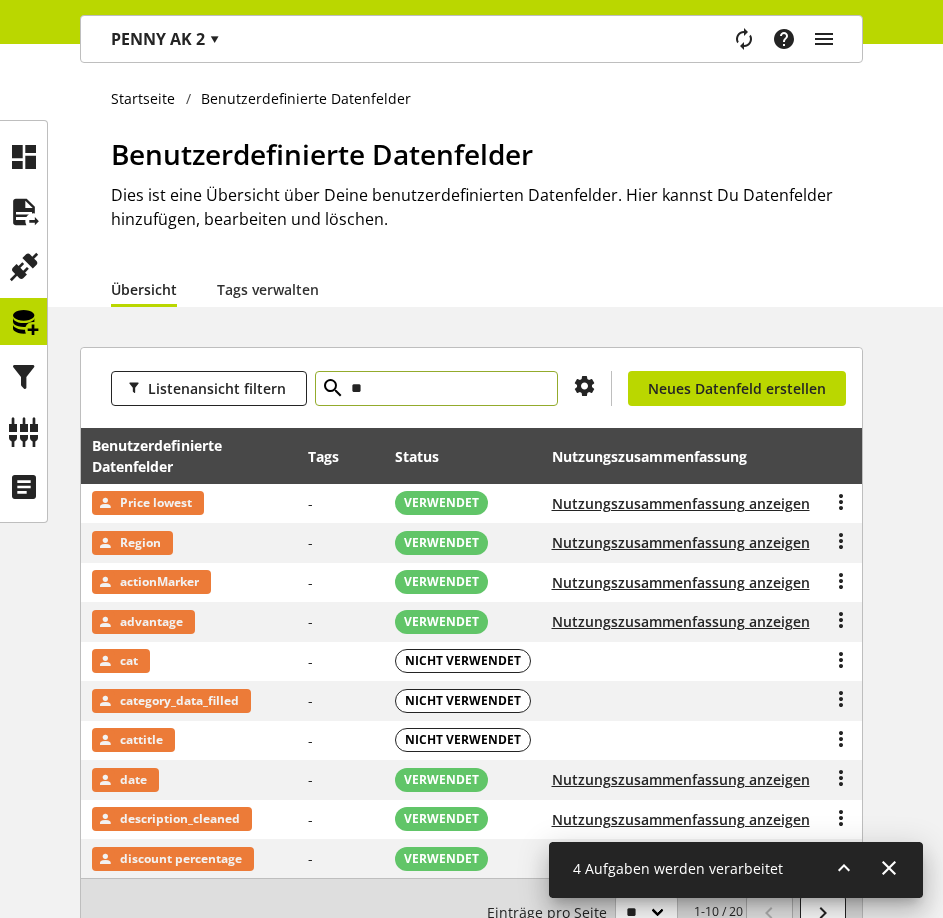 type on "**" 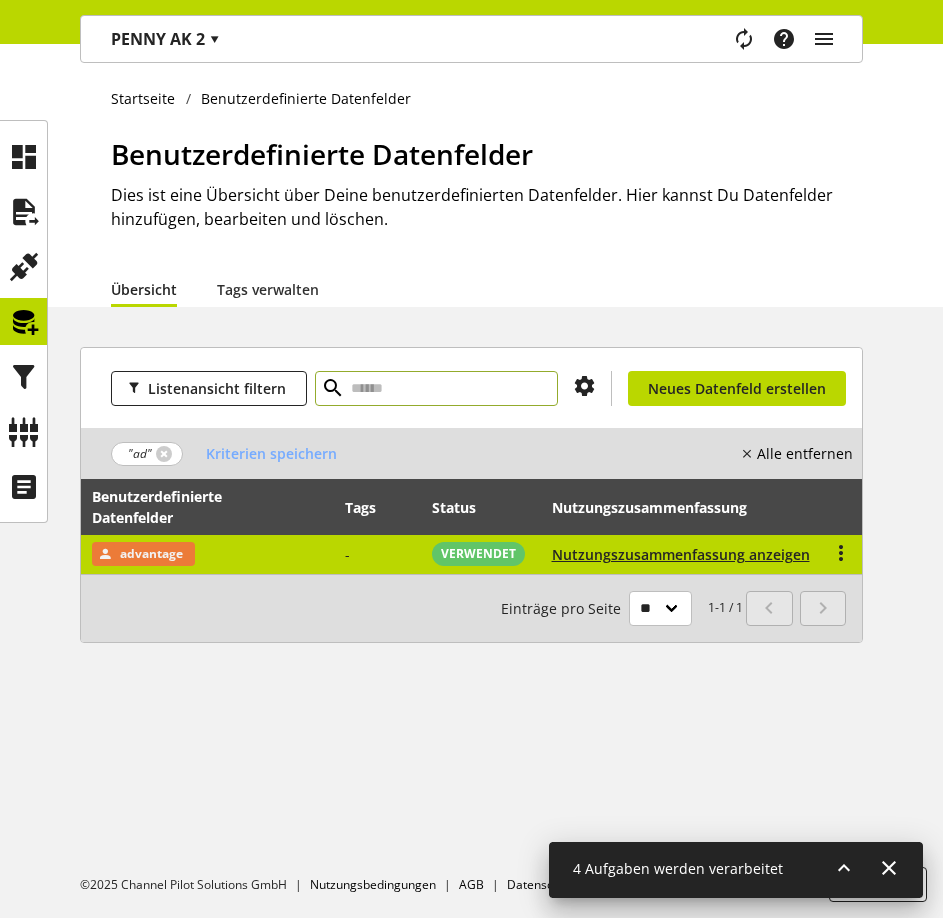 click on "advantage" at bounding box center (207, 554) 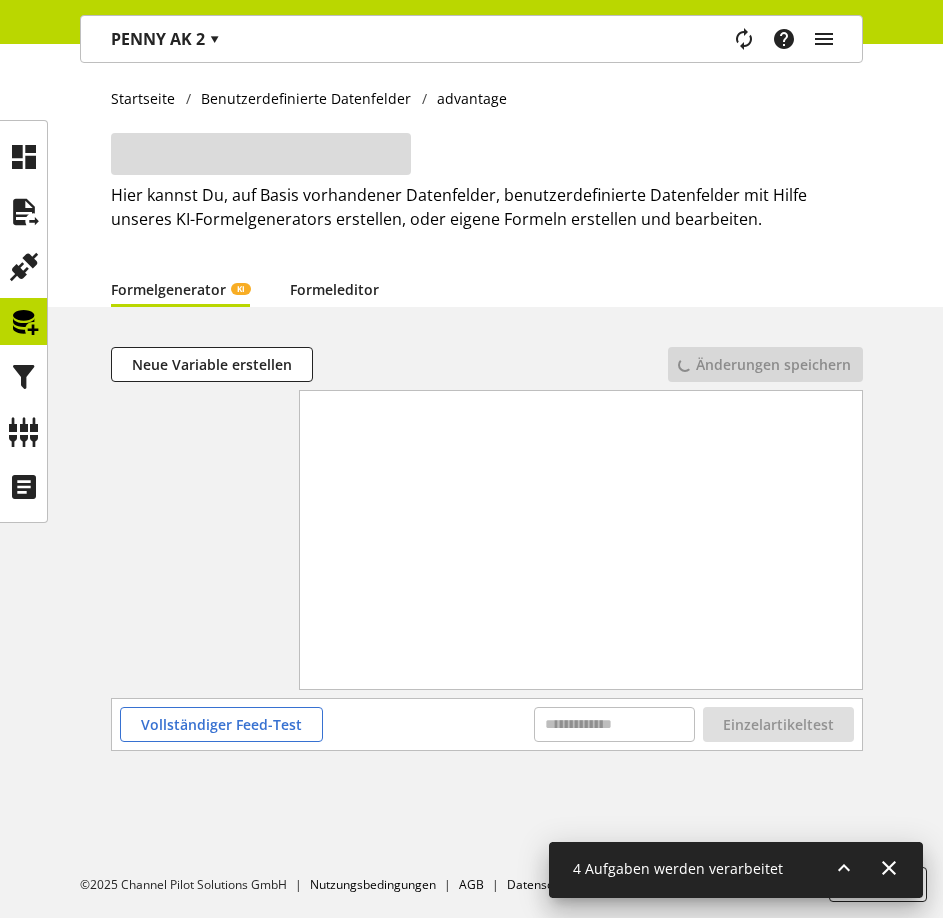 click on "Formeleditor" at bounding box center [334, 289] 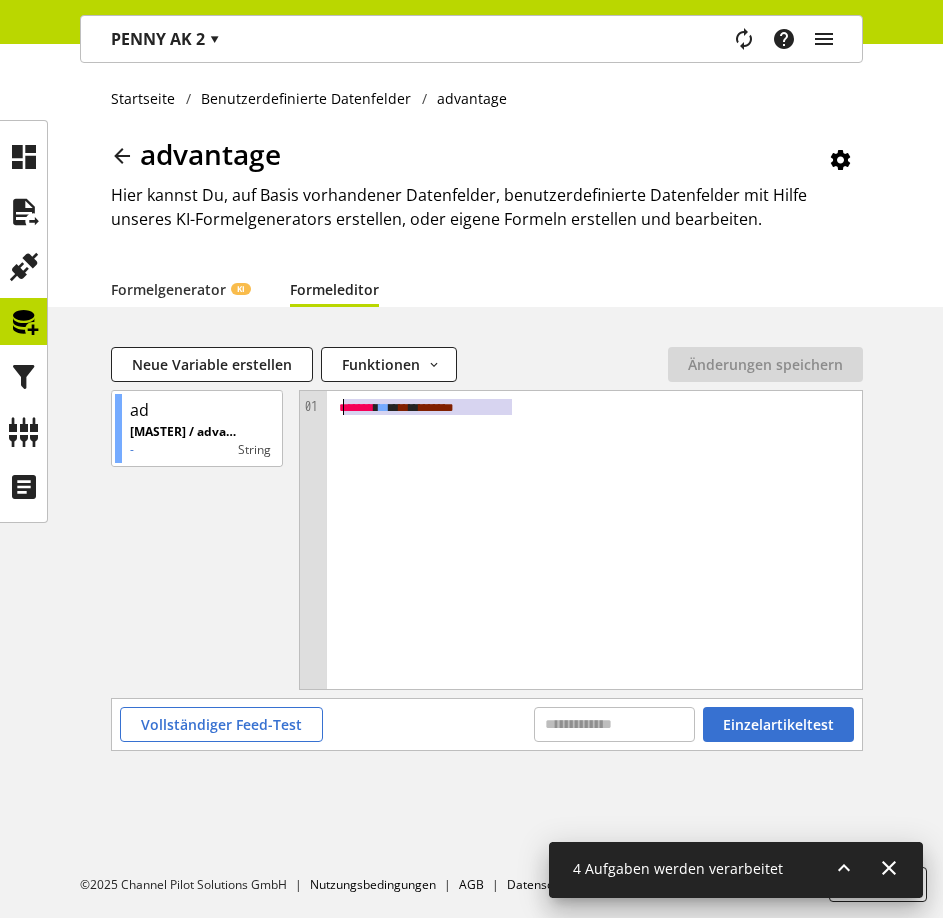 drag, startPoint x: 516, startPoint y: 404, endPoint x: 321, endPoint y: 415, distance: 195.31001 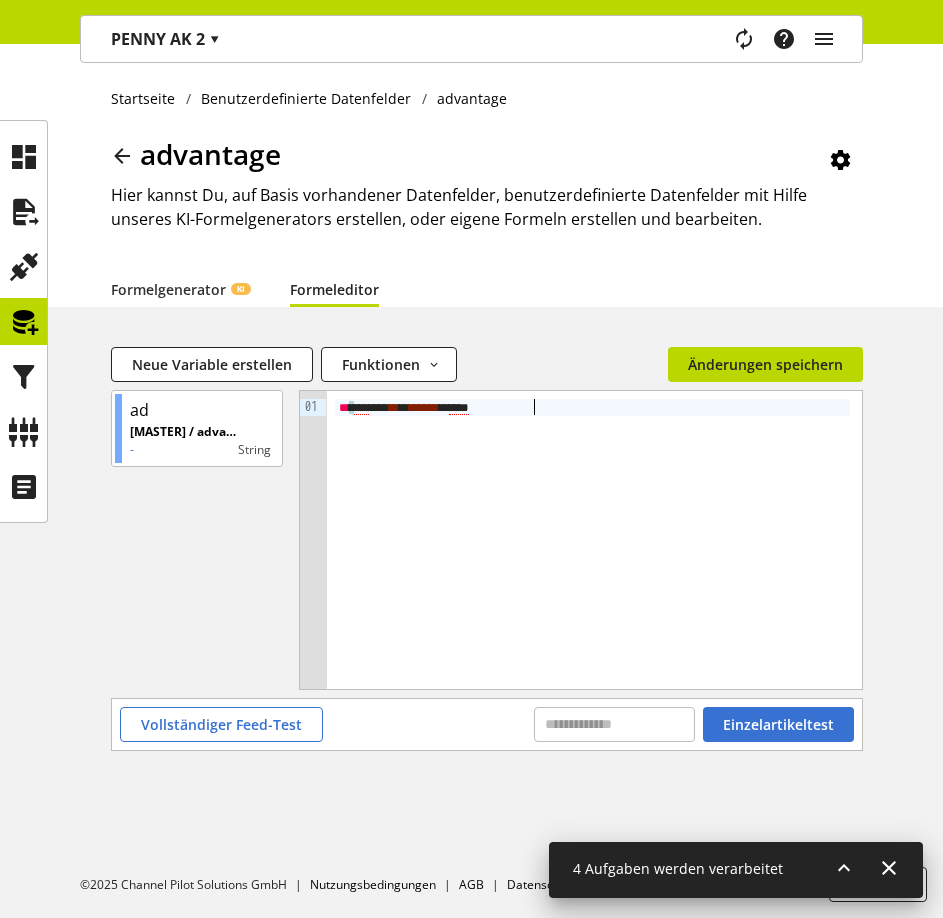 click on "***" at bounding box center [361, 408] 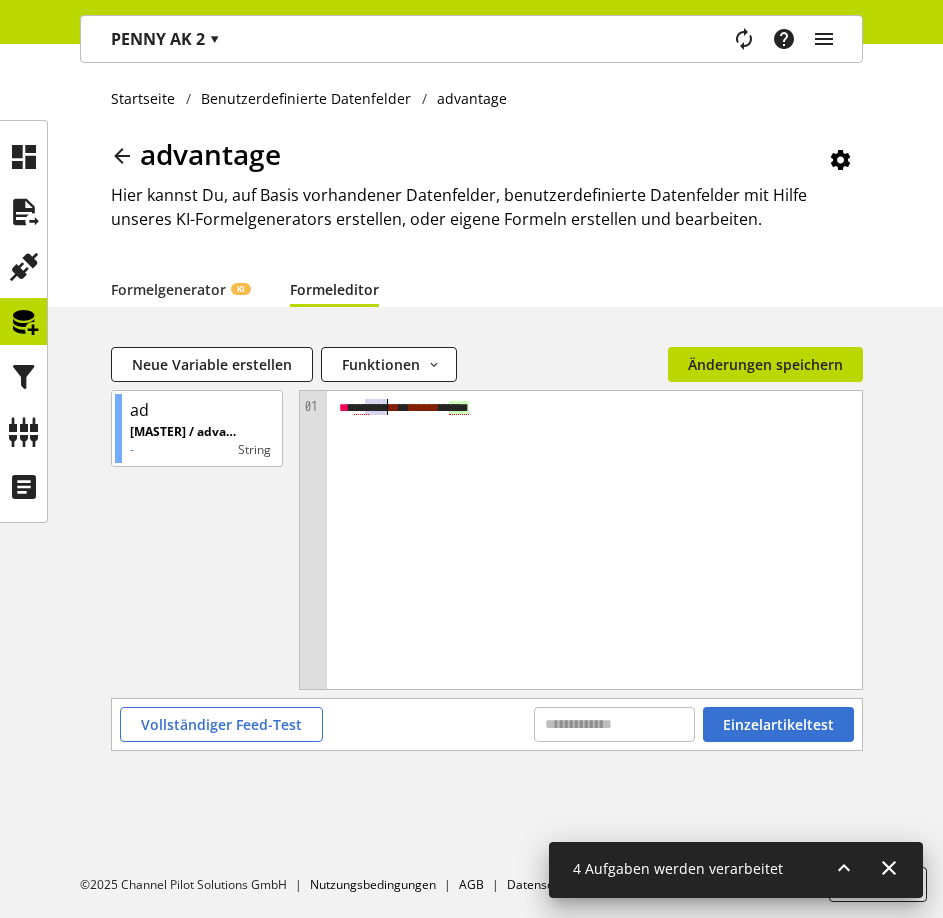 click on "***" at bounding box center (361, 408) 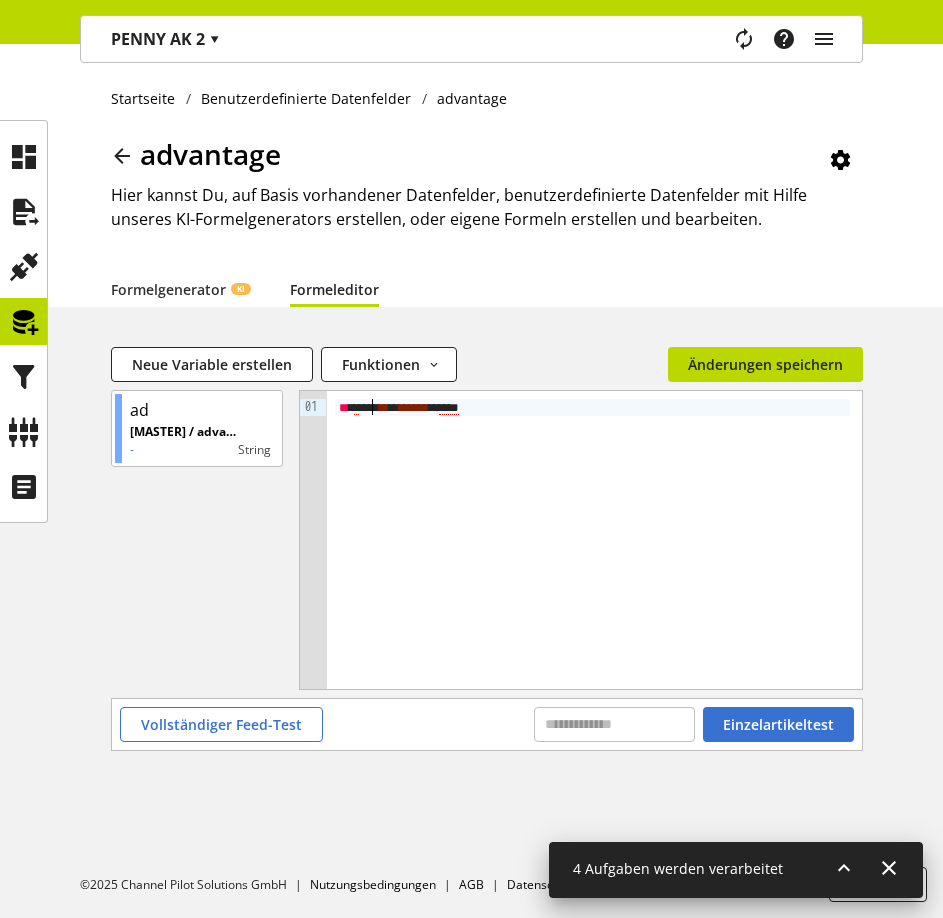 type 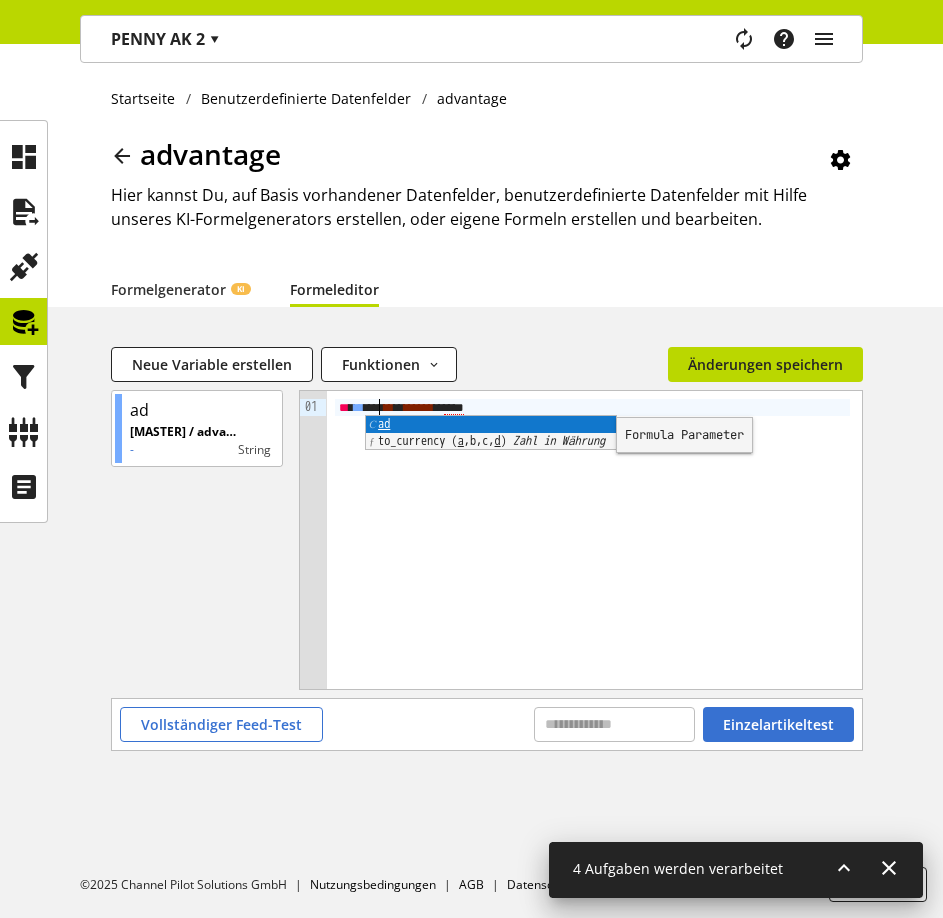 click on "***" at bounding box center [454, 408] 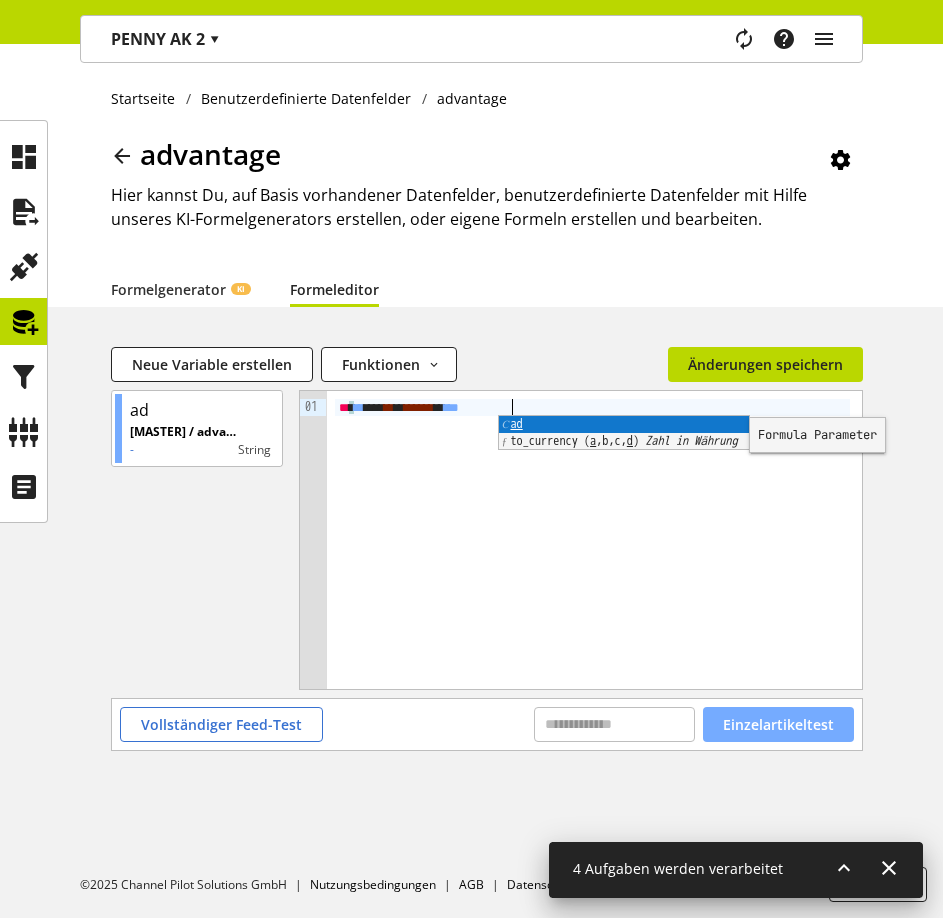 click on "Einzelartikeltest" at bounding box center [778, 724] 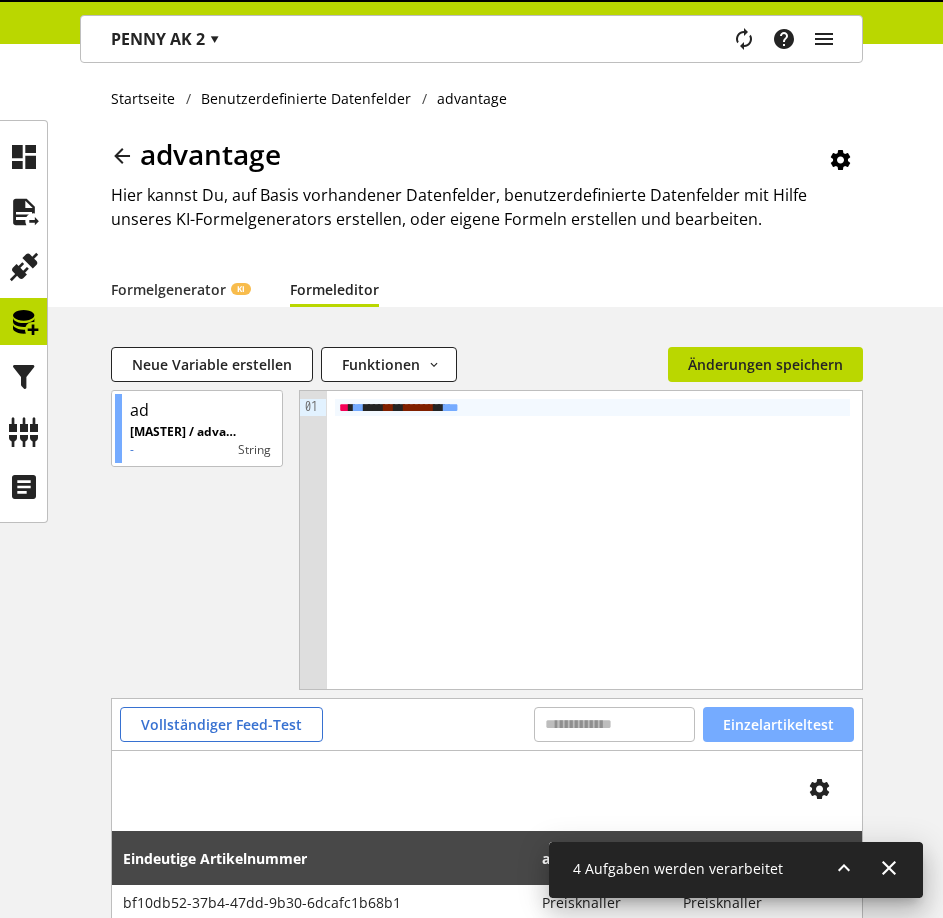 scroll, scrollTop: 118, scrollLeft: 0, axis: vertical 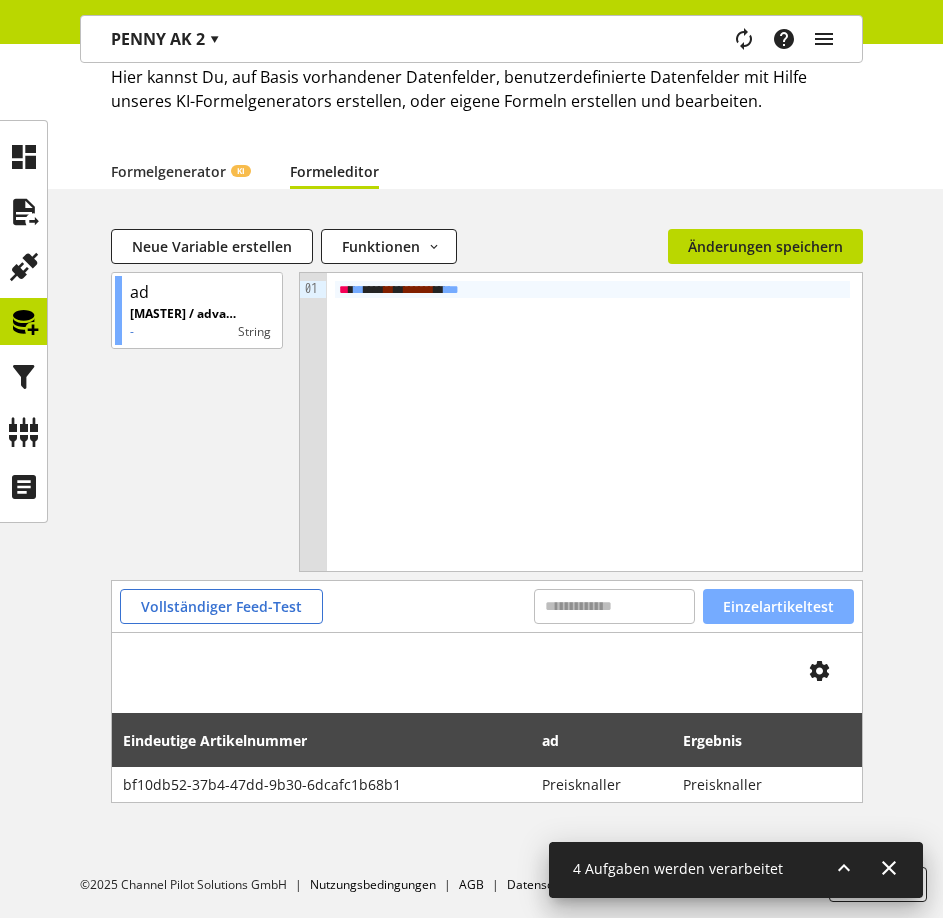 click on "Einzelartikeltest" at bounding box center [778, 606] 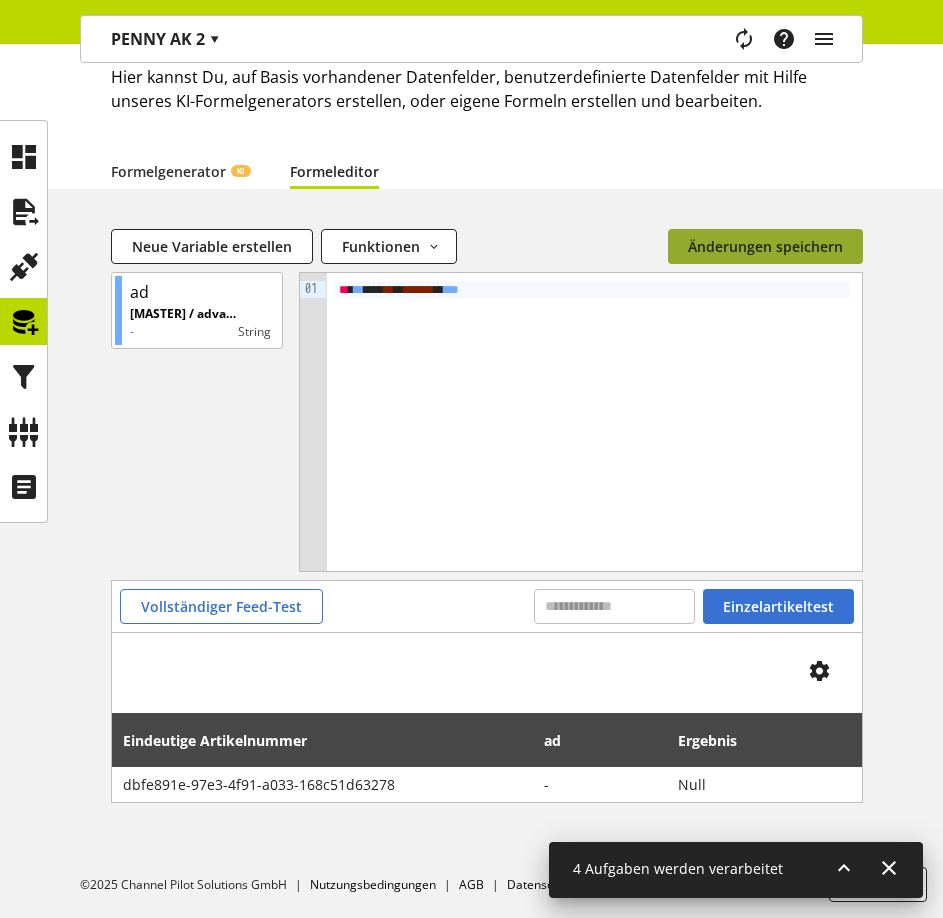 click on "Änderungen speichern" at bounding box center (765, 246) 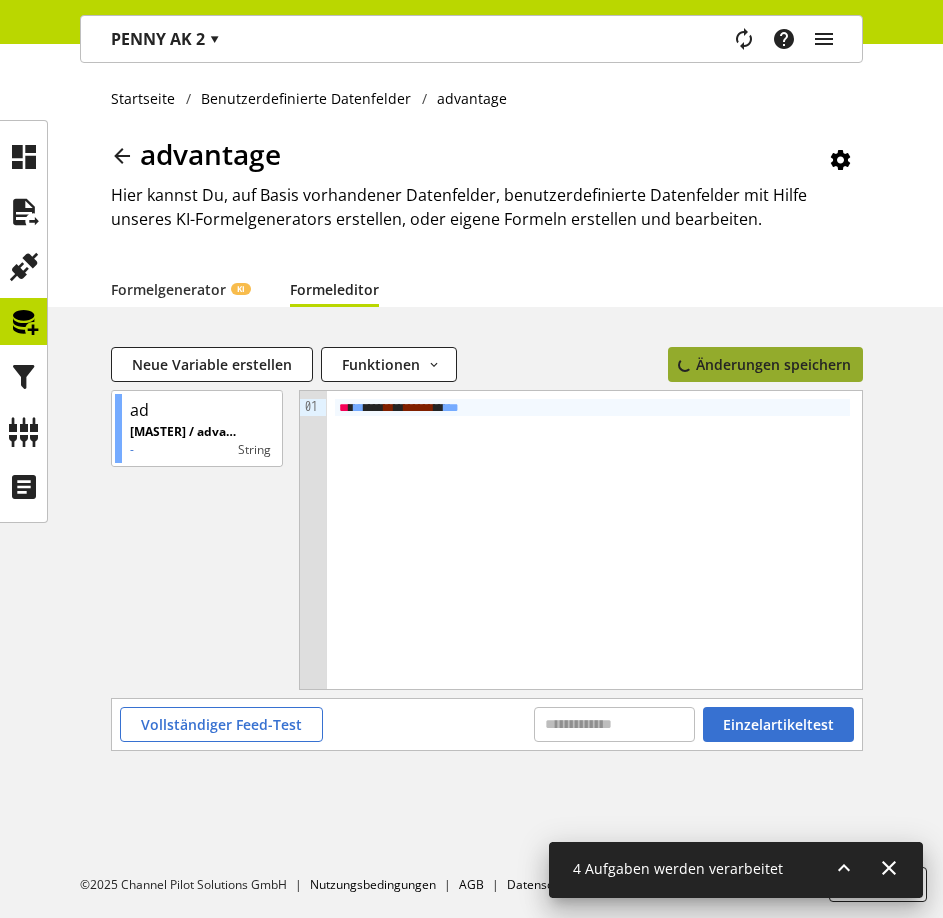 scroll, scrollTop: 0, scrollLeft: 0, axis: both 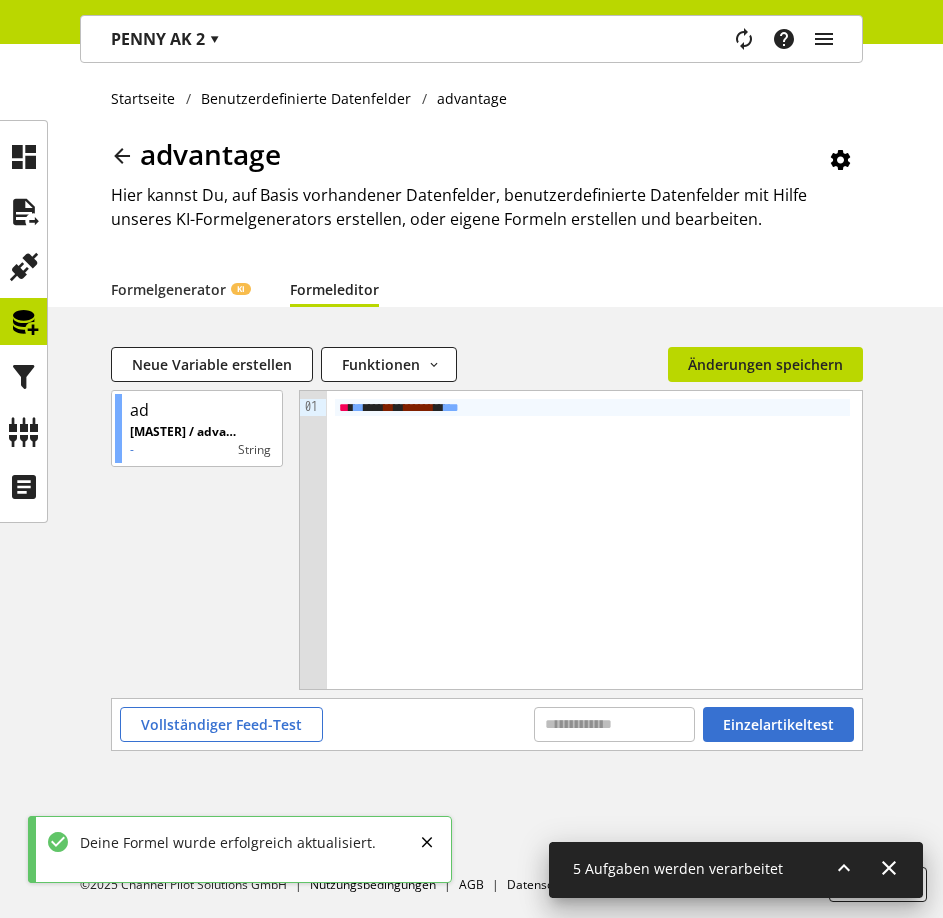 click at bounding box center [24, 322] 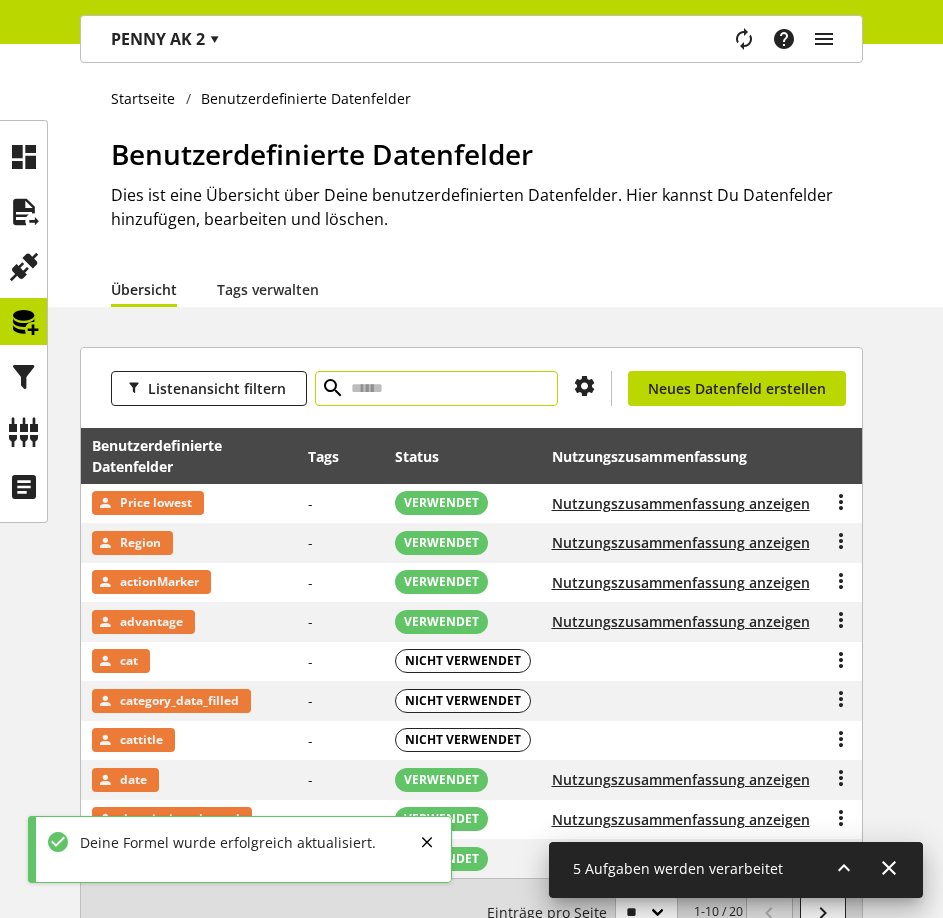 click at bounding box center (436, 388) 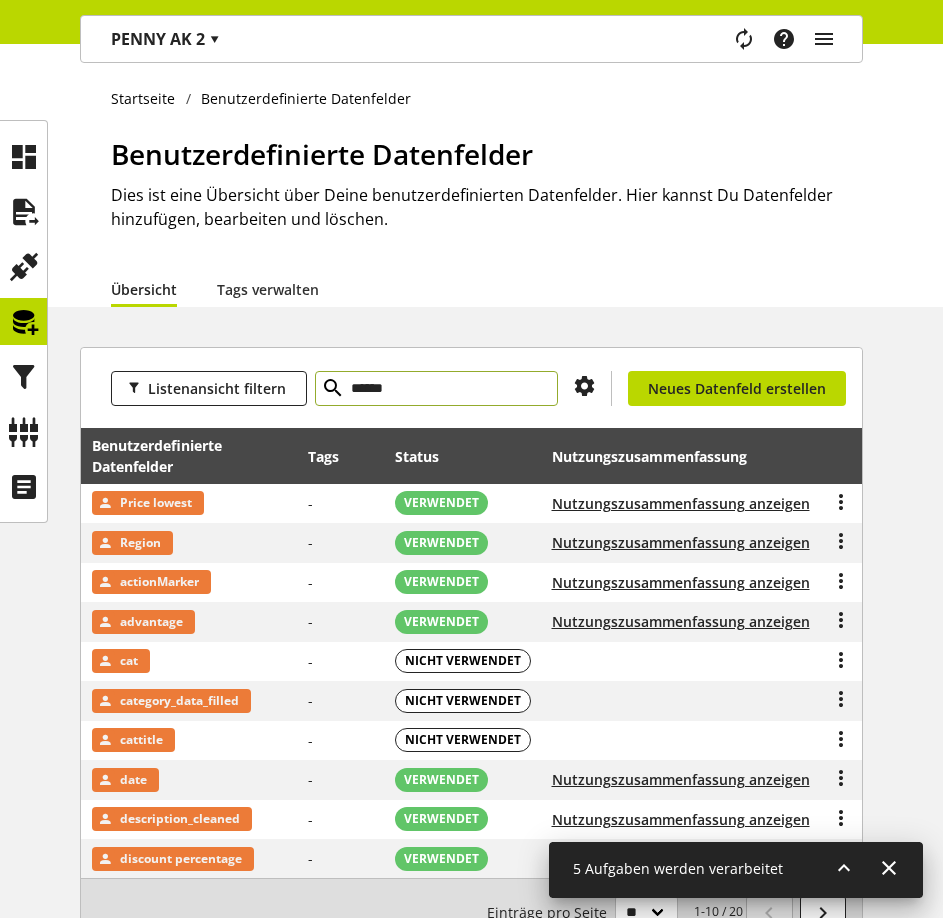 type on "******" 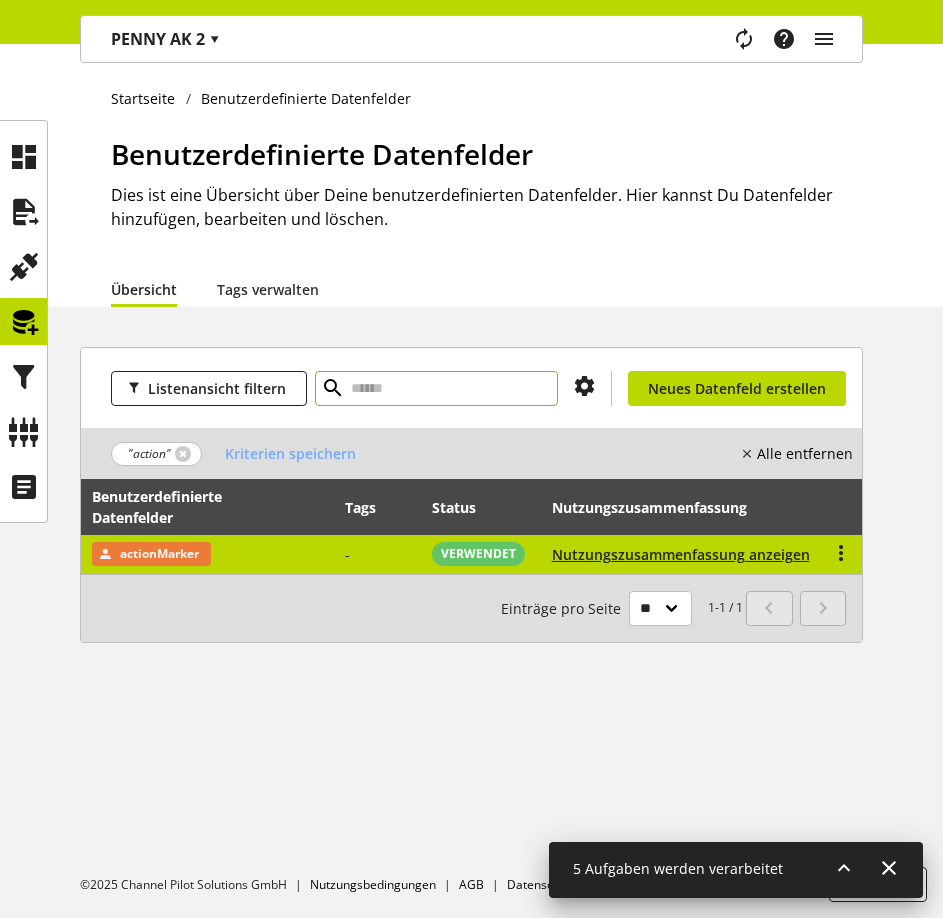 click on "actionMarker" at bounding box center [207, 554] 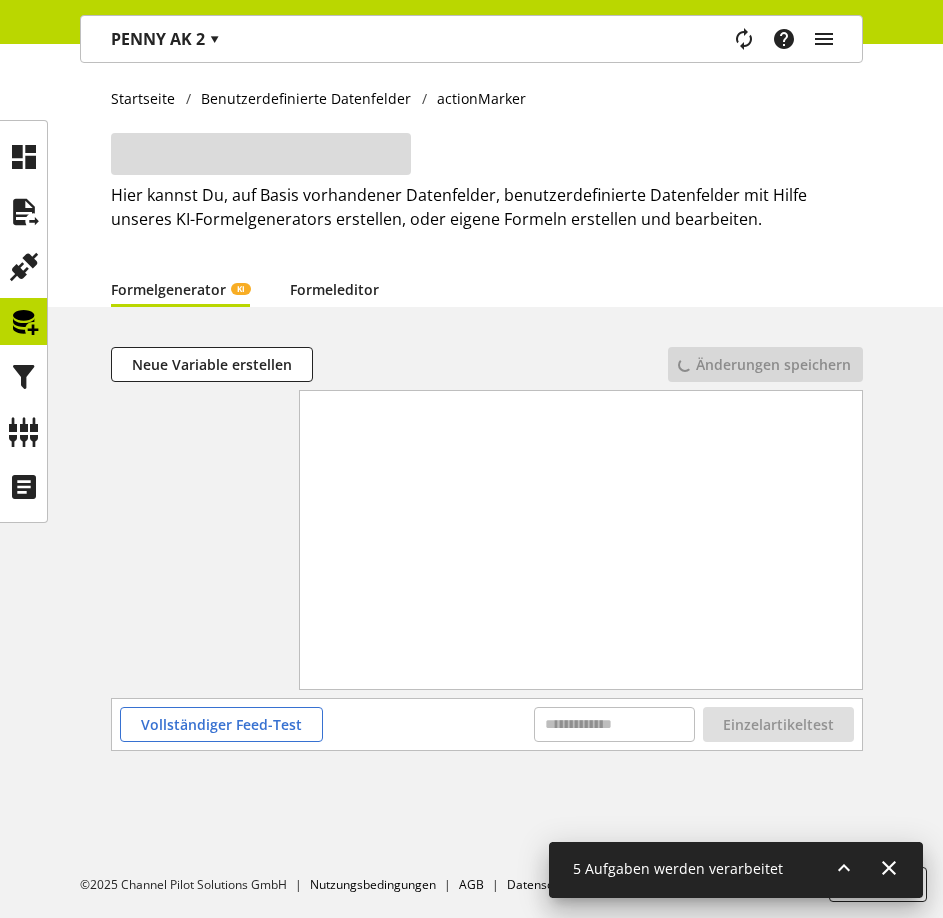 click on "Formeleditor" at bounding box center (334, 289) 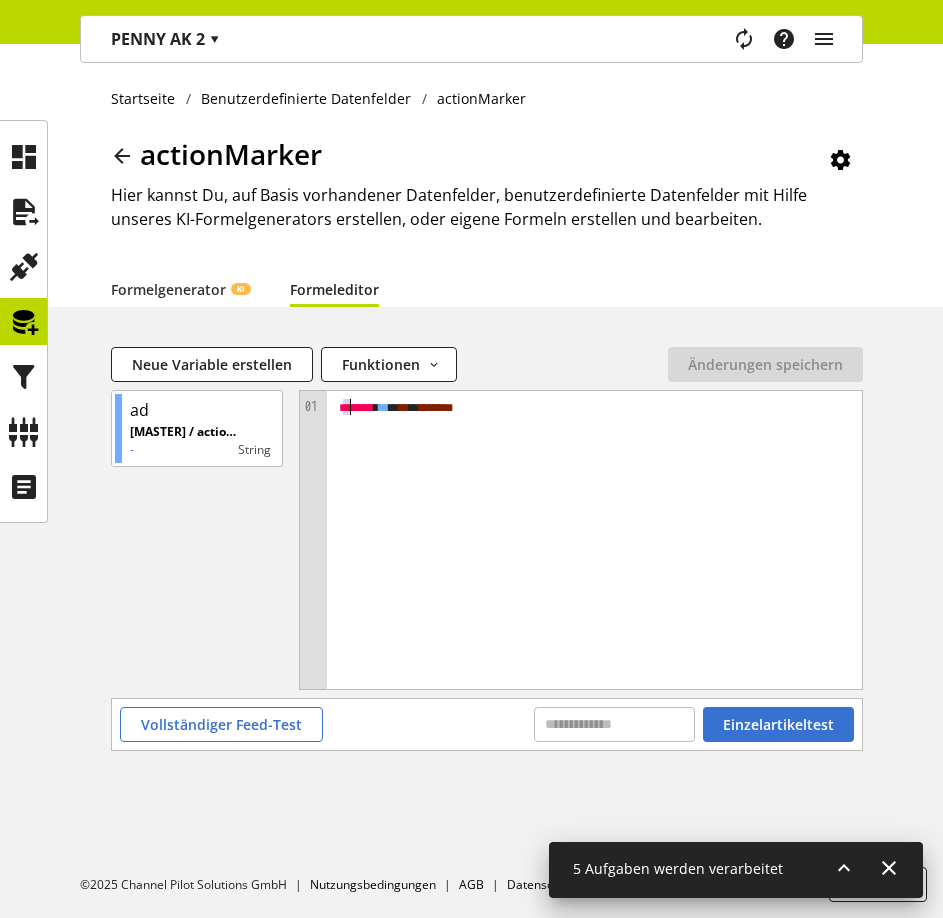 drag, startPoint x: 531, startPoint y: 393, endPoint x: 350, endPoint y: 406, distance: 181.46625 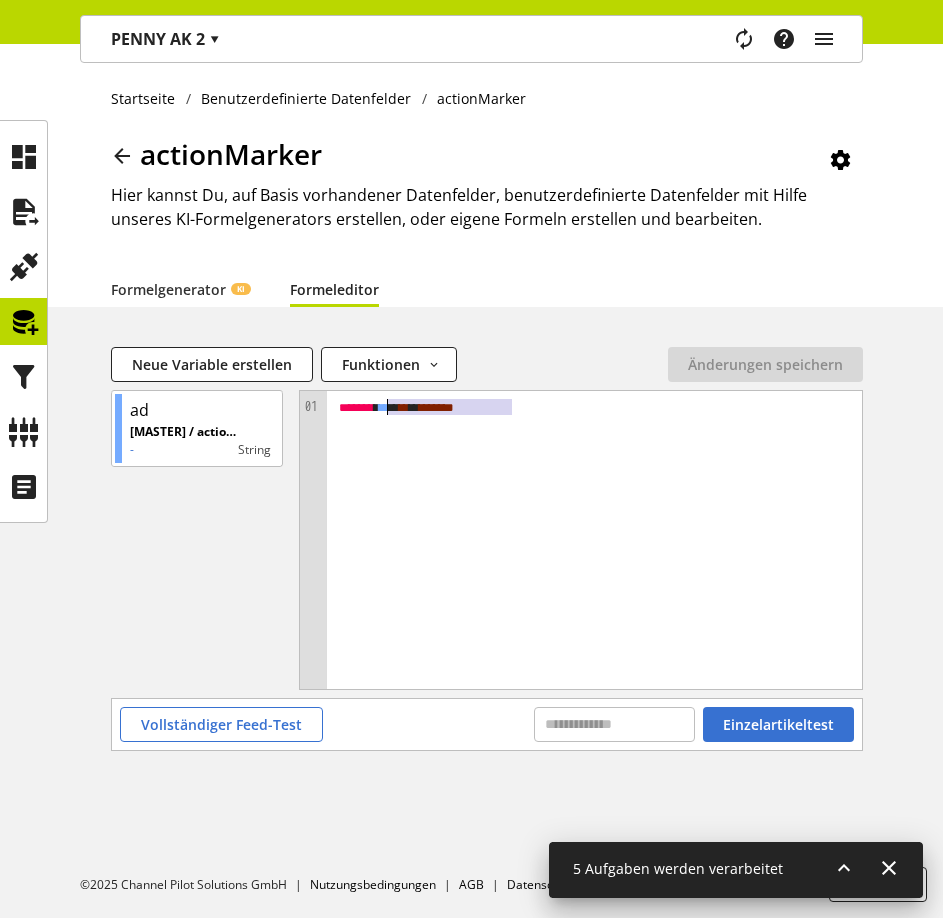 drag, startPoint x: 533, startPoint y: 407, endPoint x: 361, endPoint y: 393, distance: 172.56883 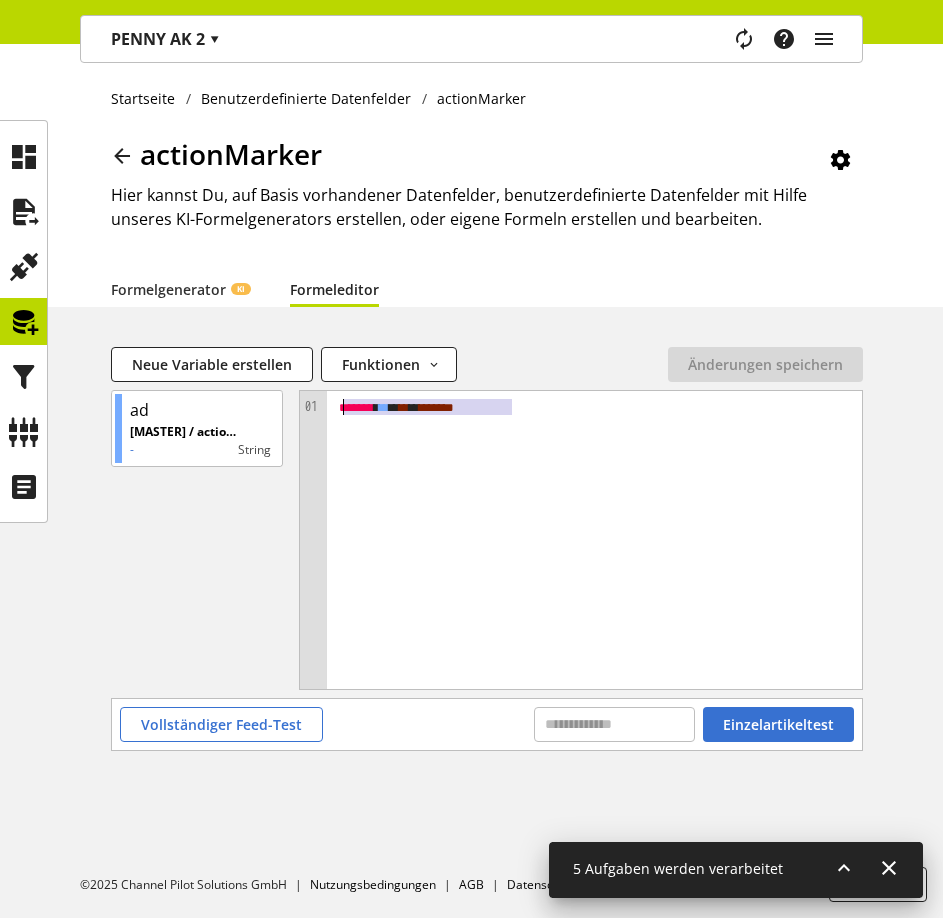 paste 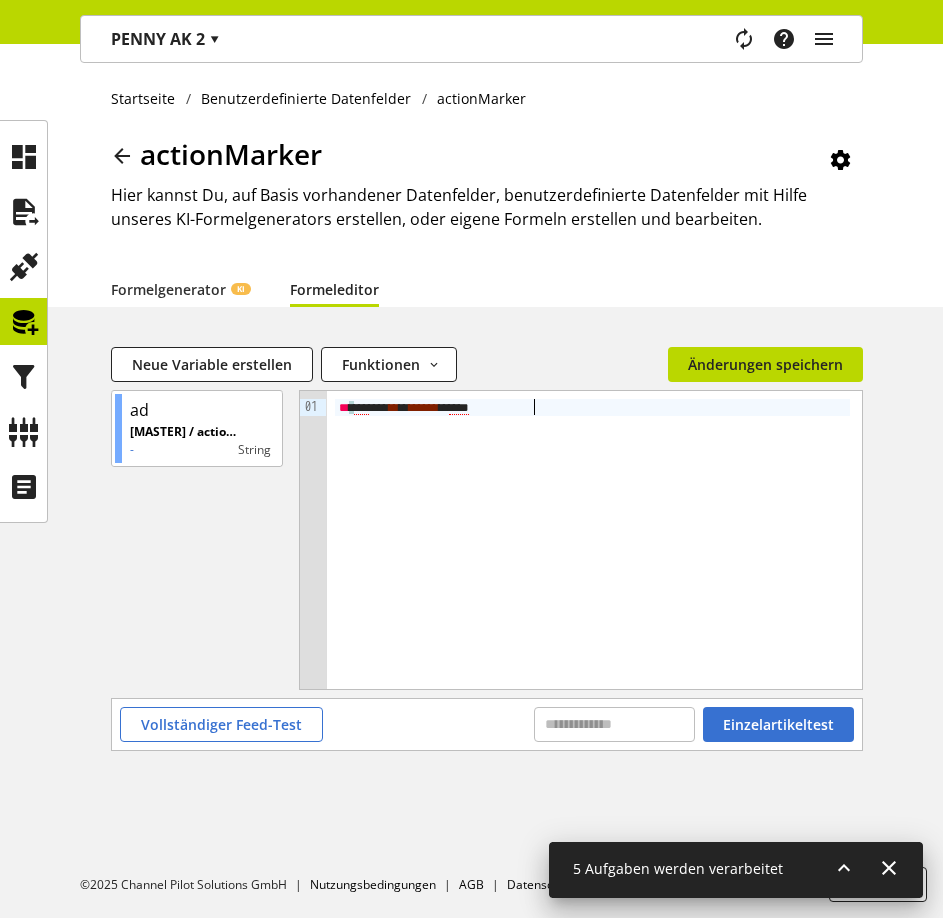 click on "** * *** ** ** * * **** * * *** *" at bounding box center (594, 540) 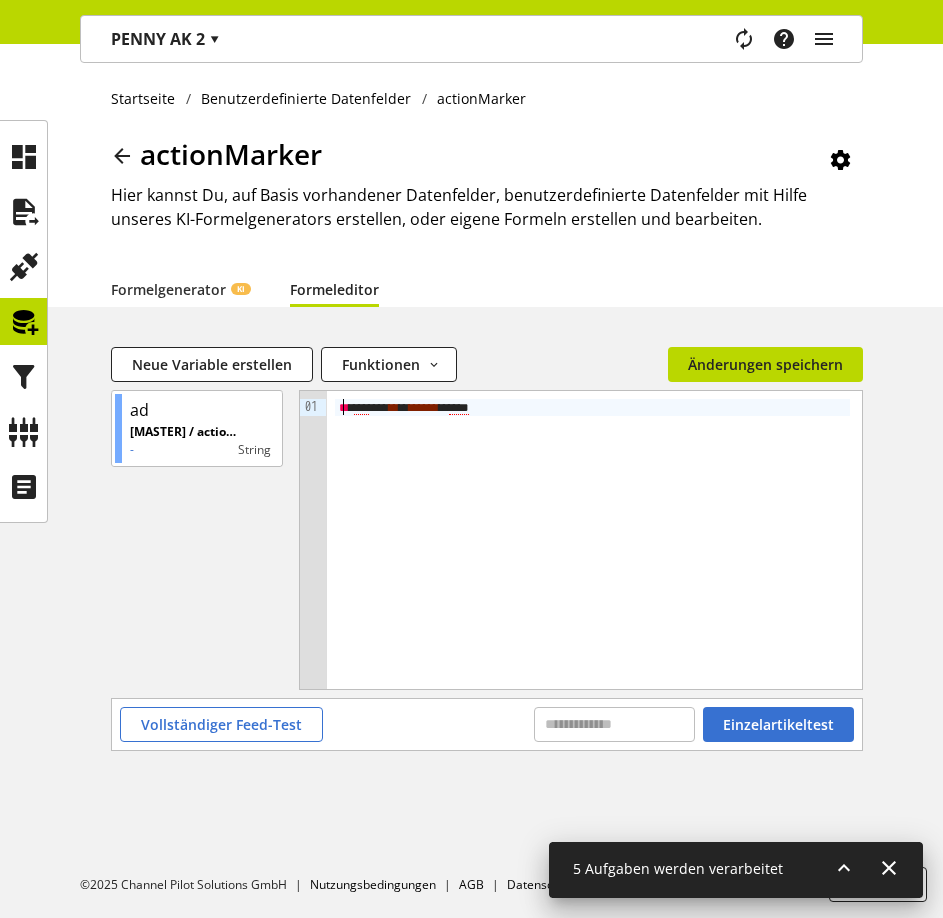 click on "** * *** ** ** * * **** * * *** *" at bounding box center (594, 540) 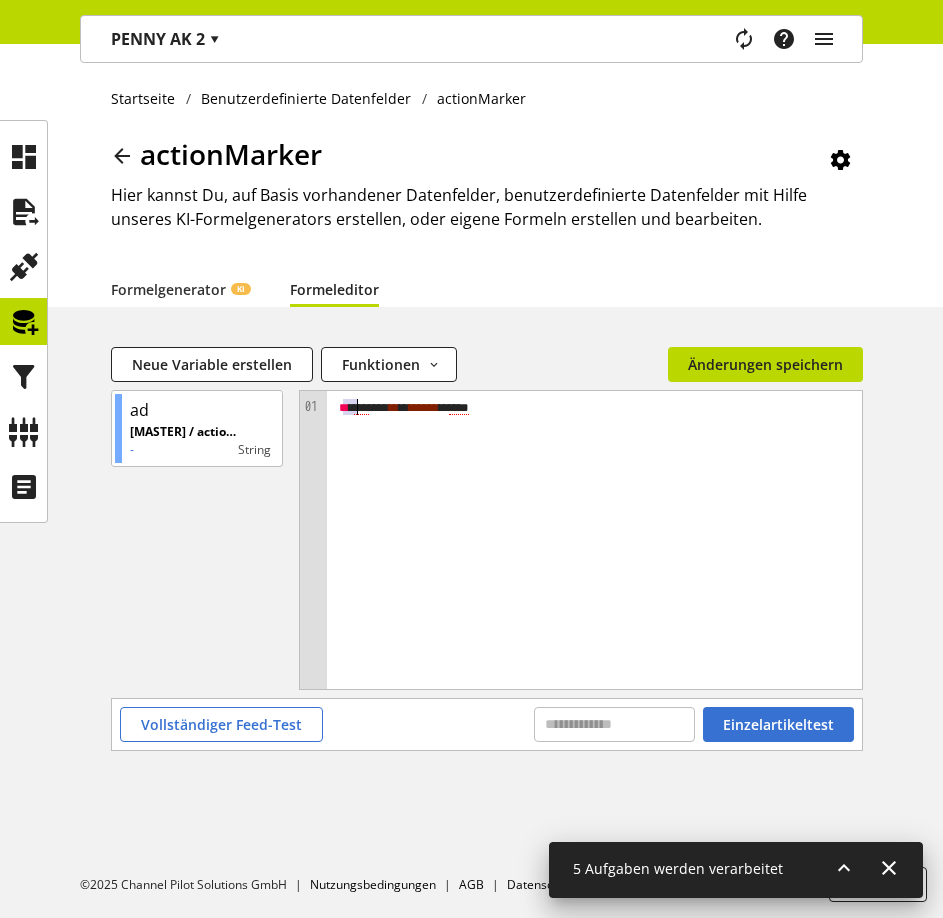 type 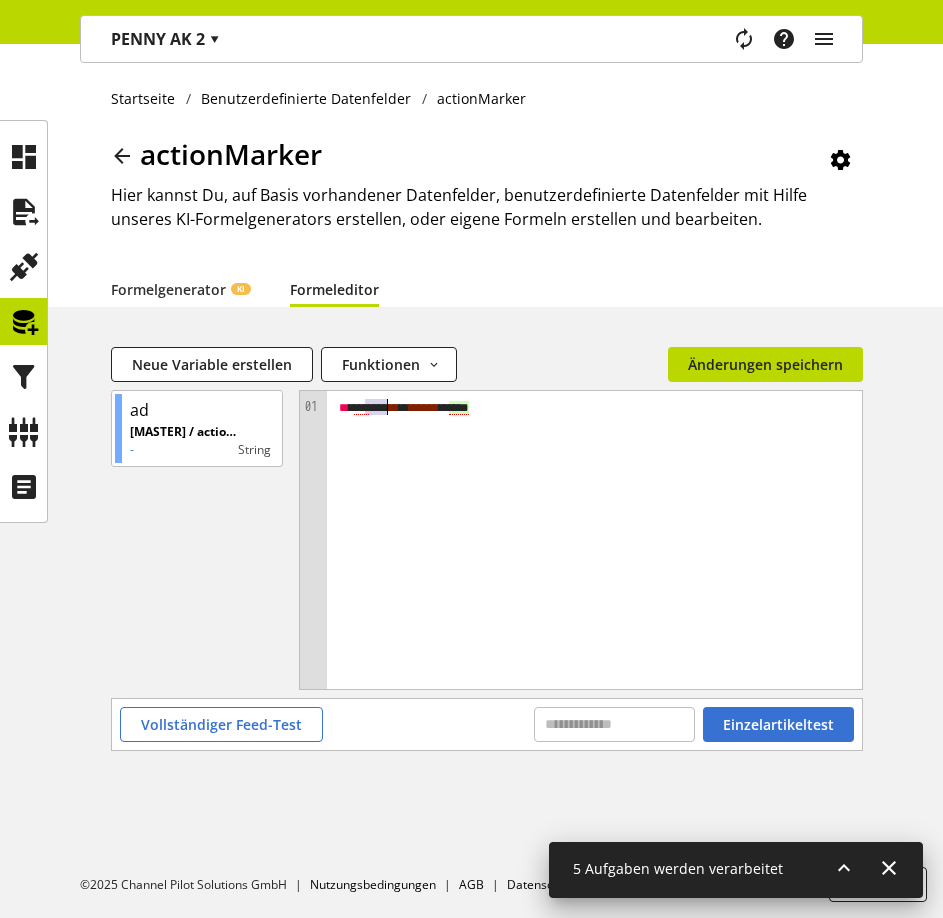 click on "***" at bounding box center [361, 408] 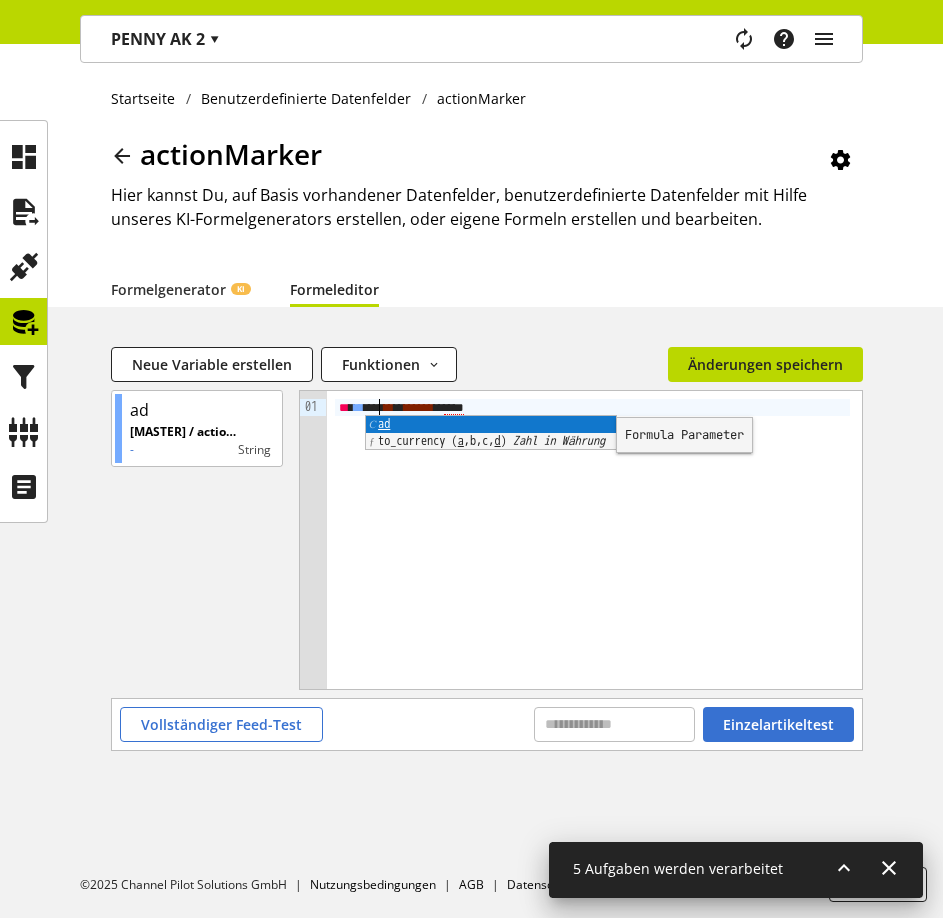 click on "***" at bounding box center [454, 408] 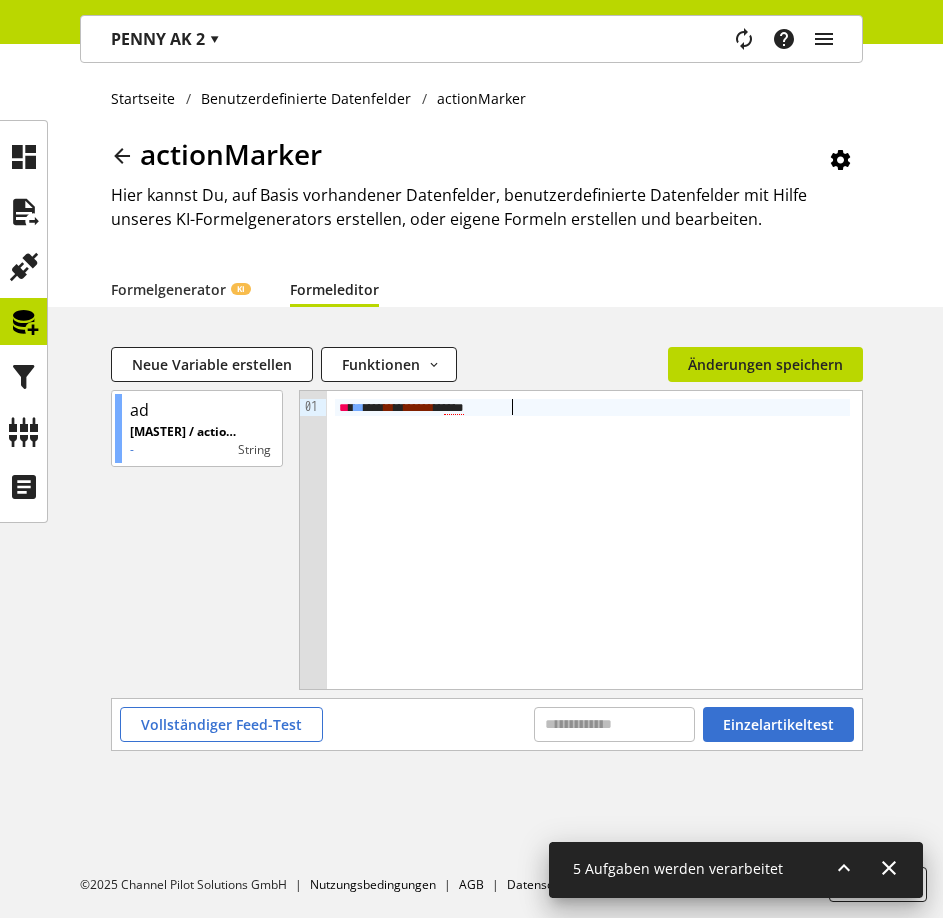click on "***" at bounding box center (454, 408) 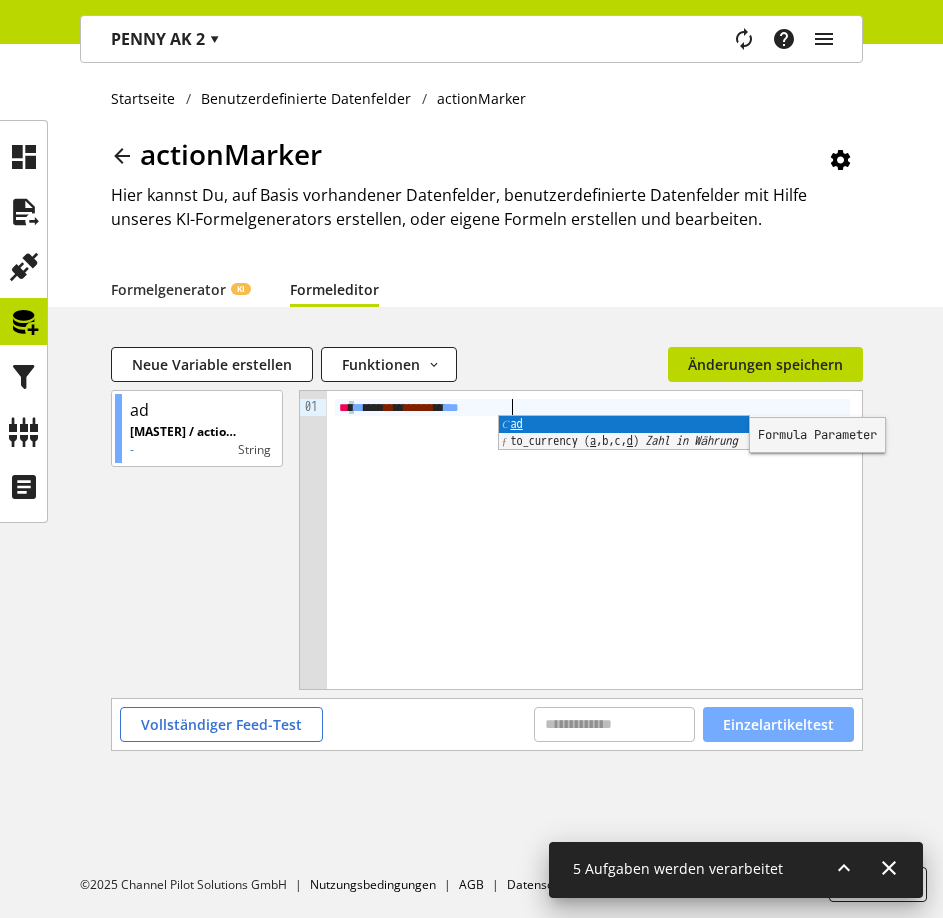 click on "Einzelartikeltest" at bounding box center [778, 724] 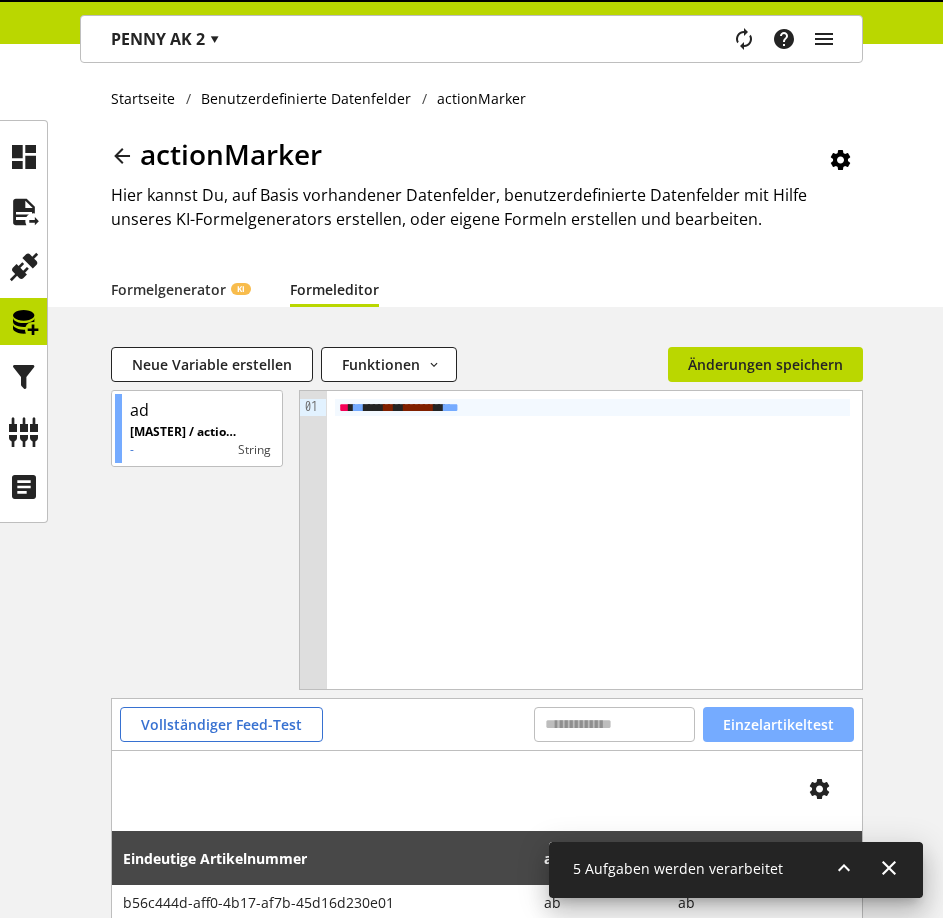 scroll, scrollTop: 118, scrollLeft: 0, axis: vertical 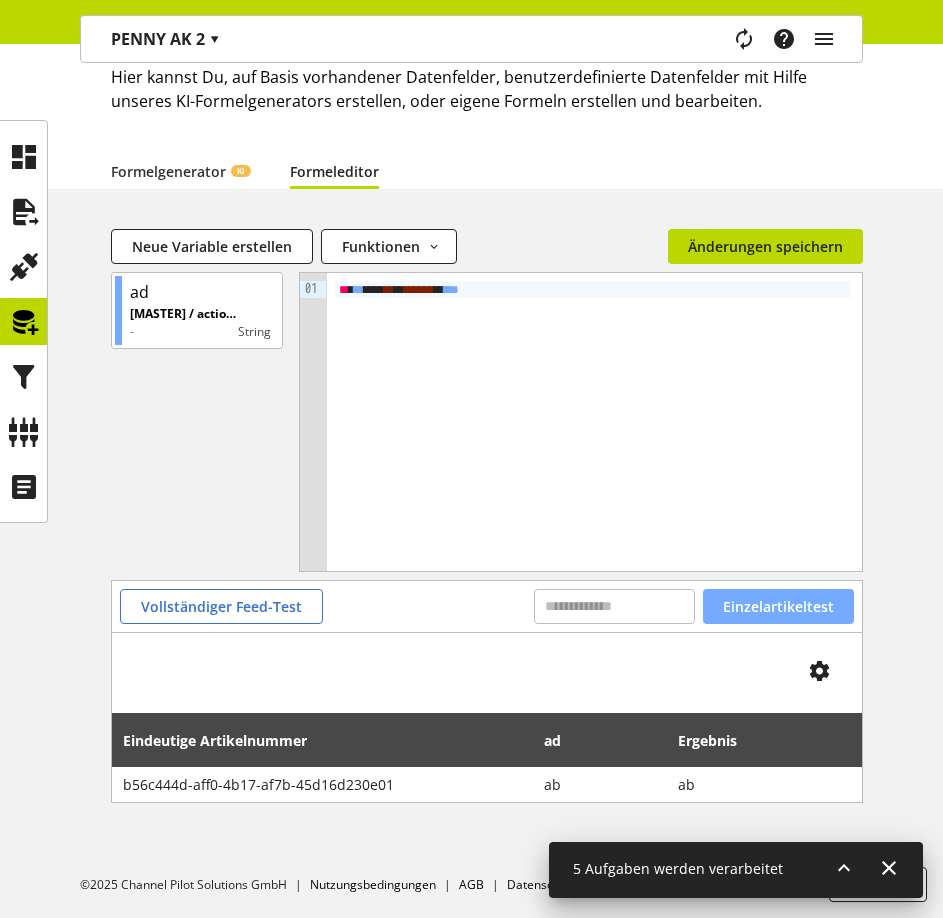 click on "Einzelartikeltest" at bounding box center [778, 606] 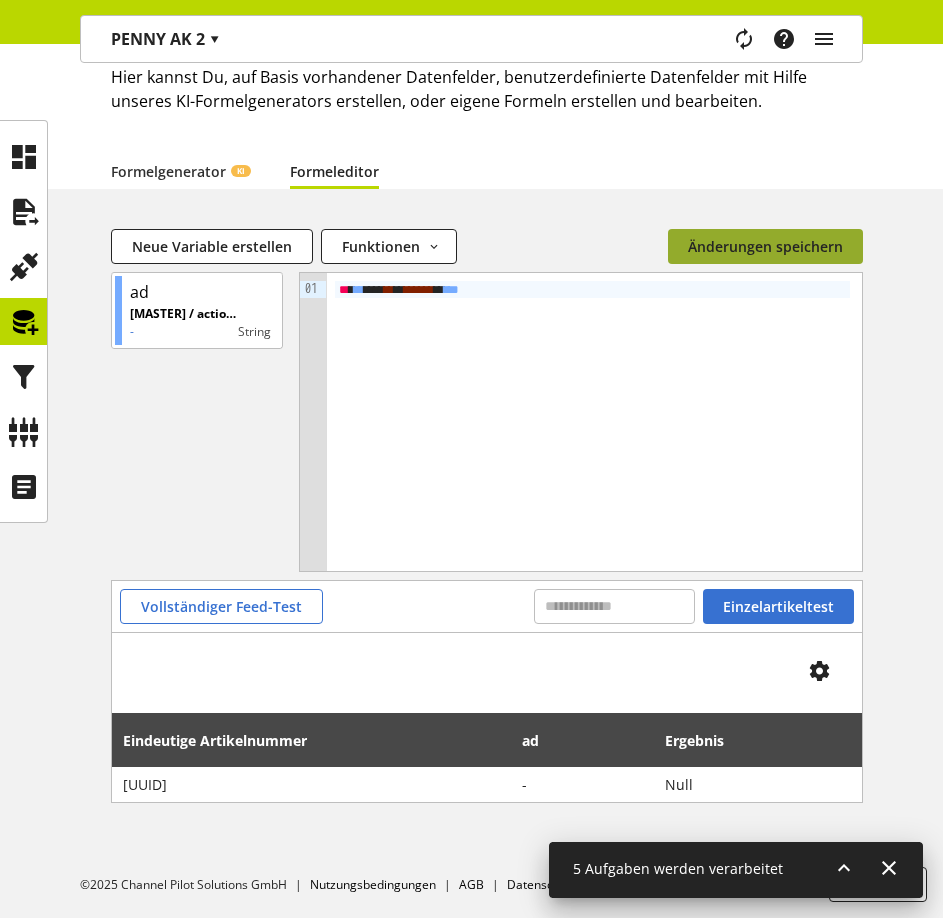 click on "Änderungen speichern" at bounding box center (765, 246) 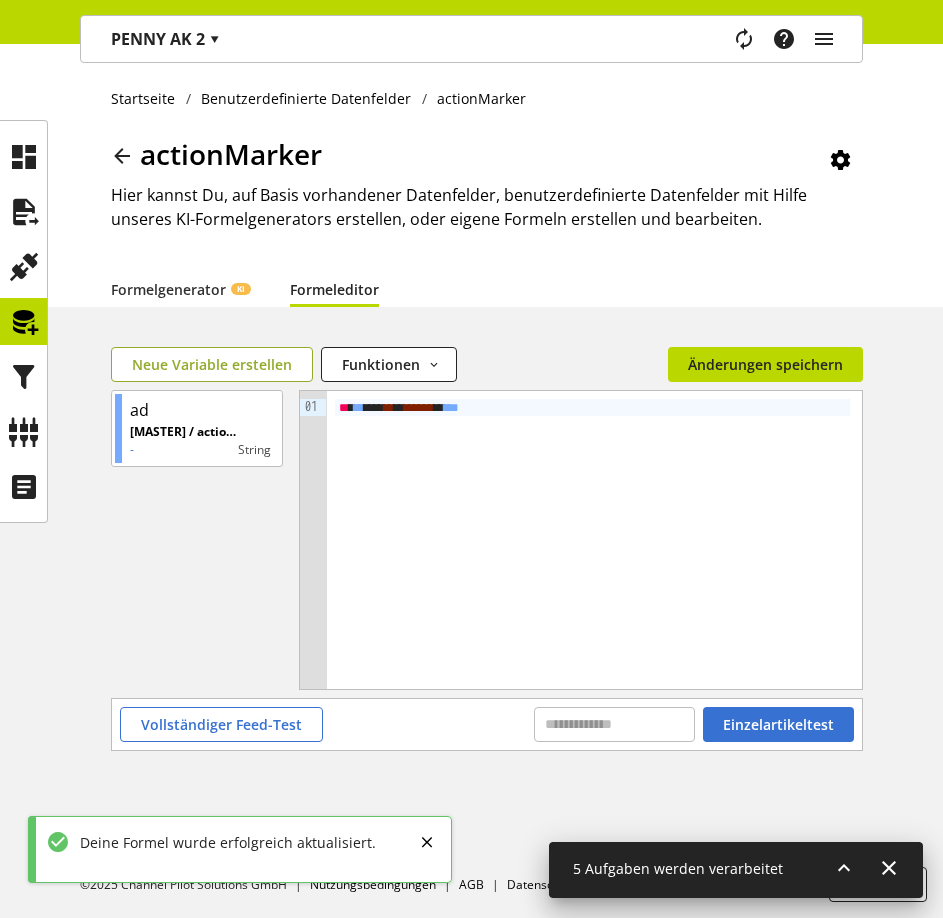 click at bounding box center [23, 321] 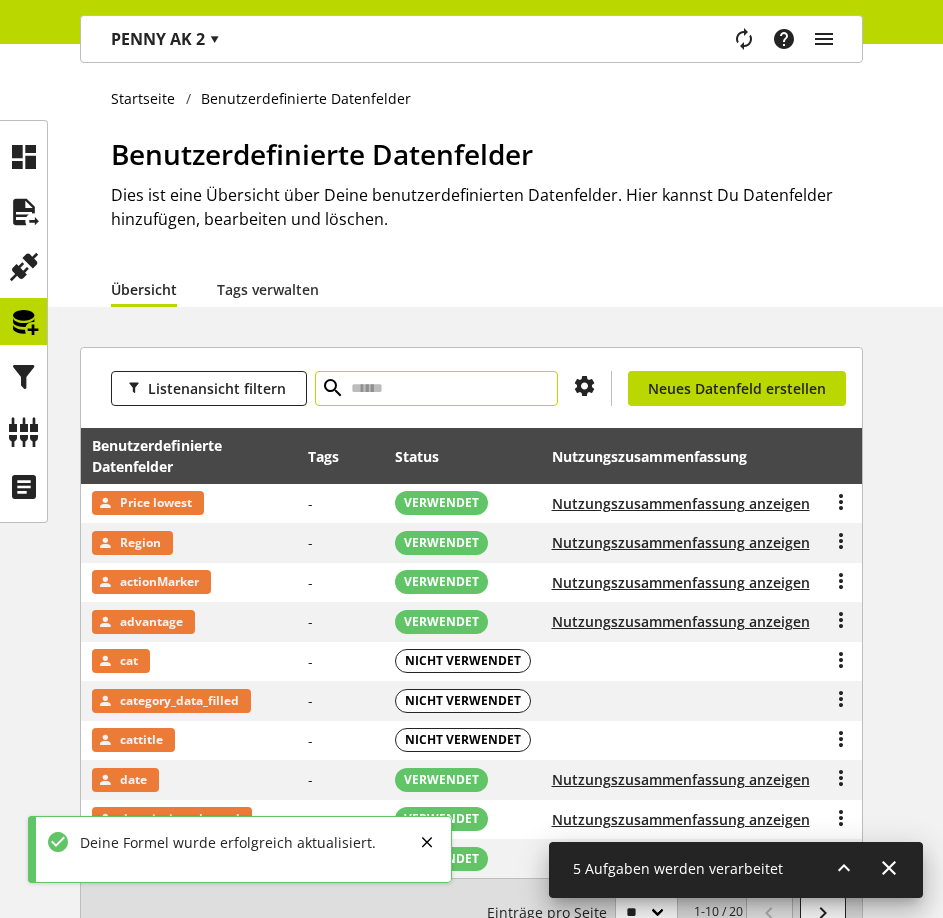 click at bounding box center [436, 388] 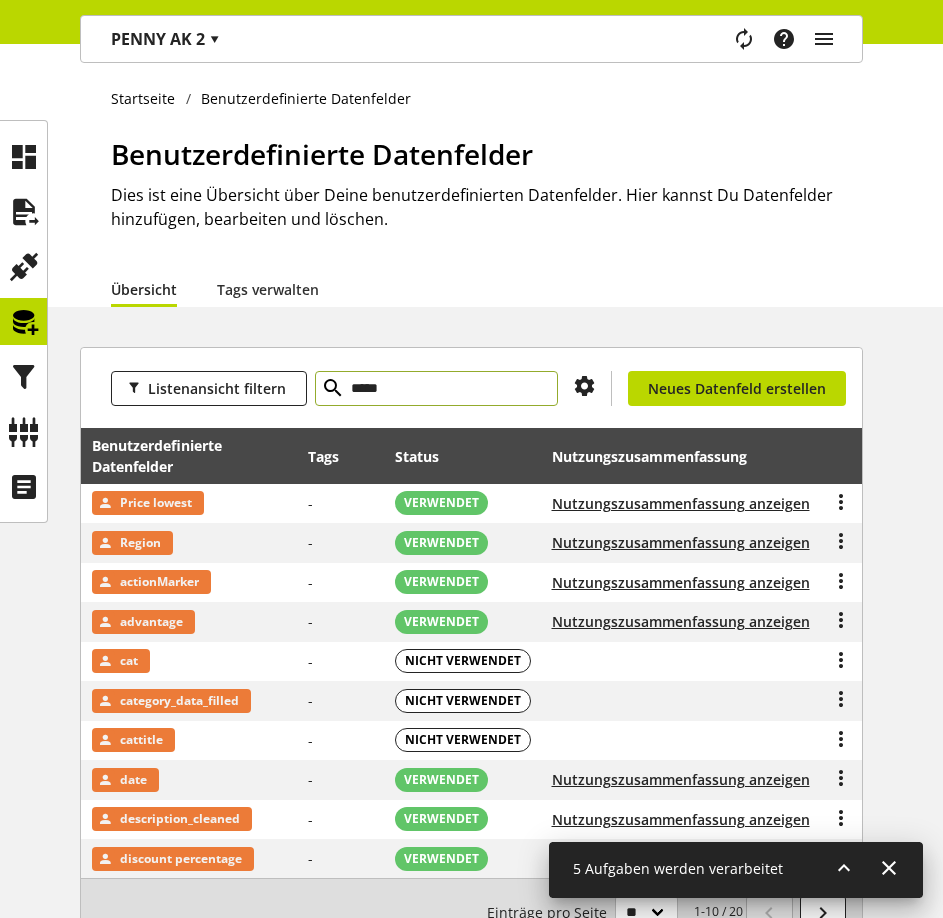 type on "*****" 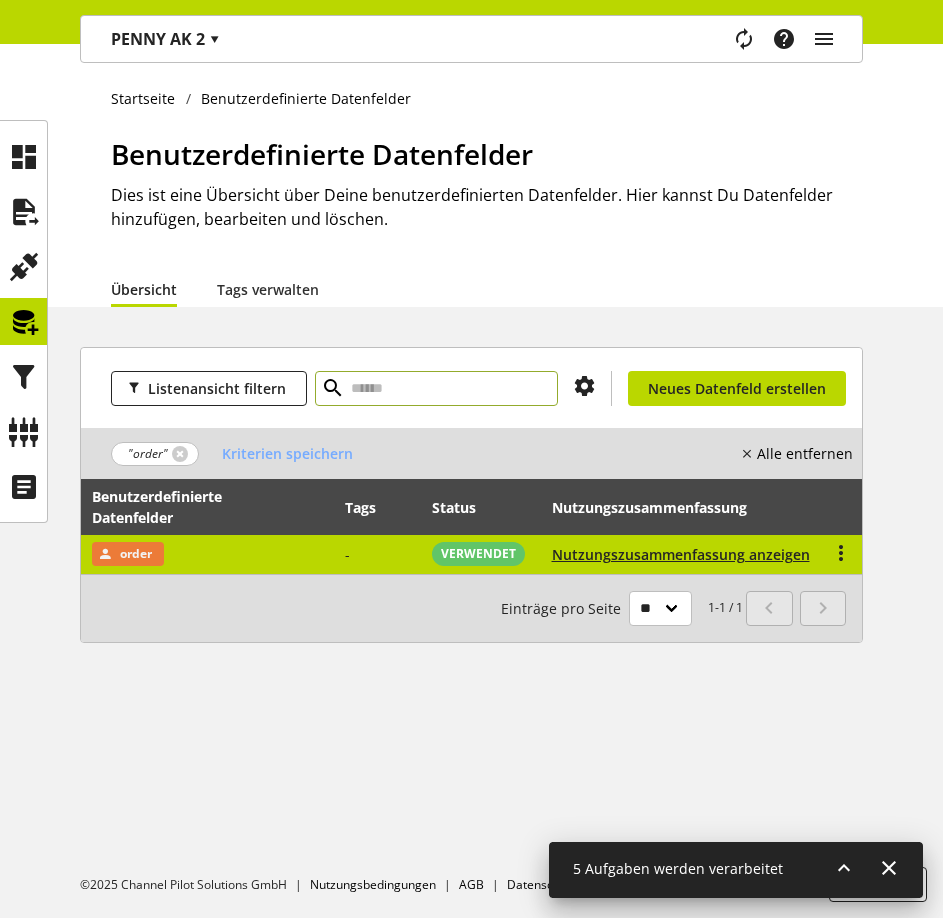 click on "order" at bounding box center [207, 554] 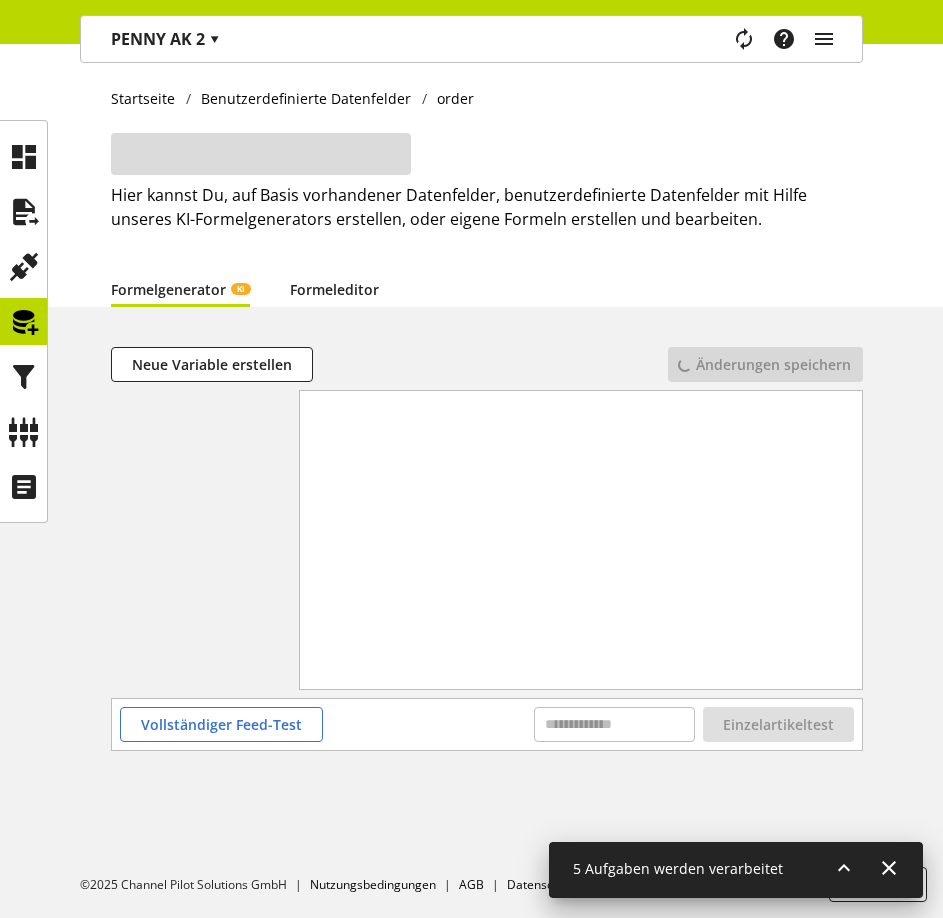 click on "Formeleditor" at bounding box center (334, 289) 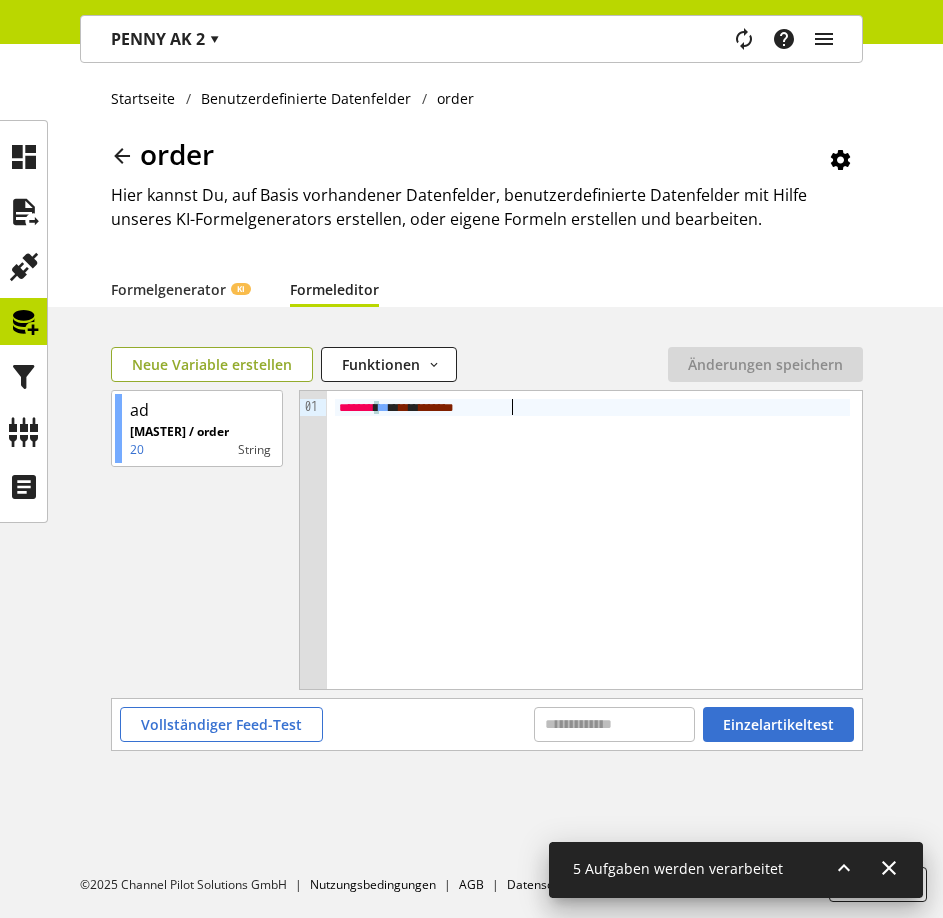 drag, startPoint x: 534, startPoint y: 422, endPoint x: 265, endPoint y: 359, distance: 276.27884 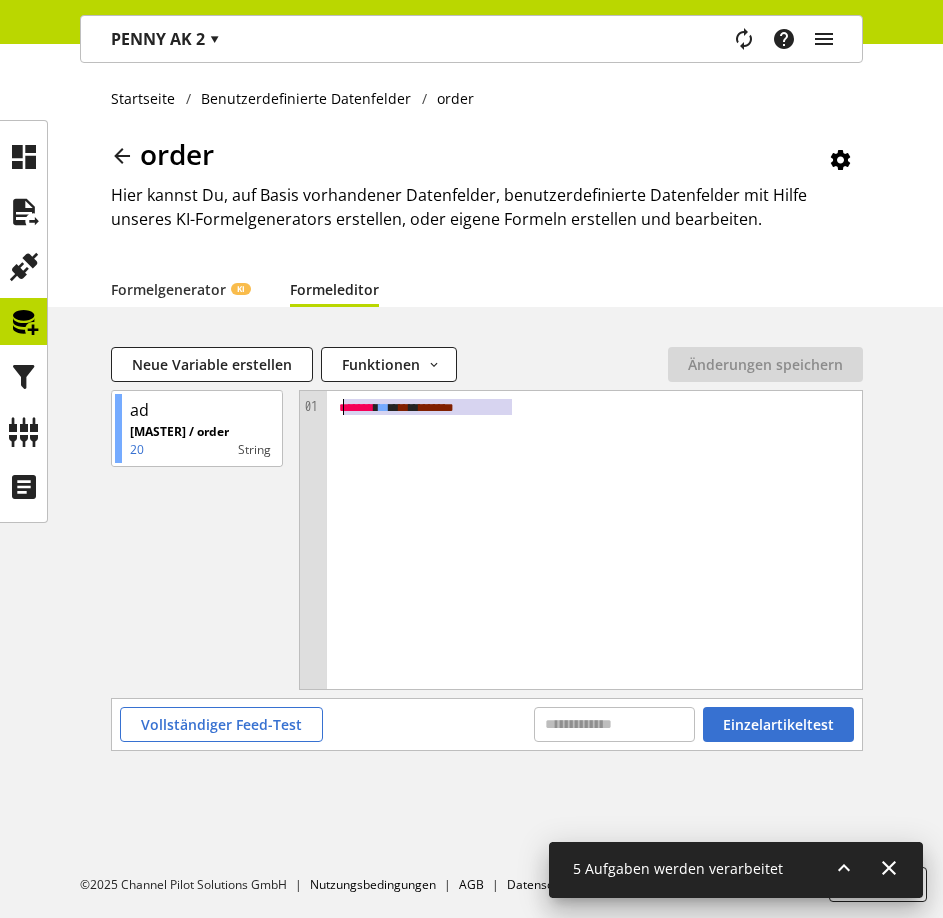 paste 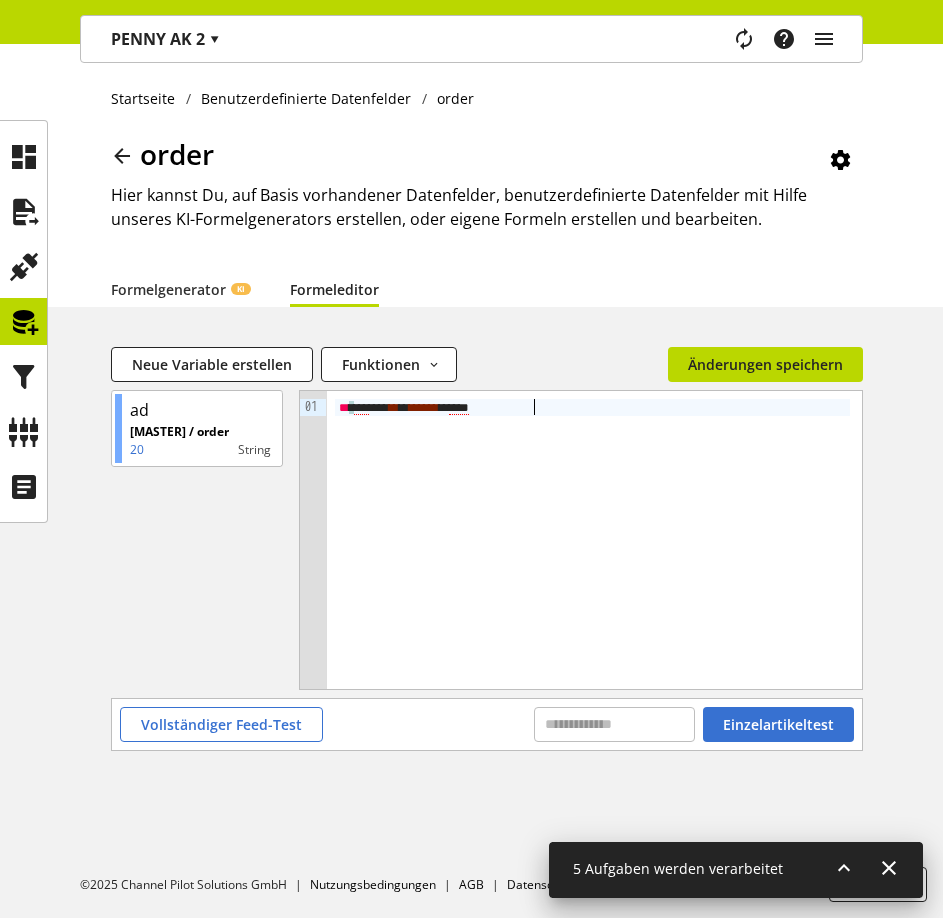 click on "** * *** ** ** * * **** * * *** *" at bounding box center [592, 407] 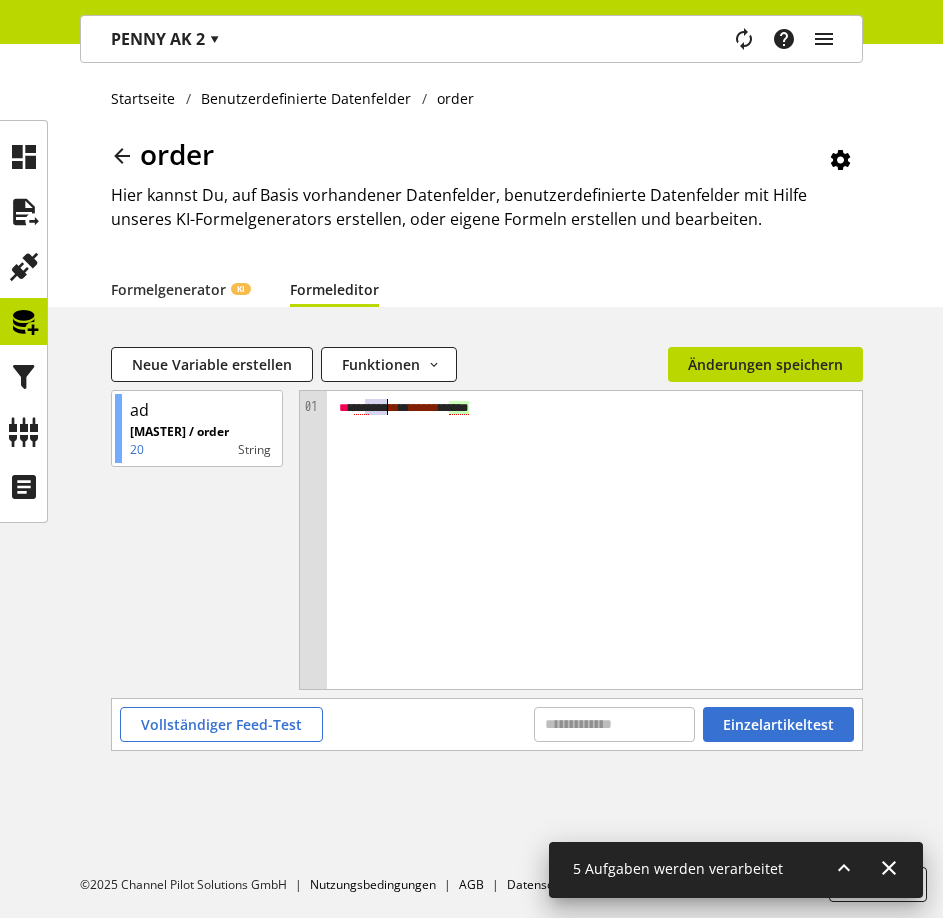 click on "** * *** ** ** * * **** * * *** *" at bounding box center [592, 407] 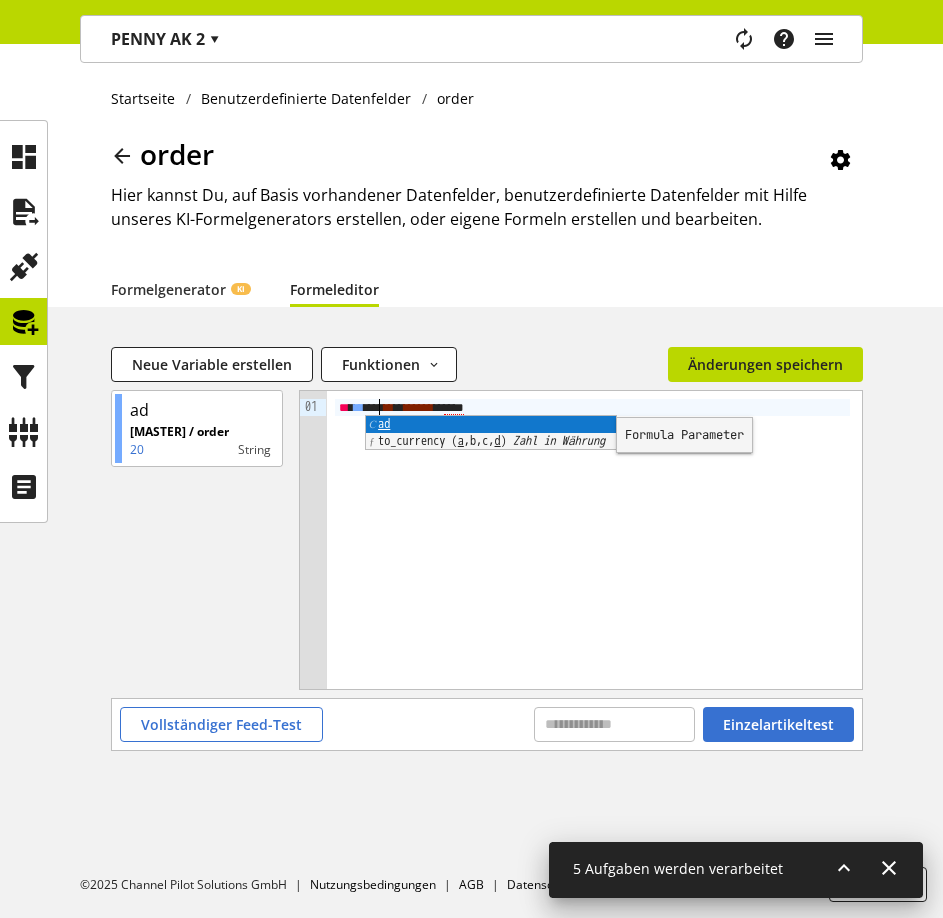 click on "** * ** ** ** * * **** * * *** *" at bounding box center [592, 407] 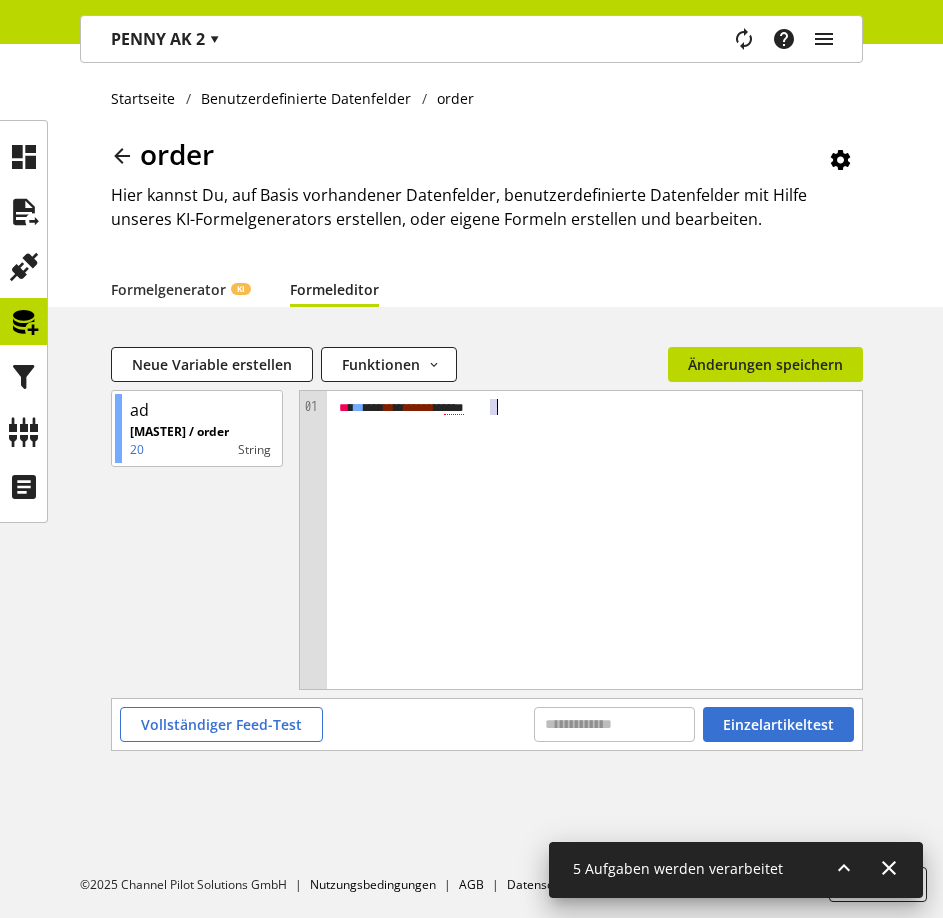 click on "** * ** ** ** * * **** * * *** *" at bounding box center (592, 407) 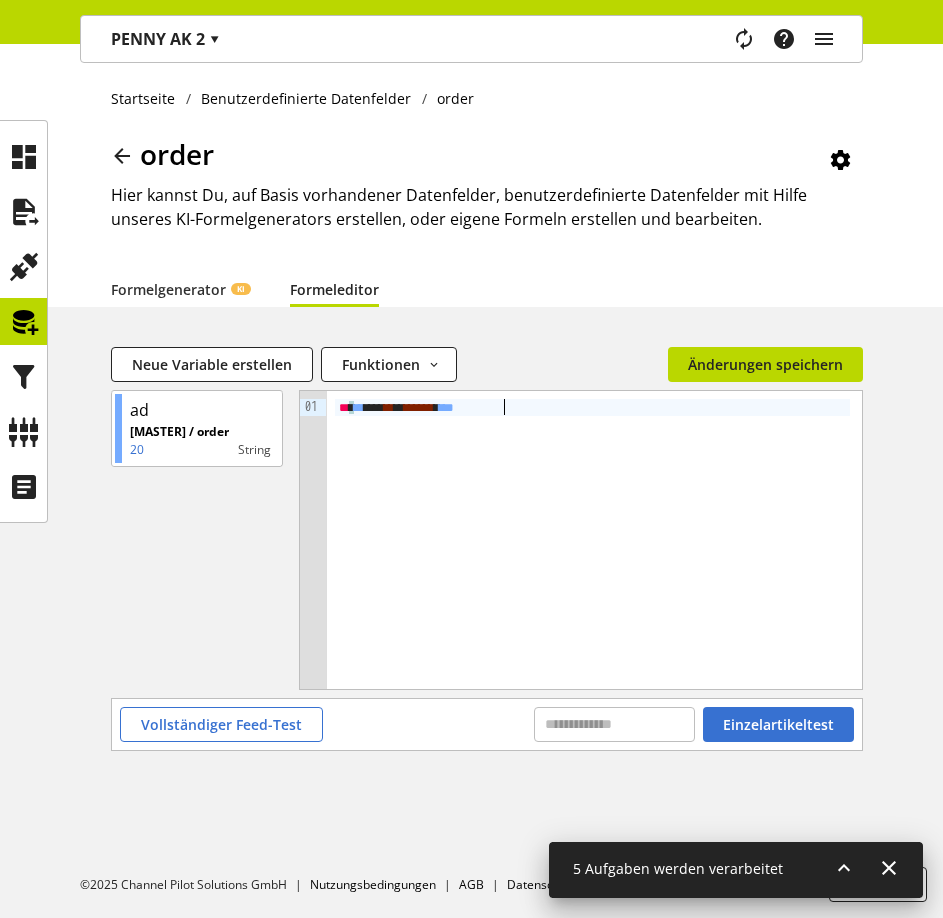 click on "Vollständiger Feed-Test Einzelartikeltest" at bounding box center [487, 724] 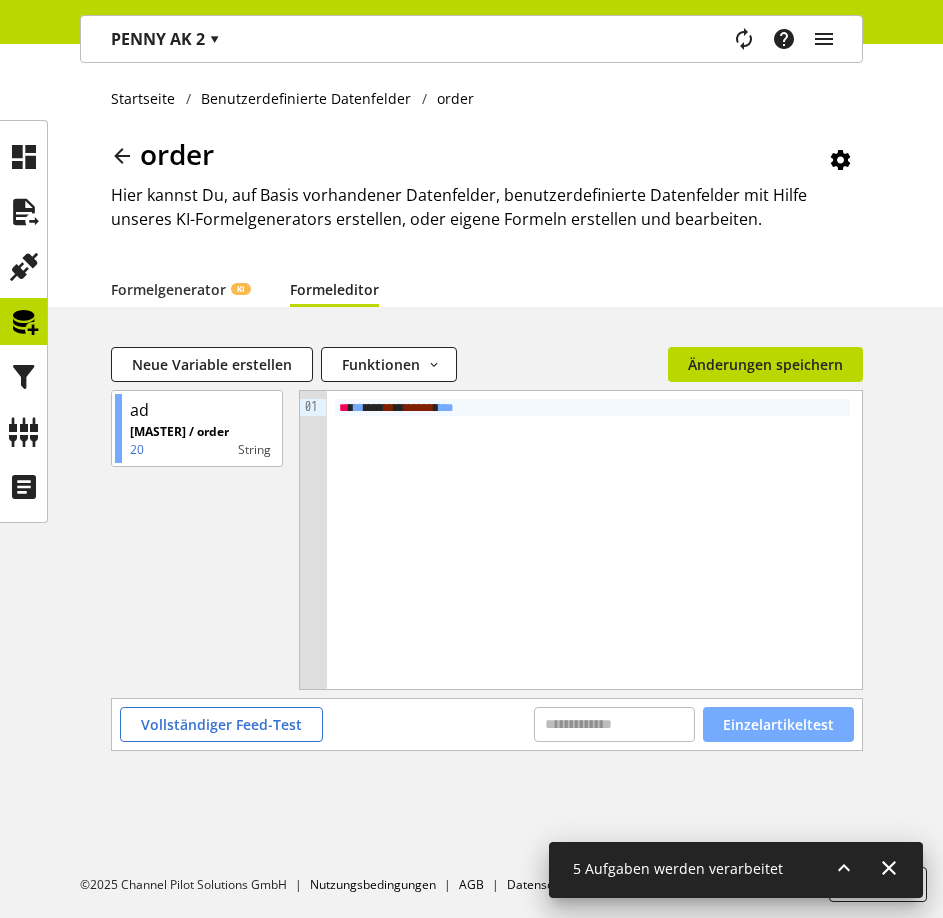 click on "Einzelartikeltest" at bounding box center [778, 724] 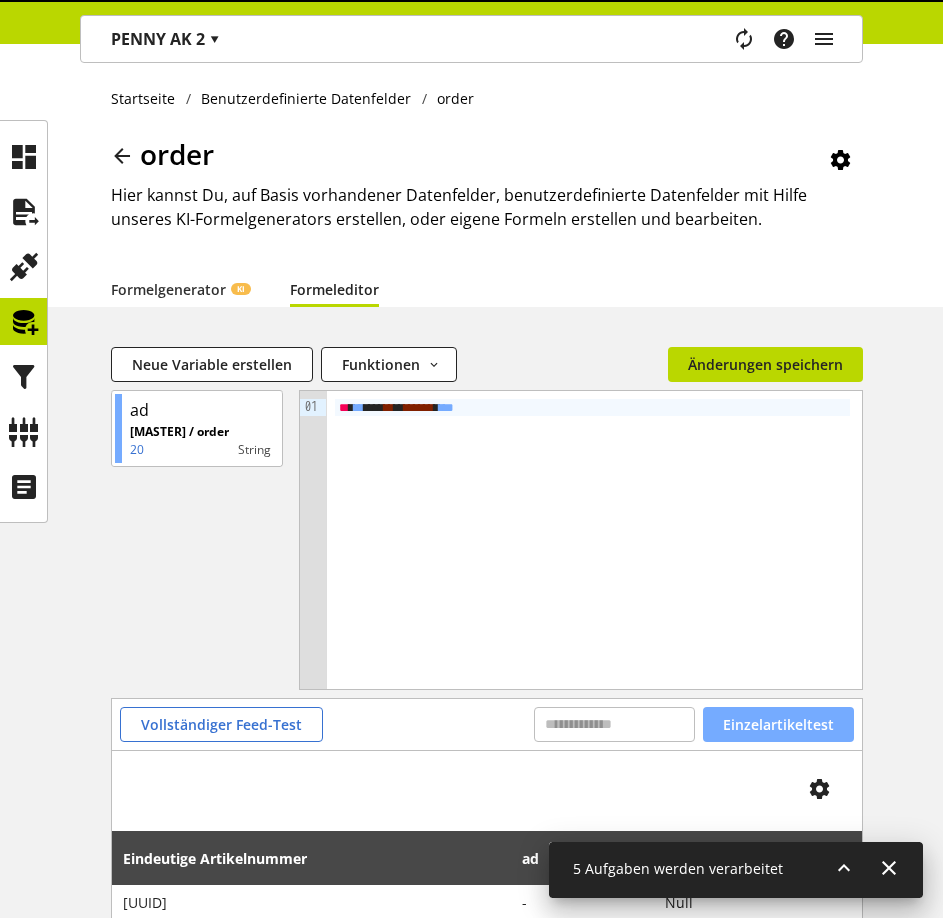scroll, scrollTop: 118, scrollLeft: 0, axis: vertical 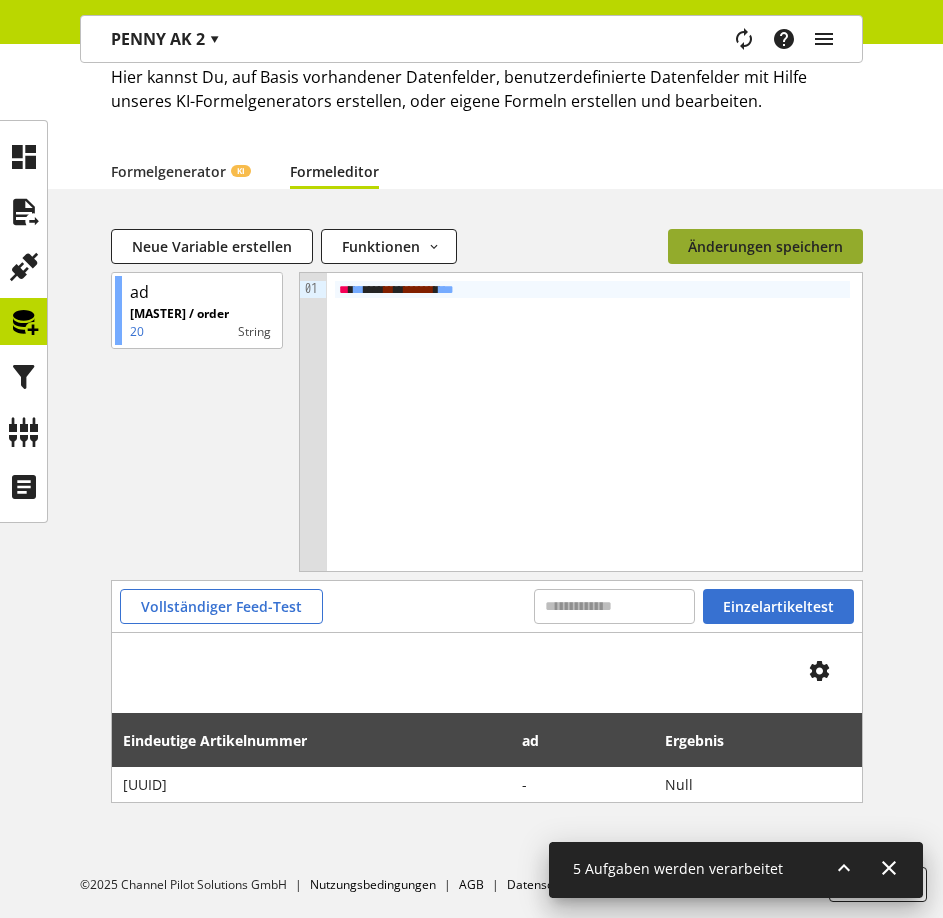 click on "Änderungen speichern" at bounding box center [765, 246] 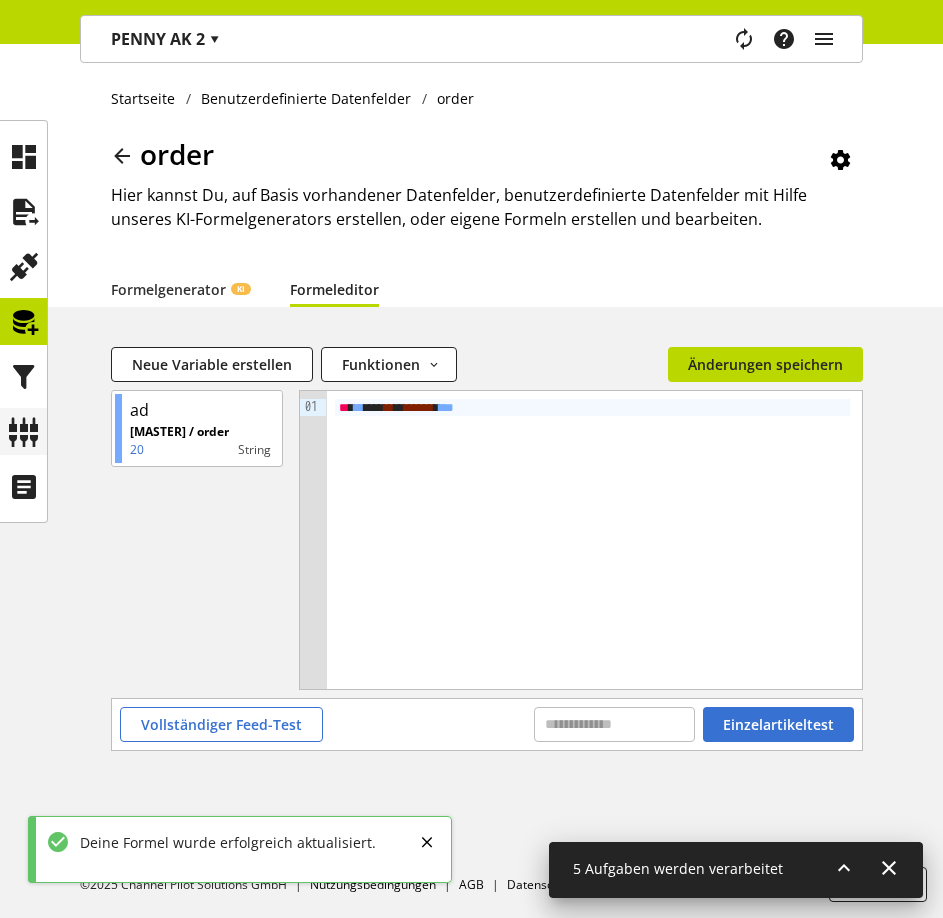 click at bounding box center (24, 432) 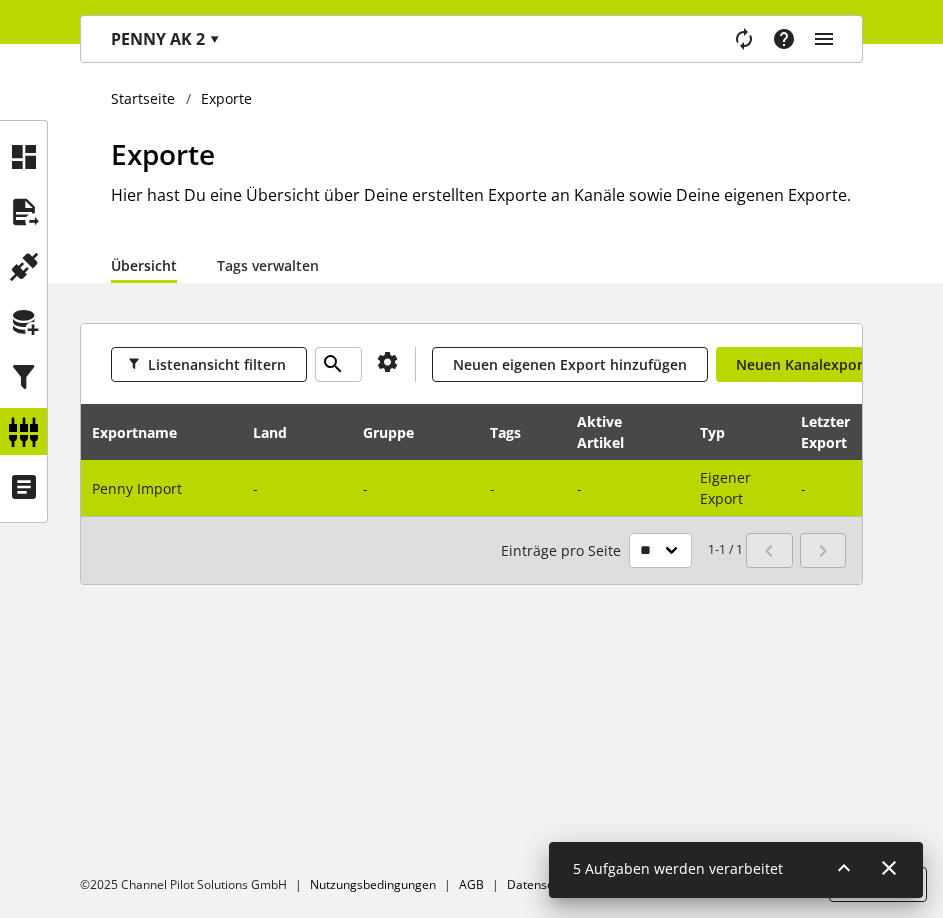 click on "Penny Import" at bounding box center (161, 488) 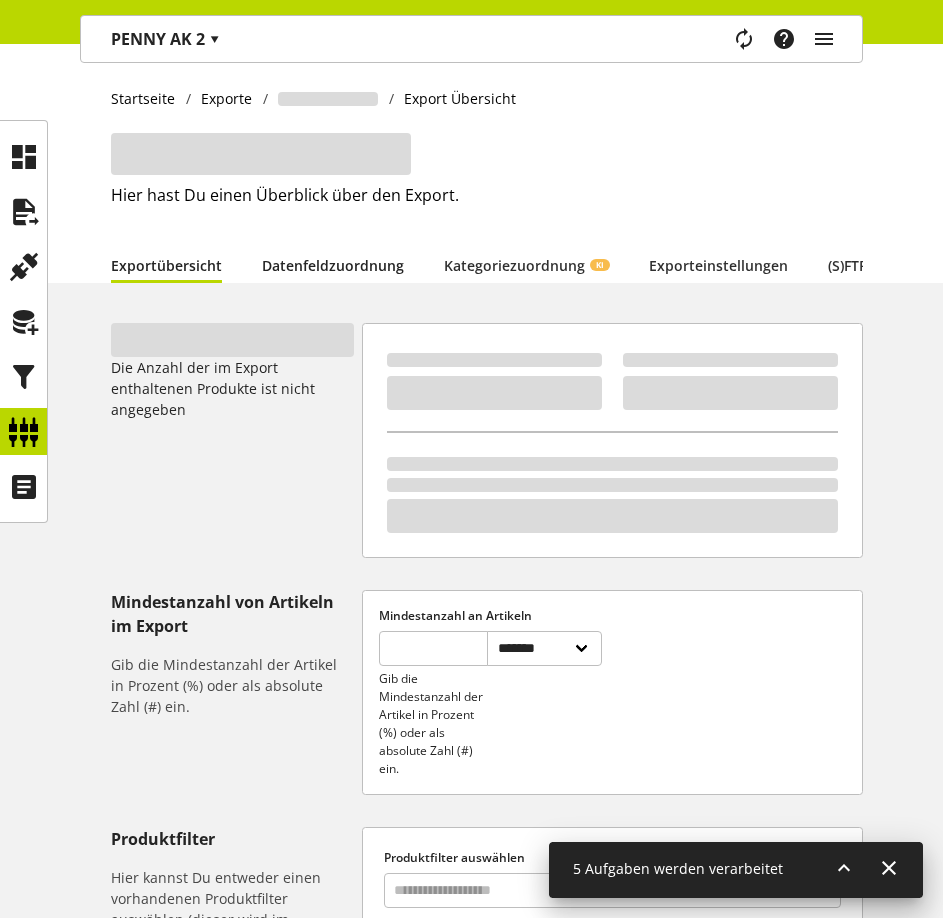 click on "Datenfeldzuordnung" at bounding box center [333, 265] 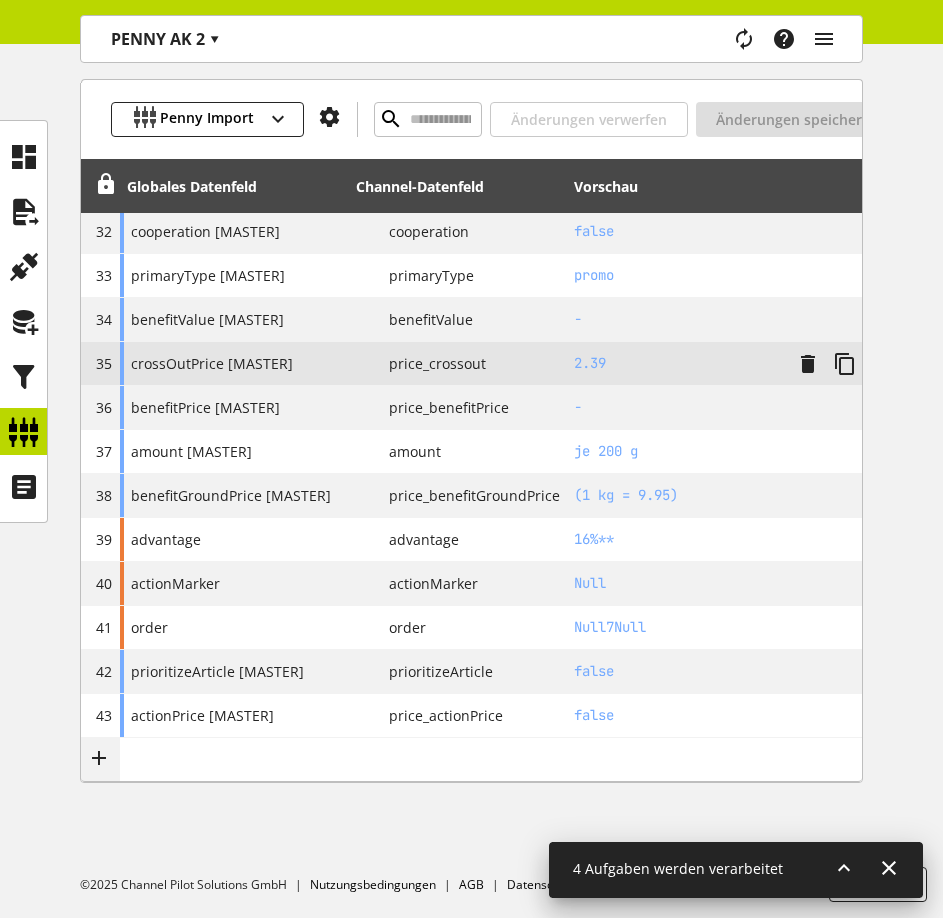 scroll, scrollTop: 1701, scrollLeft: 0, axis: vertical 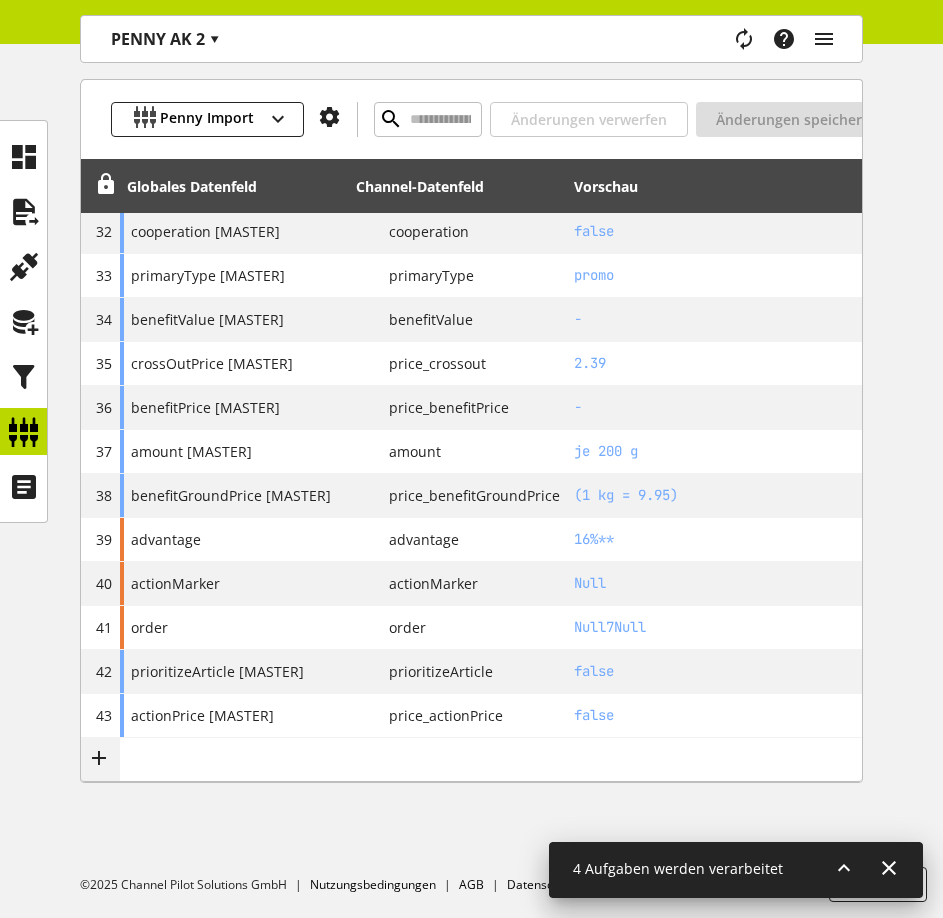 click at bounding box center (844, 868) 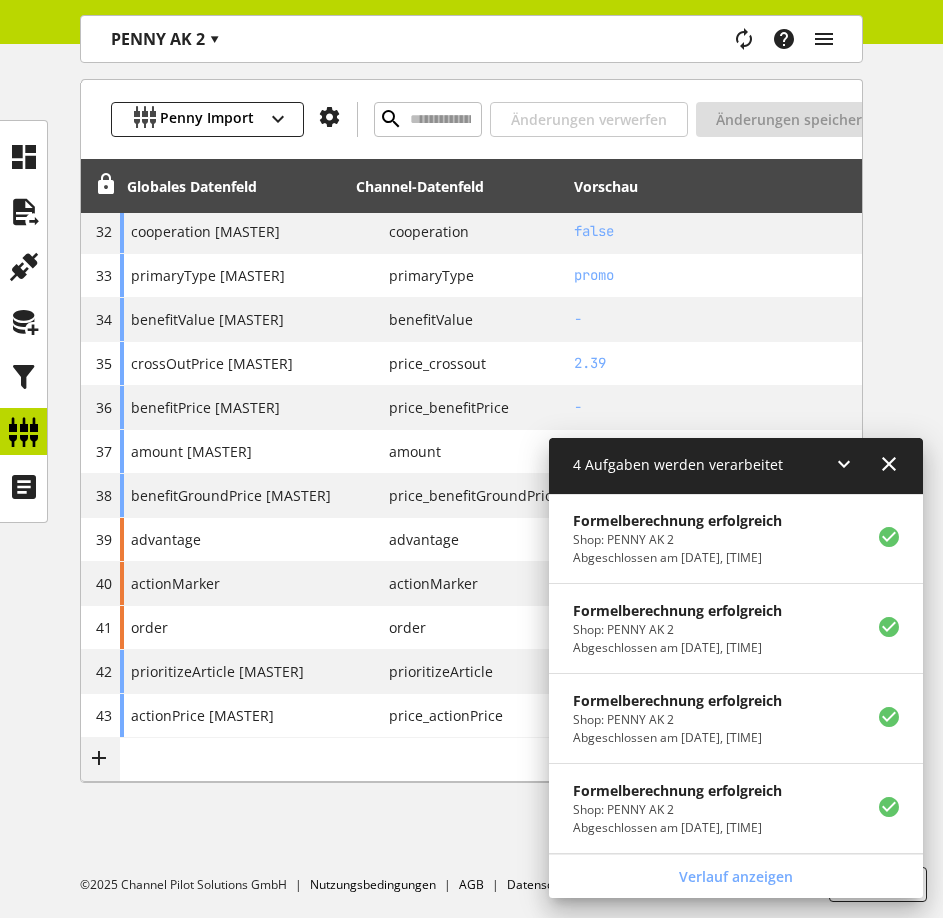 click on "Penny Import Änderungen verwerfen Änderungen speichern" at bounding box center (471, 119) 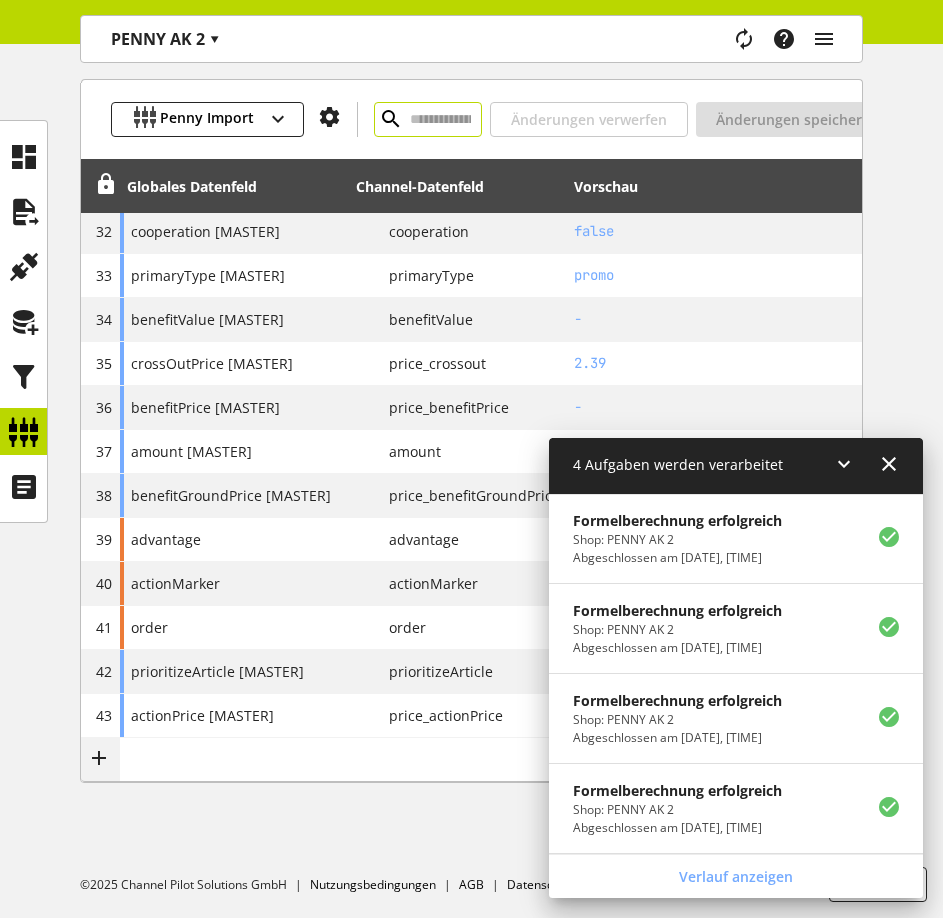 click at bounding box center (428, 119) 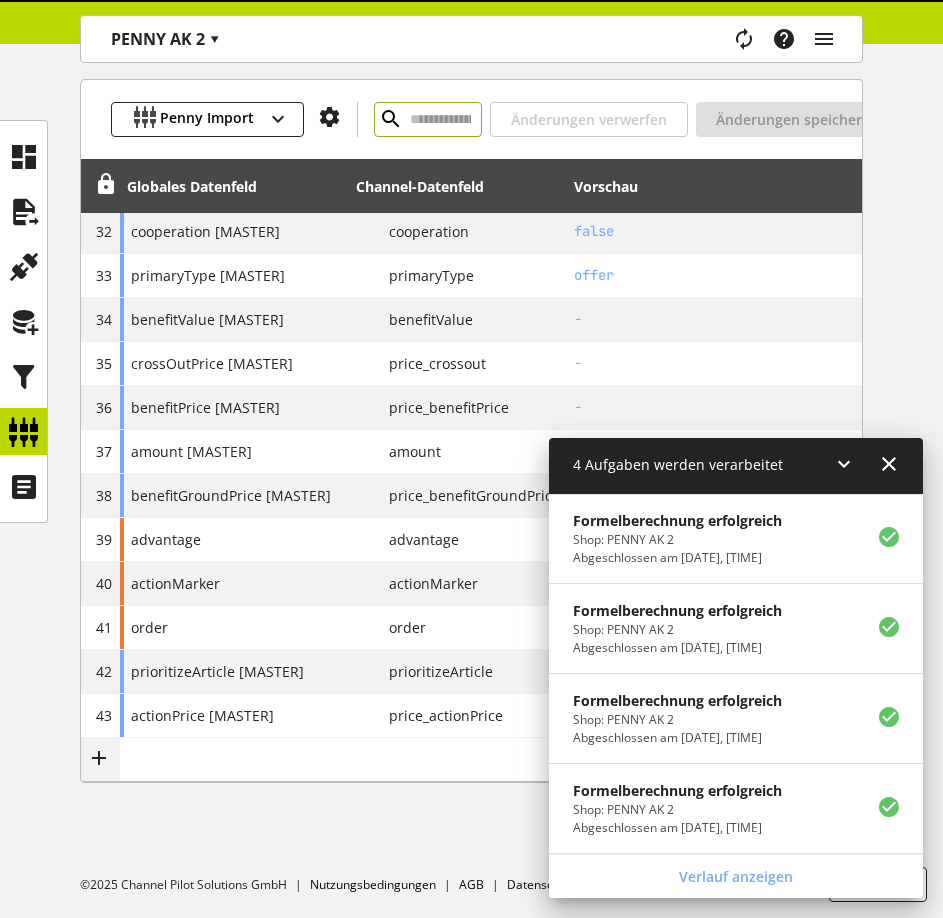 click at bounding box center [889, 464] 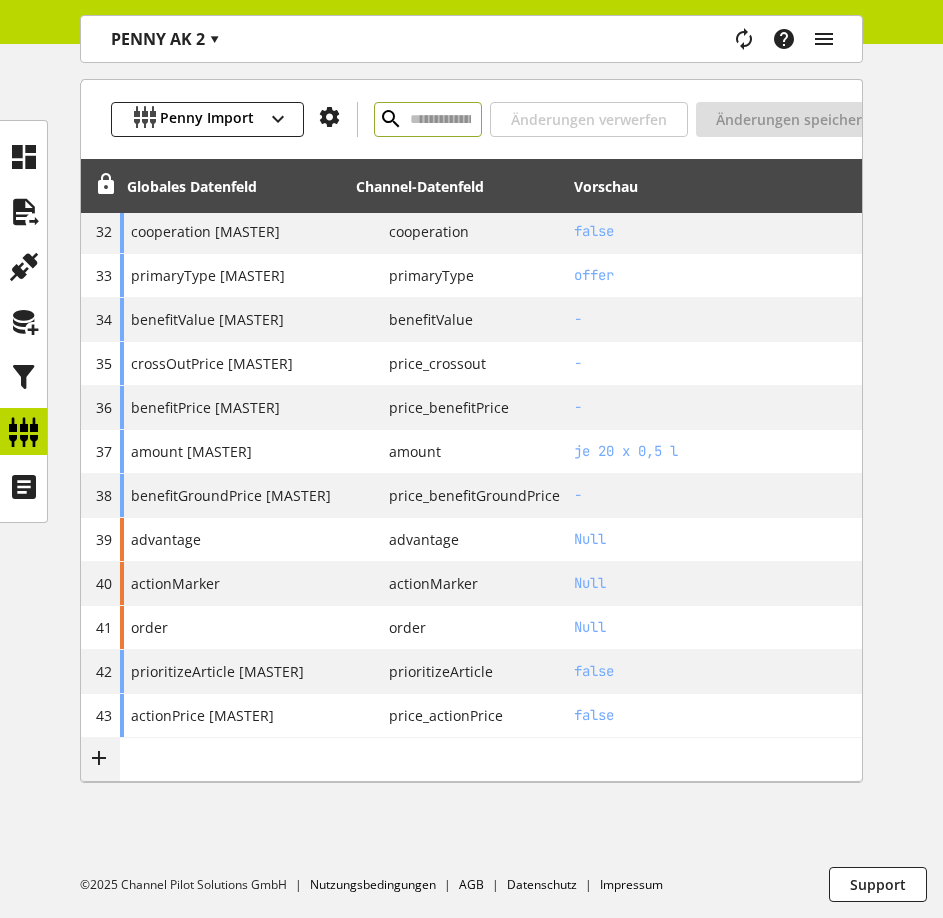 click at bounding box center (428, 119) 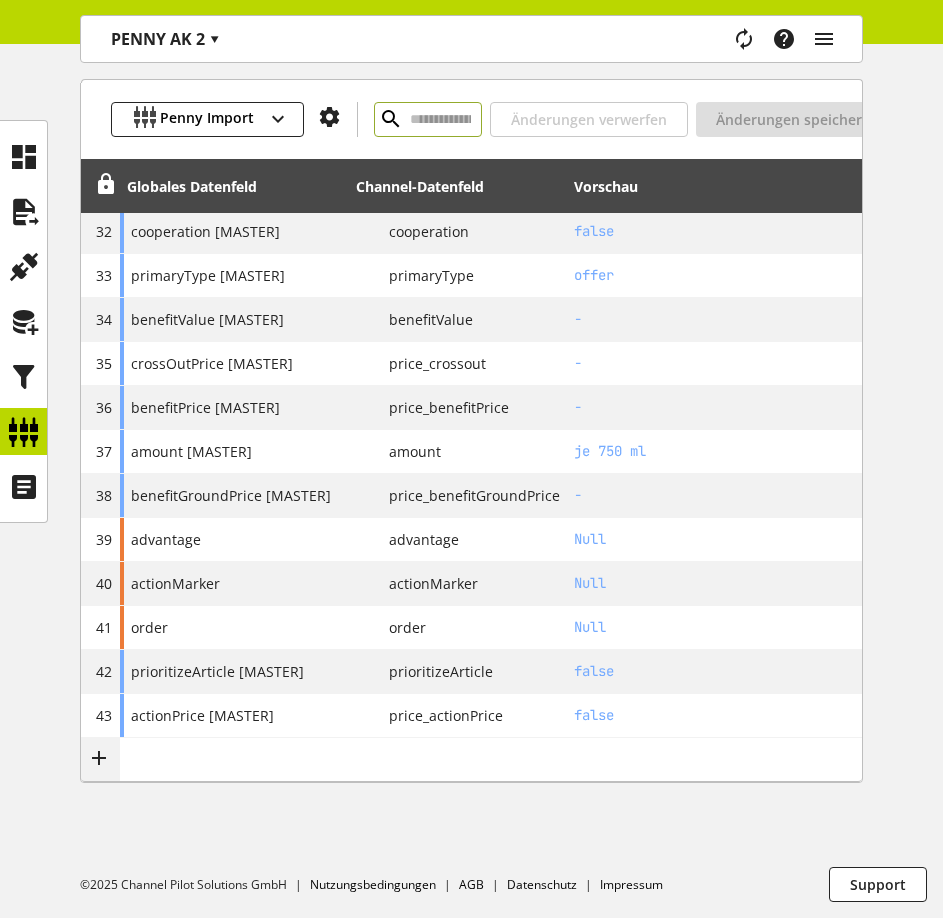 click at bounding box center [428, 119] 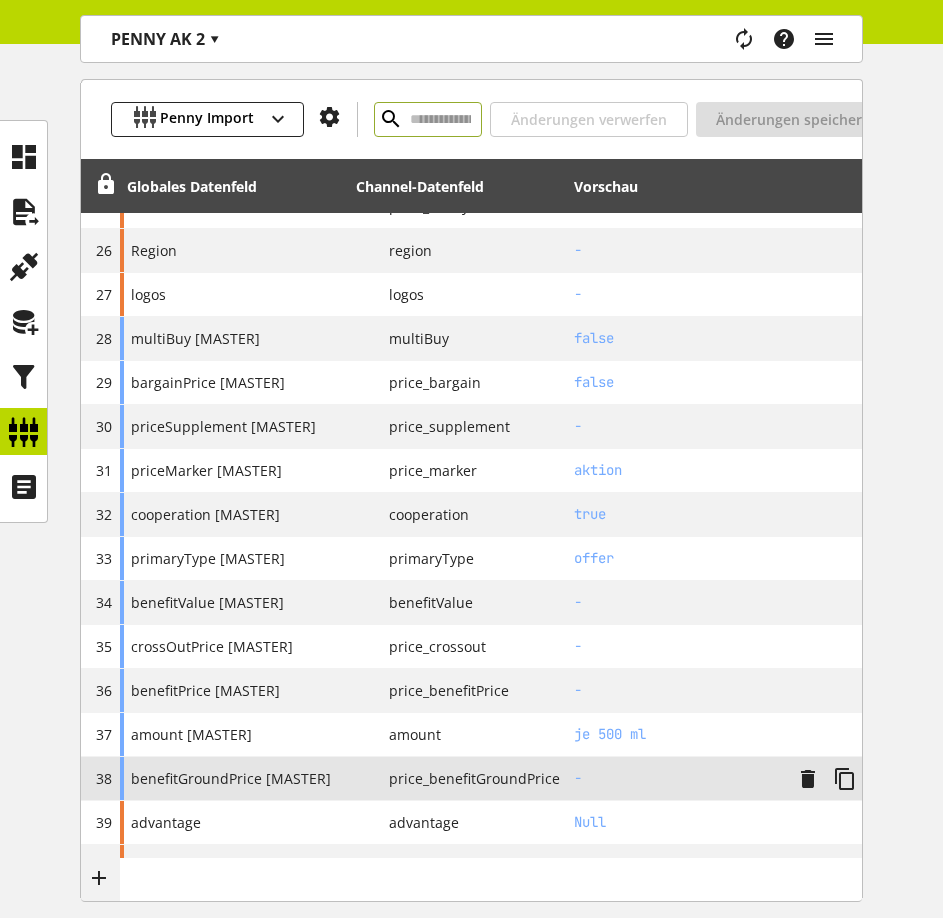 scroll, scrollTop: 1701, scrollLeft: 0, axis: vertical 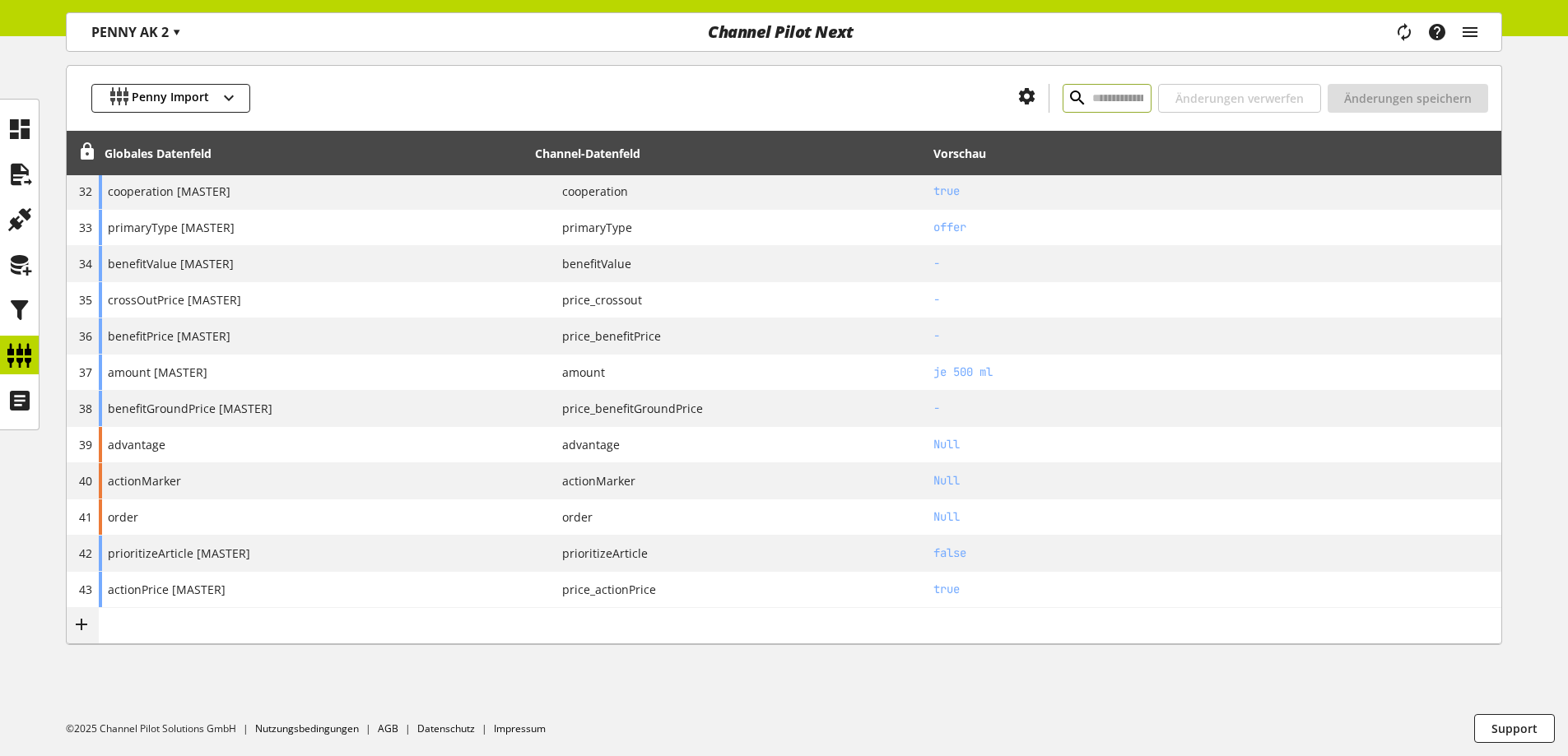 click at bounding box center (20, 355) 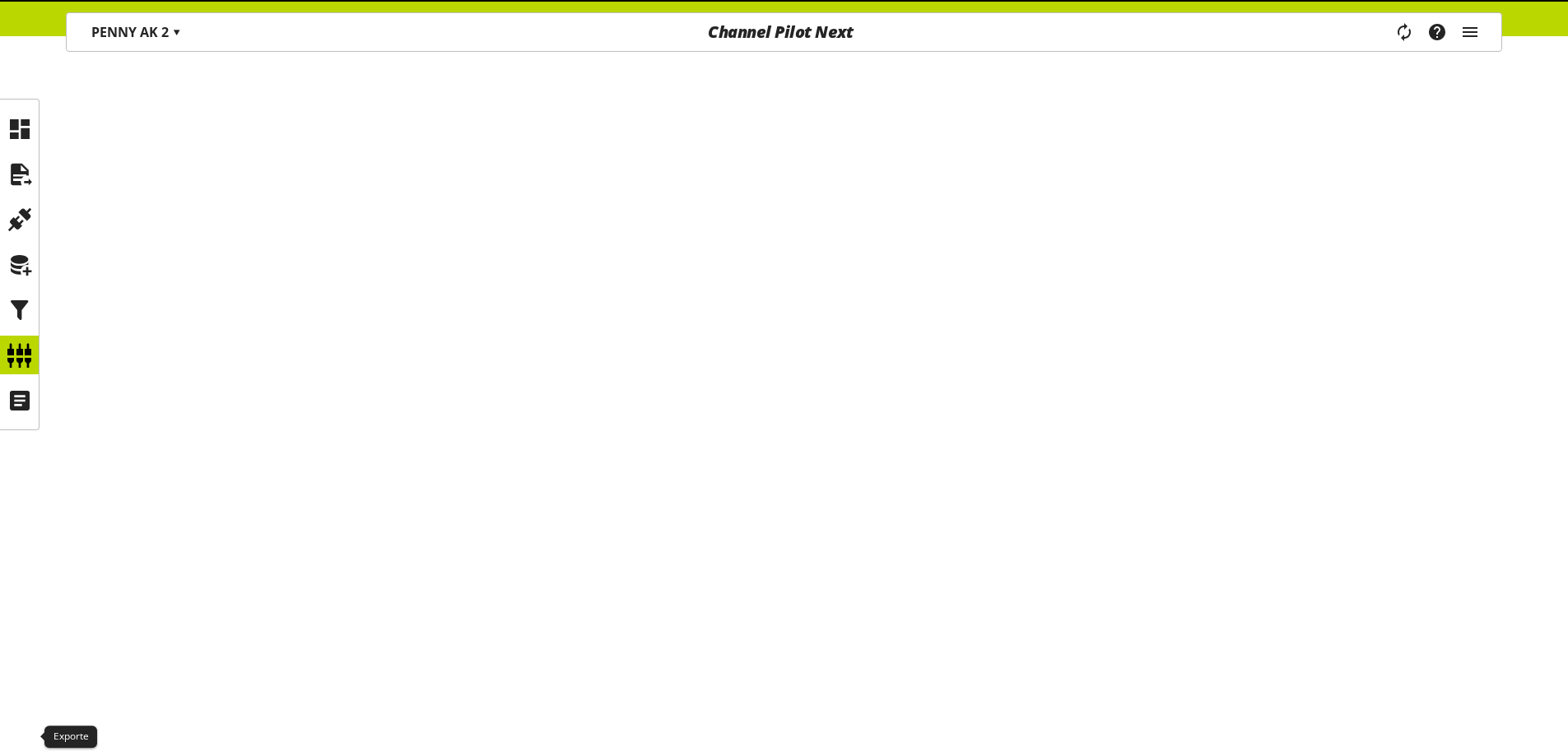 scroll, scrollTop: 0, scrollLeft: 0, axis: both 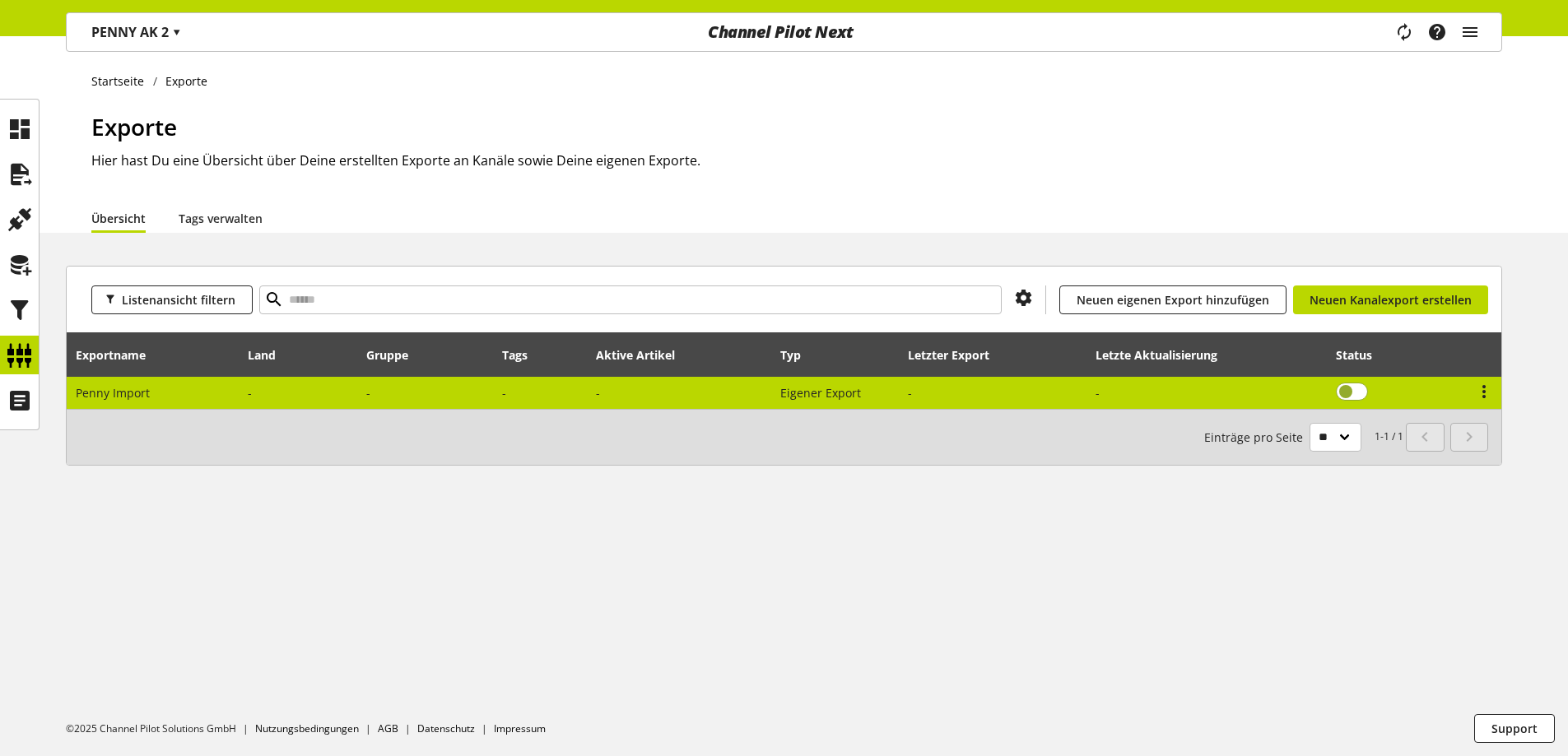 click at bounding box center [1352, 392] 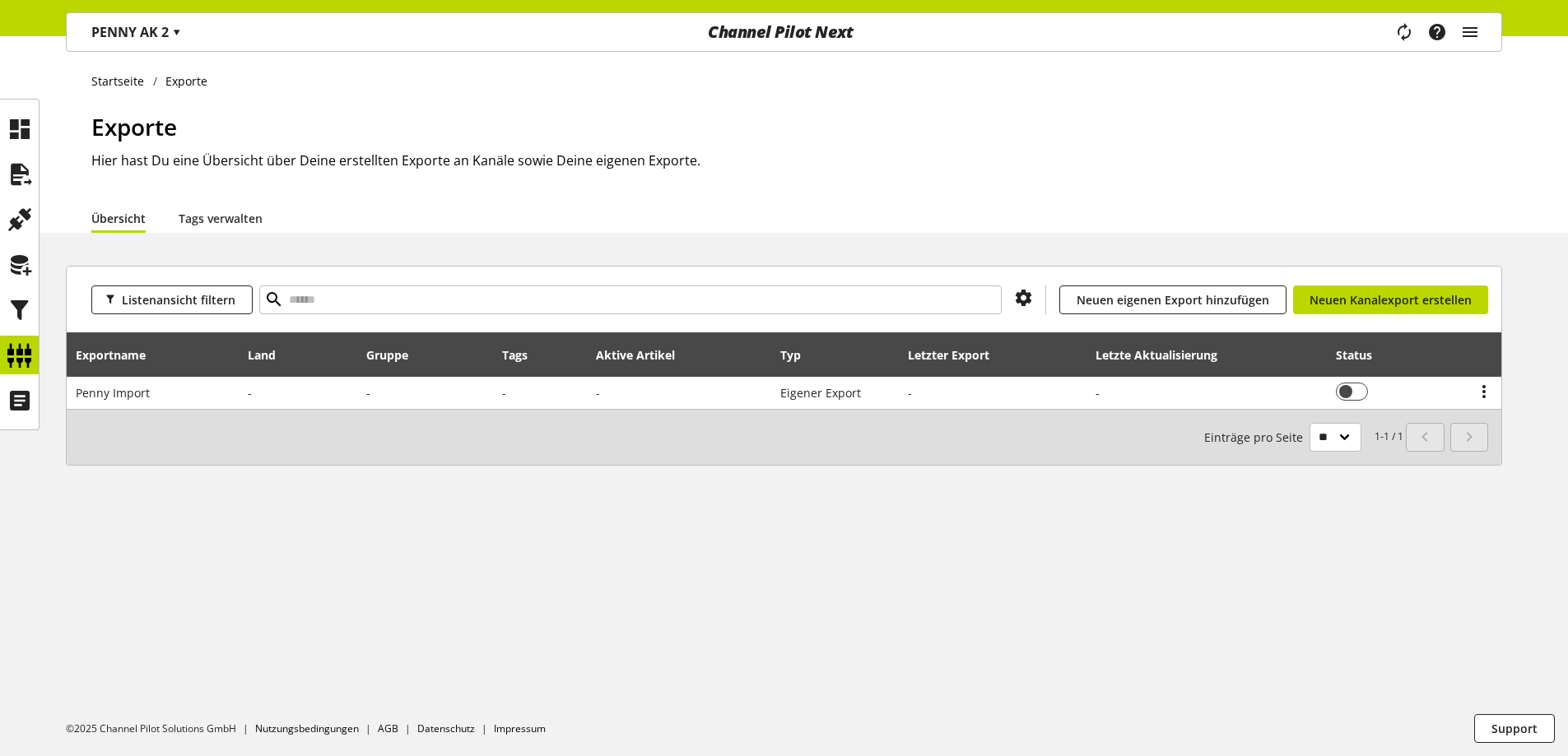 click on "Startseite Exporte Exporte Hier hast Du eine Übersicht über Deine erstellten Exporte an Kanäle sowie Deine eigenen Exporte. Übersicht Tags verwalten Listenansicht filtern Du bist nicht berechtigt, einen Kanal hinzuzufügen. Neuen eigenen Export hinzufügen Du bist nicht berechtigt, einen Kanal hinzuzufügen. Neuen Kanalexport erstellen Exportname Land Gruppe Tags Aktive Artikel Typ Letzter Export Letzte Aktualisierung Status    Penny Import - - Eigener Export Du bist nicht berechtigt, einen Export zu bearbeiten.  1-1 / 1  Einträge pro Seite ** ** ** ***" at bounding box center [784, 396] 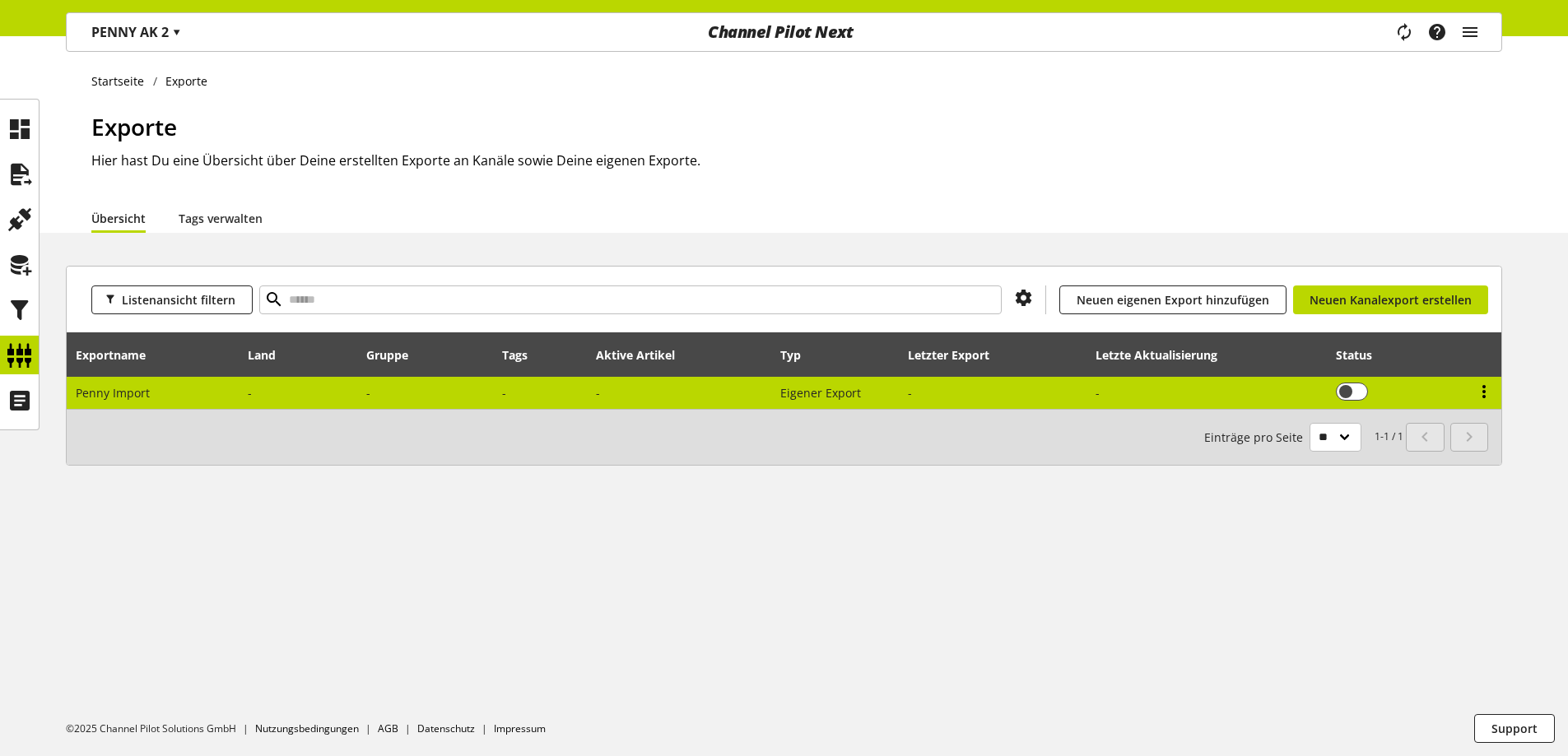 click at bounding box center [1484, 392] 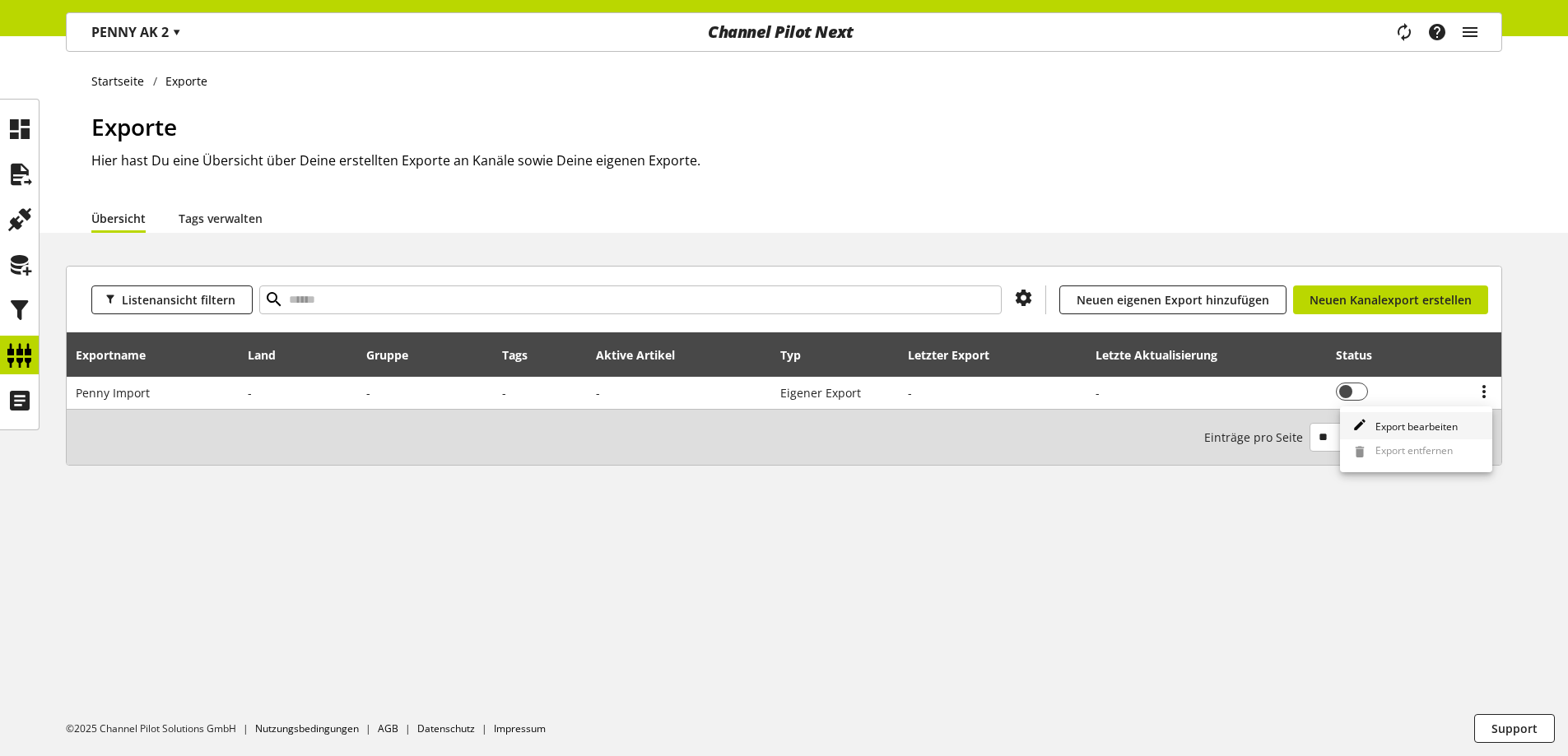 click on "Export bearbeiten" at bounding box center (1416, 425) 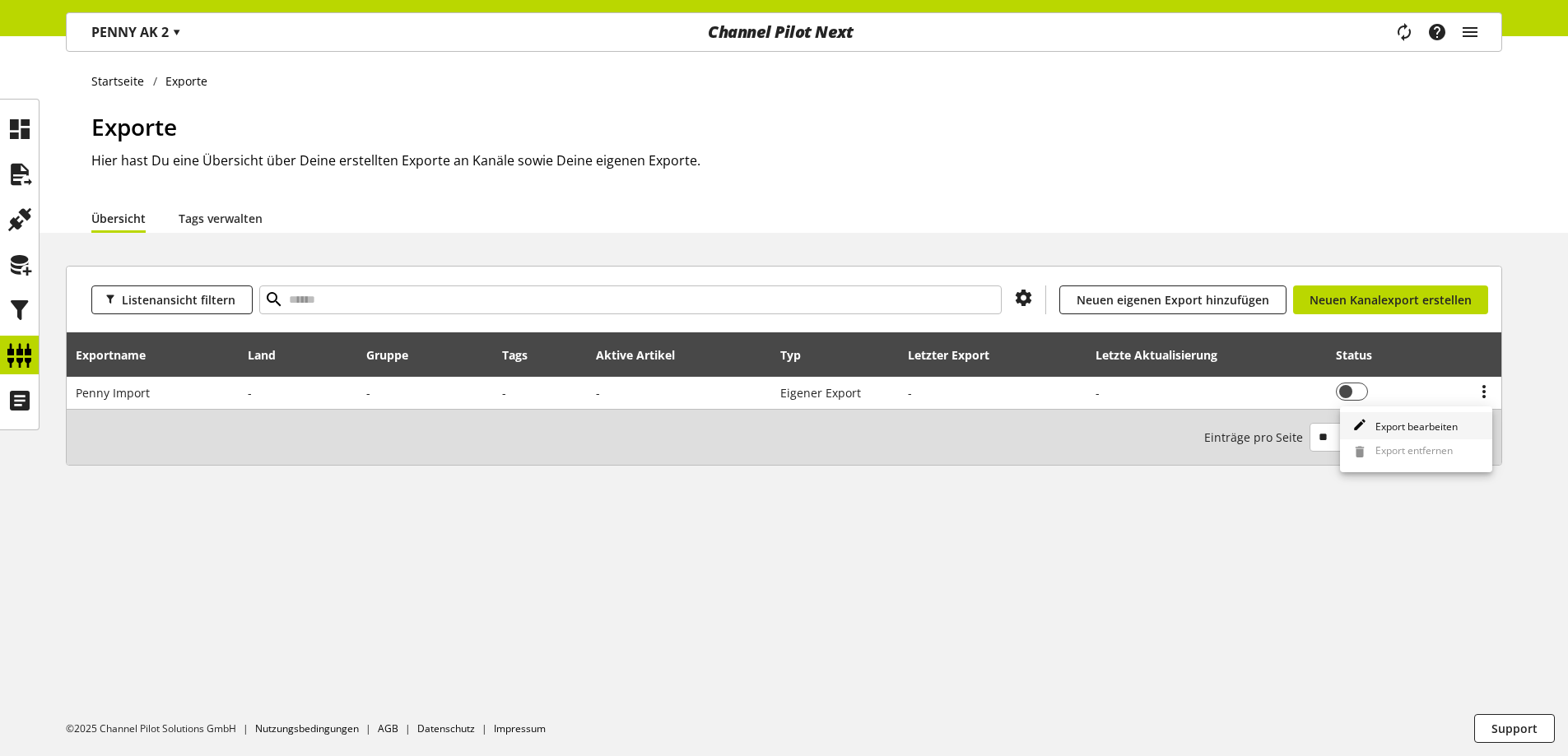 select on "********" 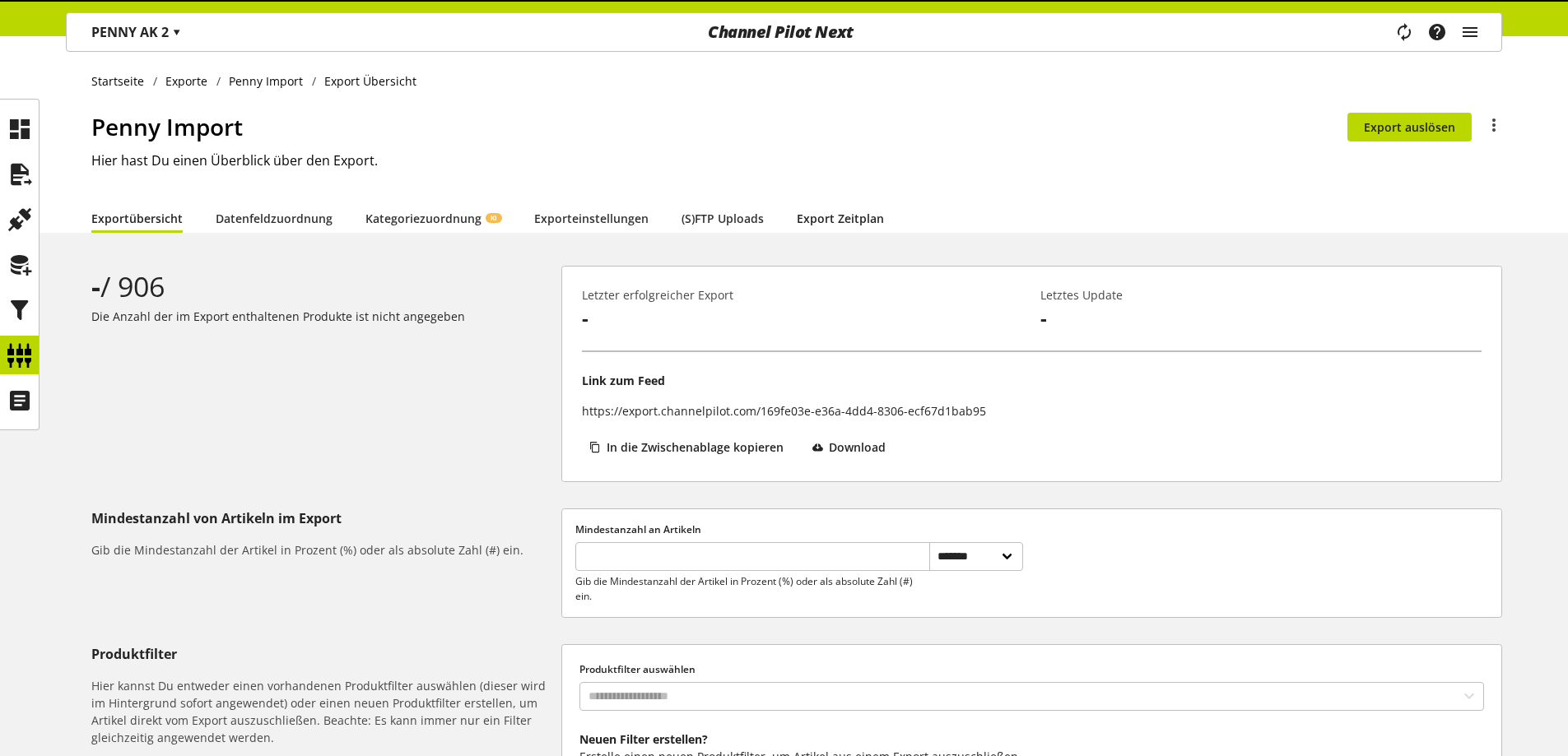 click on "Export Zeitplan" at bounding box center (840, 218) 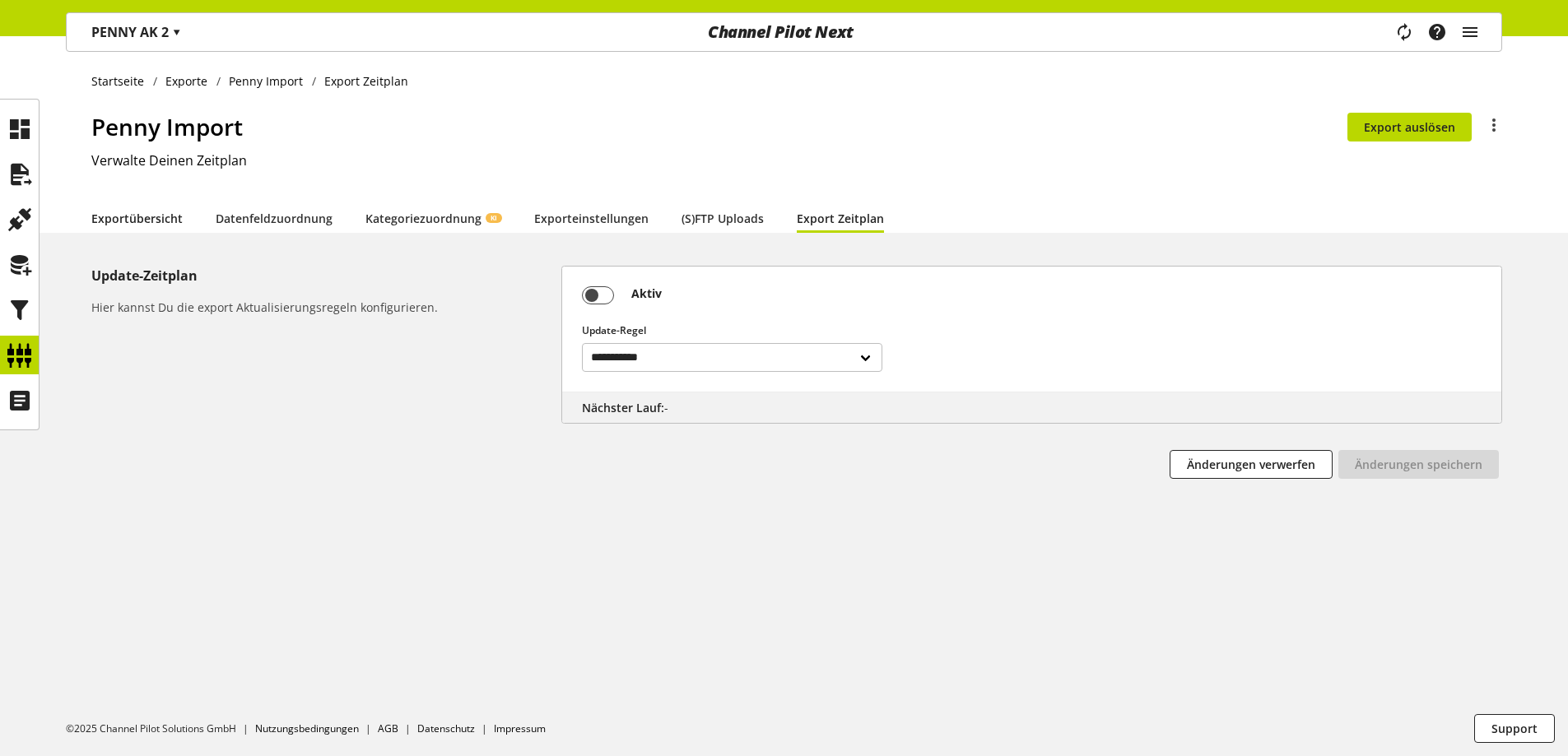 click on "Exportübersicht" at bounding box center (137, 218) 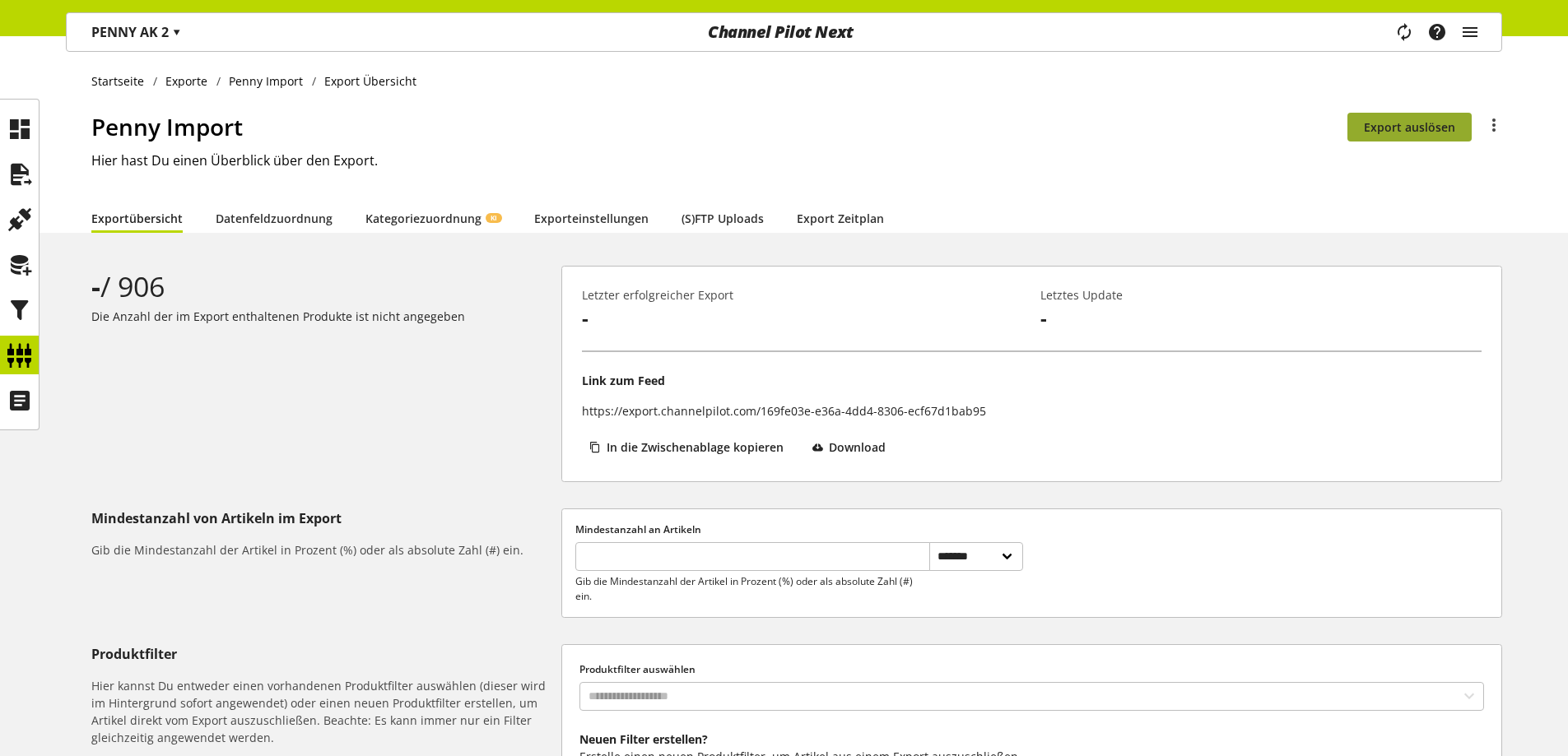 click on "Export auslösen" at bounding box center (1409, 127) 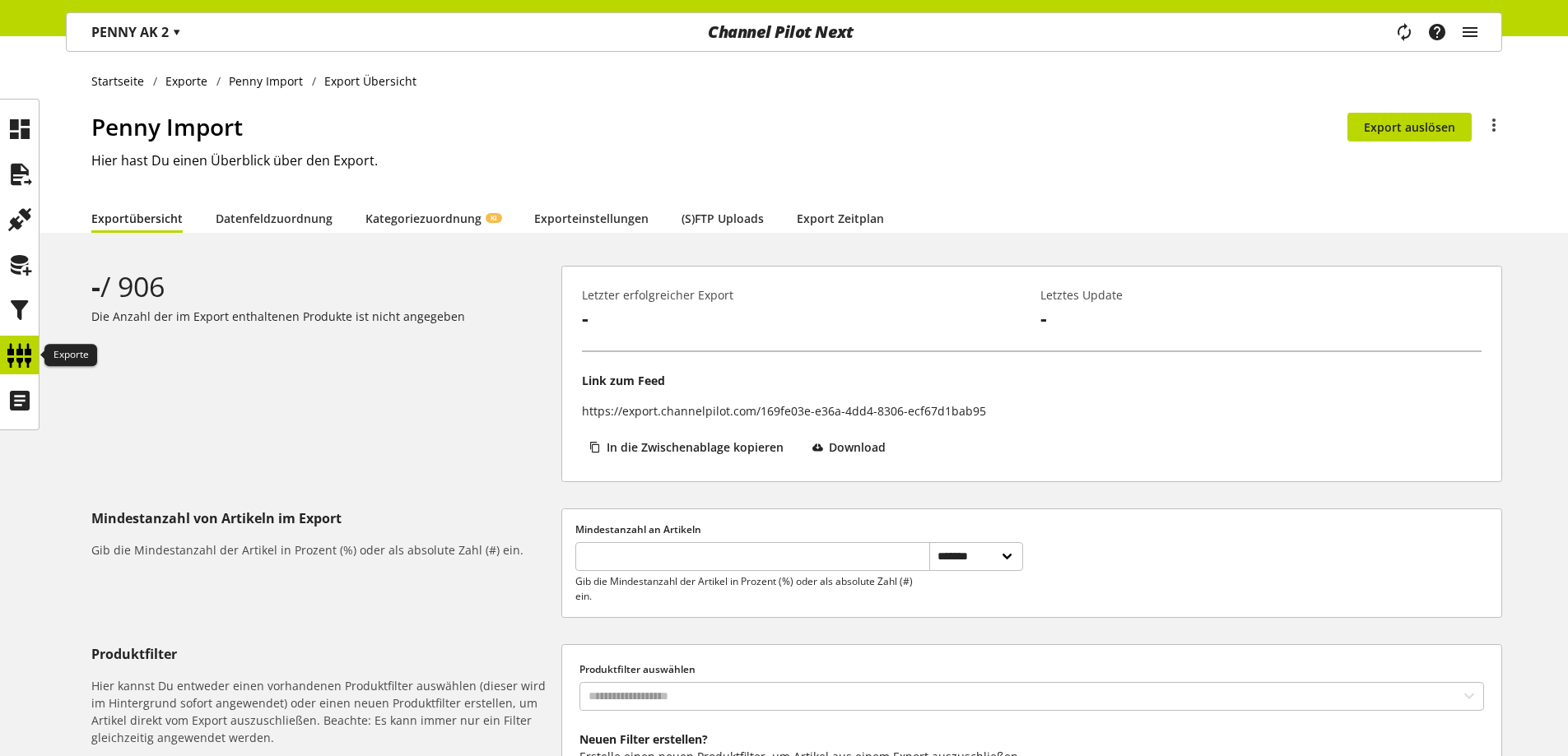 click at bounding box center [20, 355] 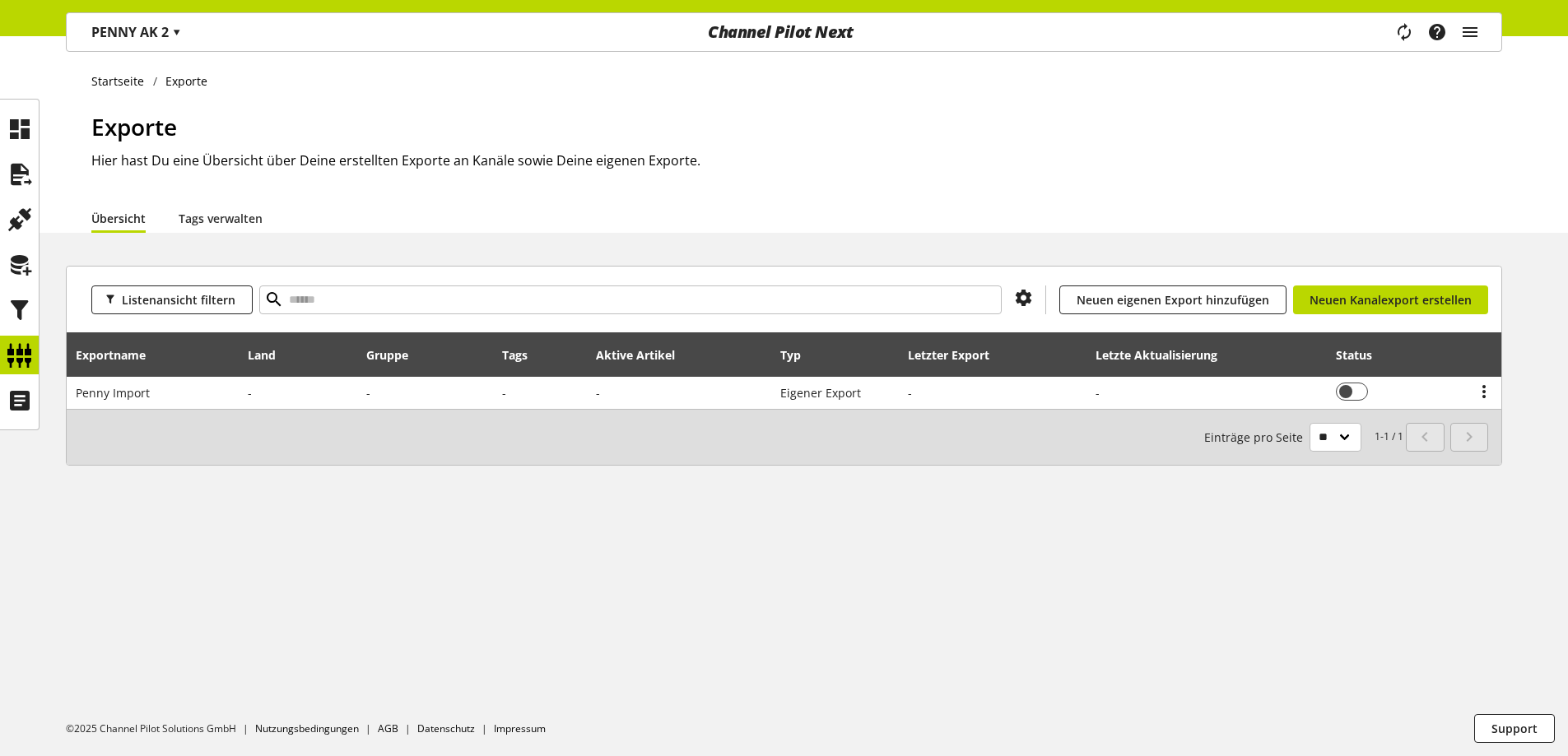 click at bounding box center [1404, 32] 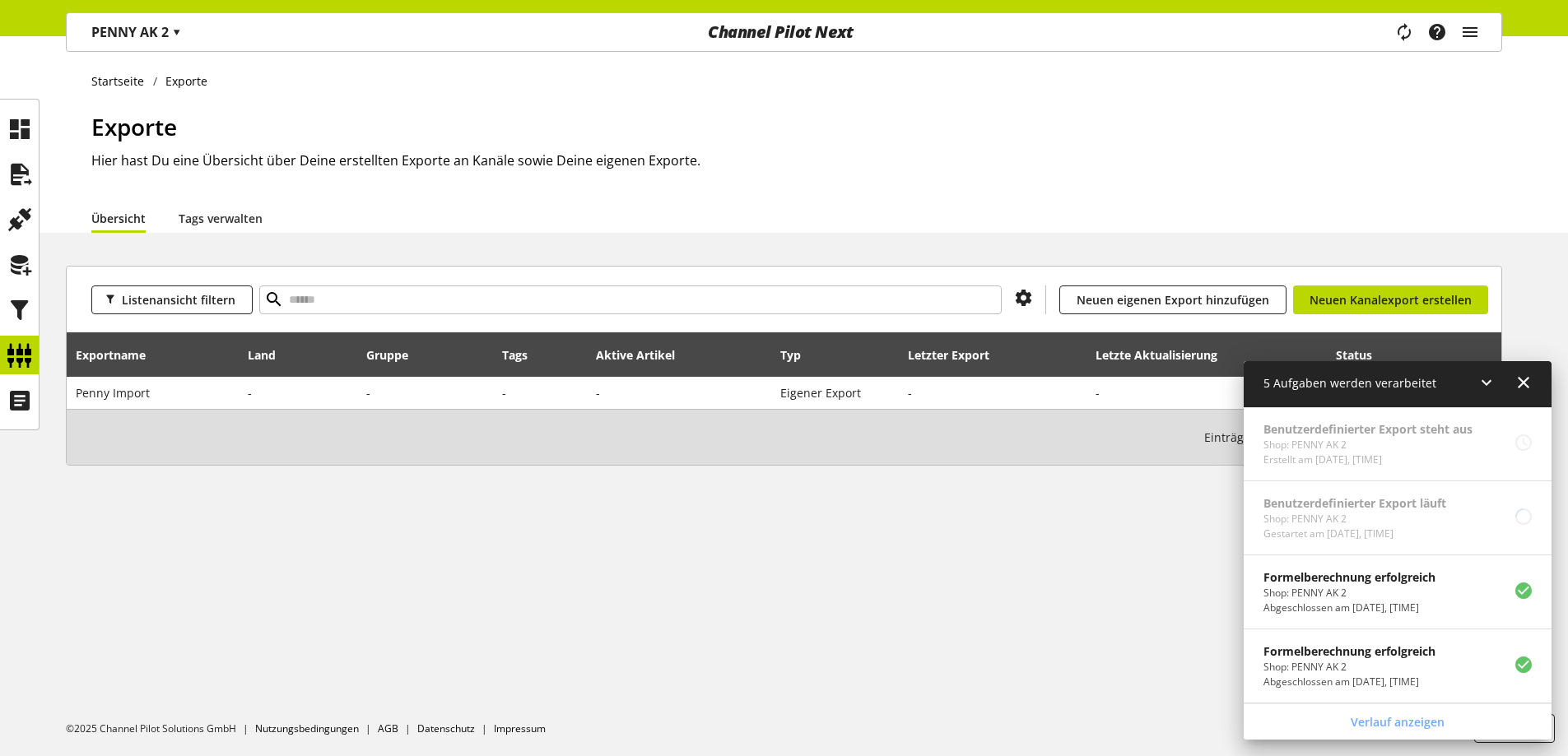 click at bounding box center (1524, 383) 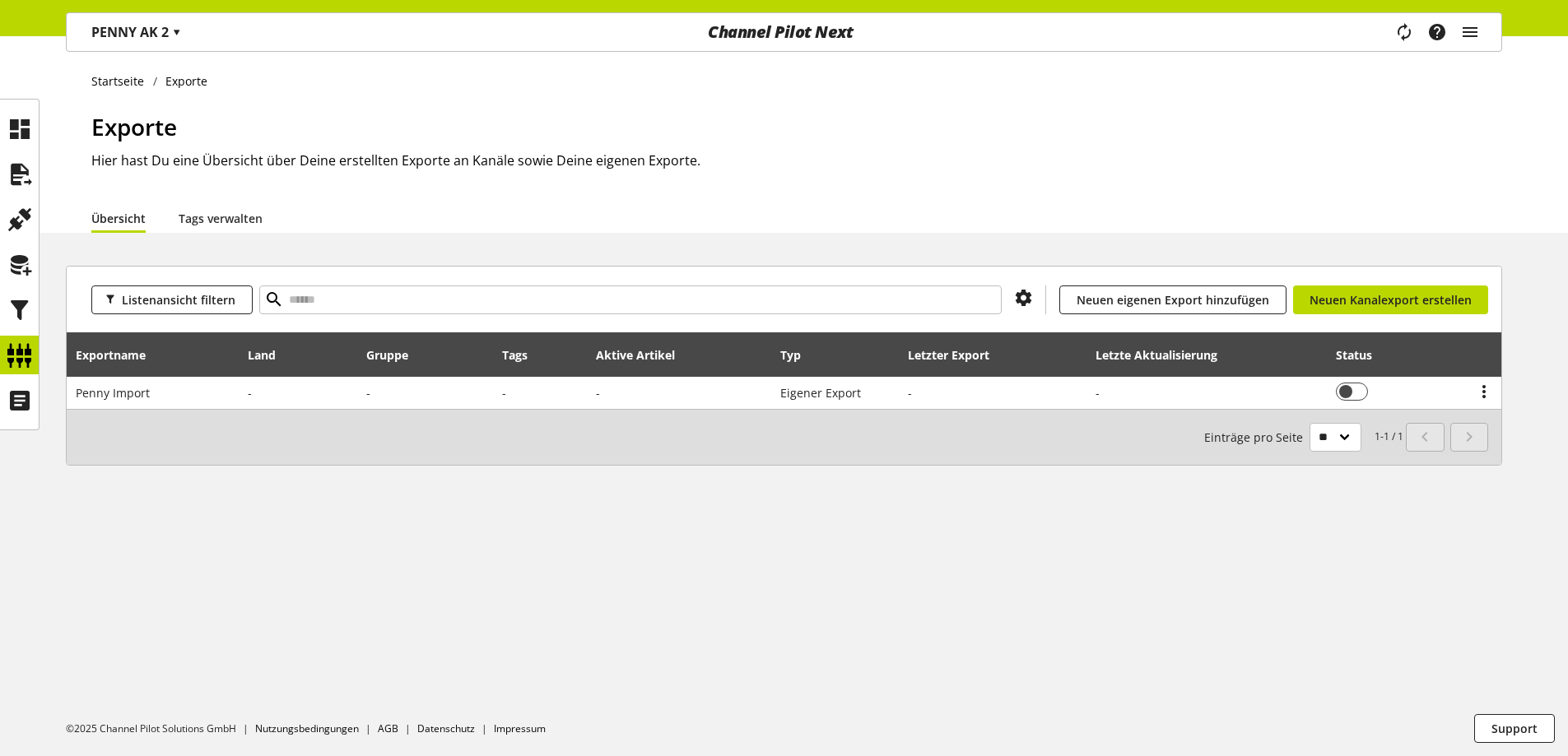 click on "Startseite Exporte Exporte Hier hast Du eine Übersicht über Deine erstellten Exporte an Kanäle sowie Deine eigenen Exporte. Übersicht Tags verwalten Listenansicht filtern Du bist nicht berechtigt, einen Kanal hinzuzufügen. Neuen eigenen Export hinzufügen Du bist nicht berechtigt, einen Kanal hinzuzufügen. Neuen Kanalexport erstellen Exportname Land Gruppe Tags Aktive Artikel Typ Letzter Export Letzte Aktualisierung Status    Penny Import - - Eigener Export Du bist nicht berechtigt, einen Export zu bearbeiten.  1-1 / 1  Einträge pro Seite ** ** ** ***" at bounding box center [784, 396] 